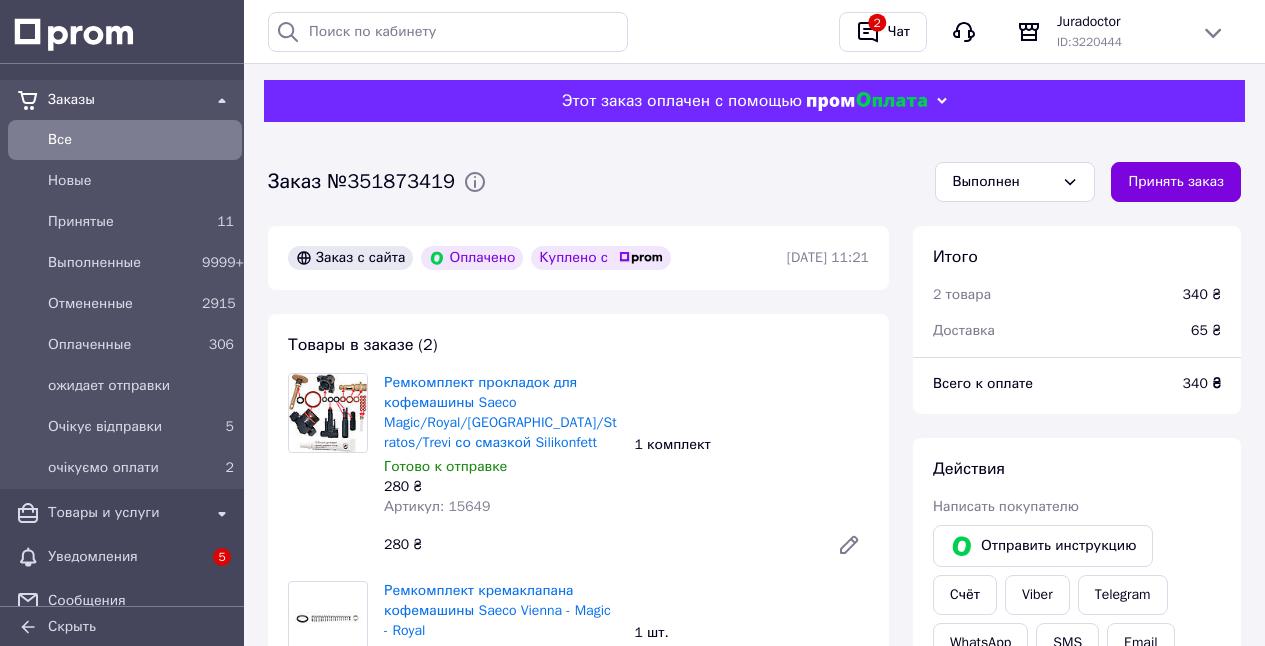 scroll, scrollTop: 32, scrollLeft: 0, axis: vertical 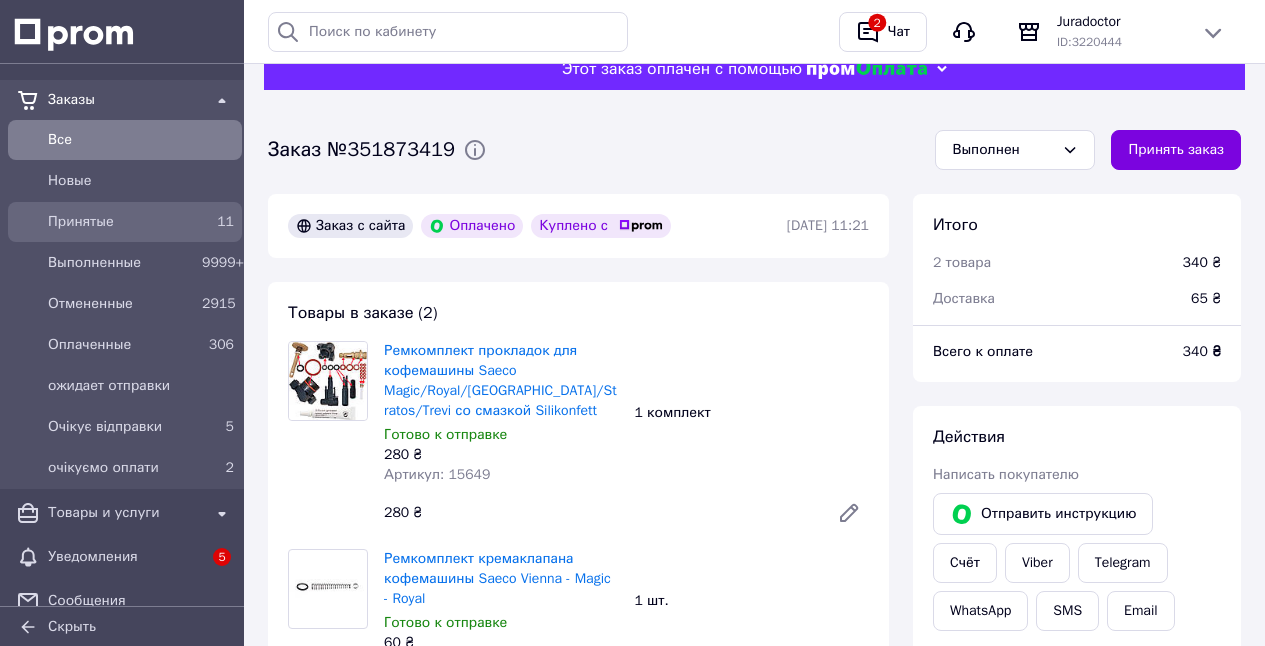 click on "Принятые" at bounding box center [121, 222] 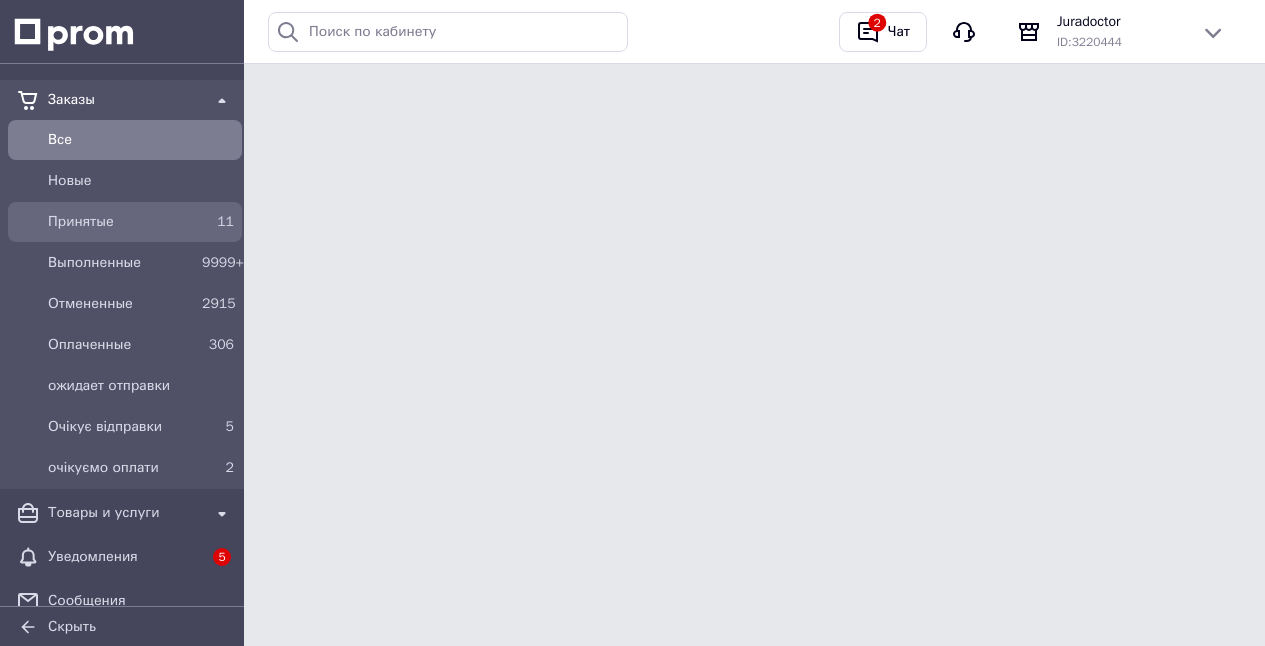 scroll, scrollTop: 0, scrollLeft: 0, axis: both 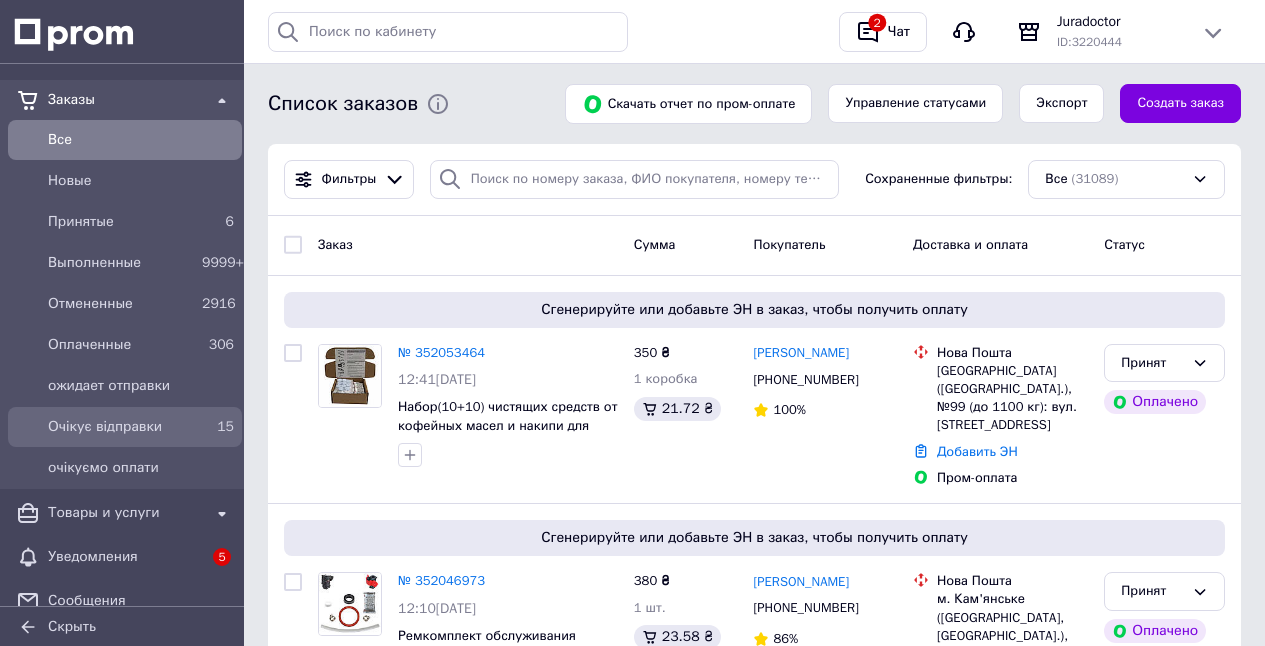 click on "Очікує відправки" at bounding box center [121, 427] 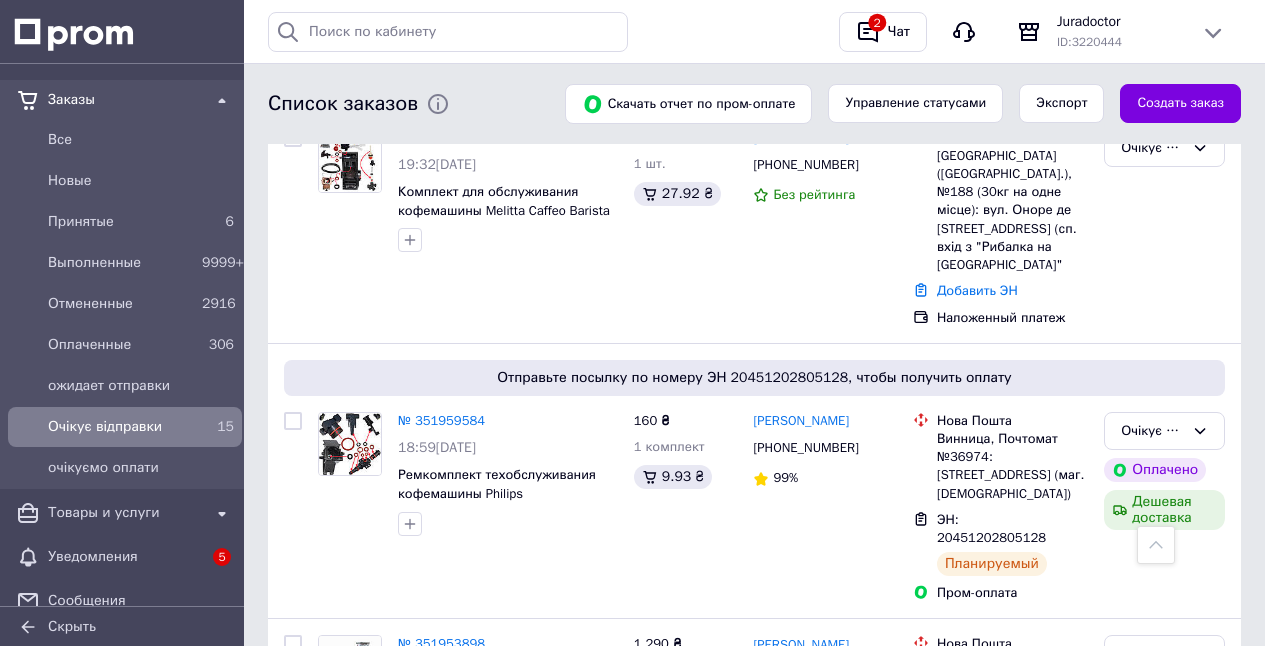 scroll, scrollTop: 3130, scrollLeft: 0, axis: vertical 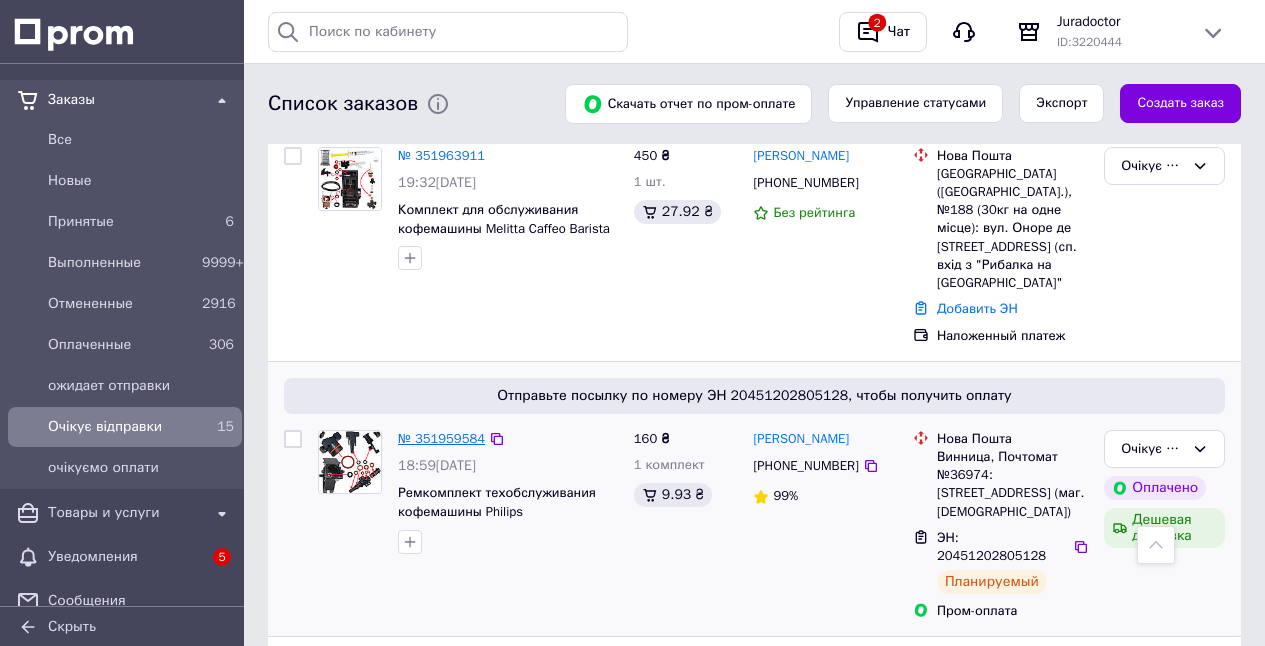 click on "№ 351959584" at bounding box center (441, 438) 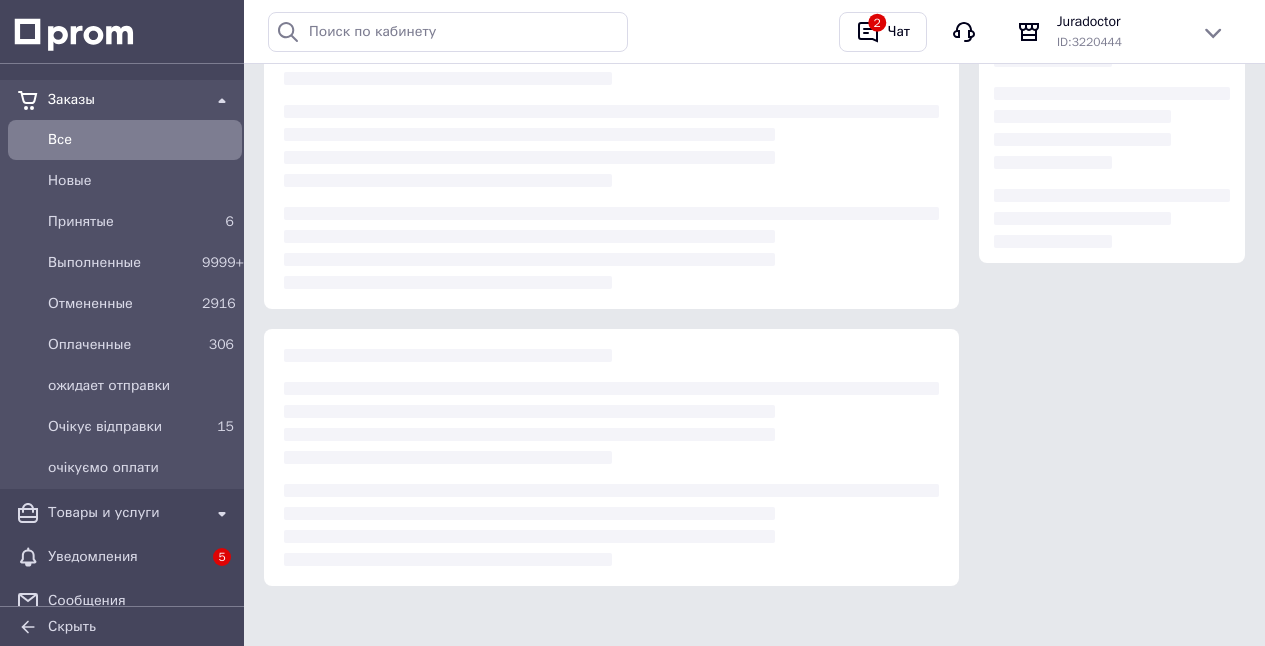 scroll, scrollTop: 0, scrollLeft: 0, axis: both 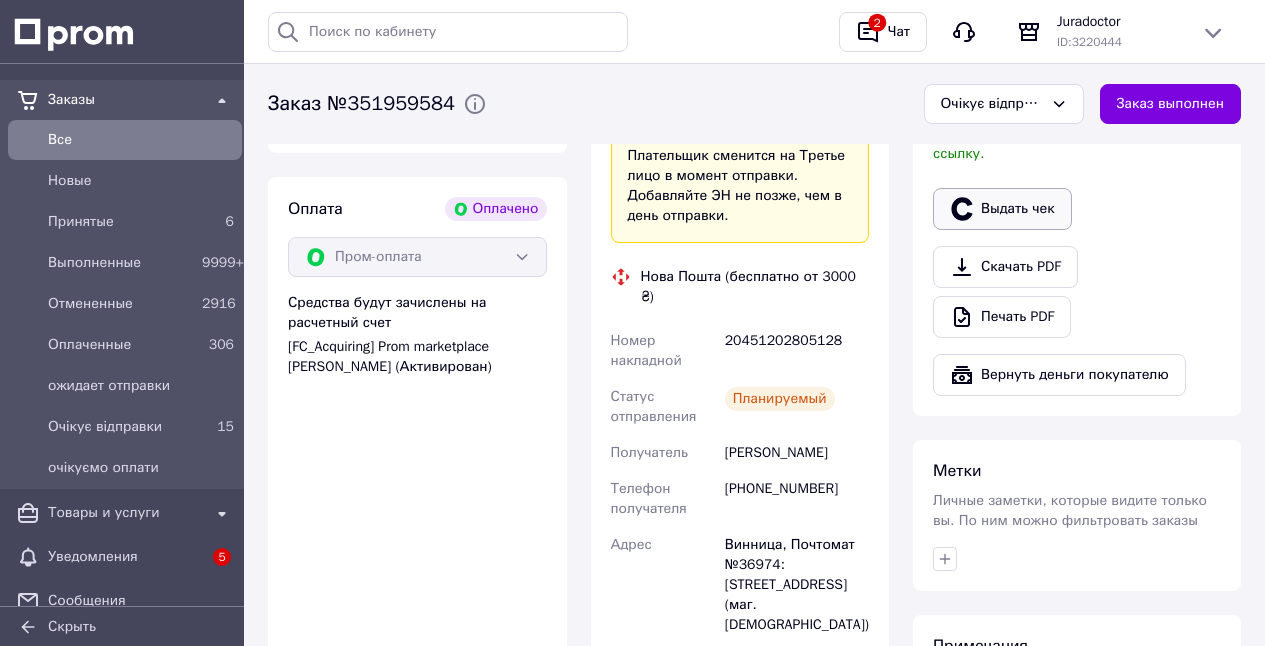 click on "Выдать чек" at bounding box center [1002, 209] 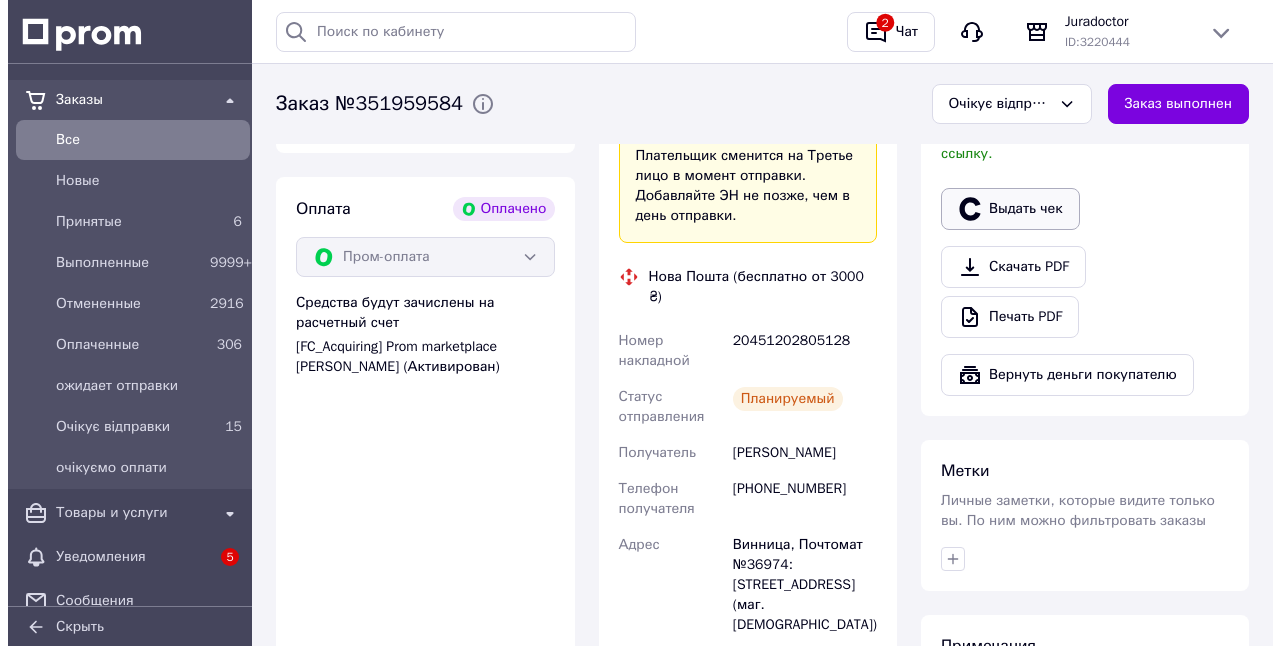 scroll, scrollTop: 1250, scrollLeft: 0, axis: vertical 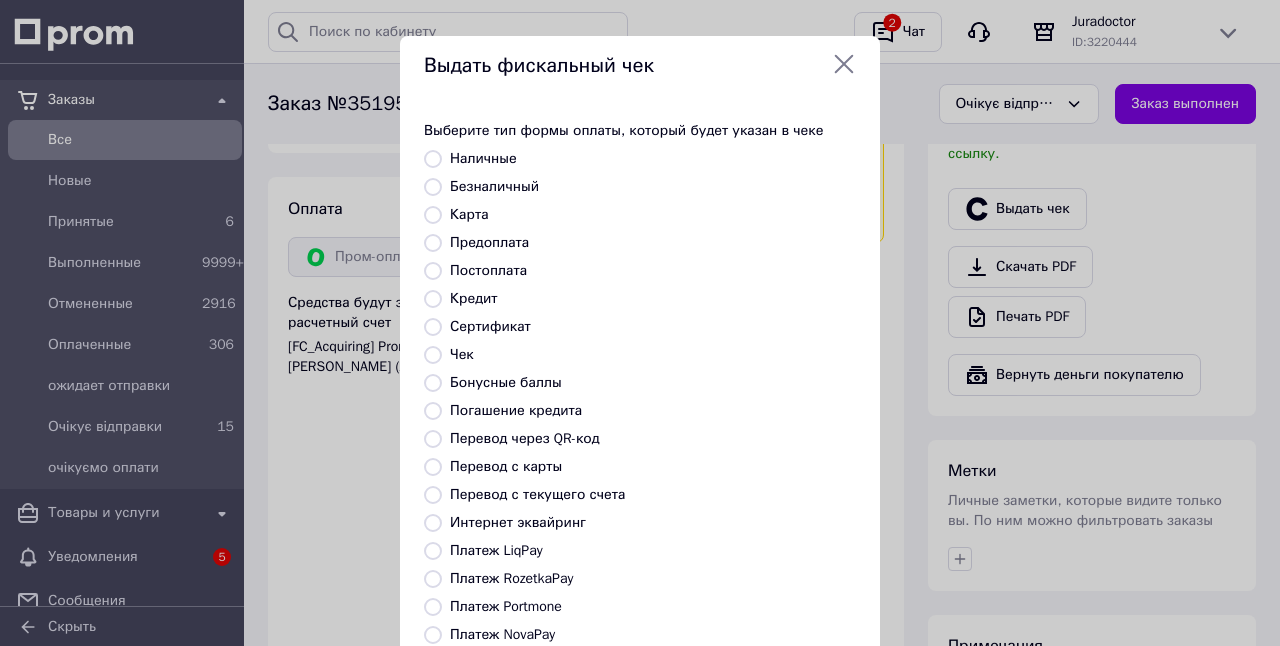 click on "Платеж RozetkaPay" at bounding box center (433, 579) 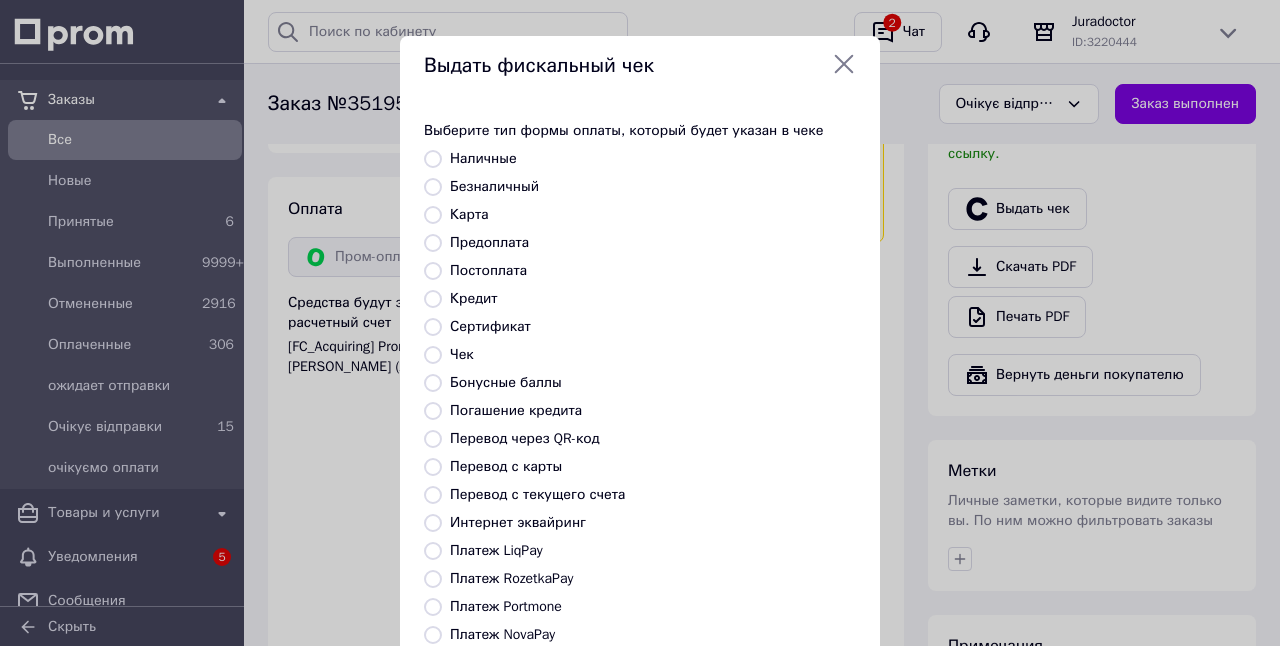 radio on "true" 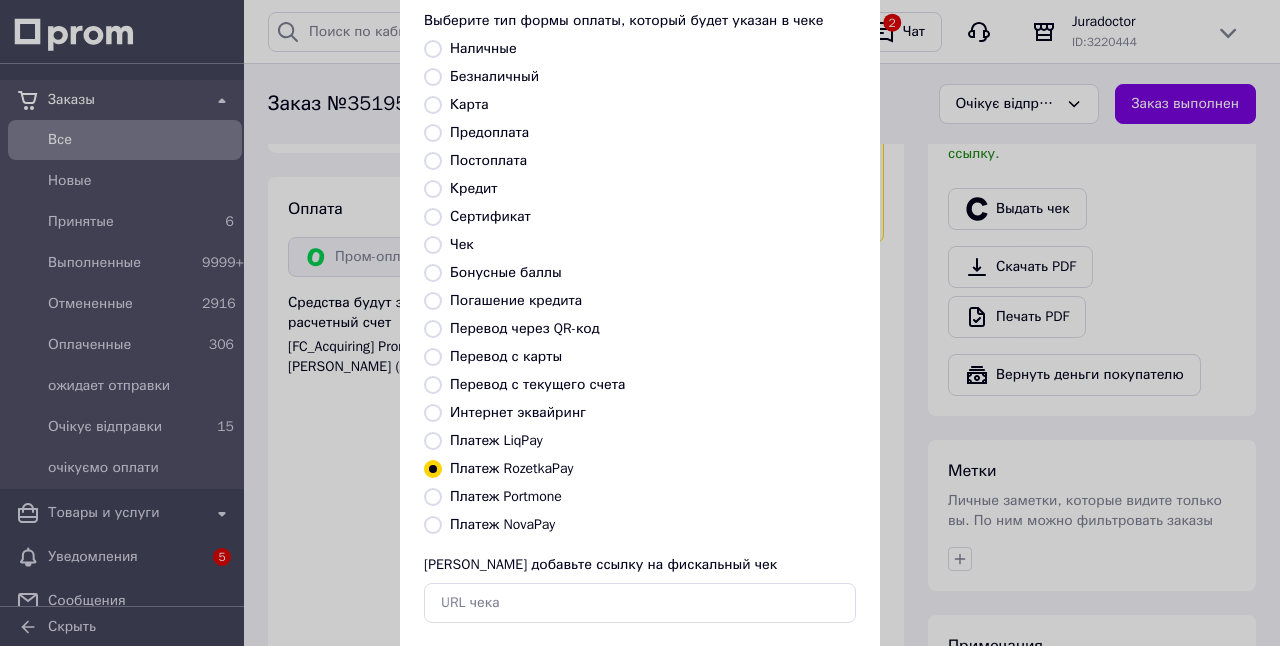 scroll, scrollTop: 213, scrollLeft: 0, axis: vertical 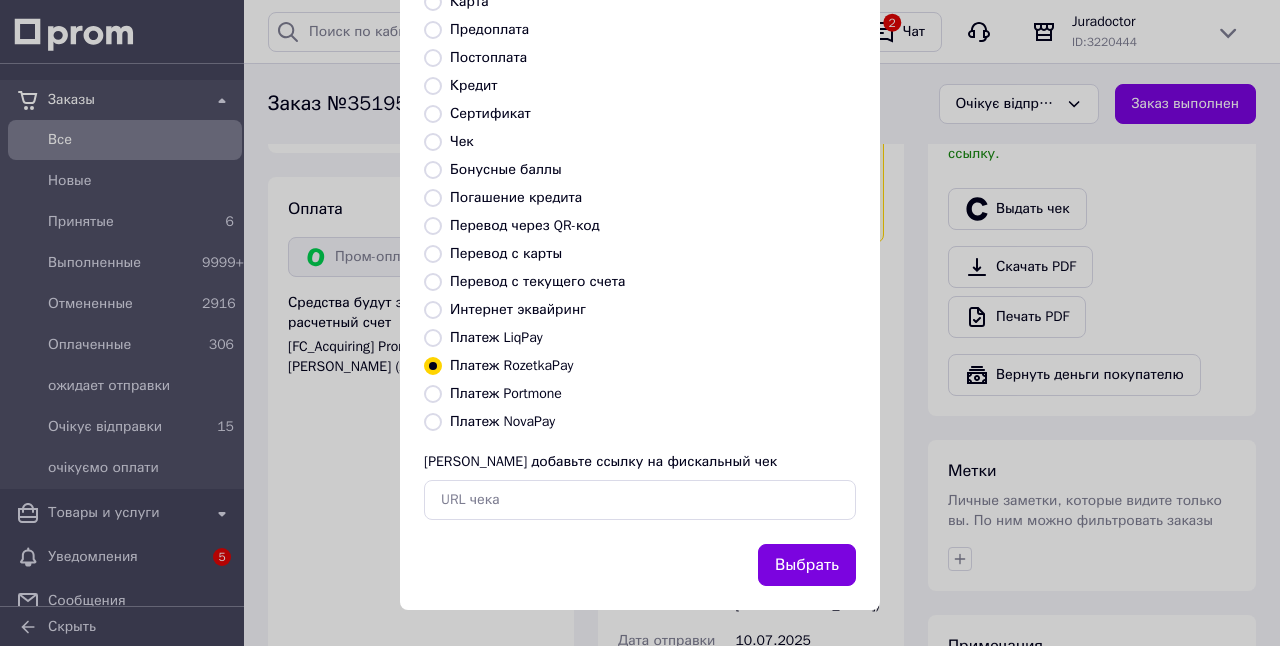 click on "Выбрать" at bounding box center [807, 565] 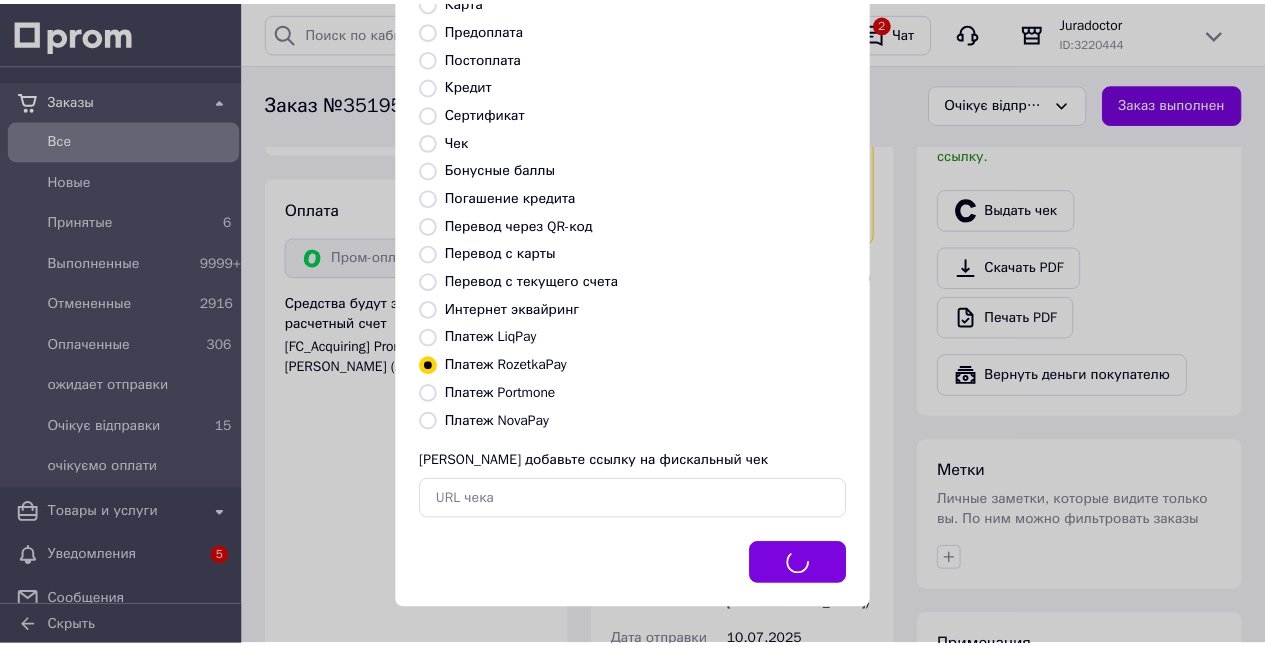 scroll, scrollTop: 1270, scrollLeft: 0, axis: vertical 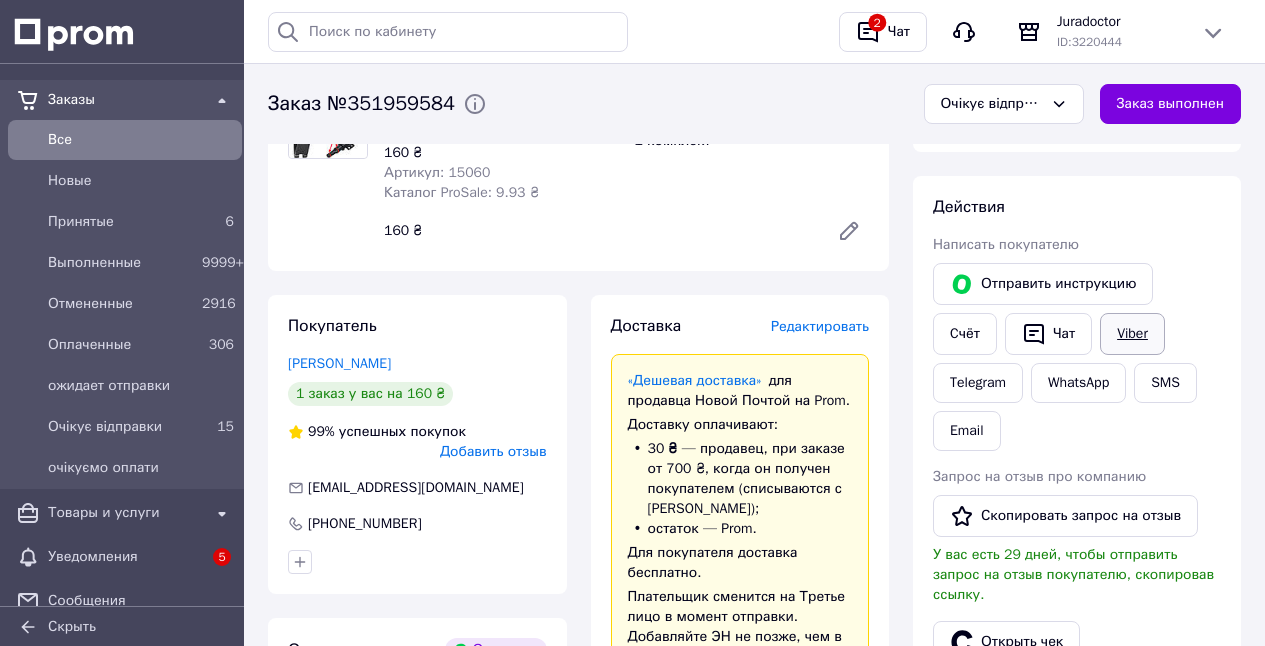 click on "Viber" at bounding box center [1132, 334] 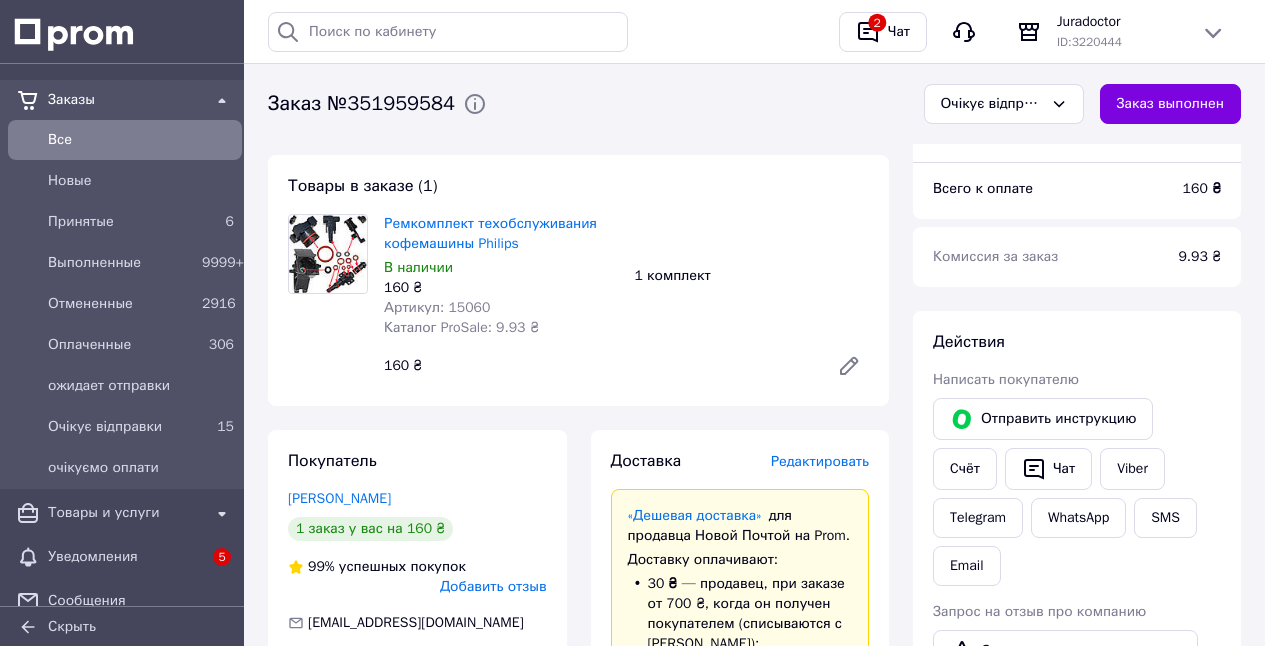 scroll, scrollTop: 690, scrollLeft: 0, axis: vertical 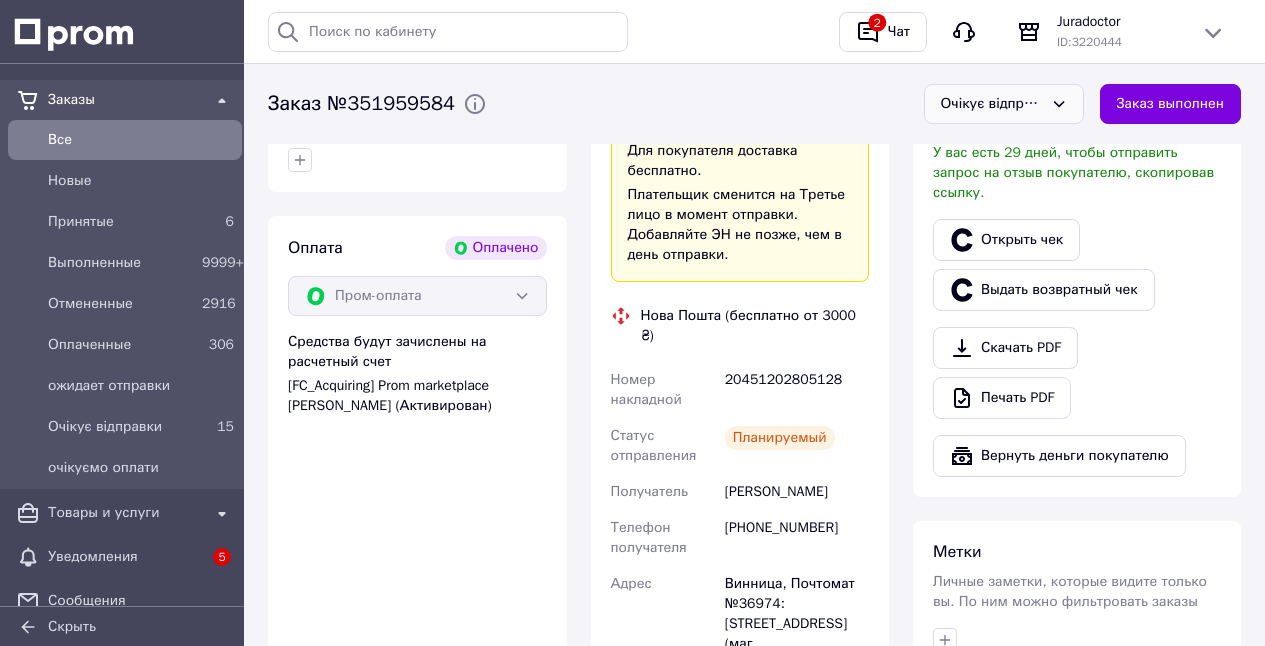 click on "Очікує відправки" at bounding box center (1004, 104) 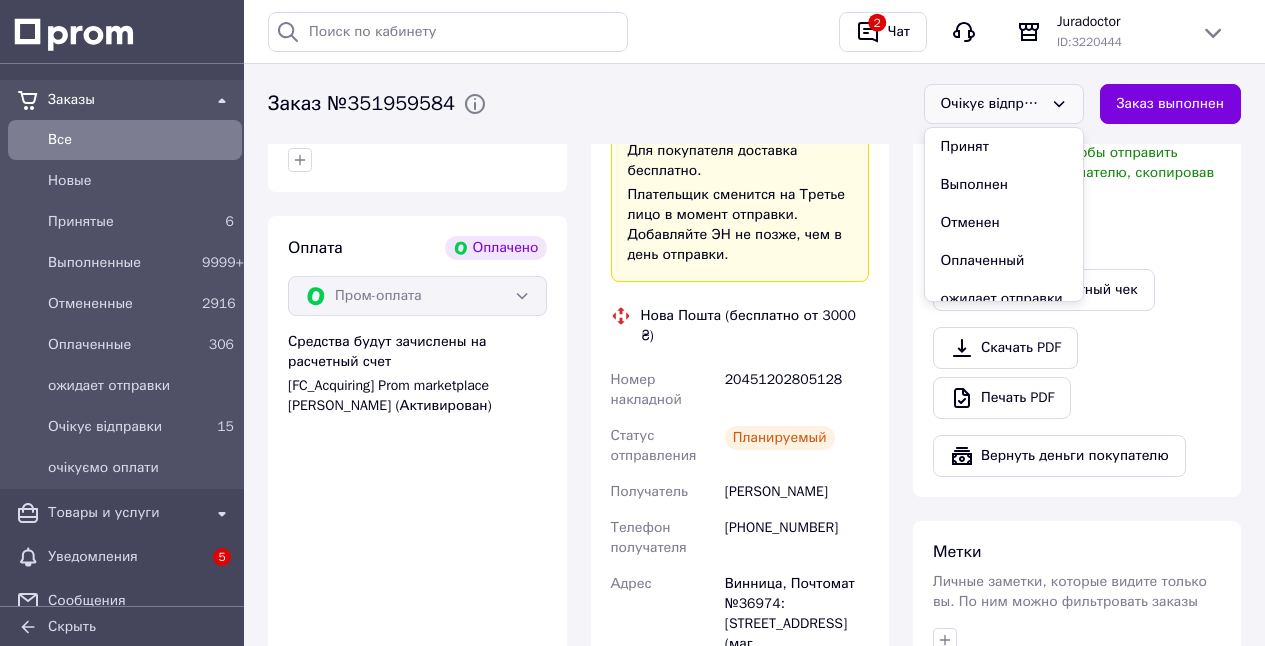click on "Выполнен" at bounding box center (1004, 185) 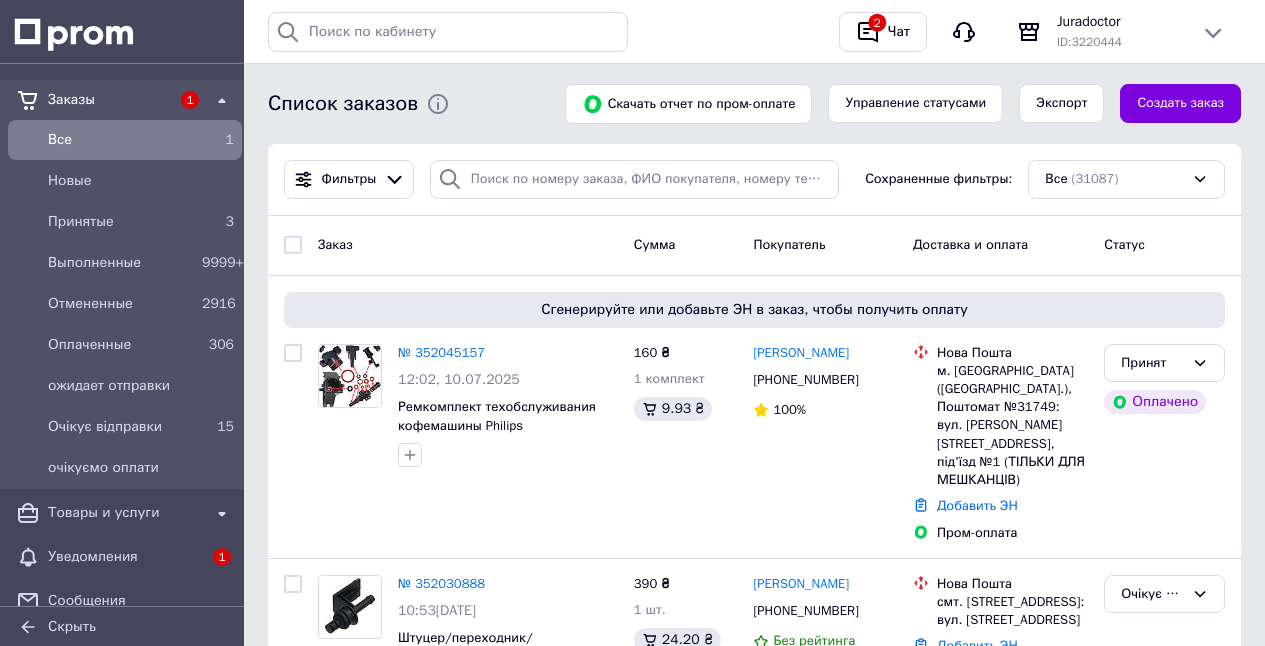 scroll, scrollTop: 0, scrollLeft: 0, axis: both 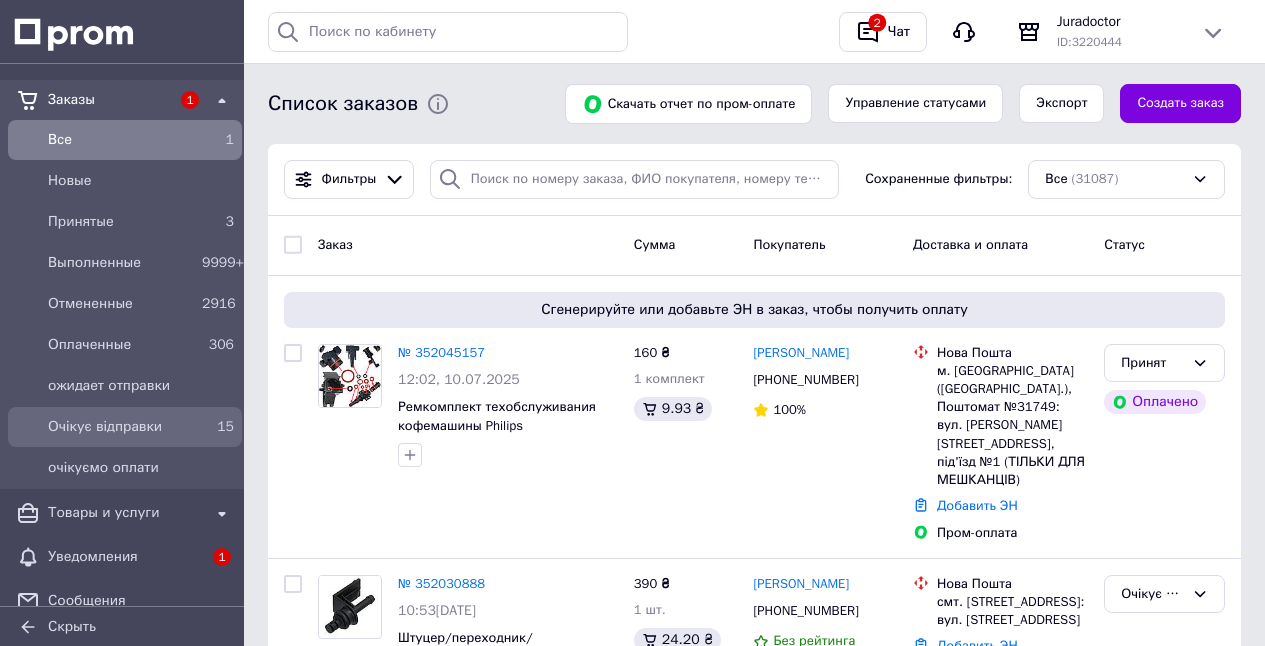 click on "Очікує відправки" at bounding box center (121, 427) 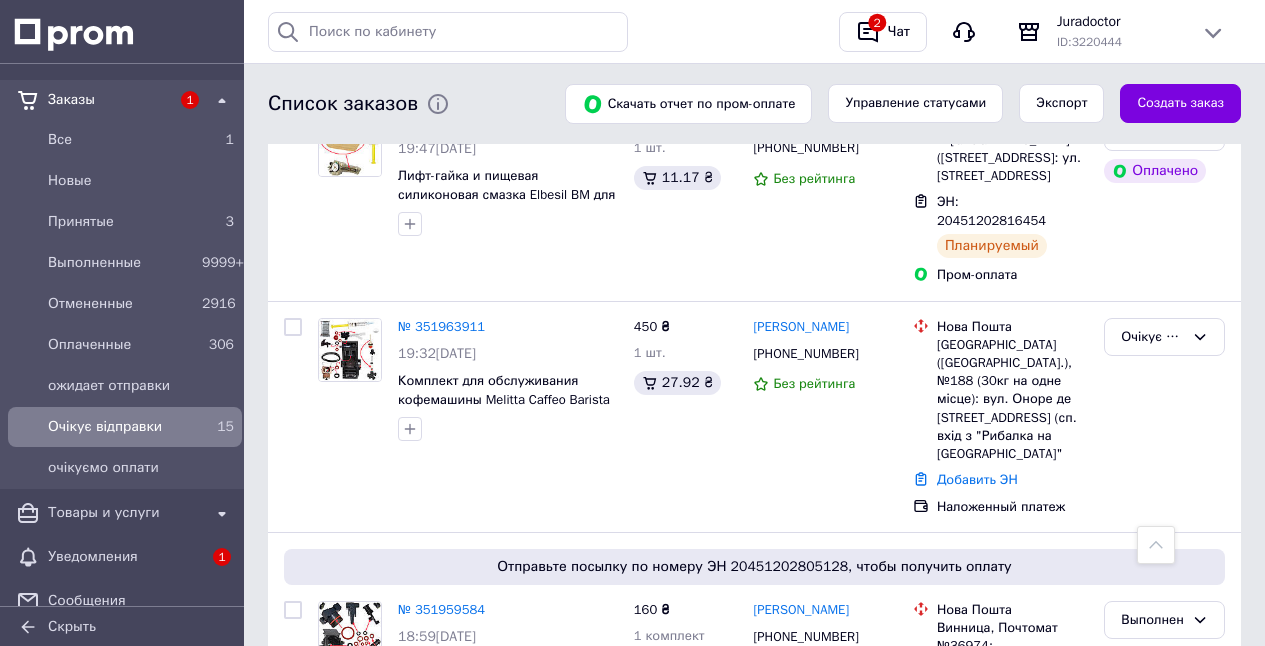 scroll, scrollTop: 2950, scrollLeft: 0, axis: vertical 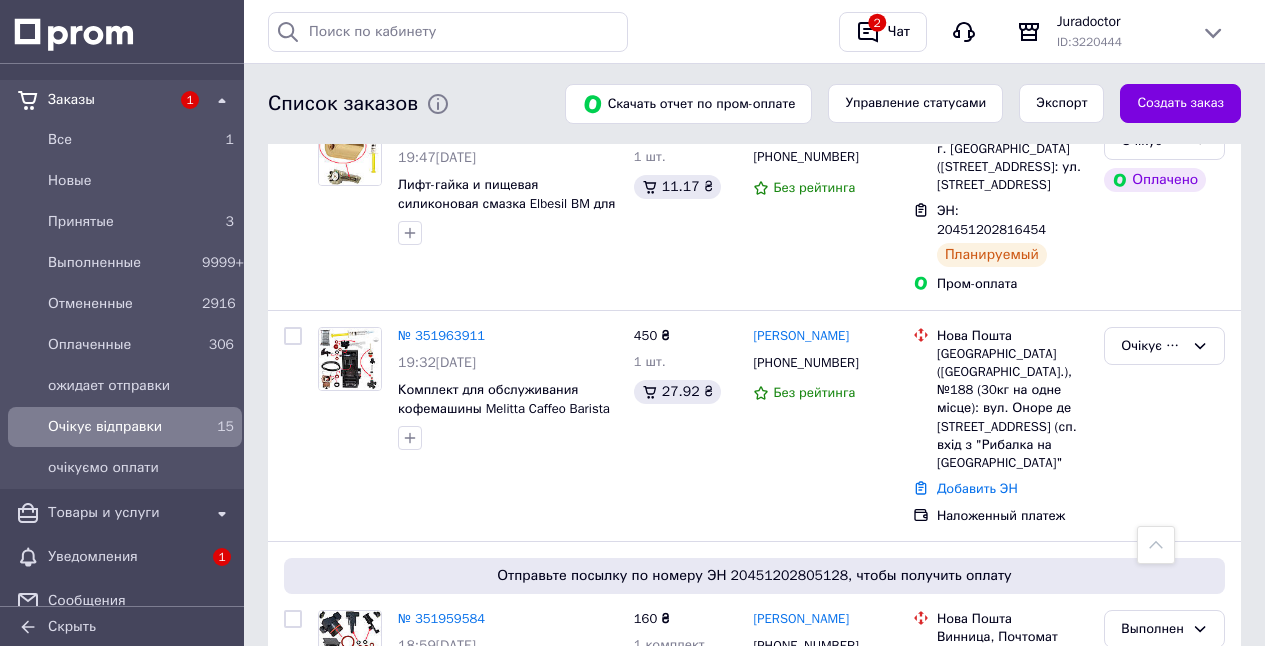 click on "№ 351963911" at bounding box center (441, 335) 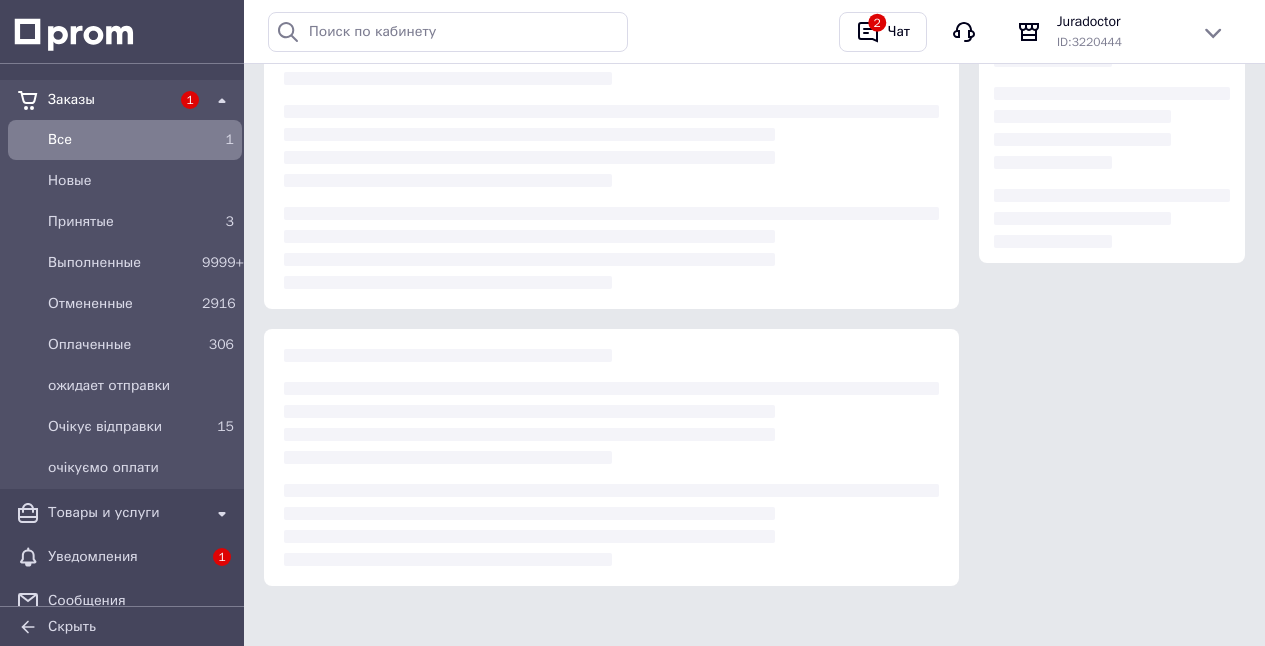 scroll, scrollTop: 0, scrollLeft: 0, axis: both 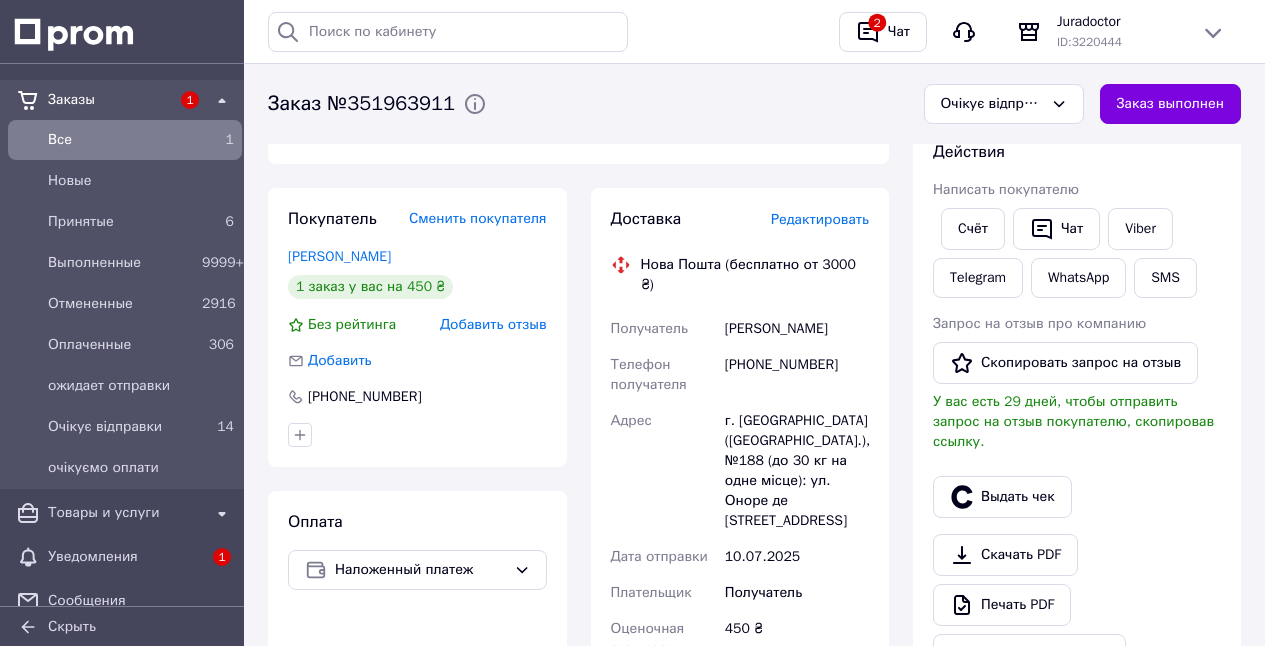 click on "Редактировать" at bounding box center [820, 219] 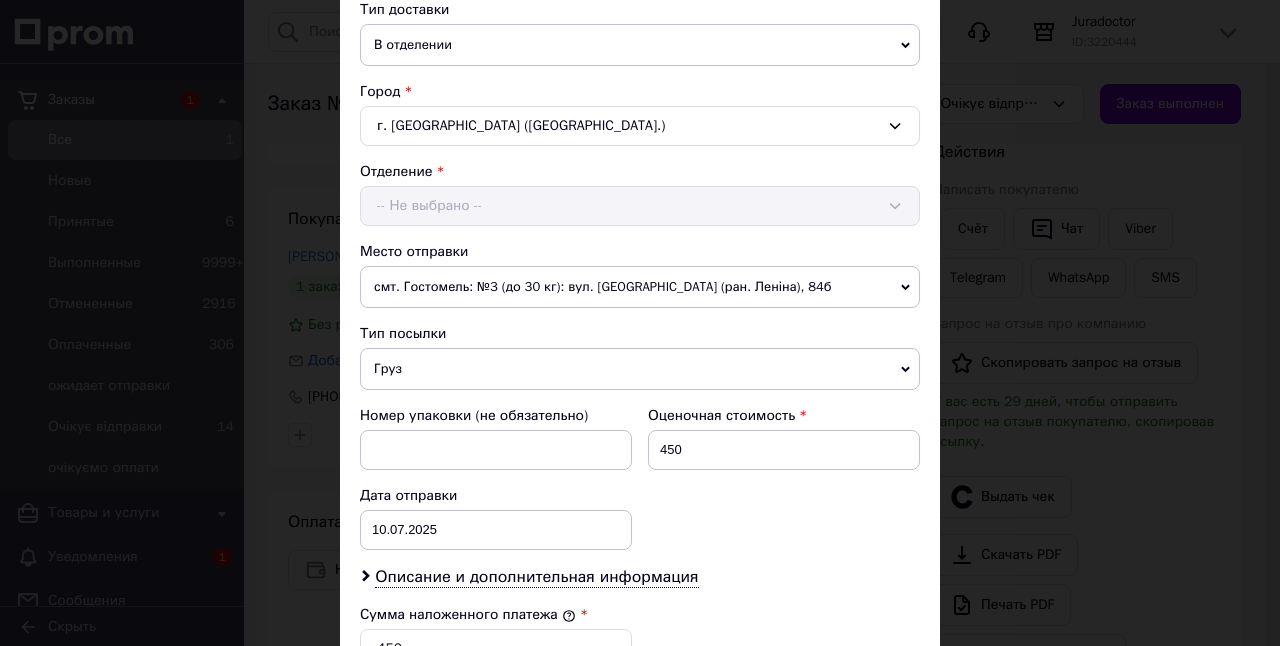 scroll, scrollTop: 475, scrollLeft: 0, axis: vertical 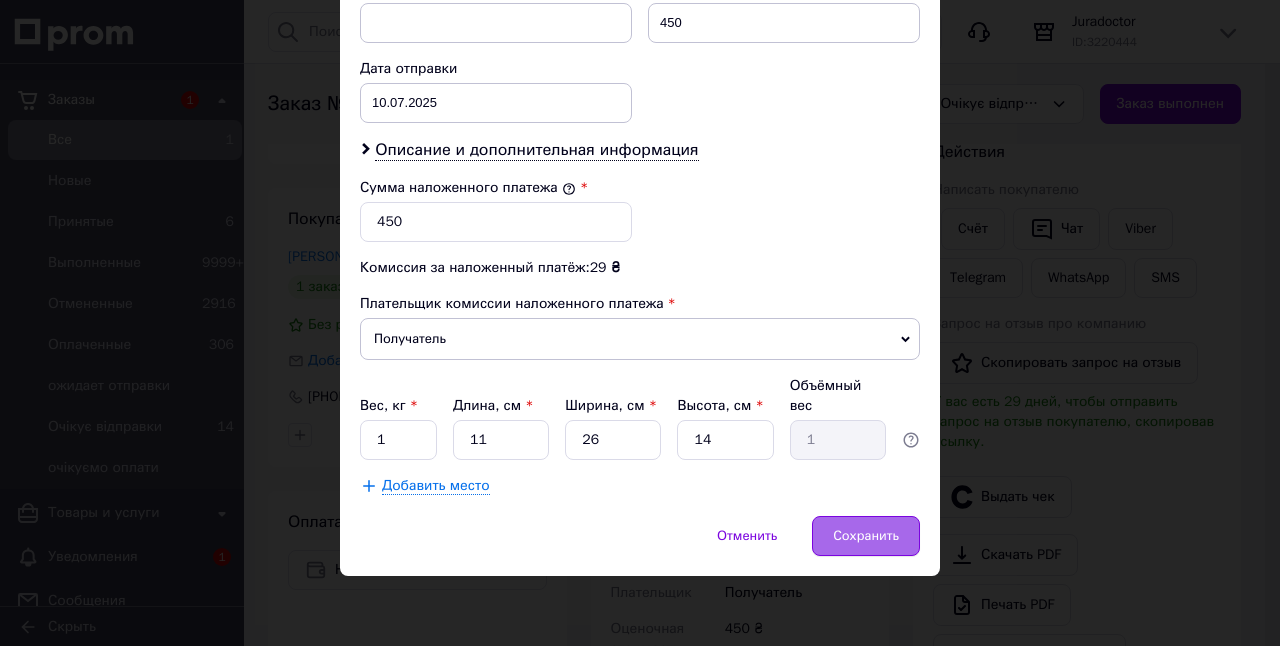 click on "Сохранить" at bounding box center [866, 536] 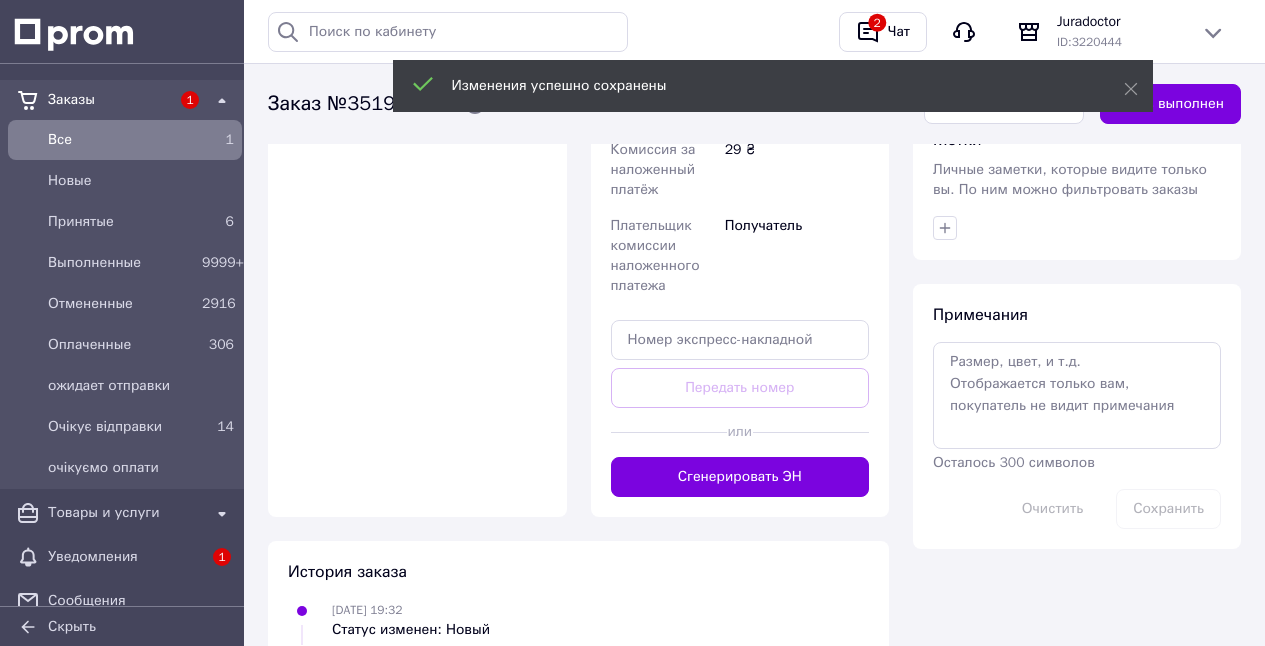 scroll, scrollTop: 953, scrollLeft: 0, axis: vertical 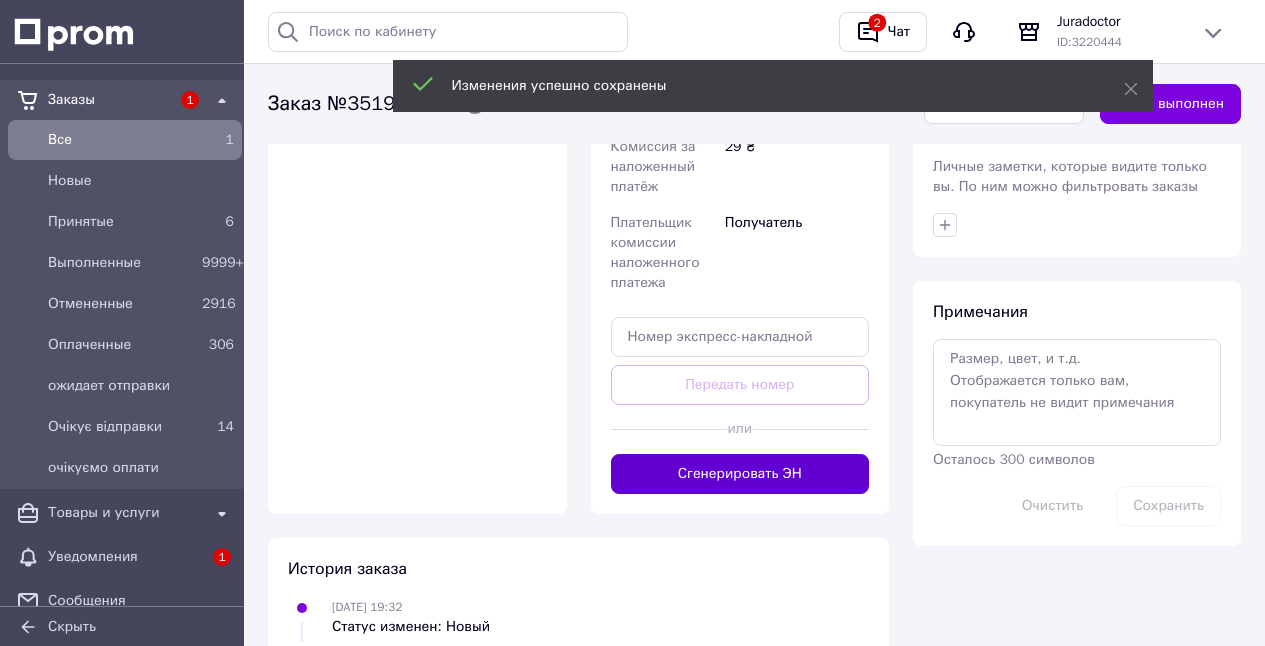 click on "Сгенерировать ЭН" at bounding box center [740, 474] 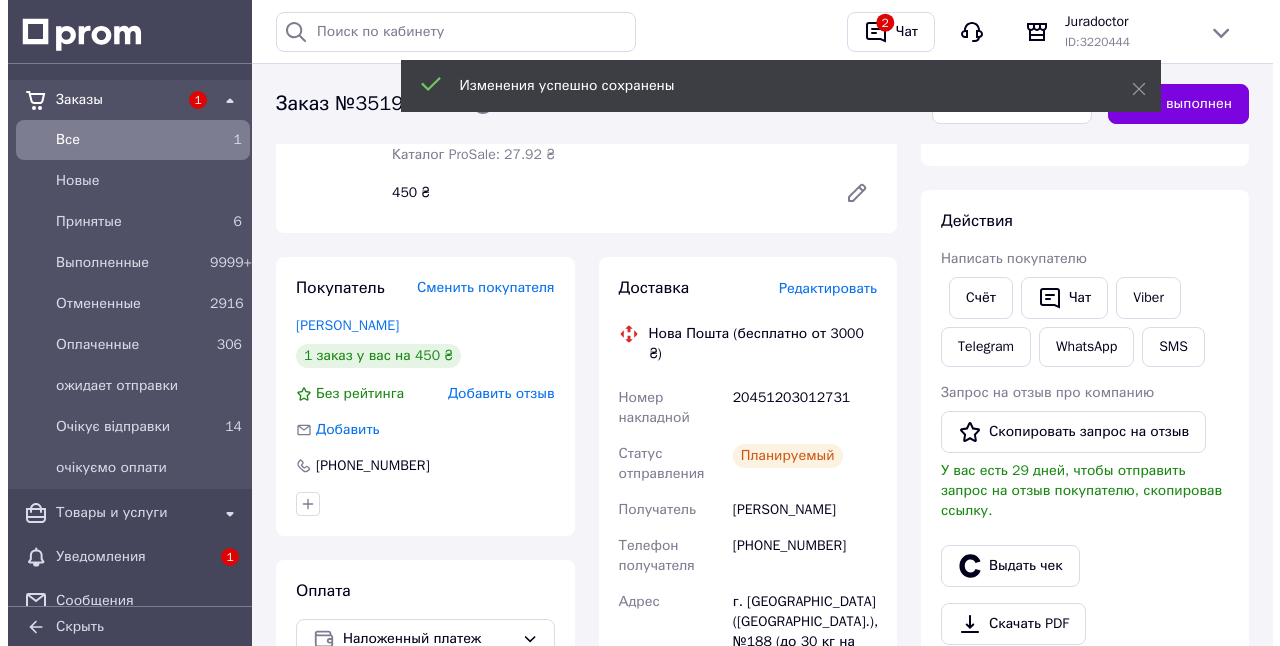 scroll, scrollTop: 267, scrollLeft: 0, axis: vertical 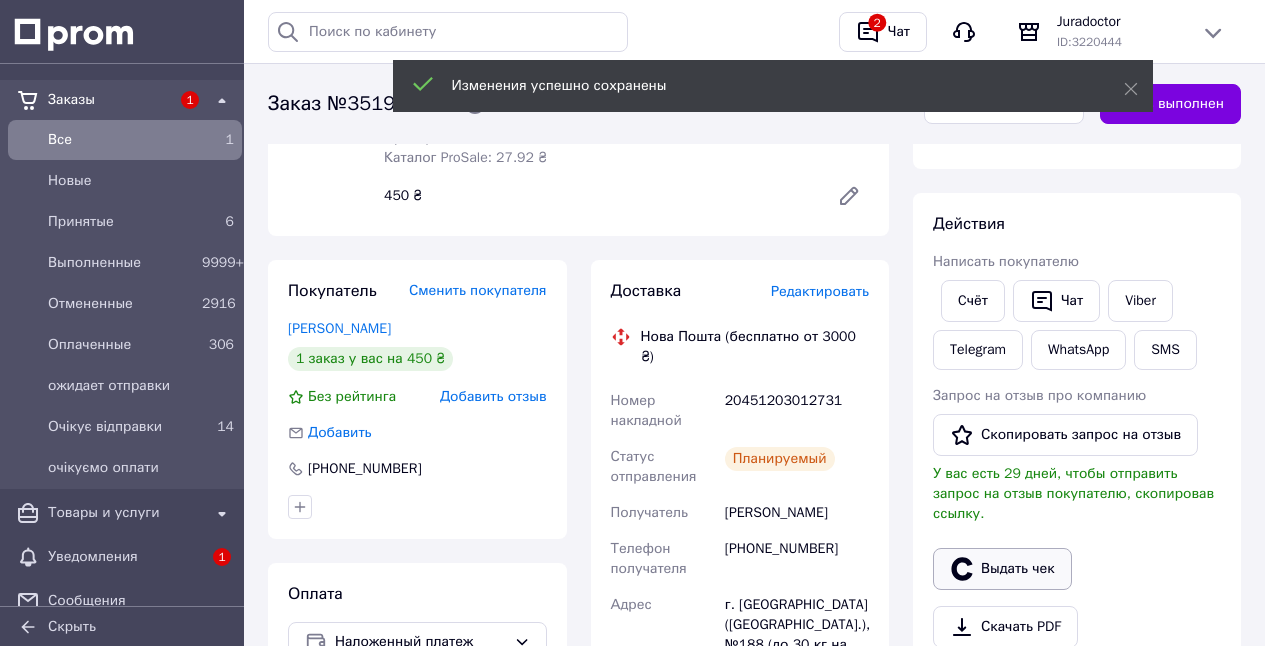 click on "Выдать чек" at bounding box center [1002, 569] 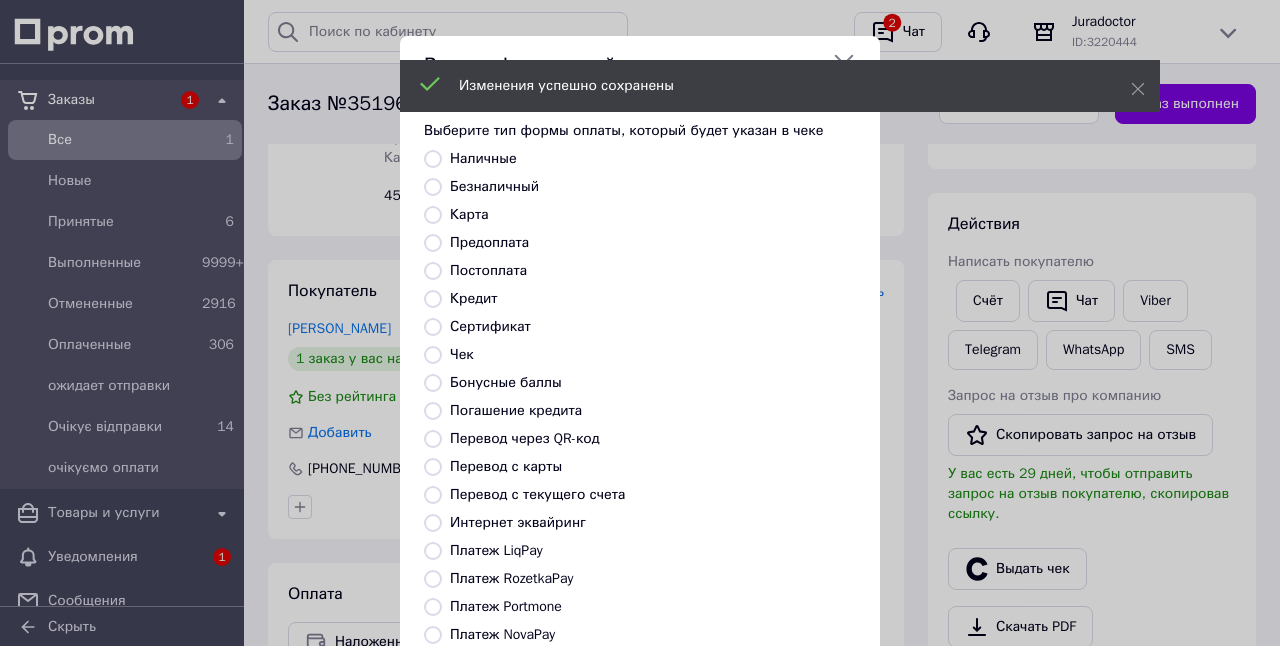 click on "Платеж NovaPay" at bounding box center (433, 635) 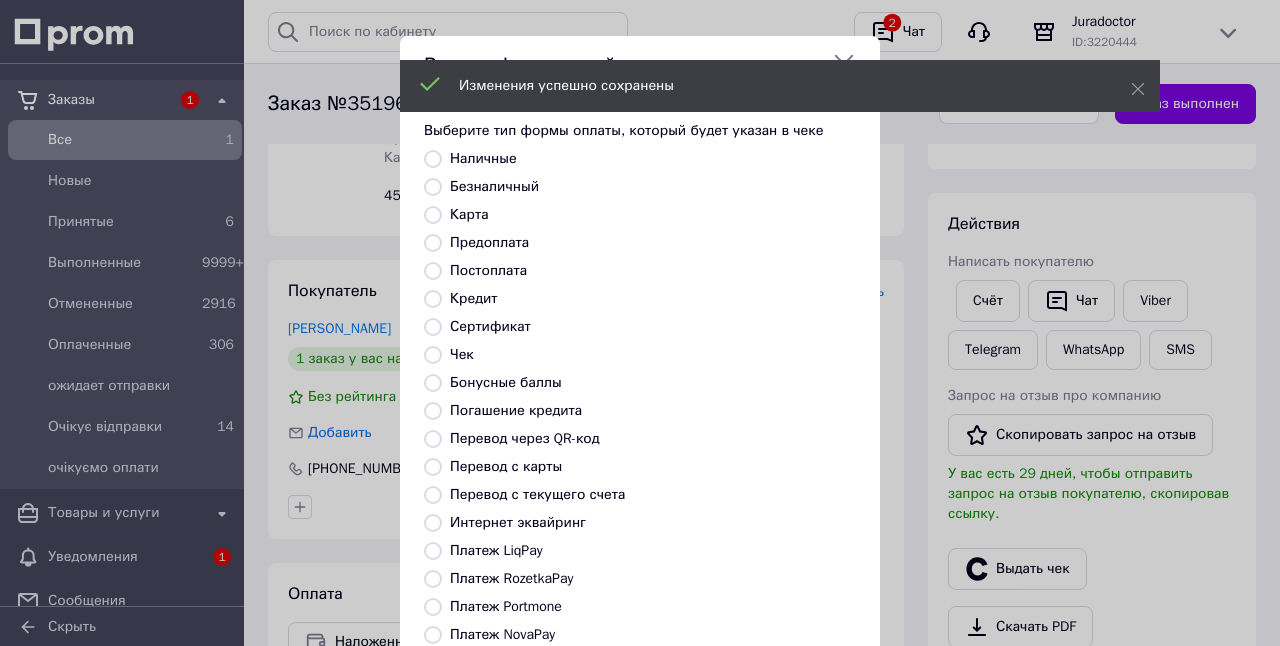 radio on "true" 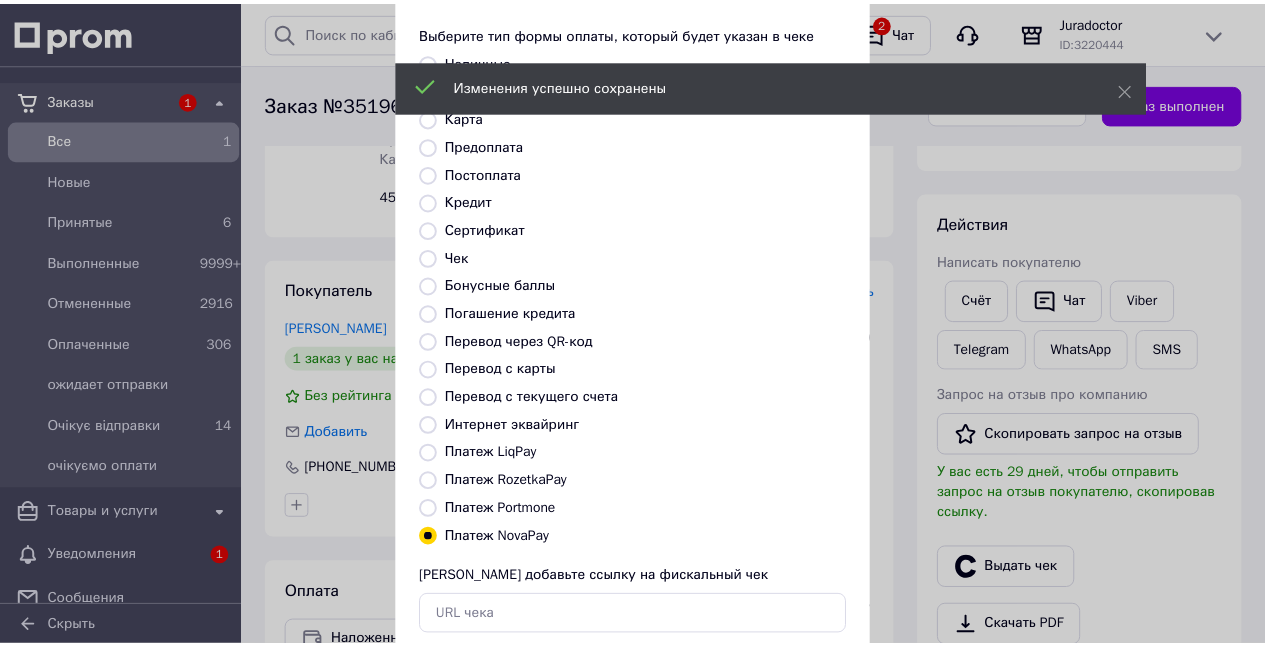 scroll, scrollTop: 213, scrollLeft: 0, axis: vertical 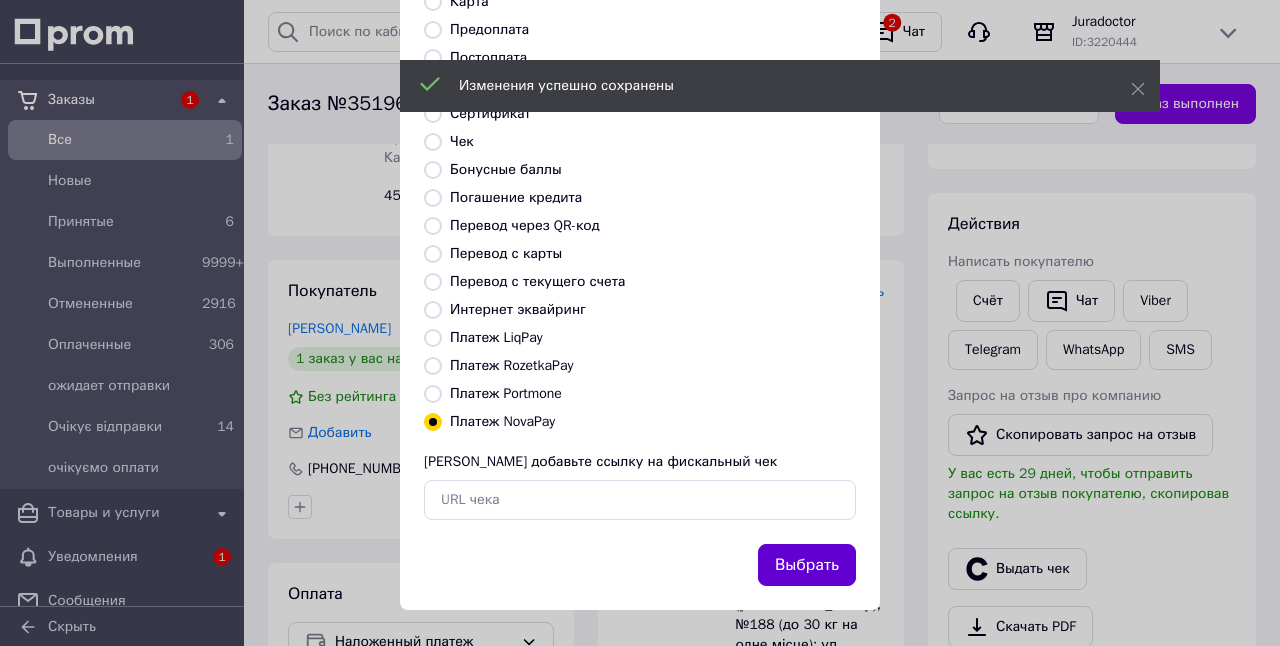 click on "Выбрать" at bounding box center [807, 565] 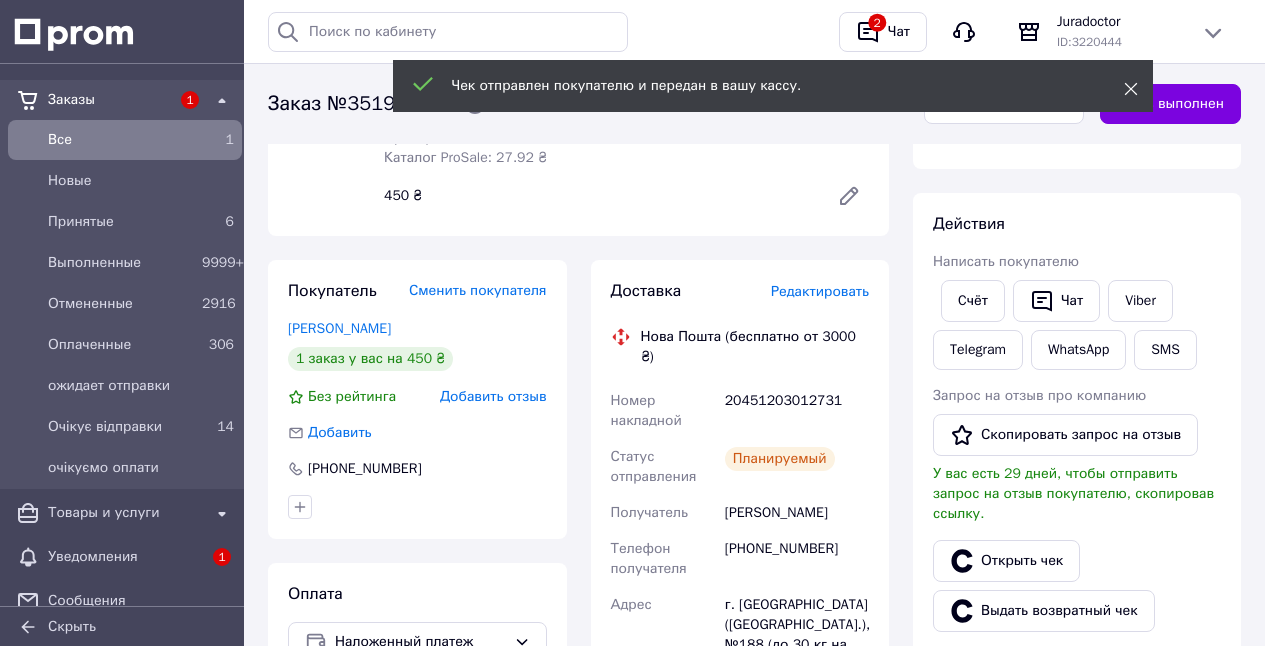 click 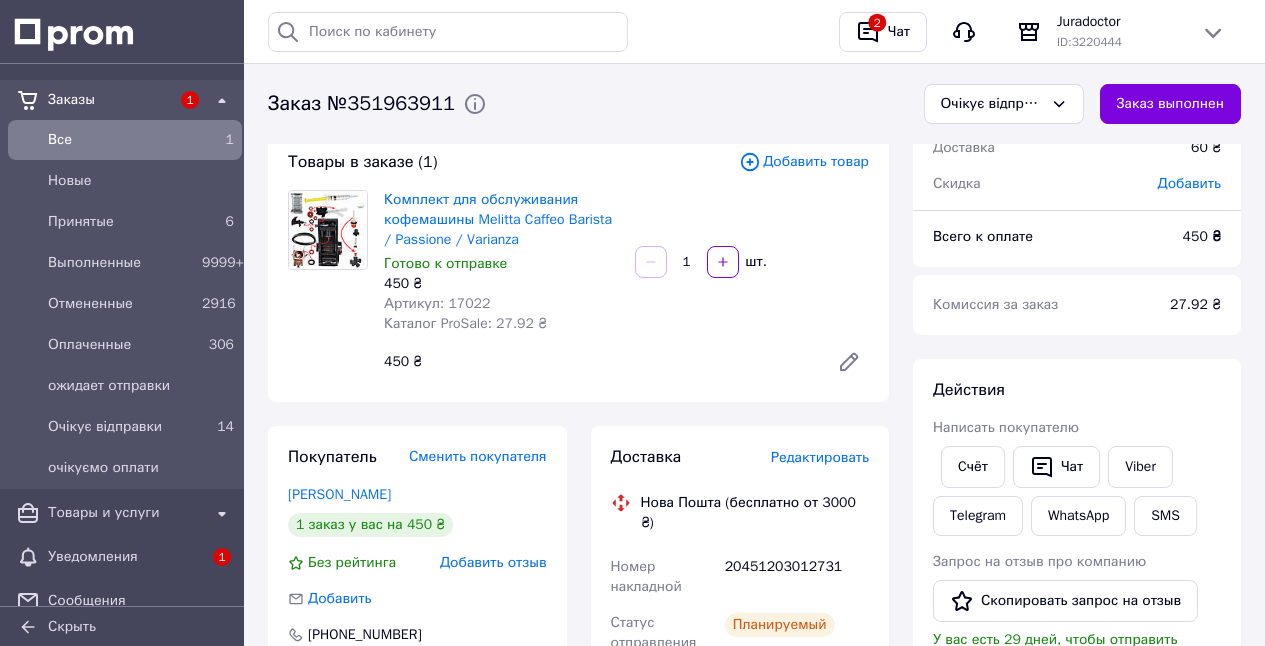 scroll, scrollTop: 83, scrollLeft: 0, axis: vertical 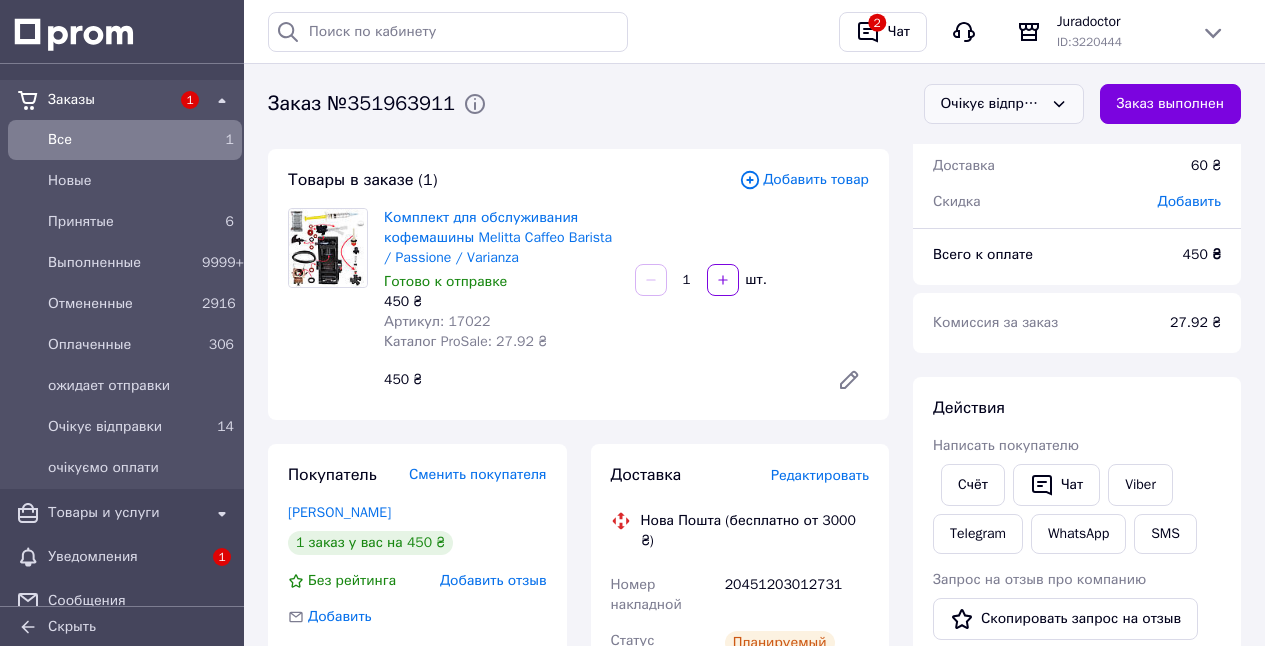 click on "Очікує відправки" at bounding box center [992, 104] 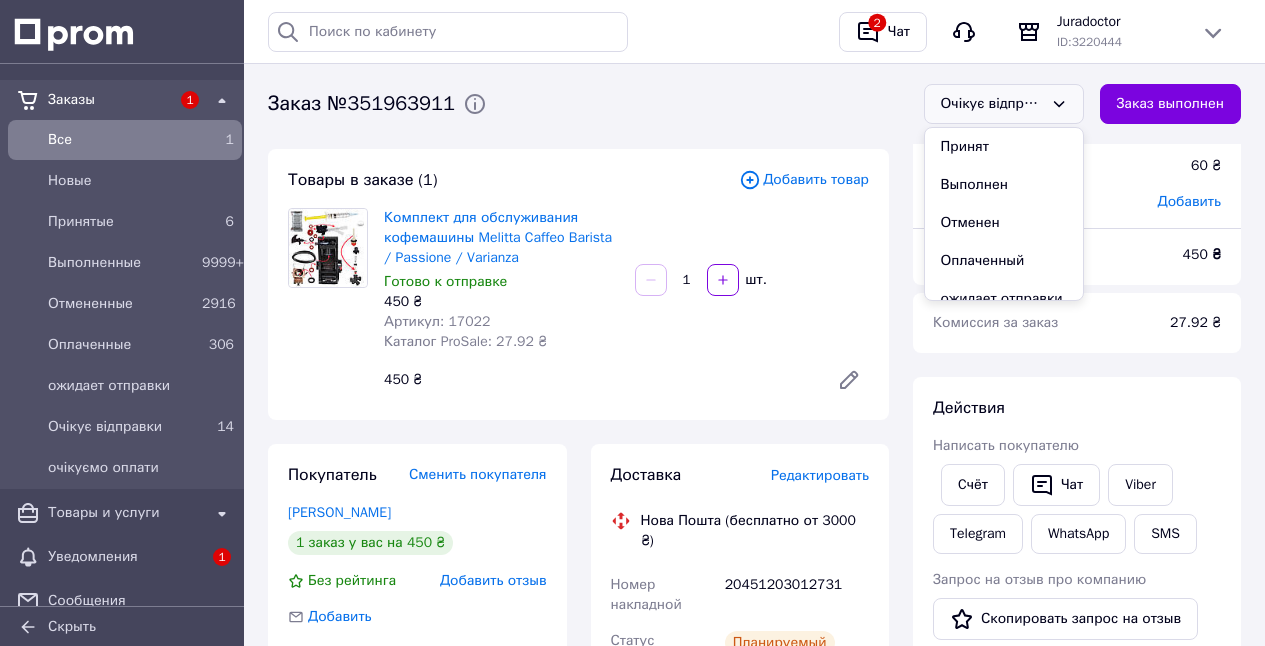 click on "Выполнен" at bounding box center [1004, 185] 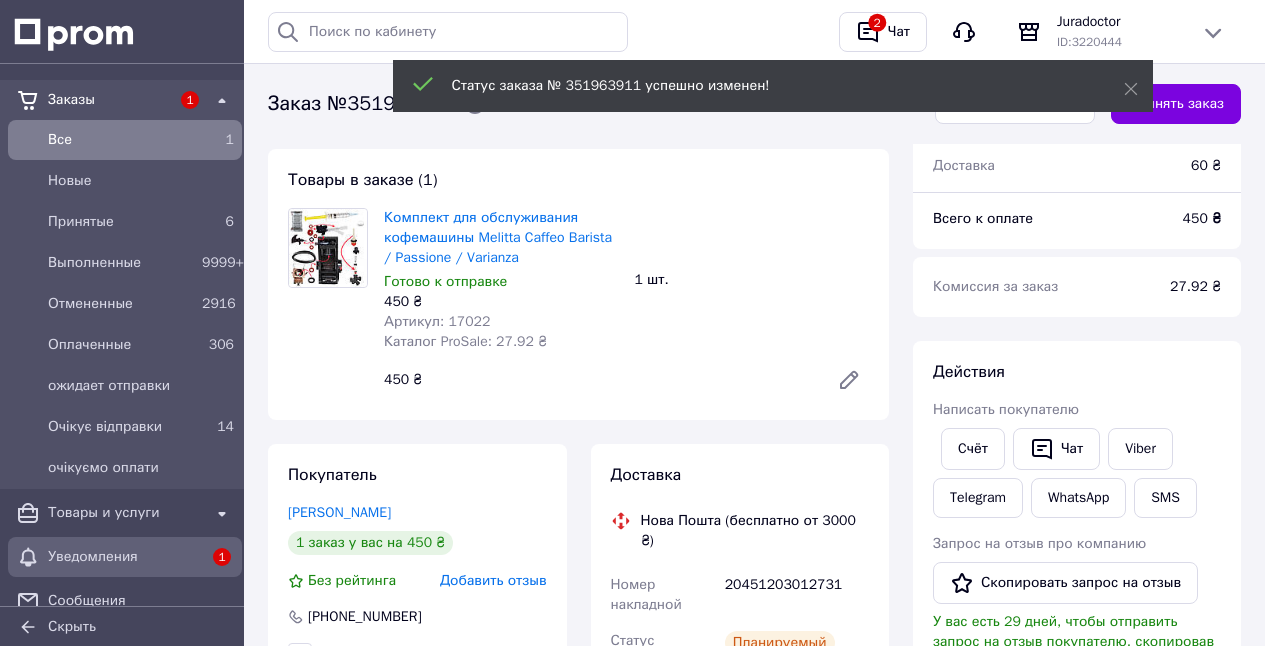 click on "Уведомления" at bounding box center [125, 557] 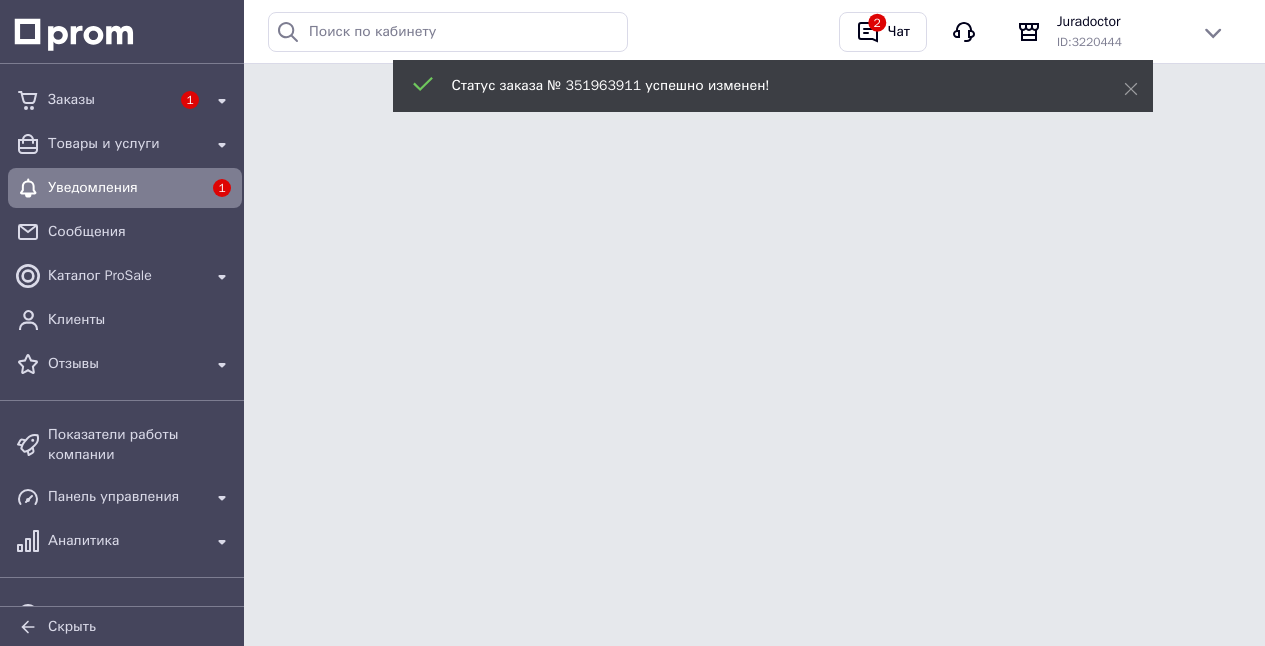 scroll, scrollTop: 0, scrollLeft: 0, axis: both 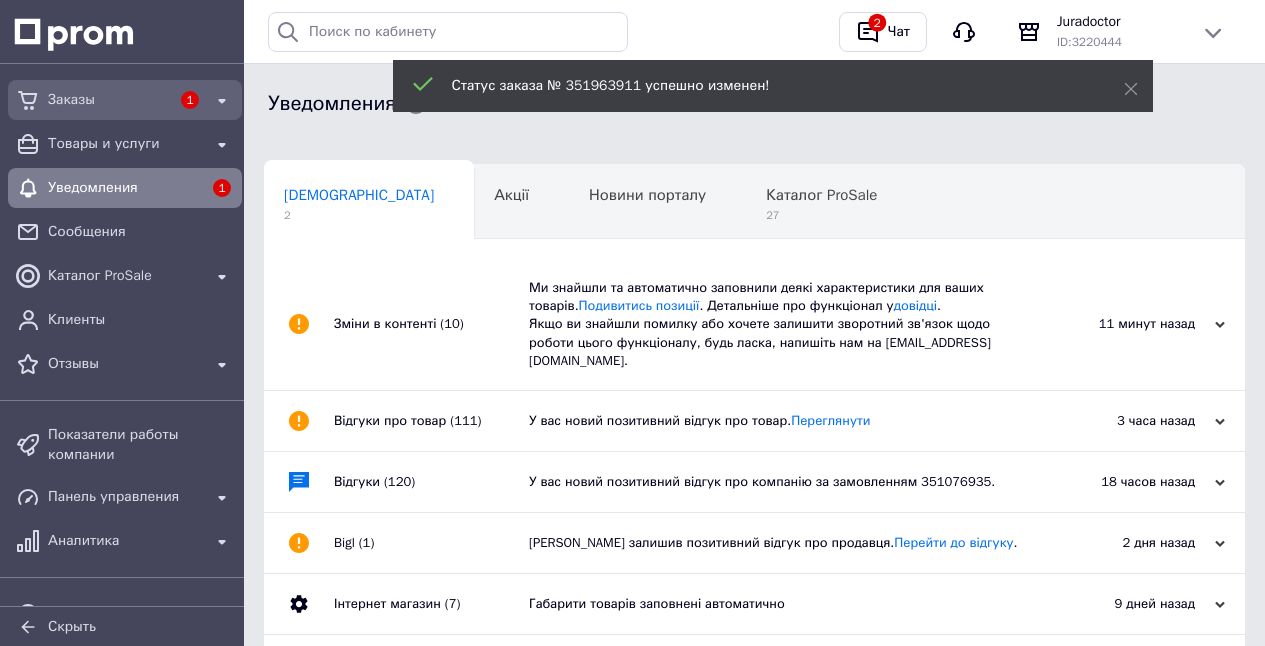click on "Заказы" at bounding box center [109, 100] 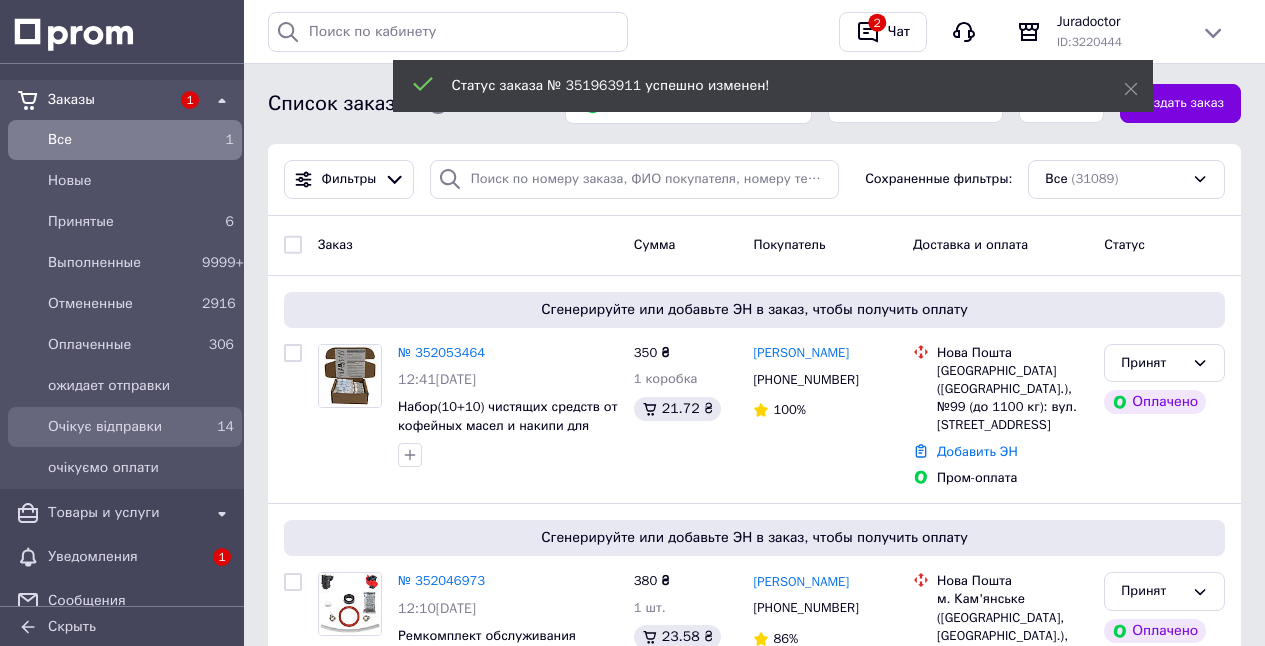 click on "Очікує відправки" at bounding box center (121, 427) 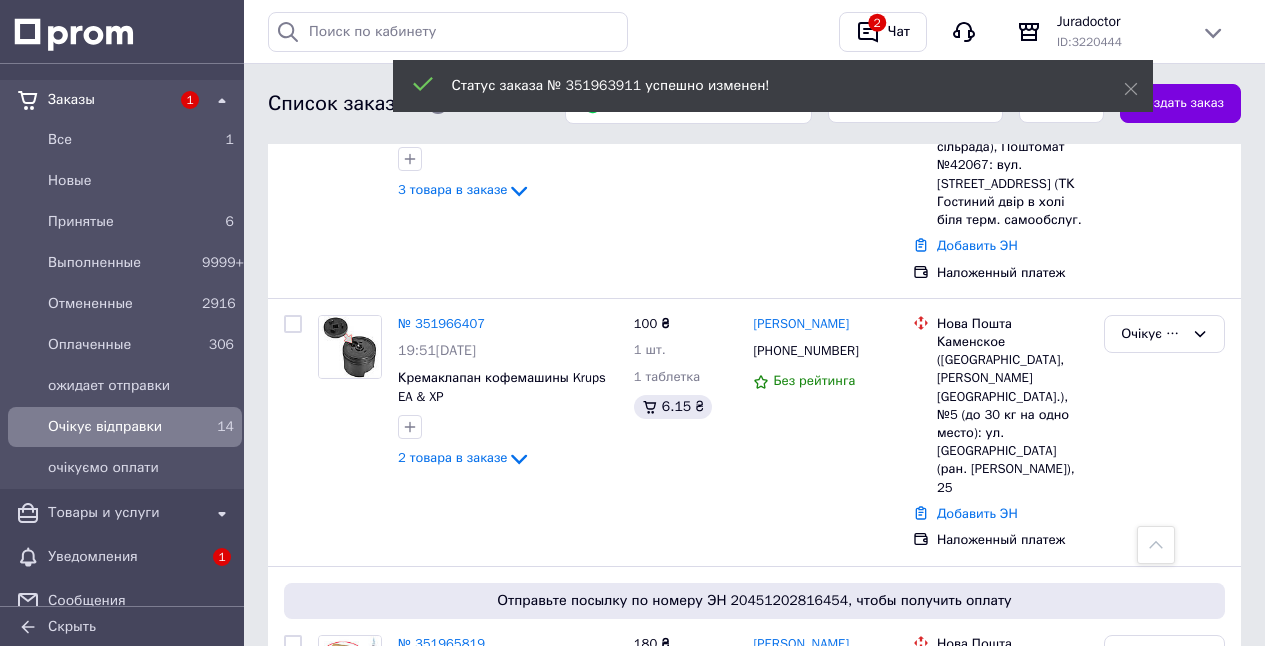 scroll, scrollTop: 2389, scrollLeft: 0, axis: vertical 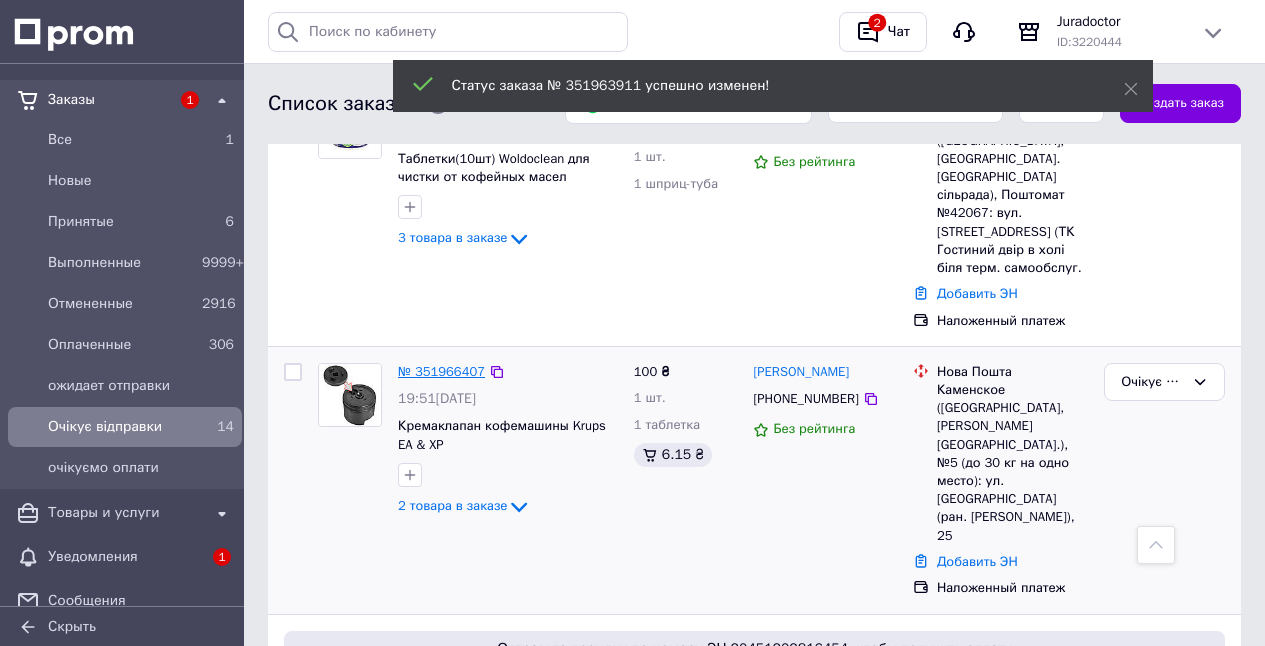 click on "№ 351966407" at bounding box center [441, 371] 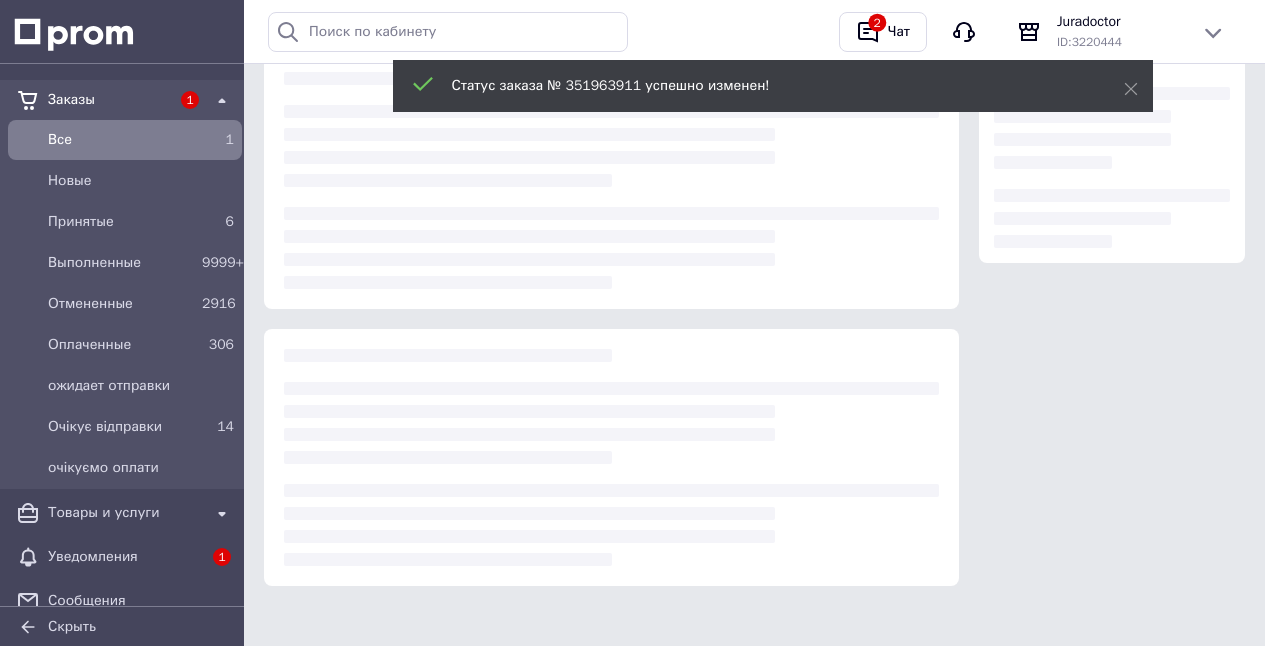scroll, scrollTop: 0, scrollLeft: 0, axis: both 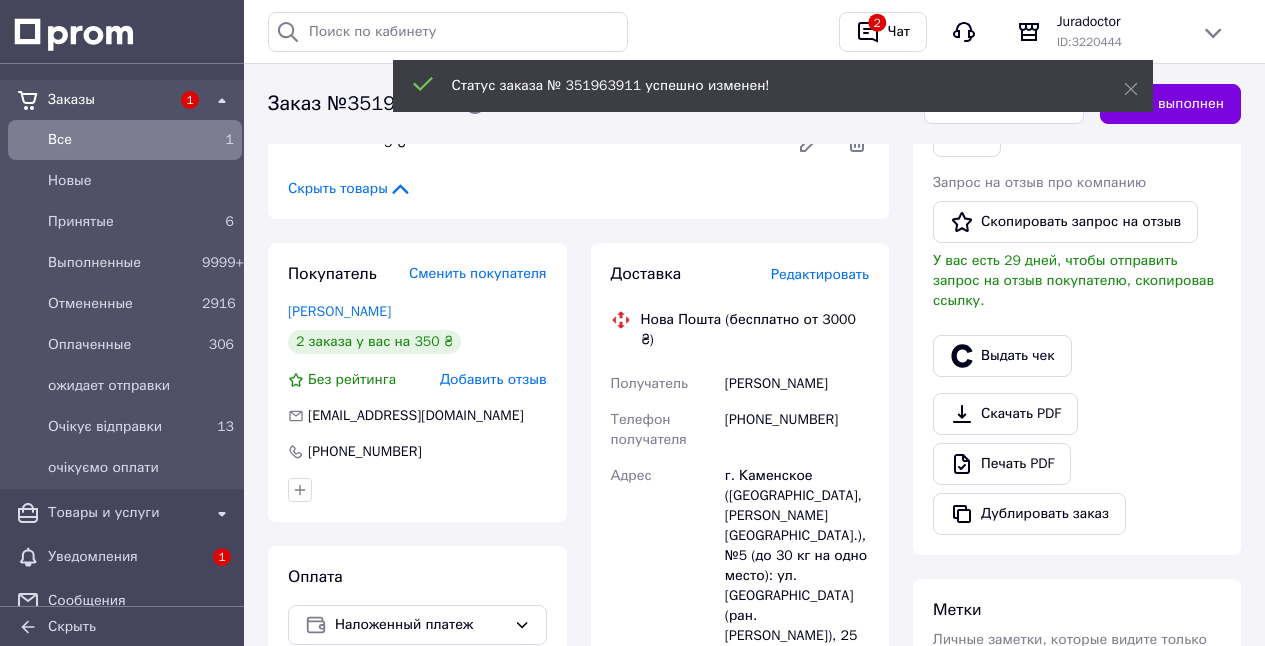click on "Редактировать" at bounding box center (820, 274) 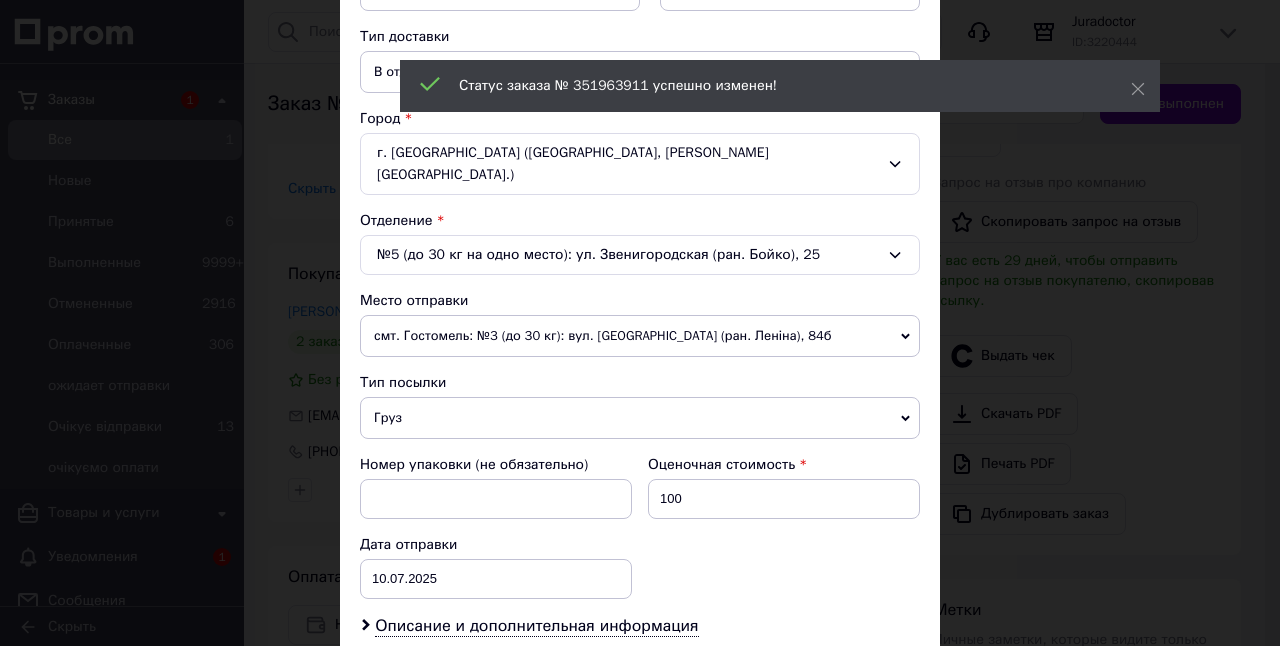 scroll, scrollTop: 526, scrollLeft: 0, axis: vertical 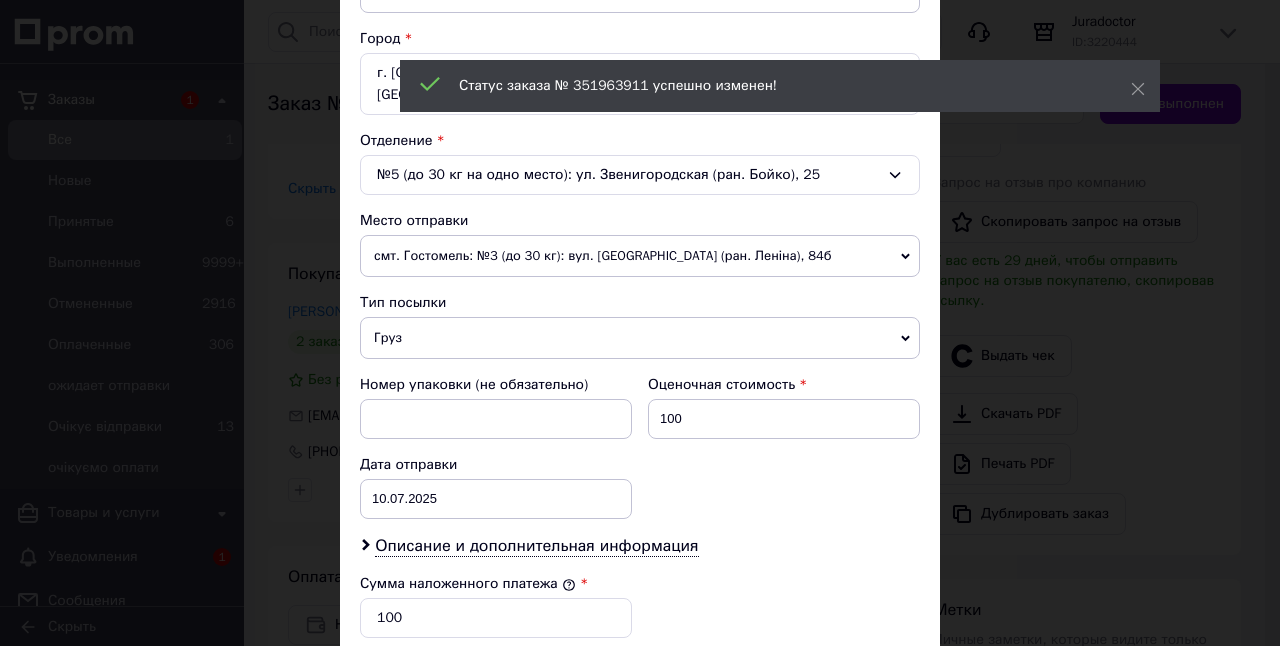 click on "Груз" at bounding box center (640, 338) 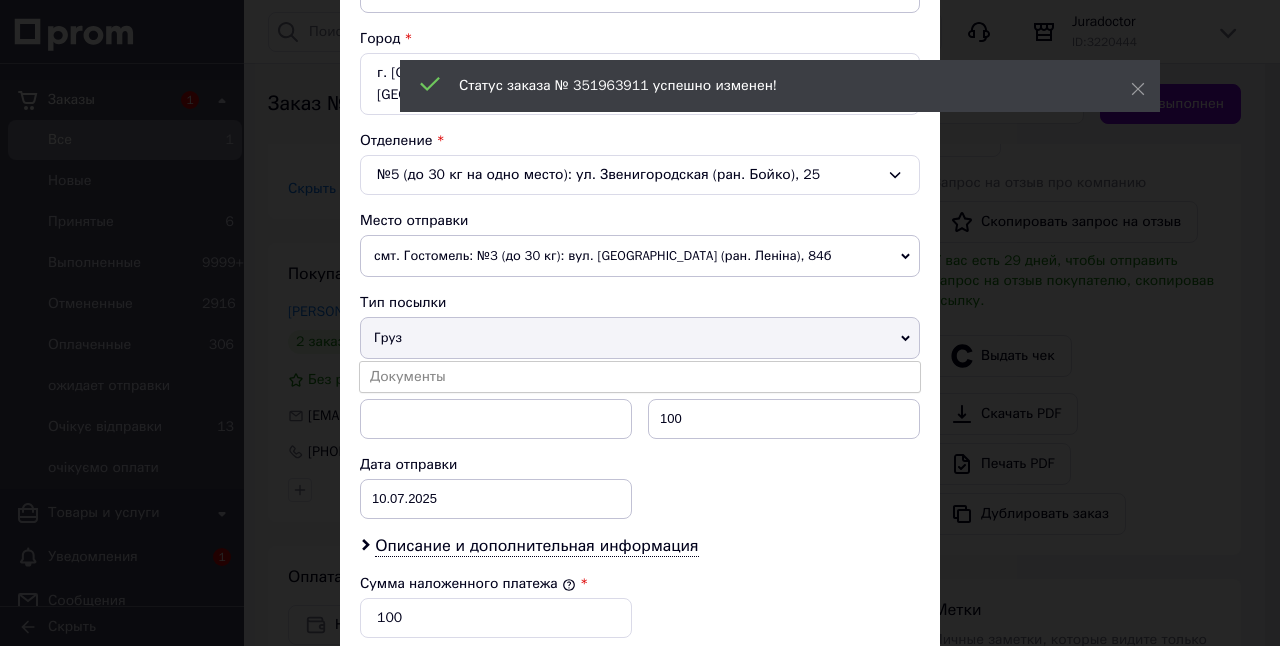 drag, startPoint x: 423, startPoint y: 353, endPoint x: 477, endPoint y: 359, distance: 54.33231 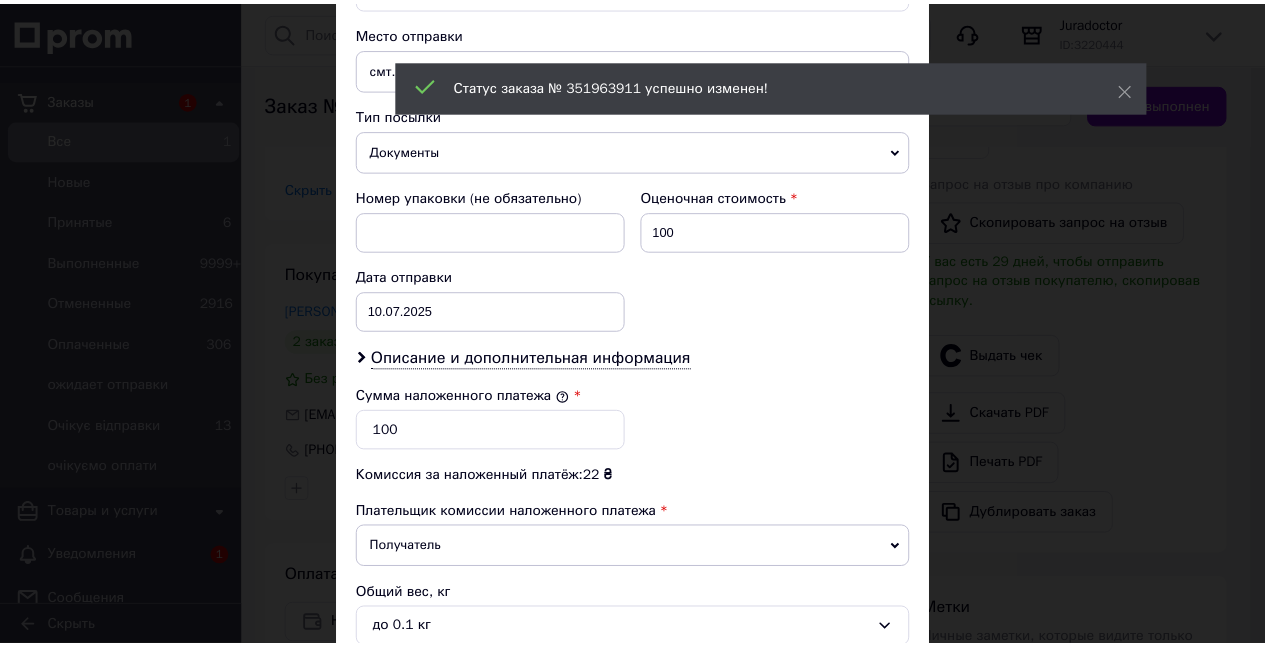 scroll, scrollTop: 900, scrollLeft: 0, axis: vertical 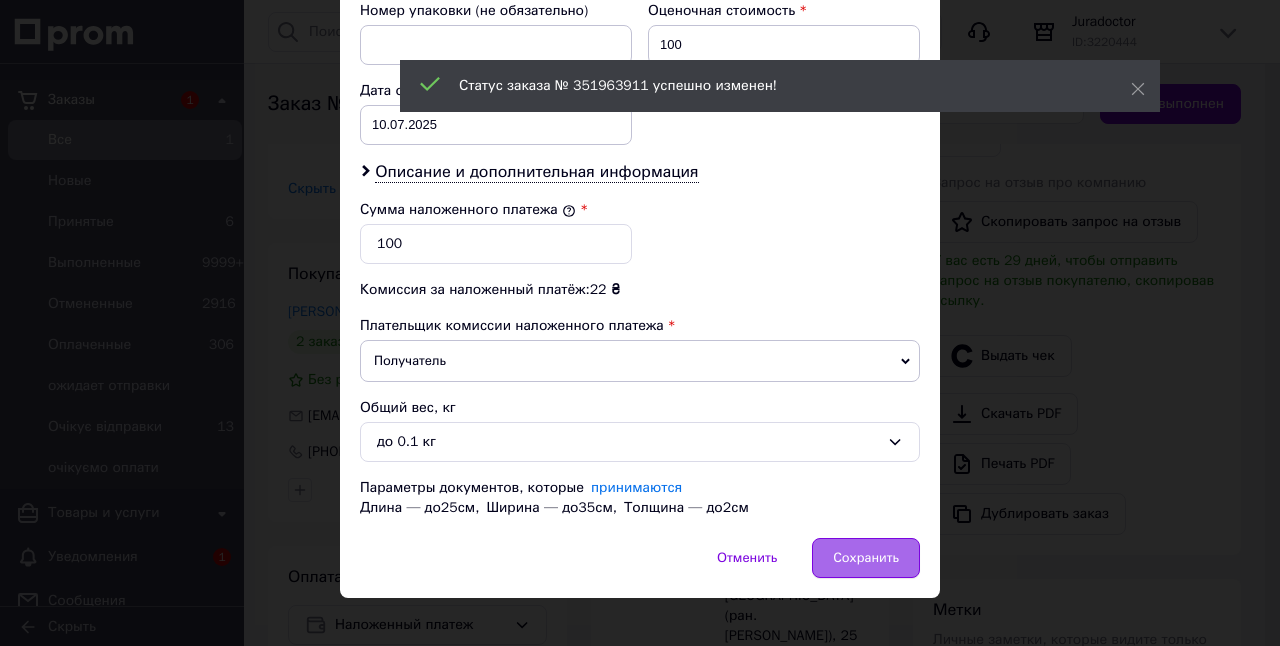 click on "Сохранить" at bounding box center [866, 558] 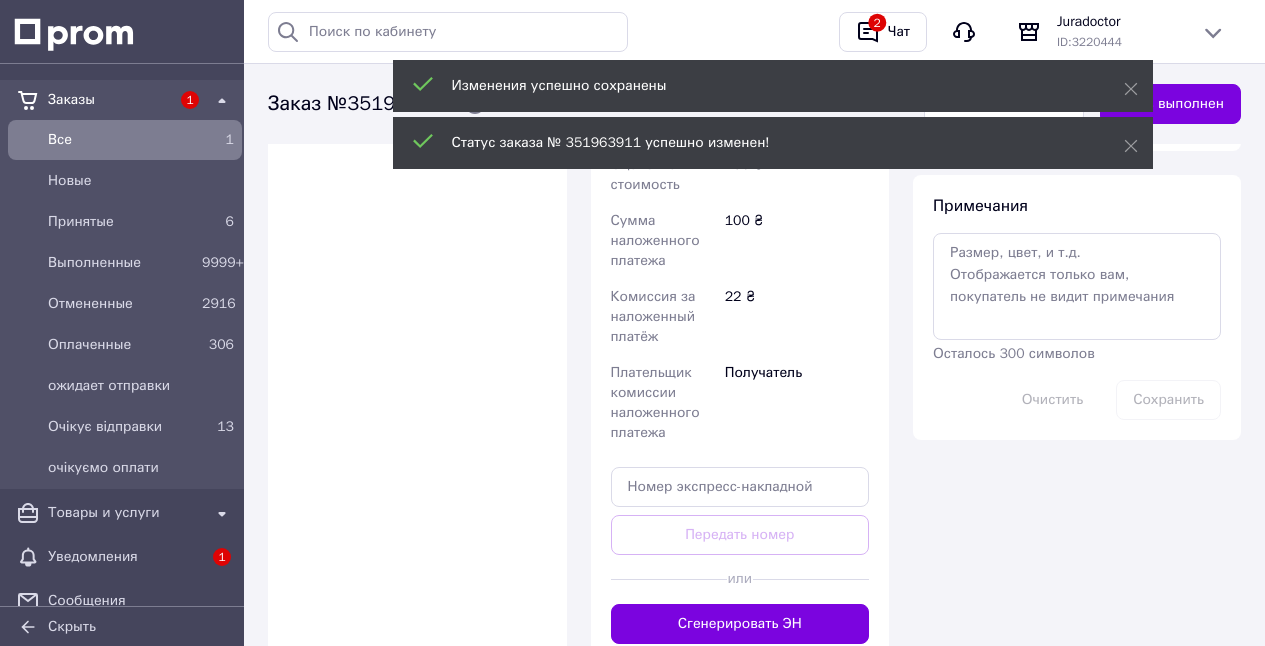 scroll, scrollTop: 1217, scrollLeft: 0, axis: vertical 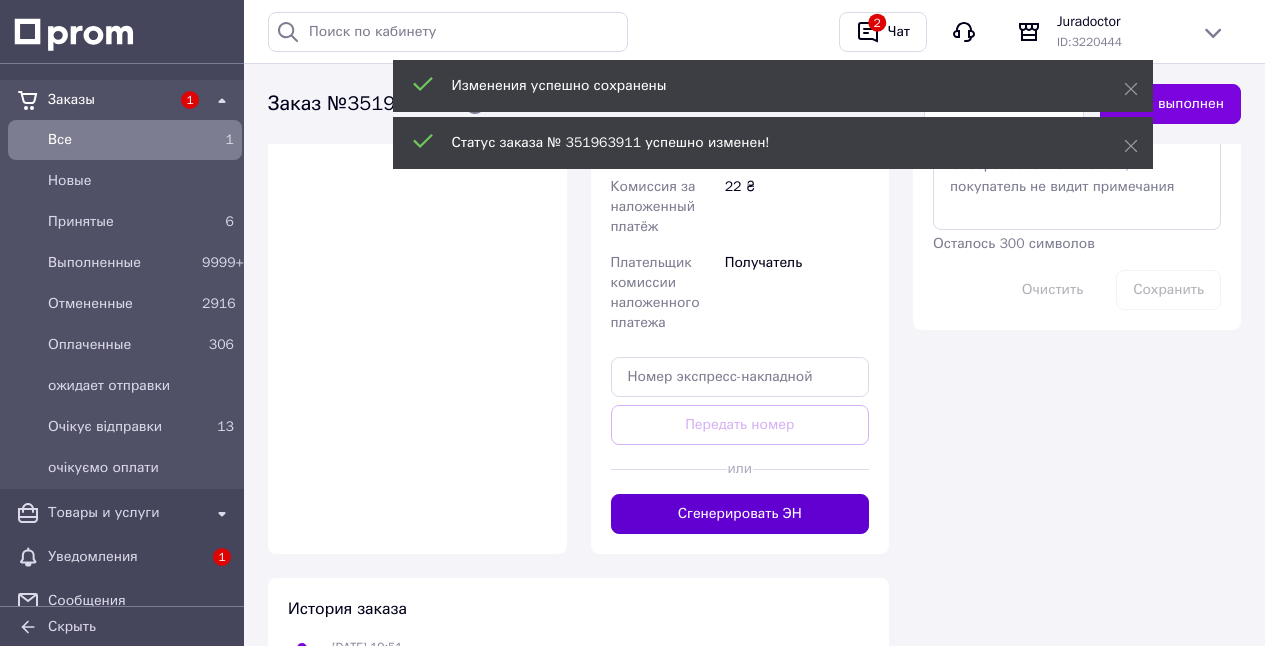 click on "Сгенерировать ЭН" at bounding box center (740, 514) 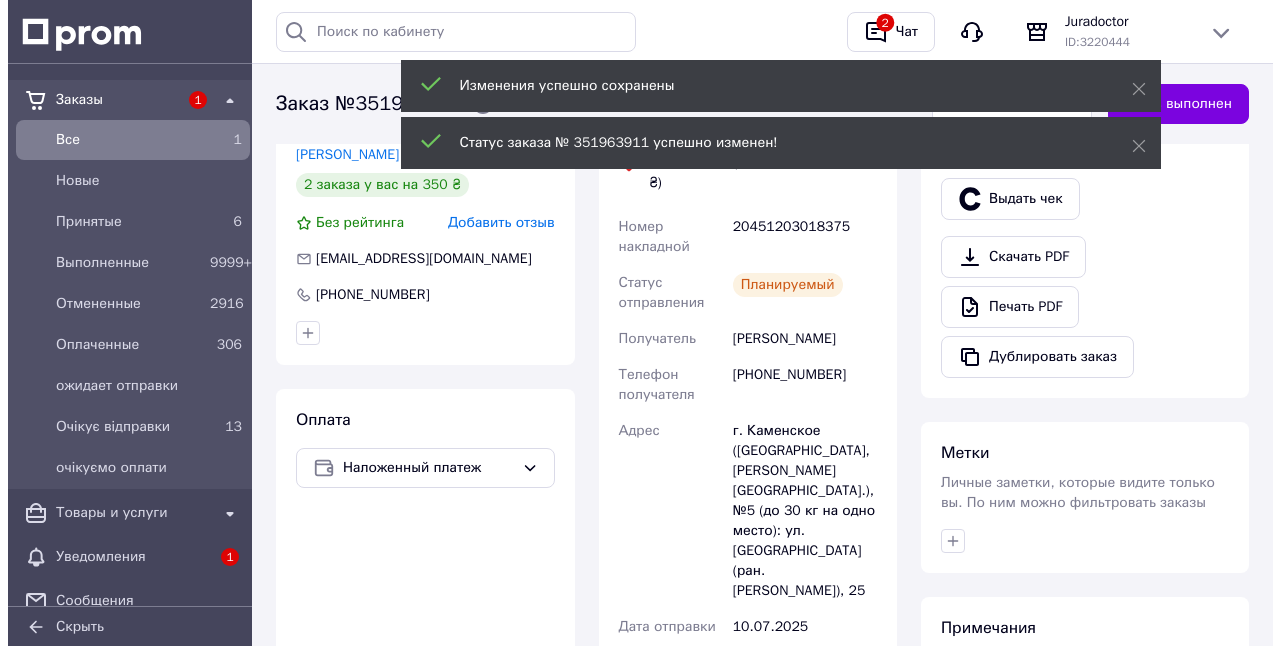 scroll, scrollTop: 594, scrollLeft: 0, axis: vertical 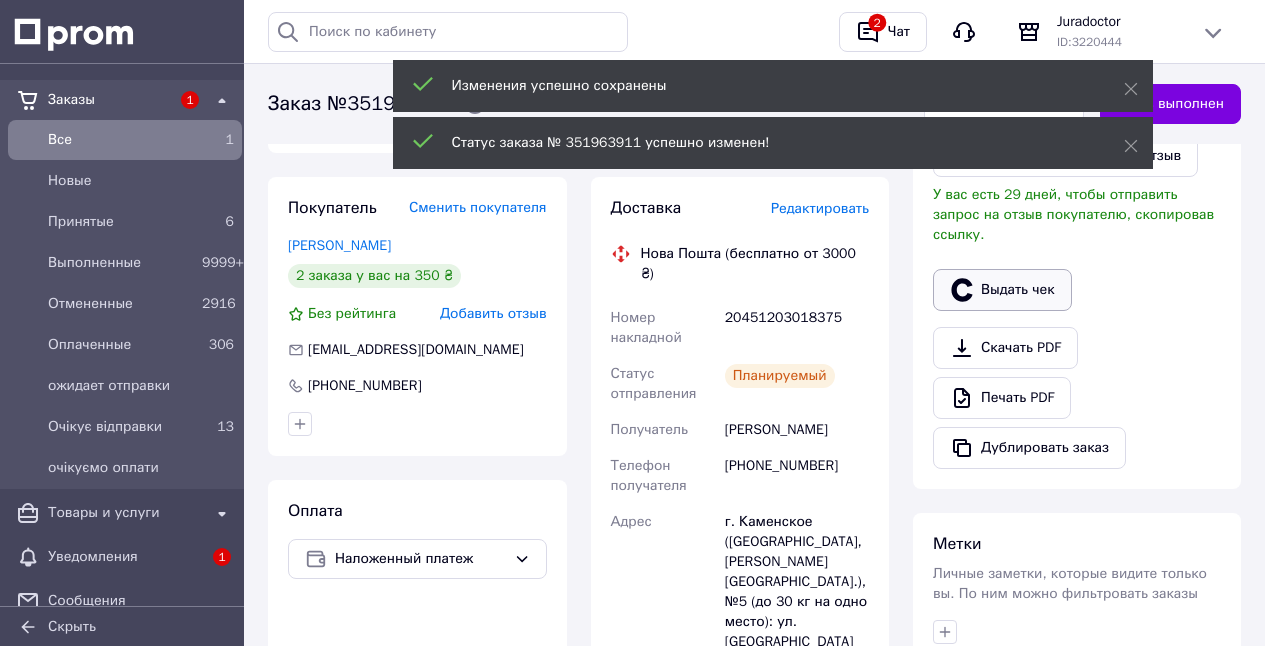click on "Выдать чек" at bounding box center [1002, 290] 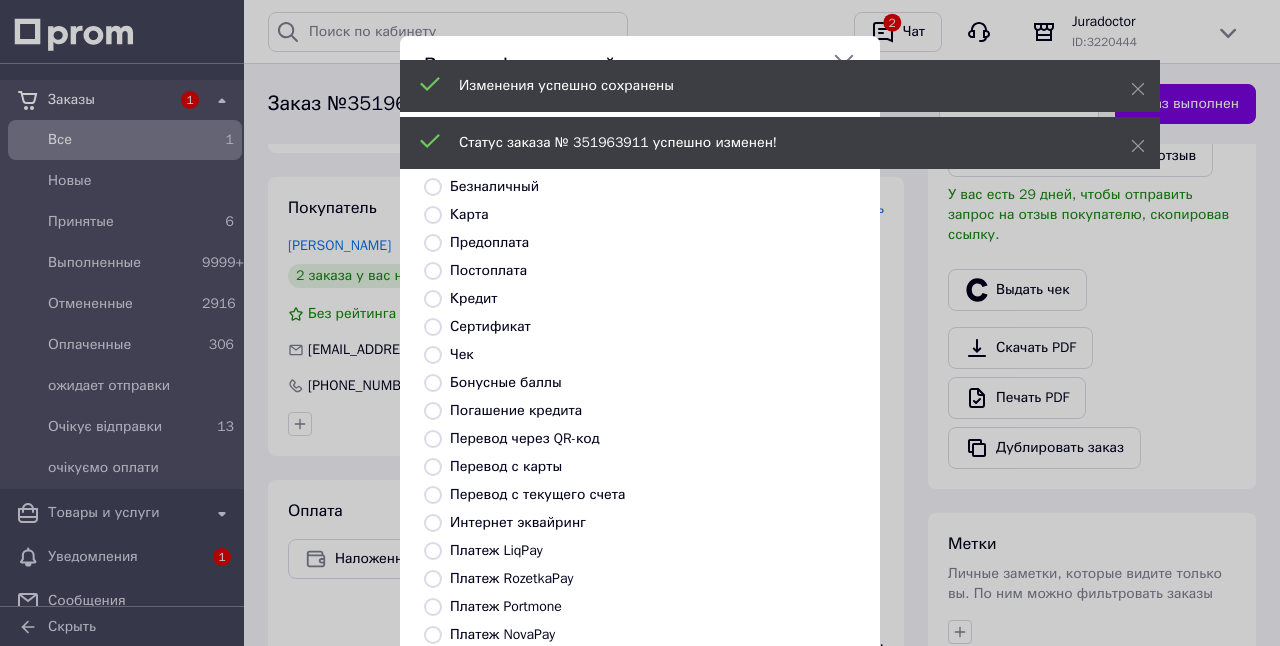 click on "Платеж NovaPay" at bounding box center [433, 635] 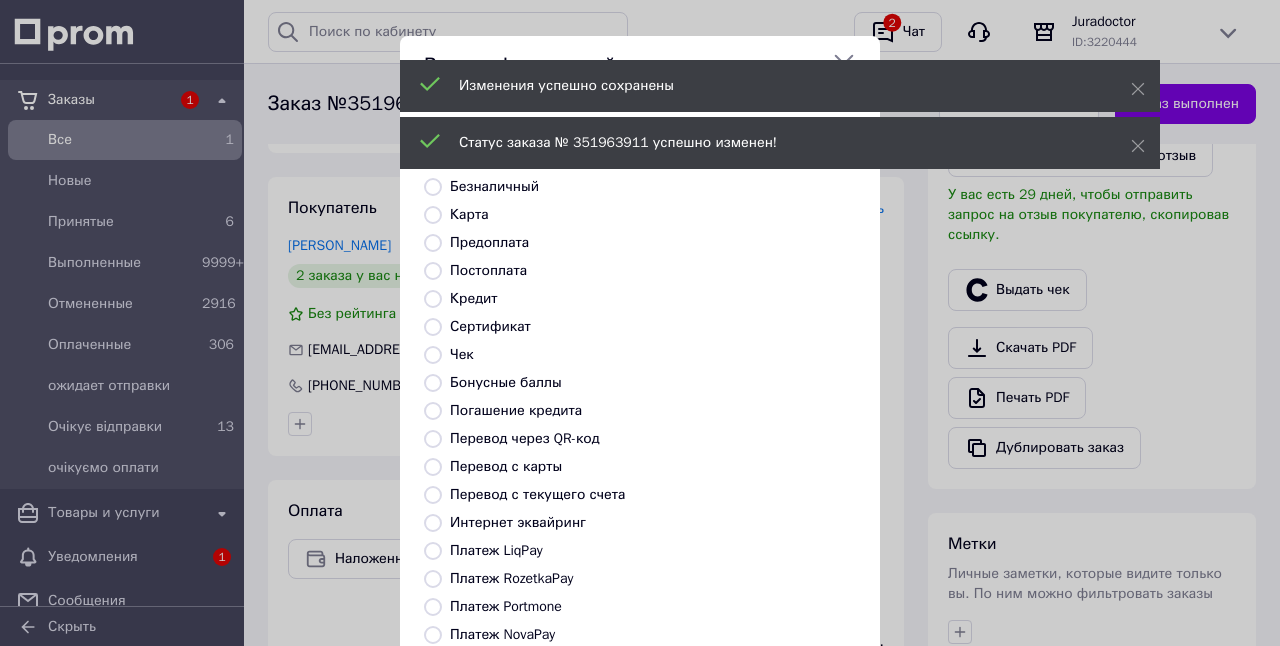 radio on "true" 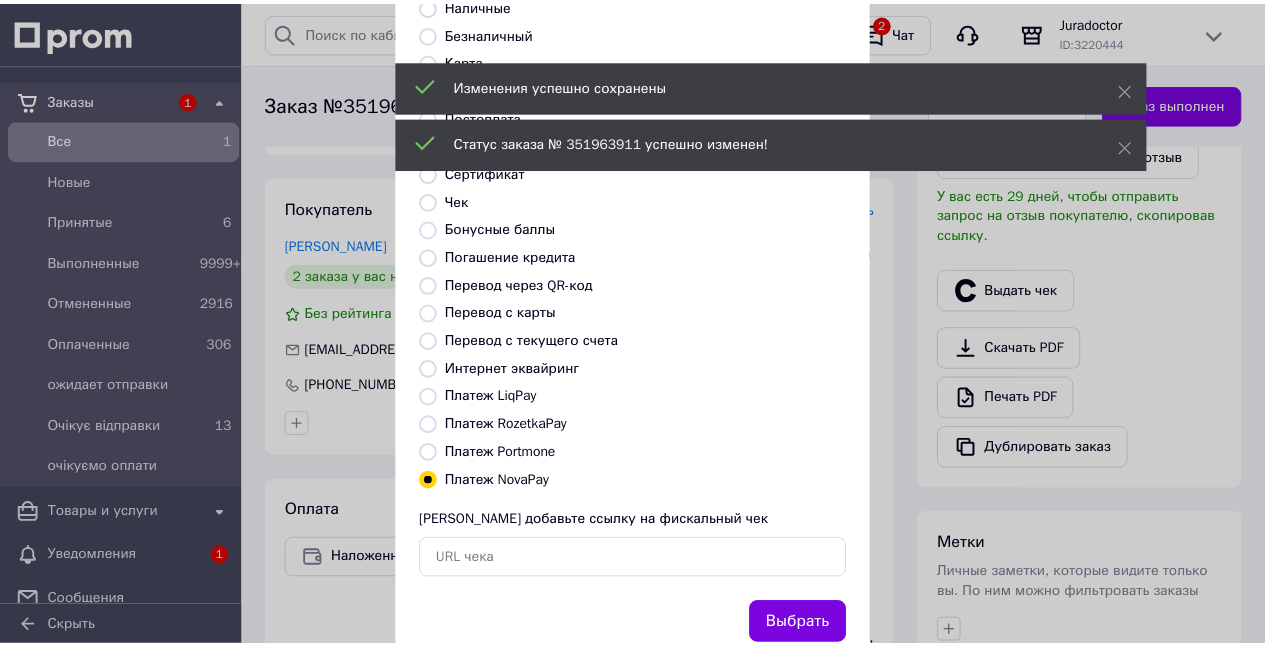 scroll, scrollTop: 213, scrollLeft: 0, axis: vertical 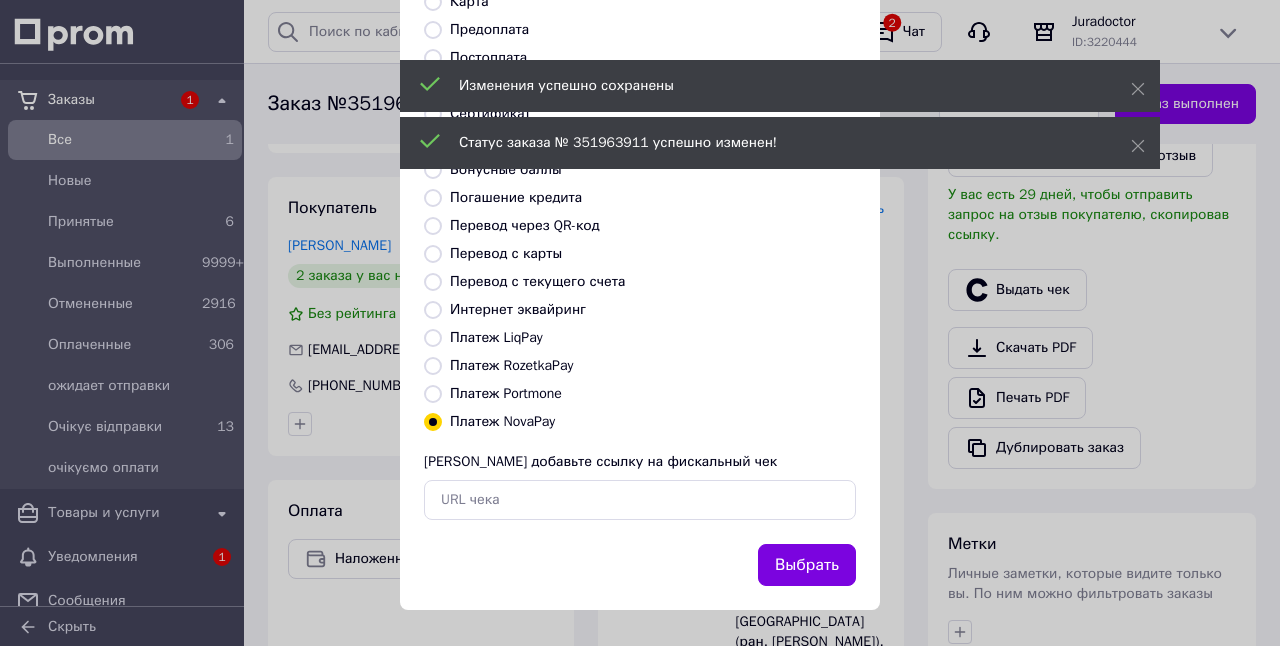 click on "Выбрать" at bounding box center [807, 565] 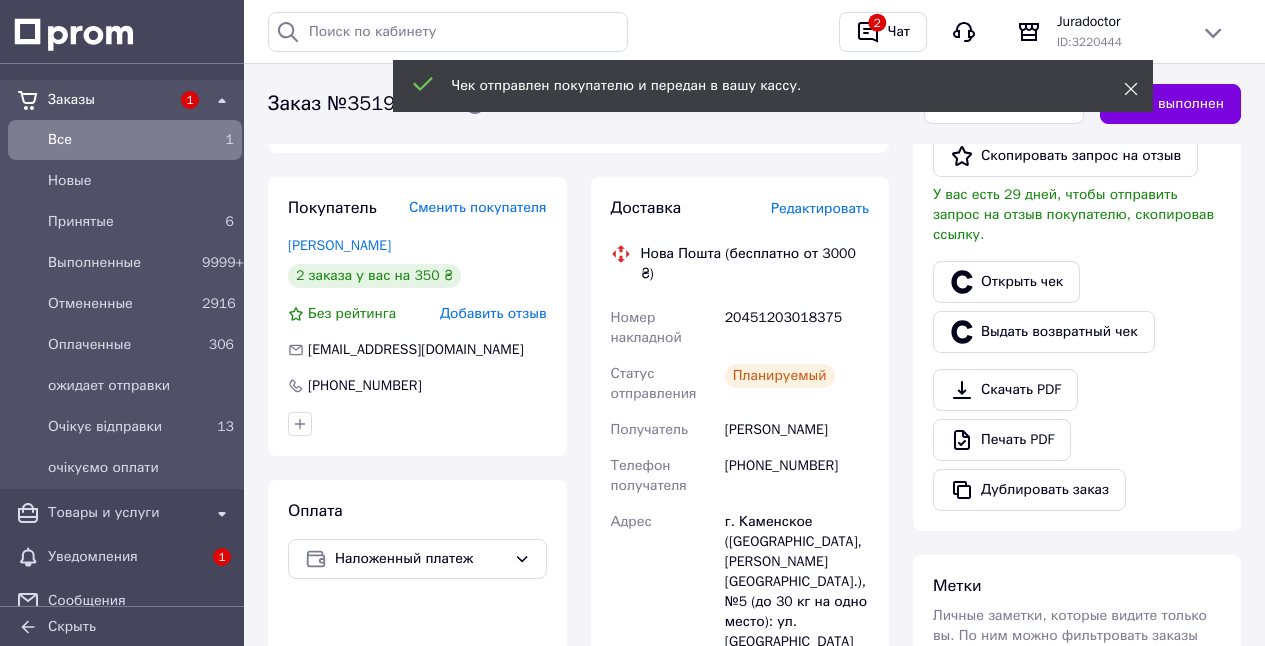 click 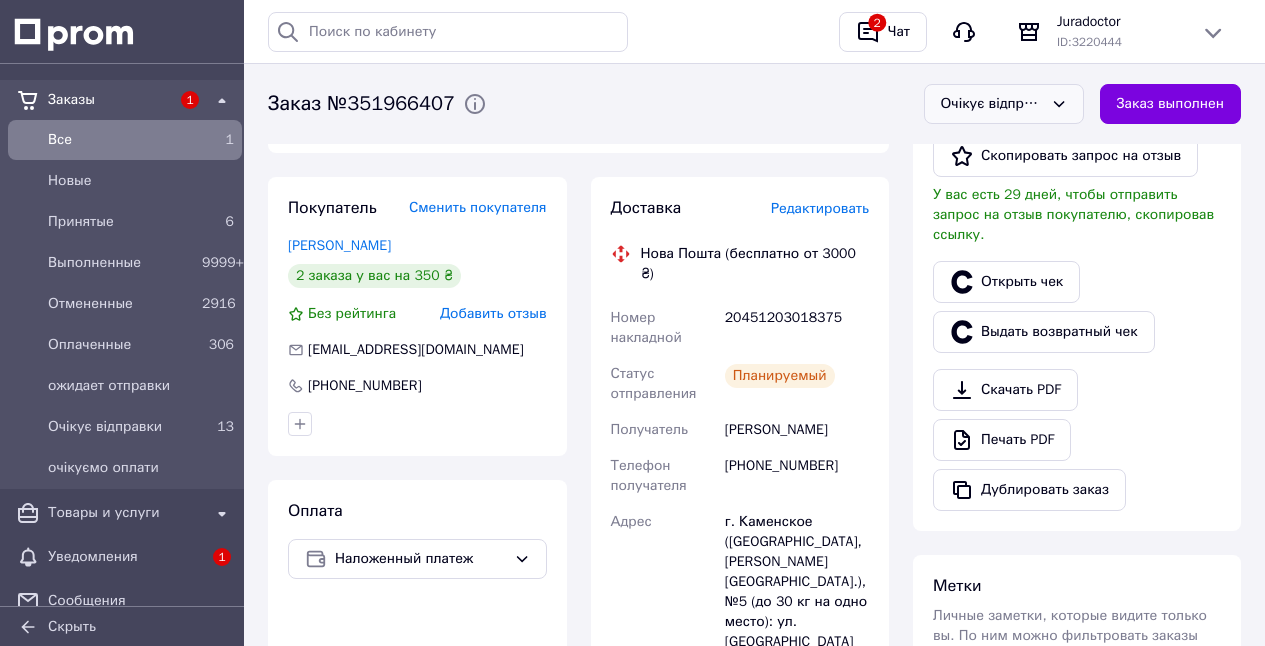 click on "Очікує відправки" at bounding box center (992, 104) 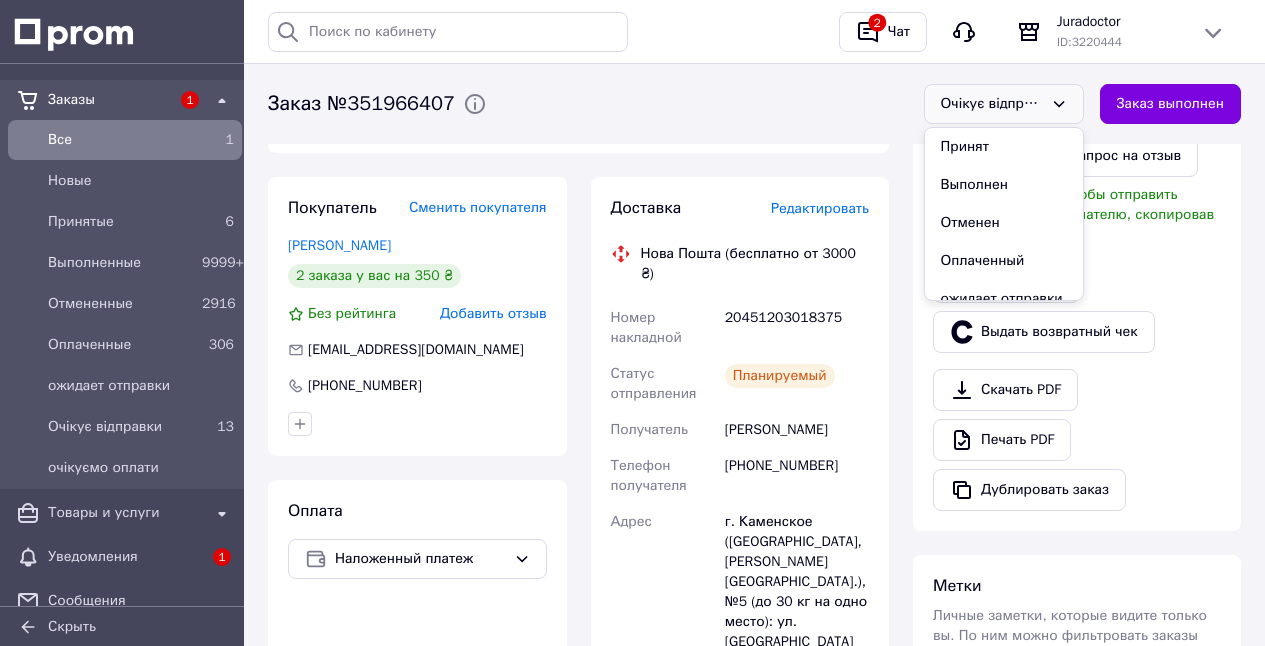 drag, startPoint x: 975, startPoint y: 176, endPoint x: 1106, endPoint y: 237, distance: 144.50606 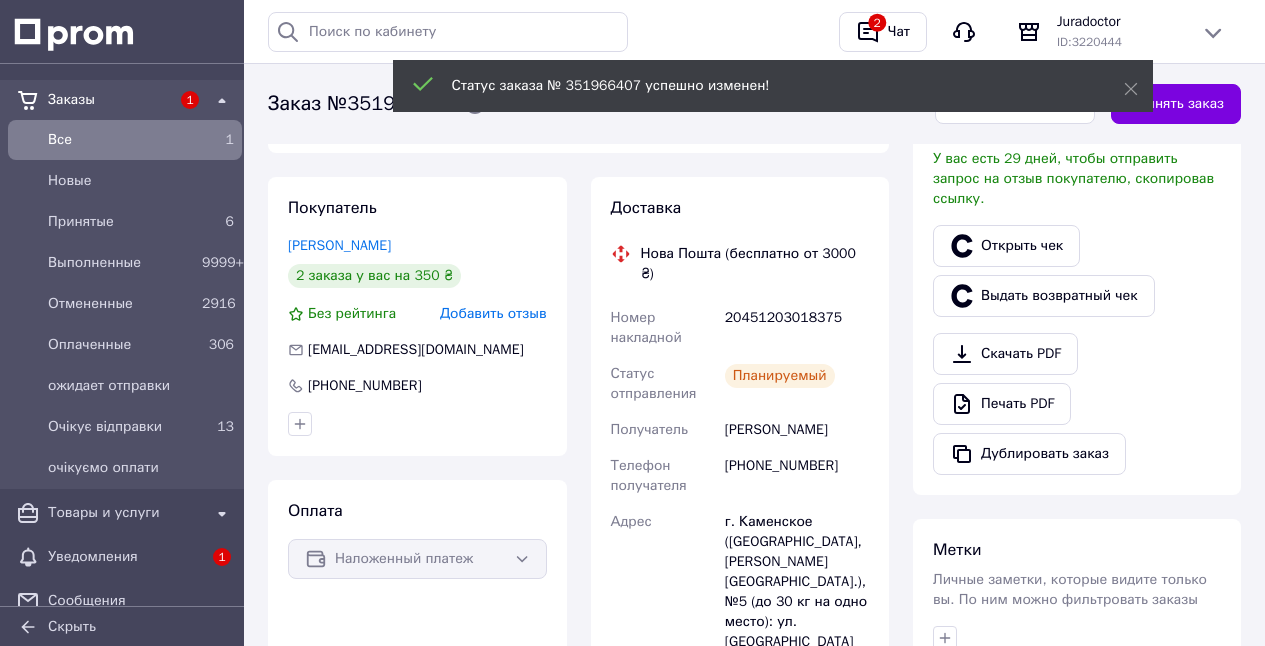 scroll, scrollTop: 16, scrollLeft: 0, axis: vertical 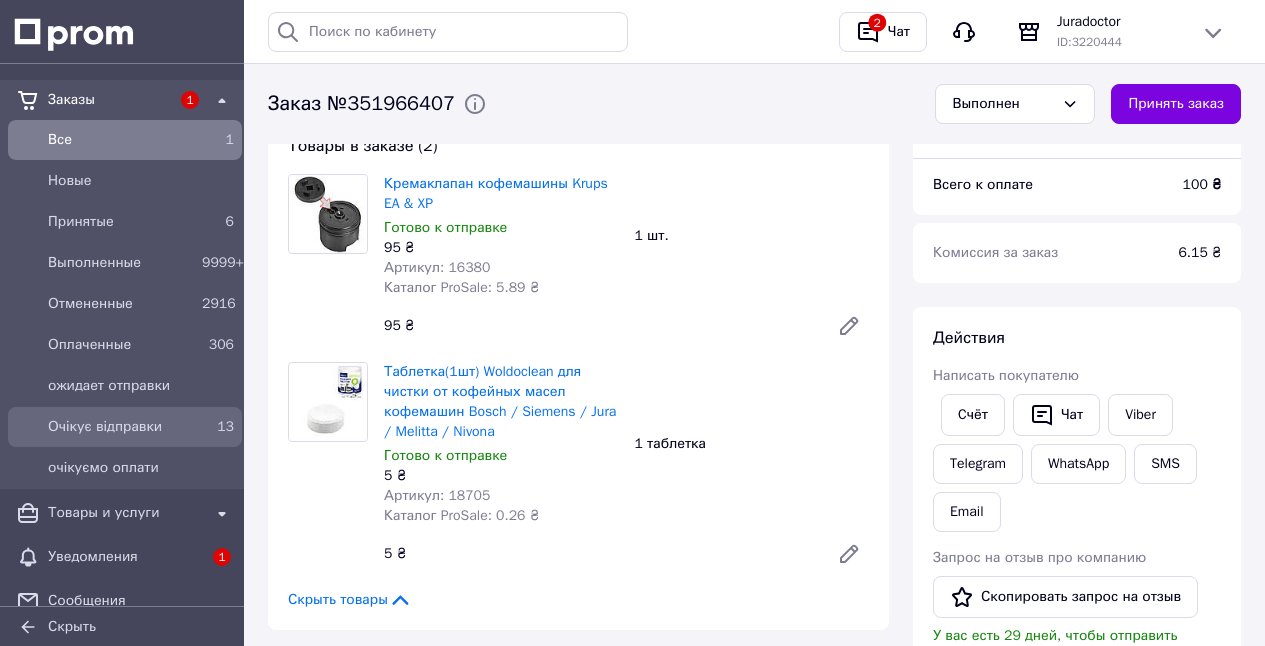 click on "Очікує відправки" at bounding box center [121, 427] 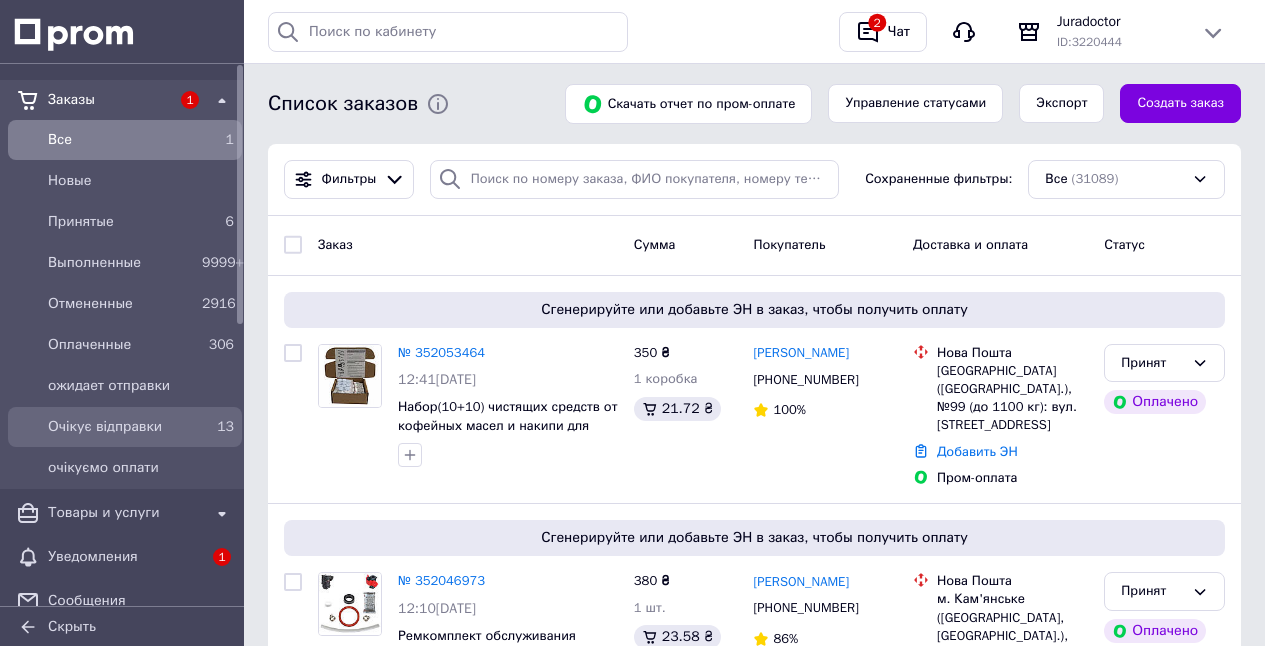 click on "13" at bounding box center [218, 427] 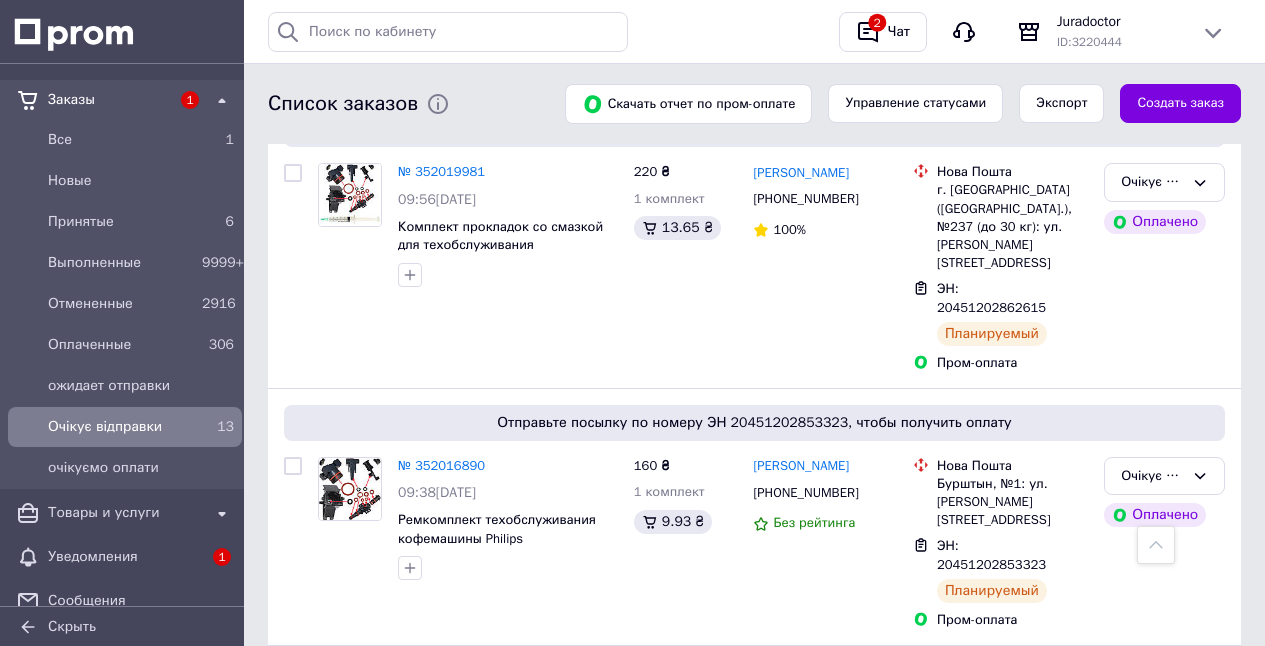 scroll, scrollTop: 1079, scrollLeft: 0, axis: vertical 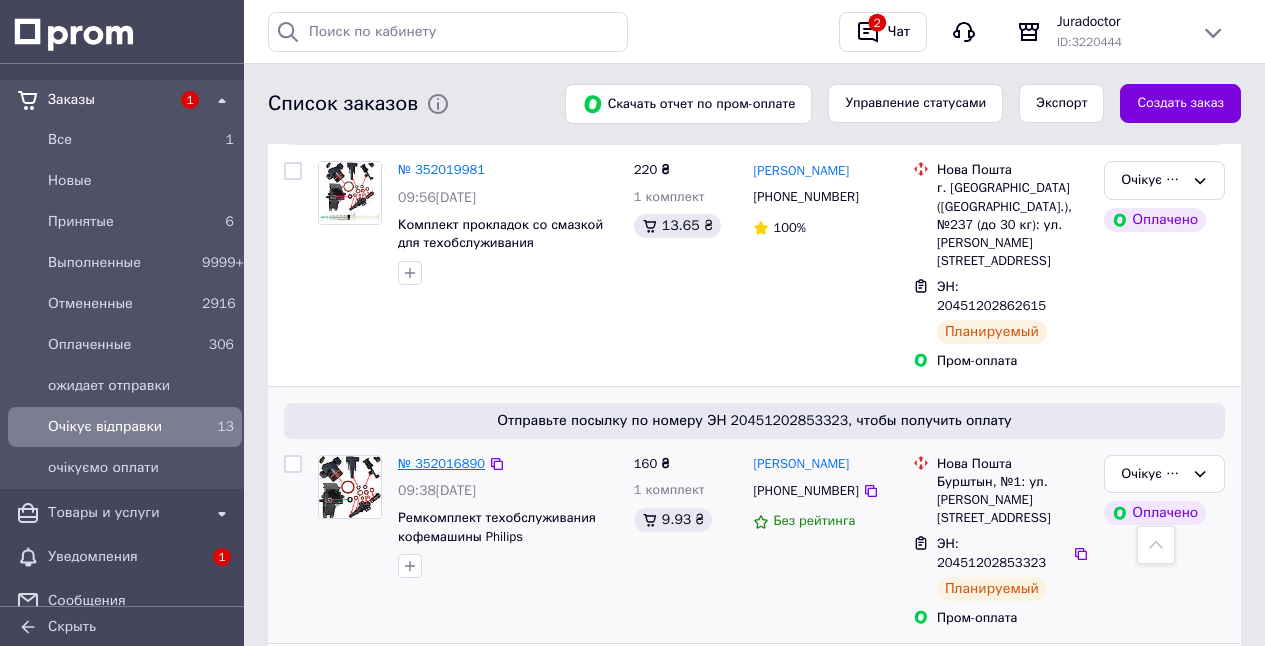 click on "№ 352016890" at bounding box center (441, 463) 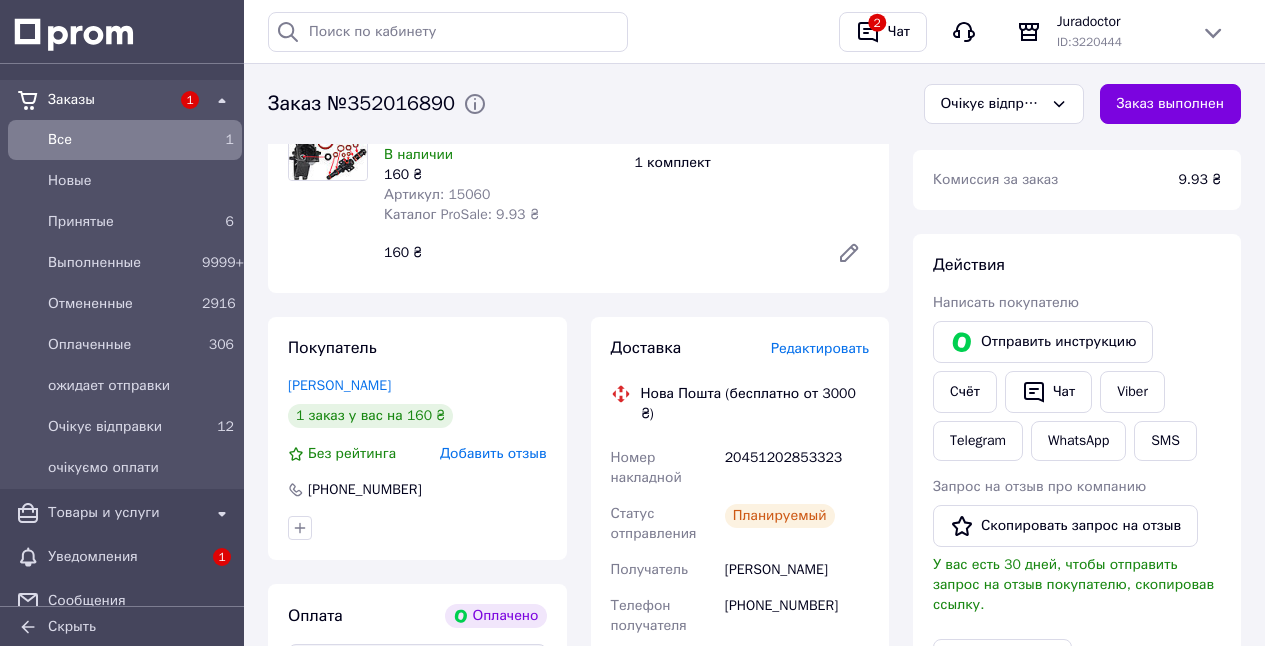 scroll, scrollTop: 799, scrollLeft: 0, axis: vertical 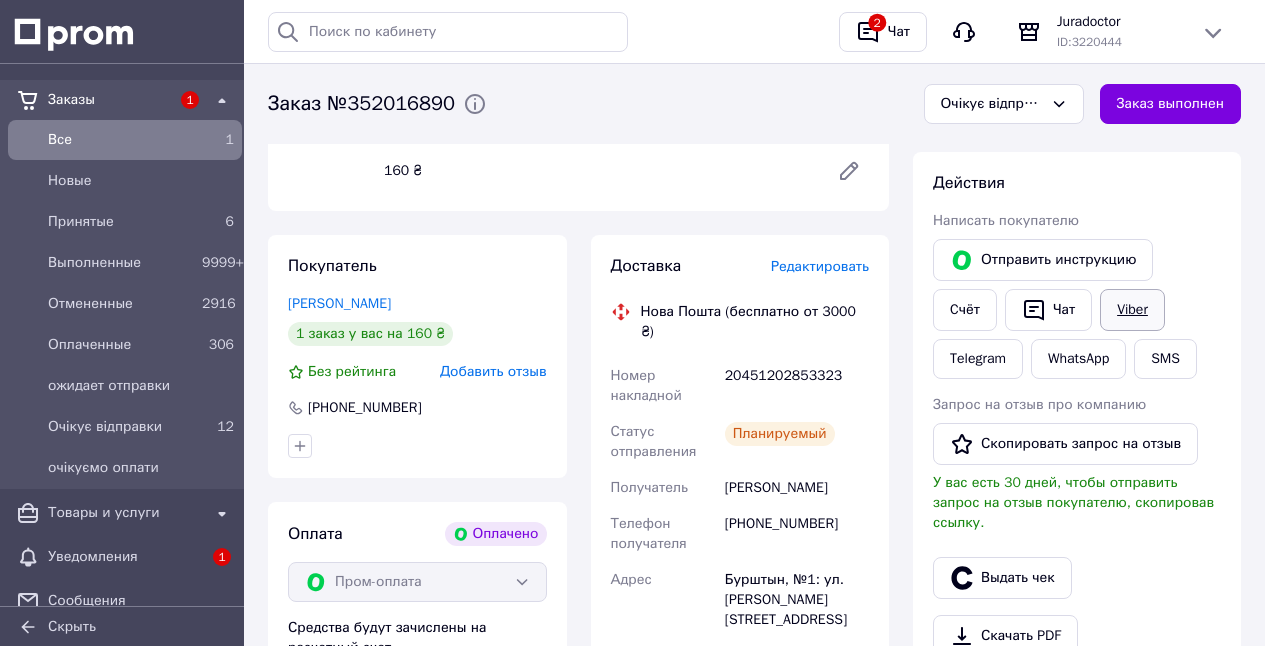 click on "Viber" at bounding box center (1132, 310) 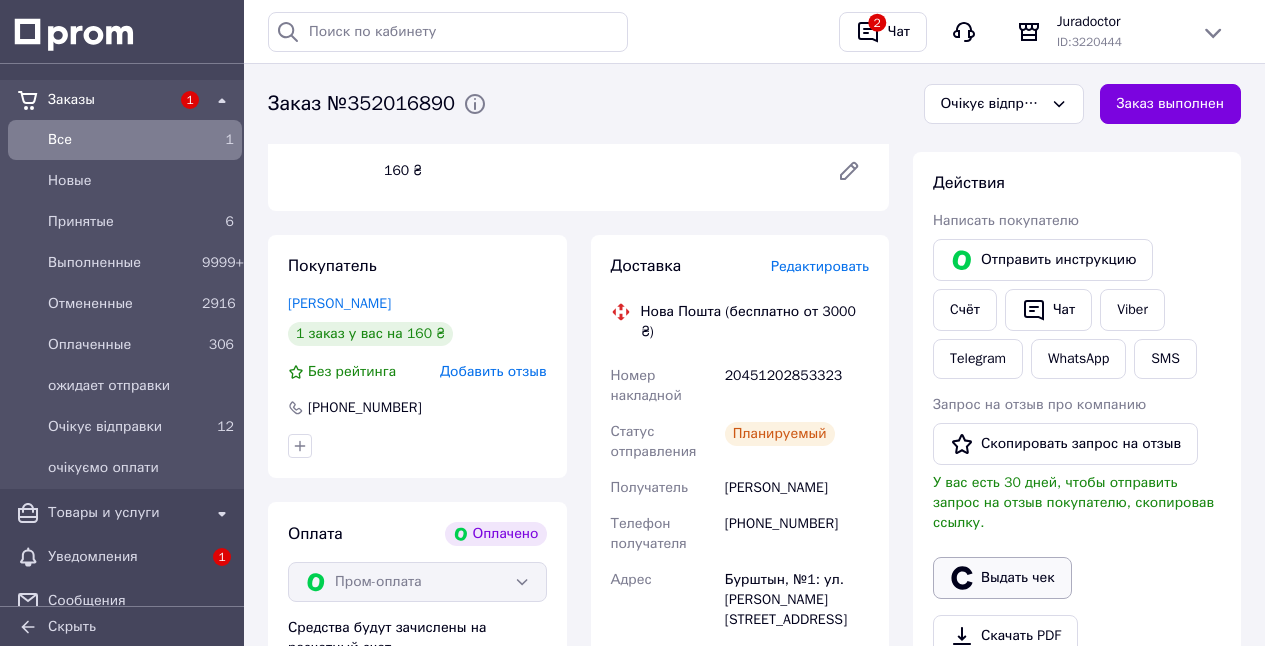 click on "Выдать чек" at bounding box center [1002, 578] 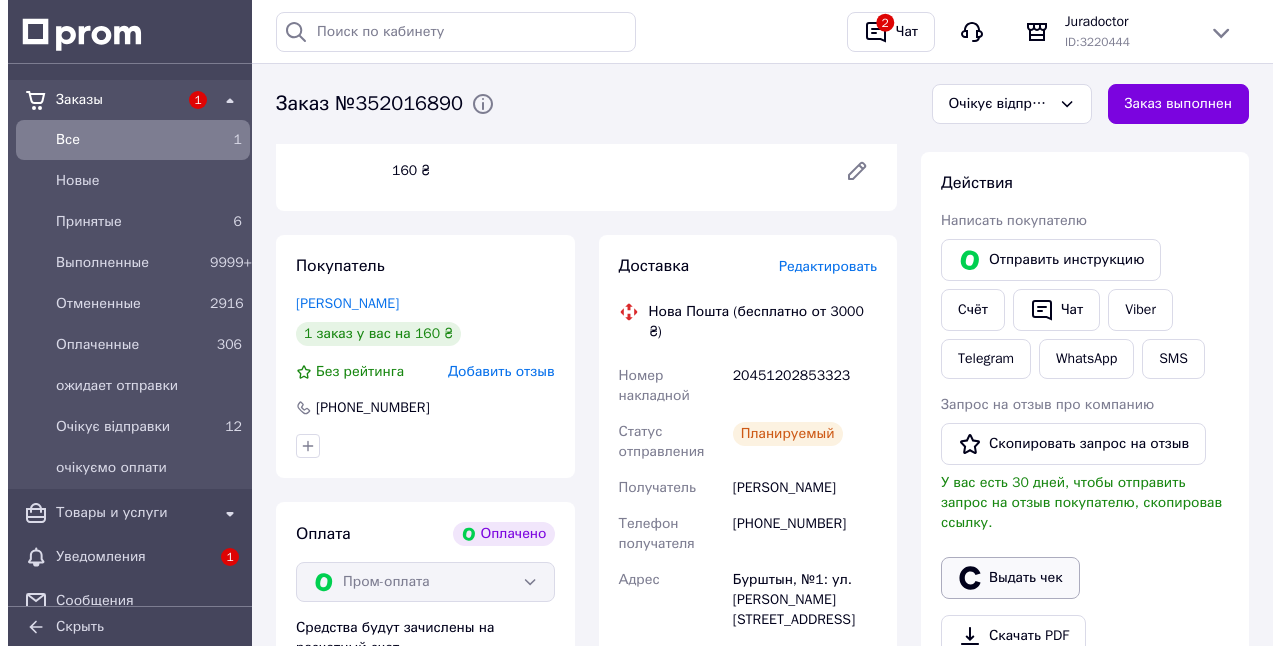 scroll, scrollTop: 869, scrollLeft: 0, axis: vertical 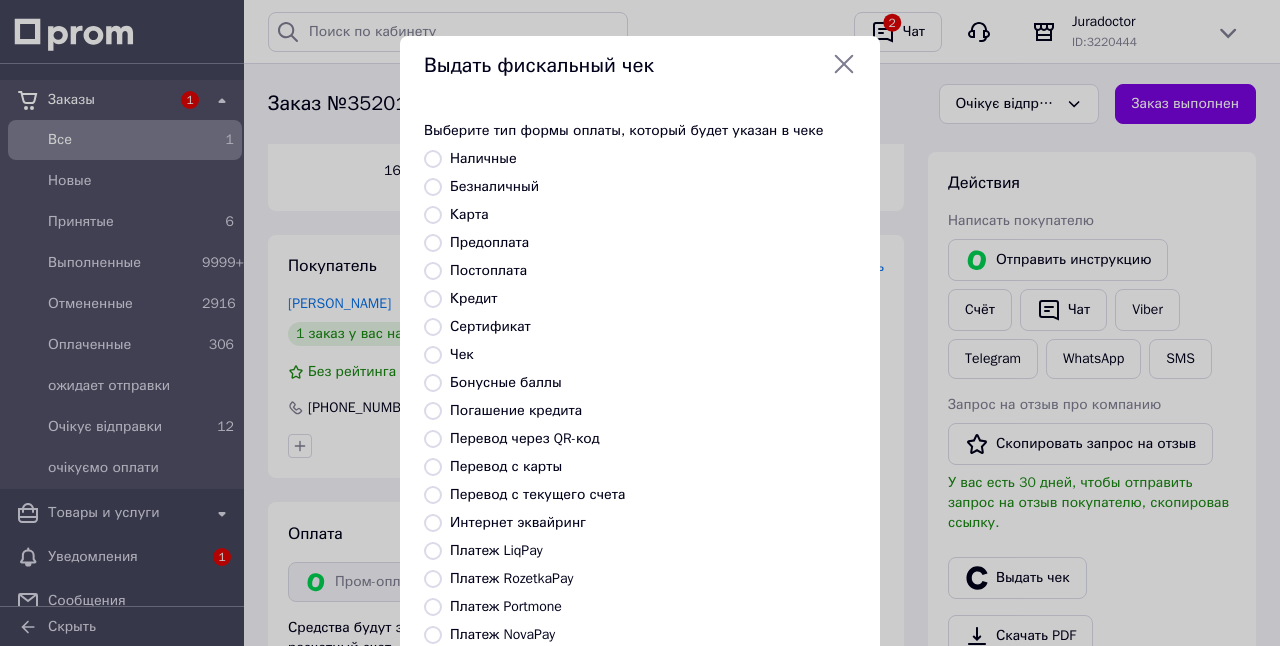 click on "Платеж RozetkaPay" at bounding box center (433, 579) 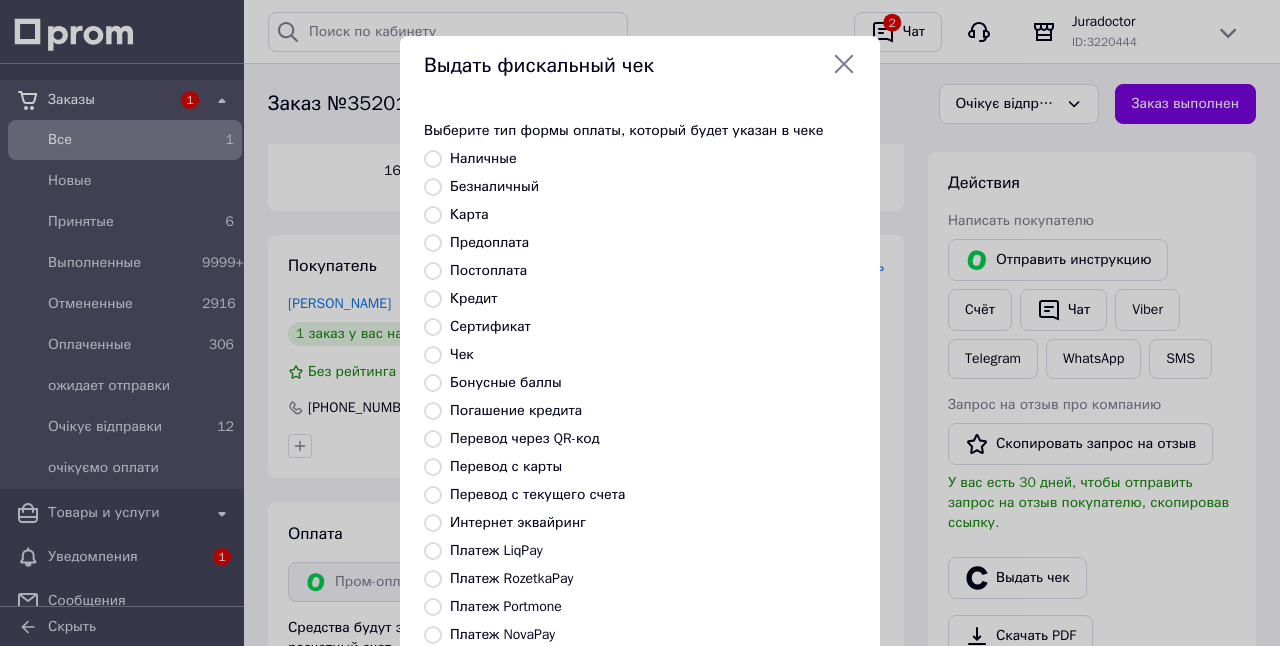 radio on "true" 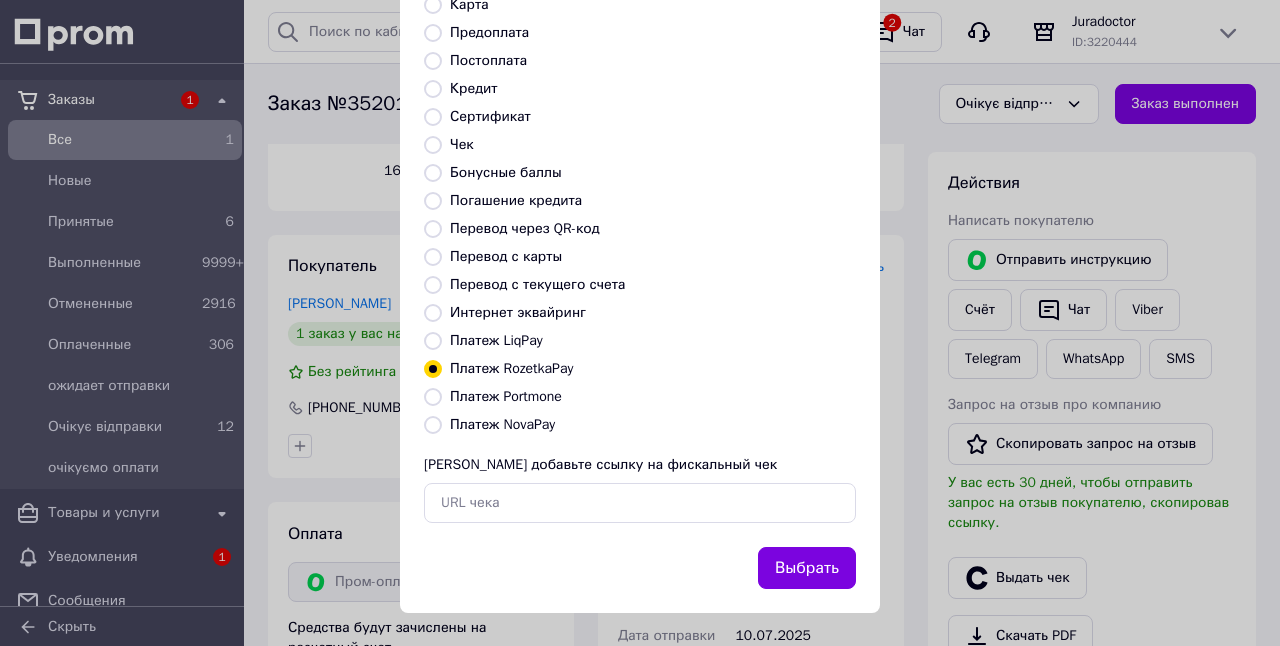 scroll, scrollTop: 213, scrollLeft: 0, axis: vertical 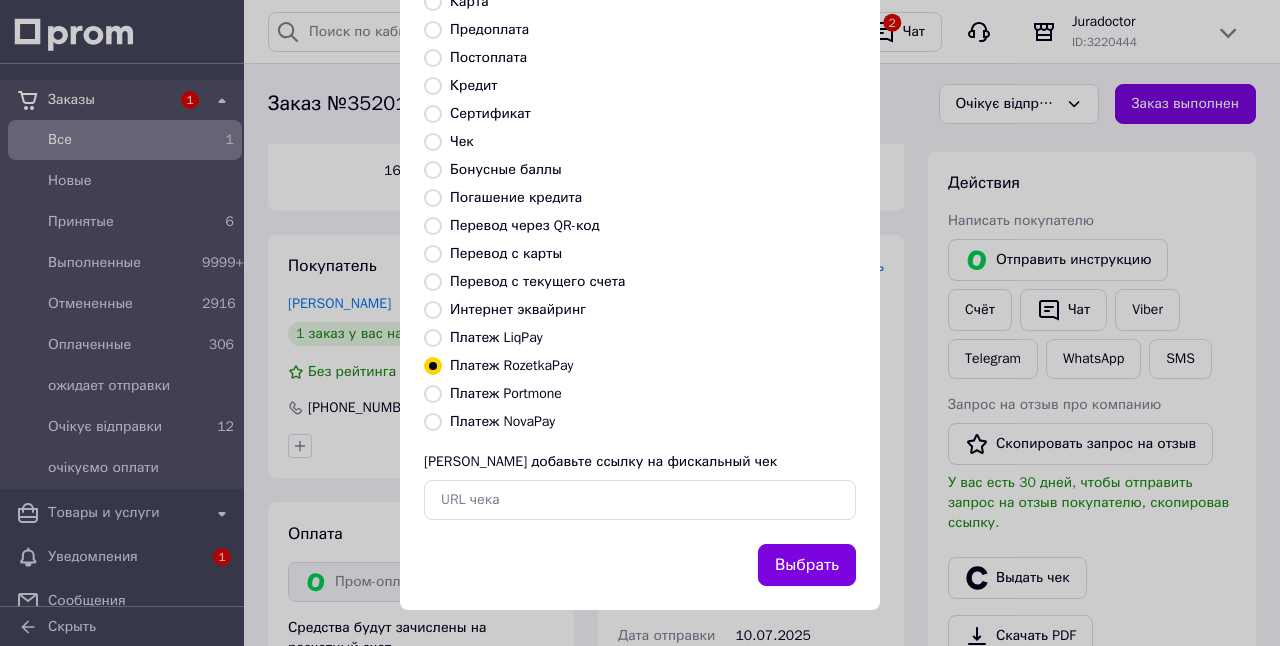 click on "Выбрать" at bounding box center [807, 565] 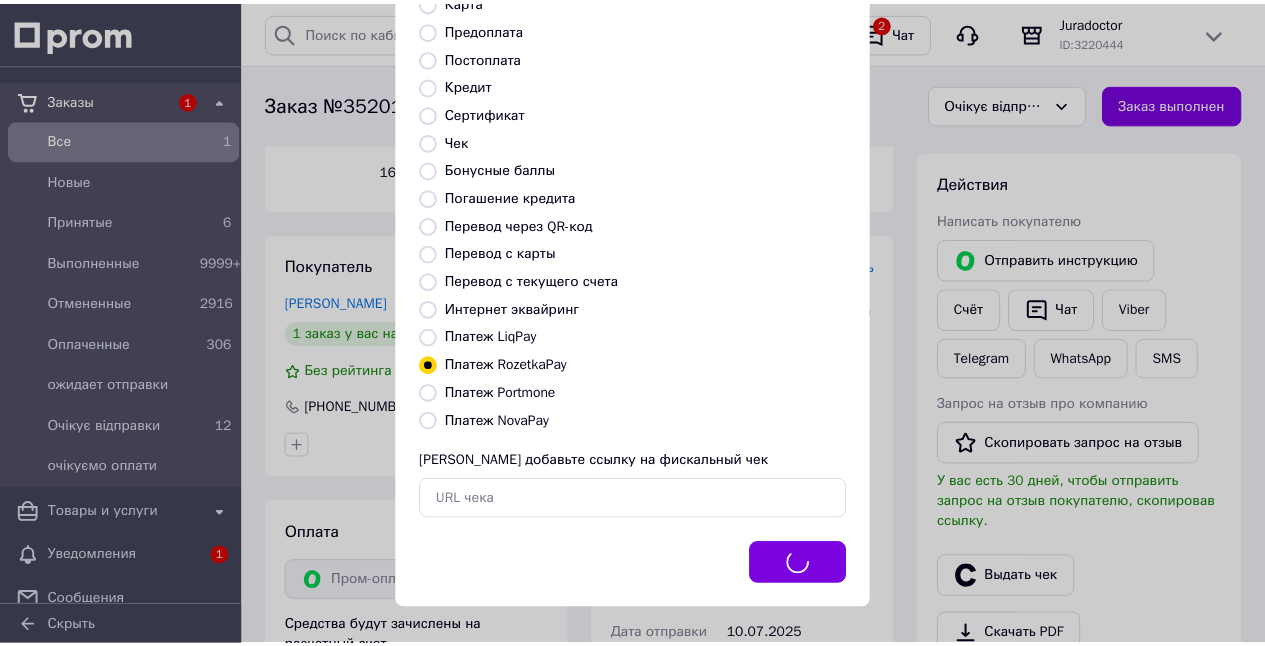scroll, scrollTop: 889, scrollLeft: 0, axis: vertical 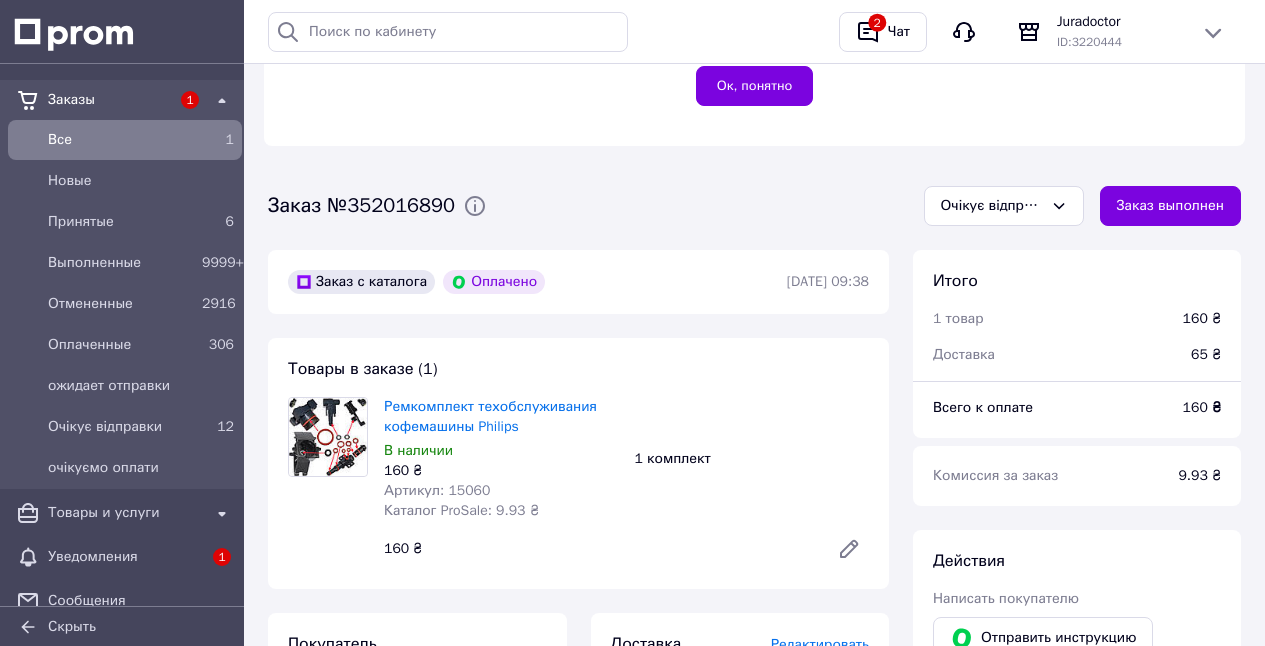 drag, startPoint x: 991, startPoint y: 196, endPoint x: 997, endPoint y: 226, distance: 30.594116 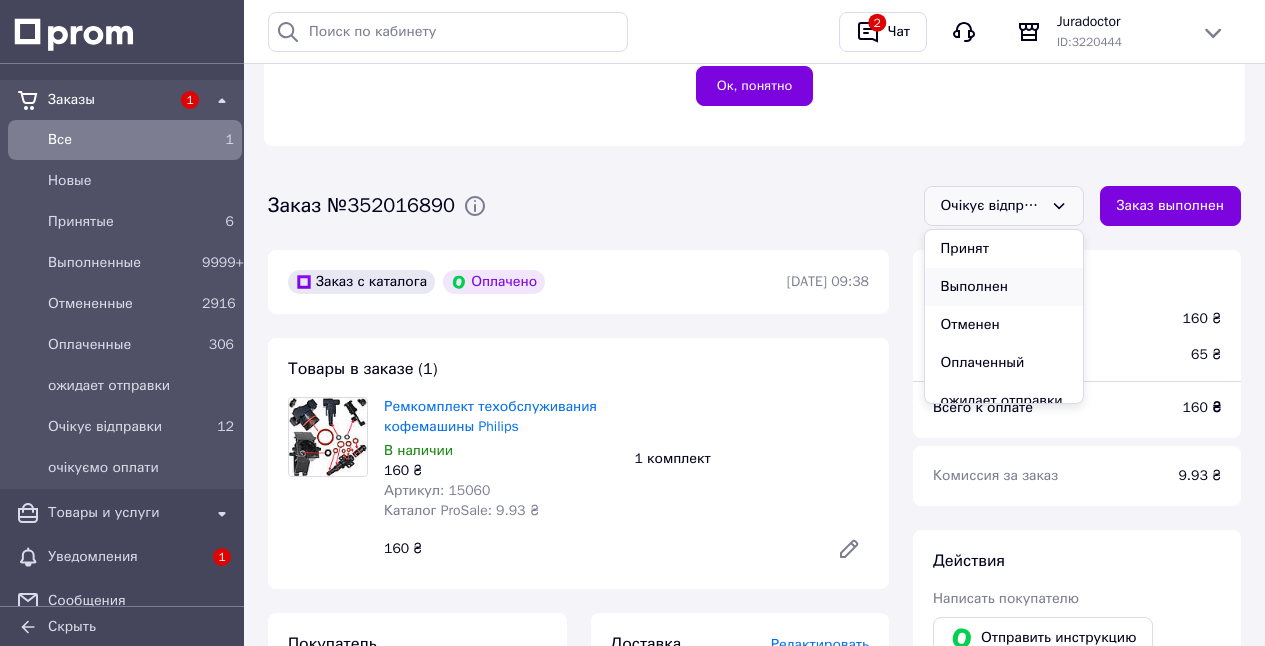 click on "Выполнен" at bounding box center [1004, 287] 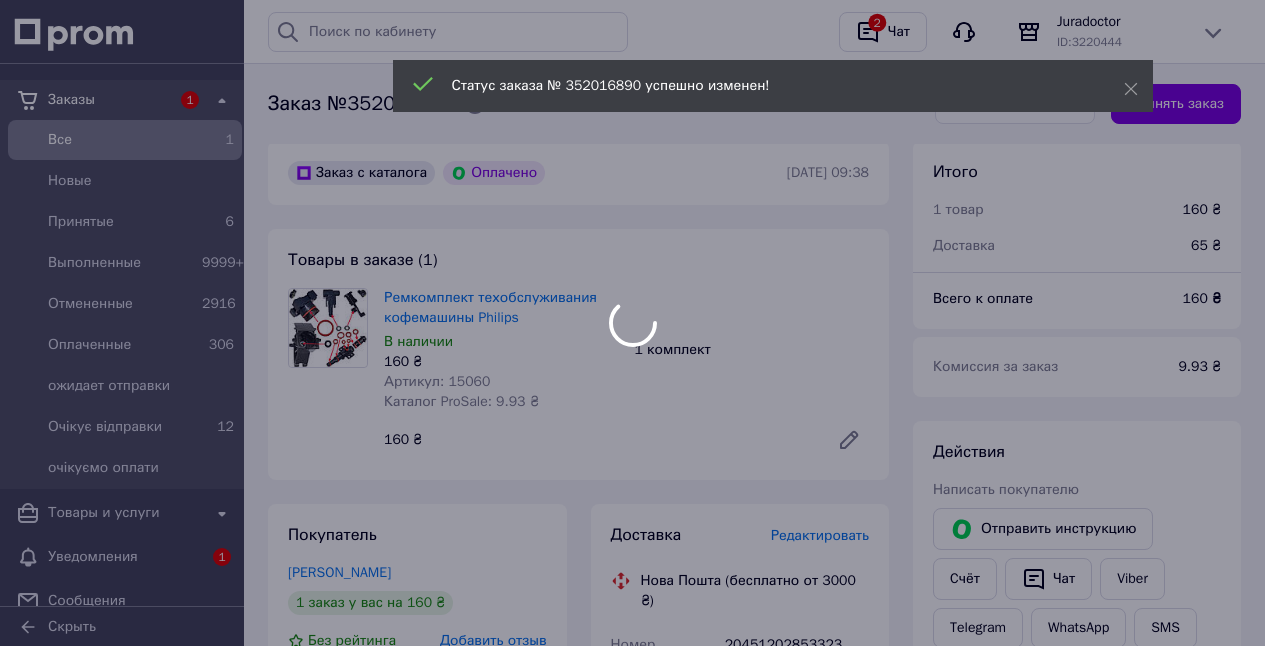 scroll, scrollTop: 622, scrollLeft: 0, axis: vertical 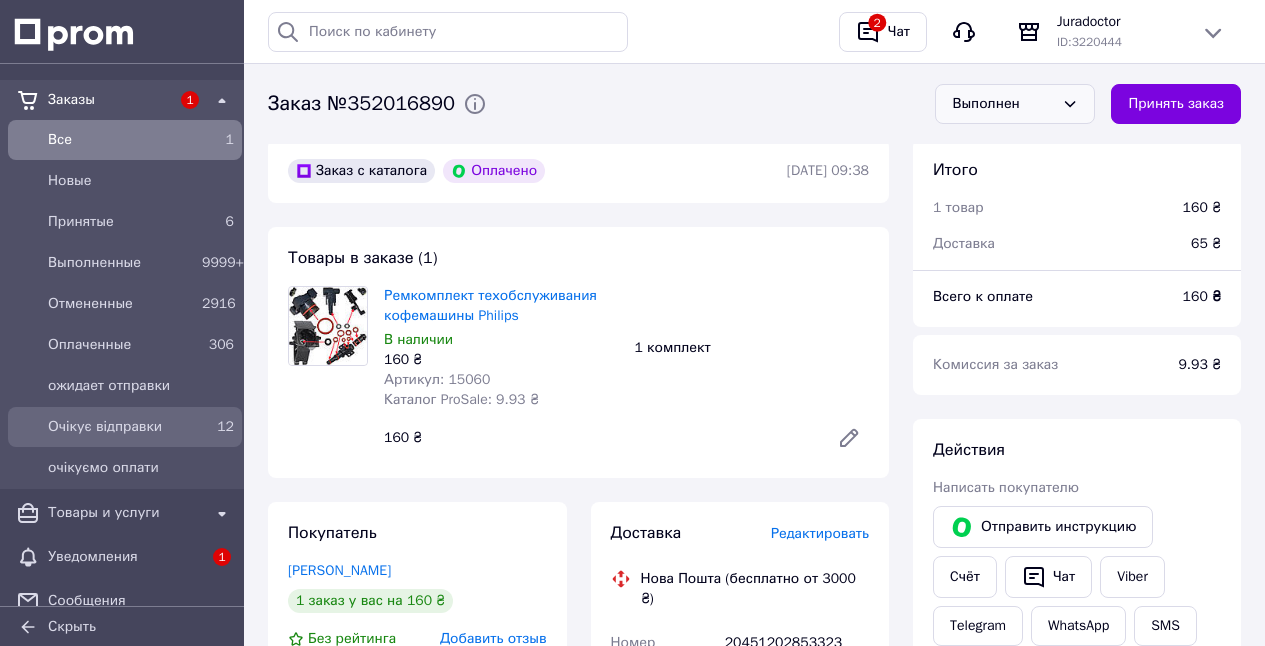 click on "12" at bounding box center [218, 427] 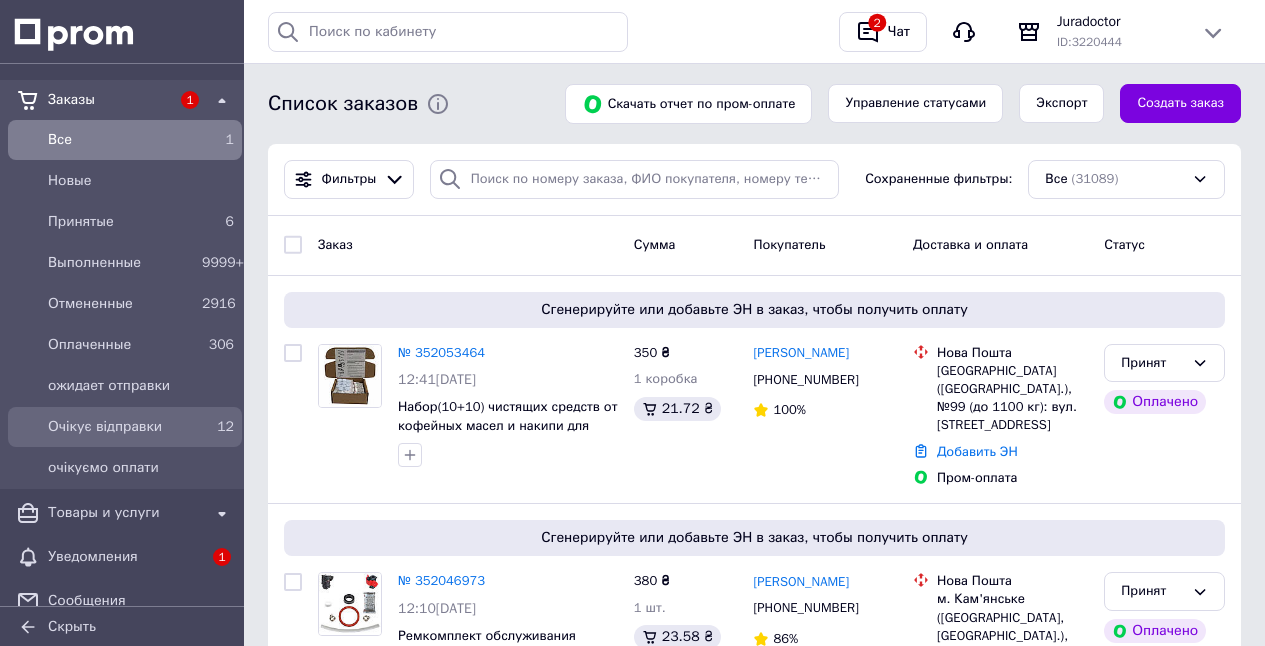 click on "Очікує відправки" at bounding box center (121, 427) 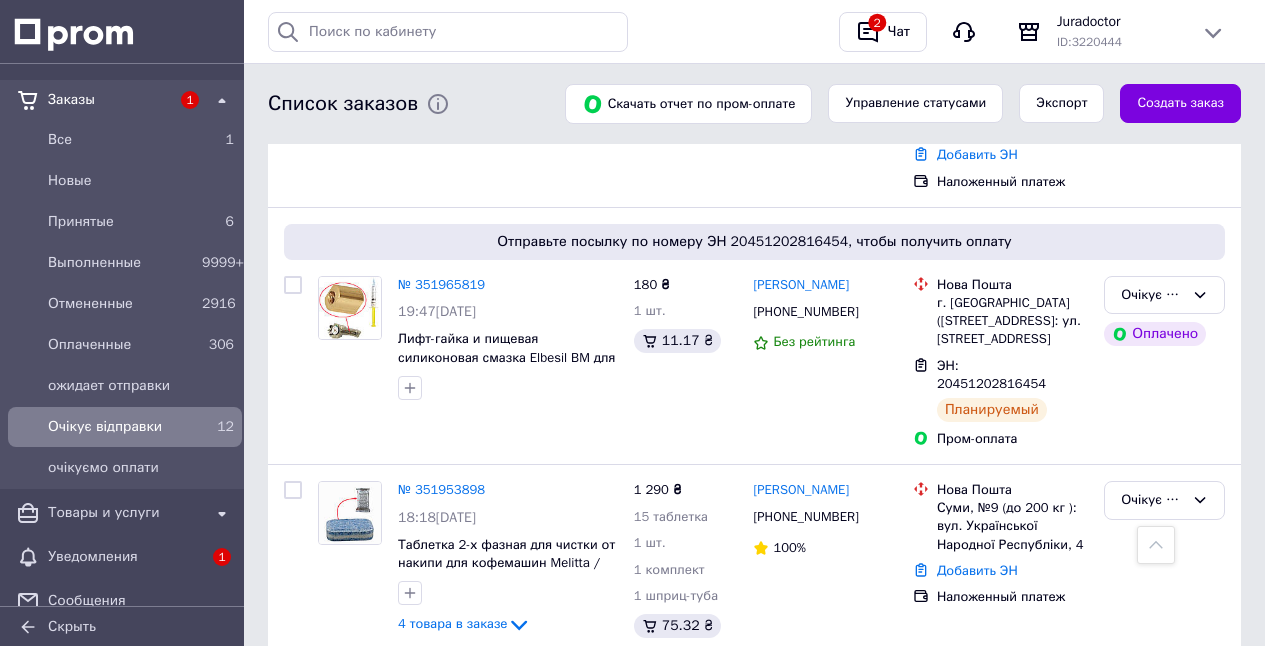 scroll, scrollTop: 2547, scrollLeft: 0, axis: vertical 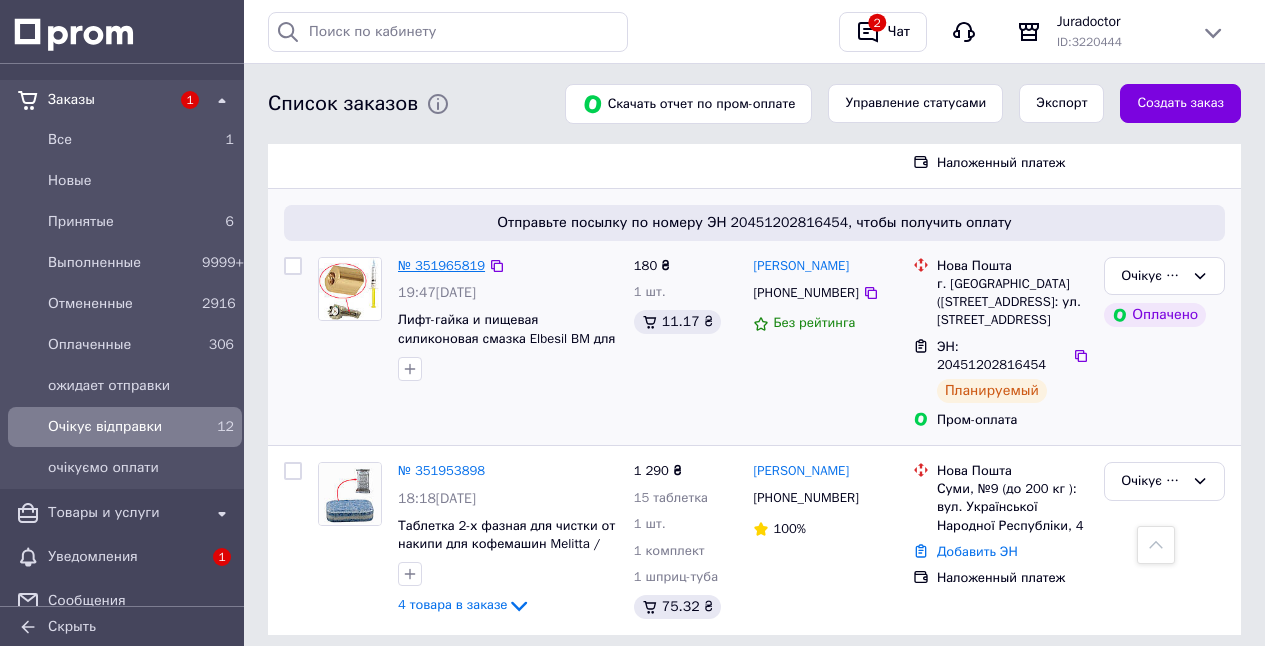 click on "№ 351965819" at bounding box center [441, 265] 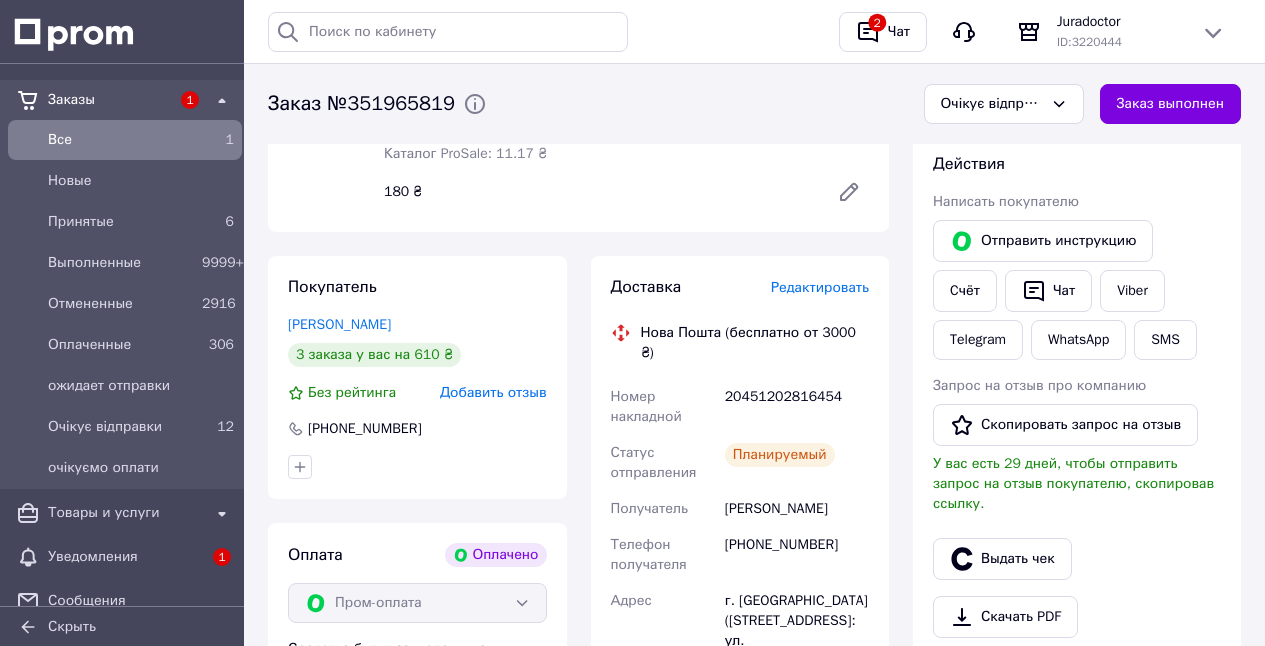 scroll, scrollTop: 934, scrollLeft: 0, axis: vertical 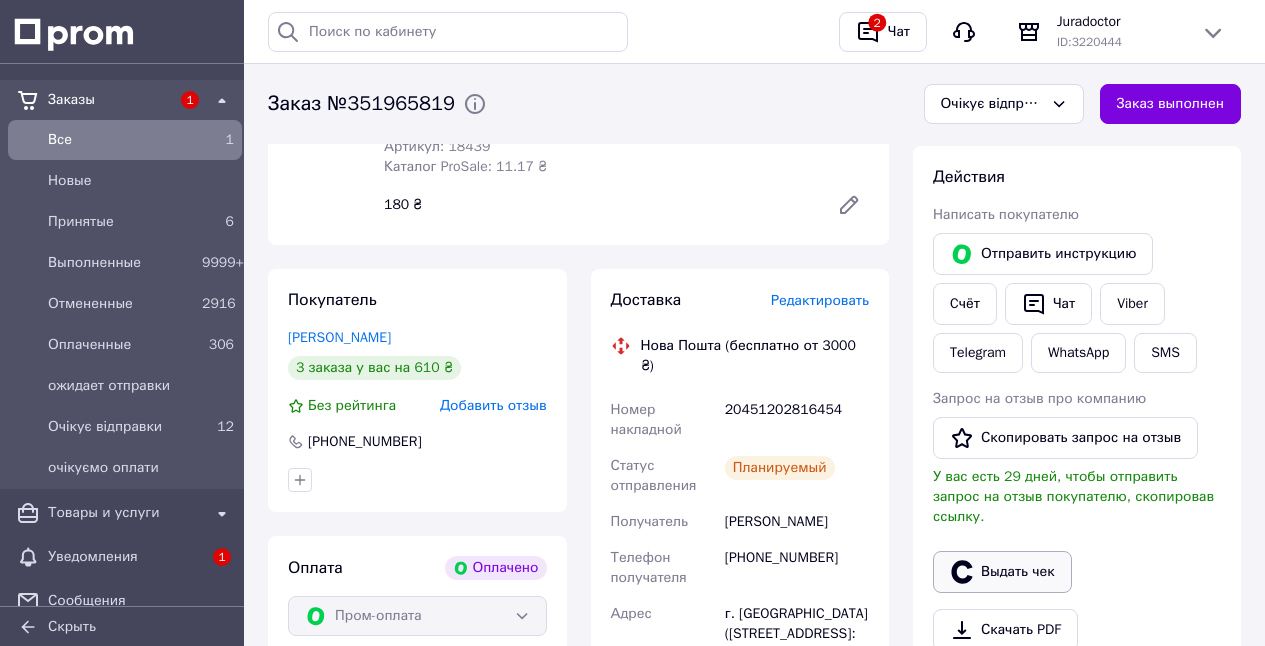 click on "Выдать чек" at bounding box center (1002, 572) 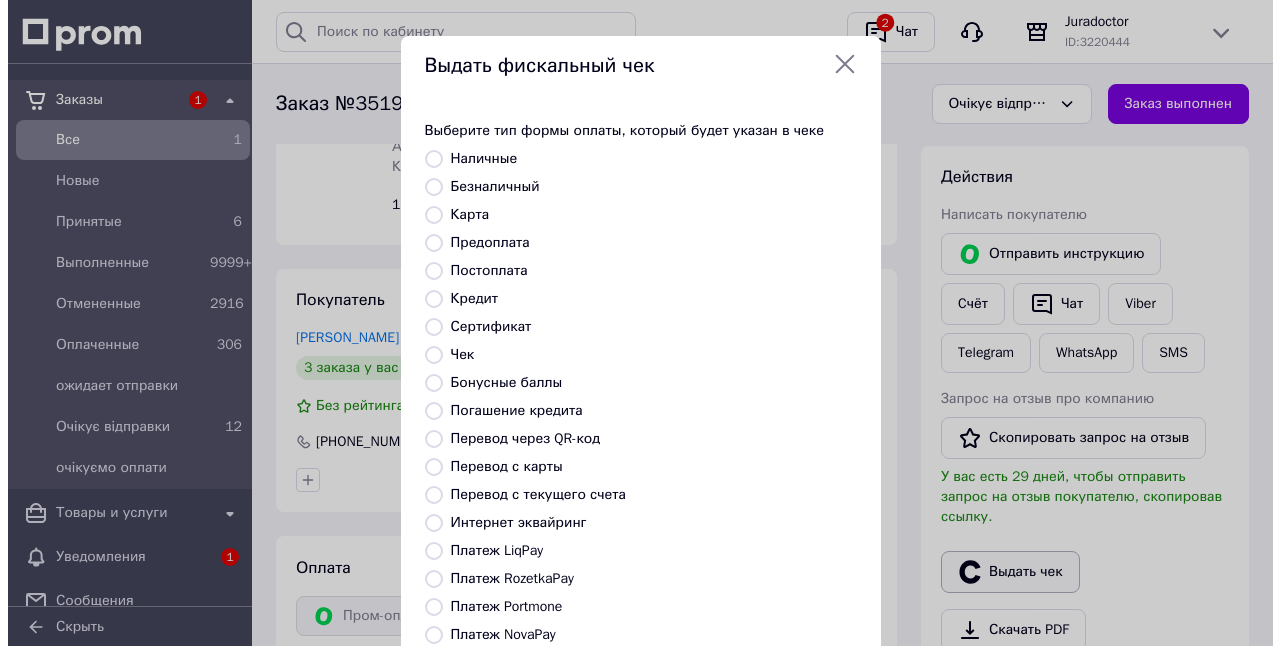 scroll, scrollTop: 875, scrollLeft: 0, axis: vertical 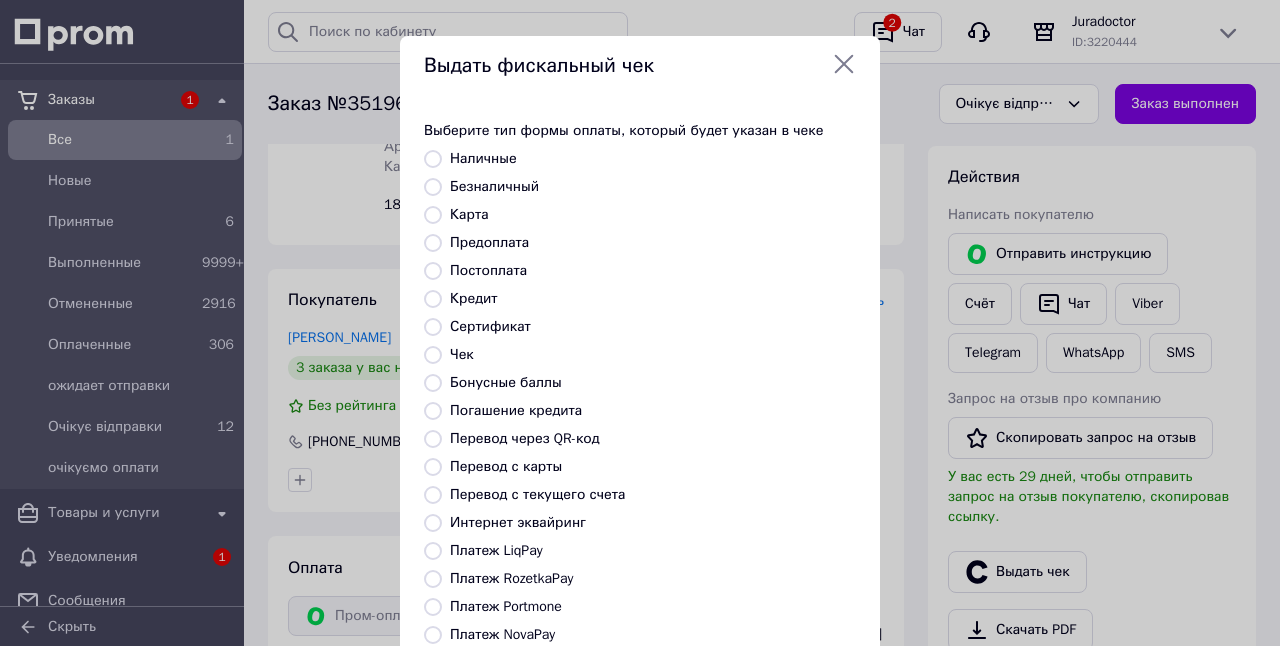 click on "Платеж RozetkaPay" at bounding box center [433, 579] 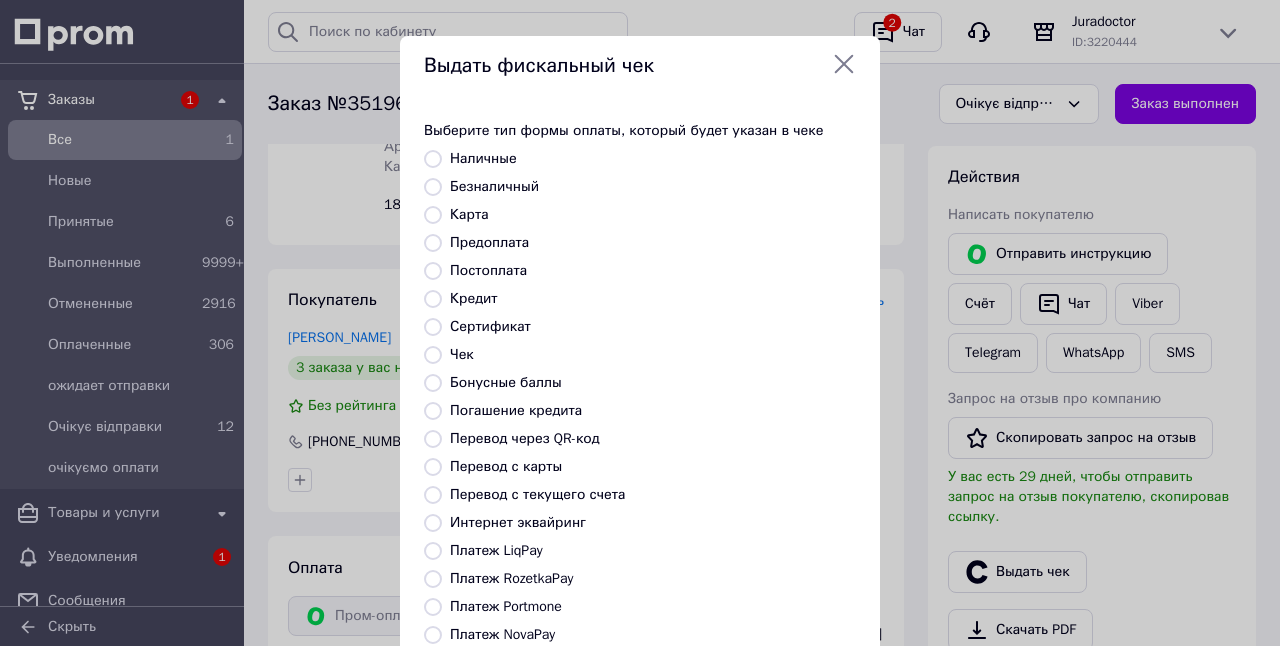 radio on "true" 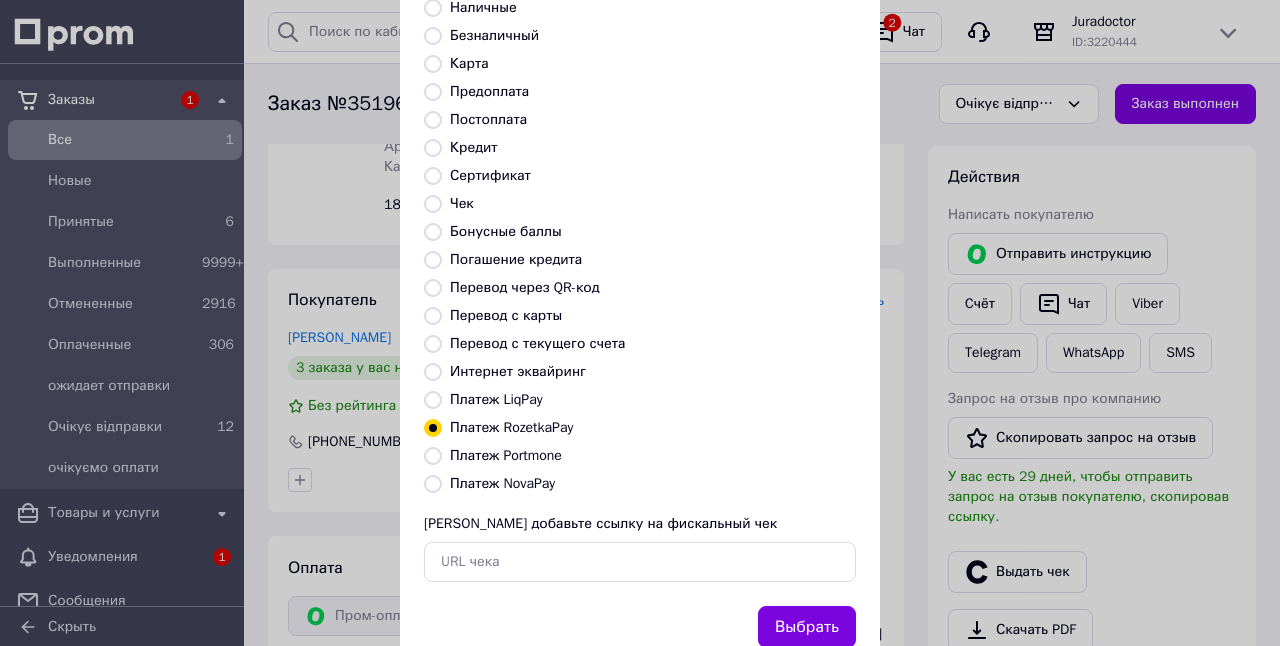 scroll, scrollTop: 213, scrollLeft: 0, axis: vertical 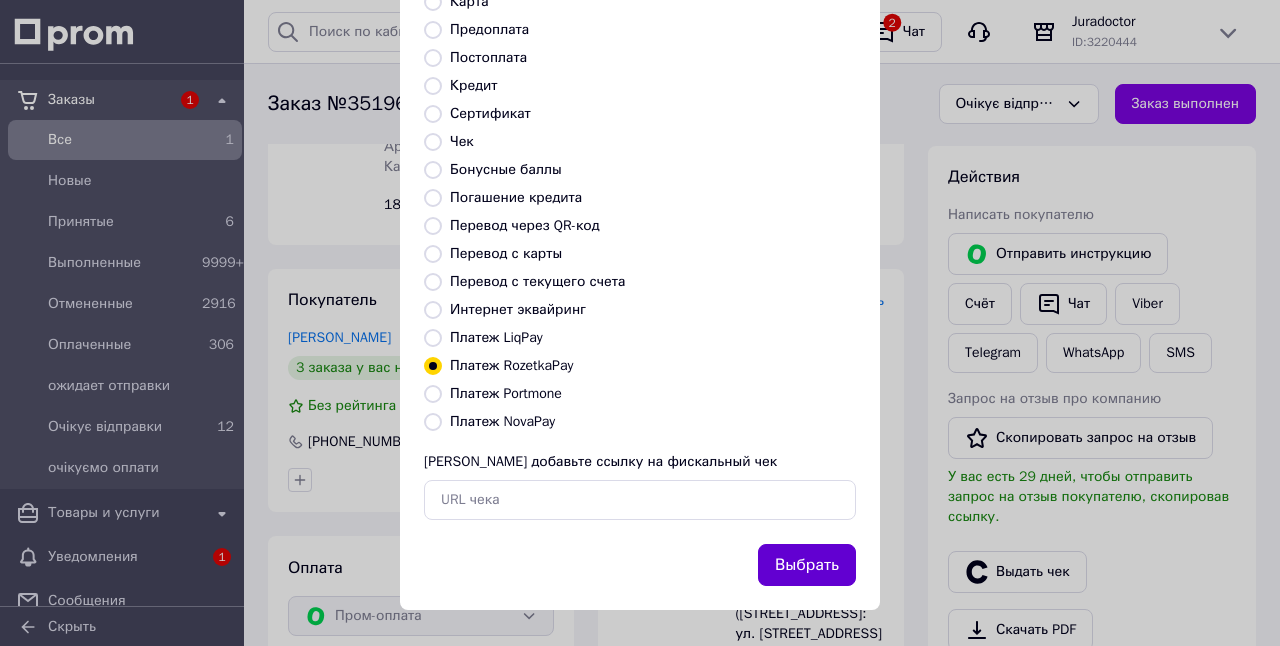 click on "Выбрать" at bounding box center [807, 565] 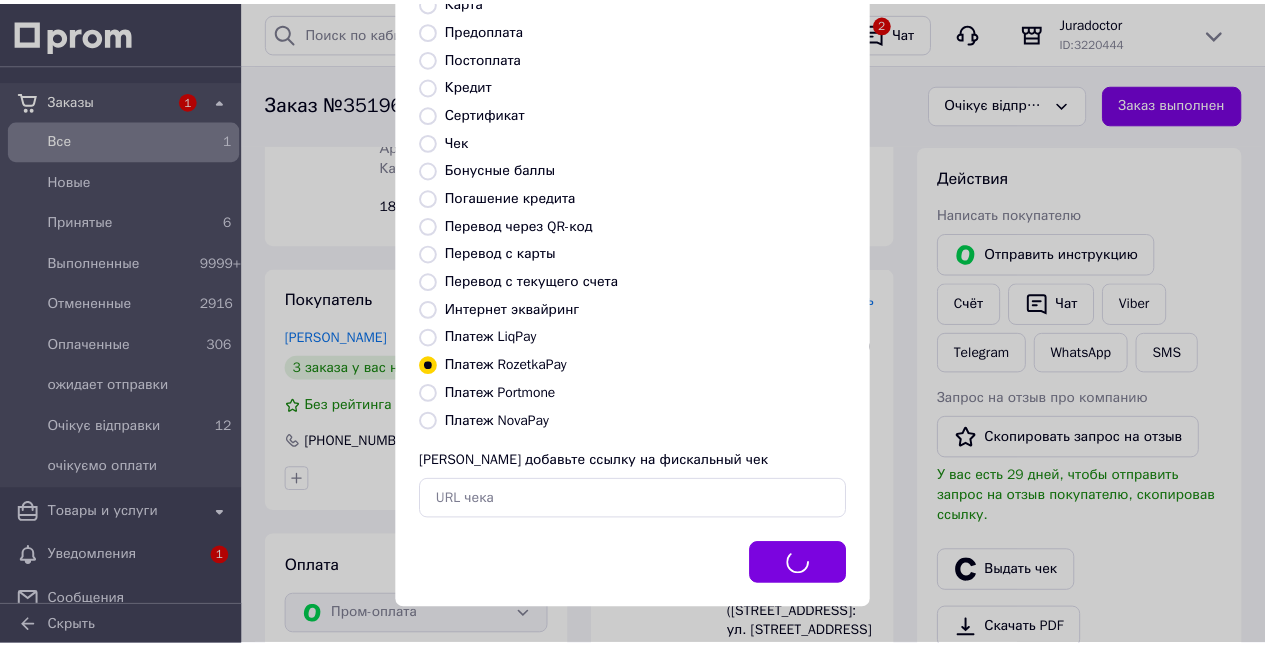 scroll, scrollTop: 895, scrollLeft: 0, axis: vertical 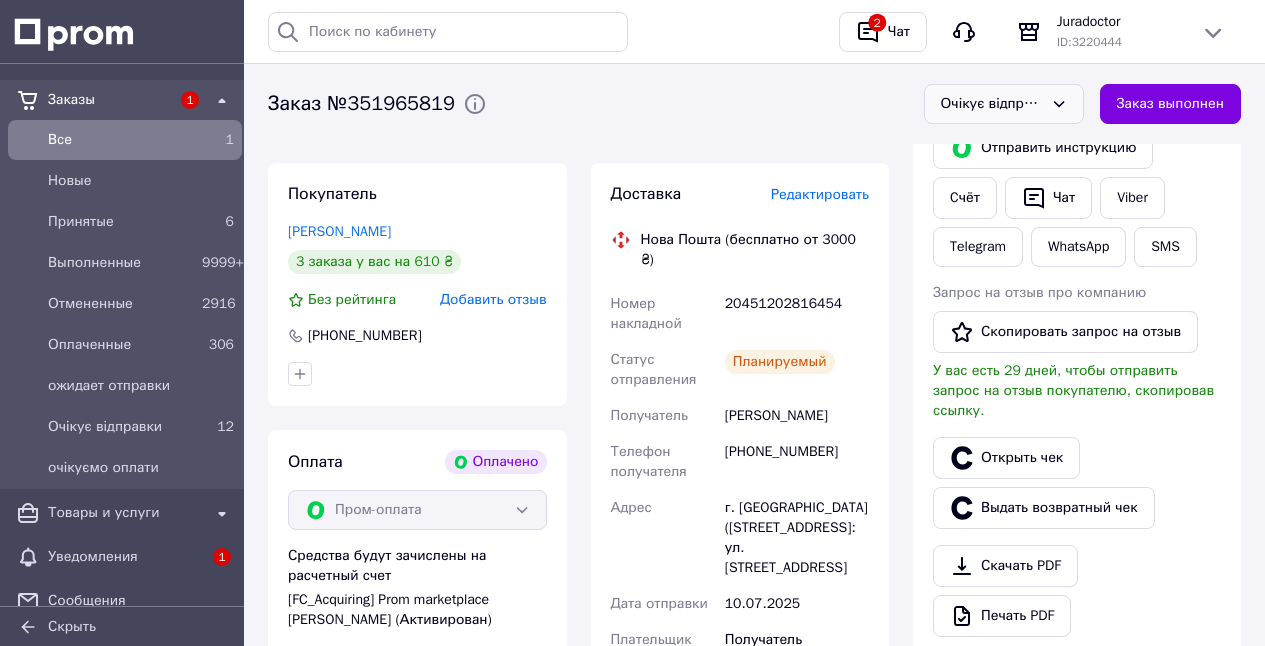 click on "Очікує відправки" at bounding box center (992, 104) 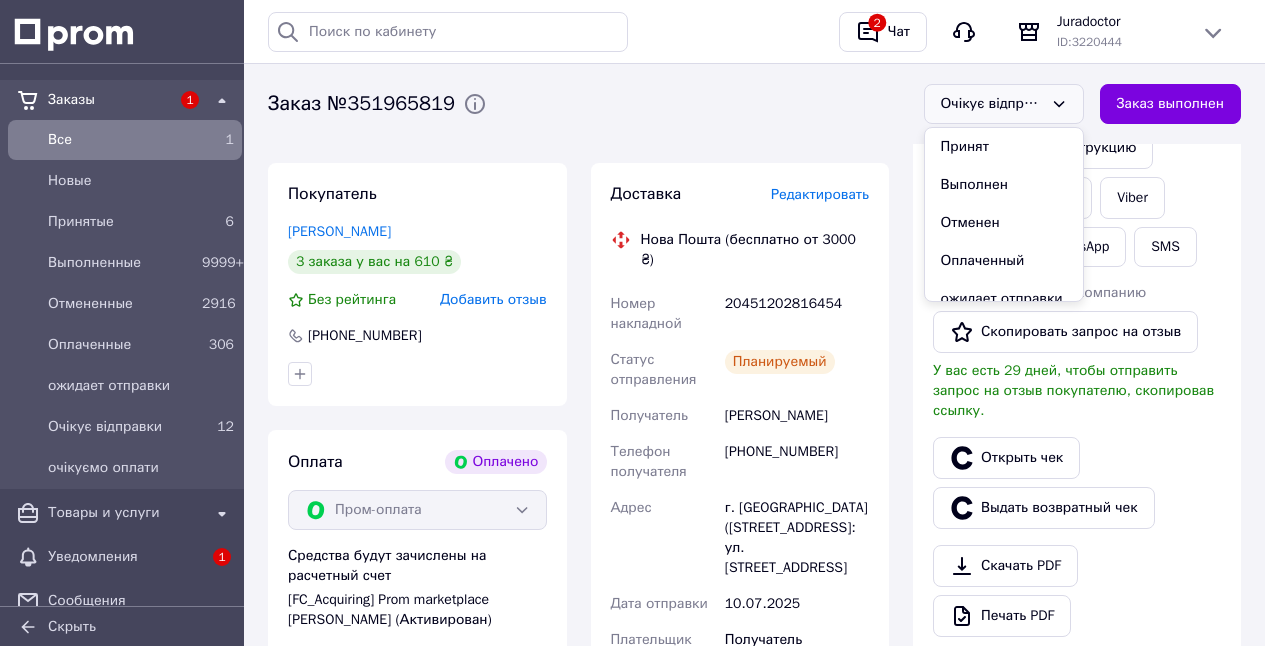 click on "Выполнен" at bounding box center (1004, 185) 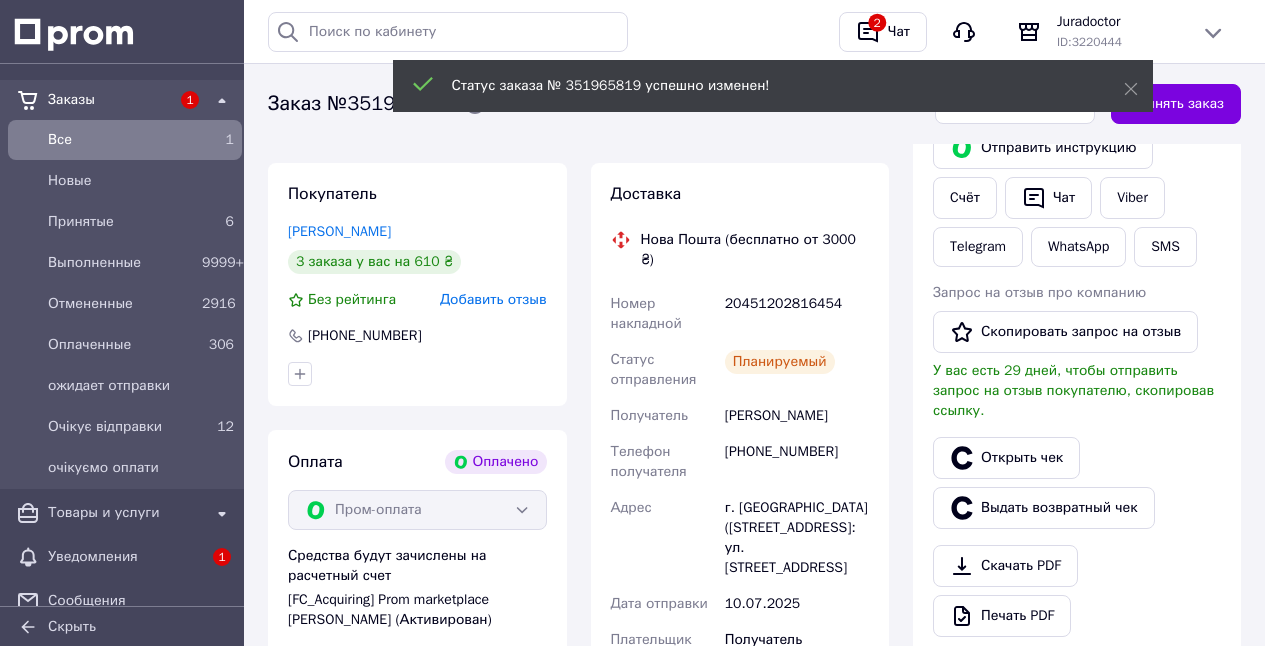 scroll, scrollTop: 24, scrollLeft: 0, axis: vertical 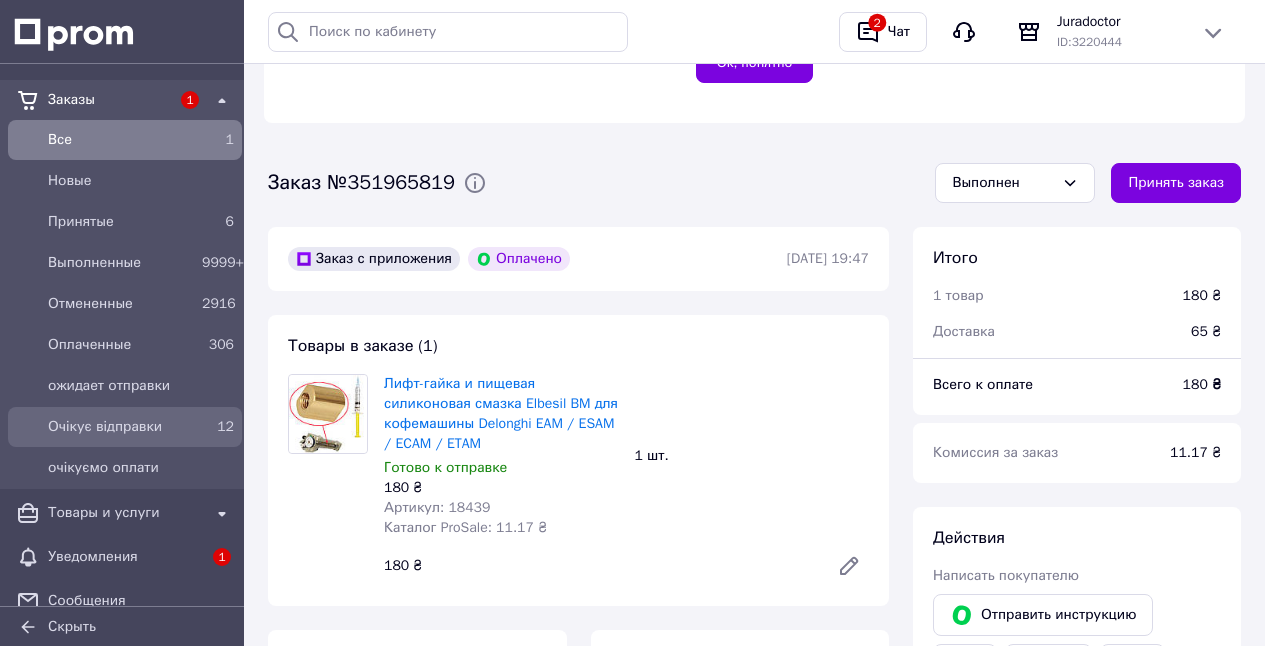 click on "12" at bounding box center (218, 427) 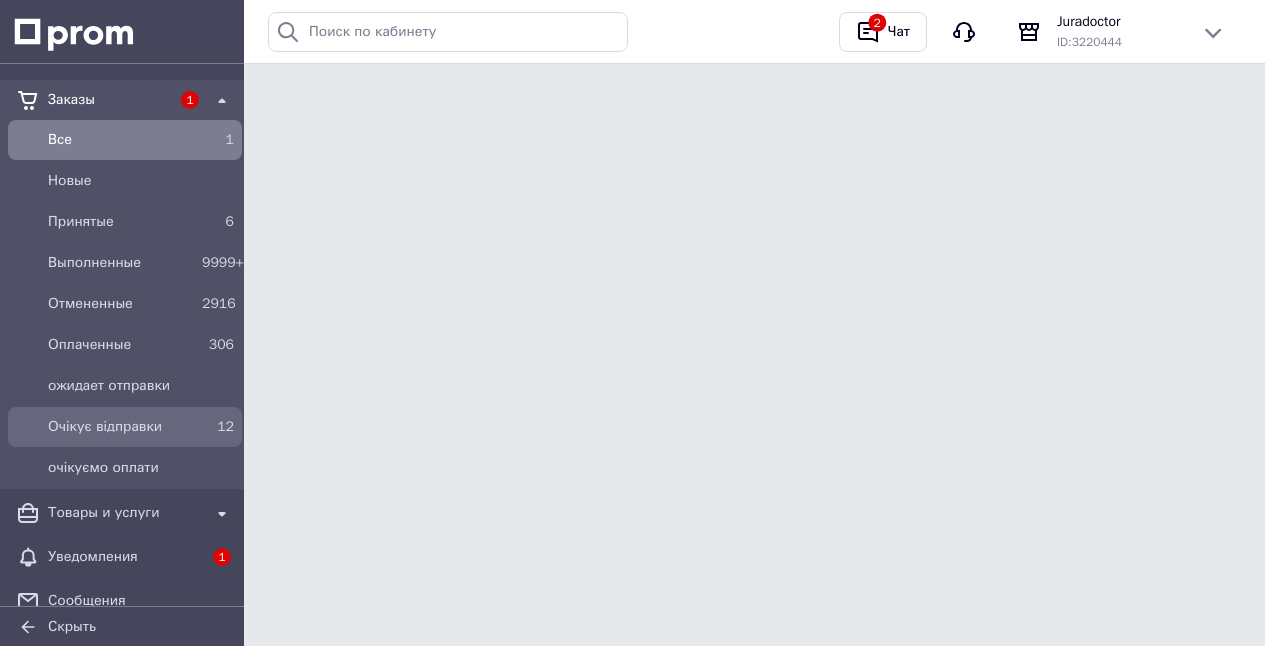 scroll, scrollTop: 0, scrollLeft: 0, axis: both 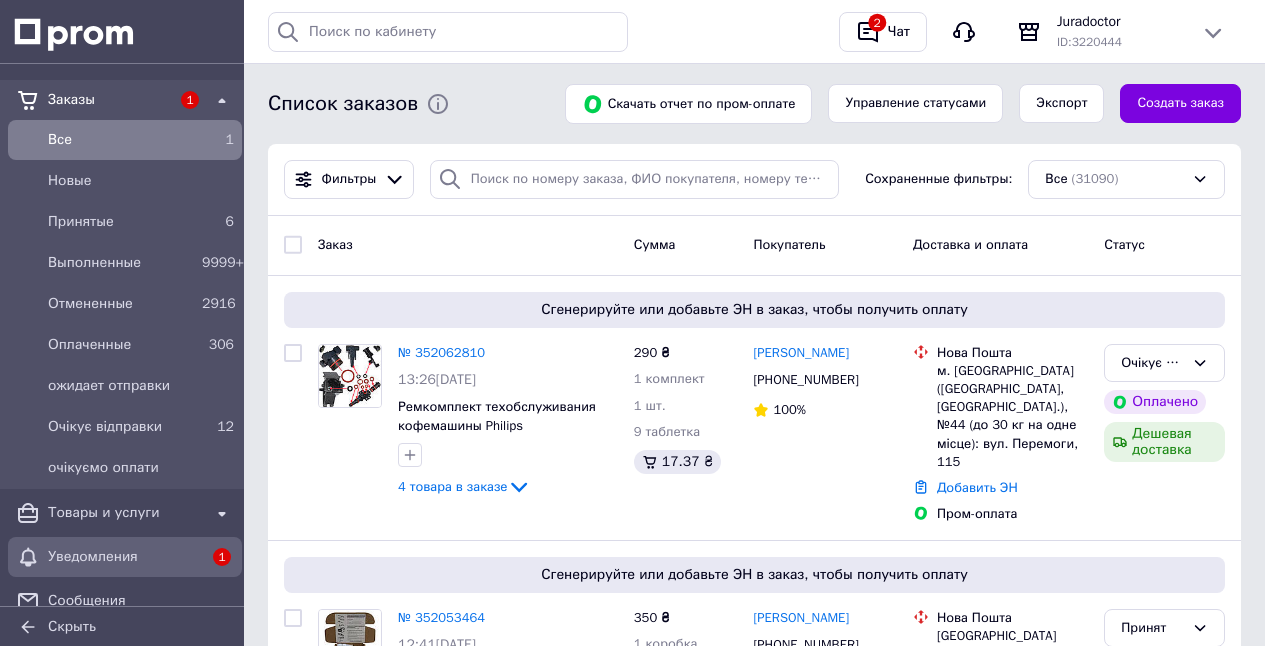 click on "Уведомления" at bounding box center (125, 557) 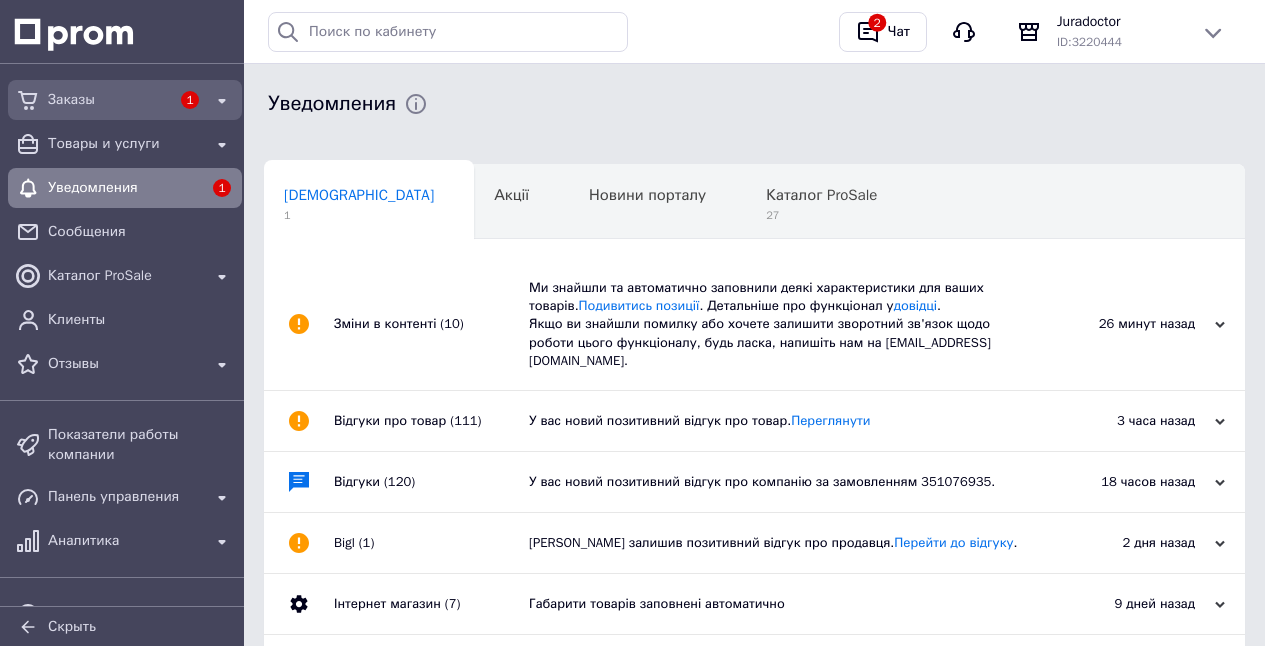 click on "Заказы" at bounding box center (109, 100) 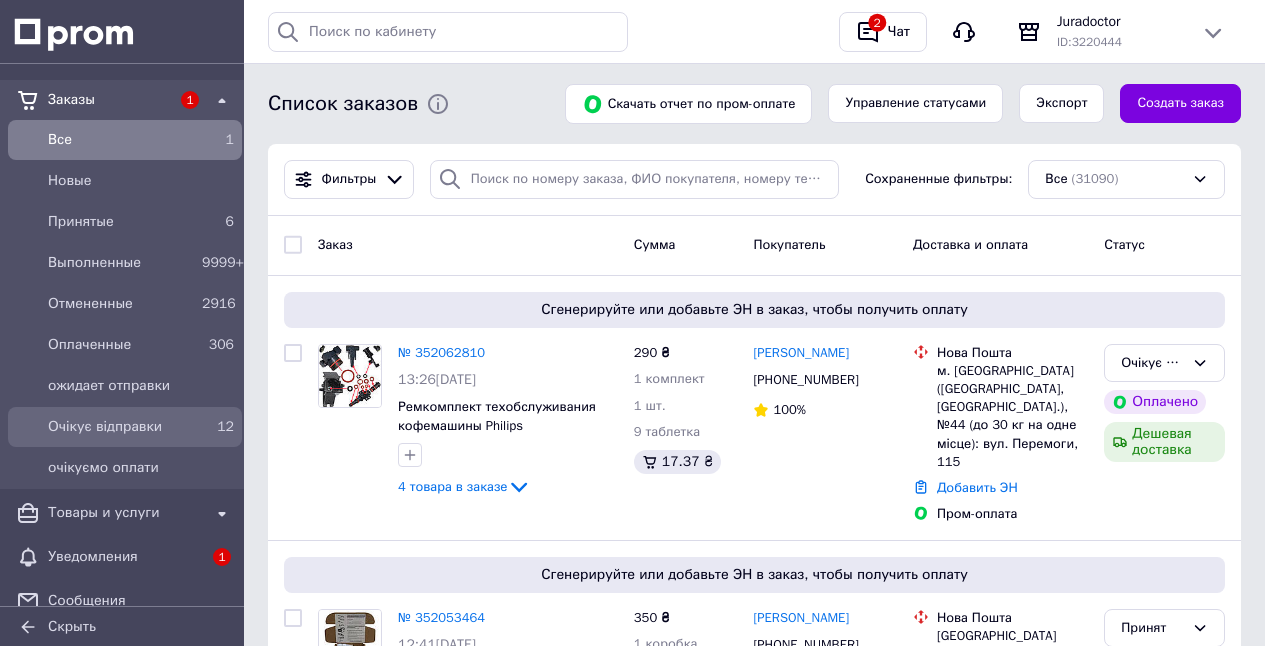click on "12" at bounding box center [218, 427] 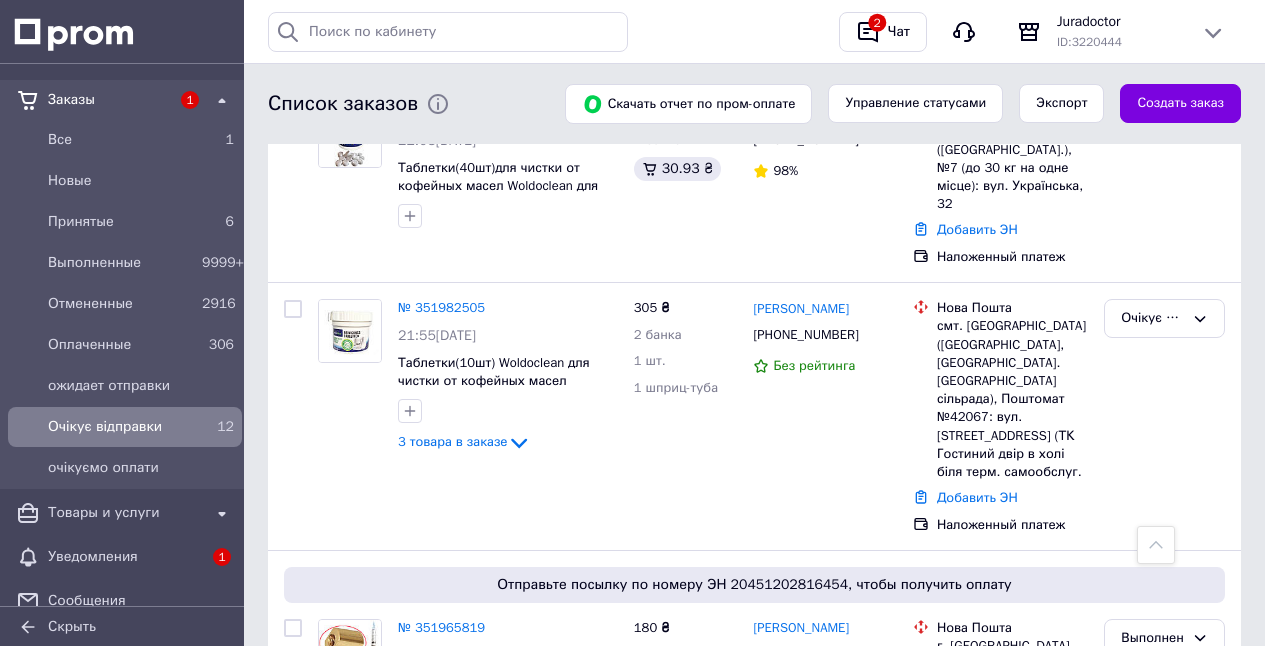 scroll, scrollTop: 2171, scrollLeft: 0, axis: vertical 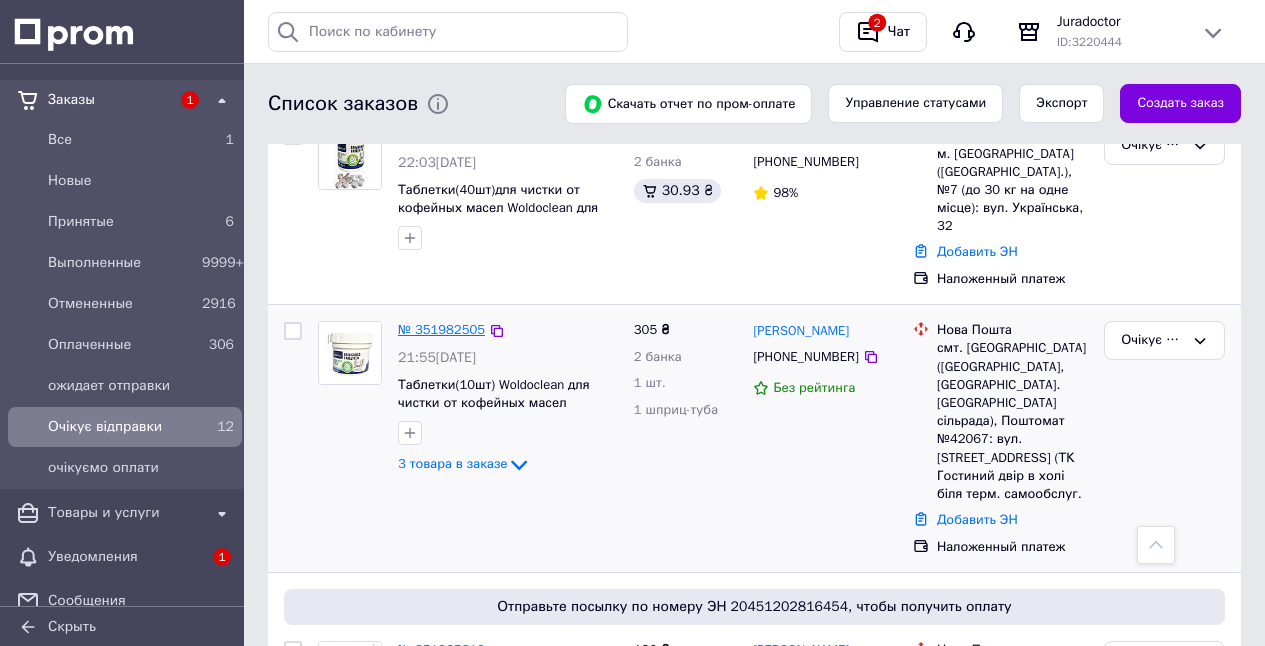 click on "№ 351982505" at bounding box center (441, 329) 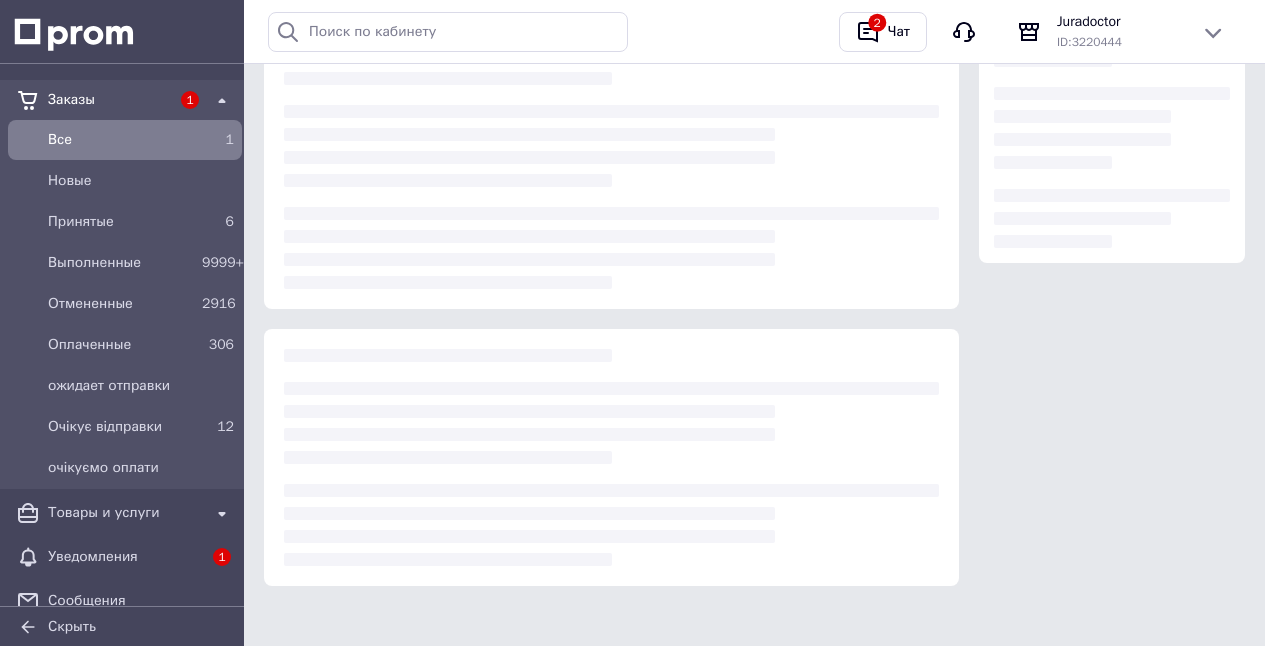 scroll, scrollTop: 0, scrollLeft: 0, axis: both 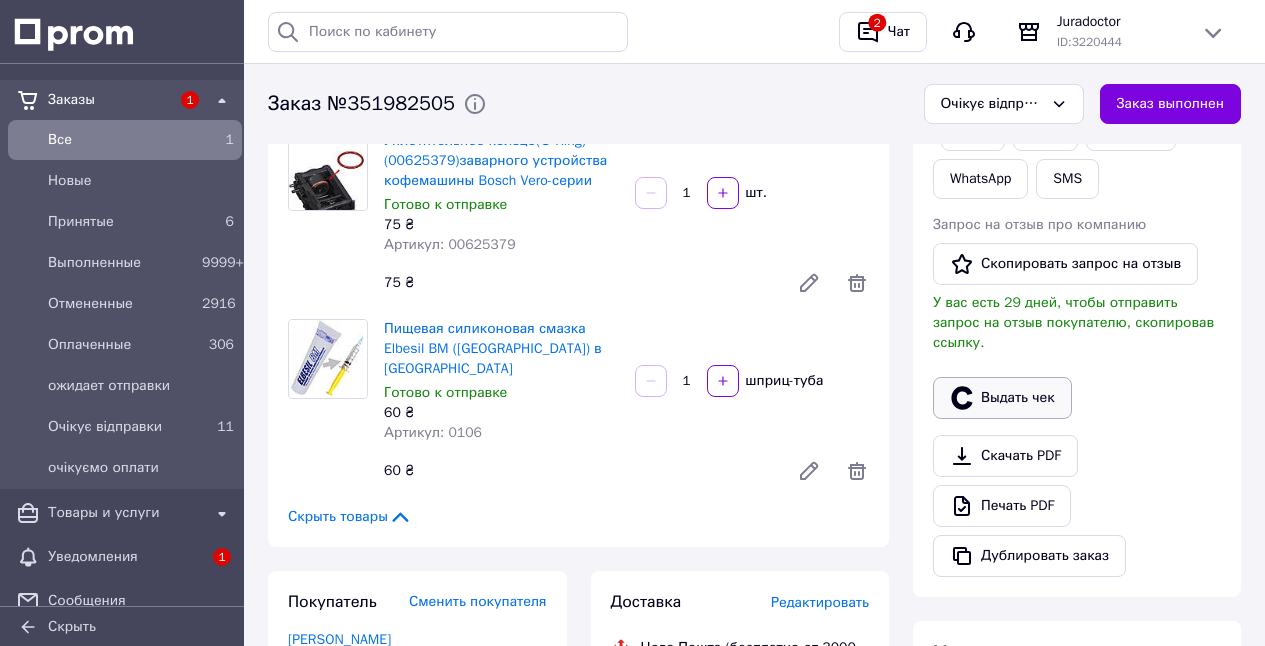 click on "Выдать чек" at bounding box center (1002, 398) 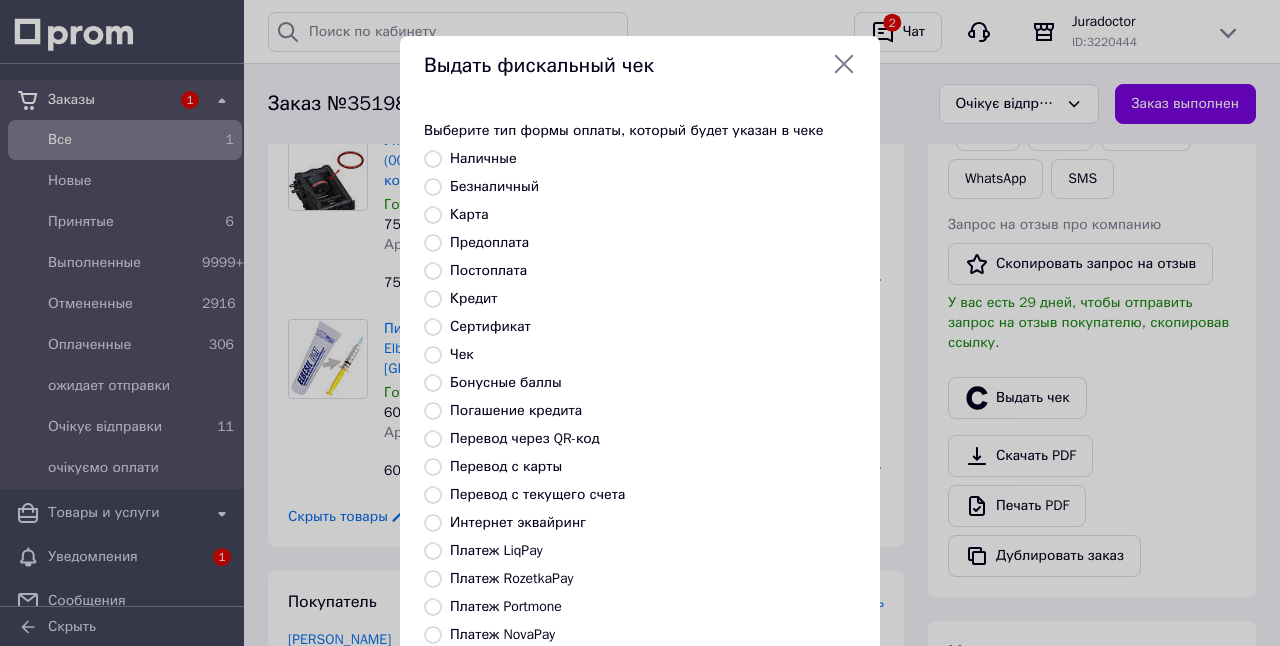 click on "Платеж NovaPay" at bounding box center [433, 635] 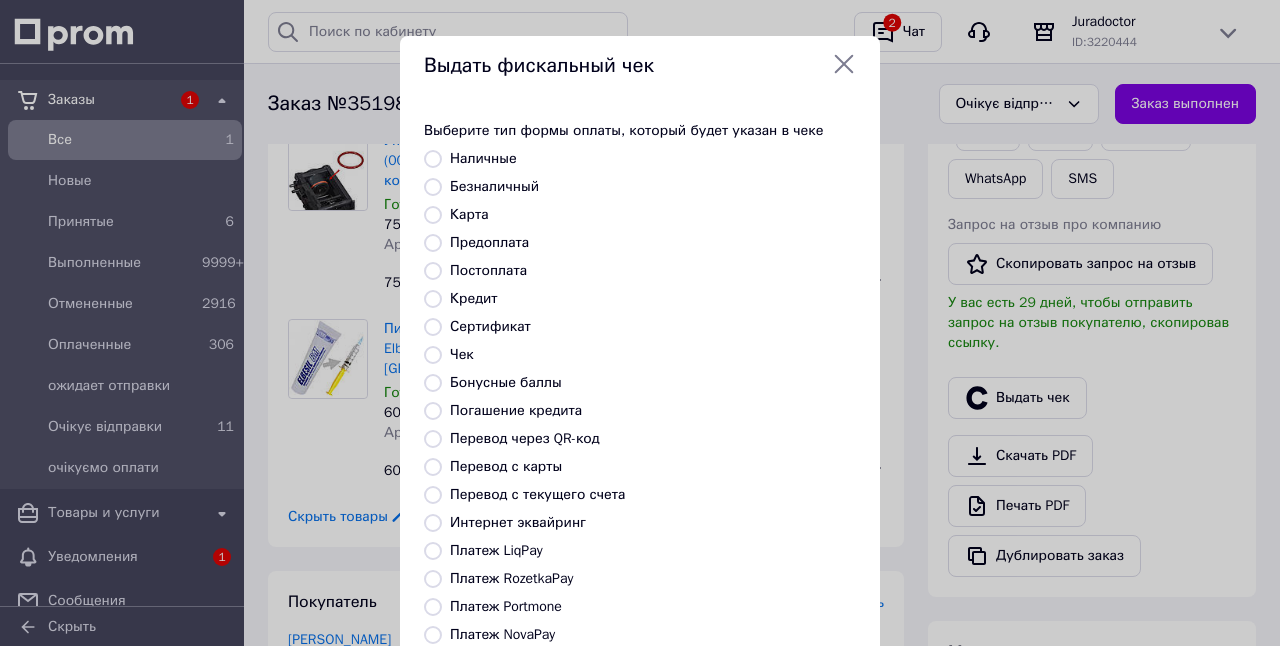 radio on "true" 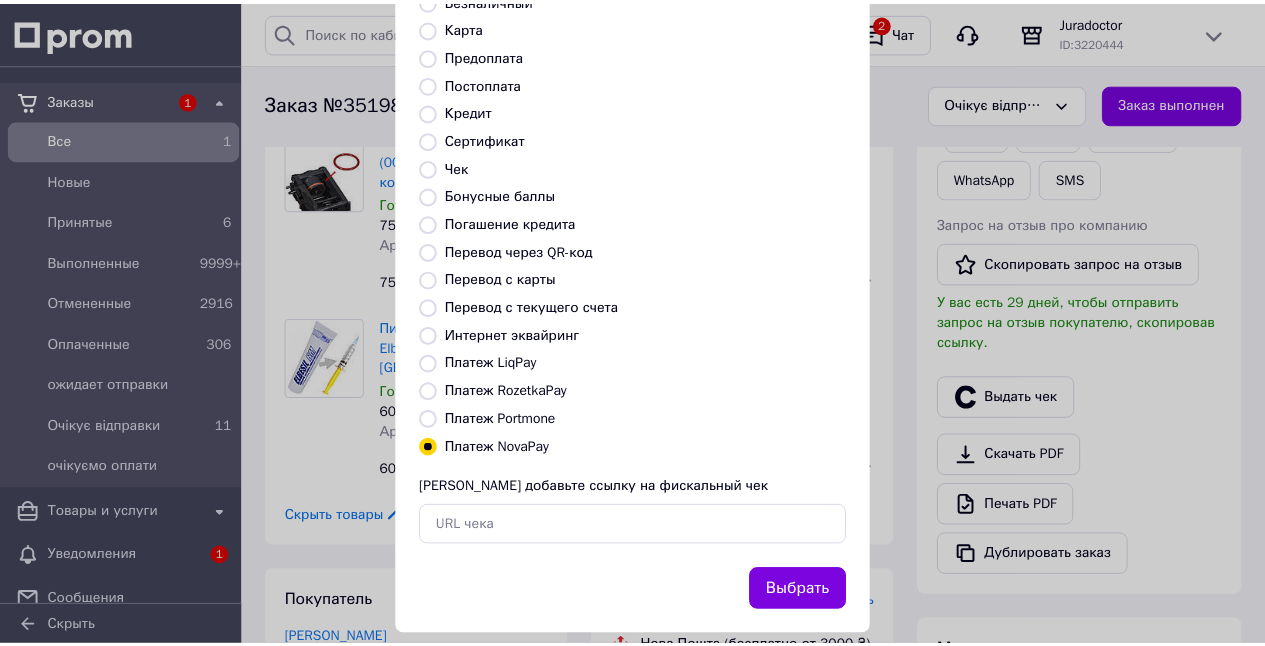 scroll, scrollTop: 213, scrollLeft: 0, axis: vertical 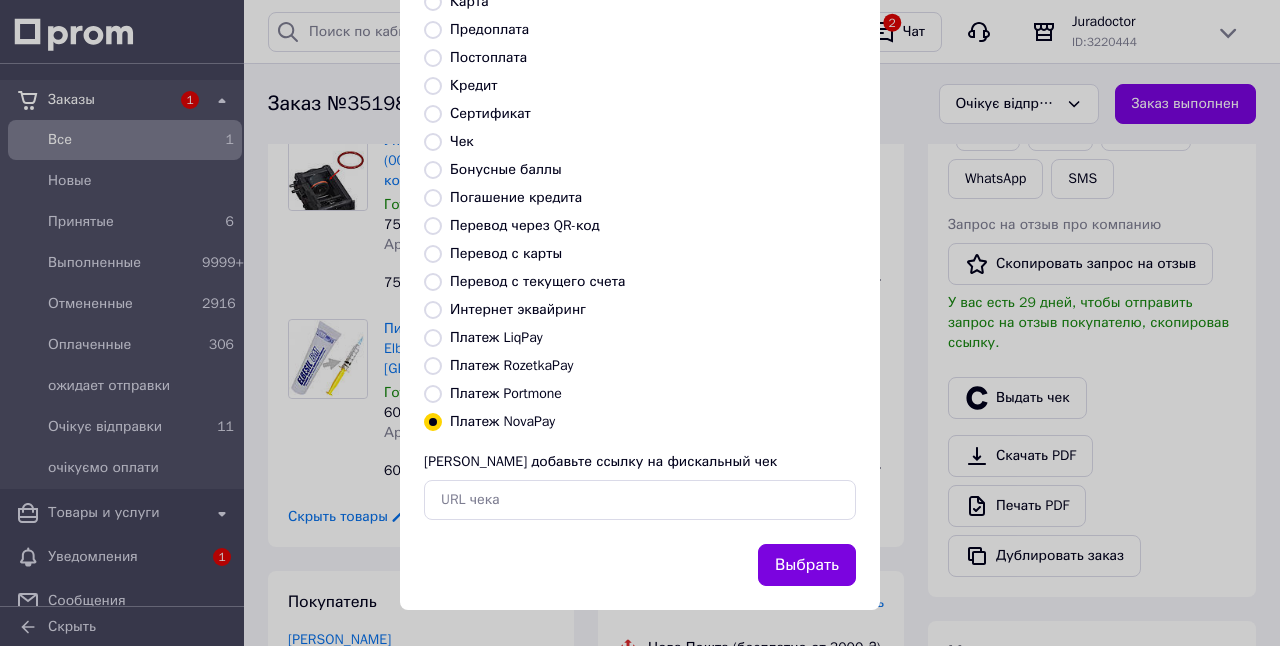 click on "Выбрать" at bounding box center (807, 565) 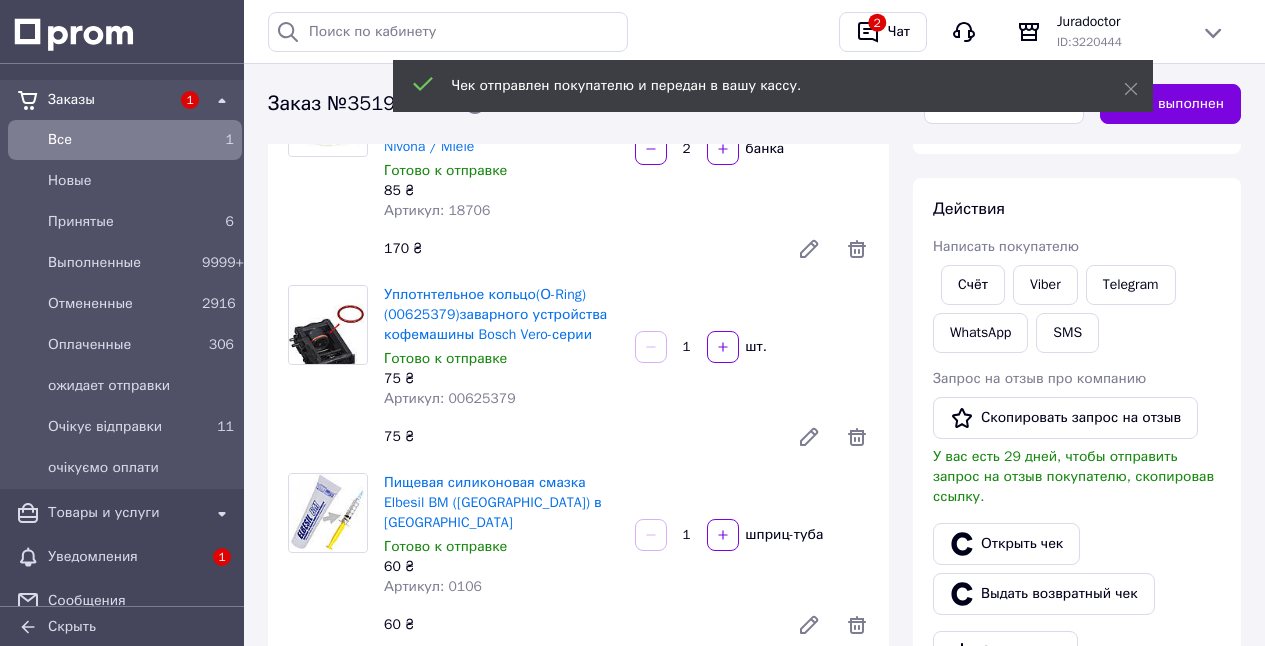 scroll, scrollTop: 180, scrollLeft: 0, axis: vertical 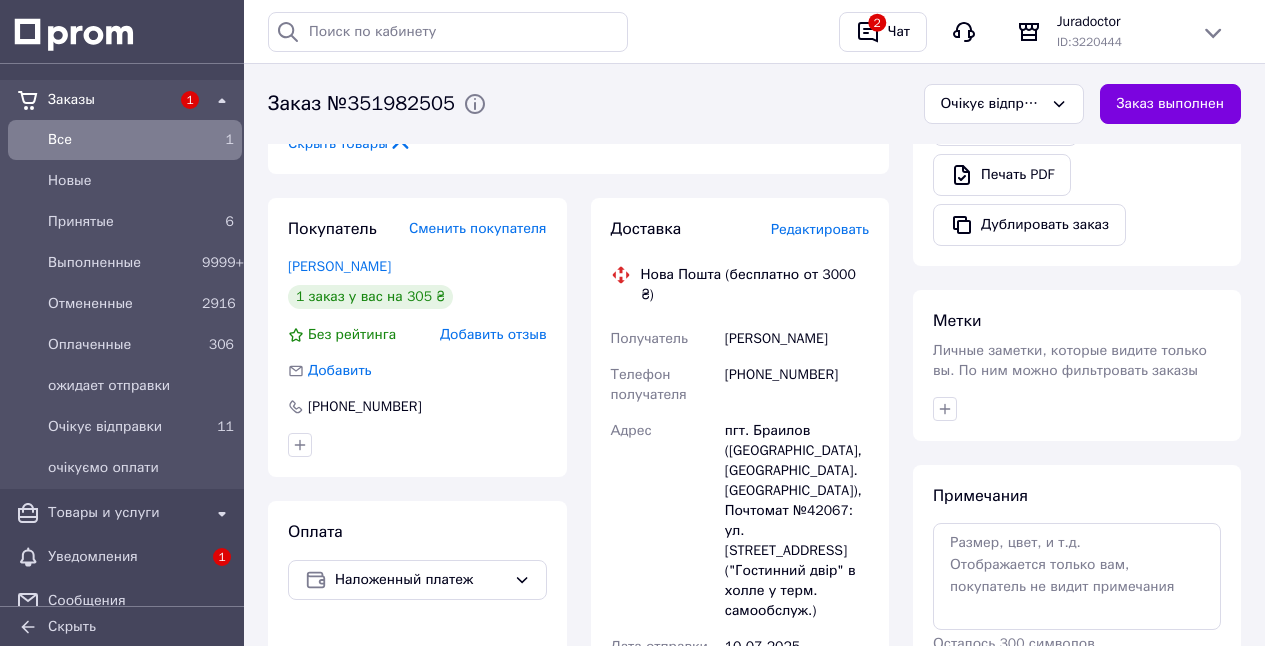 click on "Редактировать" at bounding box center (820, 229) 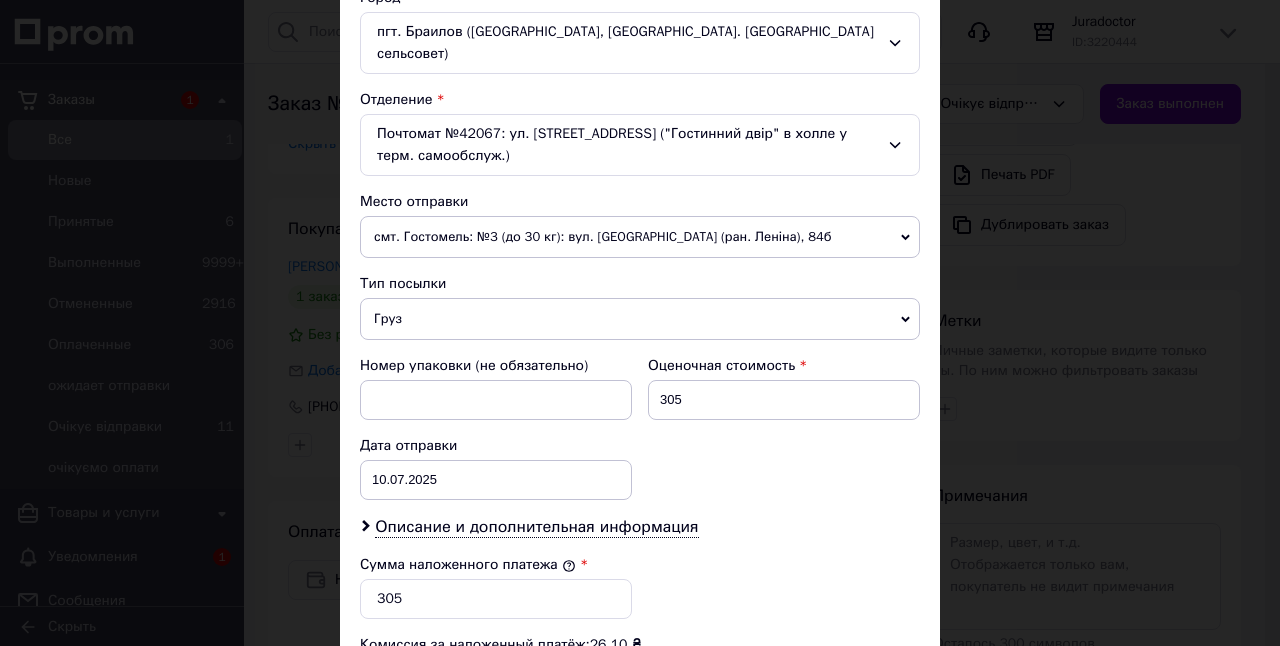 scroll, scrollTop: 570, scrollLeft: 0, axis: vertical 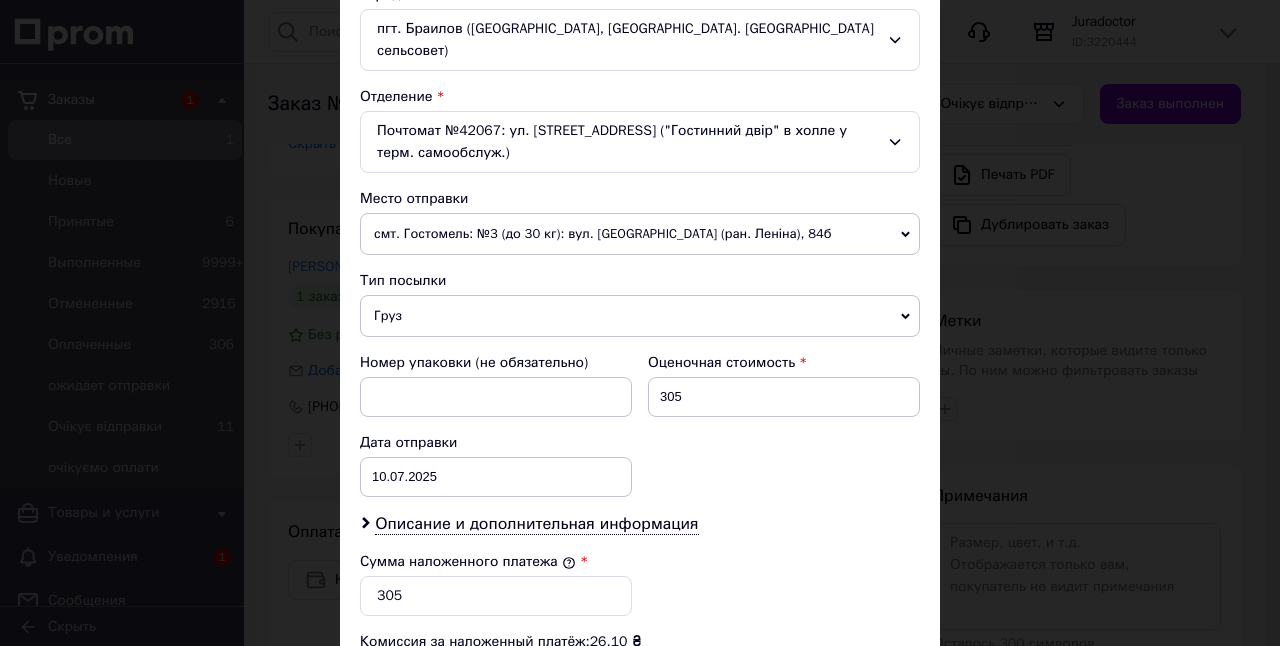 click on "Груз" at bounding box center [640, 316] 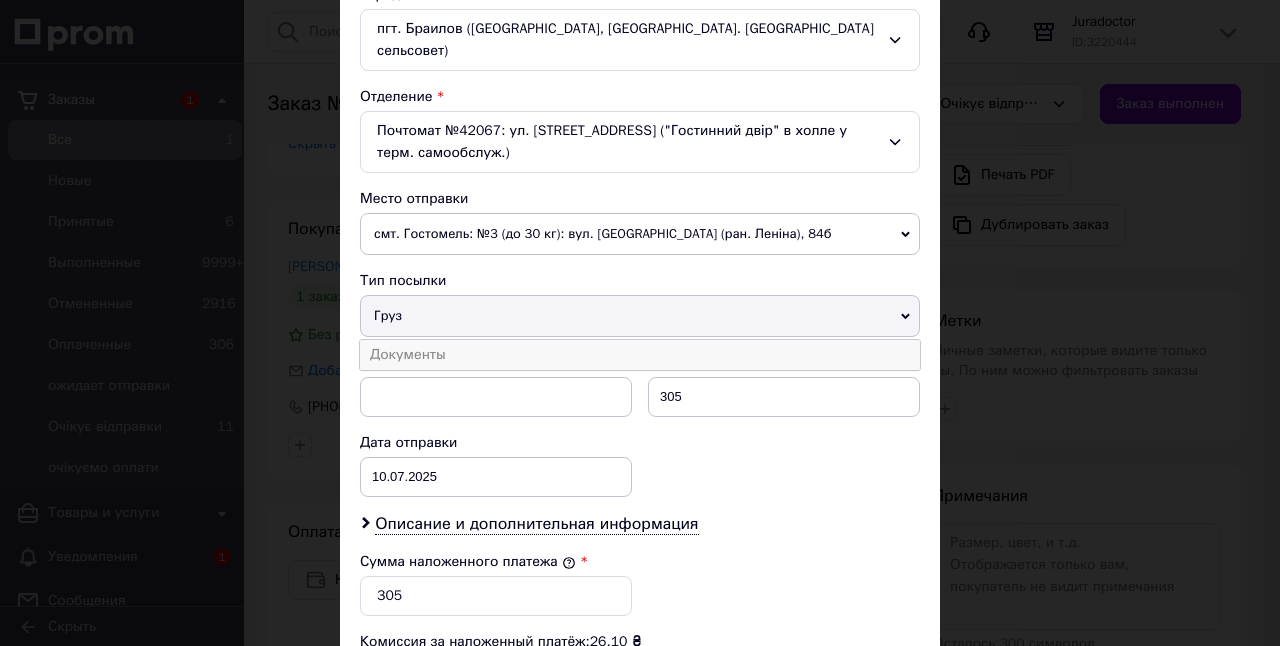 click on "Документы" at bounding box center [640, 355] 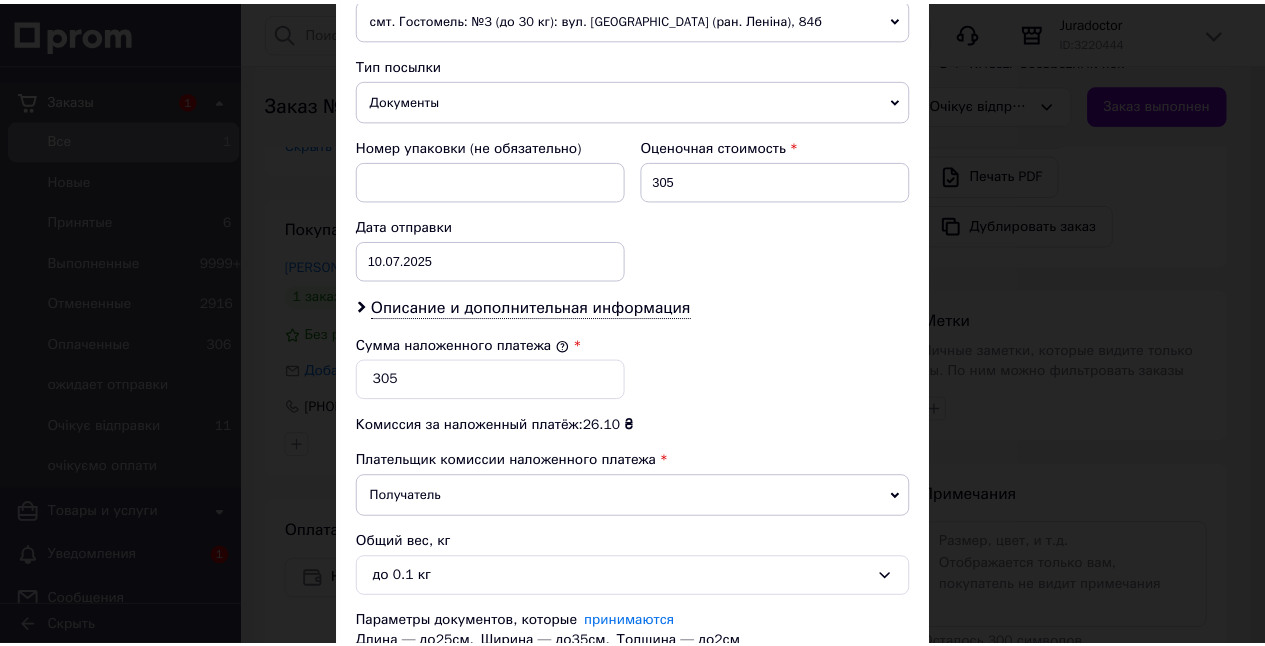 scroll, scrollTop: 922, scrollLeft: 0, axis: vertical 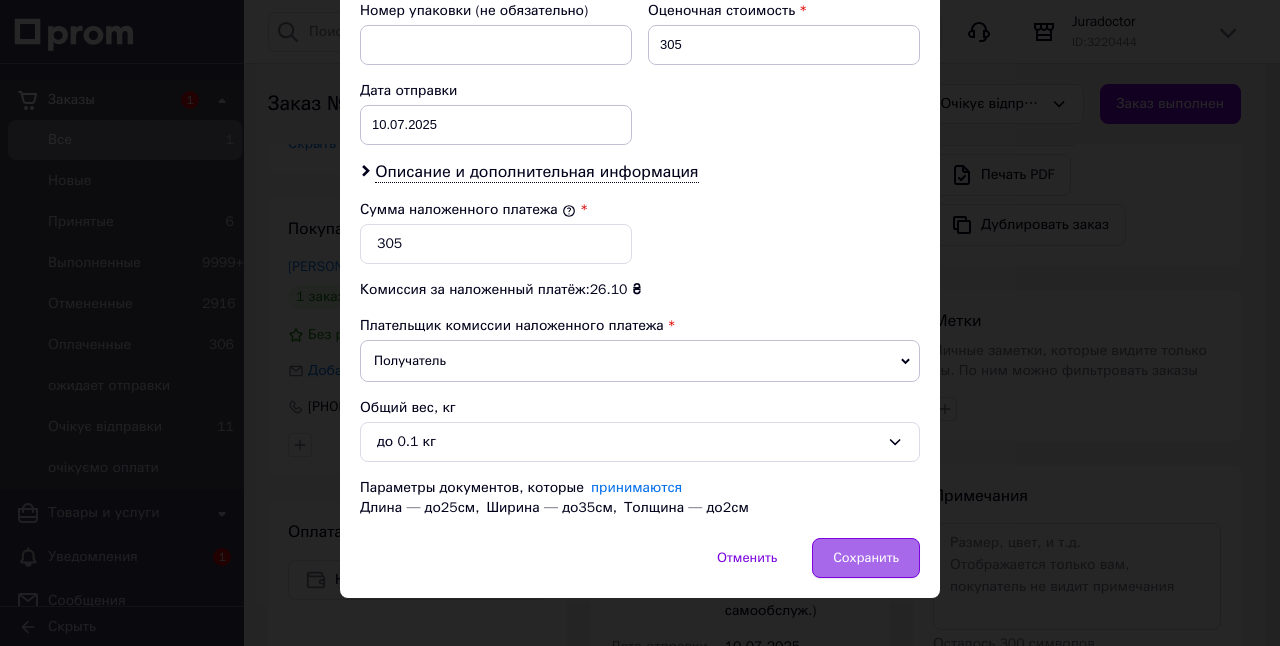click on "Сохранить" at bounding box center [866, 558] 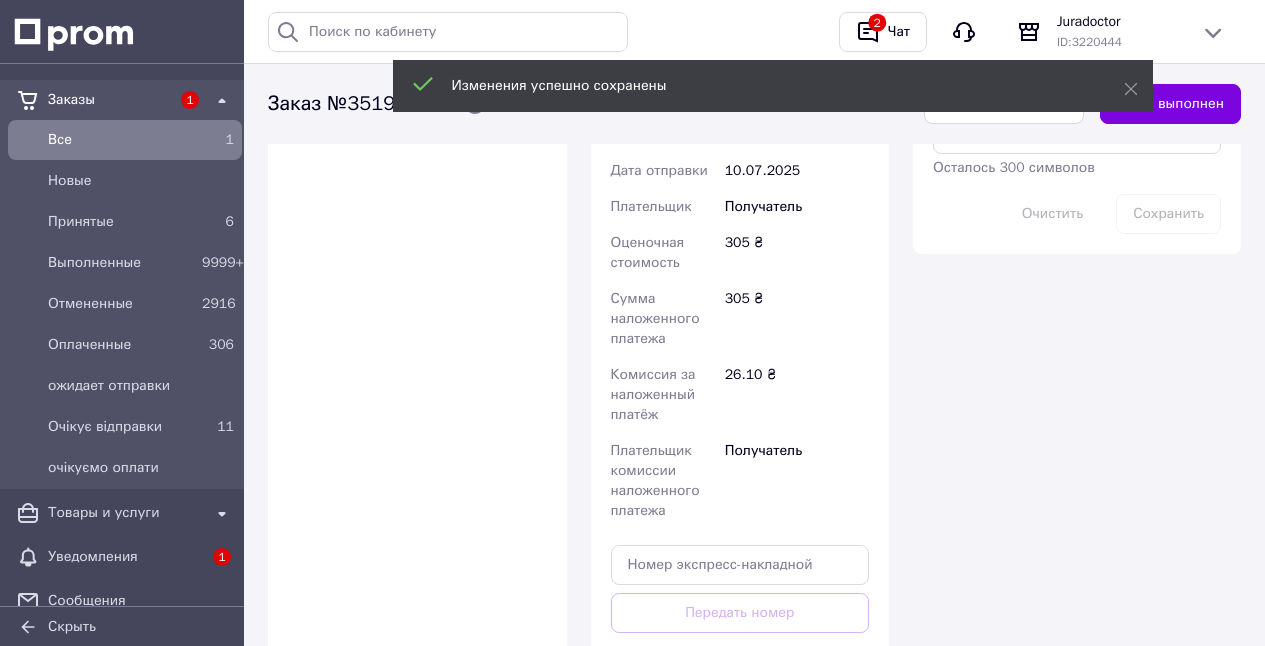 scroll, scrollTop: 1251, scrollLeft: 0, axis: vertical 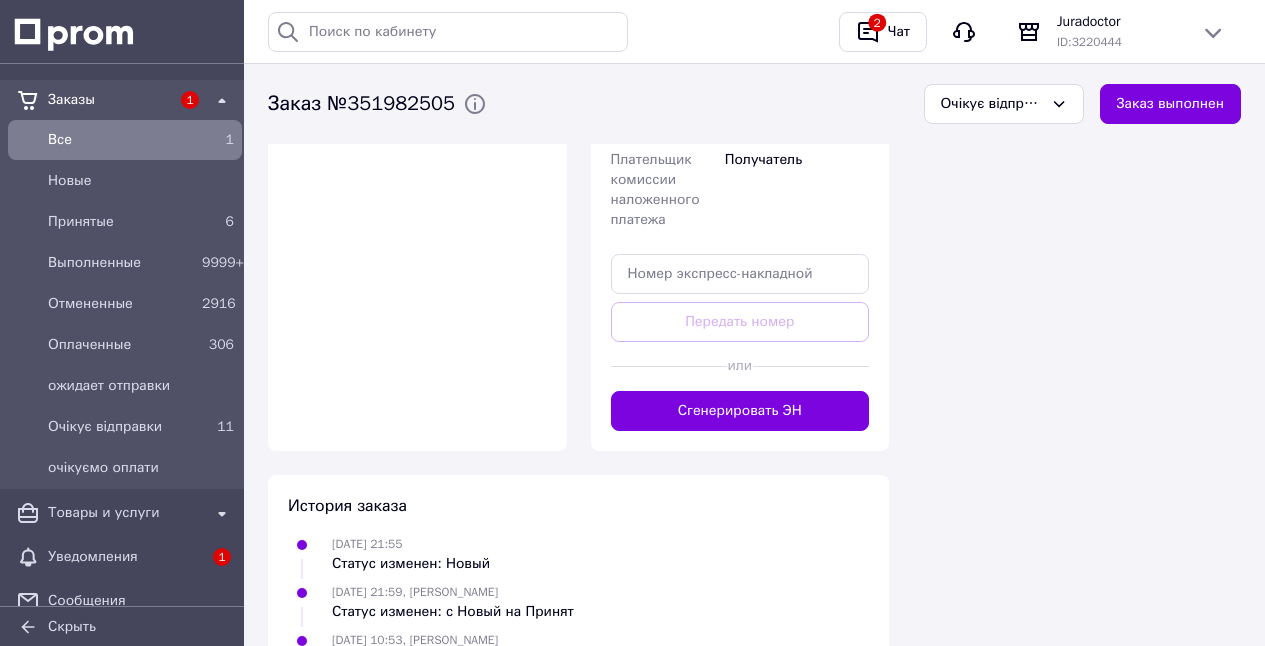click on "Сгенерировать ЭН" at bounding box center (740, 411) 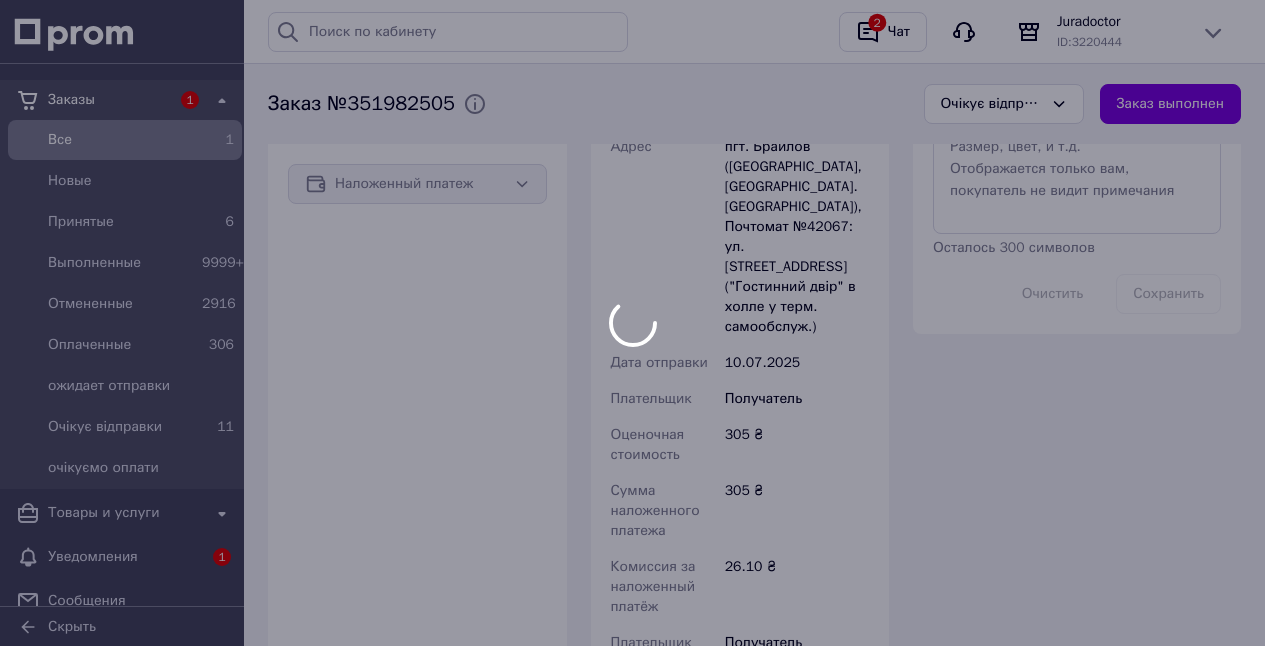 scroll, scrollTop: 1118, scrollLeft: 0, axis: vertical 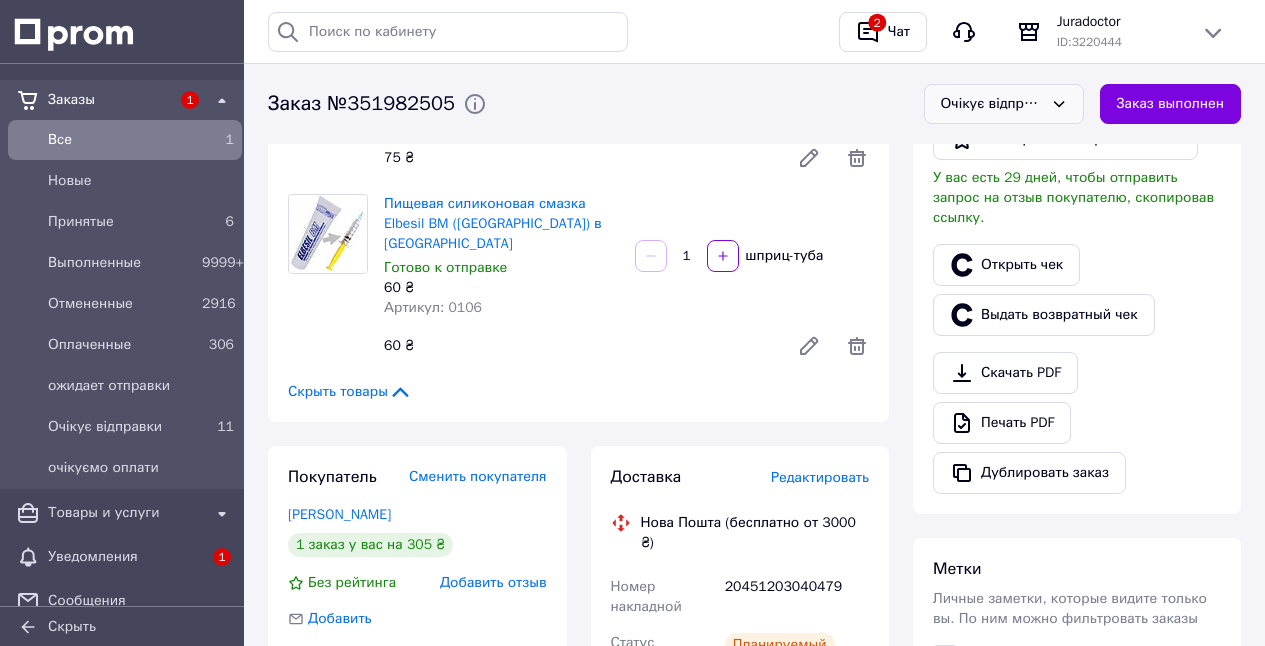 click on "Очікує відправки" at bounding box center [1004, 104] 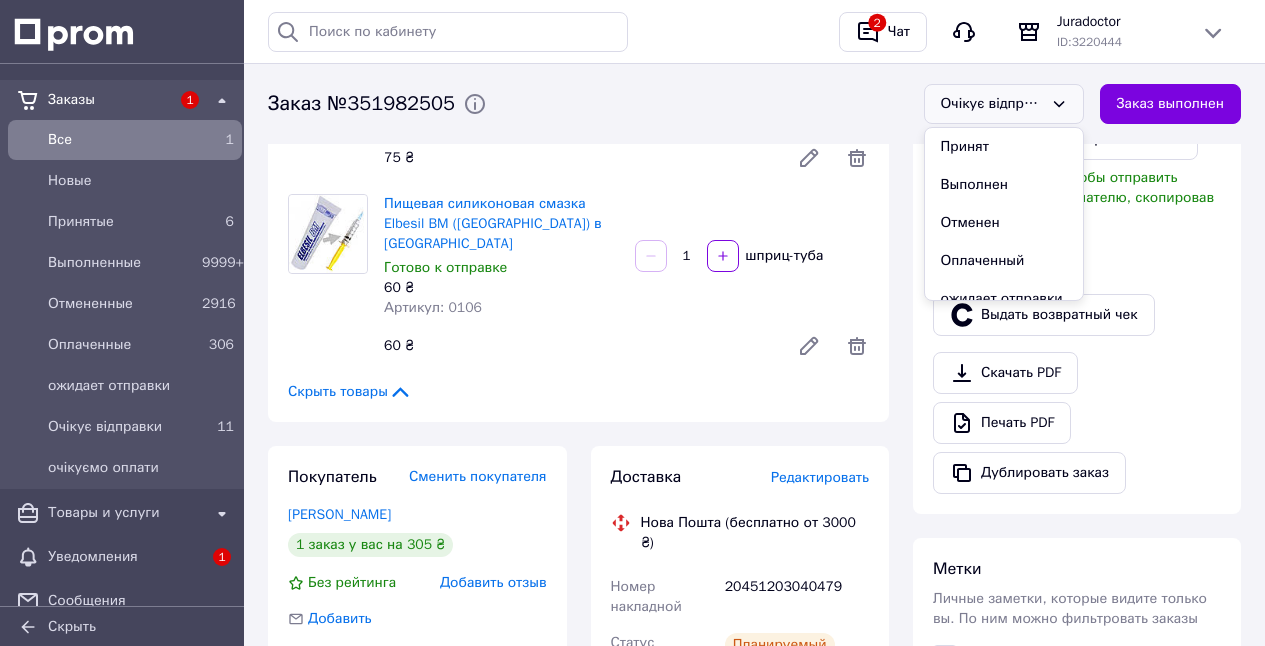 drag, startPoint x: 998, startPoint y: 189, endPoint x: 1104, endPoint y: 200, distance: 106.56923 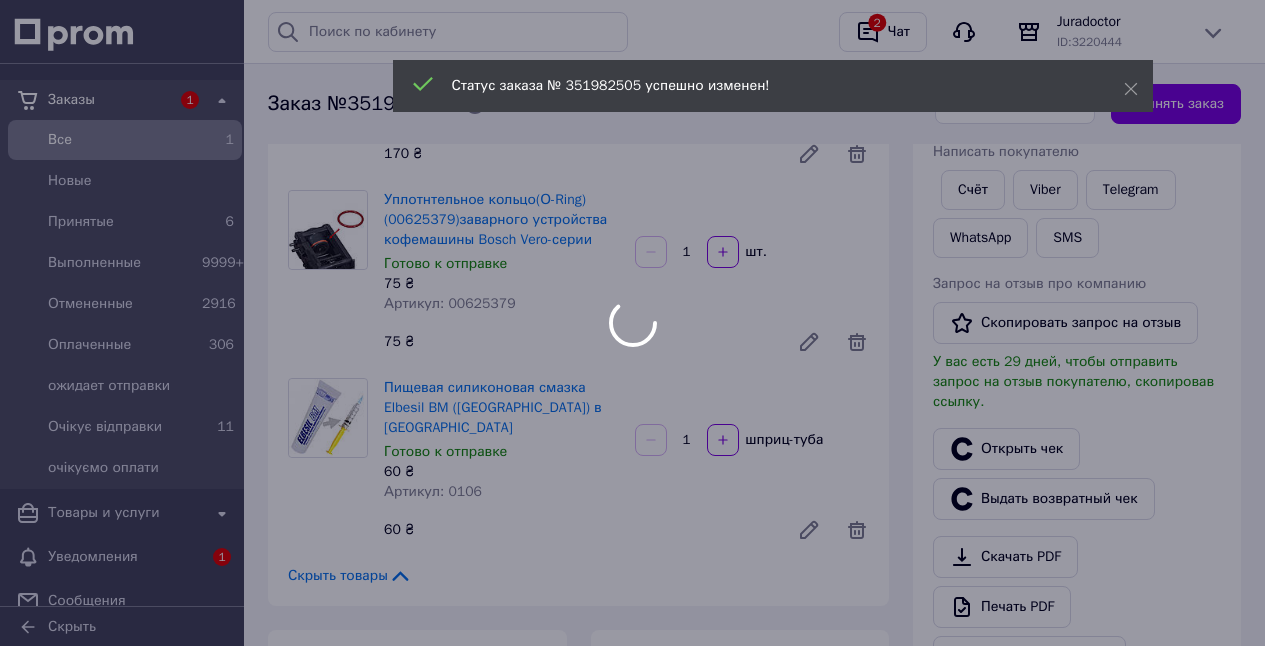 scroll, scrollTop: 218, scrollLeft: 0, axis: vertical 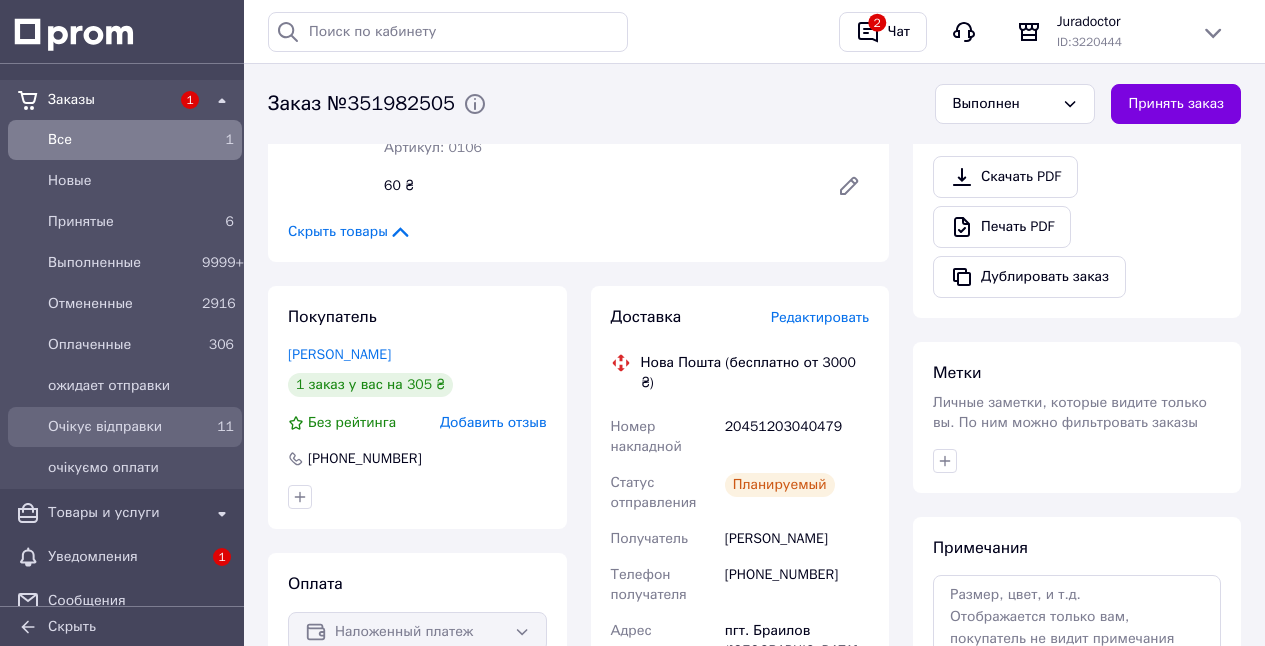 click on "11" at bounding box center [218, 427] 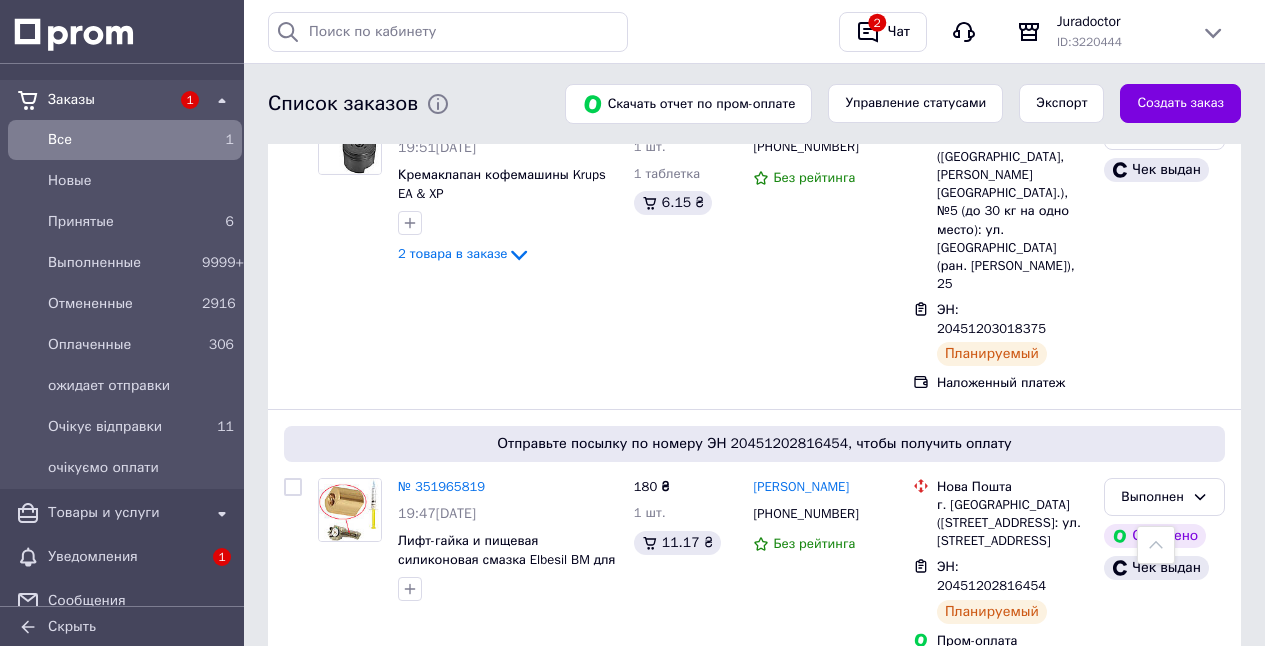 scroll, scrollTop: 4375, scrollLeft: 0, axis: vertical 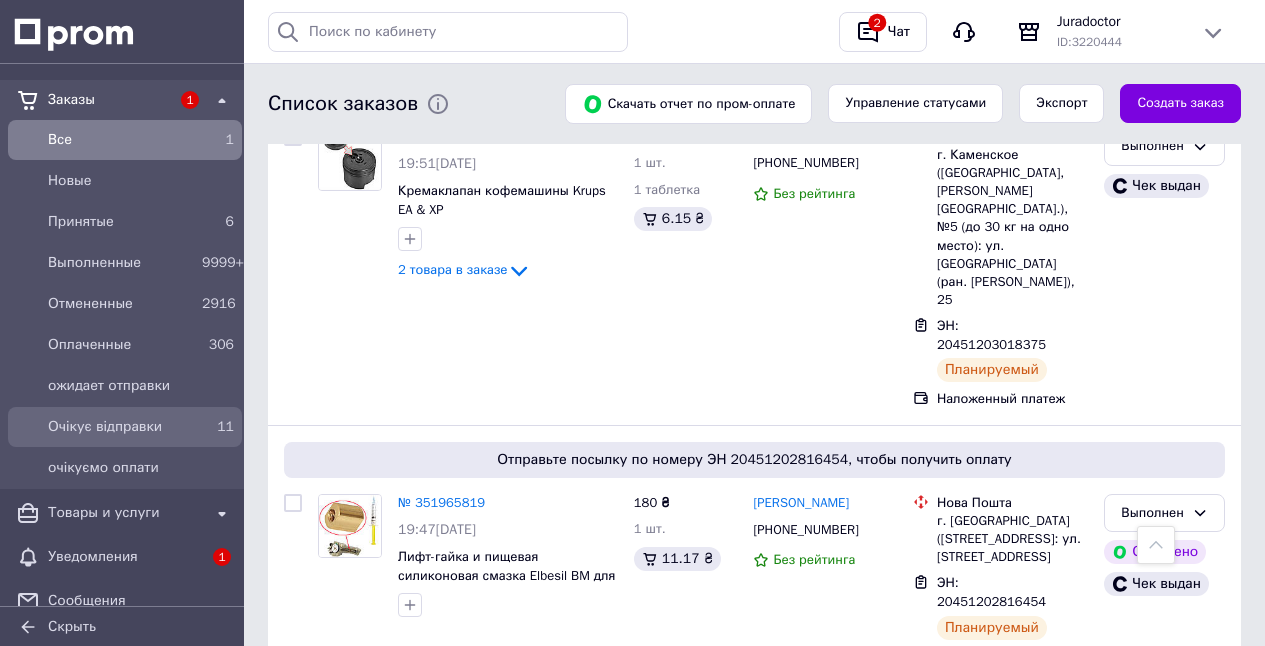 click on "Очікує відправки" at bounding box center [121, 427] 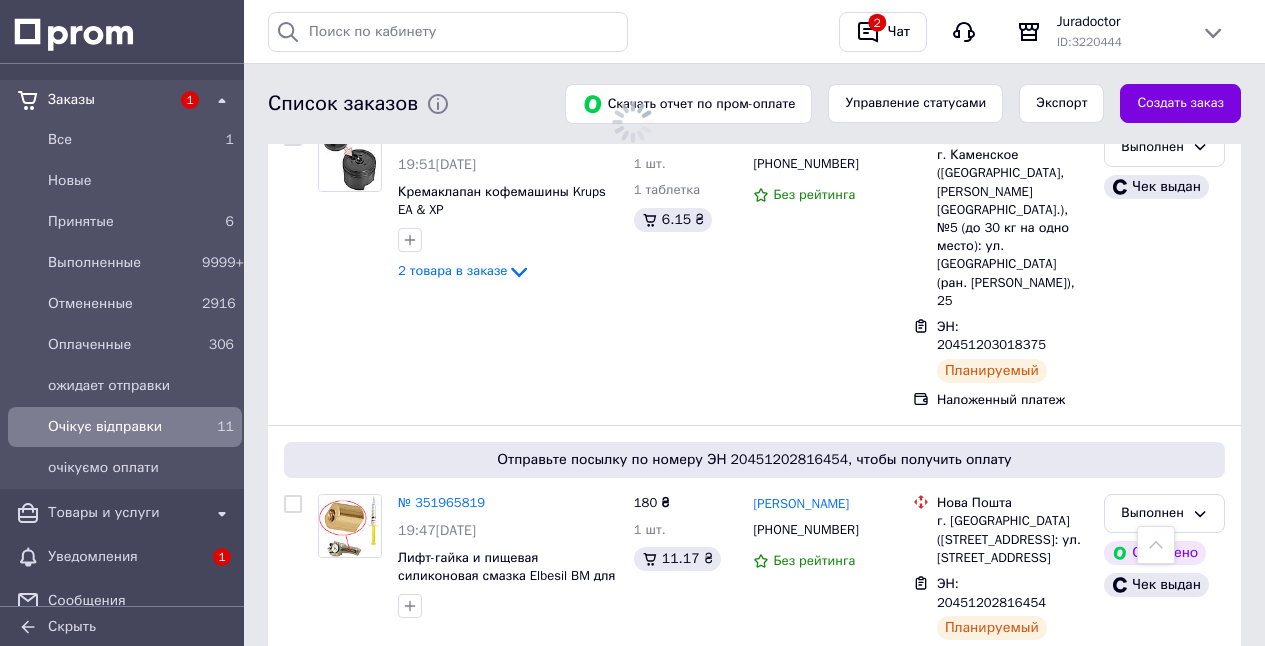 scroll, scrollTop: 0, scrollLeft: 0, axis: both 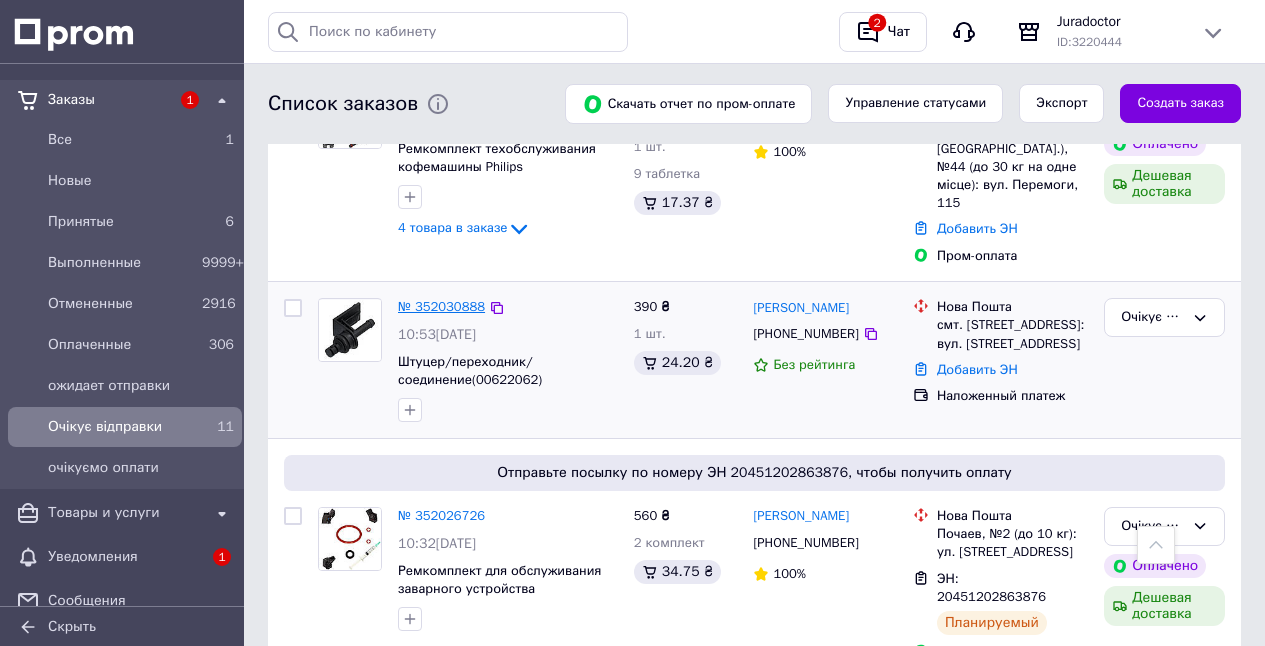 click on "№ 352030888" at bounding box center [441, 306] 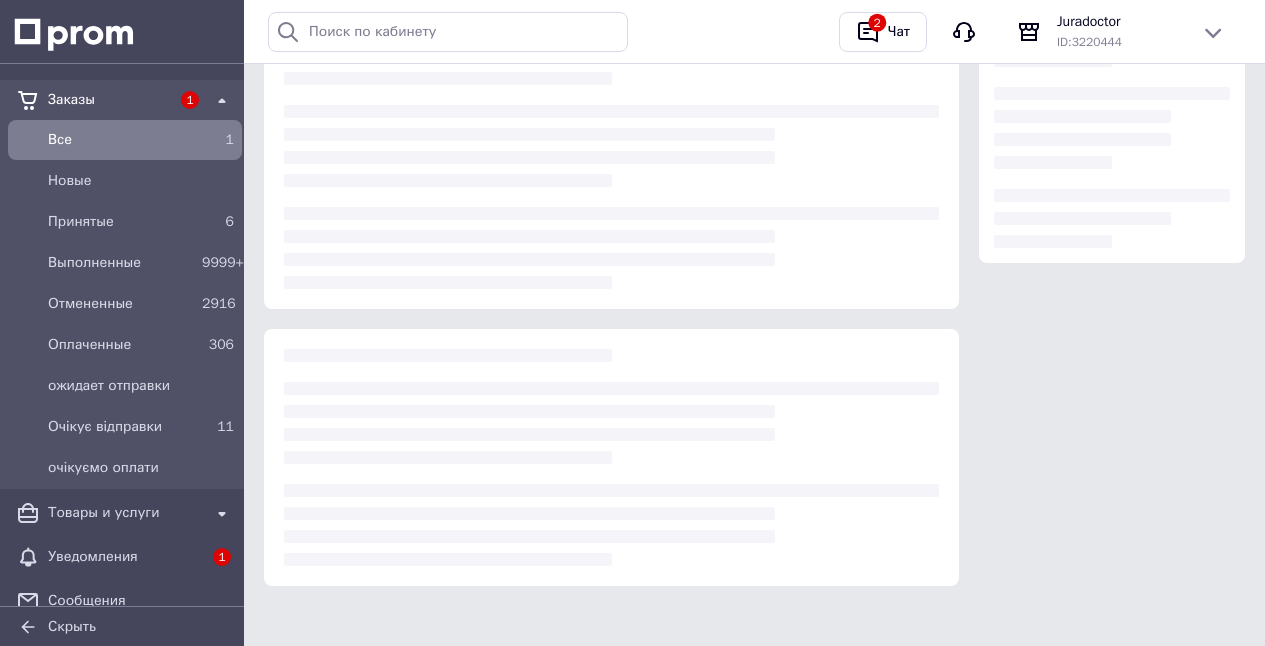 scroll, scrollTop: 0, scrollLeft: 0, axis: both 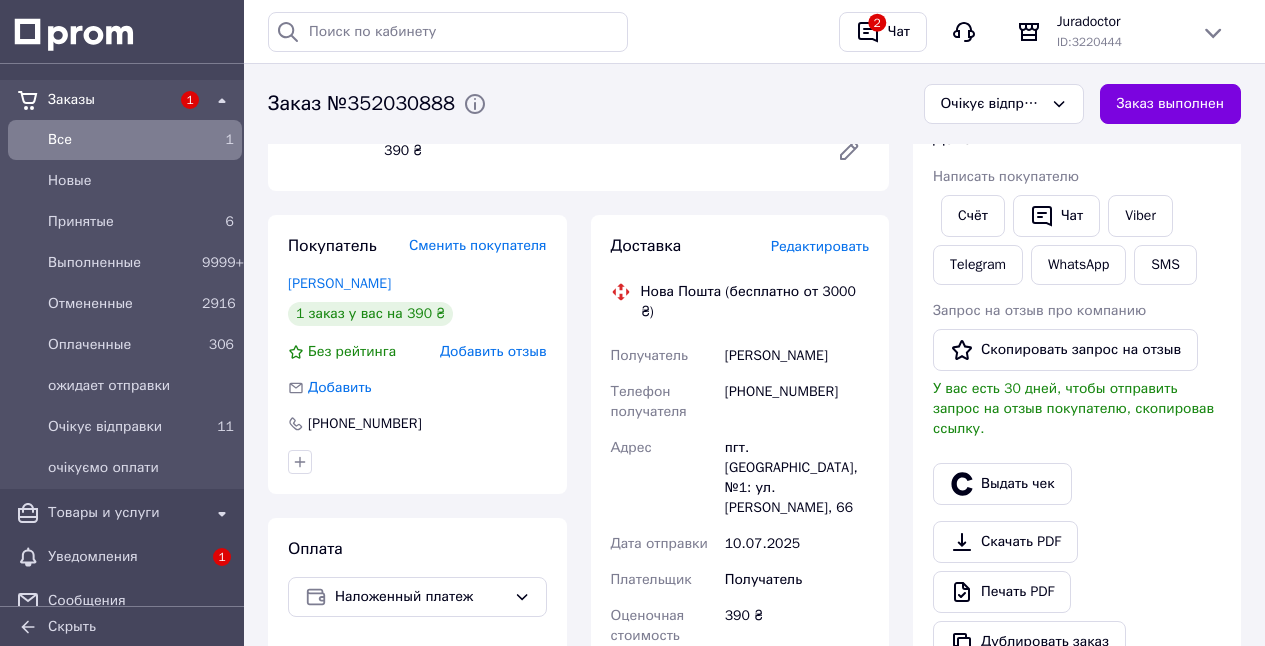 click on "Редактировать" at bounding box center (820, 246) 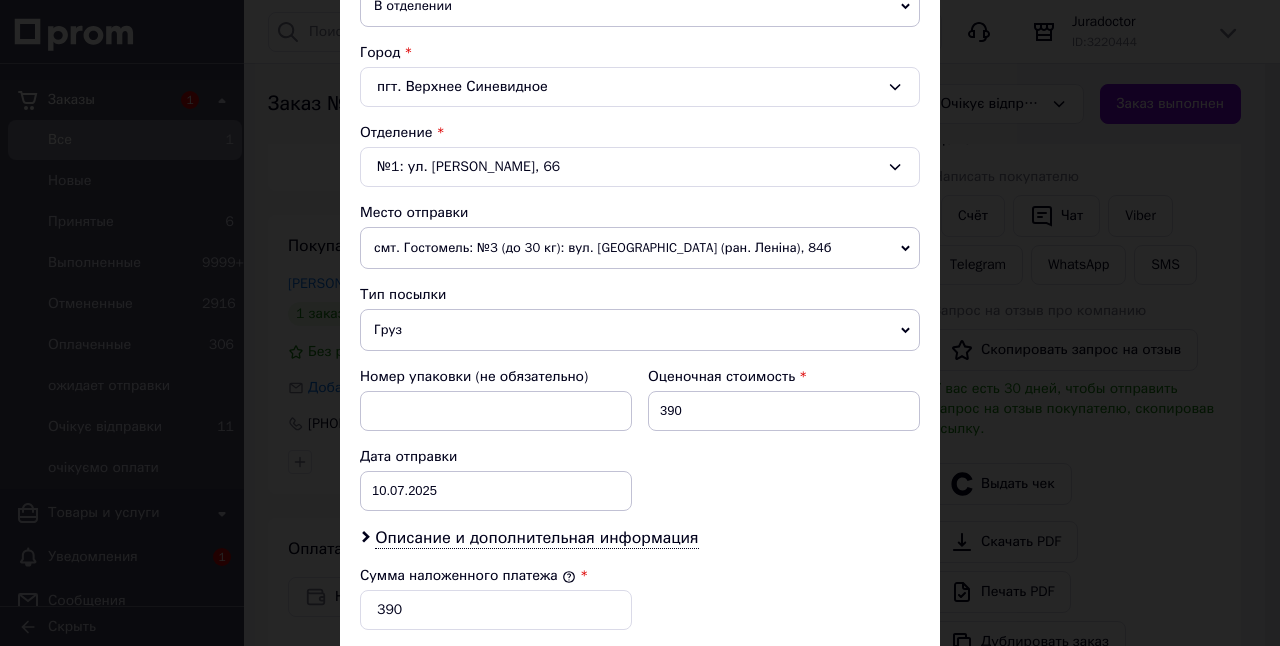 scroll, scrollTop: 548, scrollLeft: 0, axis: vertical 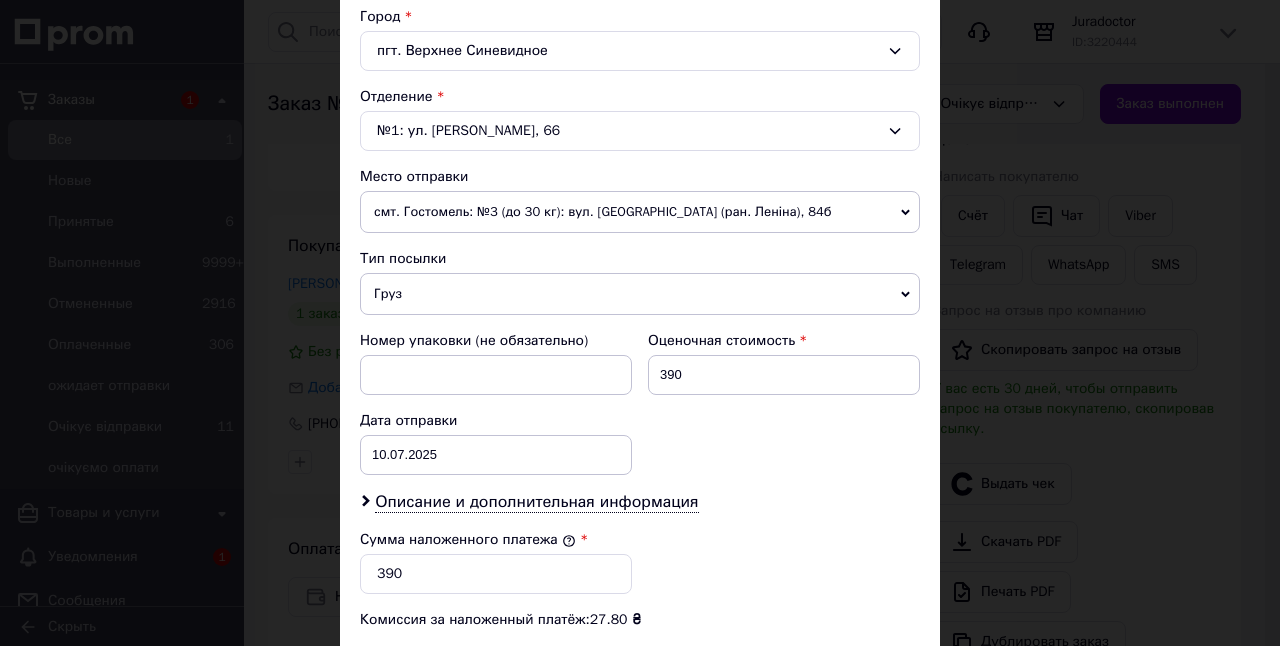 drag, startPoint x: 387, startPoint y: 297, endPoint x: 403, endPoint y: 328, distance: 34.88553 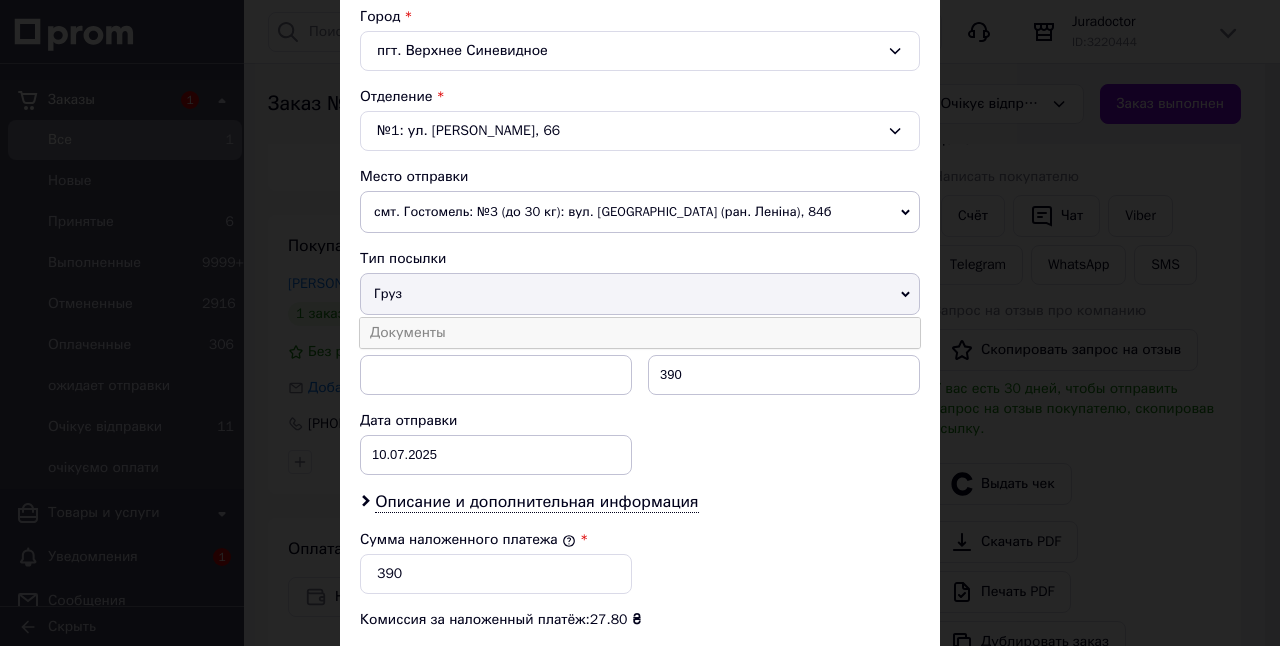 click on "Документы" at bounding box center (640, 333) 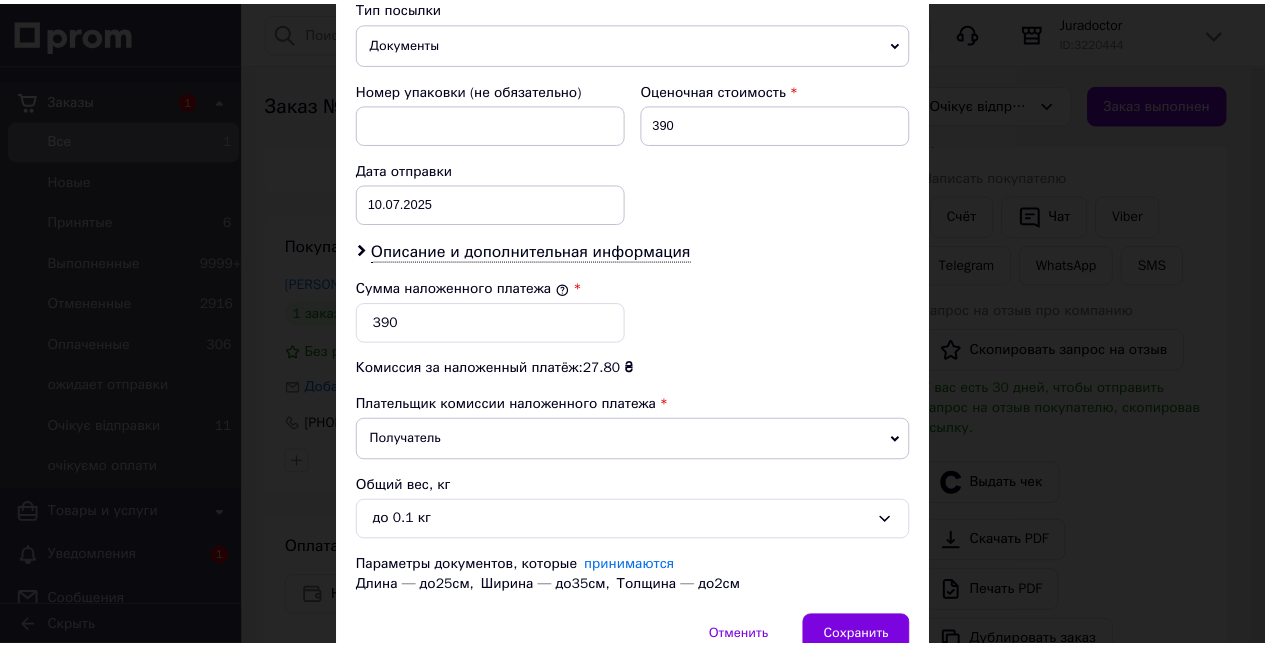 scroll, scrollTop: 900, scrollLeft: 0, axis: vertical 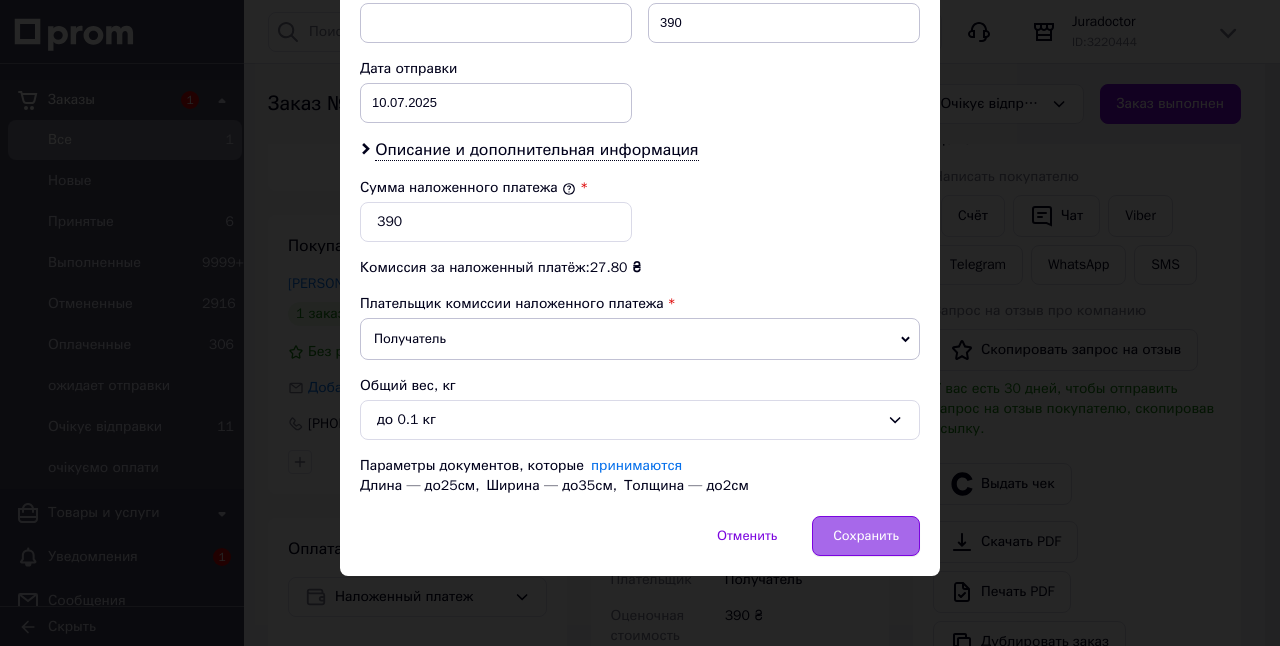 click on "Сохранить" at bounding box center [866, 536] 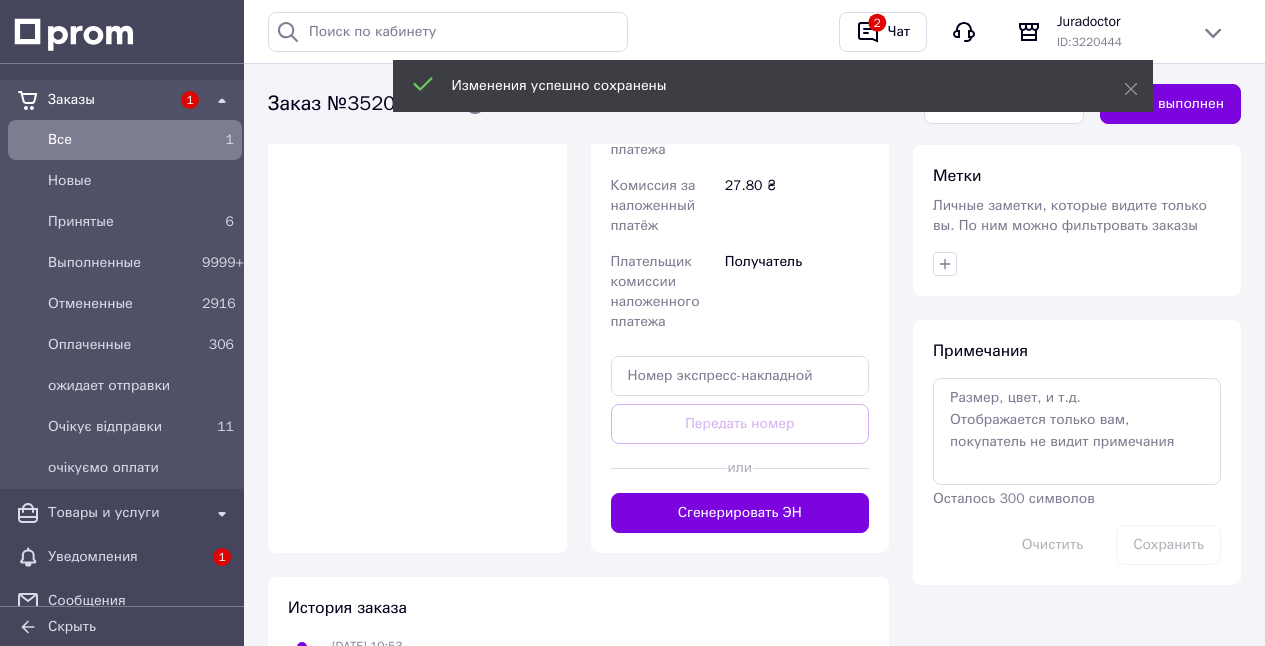 scroll, scrollTop: 915, scrollLeft: 0, axis: vertical 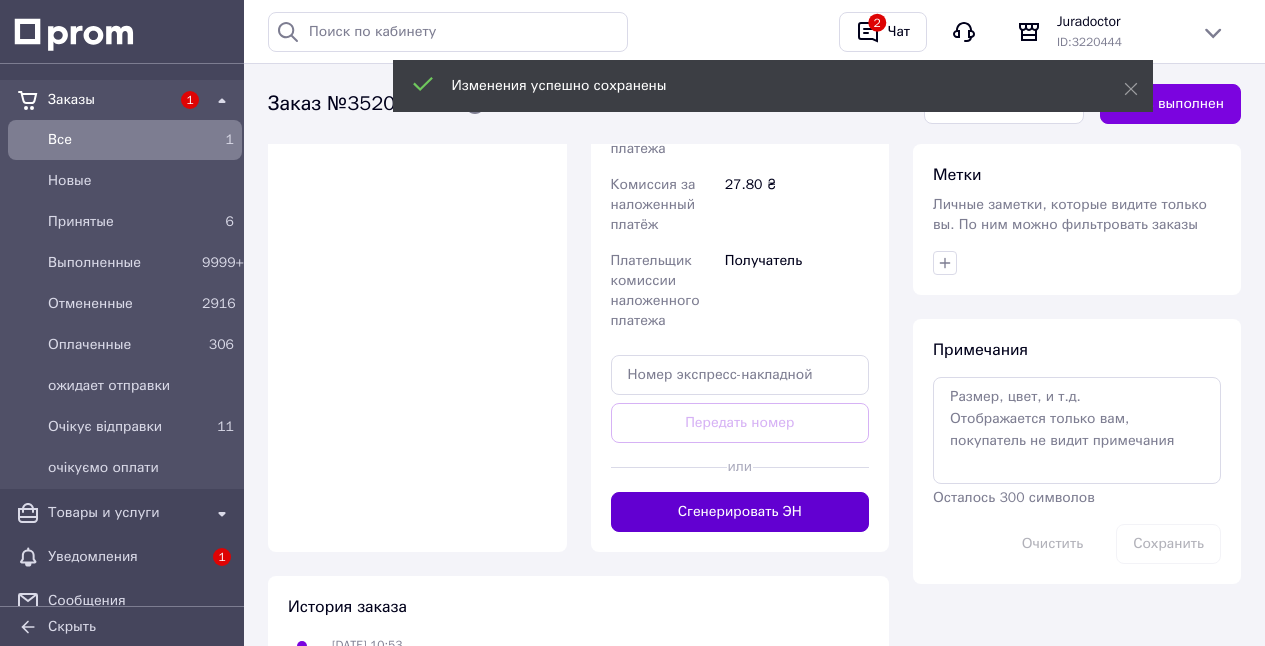 click on "Сгенерировать ЭН" at bounding box center [740, 512] 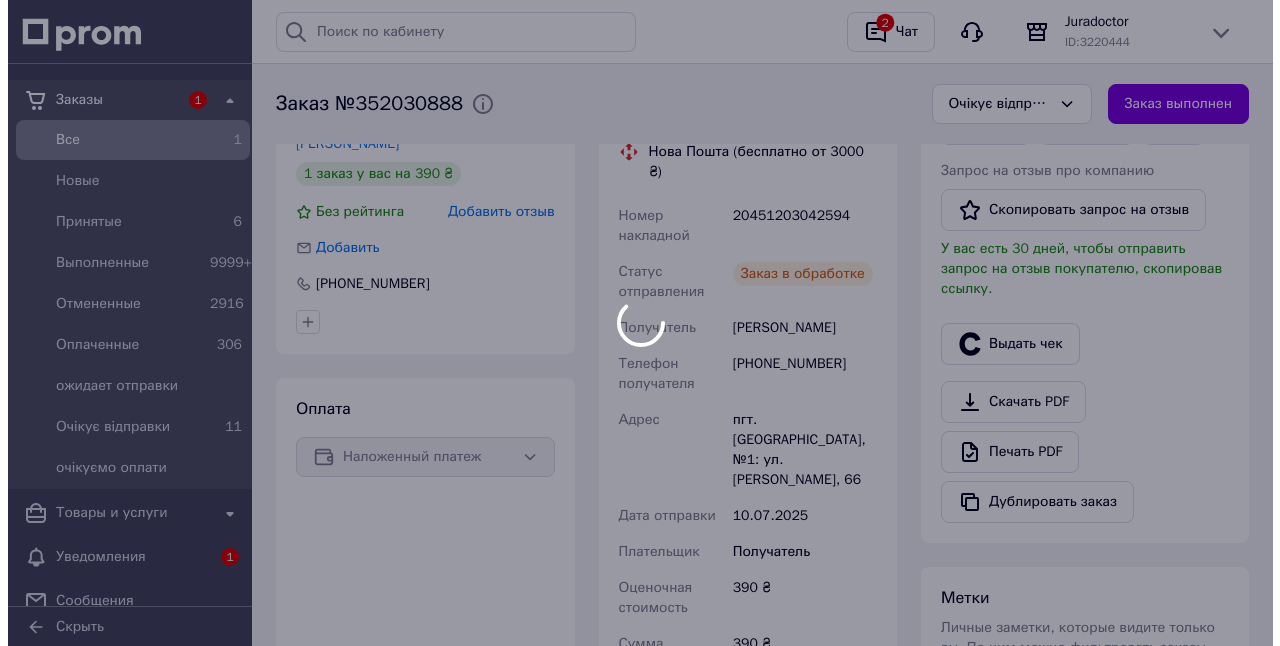 scroll, scrollTop: 487, scrollLeft: 0, axis: vertical 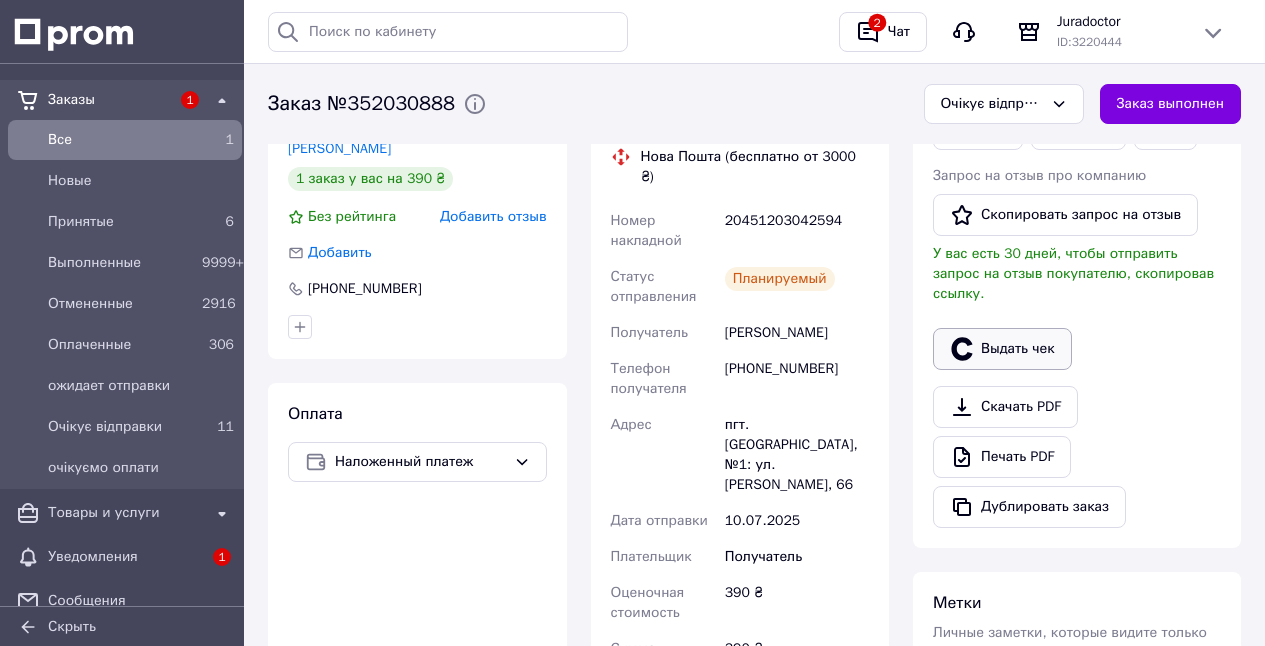 click on "Выдать чек" at bounding box center (1002, 349) 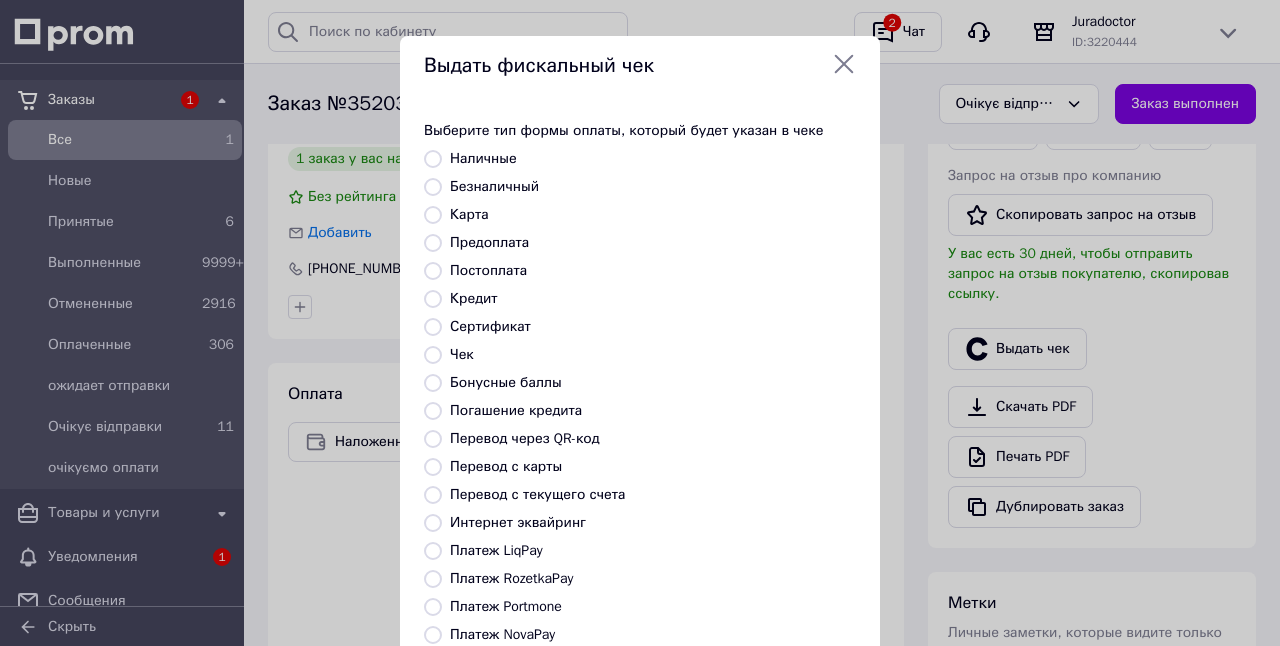drag, startPoint x: 434, startPoint y: 625, endPoint x: 560, endPoint y: 637, distance: 126.57014 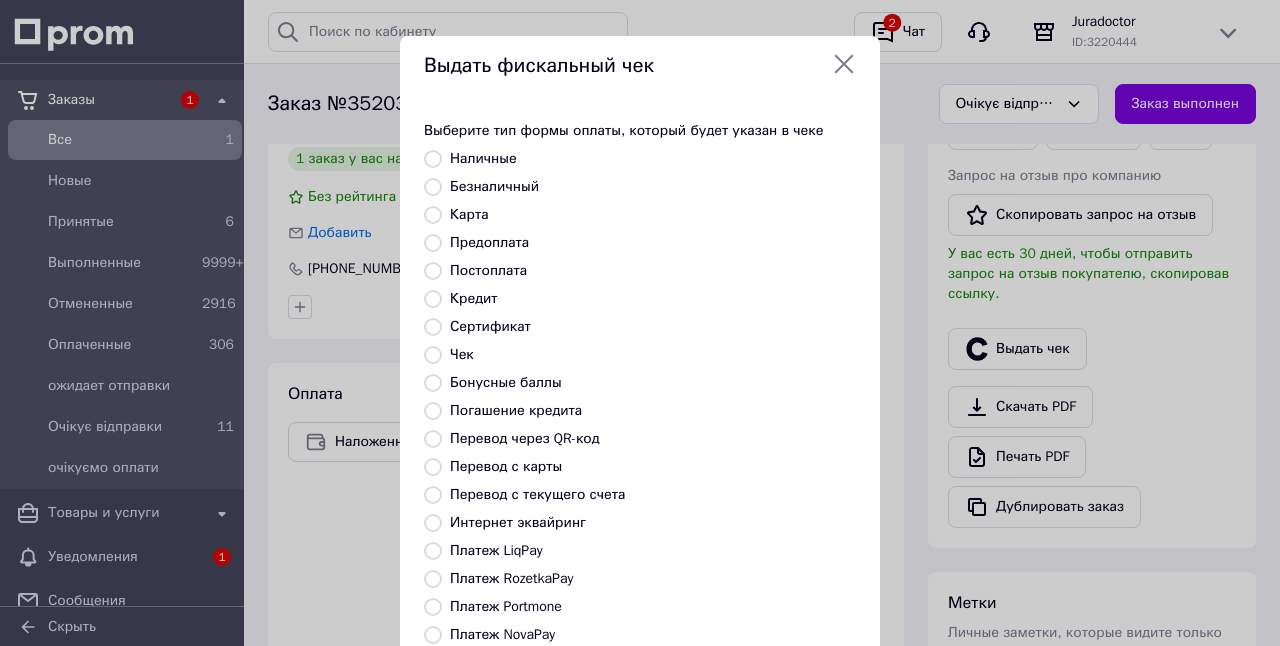 radio on "true" 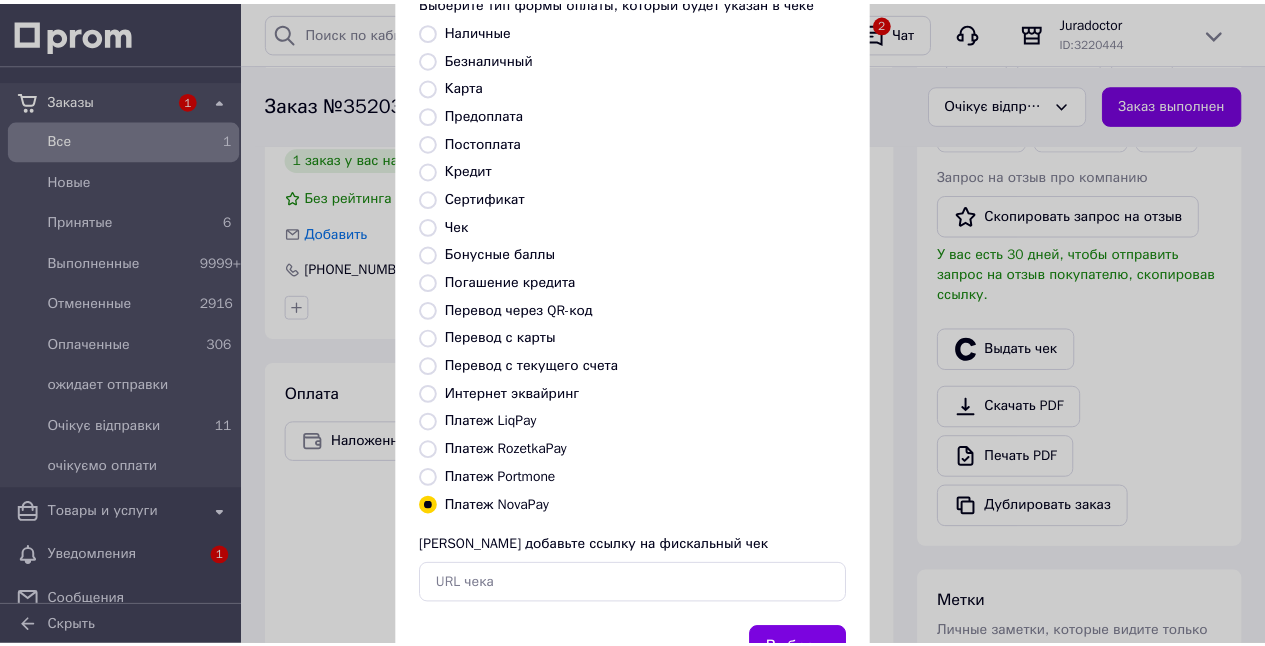 scroll, scrollTop: 213, scrollLeft: 0, axis: vertical 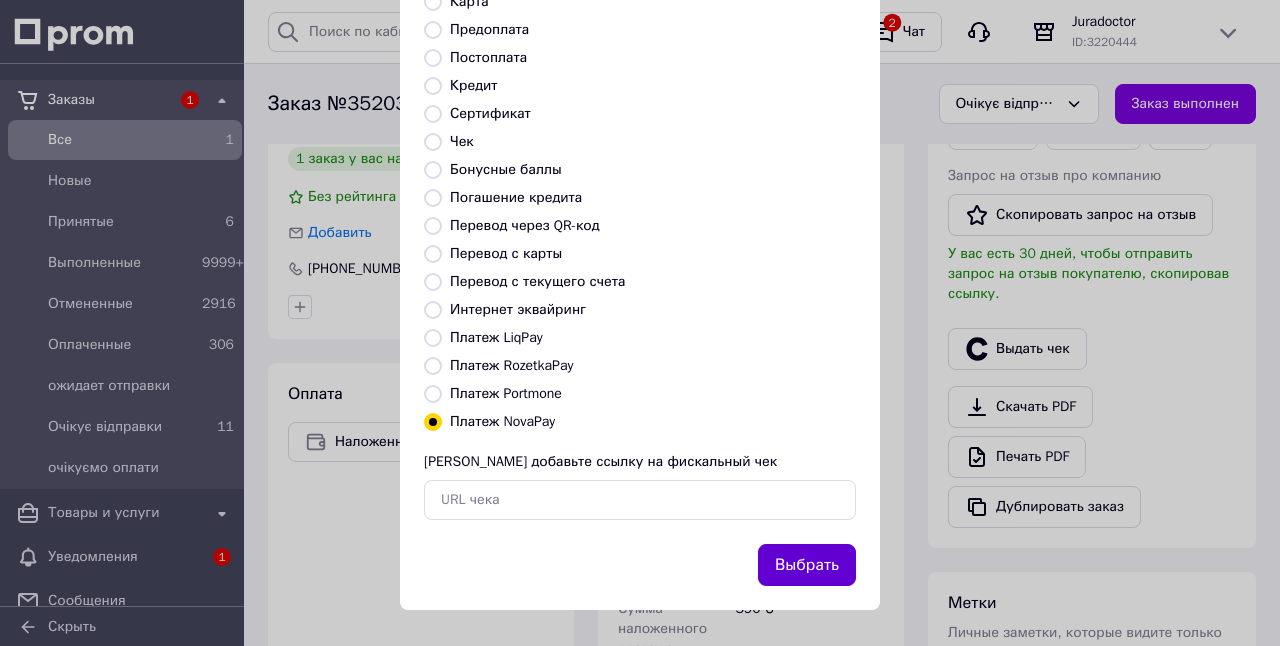 click on "Выбрать" at bounding box center (807, 565) 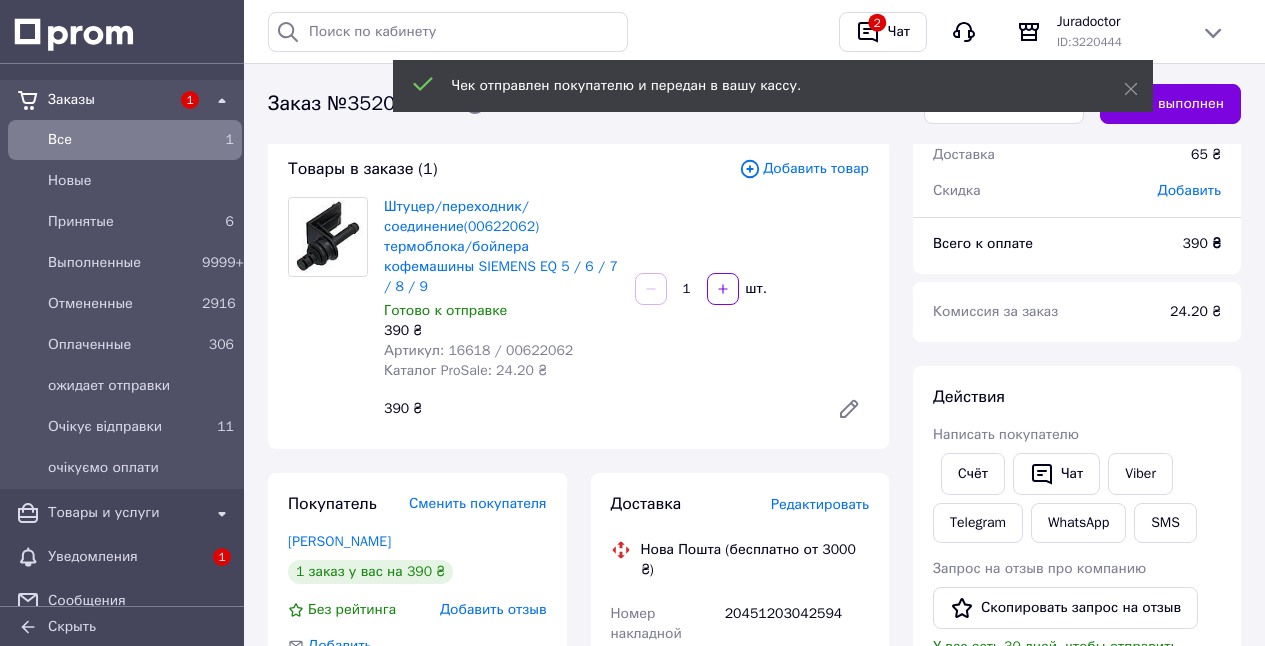 scroll, scrollTop: 76, scrollLeft: 0, axis: vertical 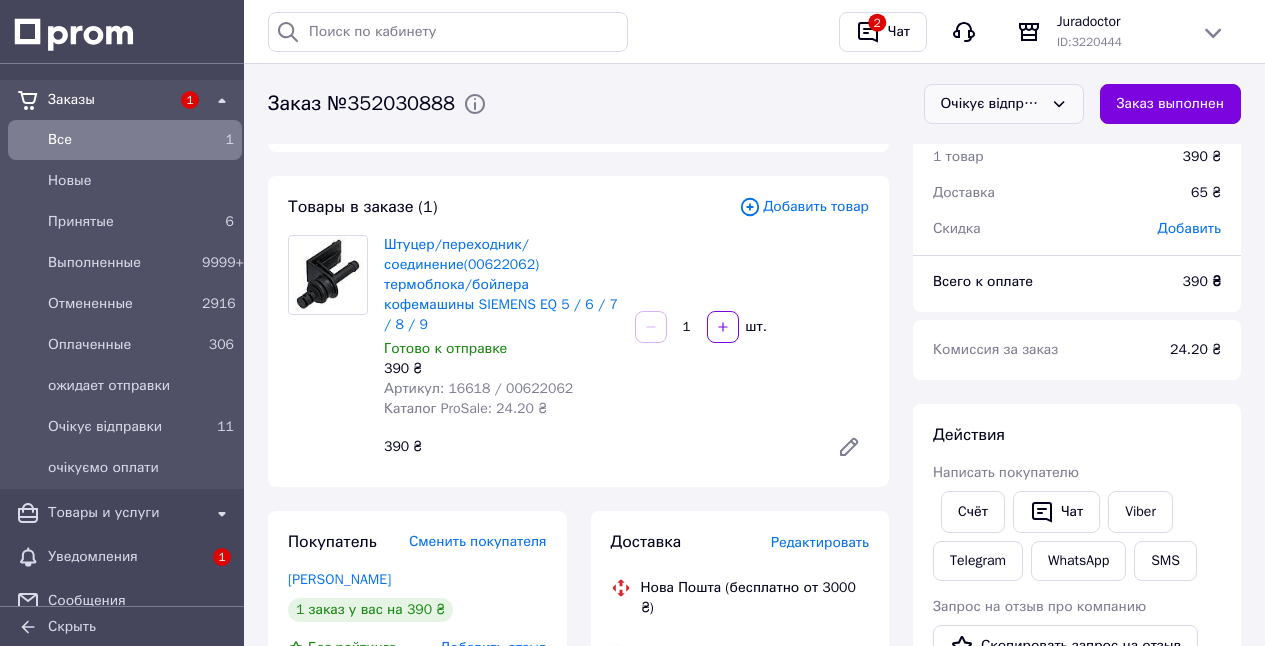 drag, startPoint x: 1036, startPoint y: 110, endPoint x: 1033, endPoint y: 122, distance: 12.369317 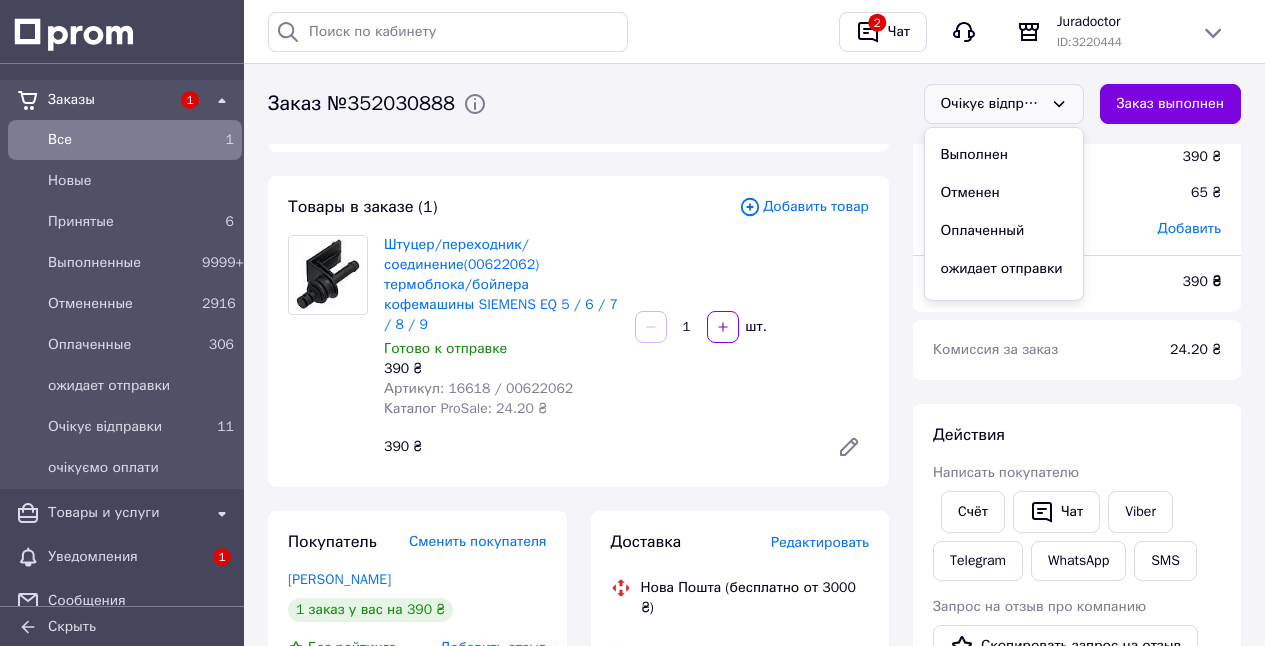 scroll, scrollTop: 29, scrollLeft: 0, axis: vertical 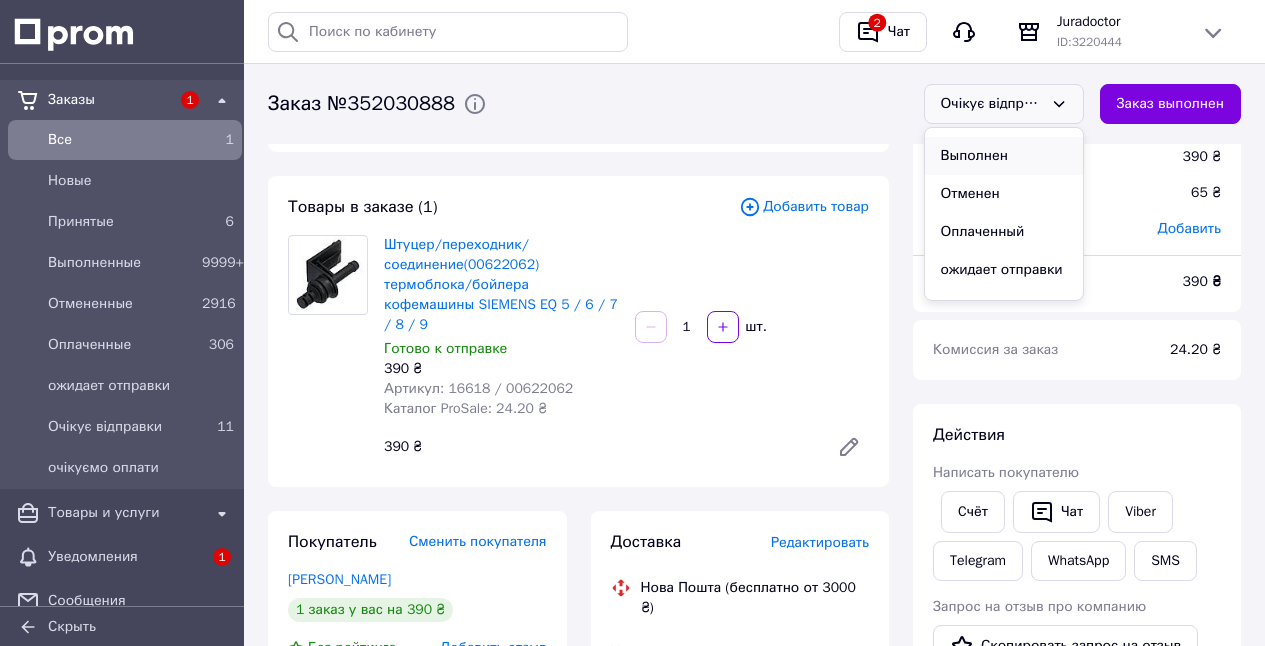 click on "Выполнен" at bounding box center (1004, 156) 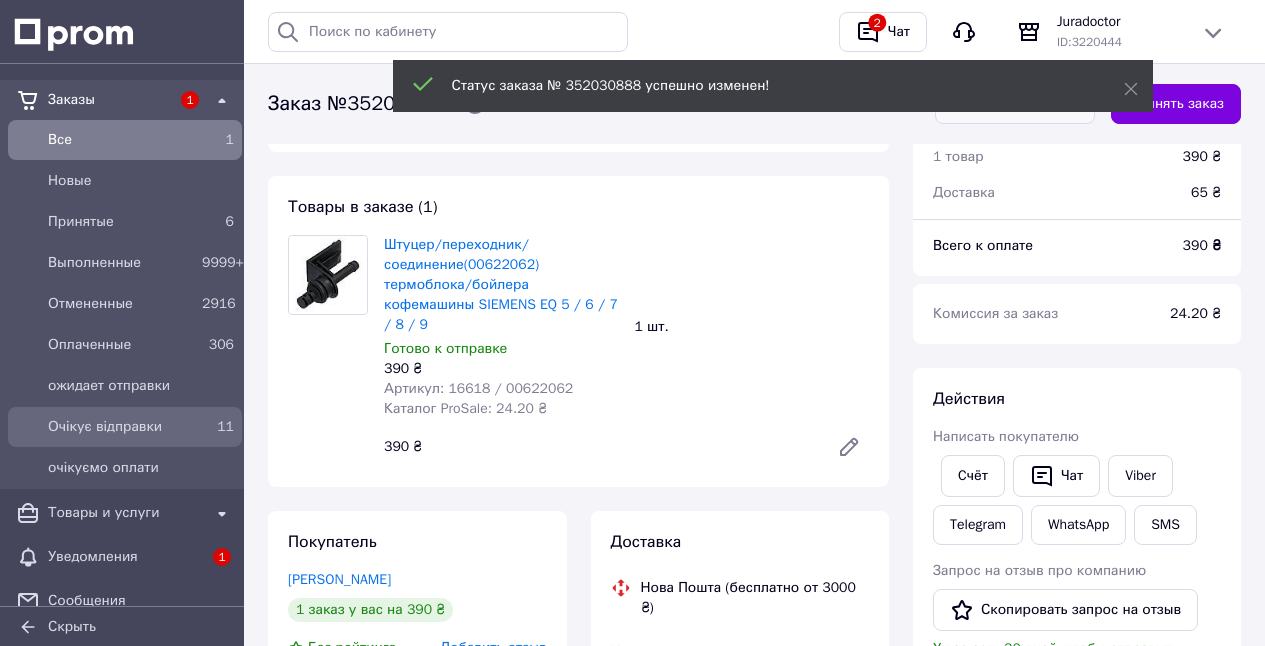 click on "Очікує відправки 11" at bounding box center [125, 427] 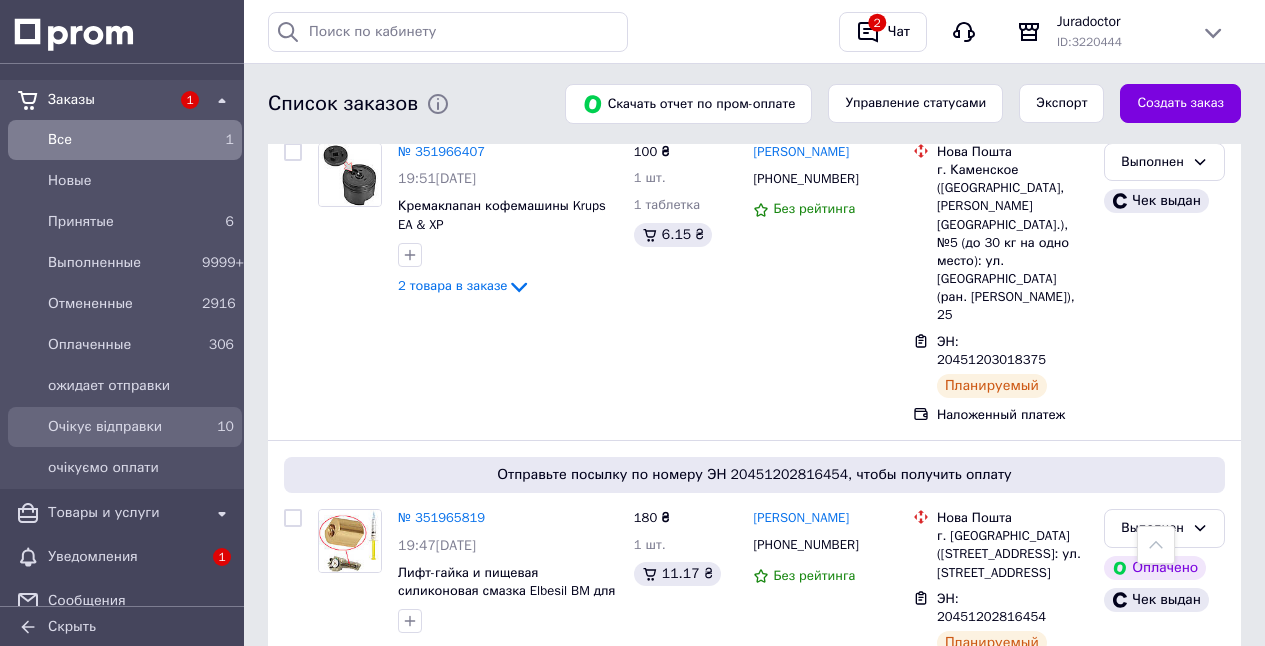 click on "10" at bounding box center [218, 427] 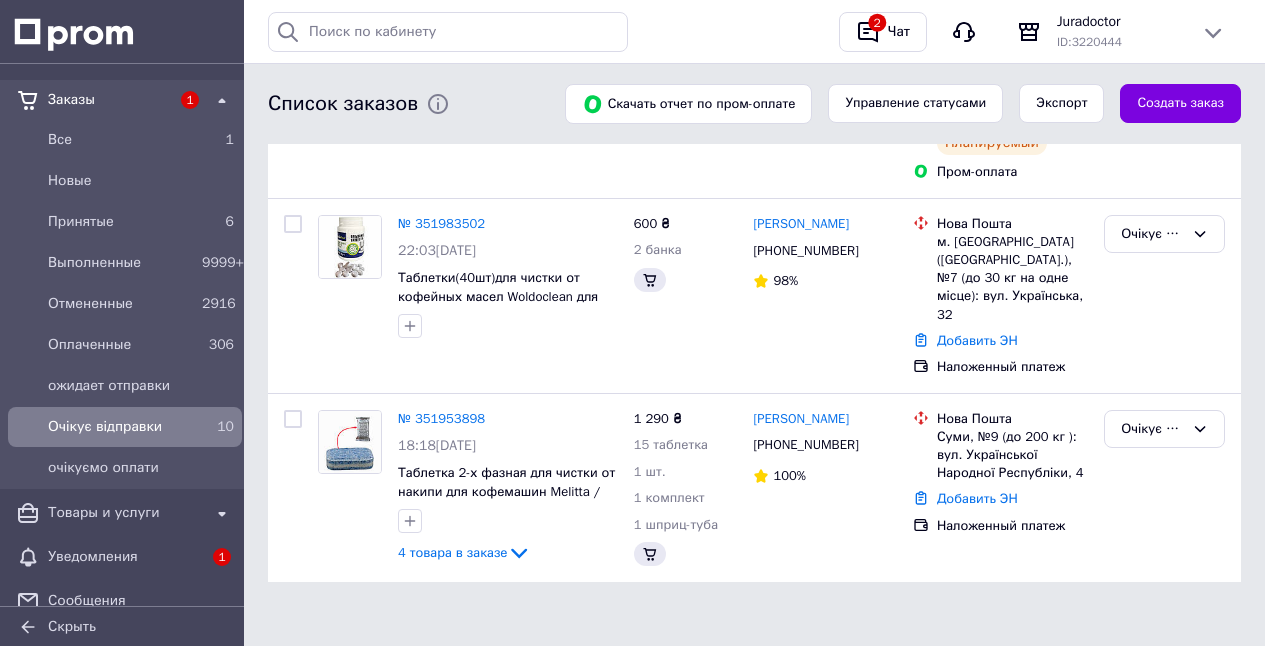 scroll, scrollTop: 0, scrollLeft: 0, axis: both 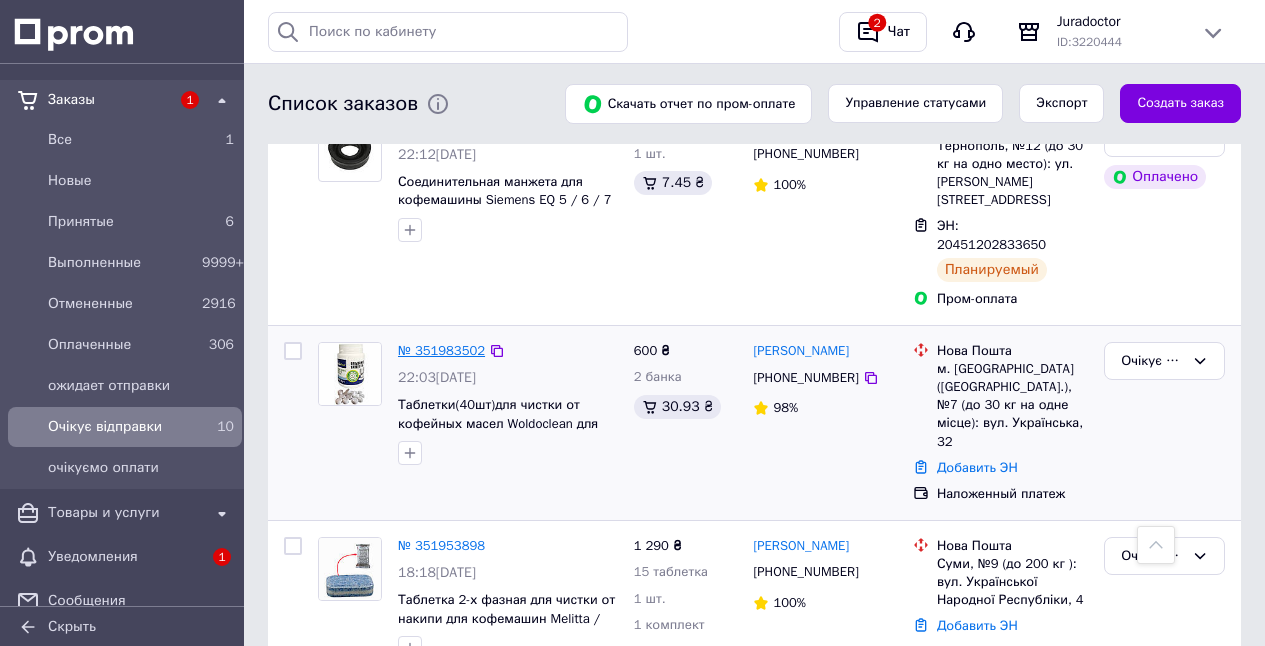 click on "№ 351983502" at bounding box center [441, 350] 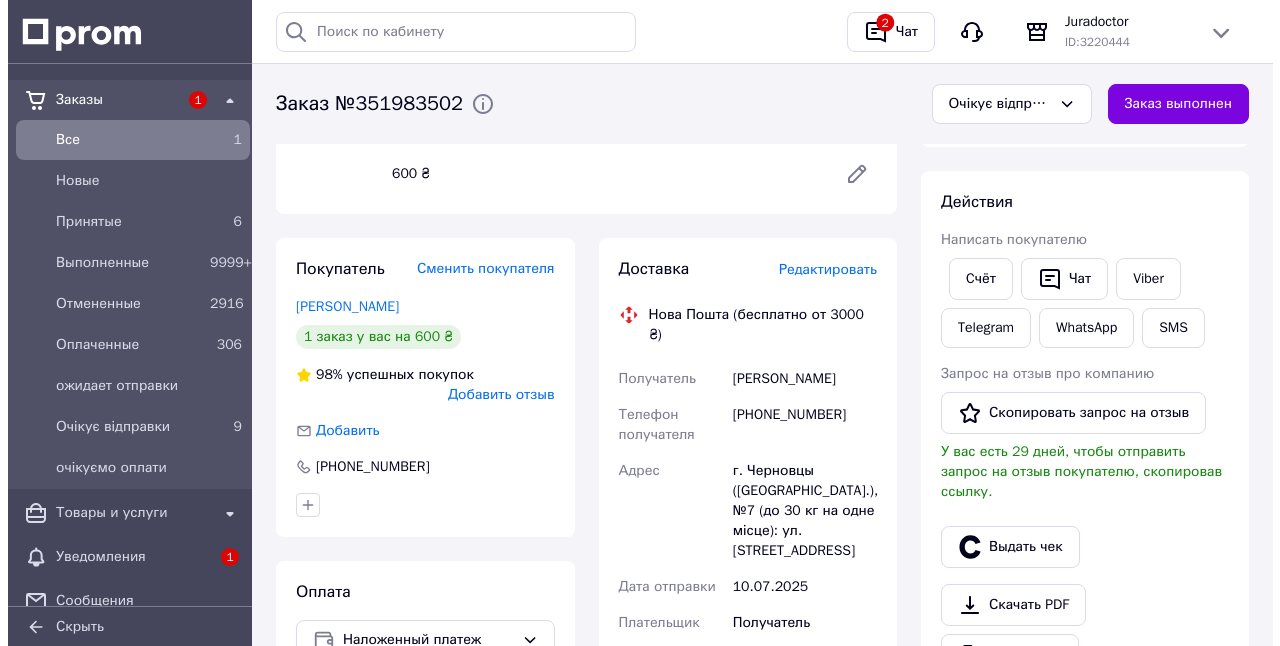 scroll, scrollTop: 288, scrollLeft: 0, axis: vertical 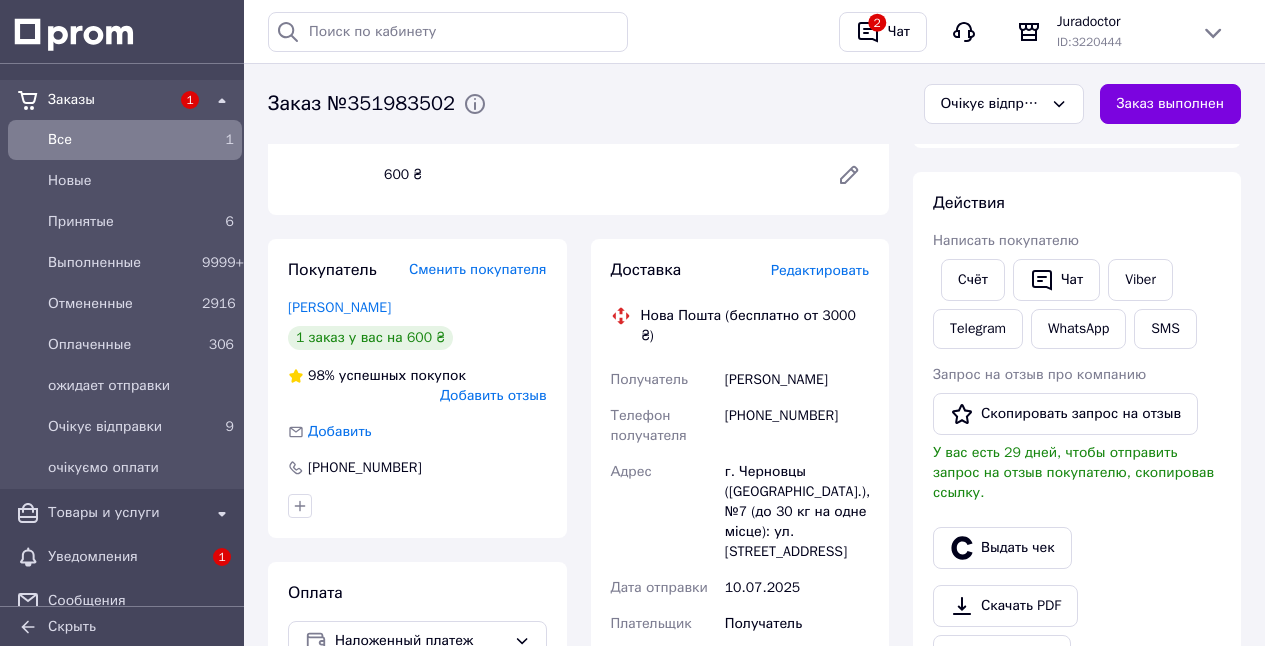 click on "Редактировать" at bounding box center [820, 270] 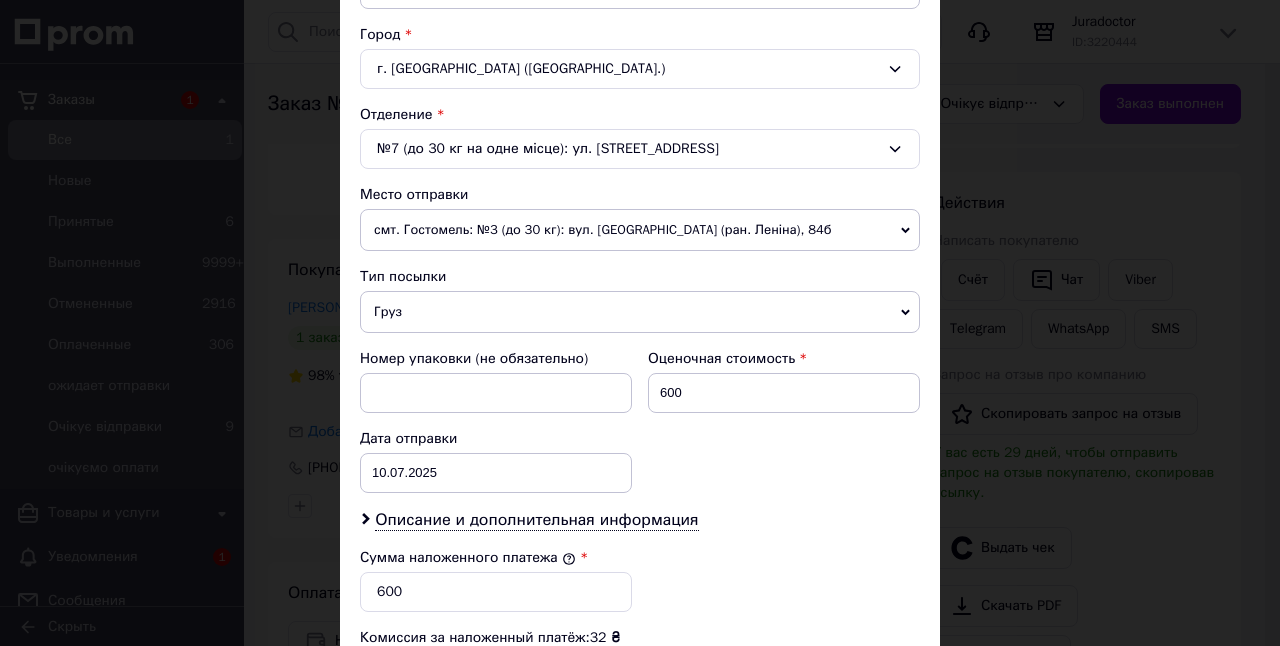 scroll, scrollTop: 567, scrollLeft: 0, axis: vertical 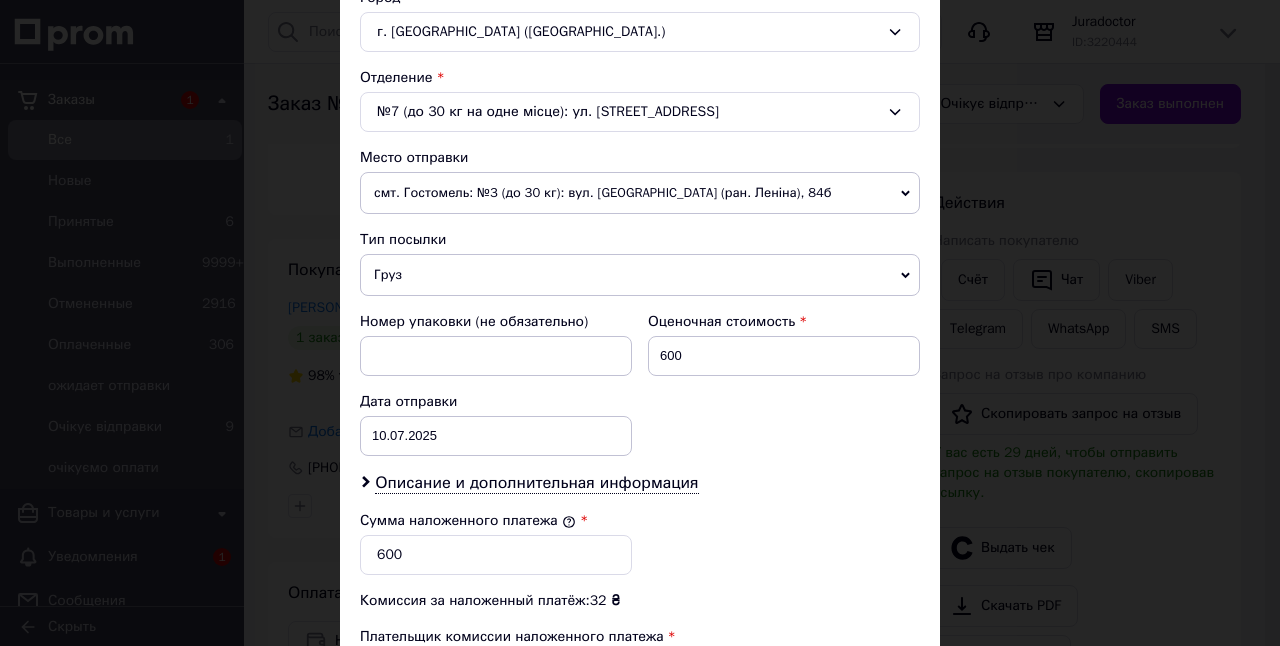 drag, startPoint x: 388, startPoint y: 276, endPoint x: 403, endPoint y: 312, distance: 39 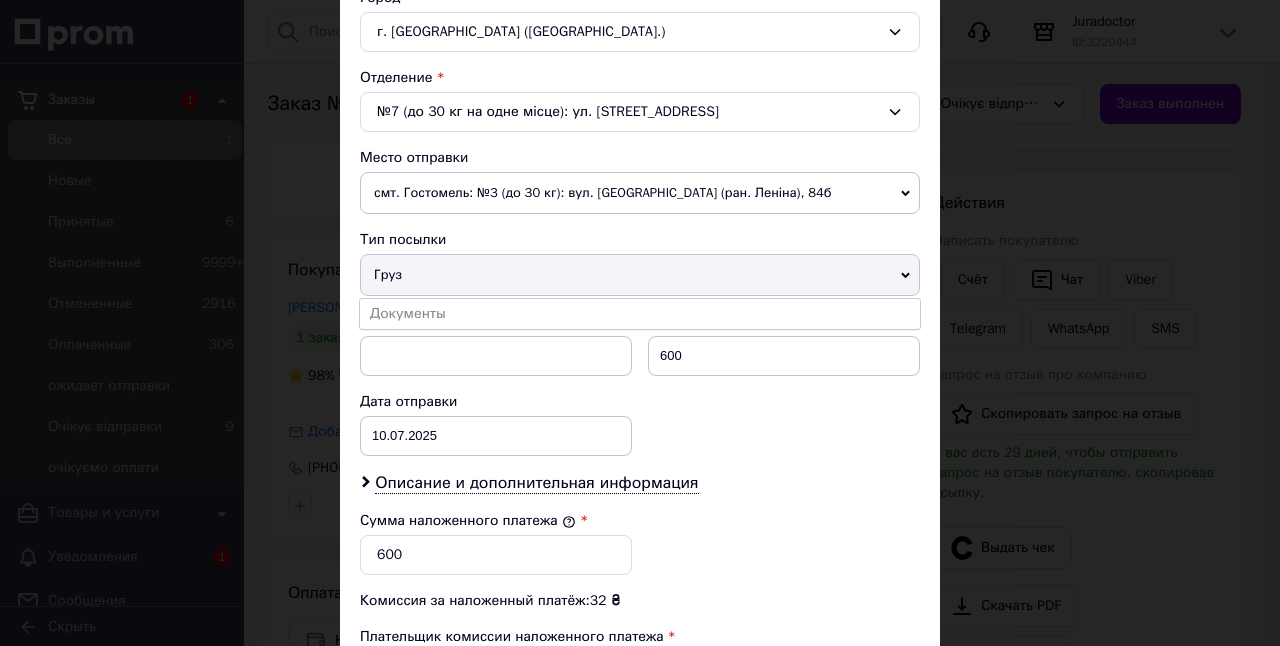 drag, startPoint x: 404, startPoint y: 312, endPoint x: 441, endPoint y: 313, distance: 37.01351 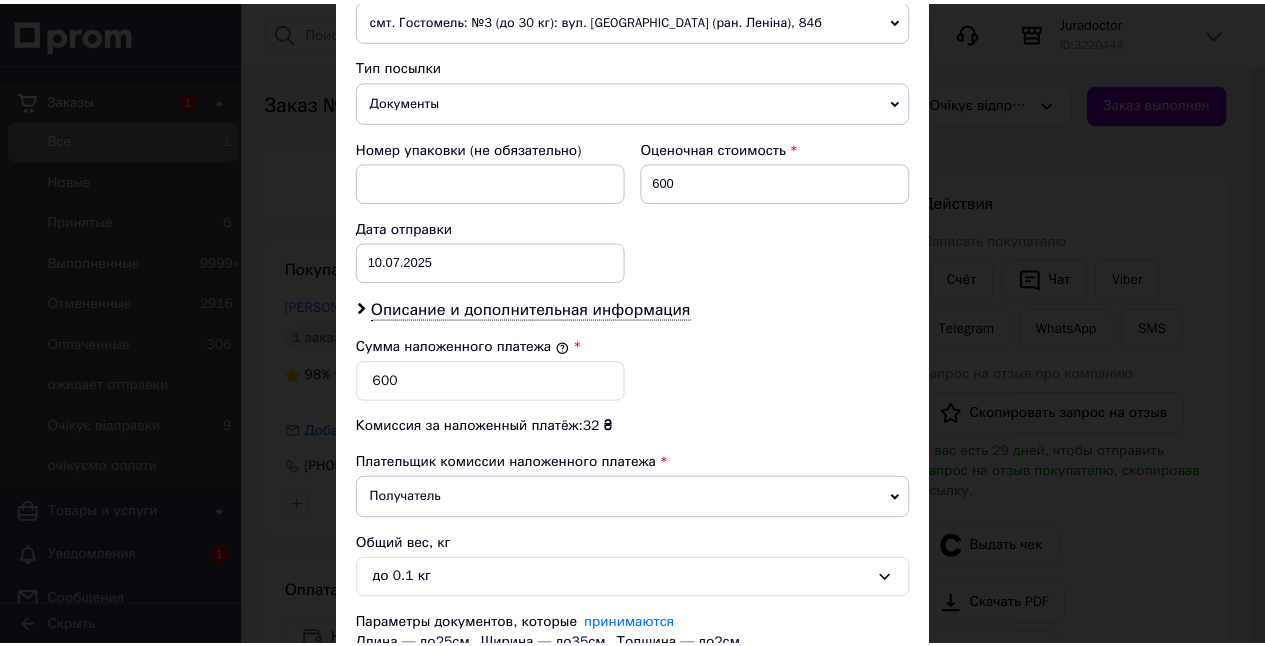 scroll, scrollTop: 900, scrollLeft: 0, axis: vertical 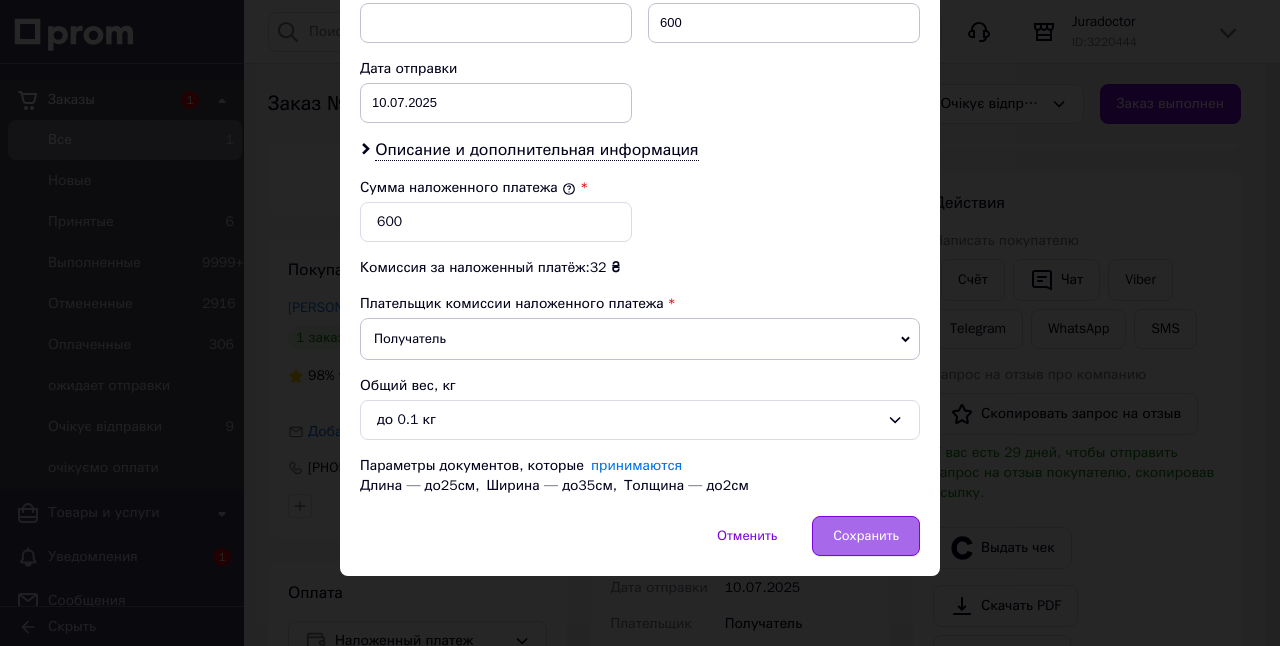 click on "Сохранить" at bounding box center (866, 536) 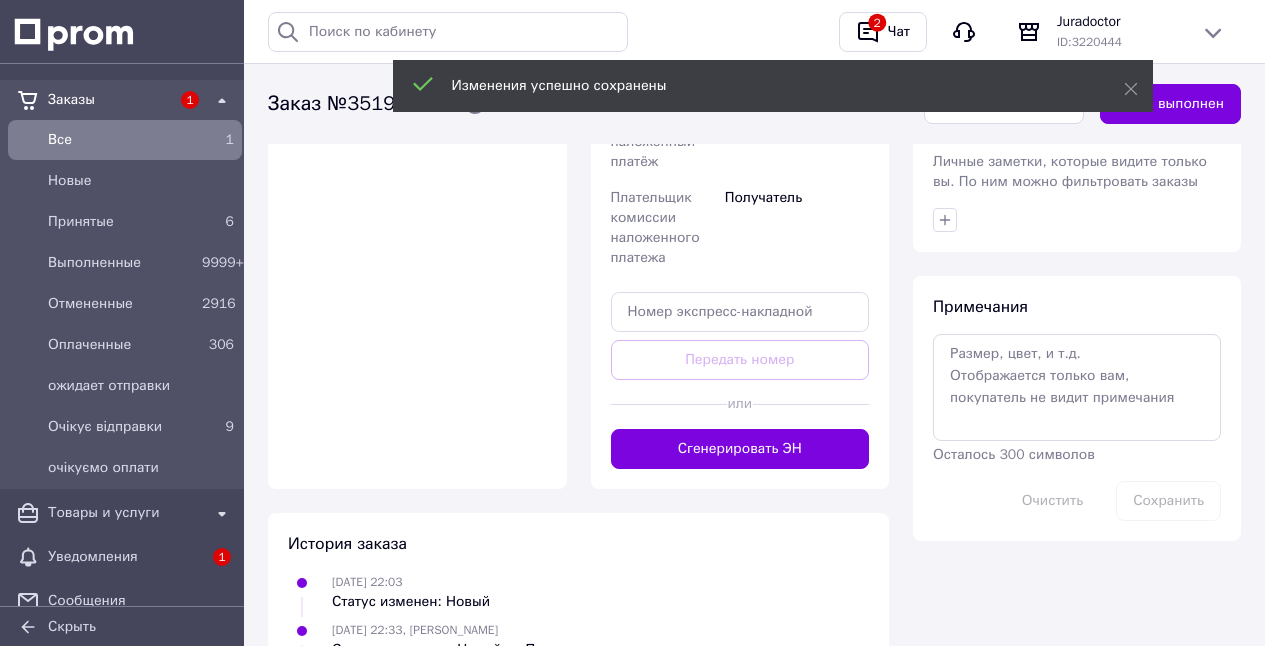 scroll, scrollTop: 964, scrollLeft: 0, axis: vertical 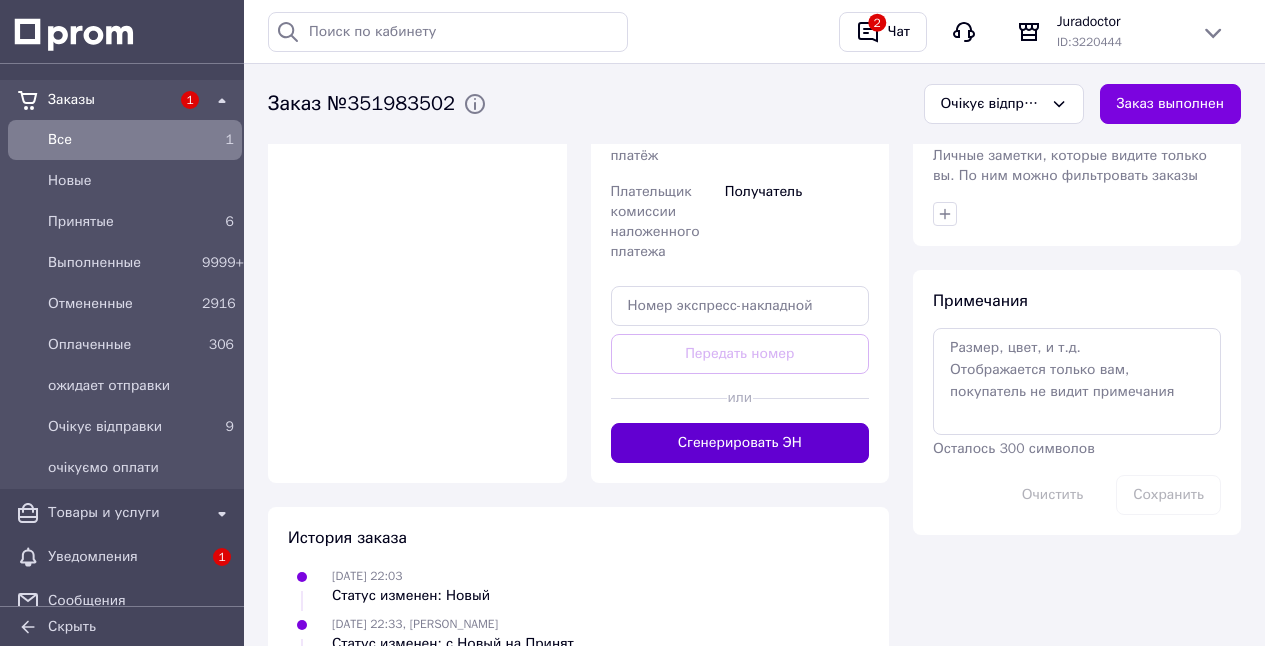 click on "Сгенерировать ЭН" at bounding box center (740, 443) 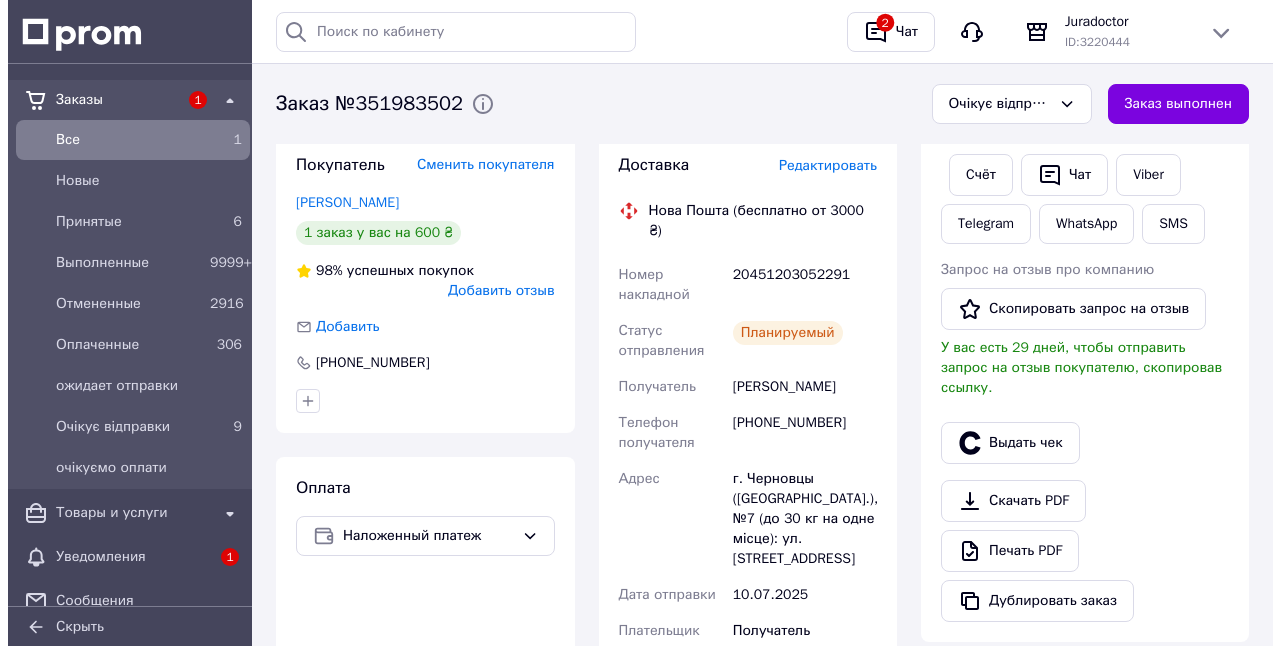 scroll, scrollTop: 391, scrollLeft: 0, axis: vertical 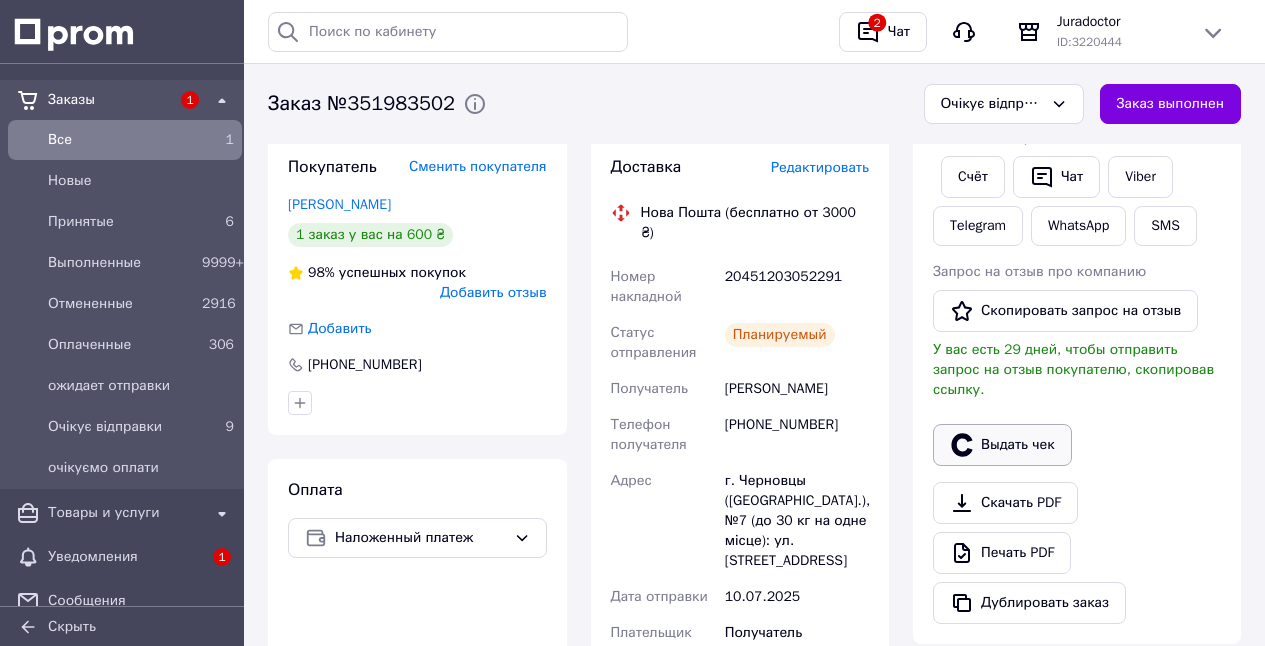 click on "Выдать чек" at bounding box center (1002, 445) 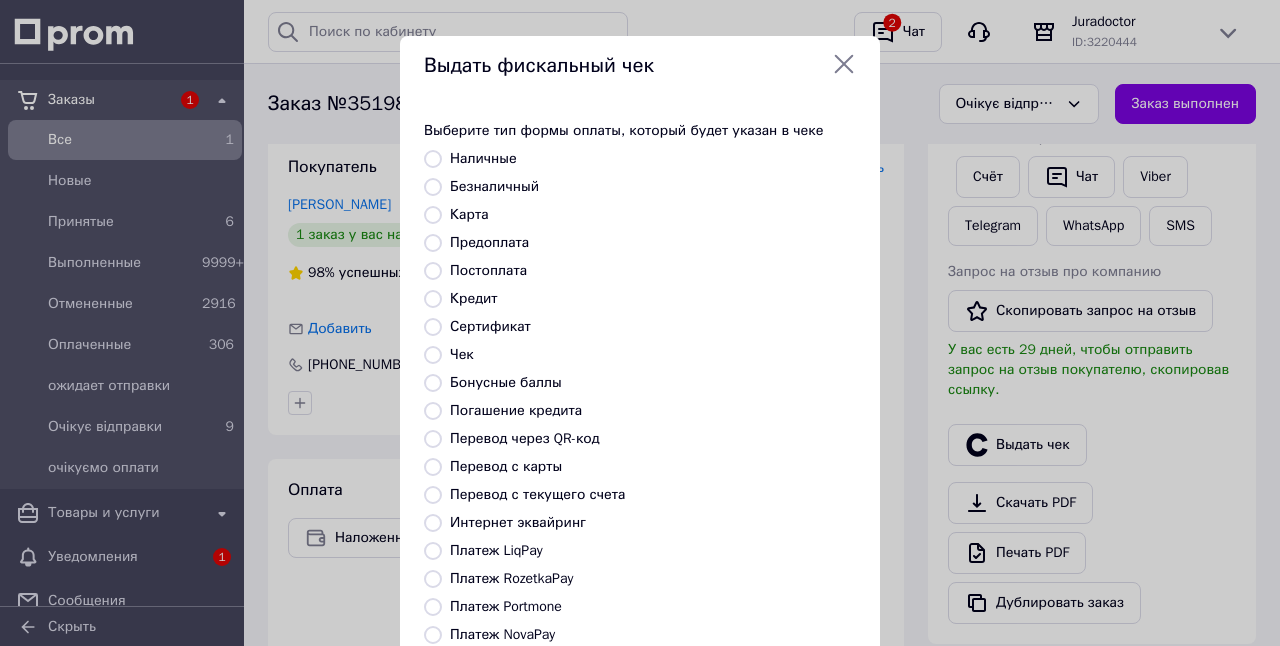click on "Платеж NovaPay" at bounding box center (433, 635) 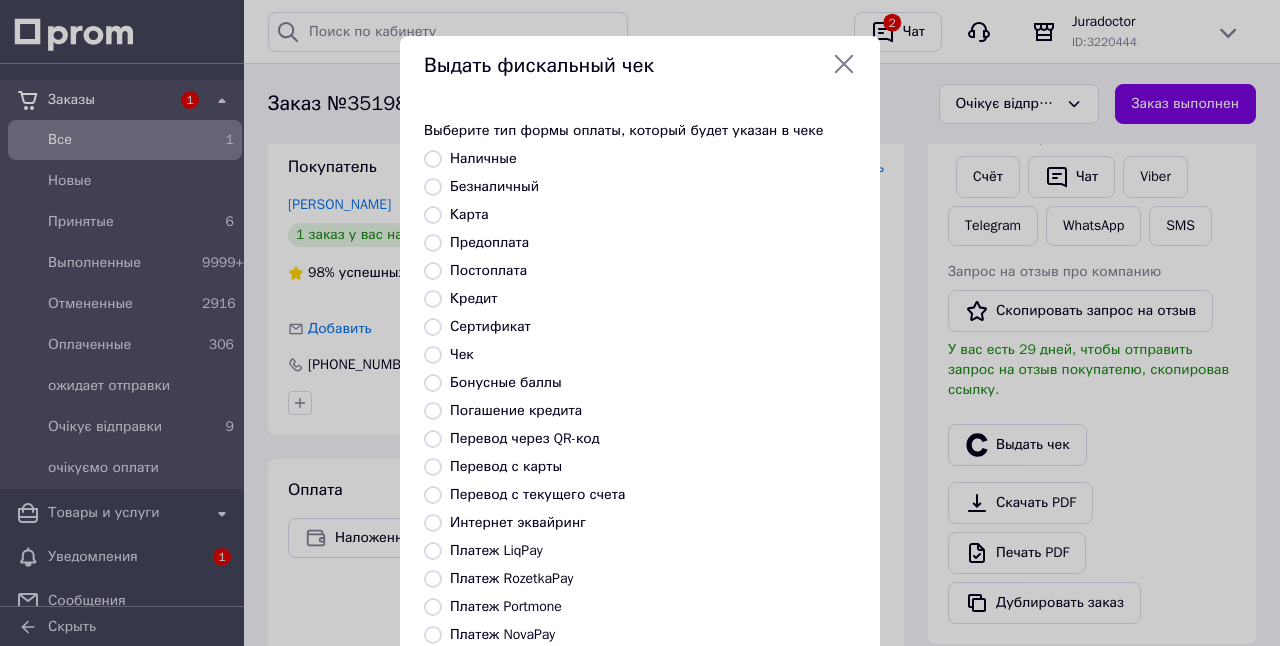 radio on "true" 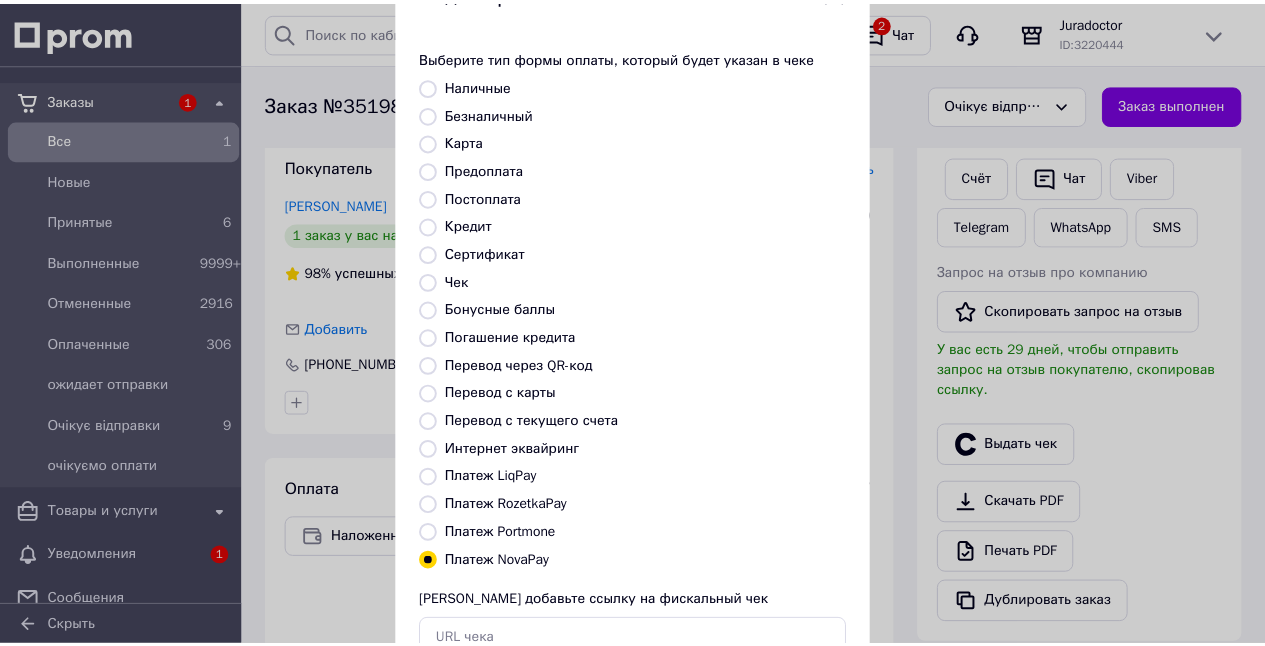 scroll, scrollTop: 213, scrollLeft: 0, axis: vertical 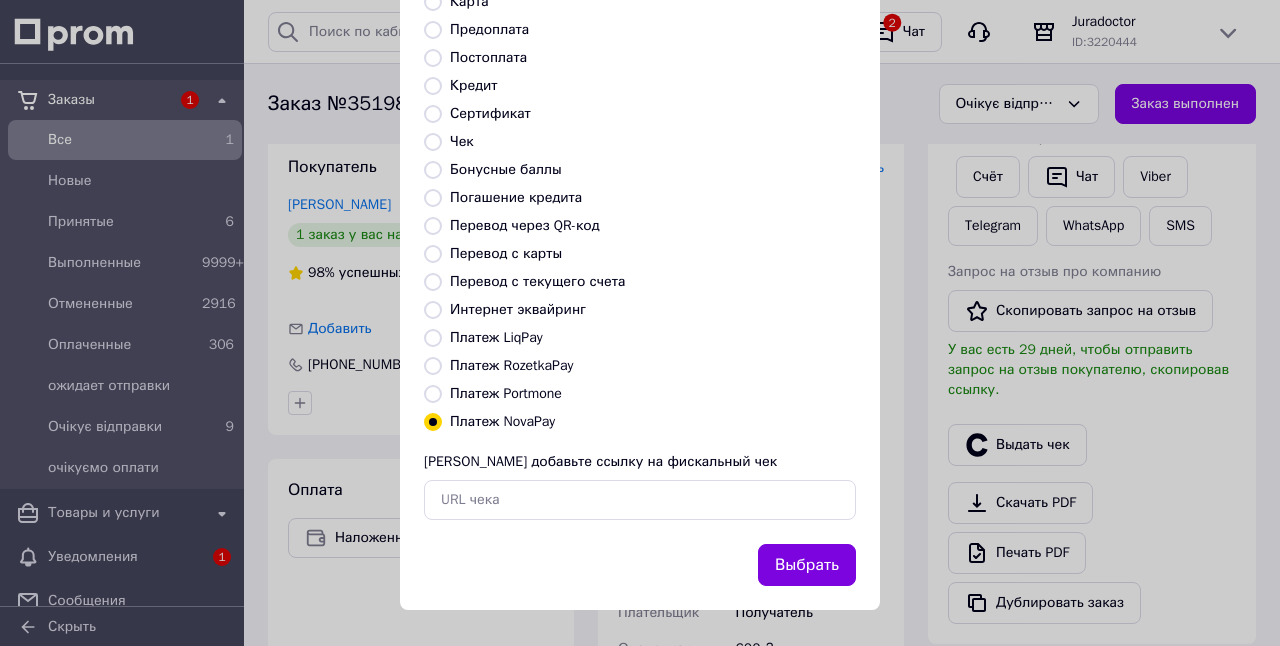 click on "Выбрать" at bounding box center [807, 565] 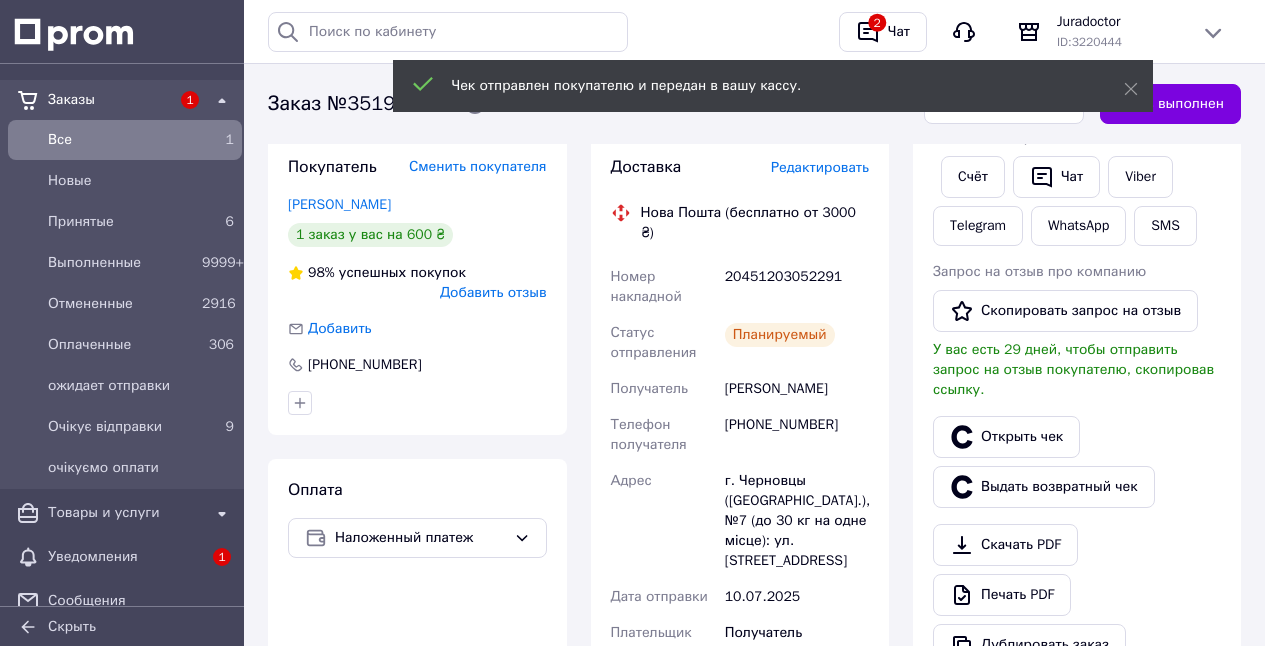 drag, startPoint x: 1133, startPoint y: 89, endPoint x: 1227, endPoint y: 183, distance: 132.93608 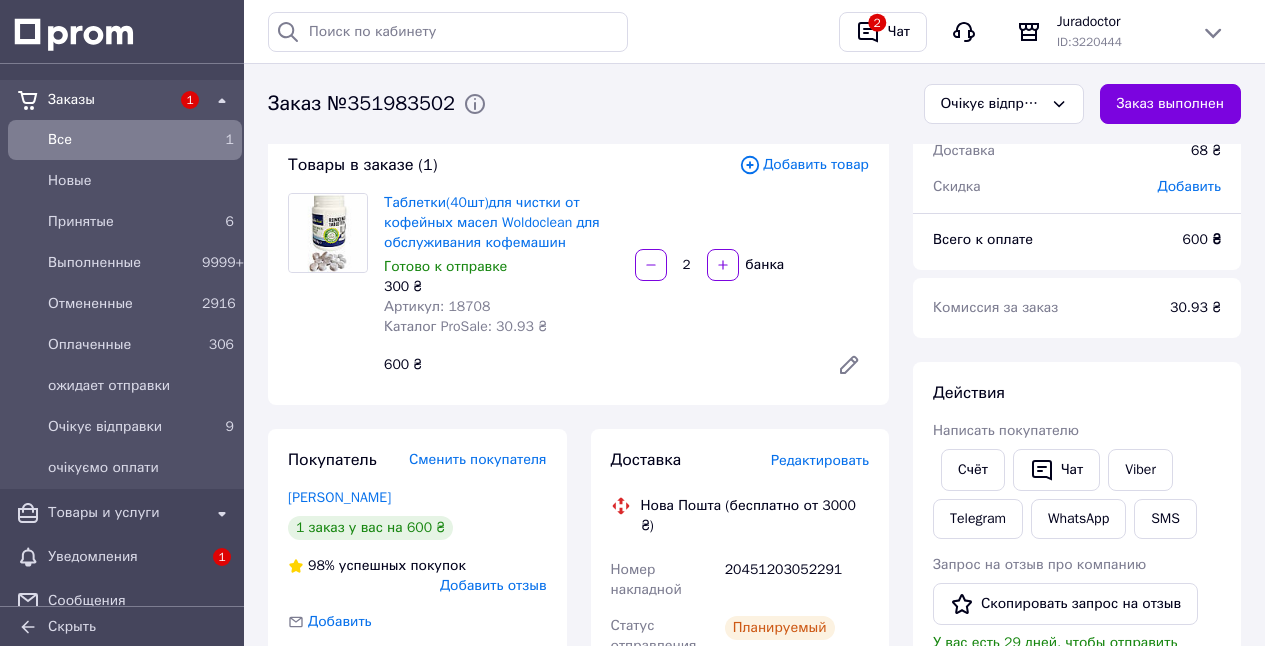 scroll, scrollTop: 65, scrollLeft: 0, axis: vertical 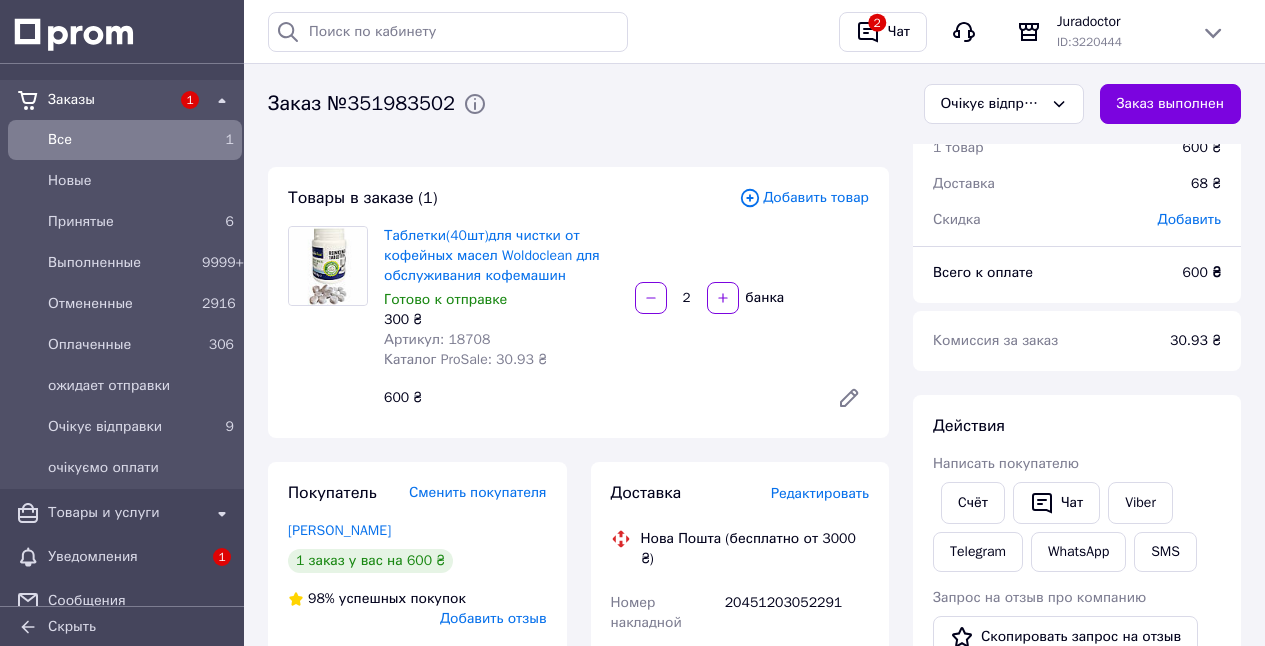 click on "Очікує відправки" at bounding box center [1004, 104] 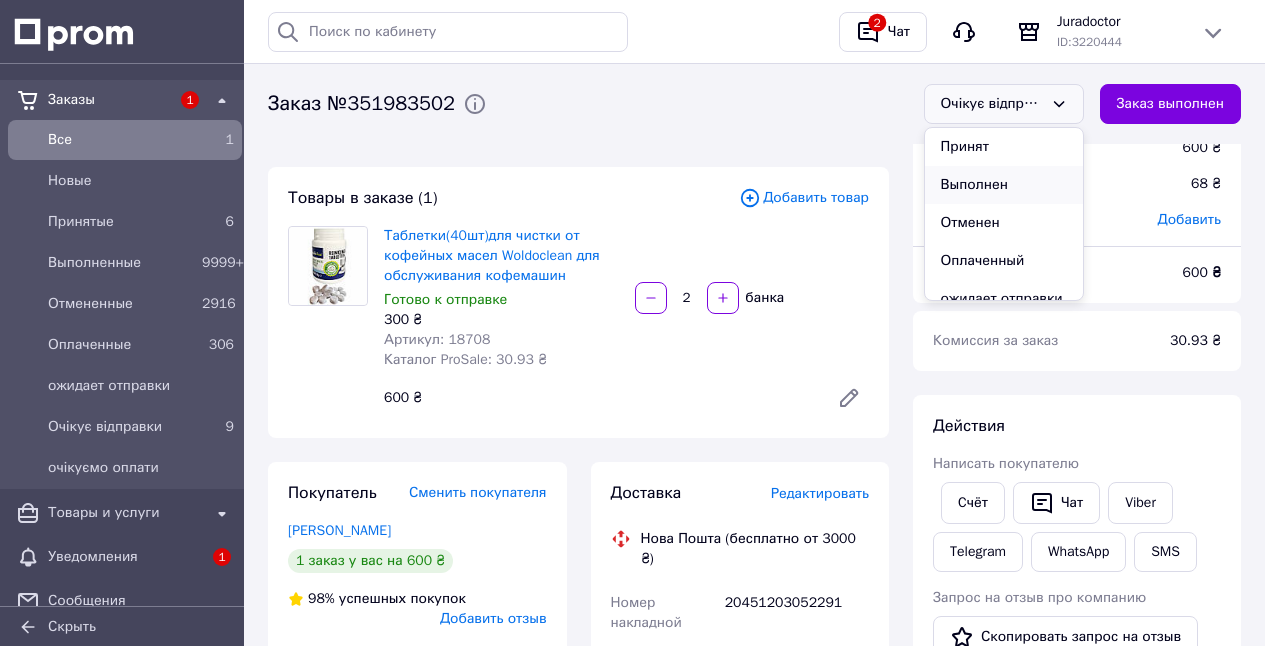 click on "Выполнен" at bounding box center (1004, 185) 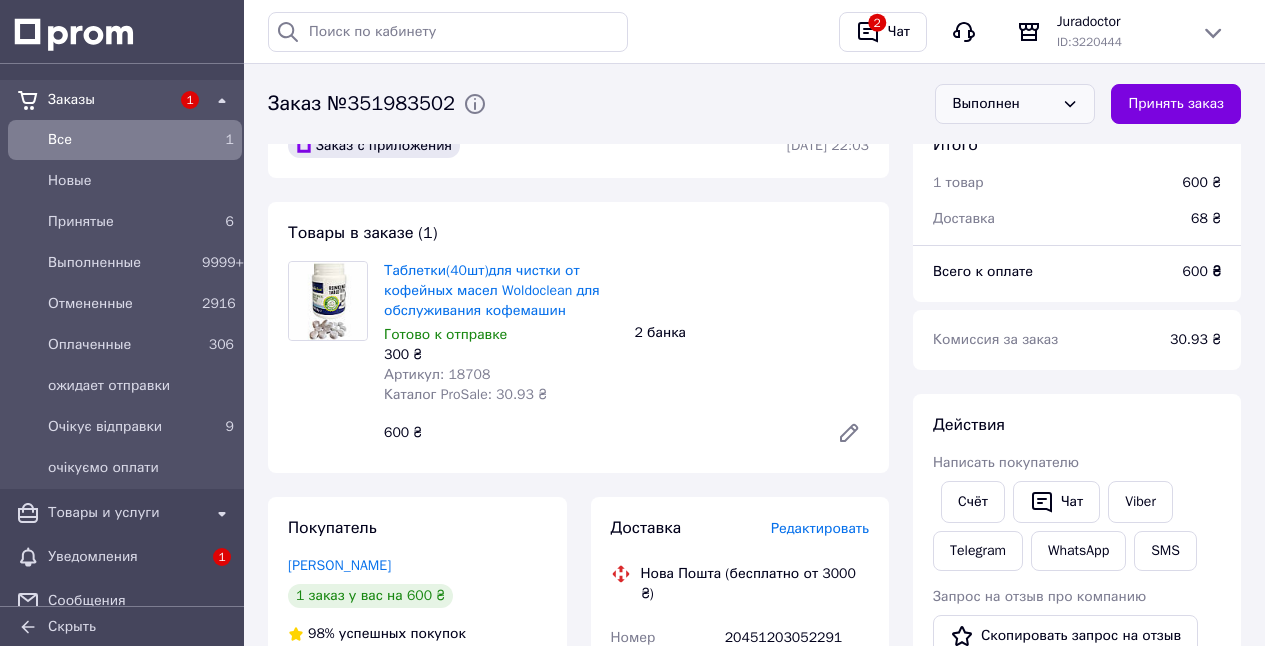 scroll, scrollTop: 28, scrollLeft: 0, axis: vertical 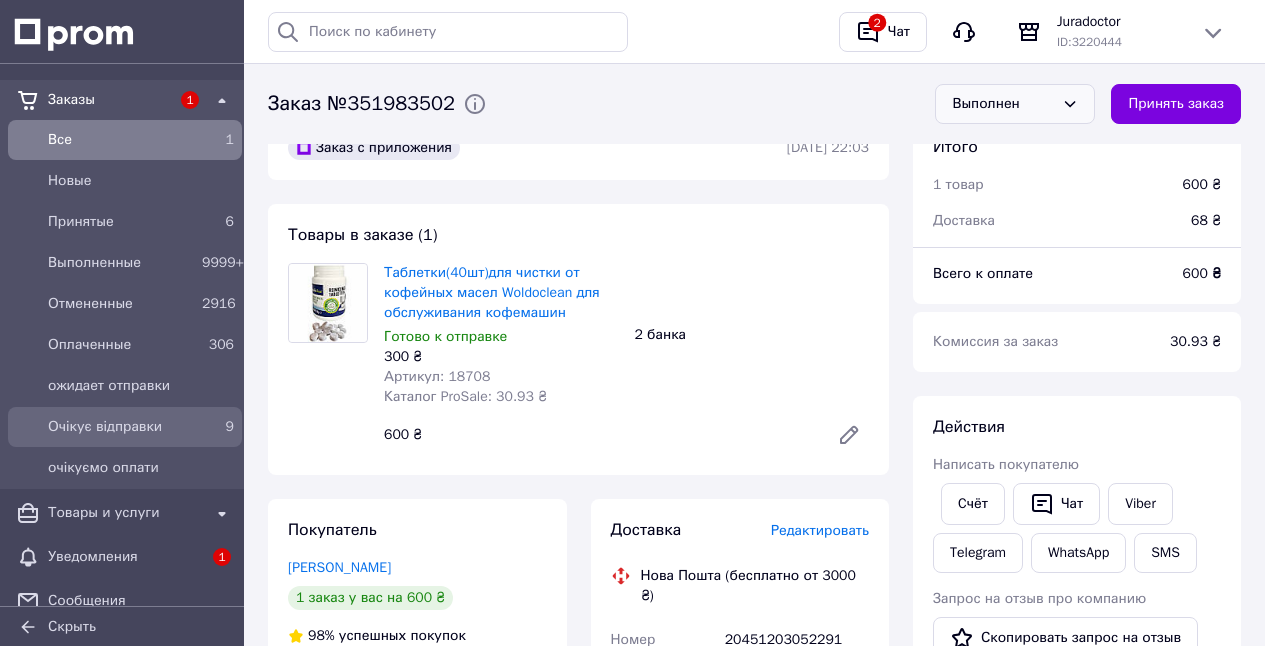 click on "Очікує відправки" at bounding box center (121, 427) 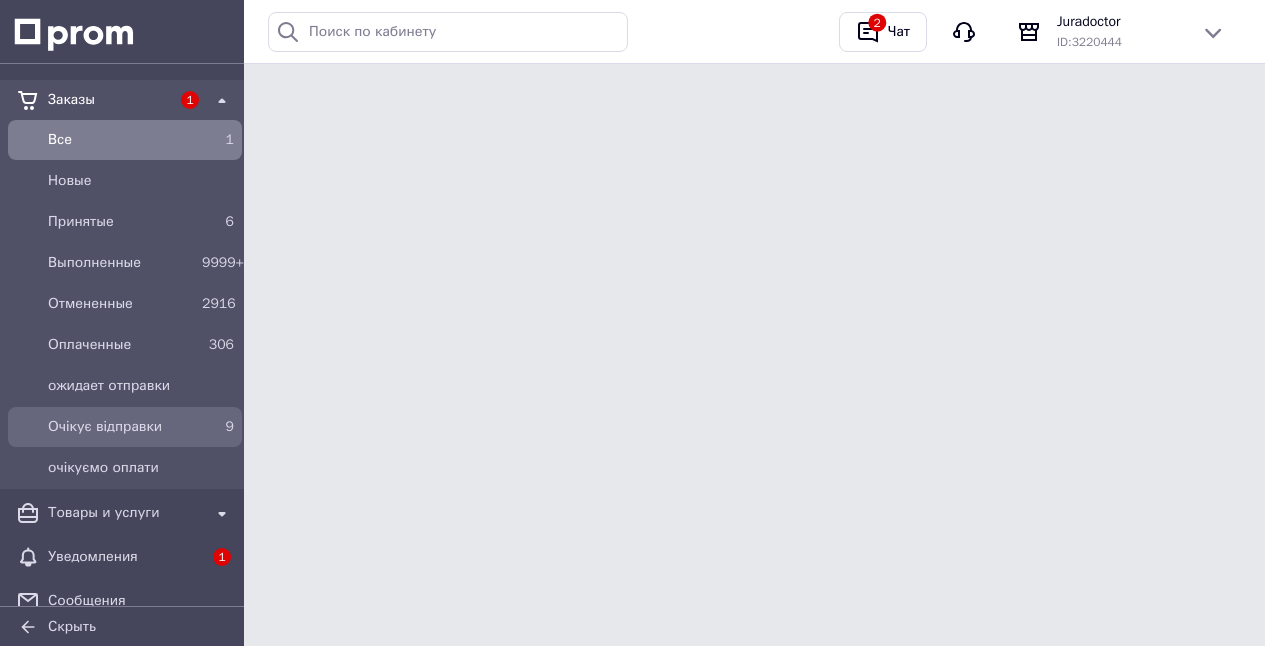 scroll, scrollTop: 0, scrollLeft: 0, axis: both 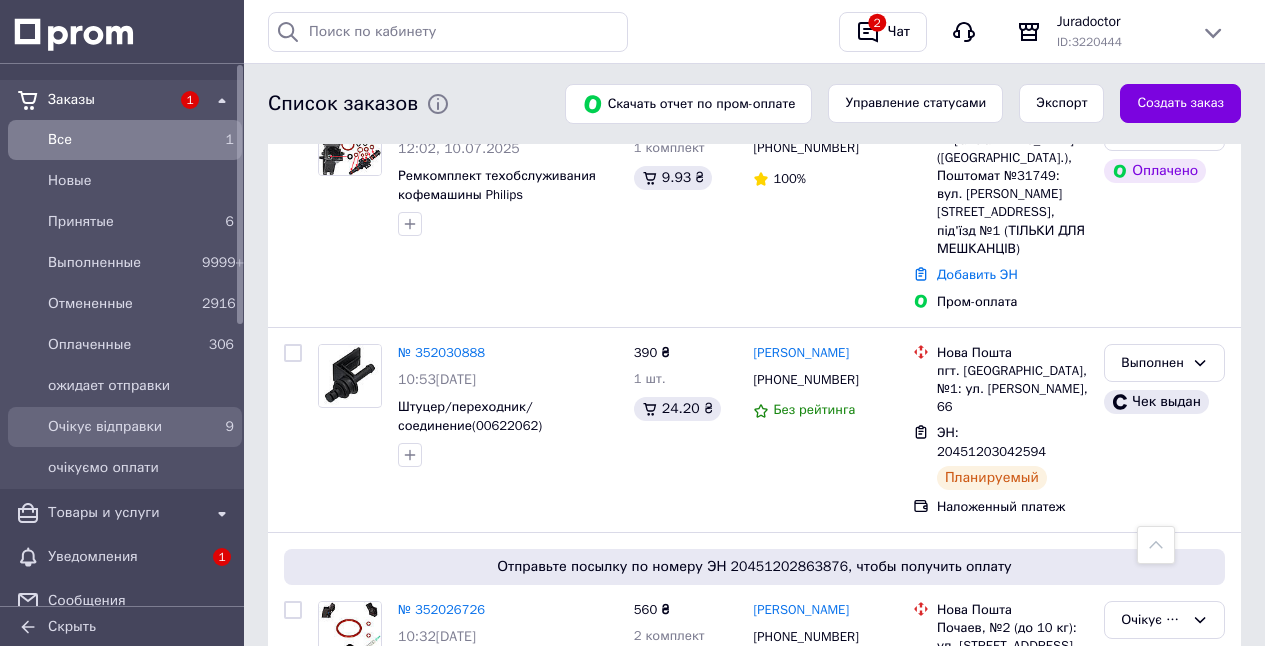 click on "9" at bounding box center [218, 427] 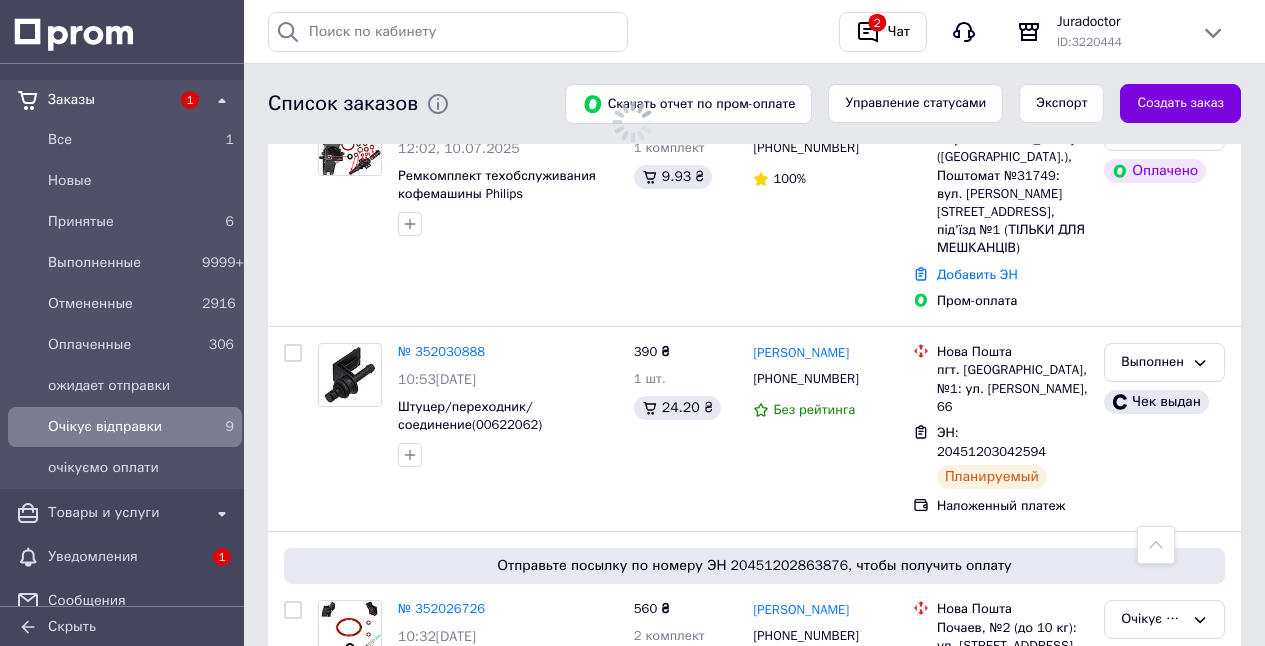 scroll, scrollTop: 0, scrollLeft: 0, axis: both 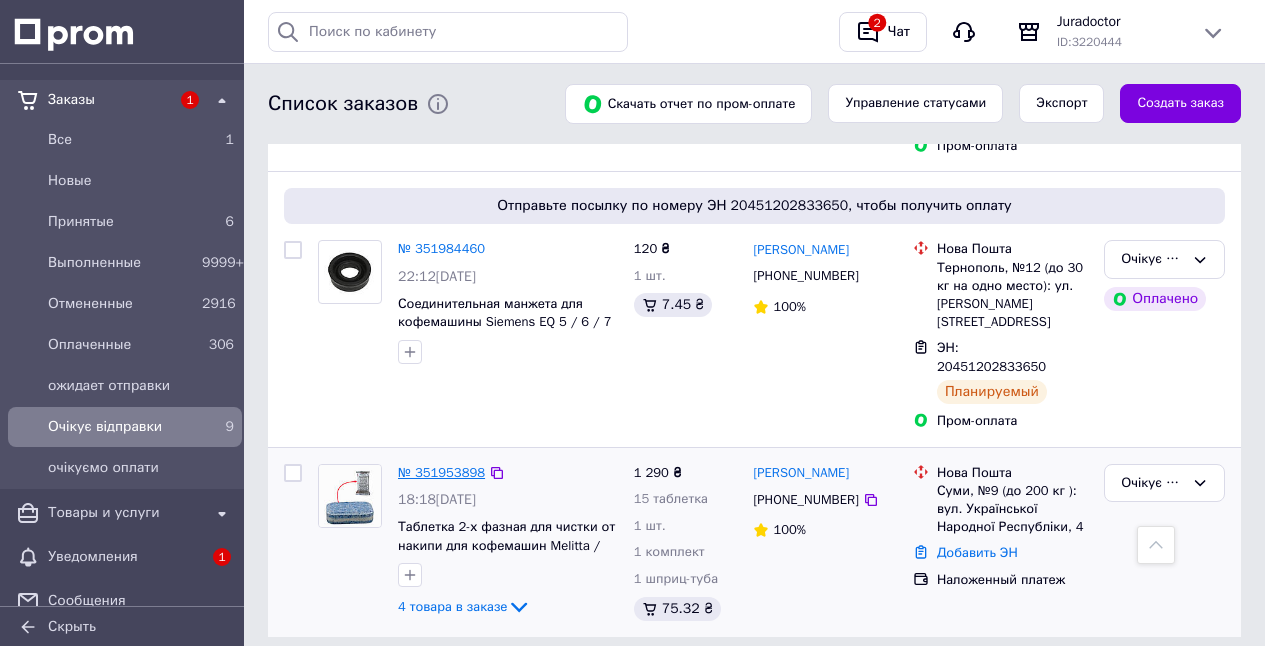 click on "№ 351953898" at bounding box center (441, 472) 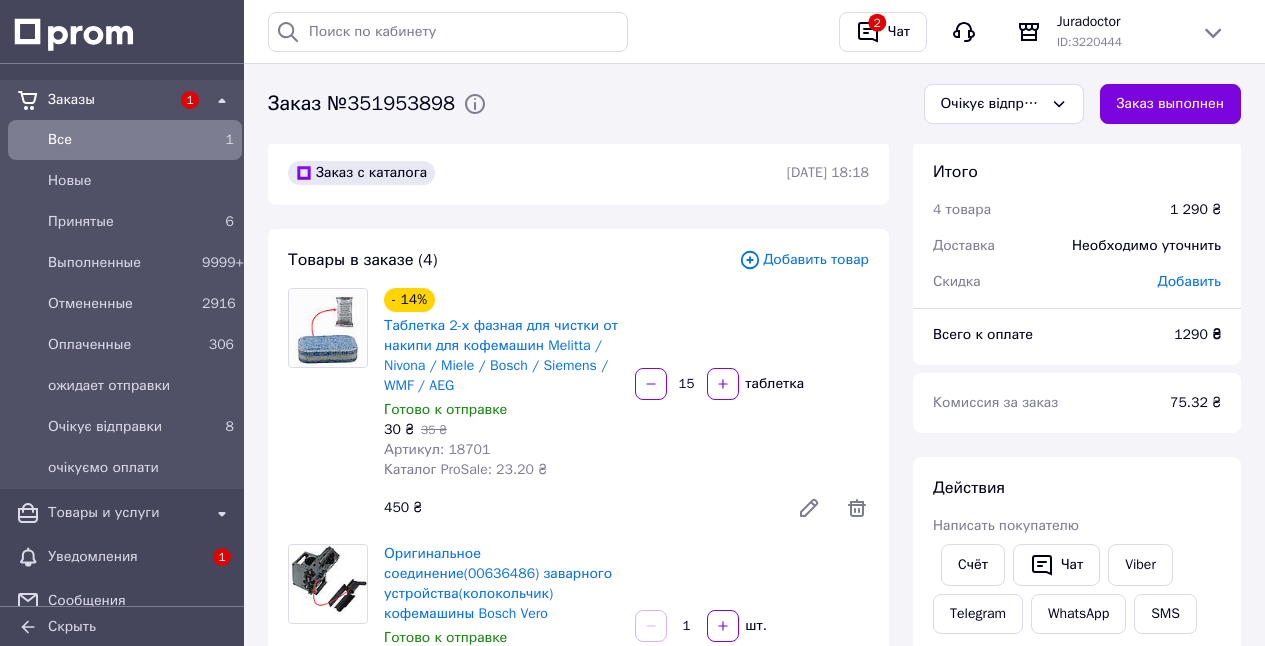 scroll, scrollTop: 1, scrollLeft: 0, axis: vertical 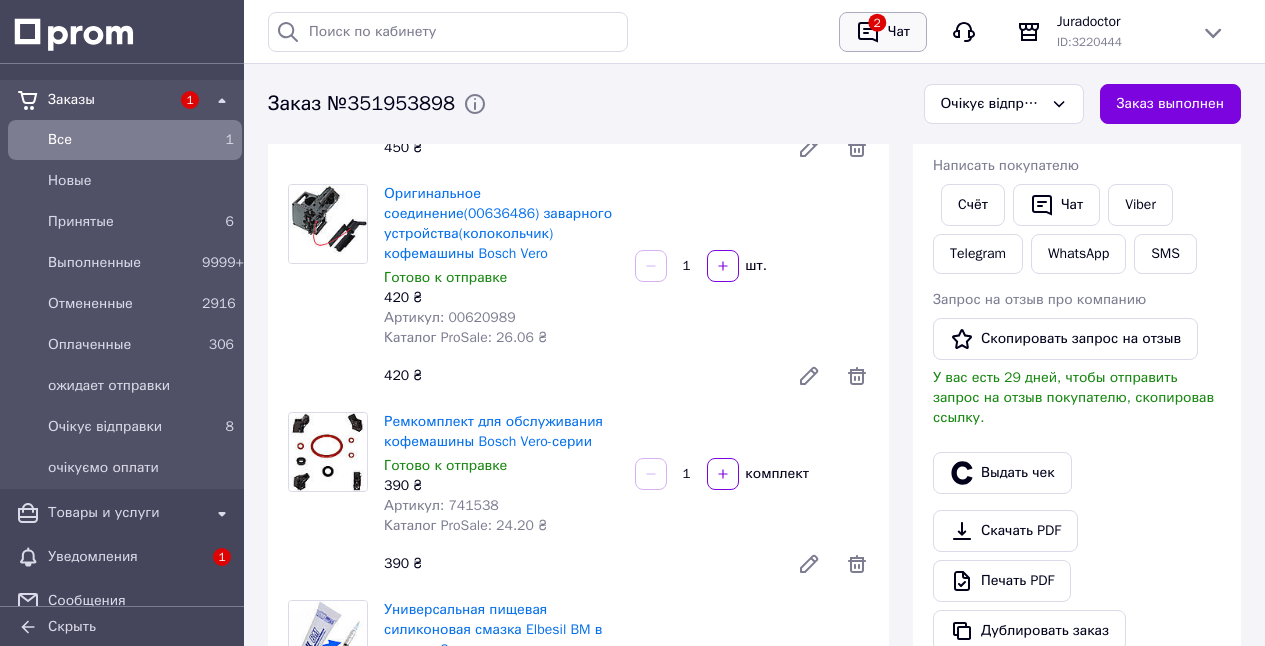click on "История поиска Очистить всю  Горячев Сергей Горячев 0993002926 099300292 09930029 2 Чат Juradoctor ID:  3220444 Сайт Juradoctor Страница на портале Кабинет покупателя Справка Проверить состояние системы Выйти" at bounding box center (754, 31) 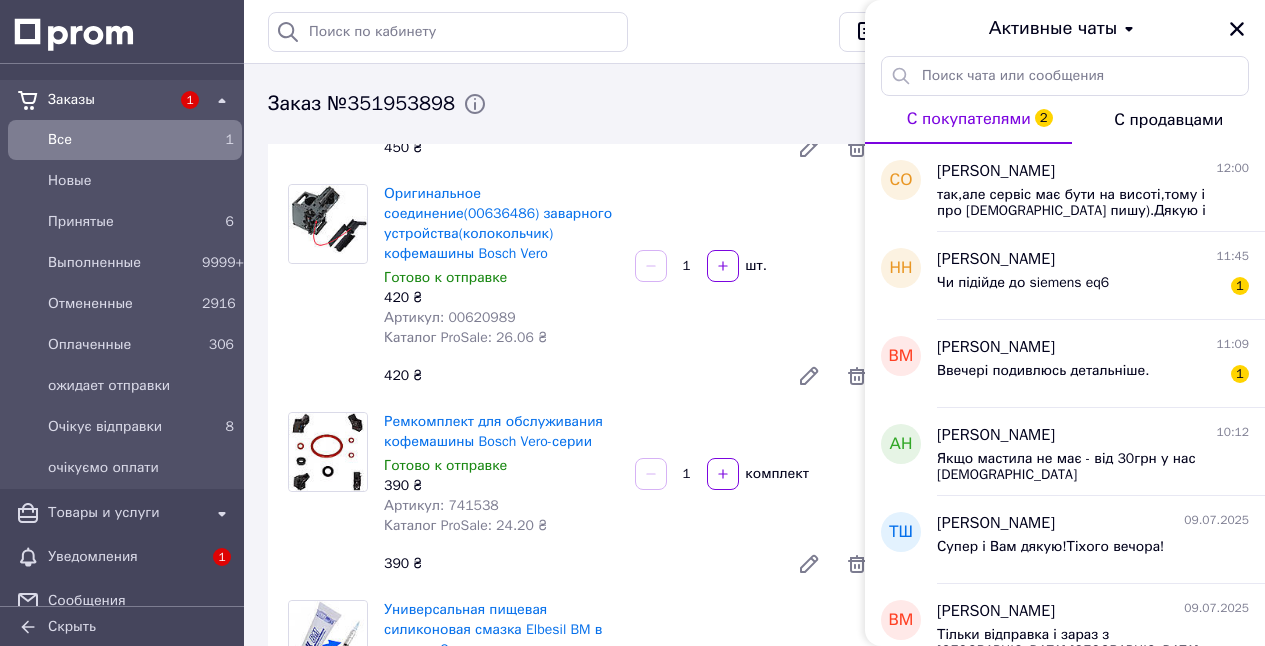 drag, startPoint x: 1237, startPoint y: 27, endPoint x: 1170, endPoint y: 10, distance: 69.12308 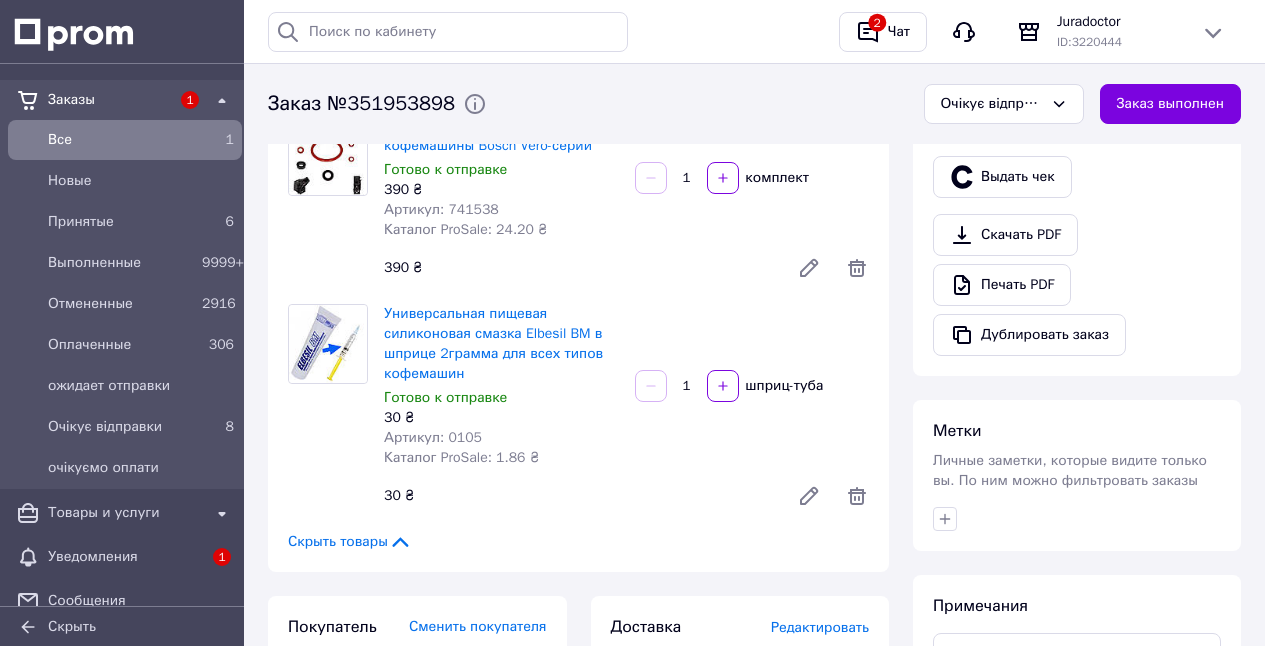 scroll, scrollTop: 676, scrollLeft: 0, axis: vertical 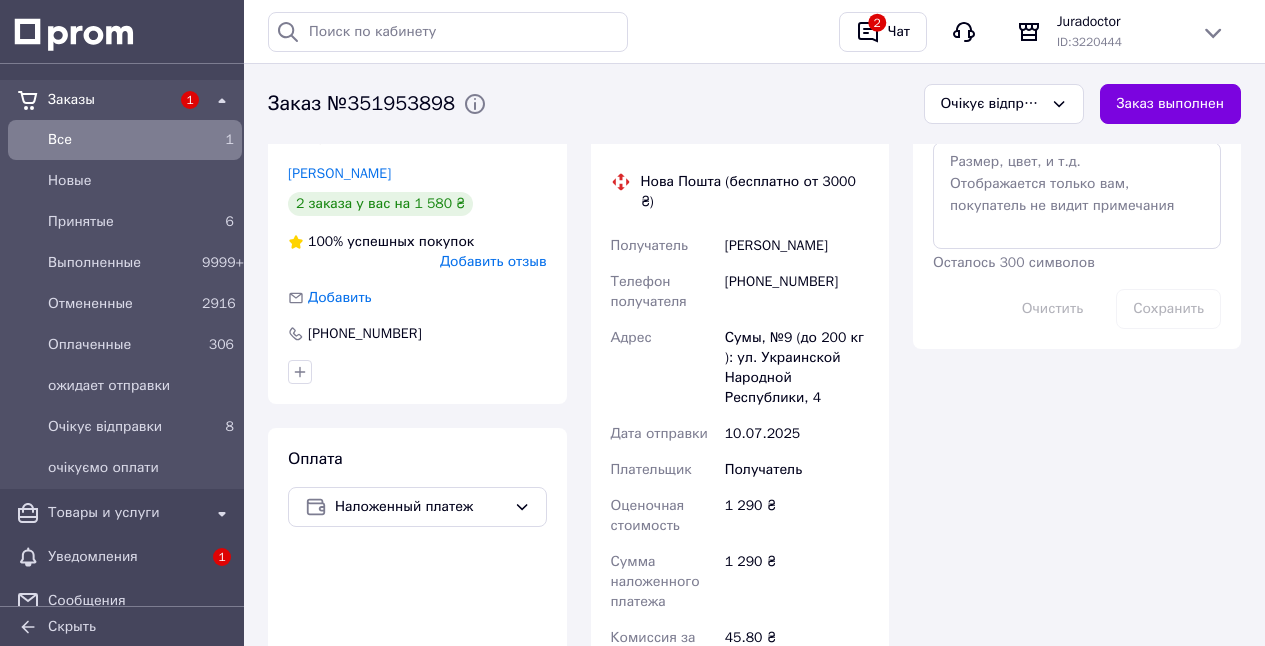 click on "Редактировать" at bounding box center [820, 136] 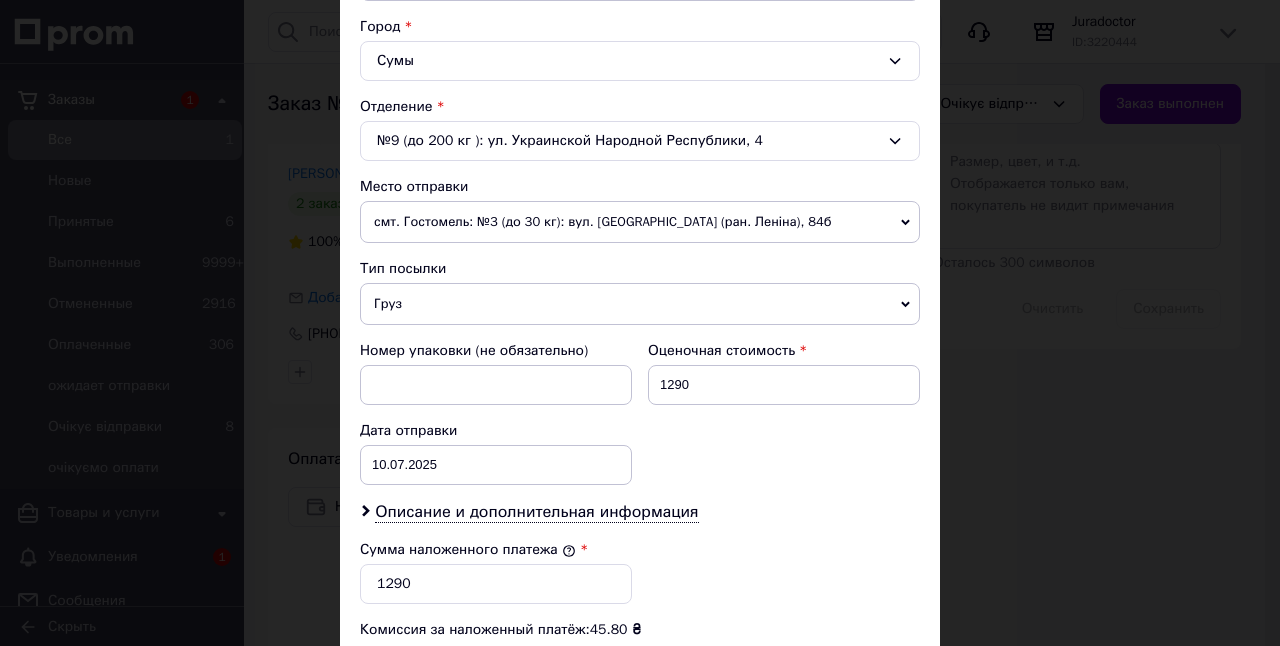 scroll, scrollTop: 544, scrollLeft: 0, axis: vertical 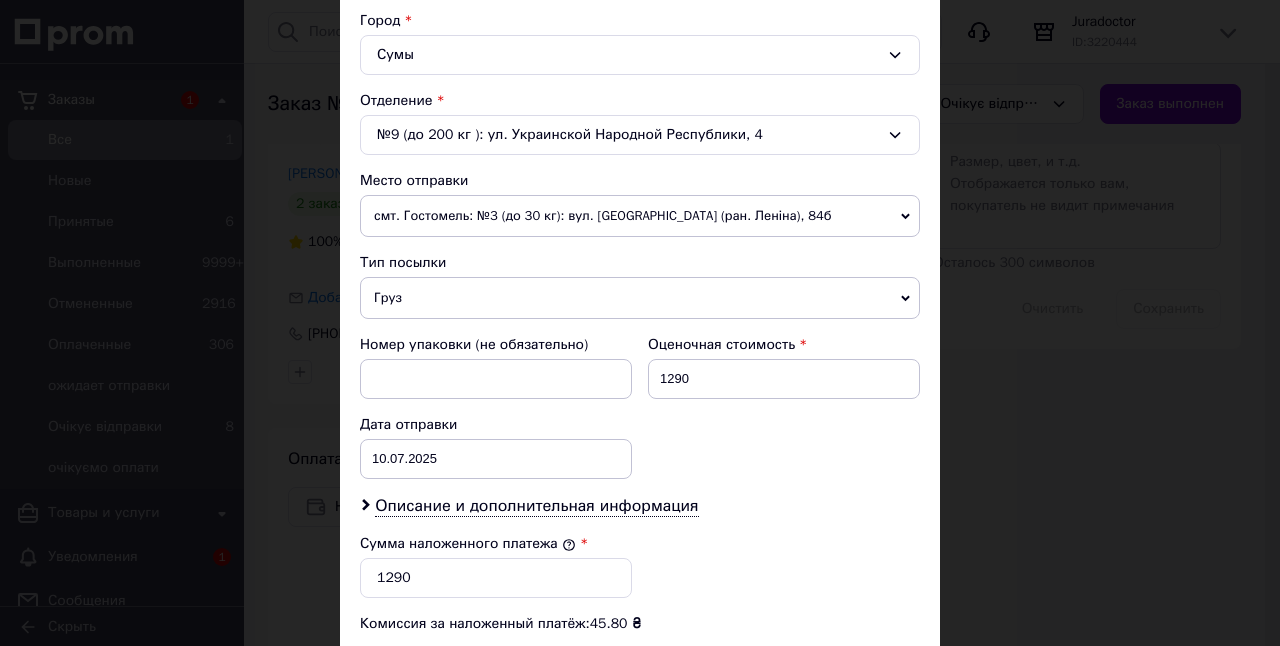 click on "Груз" at bounding box center (640, 298) 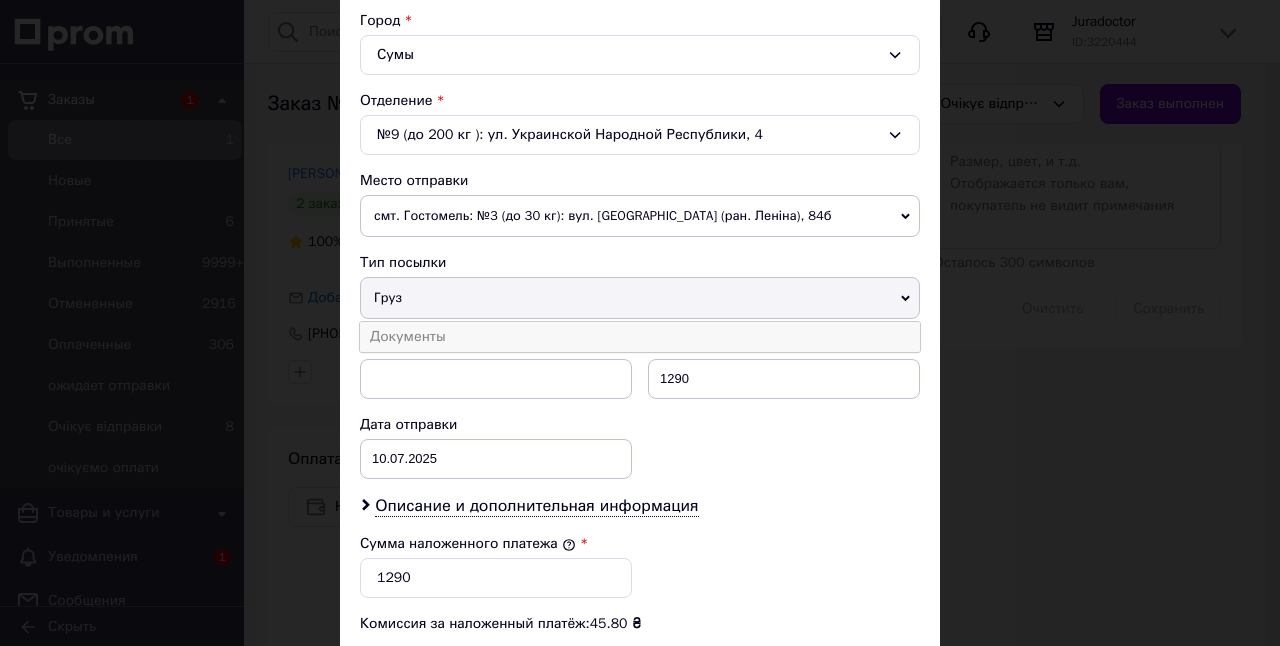 click on "Документы" at bounding box center (640, 337) 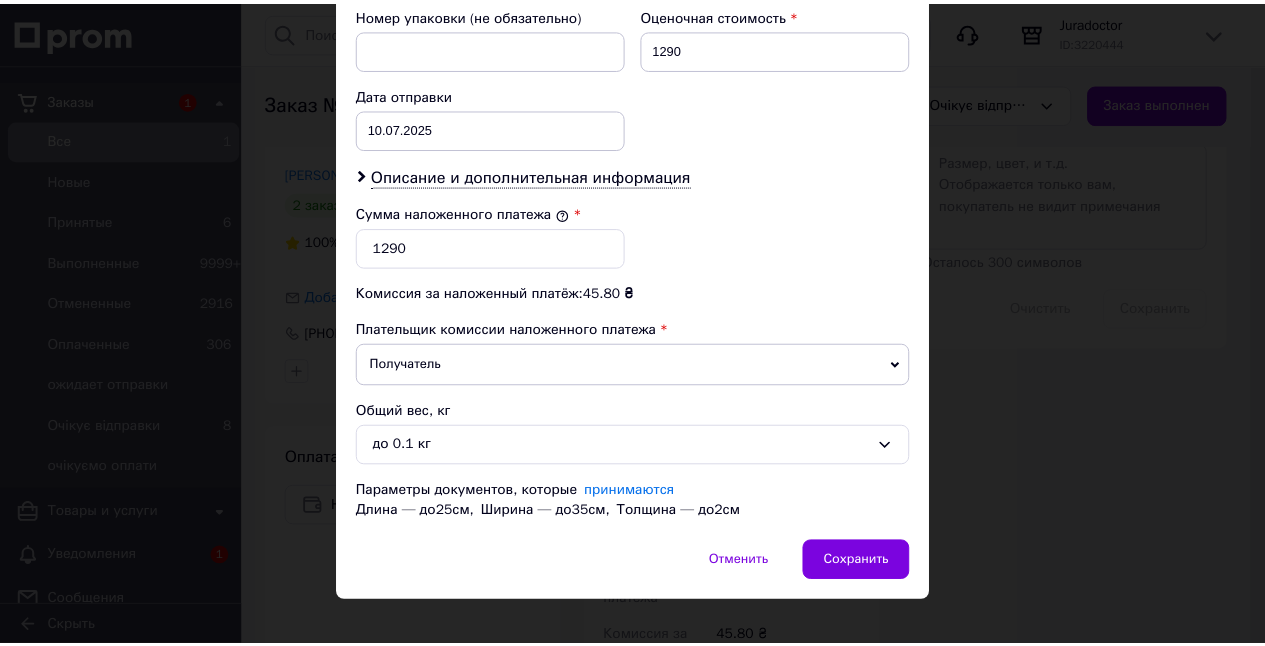scroll, scrollTop: 900, scrollLeft: 0, axis: vertical 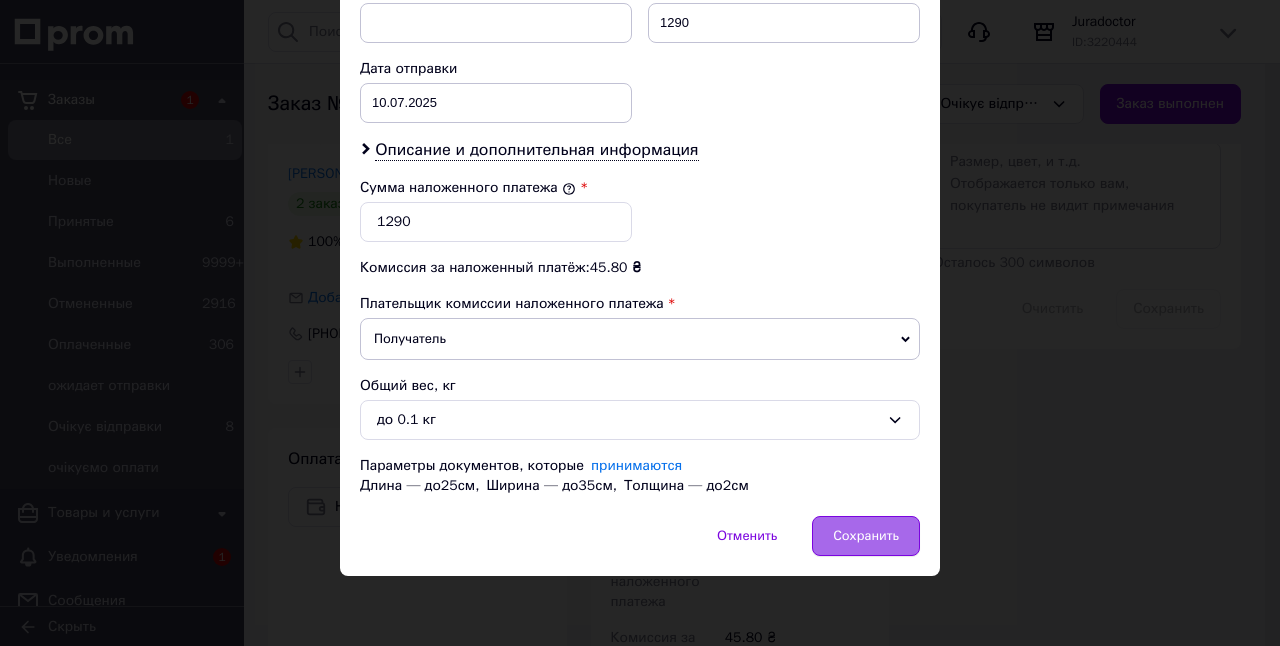 click on "Сохранить" at bounding box center (866, 536) 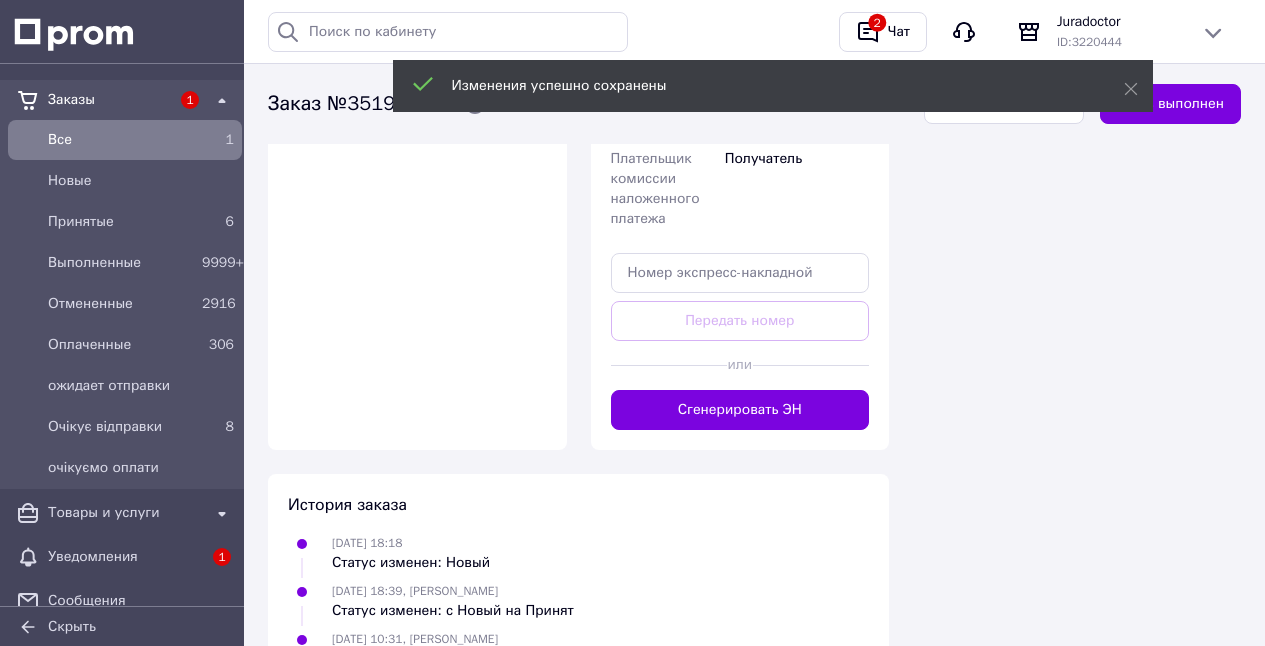 scroll, scrollTop: 1703, scrollLeft: 0, axis: vertical 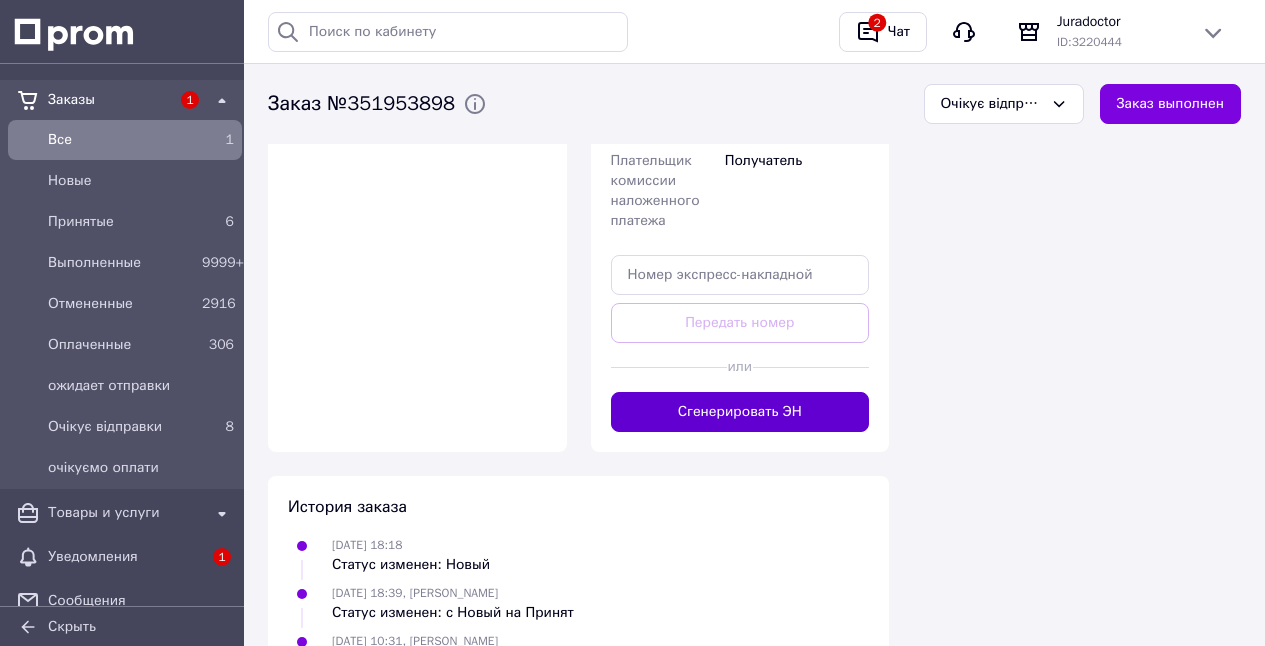 click on "Сгенерировать ЭН" at bounding box center [740, 412] 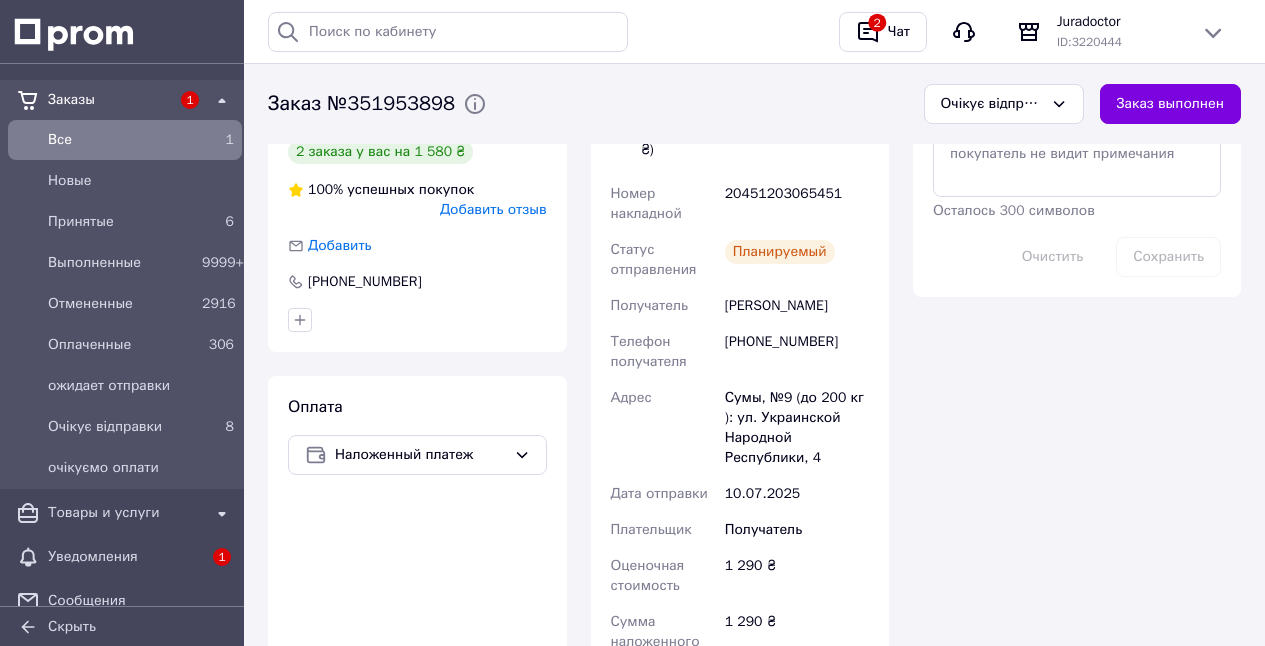 scroll, scrollTop: 1205, scrollLeft: 0, axis: vertical 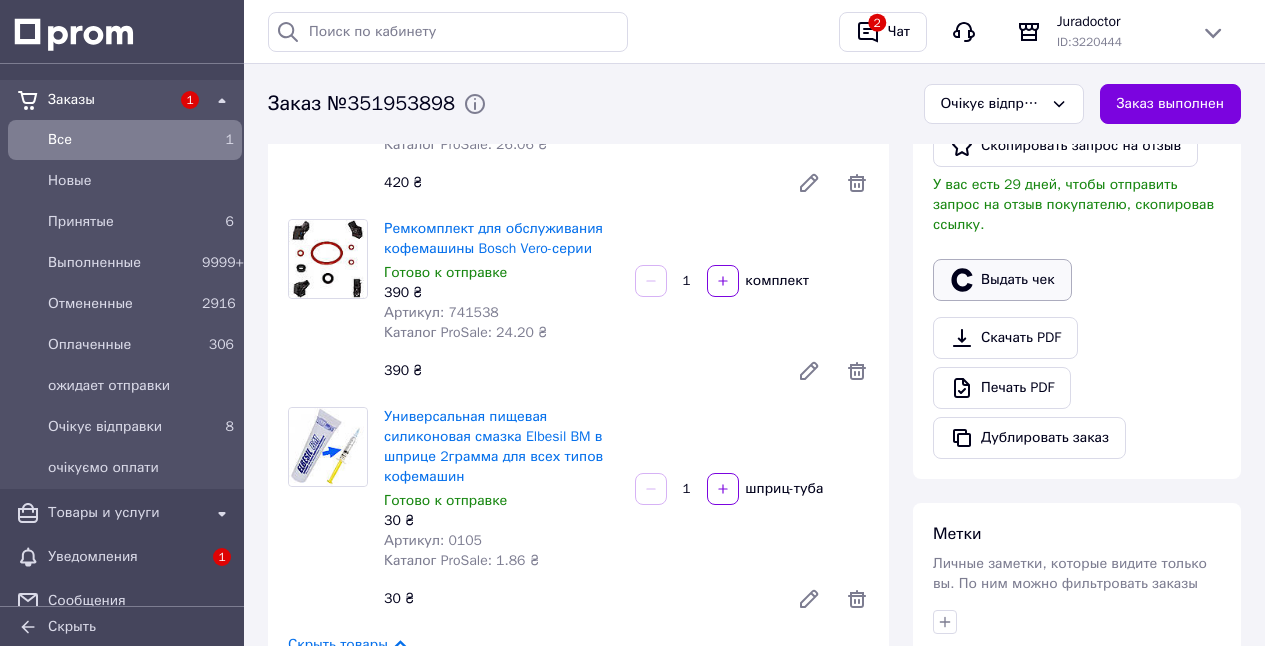 click on "Выдать чек" at bounding box center (1002, 280) 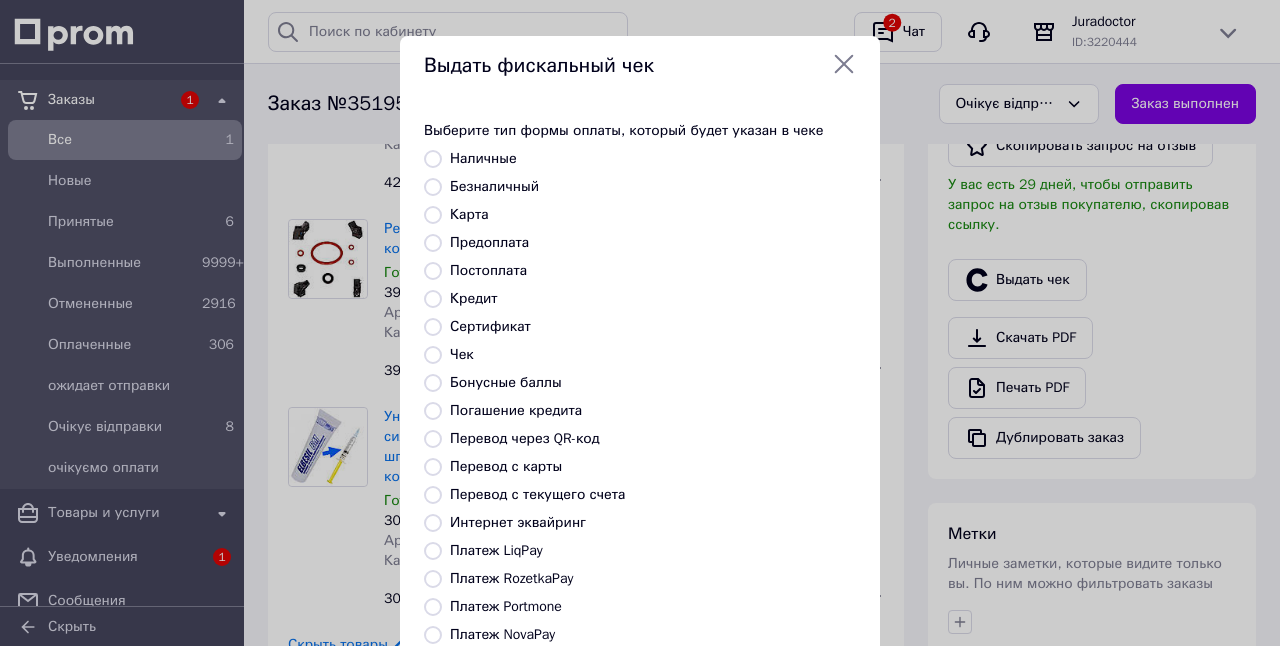 drag, startPoint x: 428, startPoint y: 632, endPoint x: 665, endPoint y: 598, distance: 239.42639 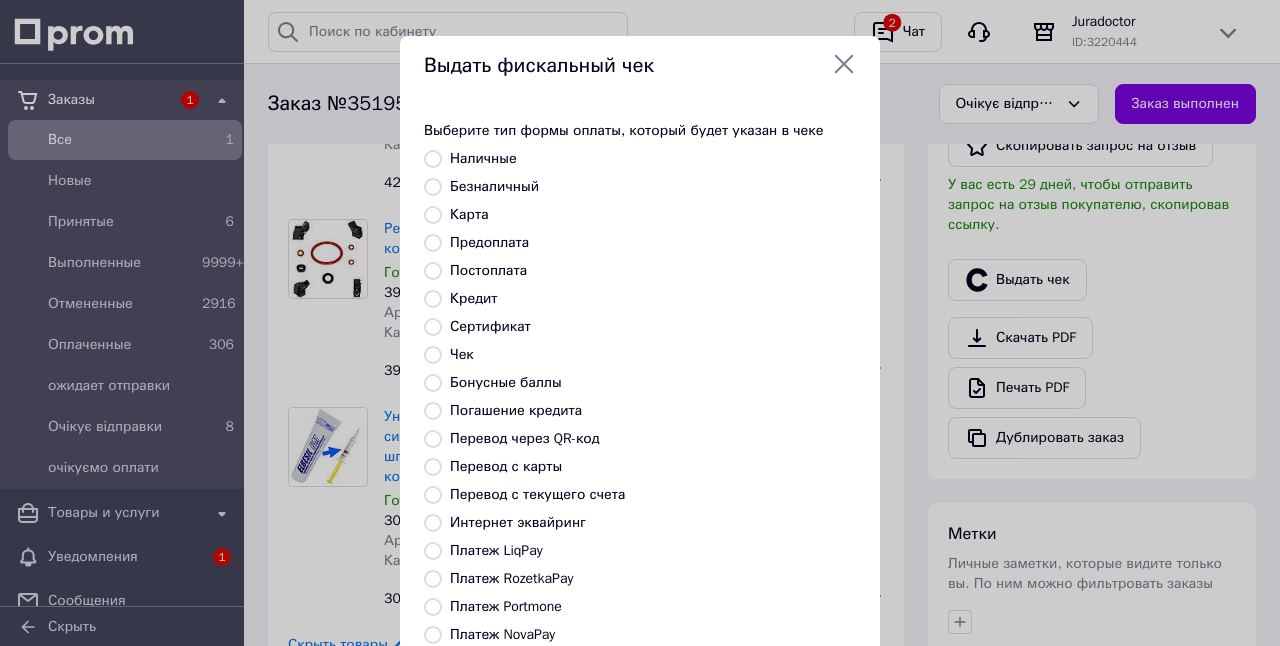 radio on "true" 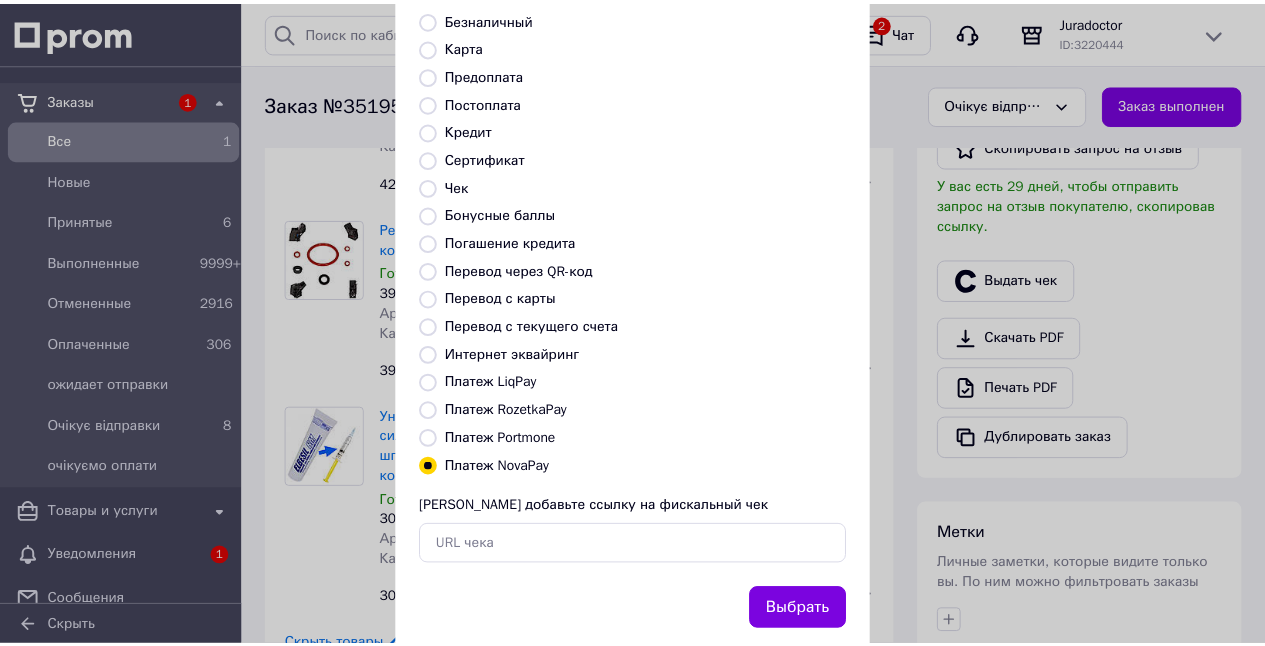 scroll, scrollTop: 194, scrollLeft: 0, axis: vertical 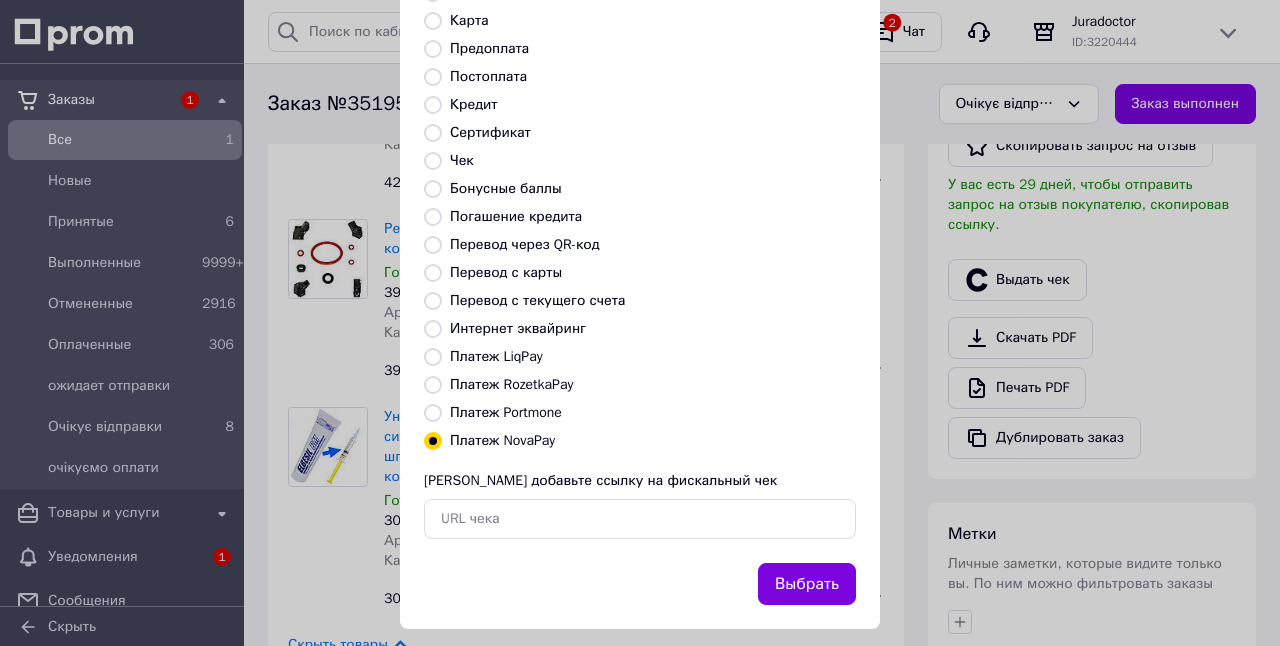 click on "Выбрать" at bounding box center [807, 584] 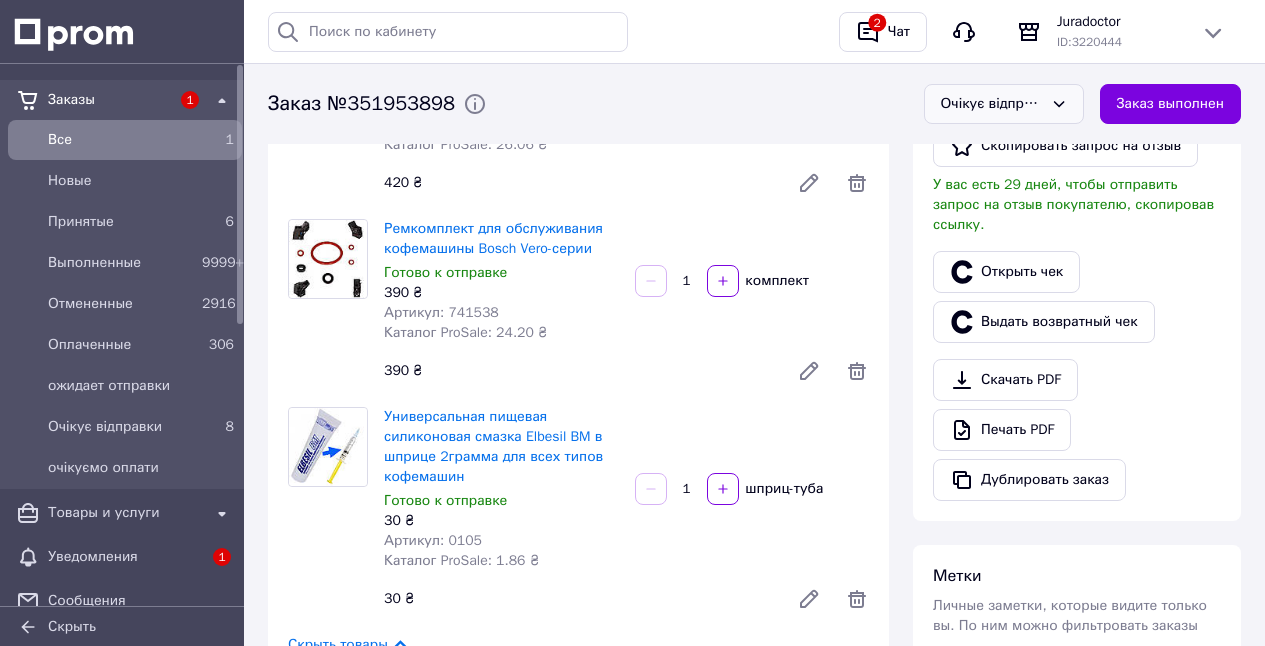 drag, startPoint x: 1030, startPoint y: 104, endPoint x: 1025, endPoint y: 123, distance: 19.646883 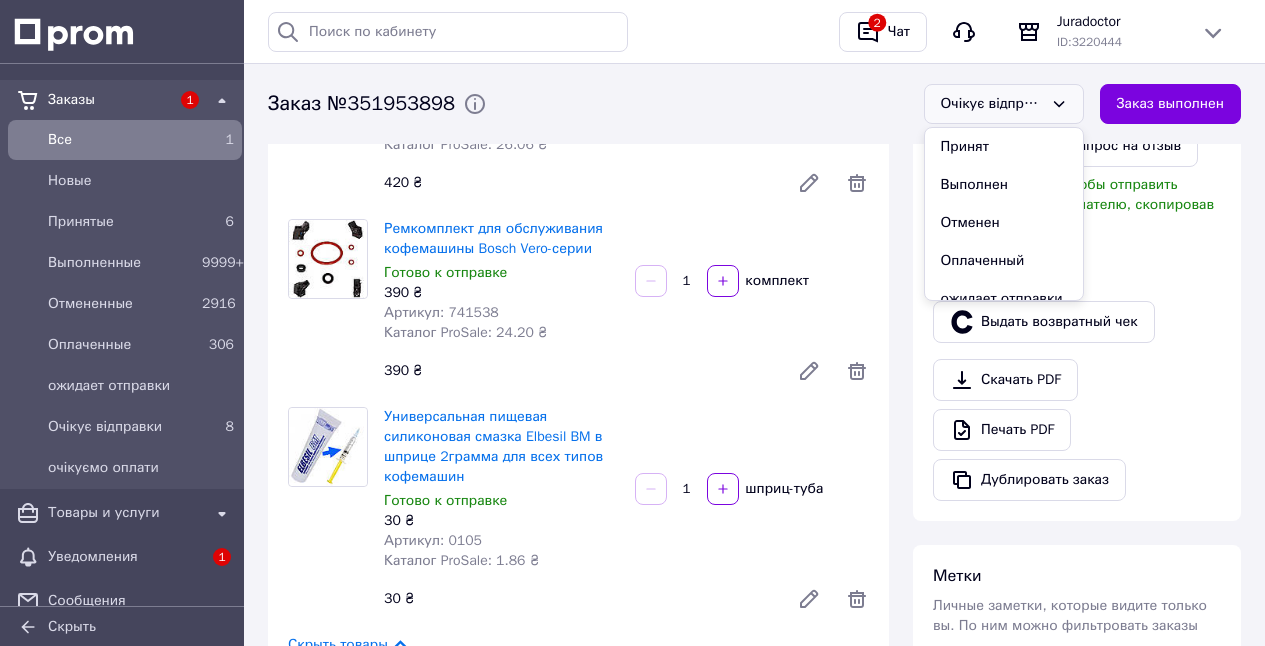 click on "Выполнен" at bounding box center (1004, 185) 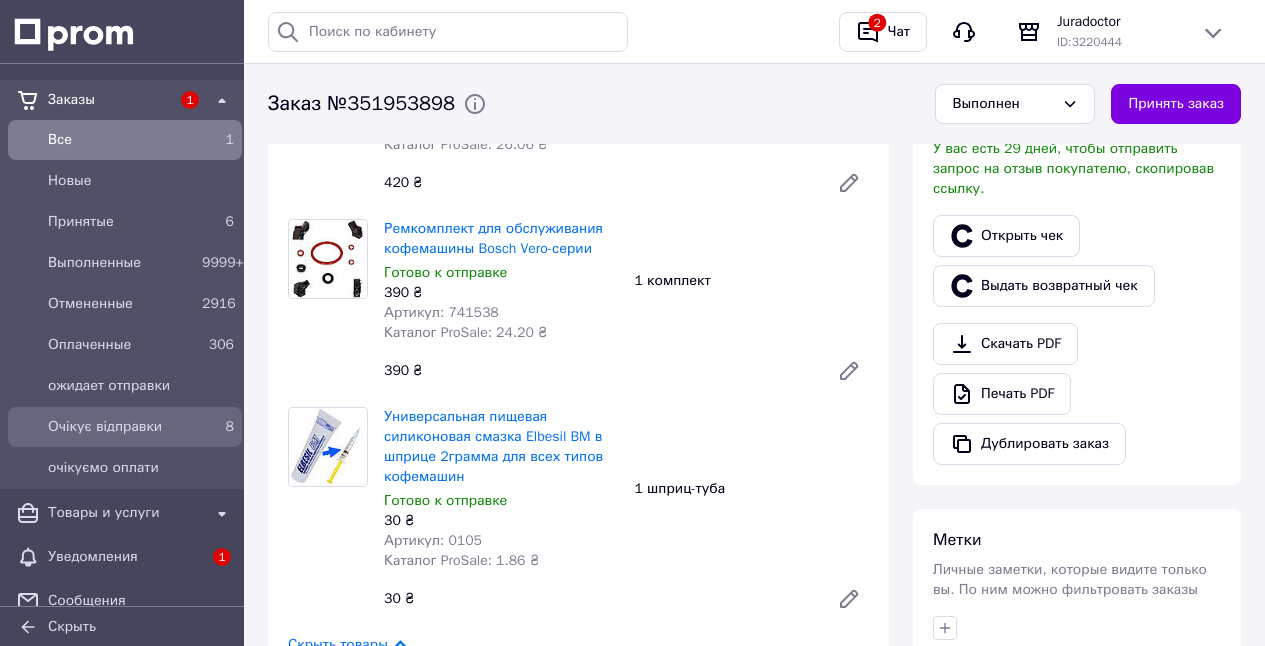 click on "Очікує відправки" at bounding box center (121, 427) 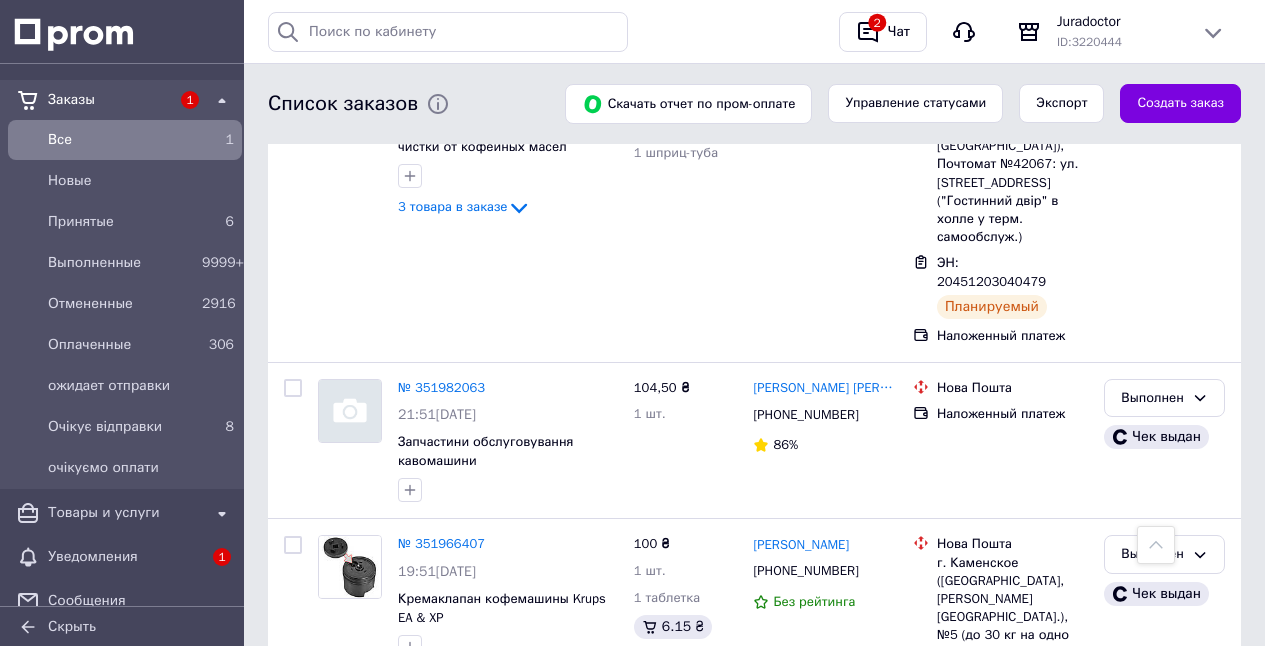scroll, scrollTop: 4102, scrollLeft: 0, axis: vertical 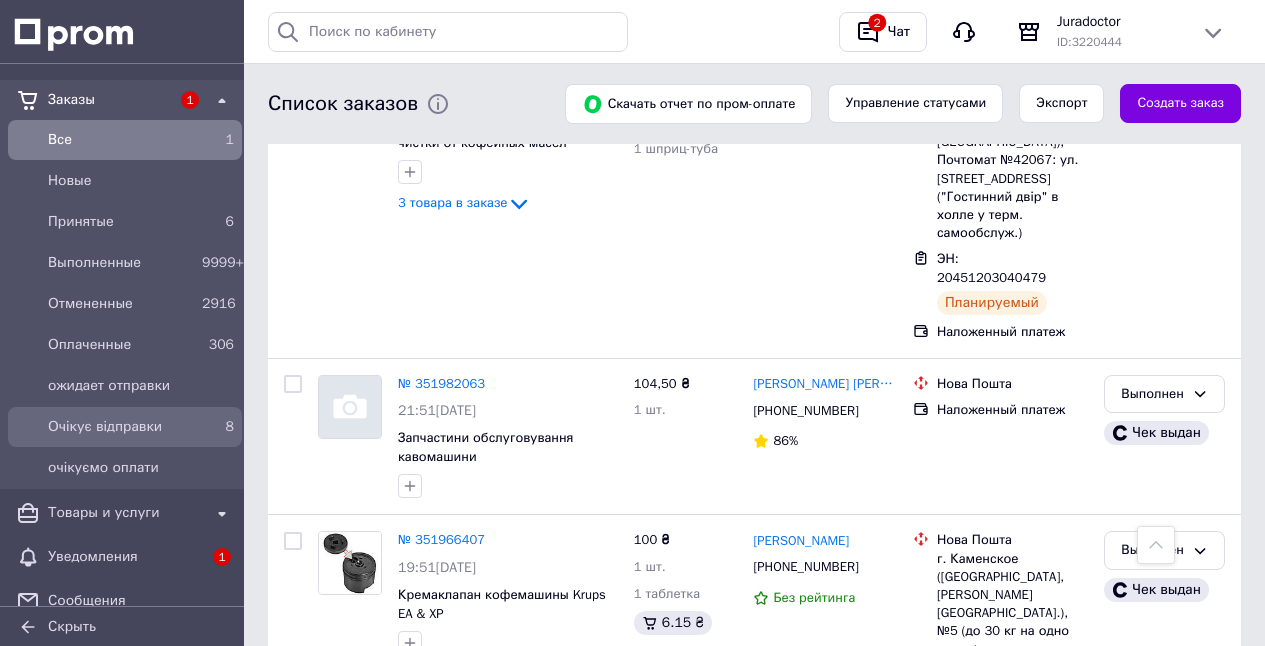 click on "8" at bounding box center (218, 427) 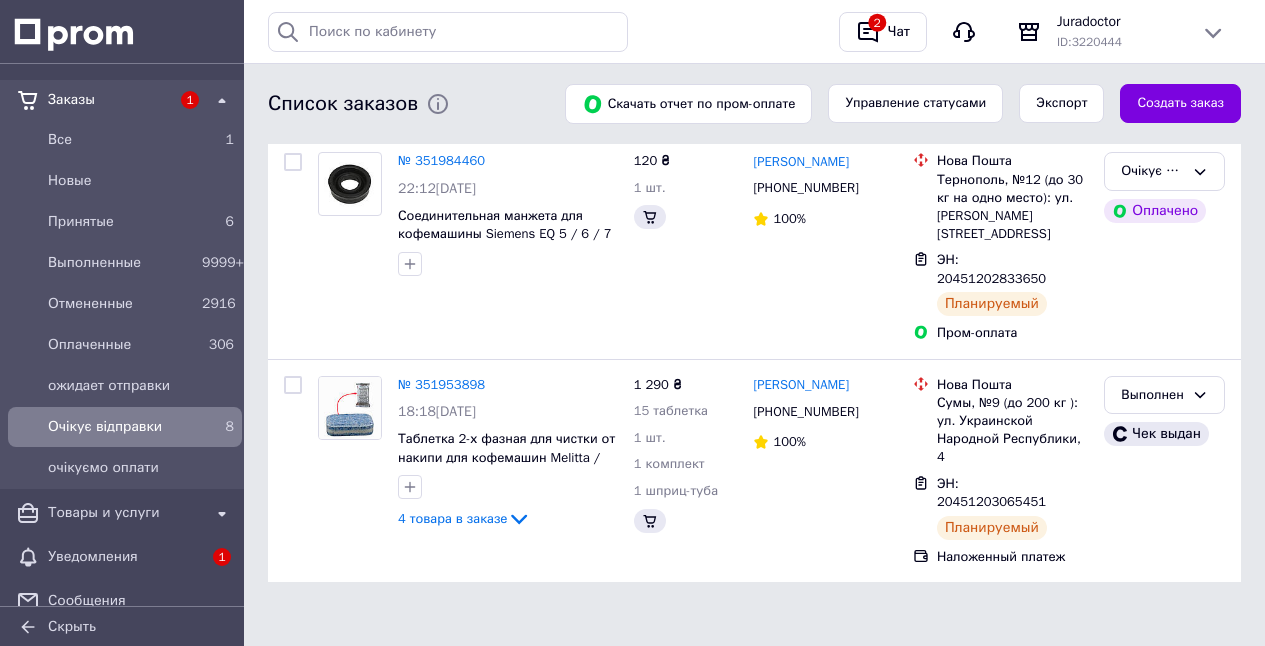 scroll, scrollTop: 0, scrollLeft: 0, axis: both 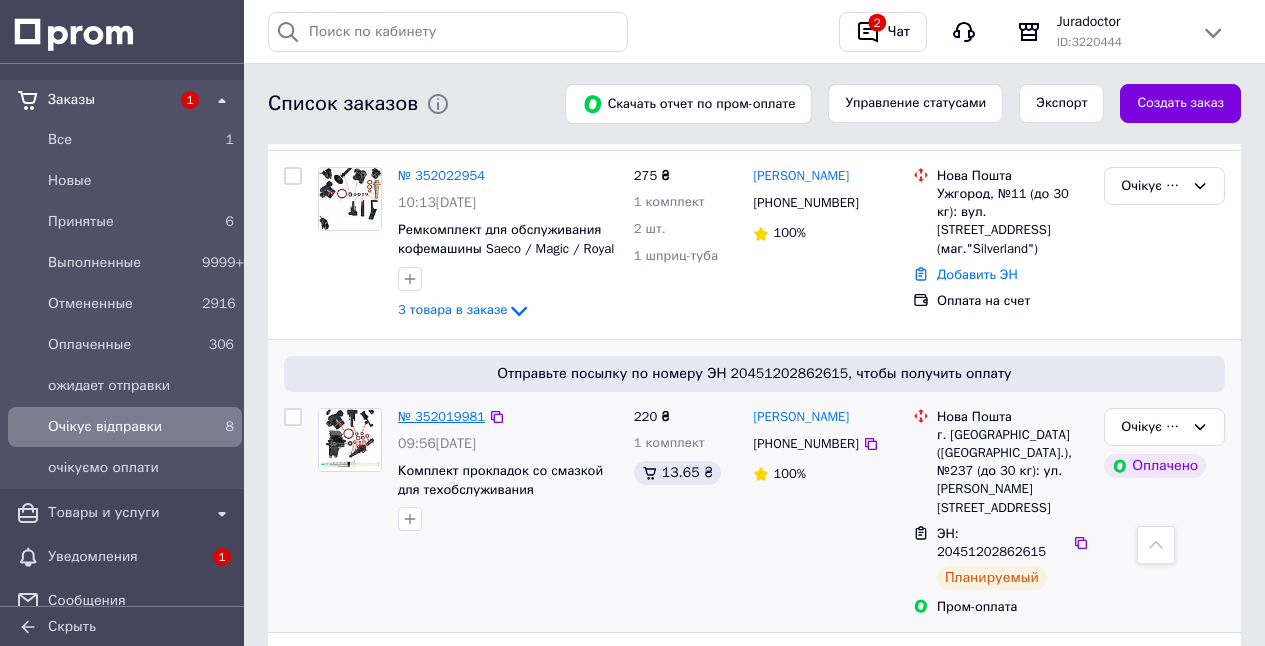 click on "№ 352019981" at bounding box center (441, 416) 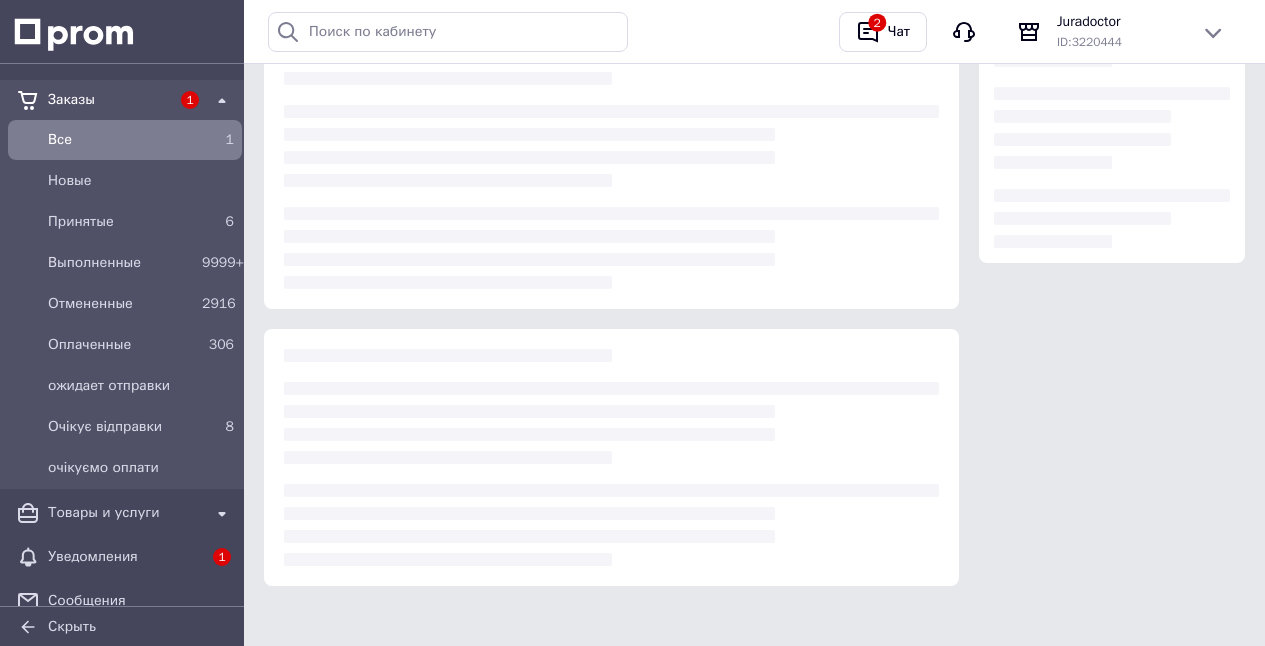 scroll, scrollTop: 0, scrollLeft: 0, axis: both 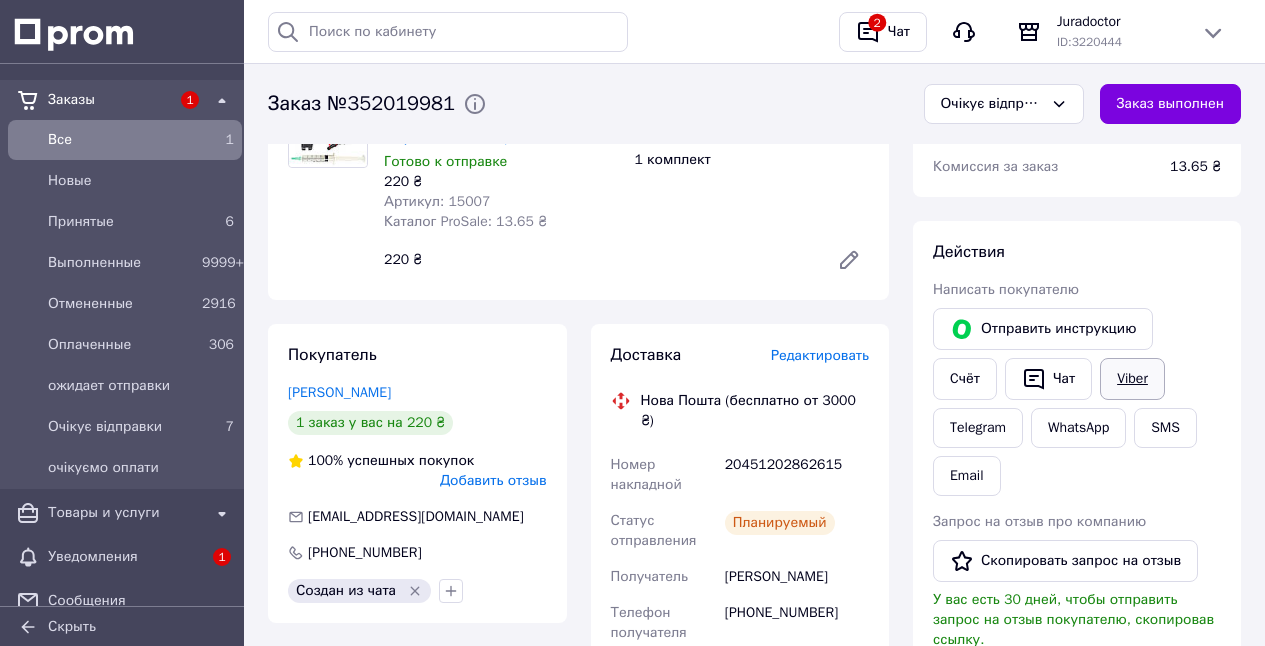 click on "Viber" at bounding box center [1132, 379] 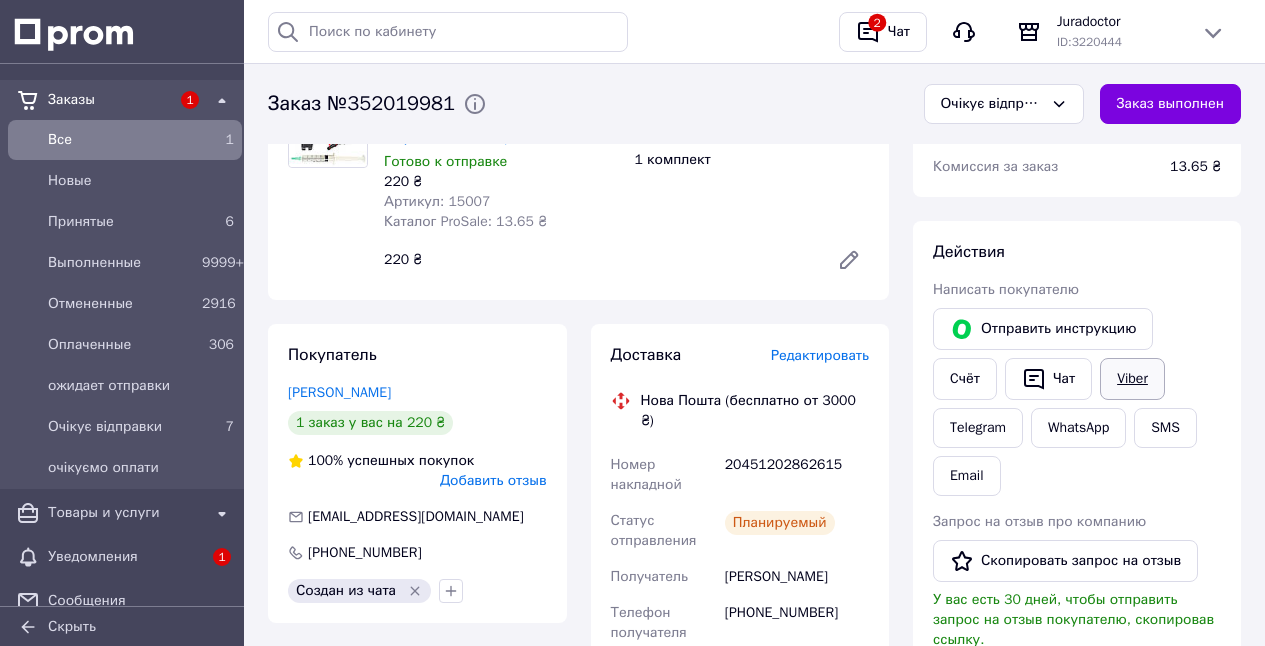 click on "Viber" at bounding box center [1132, 379] 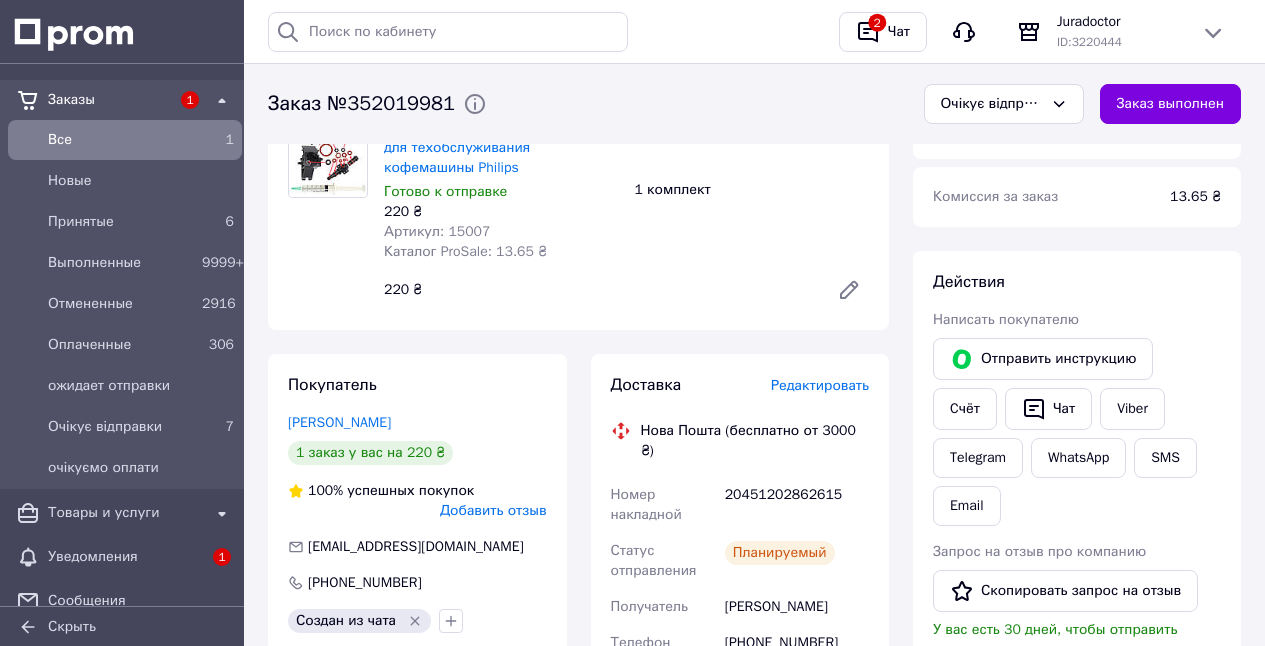 scroll, scrollTop: 769, scrollLeft: 0, axis: vertical 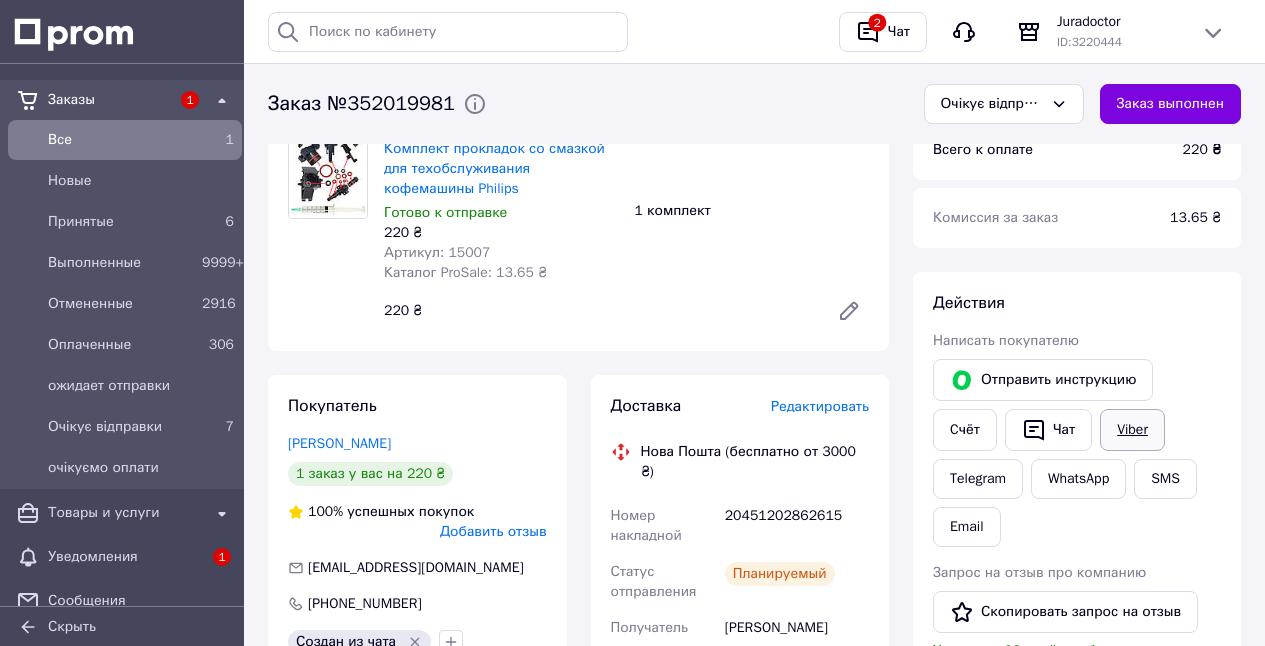 click on "Viber" at bounding box center [1132, 430] 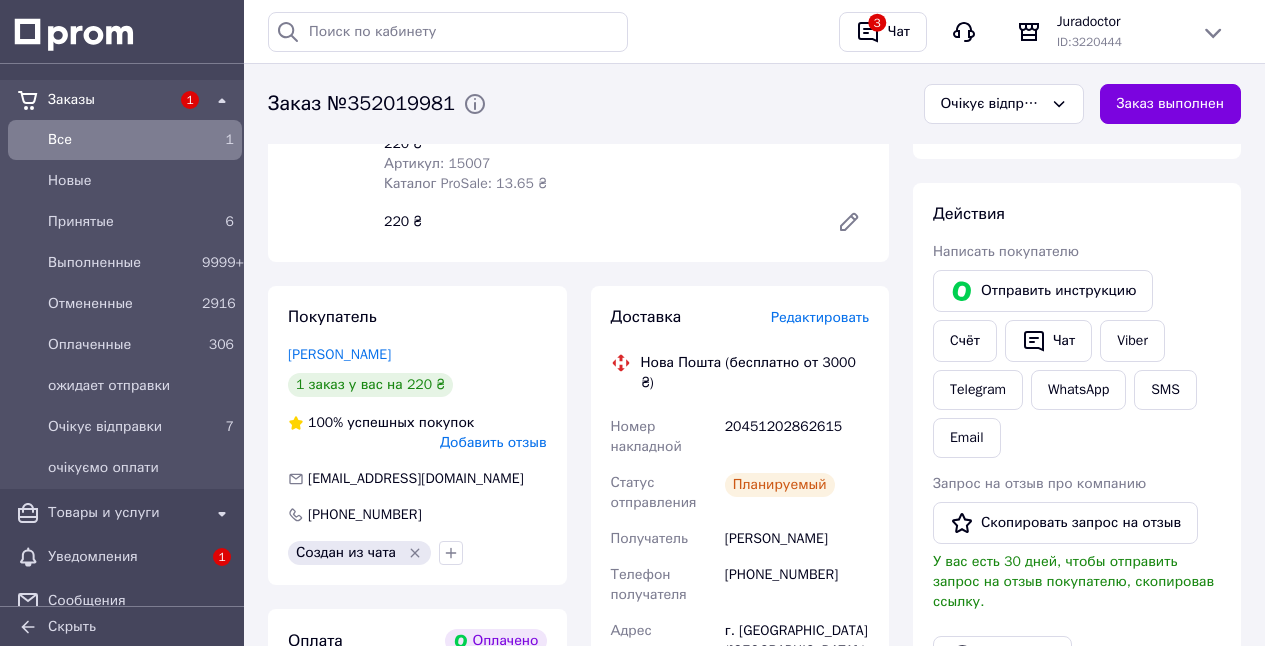 scroll, scrollTop: 850, scrollLeft: 0, axis: vertical 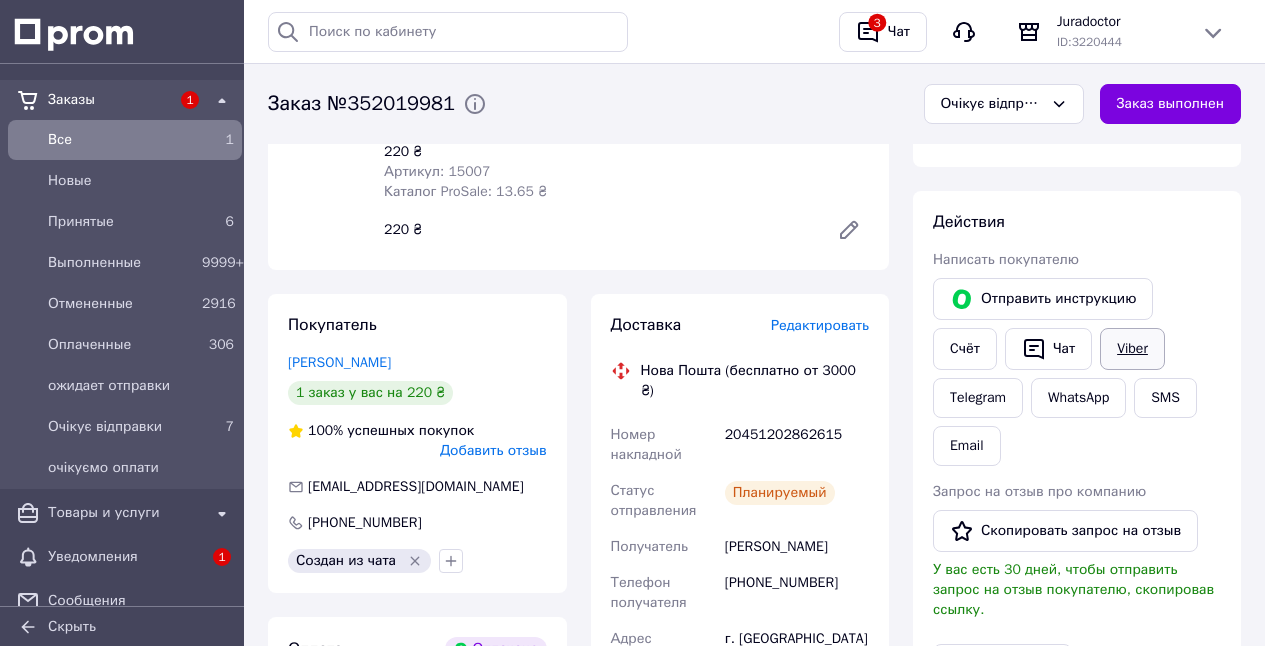 click on "Viber" at bounding box center [1132, 349] 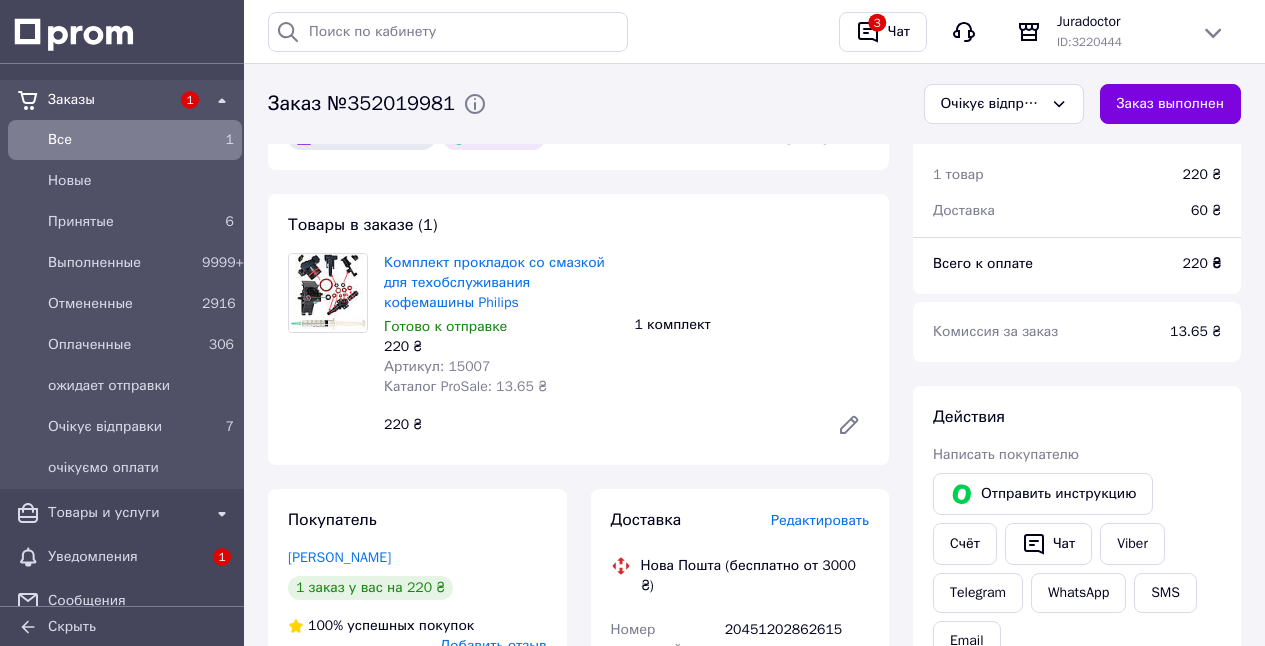 scroll, scrollTop: 651, scrollLeft: 0, axis: vertical 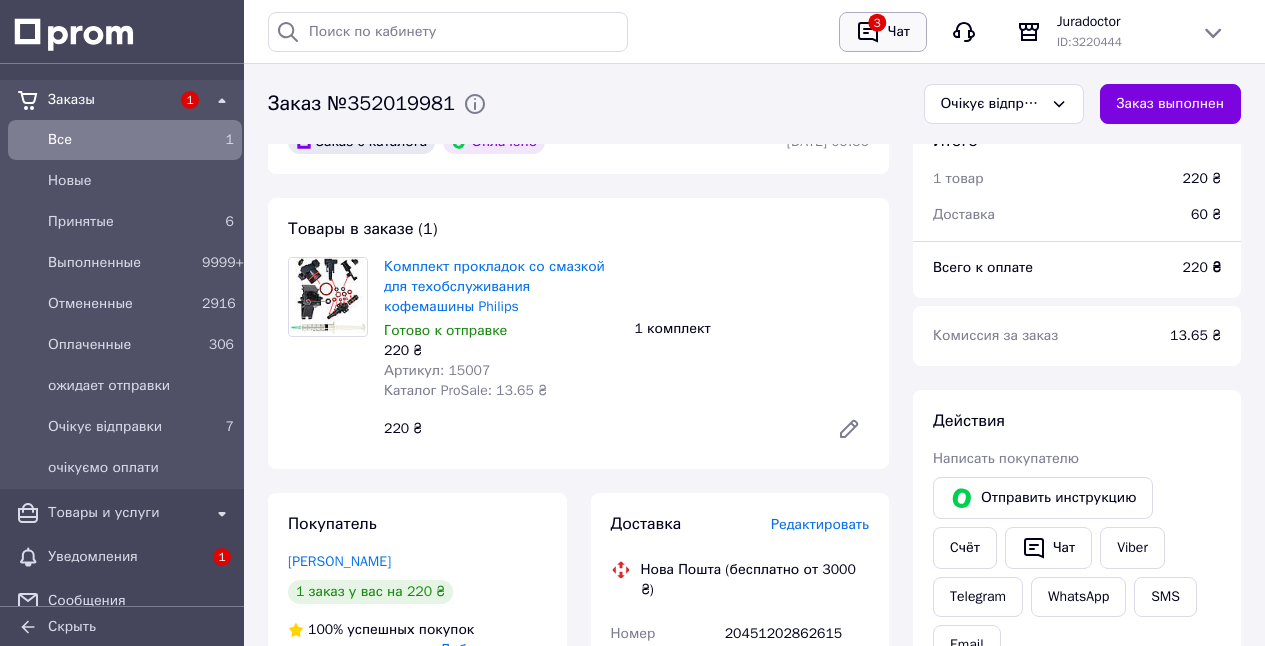 drag, startPoint x: 913, startPoint y: 39, endPoint x: 899, endPoint y: 26, distance: 19.104973 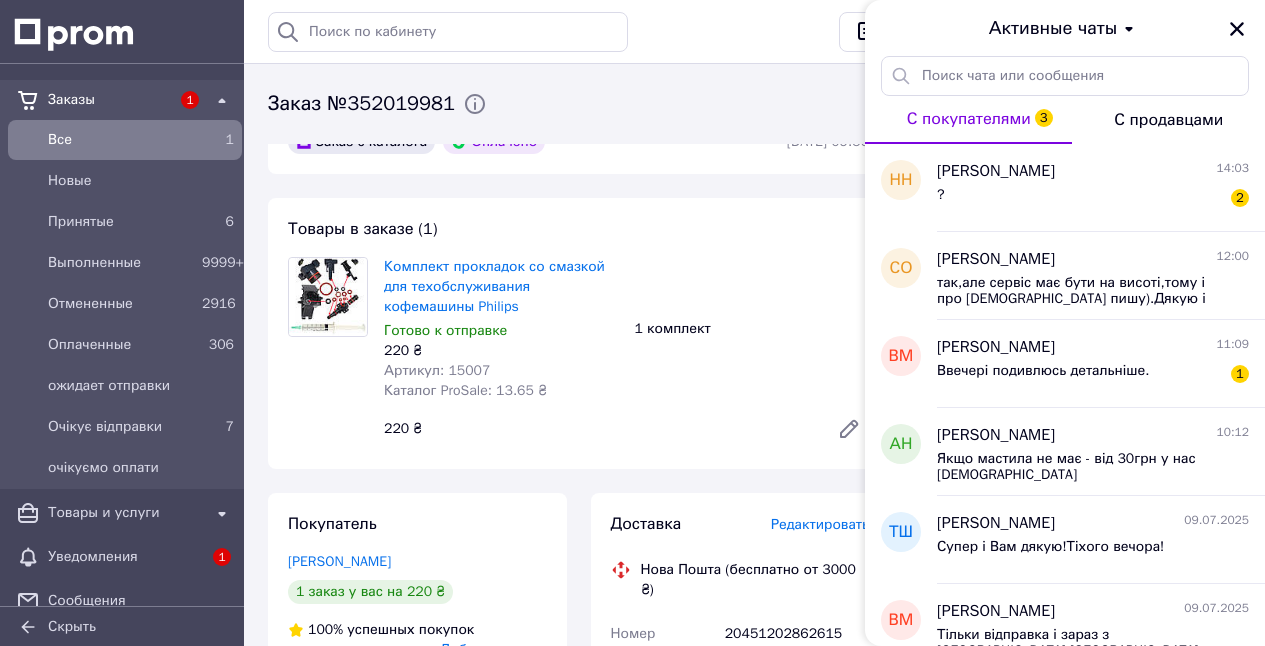 click on "Активные чаты" at bounding box center (1065, 28) 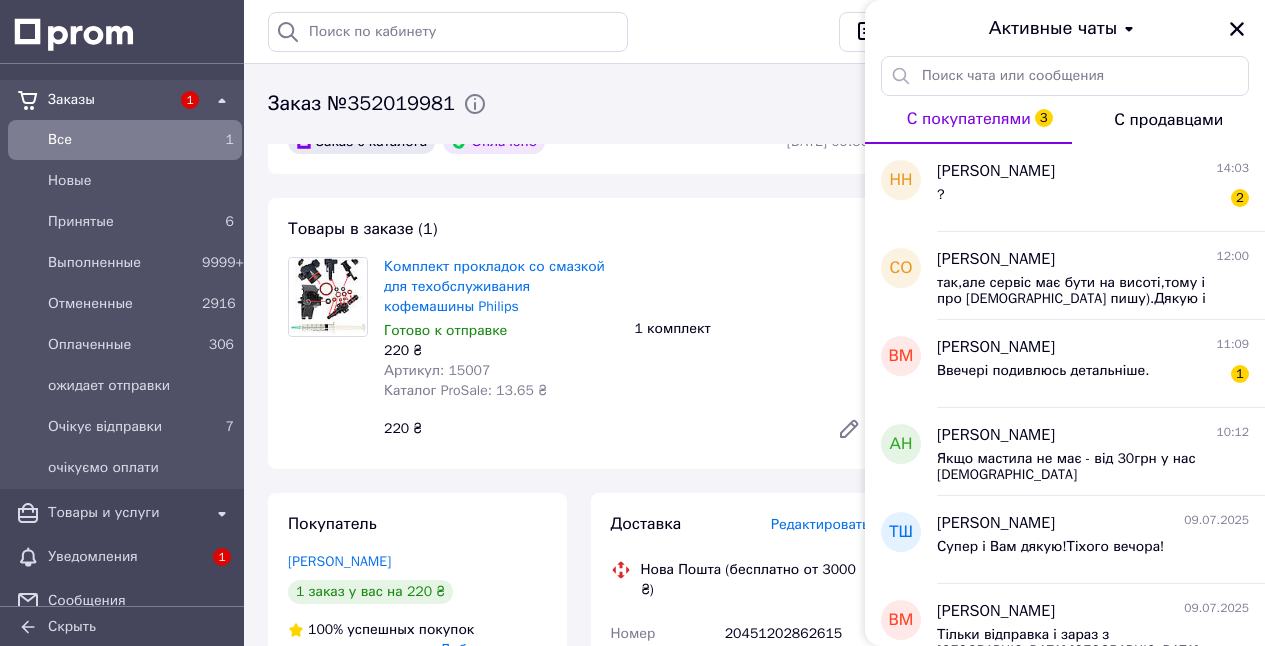 drag, startPoint x: 1238, startPoint y: 29, endPoint x: 1116, endPoint y: 61, distance: 126.12692 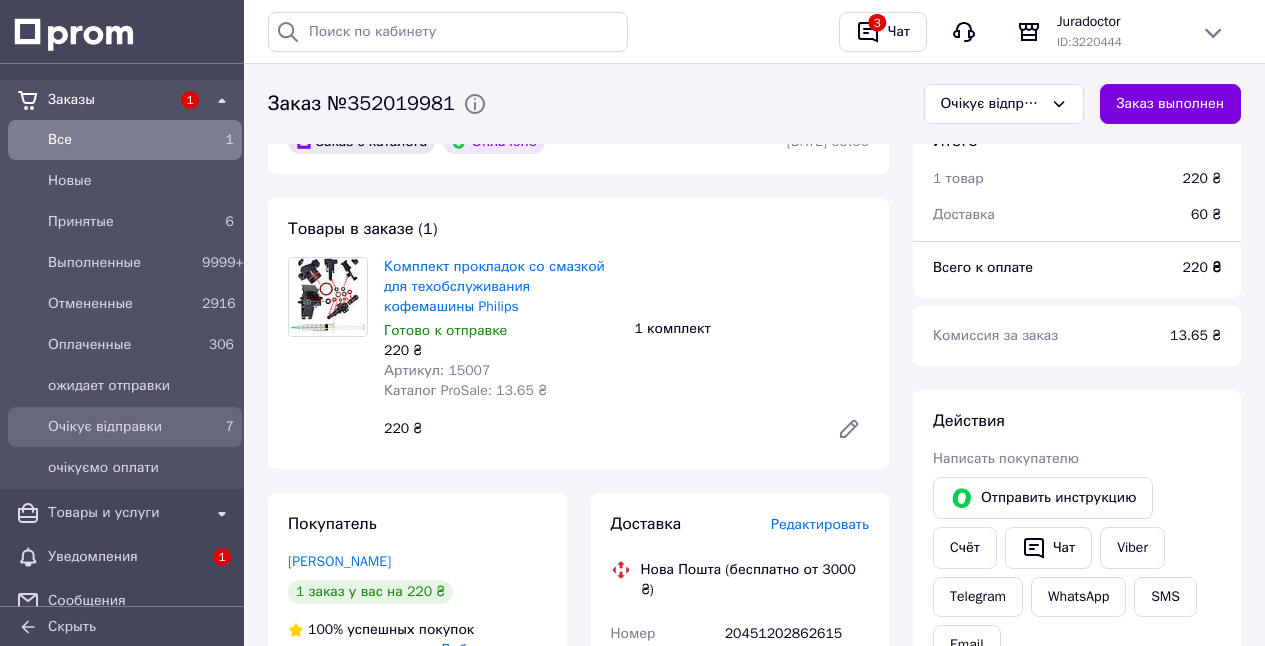 click on "Очікує відправки" at bounding box center [121, 427] 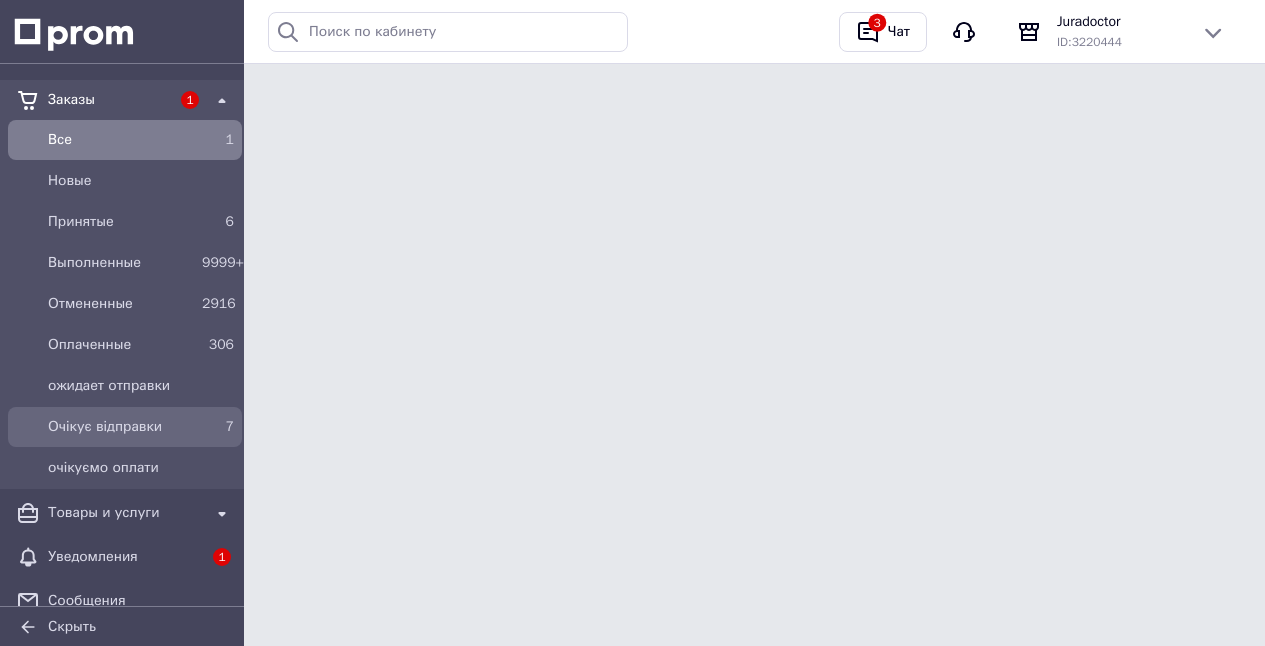 scroll, scrollTop: 0, scrollLeft: 0, axis: both 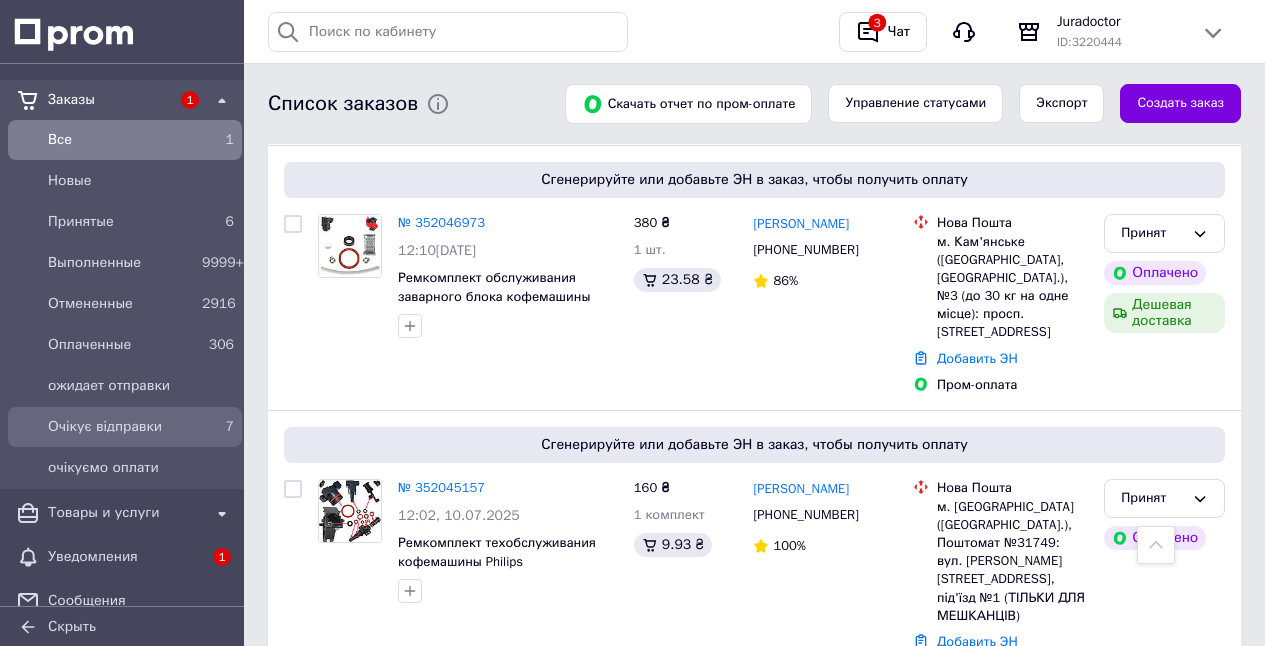 click on "7" at bounding box center (218, 427) 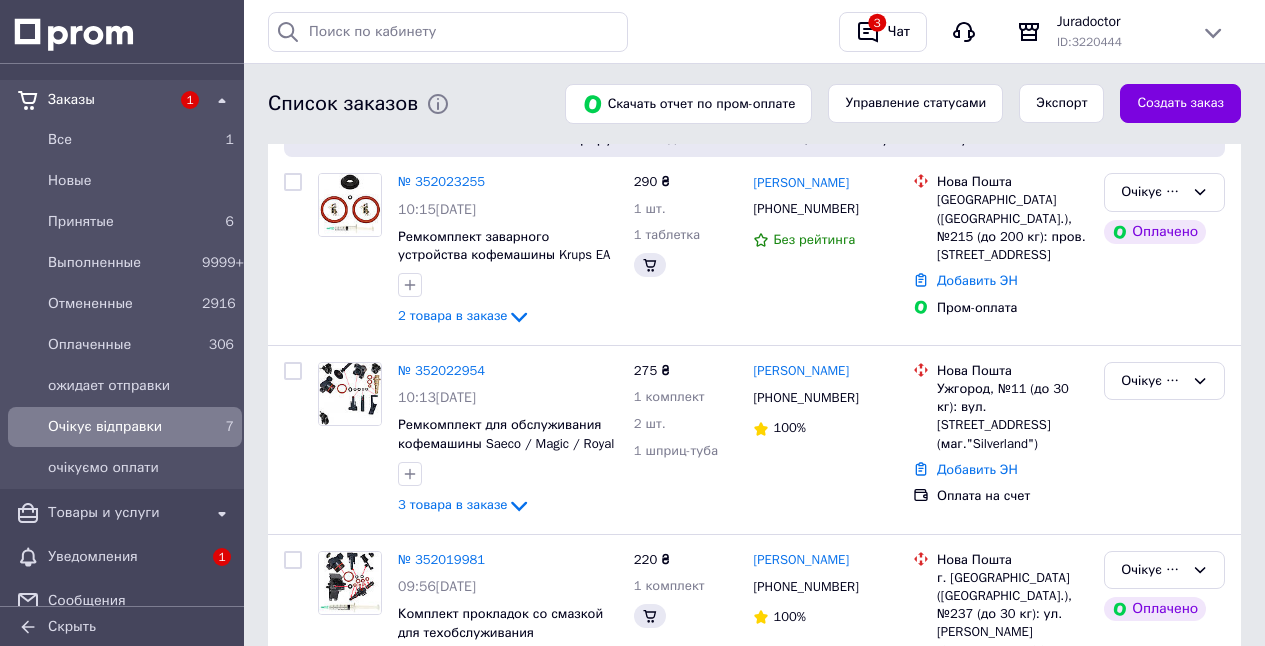 scroll, scrollTop: 0, scrollLeft: 0, axis: both 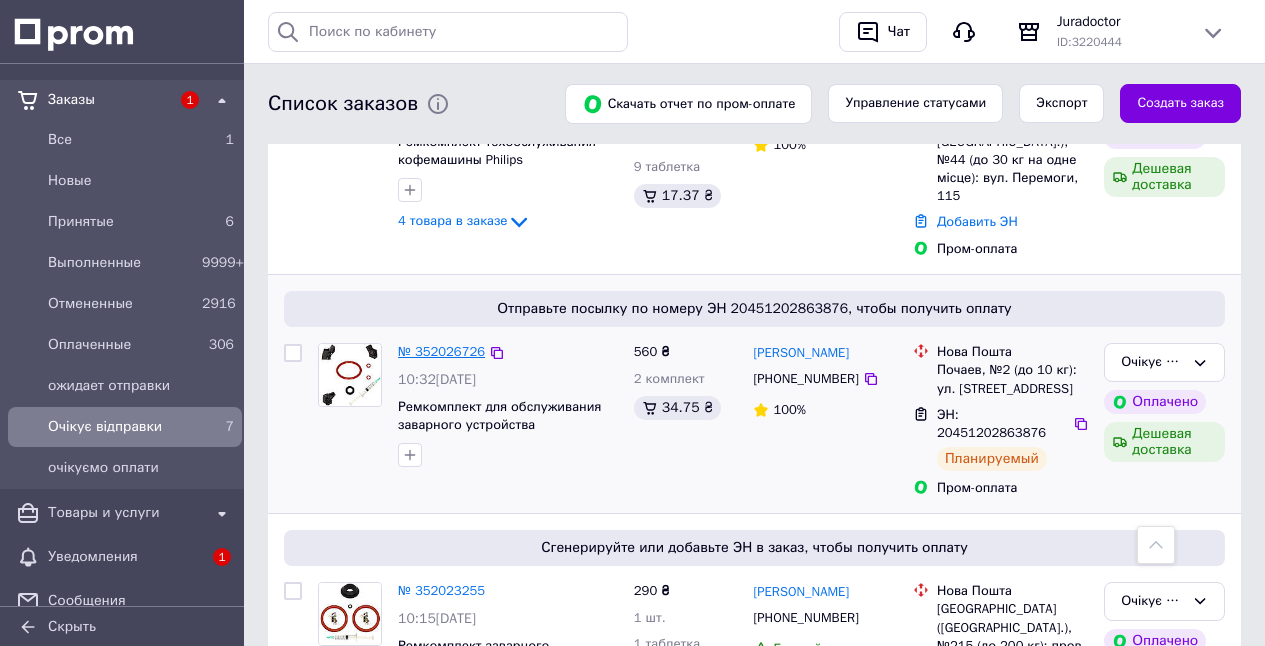 click on "№ 352026726" at bounding box center (441, 351) 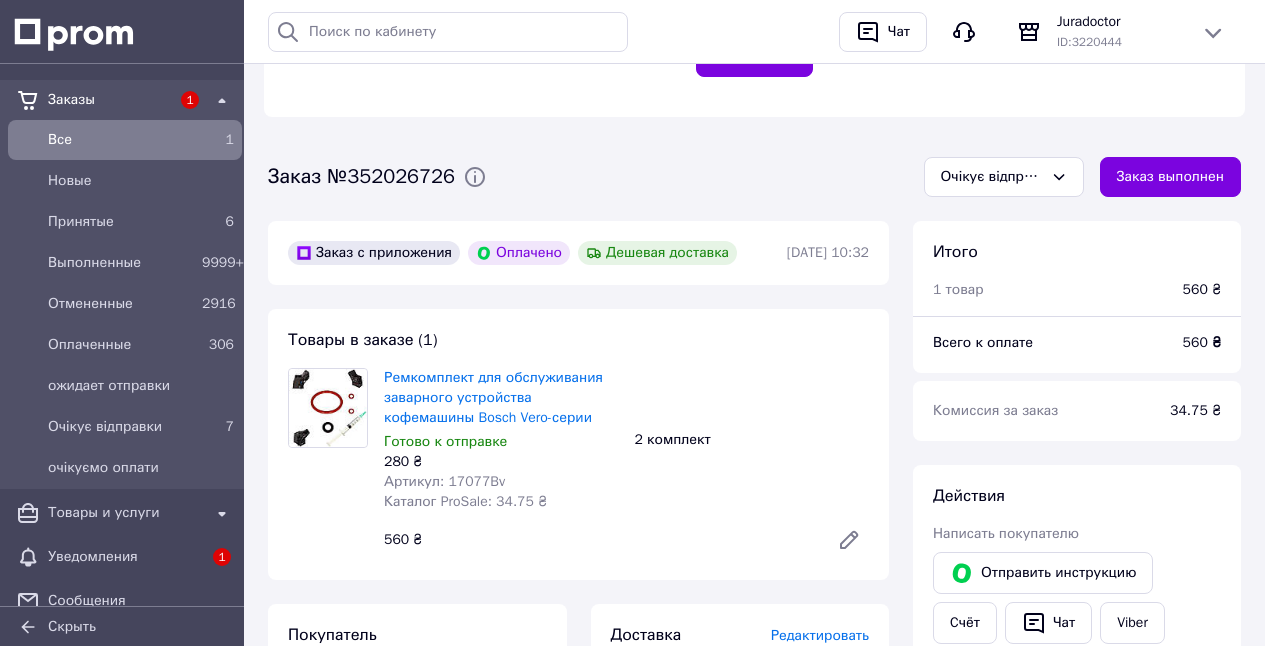 scroll, scrollTop: 533, scrollLeft: 0, axis: vertical 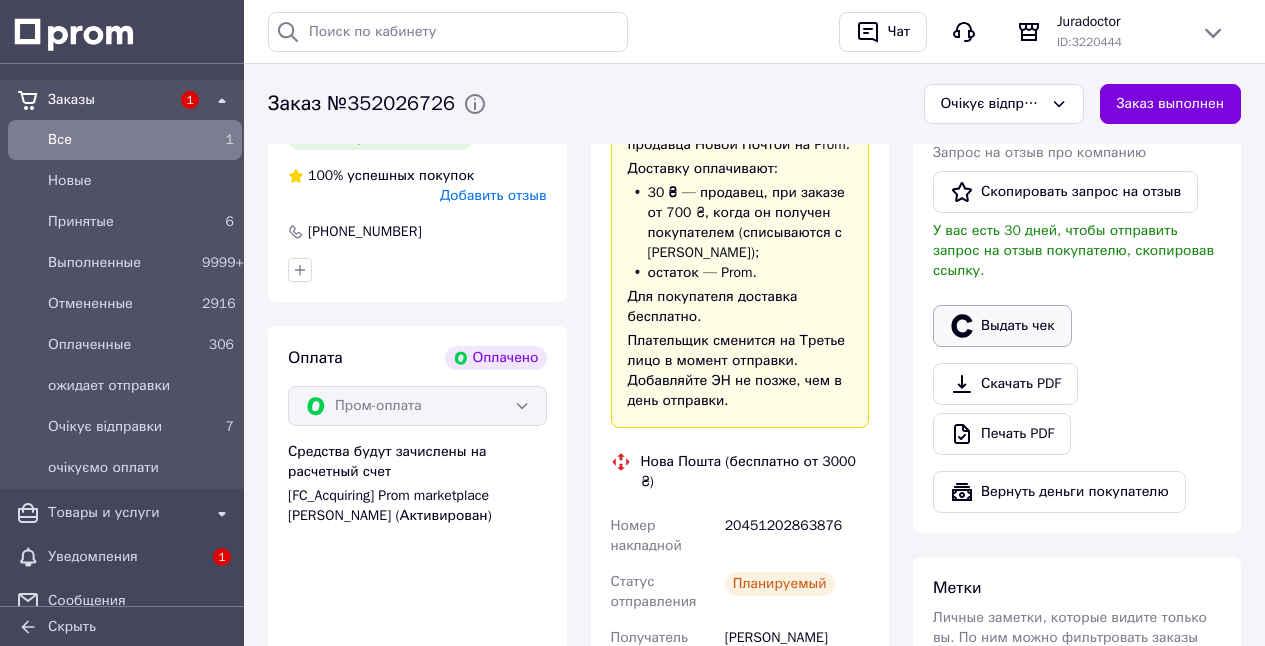 click on "Выдать чек" at bounding box center [1002, 326] 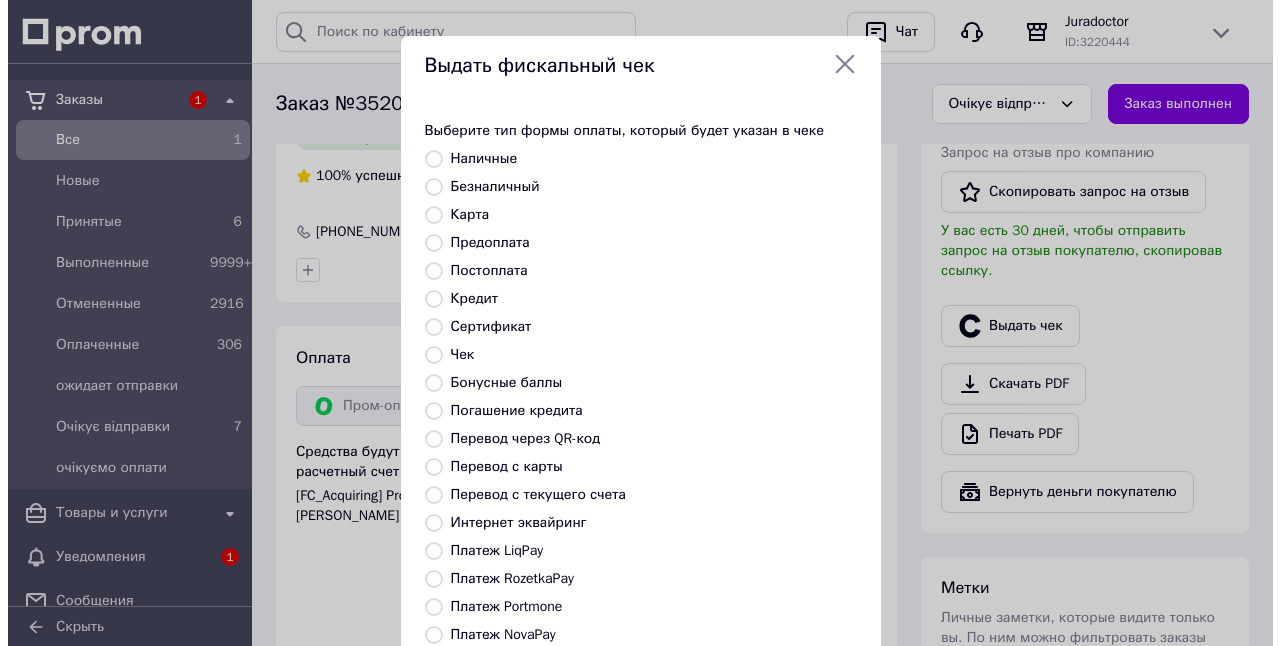 scroll, scrollTop: 1085, scrollLeft: 0, axis: vertical 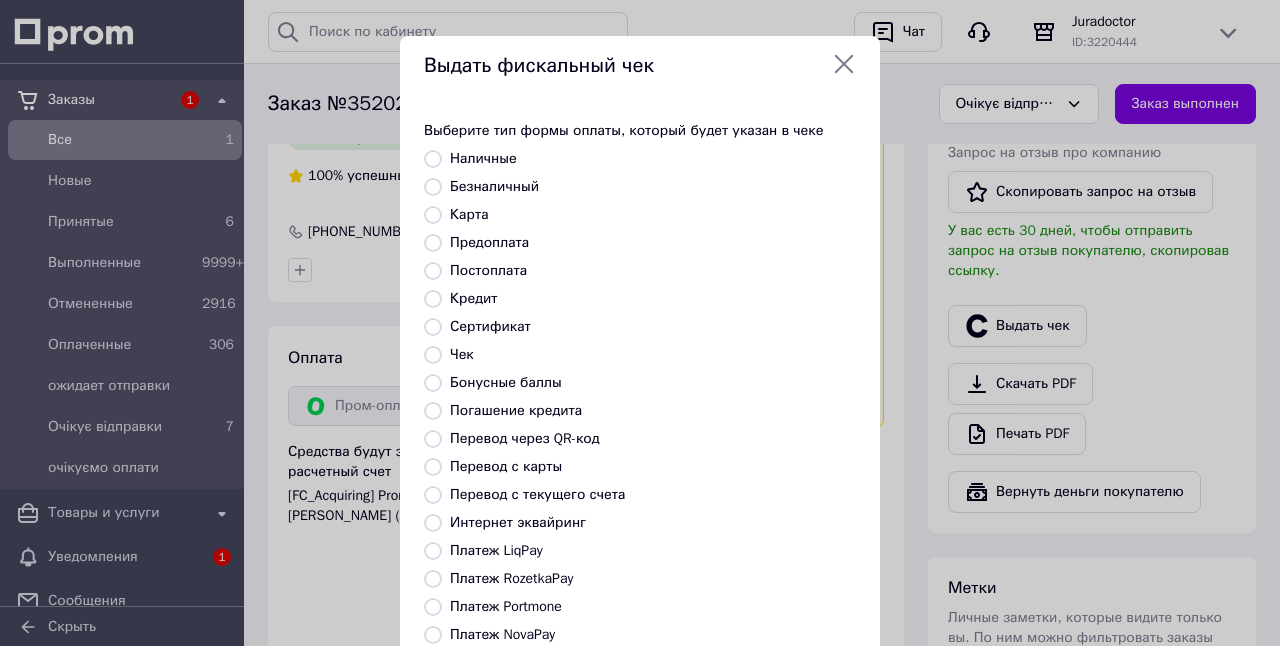click on "Платеж RozetkaPay" at bounding box center (433, 579) 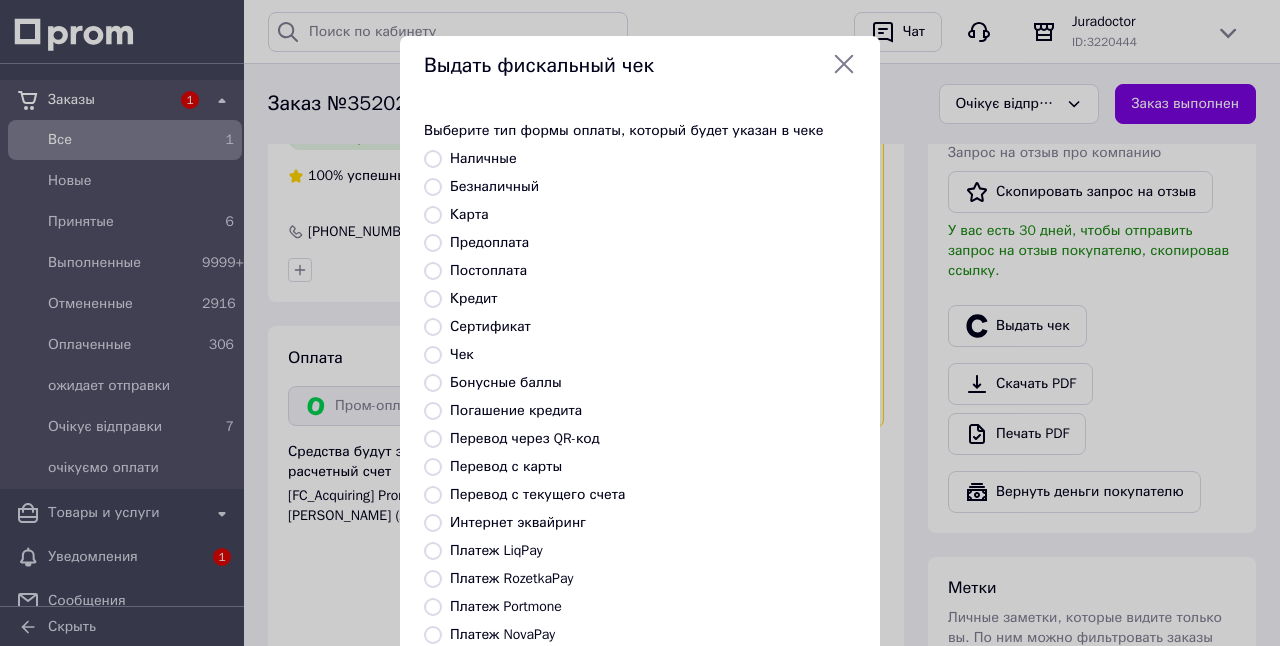 radio on "true" 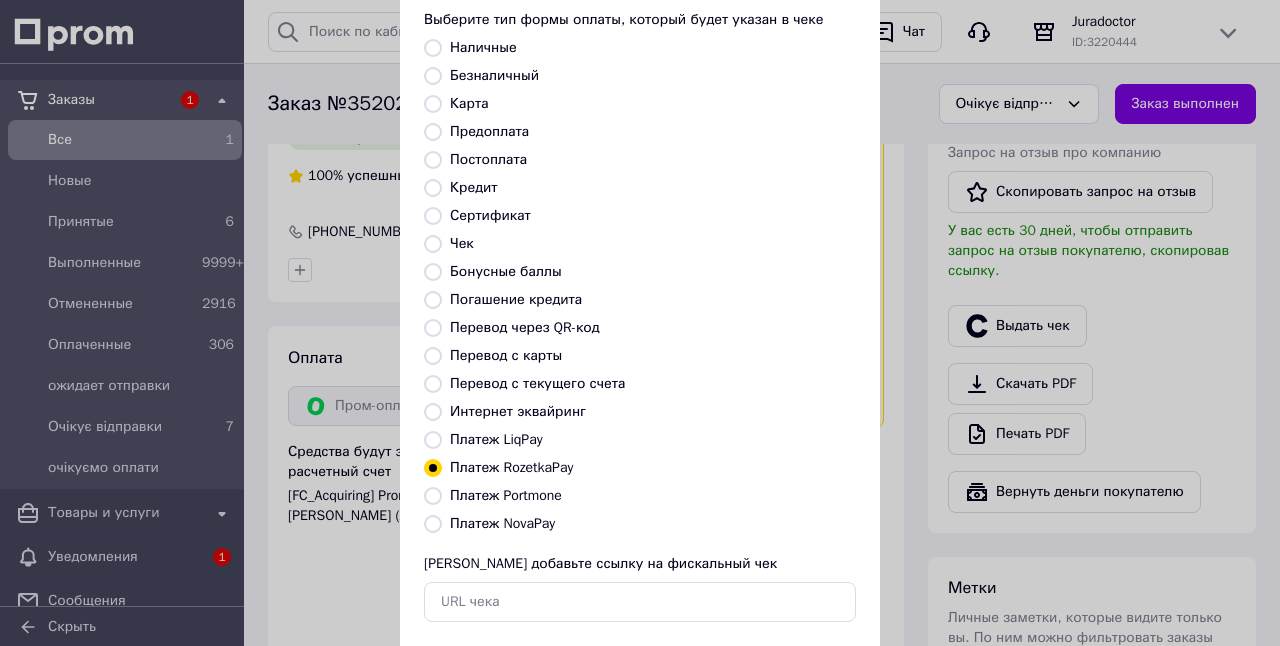 scroll, scrollTop: 117, scrollLeft: 0, axis: vertical 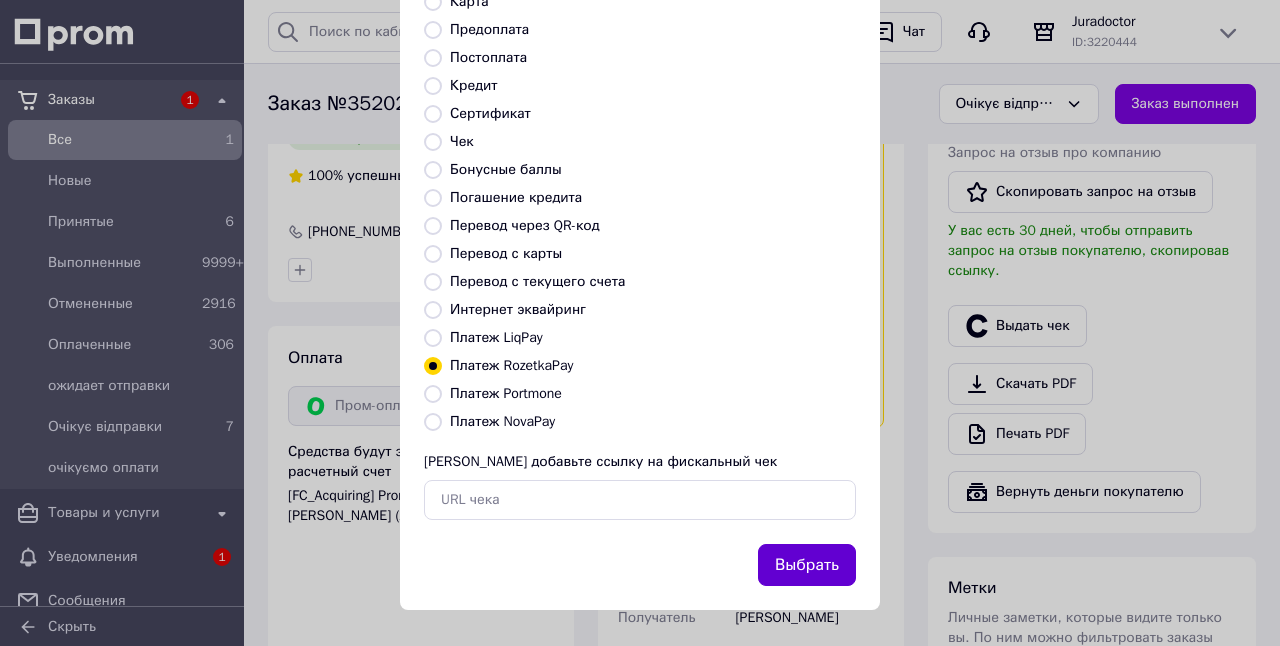 click on "Выбрать" at bounding box center [807, 565] 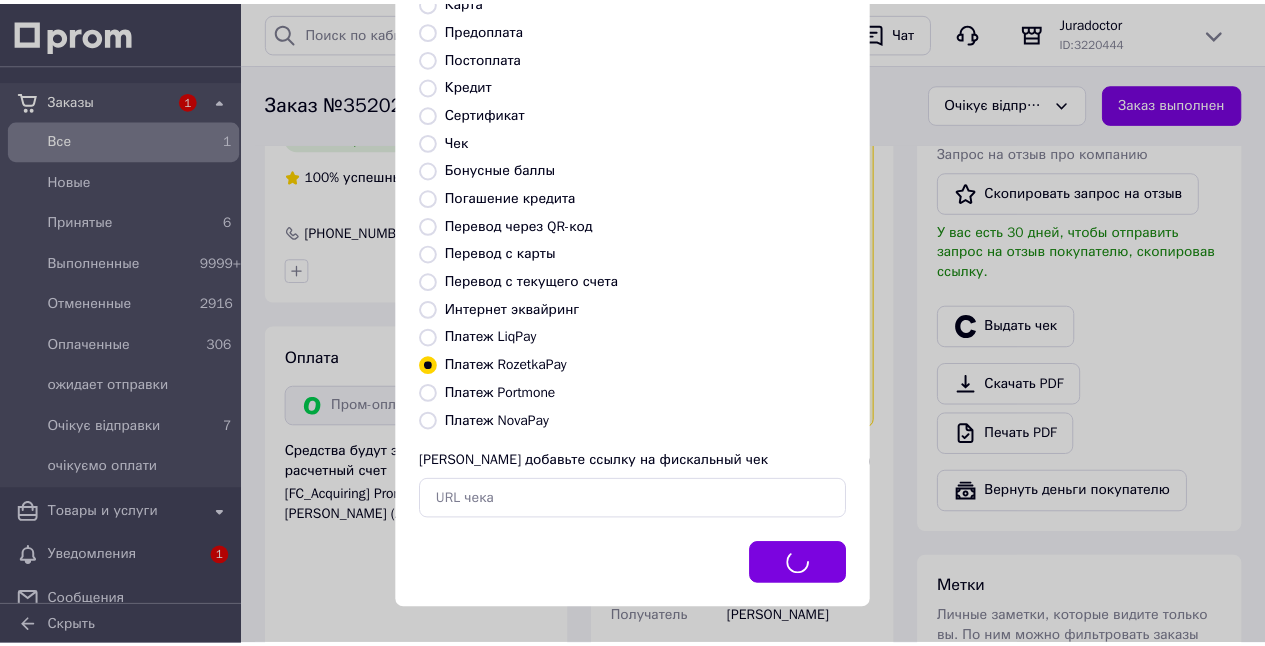 scroll, scrollTop: 1105, scrollLeft: 0, axis: vertical 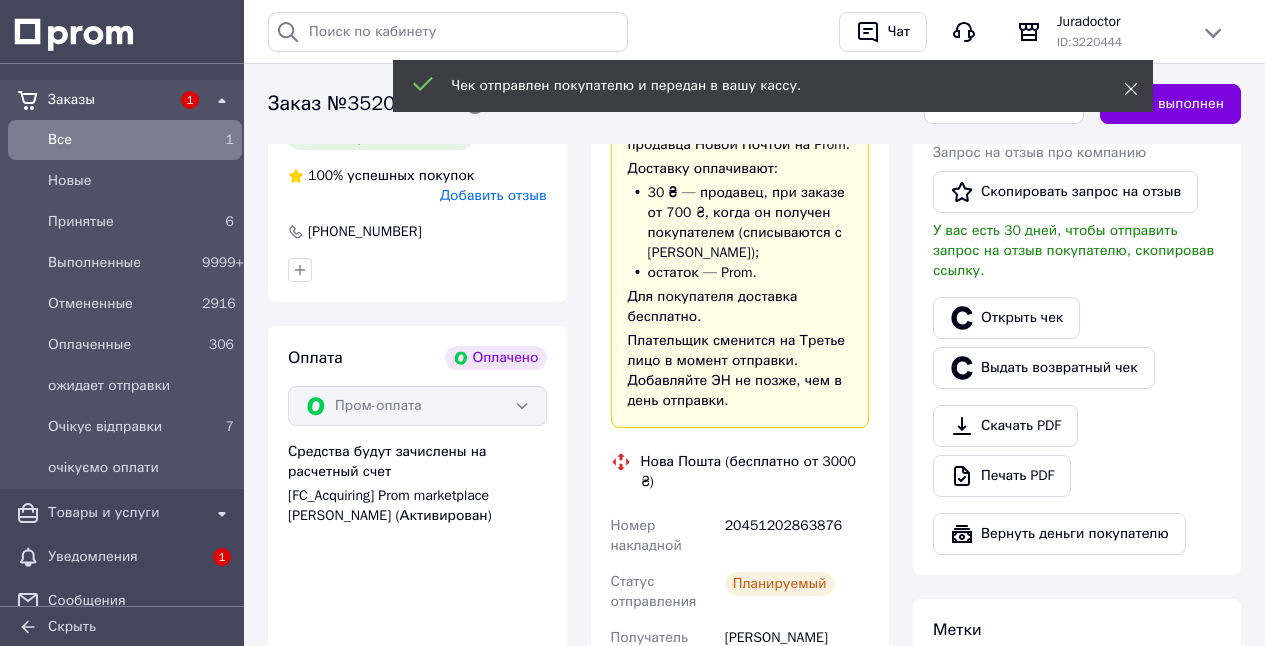 click 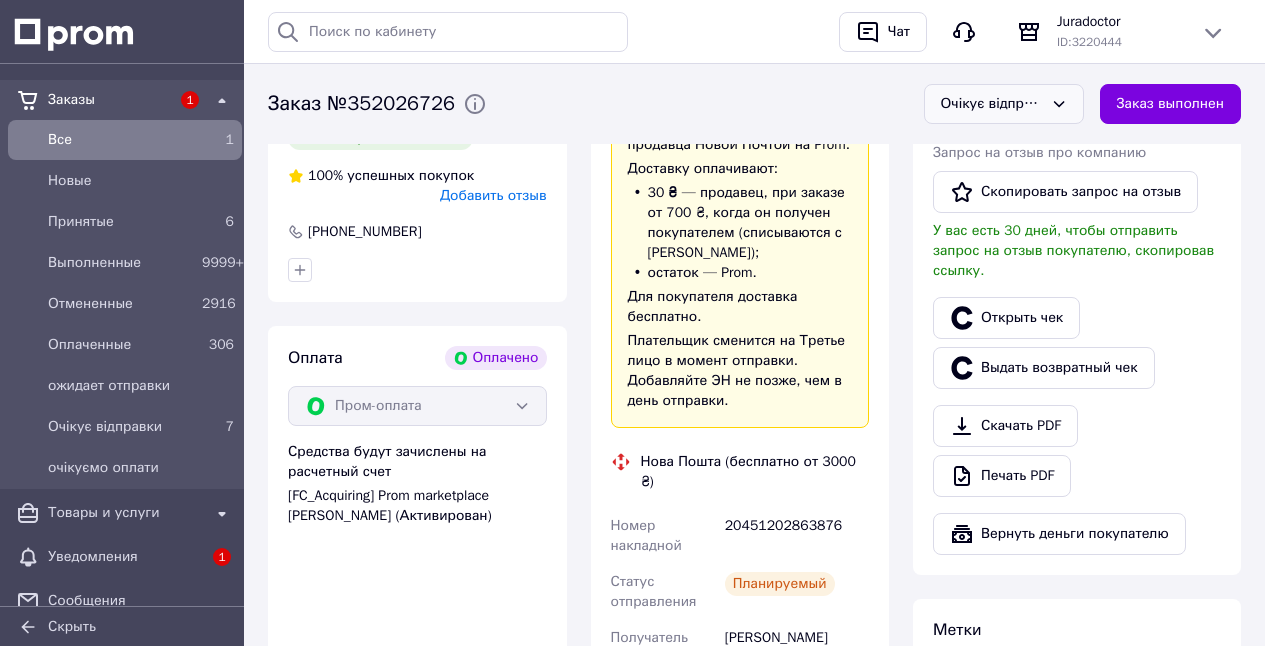 drag, startPoint x: 996, startPoint y: 104, endPoint x: 993, endPoint y: 120, distance: 16.27882 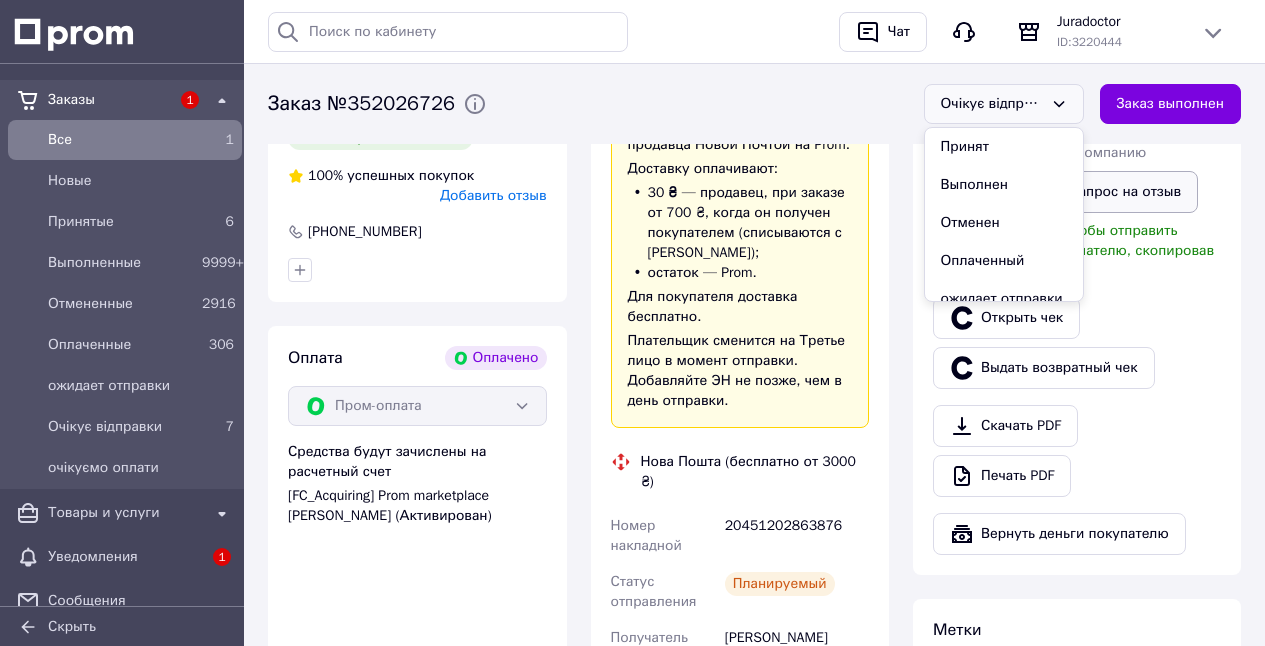 drag, startPoint x: 989, startPoint y: 184, endPoint x: 1022, endPoint y: 196, distance: 35.1141 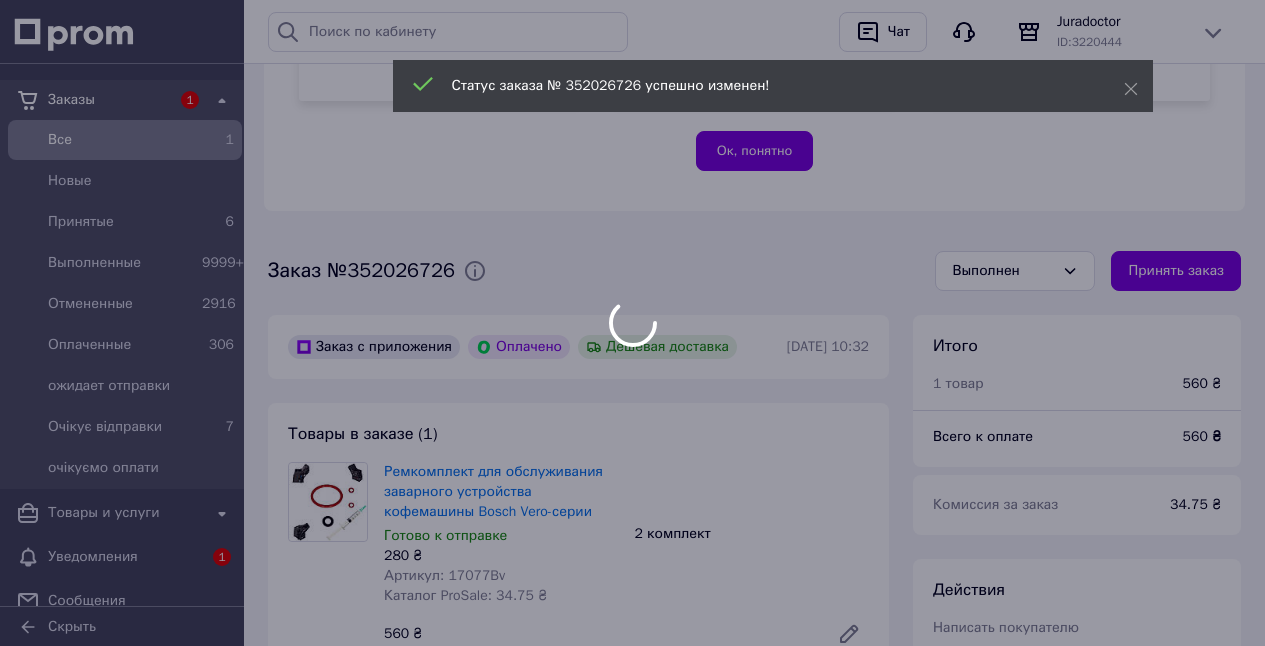 scroll, scrollTop: 444, scrollLeft: 0, axis: vertical 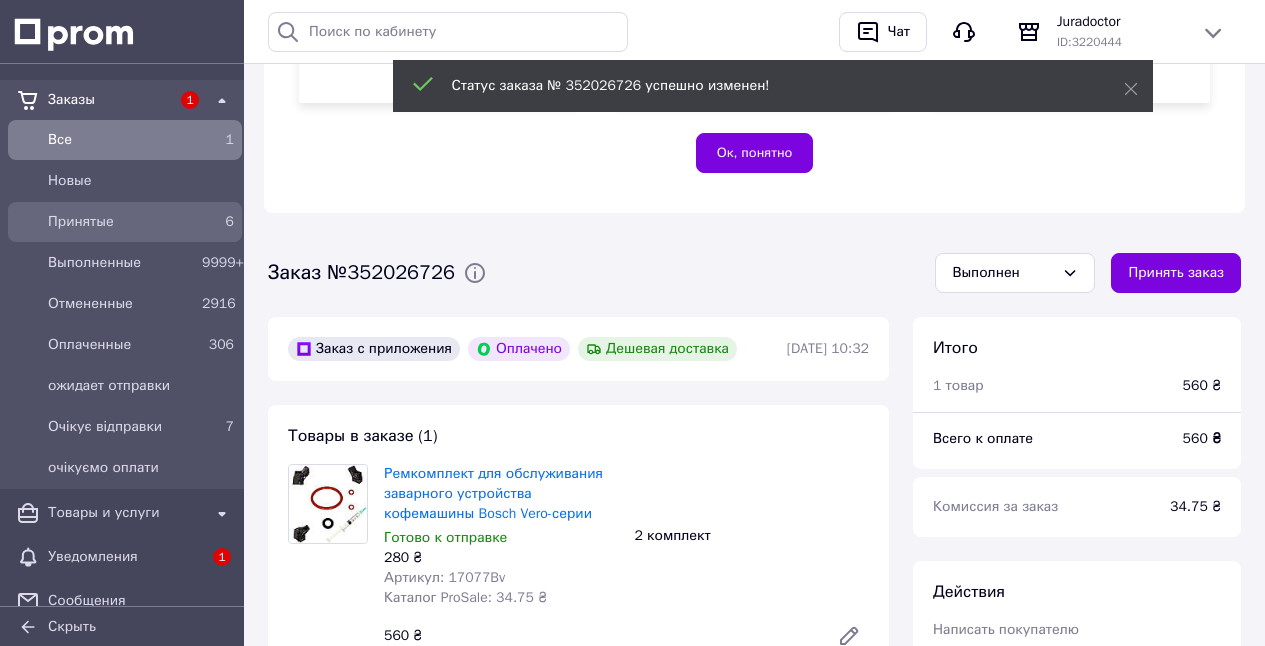 click on "Принятые" at bounding box center [121, 222] 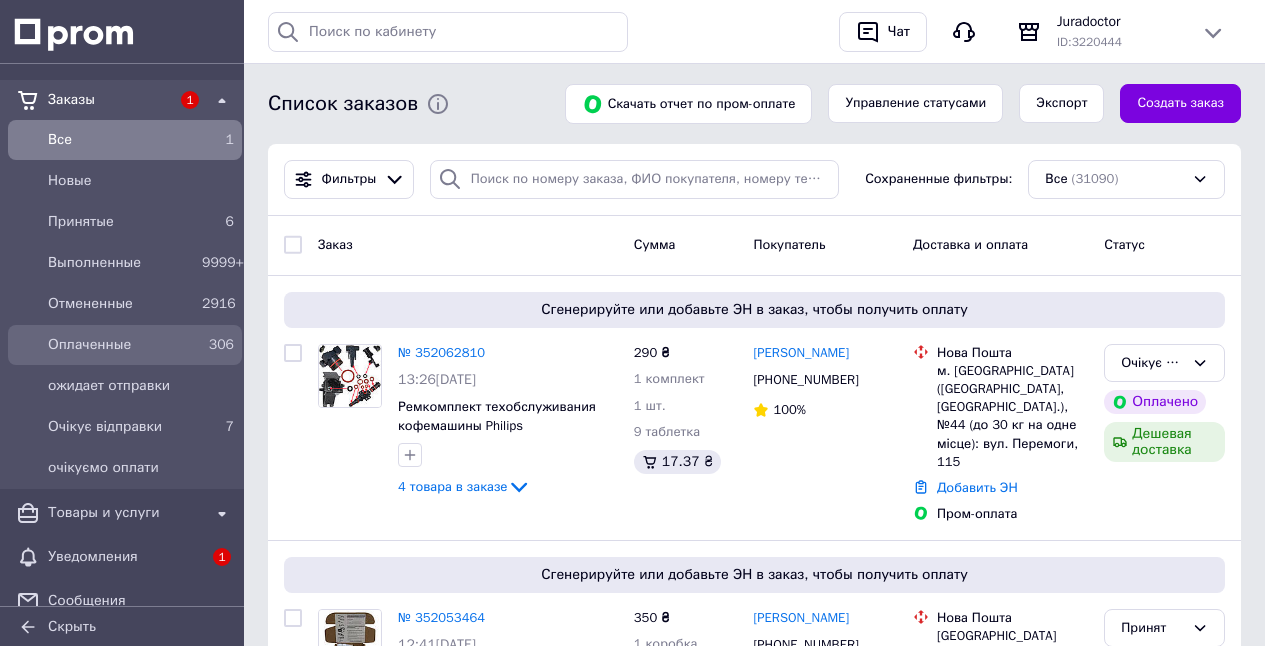 click on "Оплаченные" at bounding box center (121, 345) 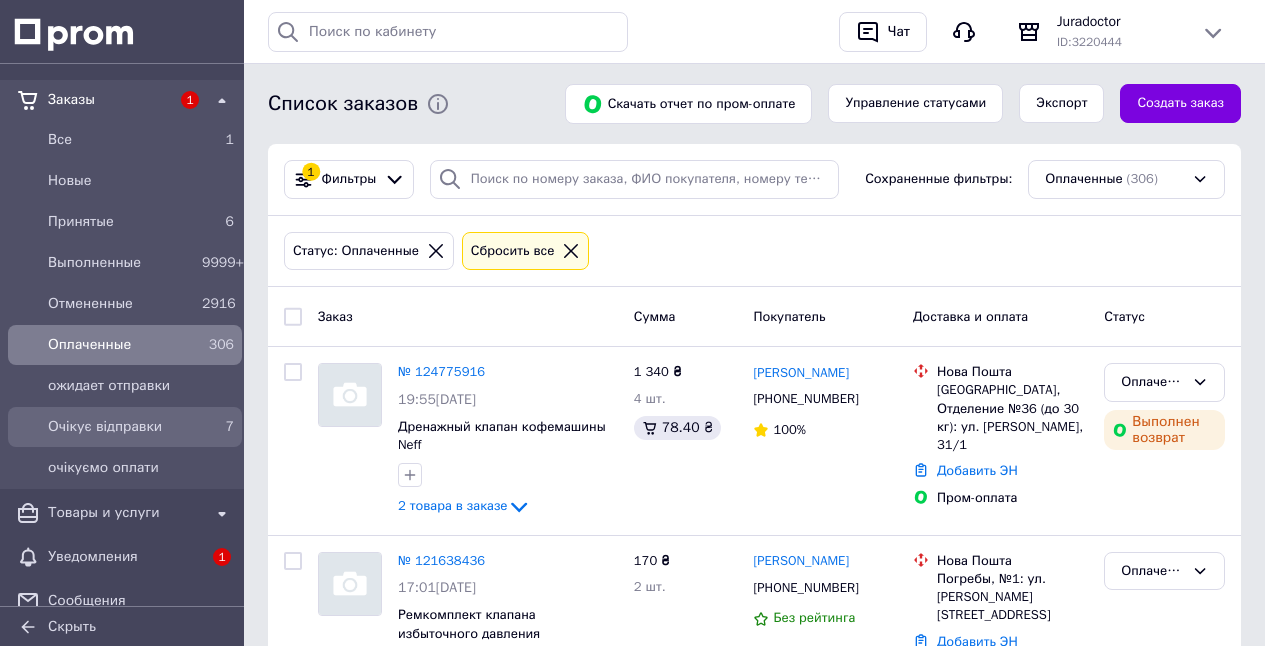 click on "Очікує відправки" at bounding box center [121, 427] 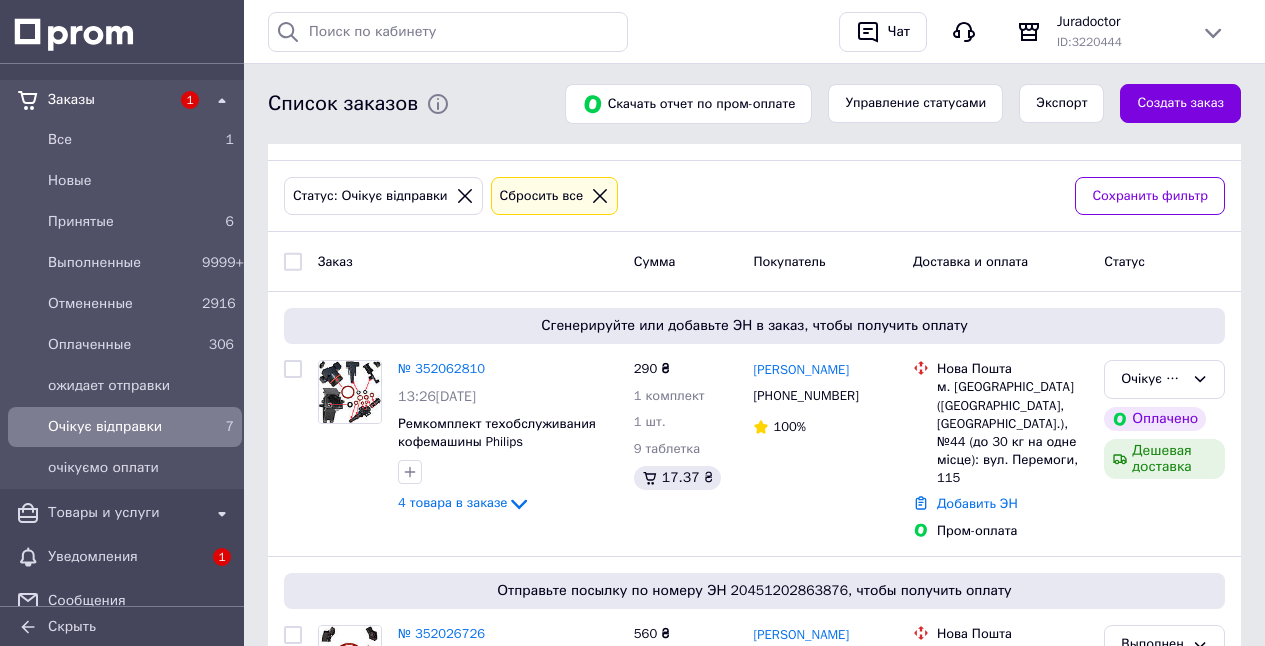 scroll, scrollTop: 74, scrollLeft: 0, axis: vertical 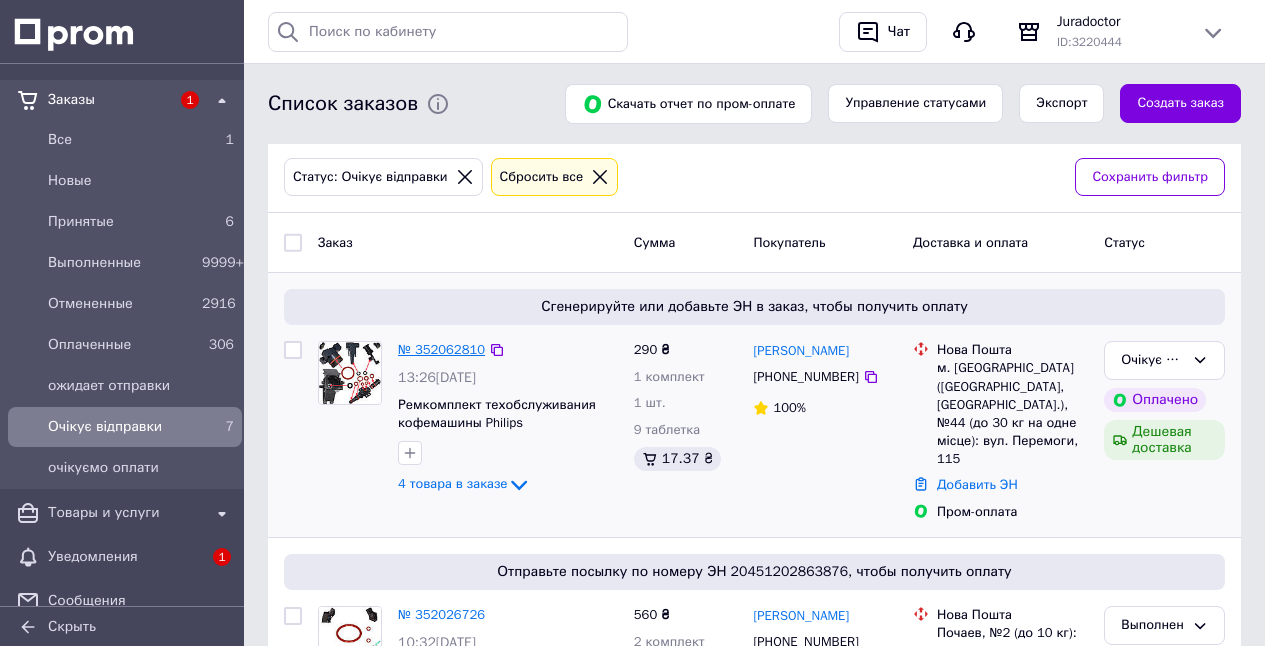 click on "№ 352062810" at bounding box center (441, 349) 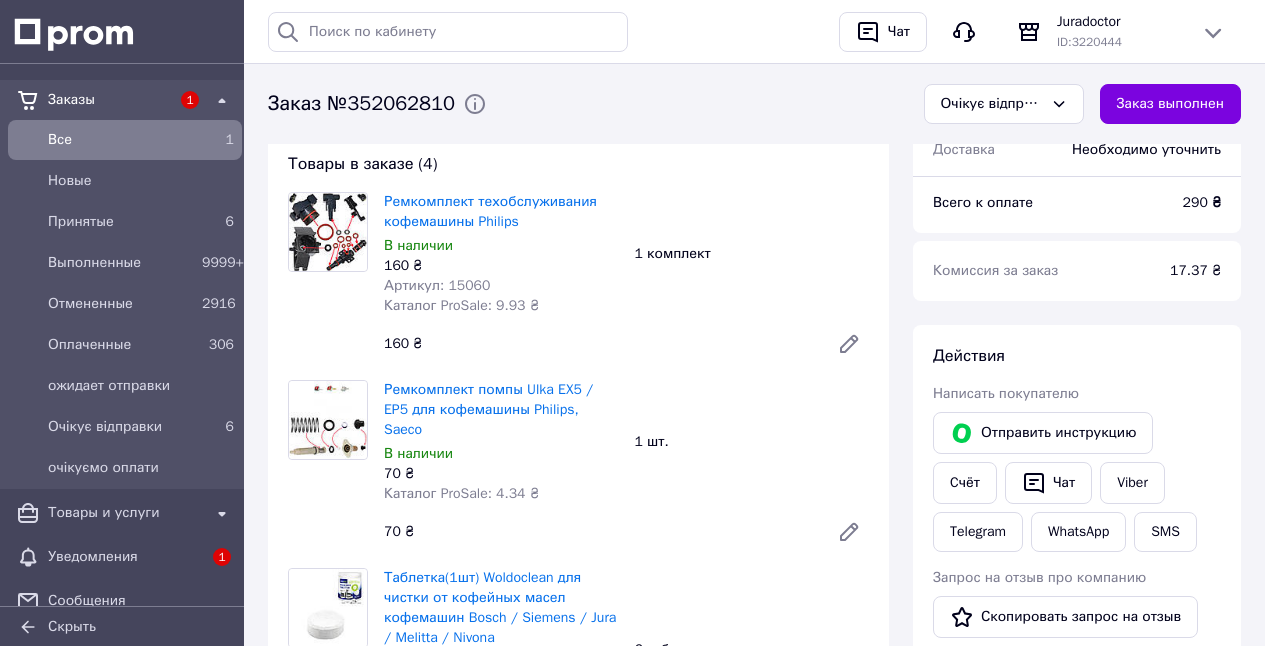 scroll, scrollTop: 701, scrollLeft: 0, axis: vertical 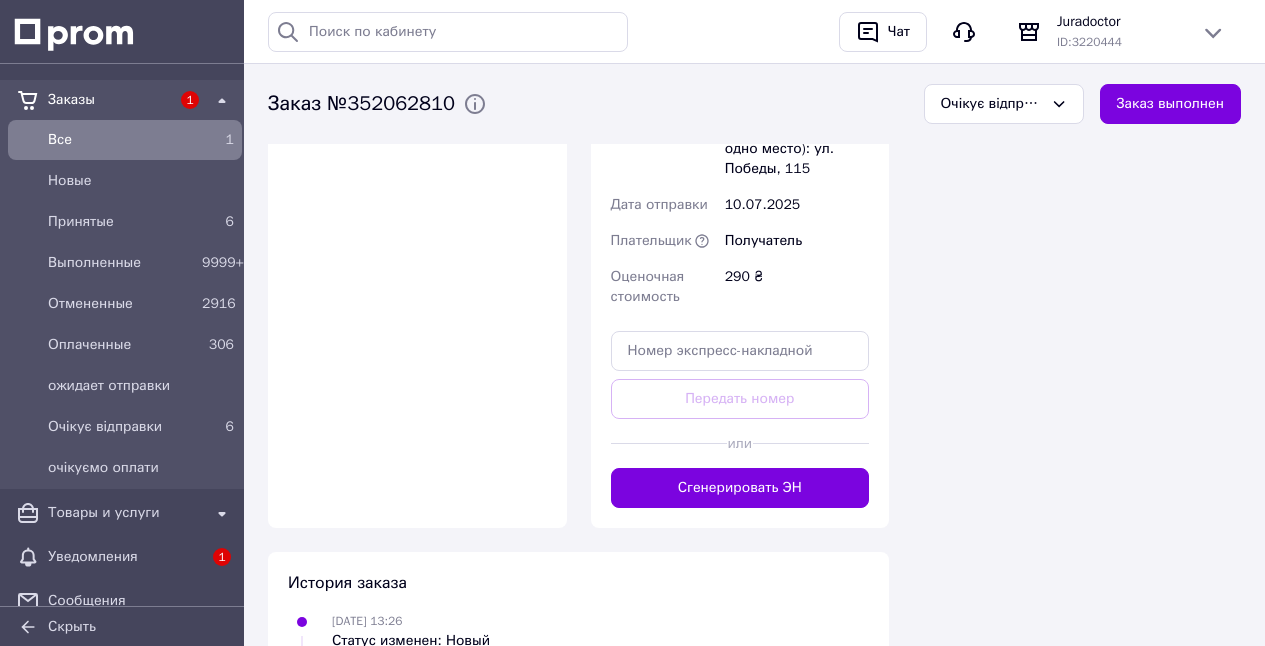click on "Сгенерировать ЭН" at bounding box center [740, 488] 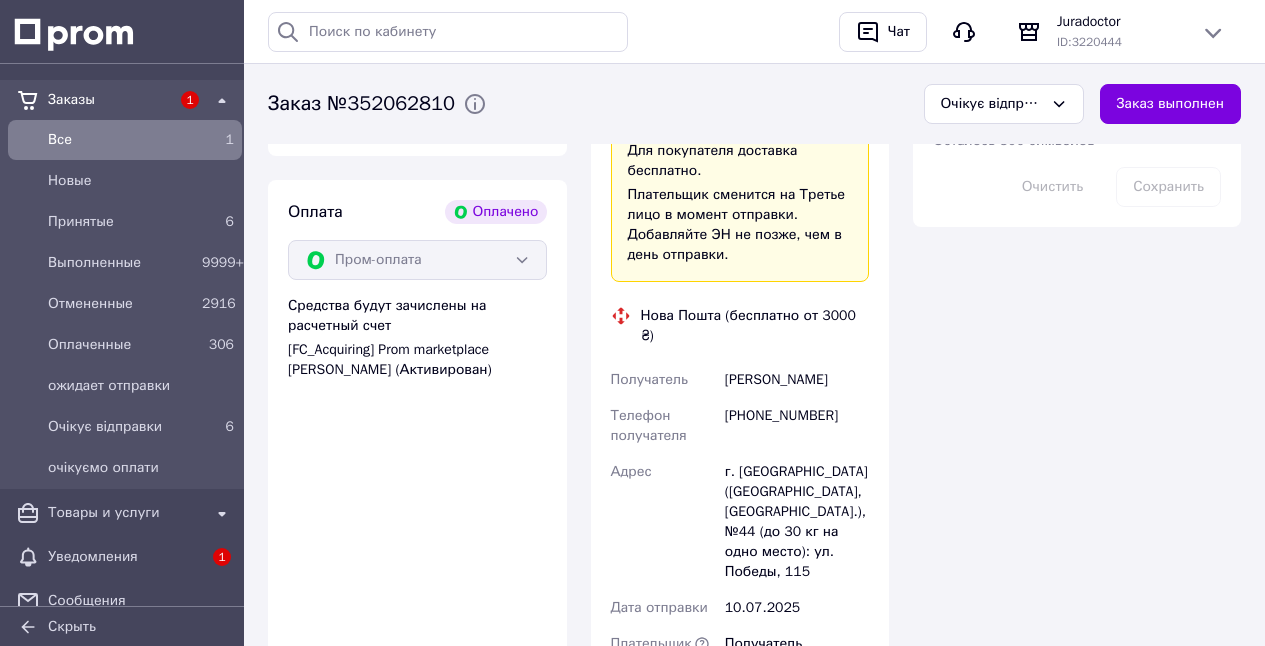 scroll, scrollTop: 1891, scrollLeft: 0, axis: vertical 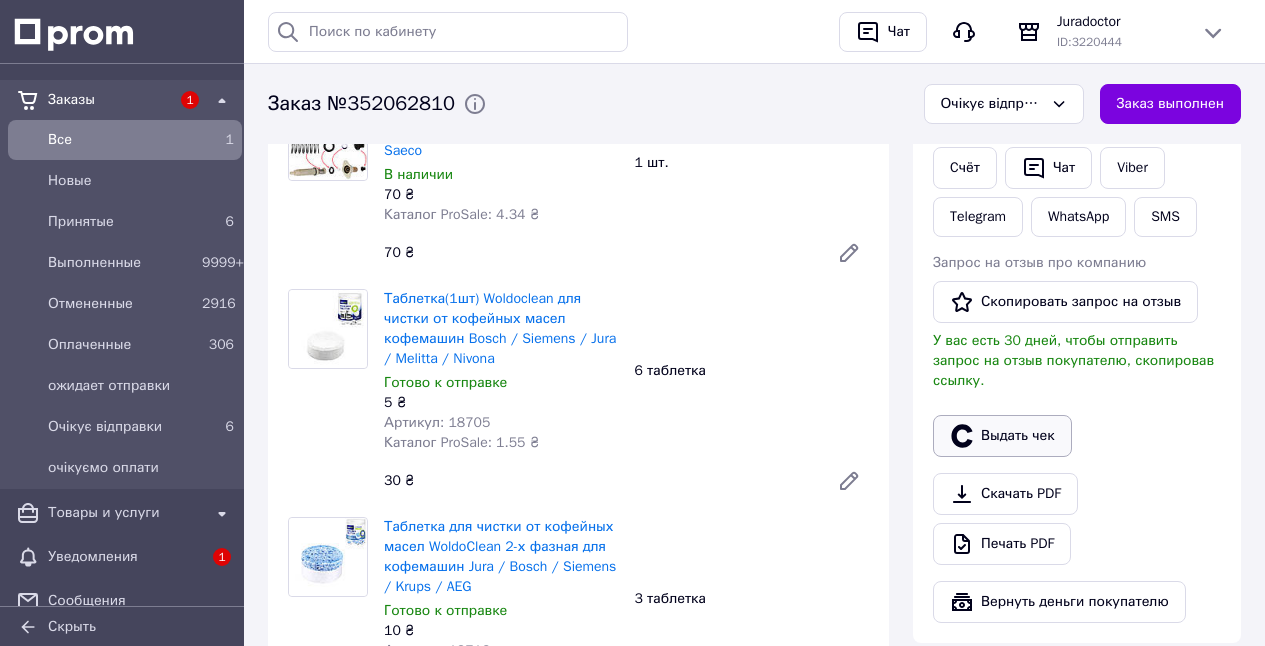 click on "Выдать чек" at bounding box center [1002, 436] 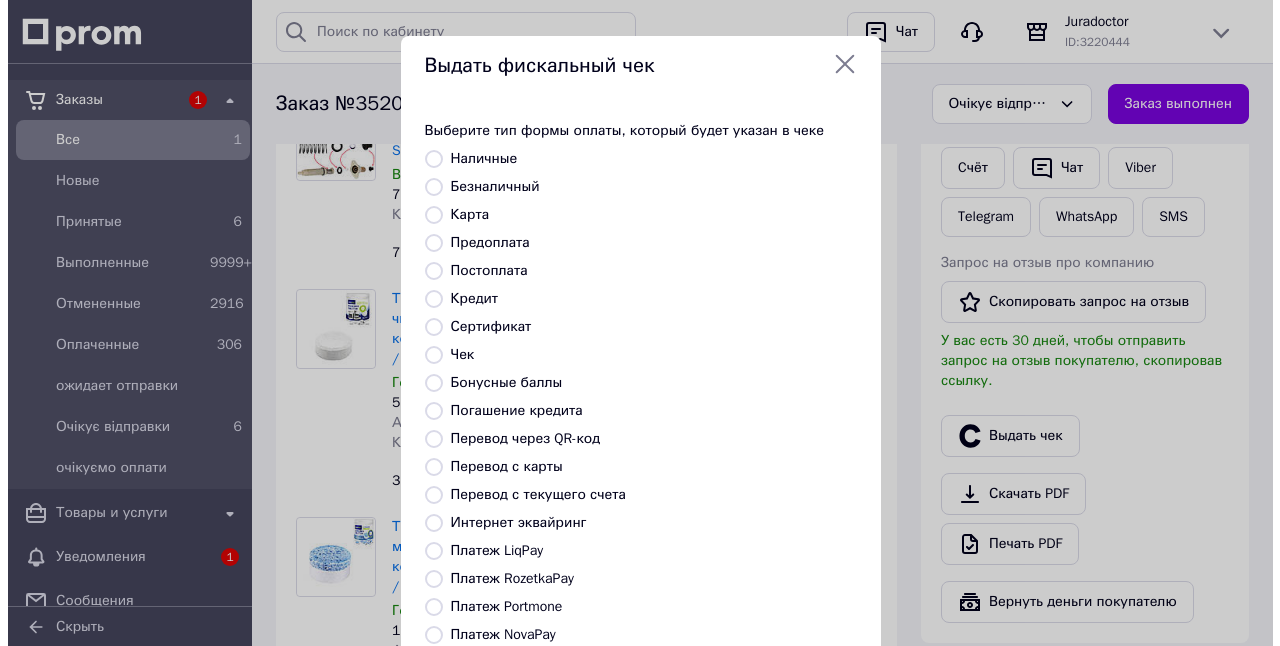 scroll, scrollTop: 975, scrollLeft: 0, axis: vertical 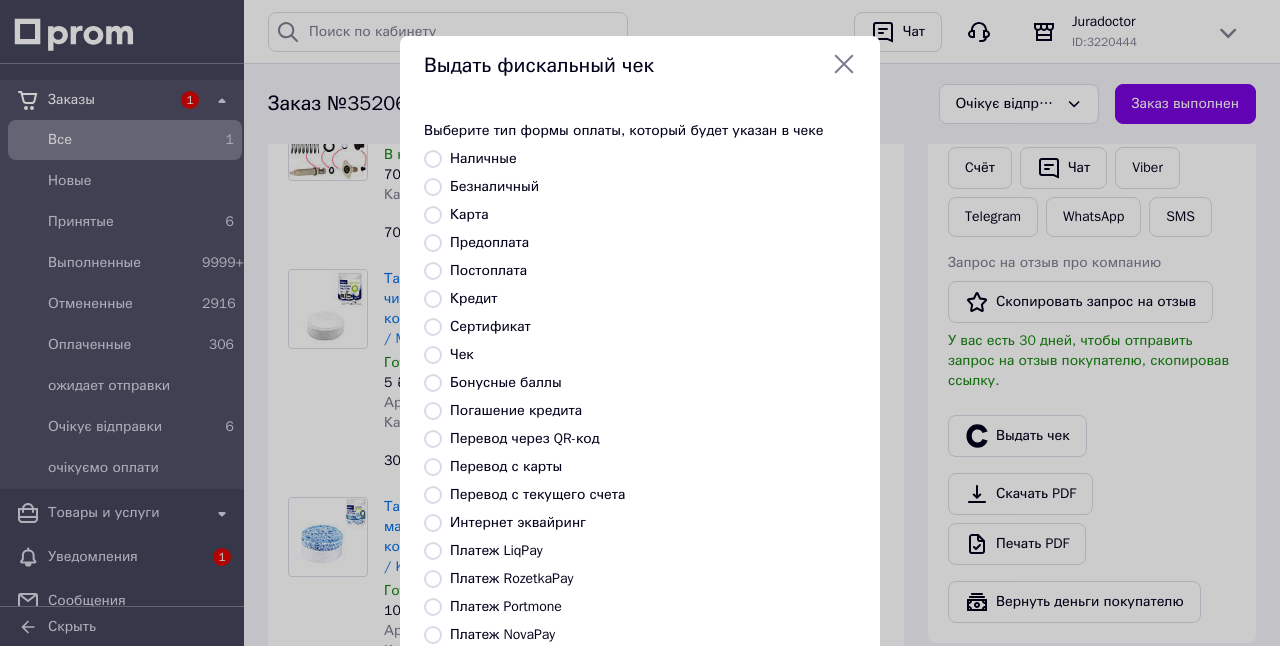 drag, startPoint x: 431, startPoint y: 575, endPoint x: 451, endPoint y: 576, distance: 20.024984 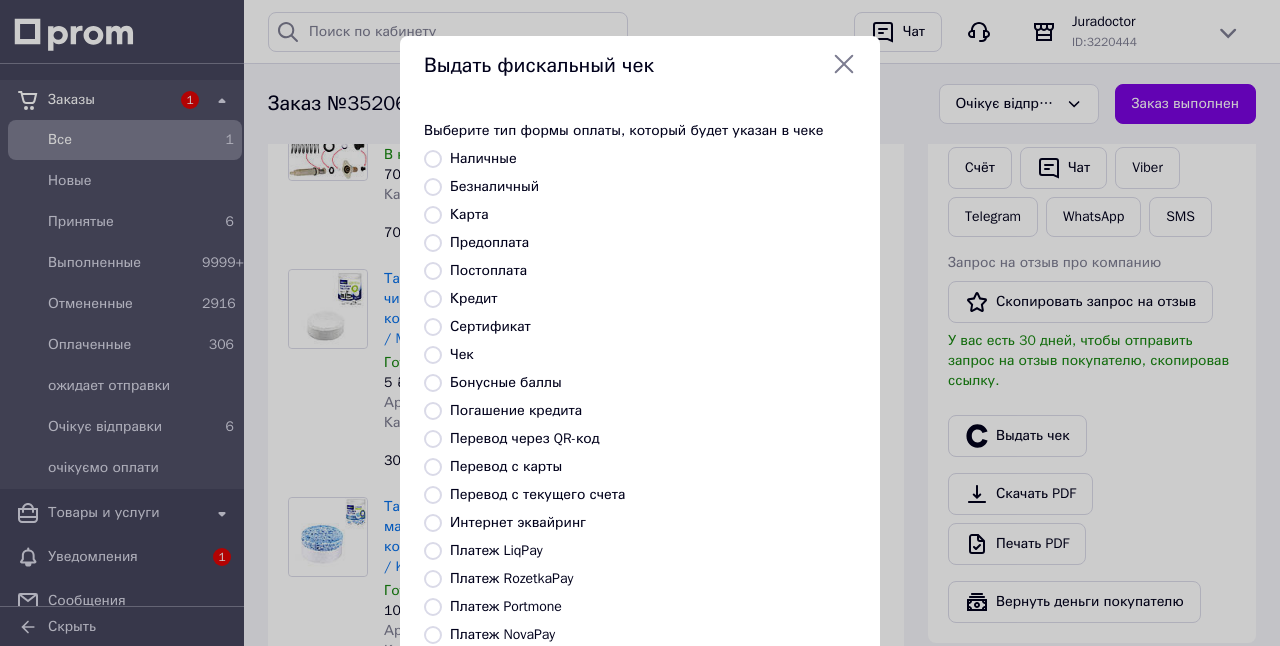 radio on "true" 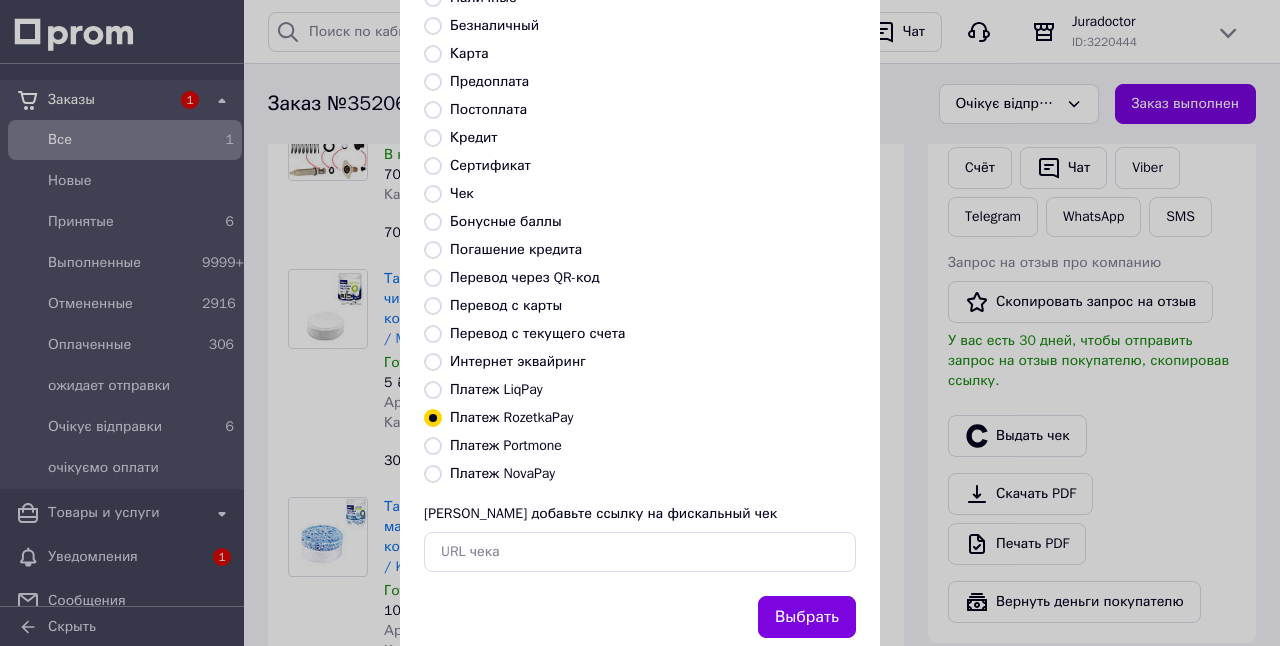 scroll, scrollTop: 213, scrollLeft: 0, axis: vertical 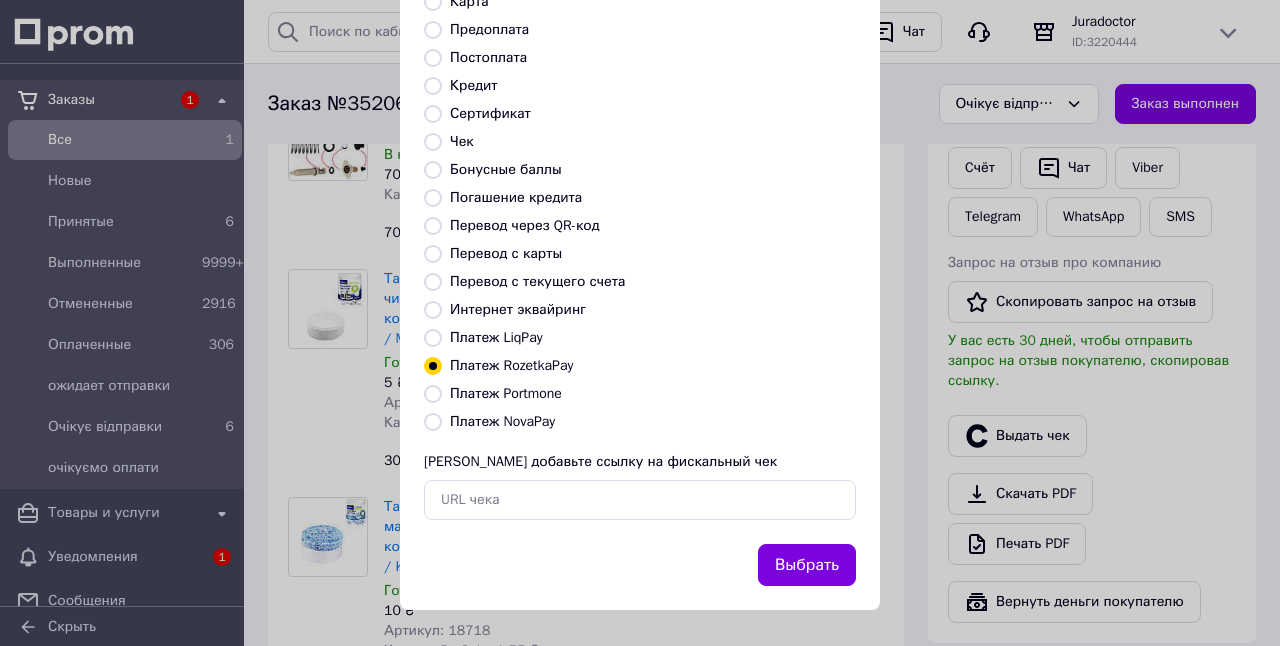 click on "Выбрать" at bounding box center [807, 565] 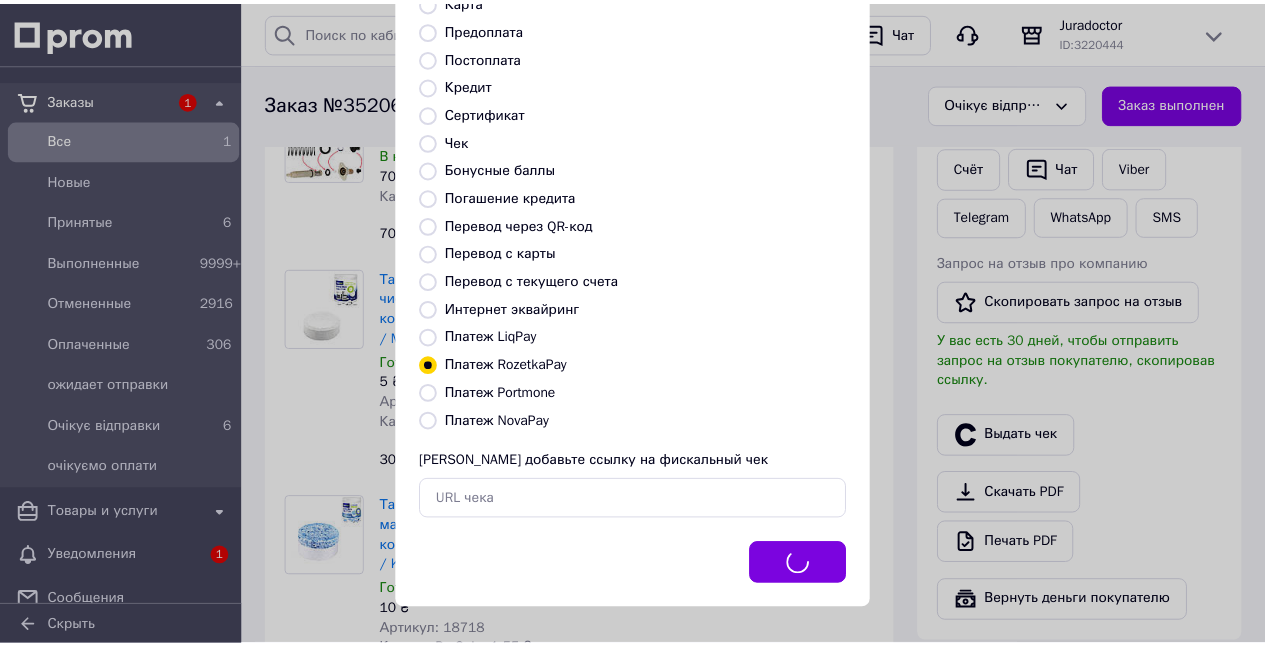 scroll, scrollTop: 995, scrollLeft: 0, axis: vertical 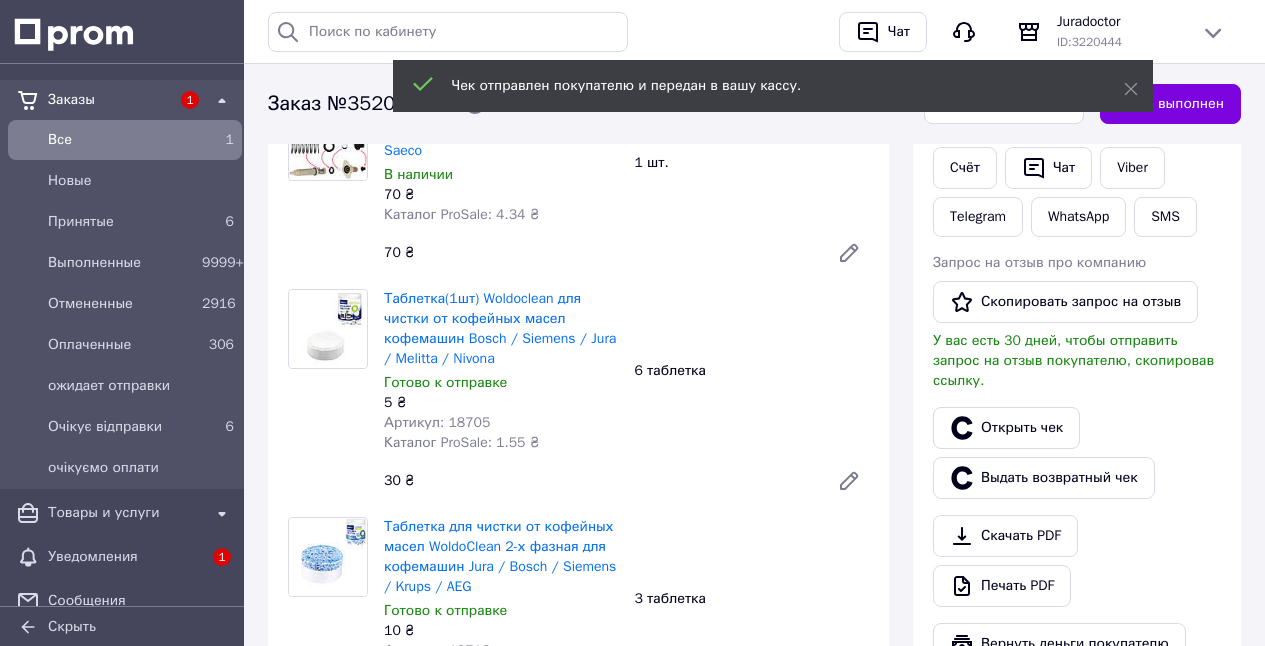 drag, startPoint x: 1131, startPoint y: 90, endPoint x: 1052, endPoint y: 95, distance: 79.15807 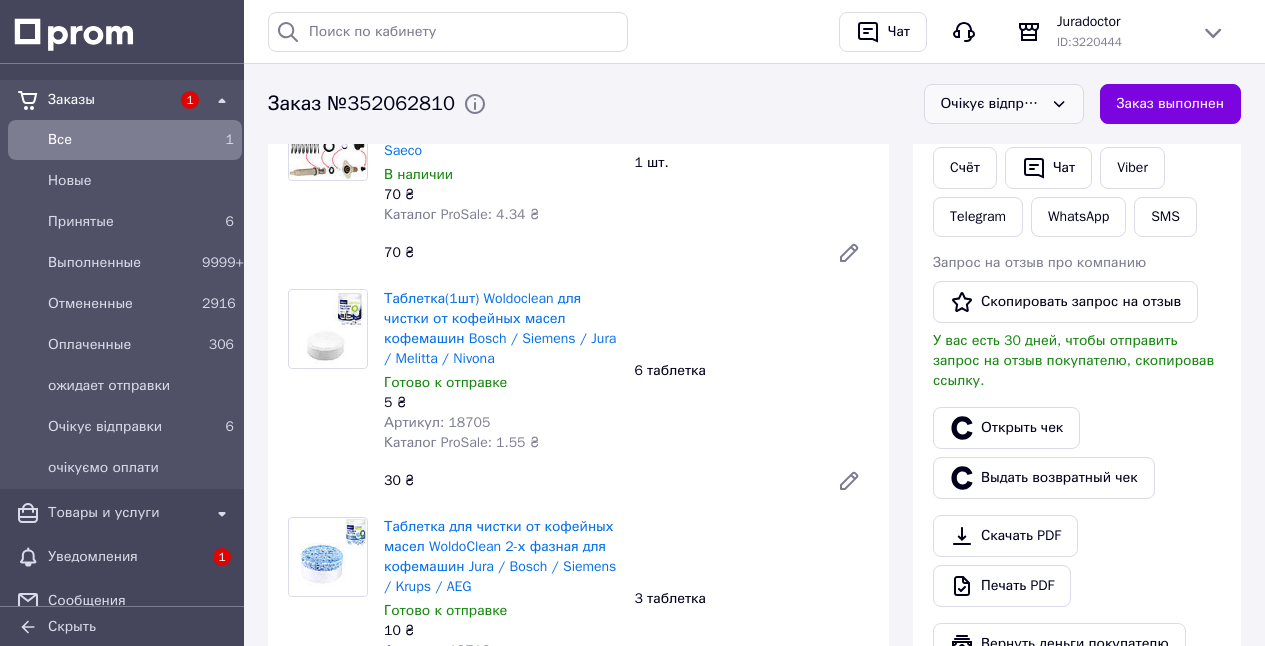 click on "Очікує відправки" at bounding box center (992, 104) 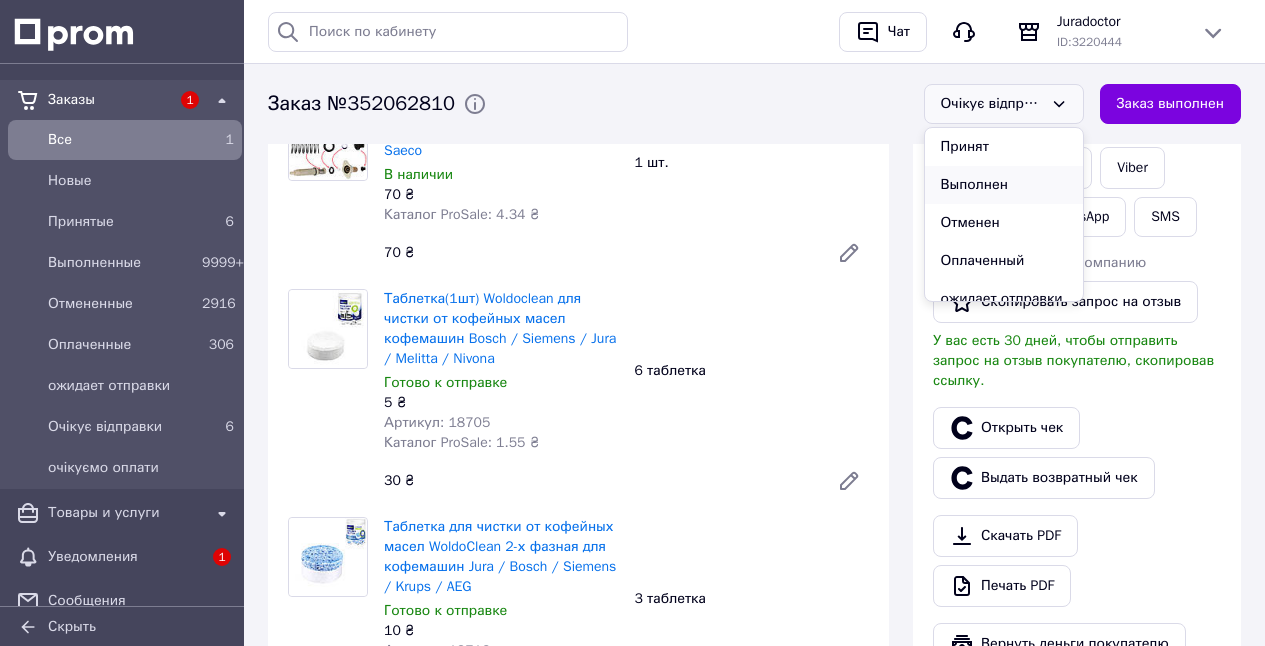click on "Выполнен" at bounding box center [1004, 185] 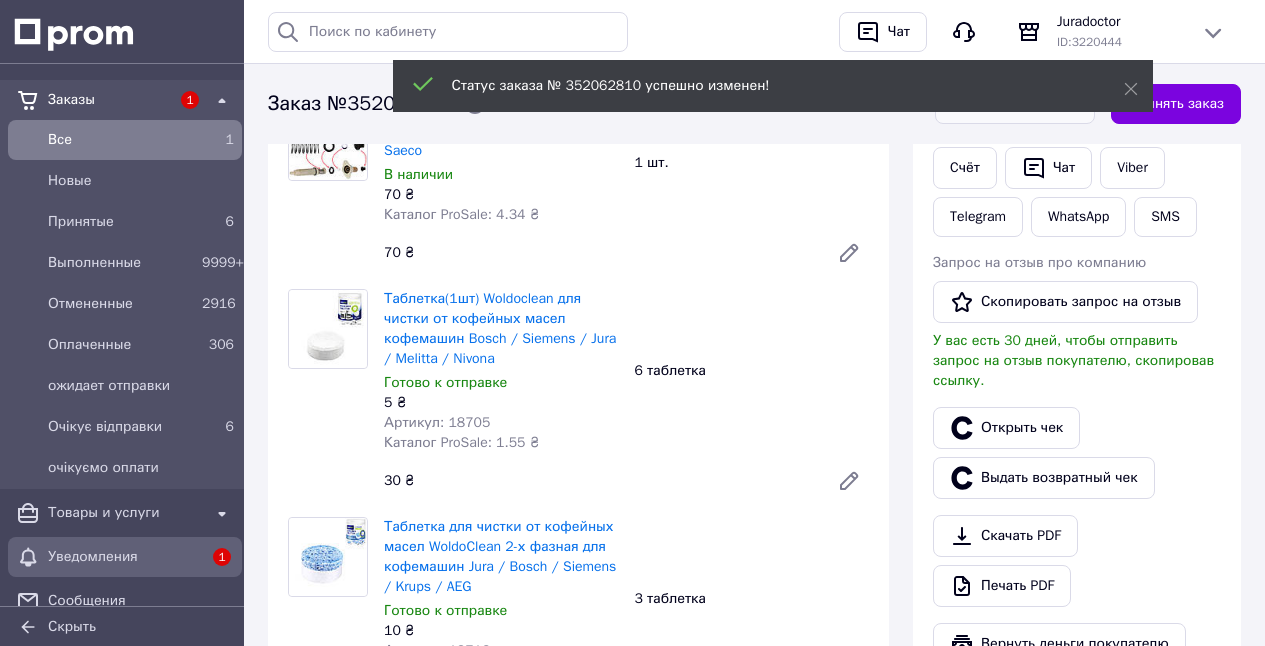 click on "Уведомления" at bounding box center (125, 557) 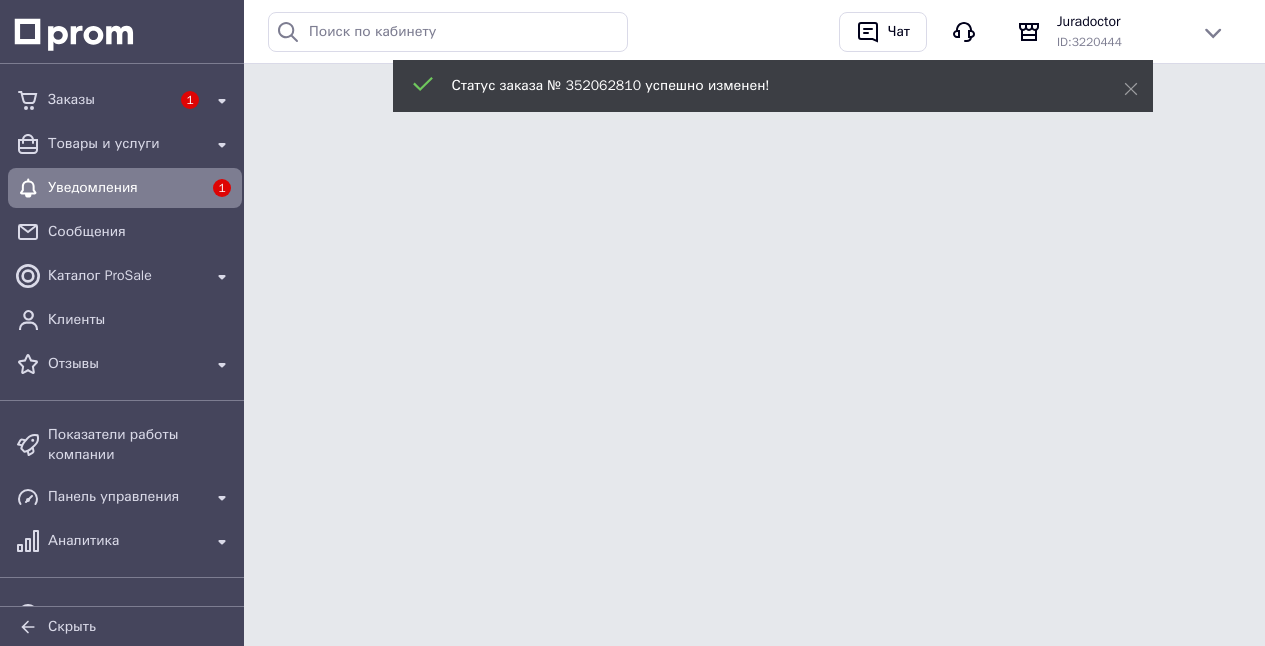 scroll, scrollTop: 0, scrollLeft: 0, axis: both 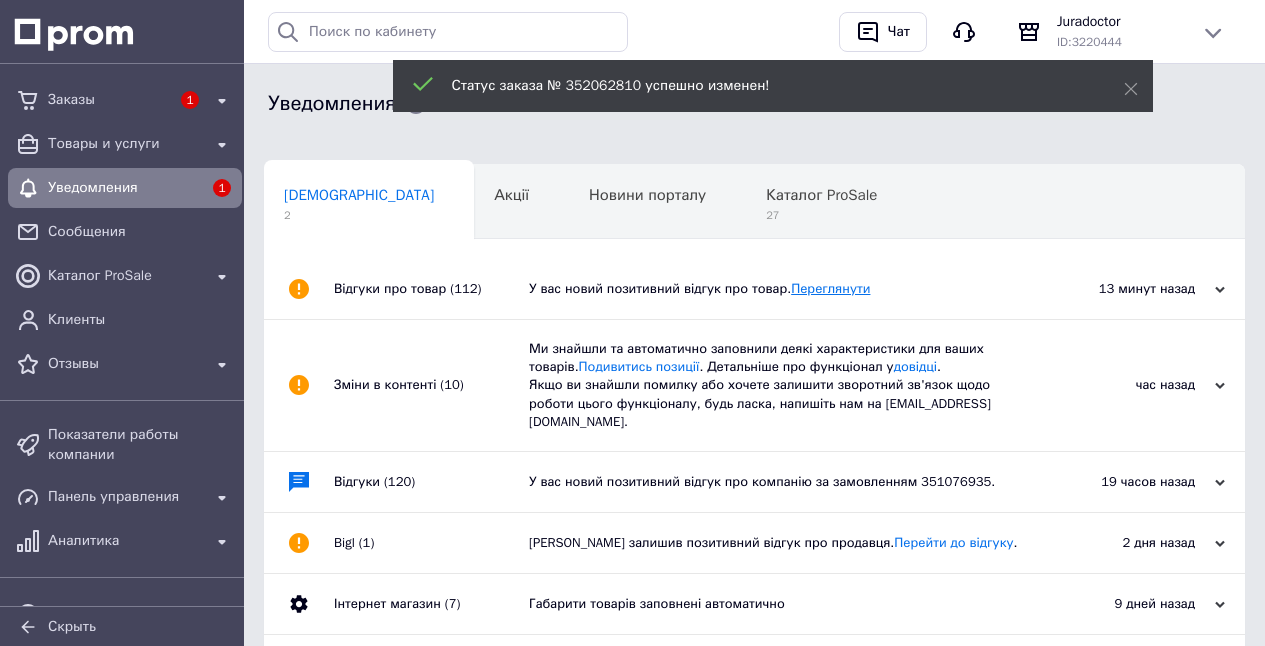 click on "Переглянути" at bounding box center (830, 288) 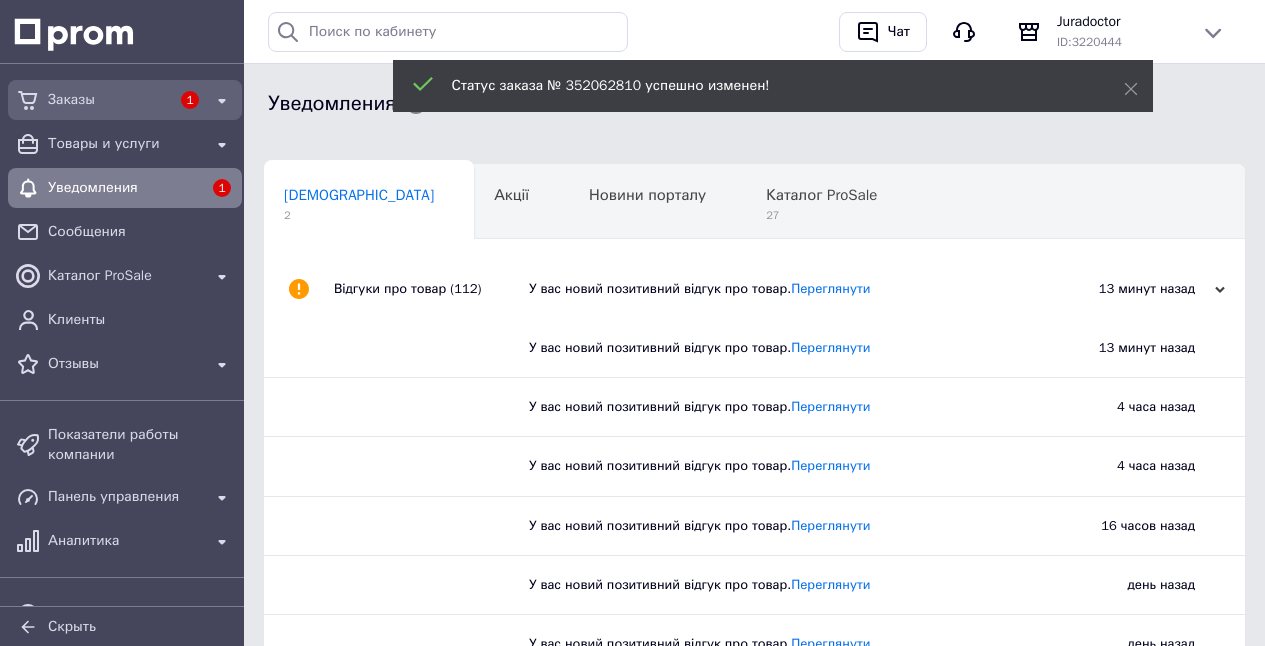 click on "Заказы" at bounding box center (109, 100) 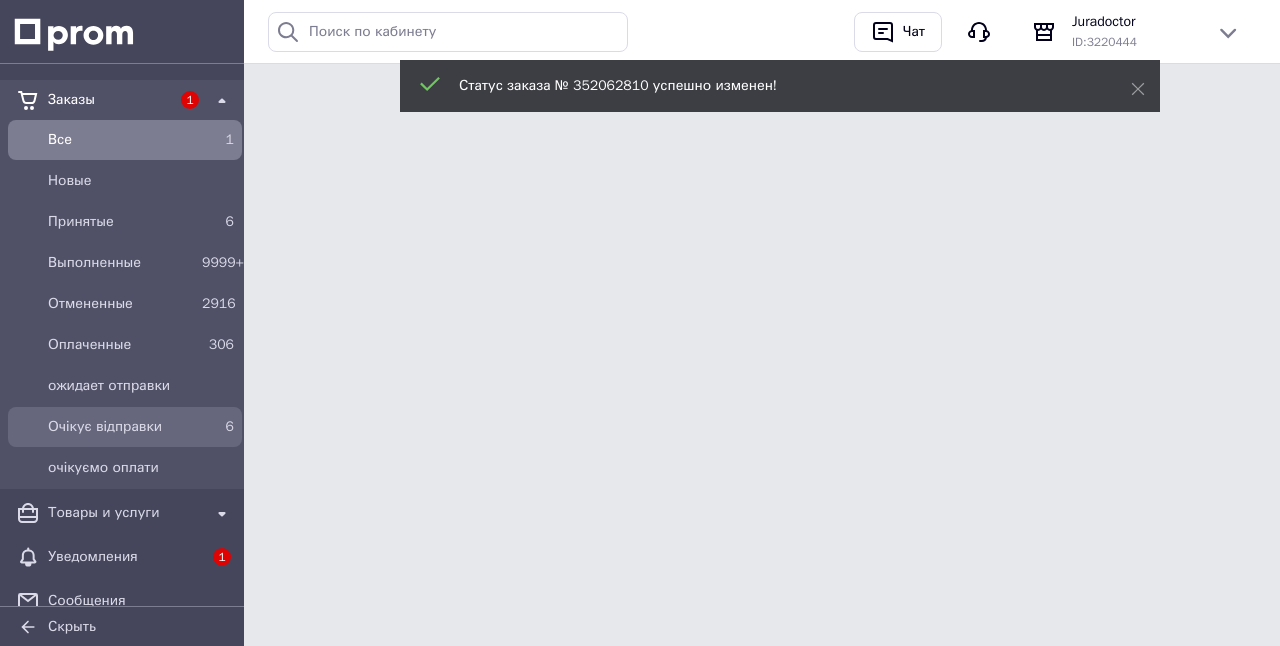 click on "Очікує відправки" at bounding box center (121, 427) 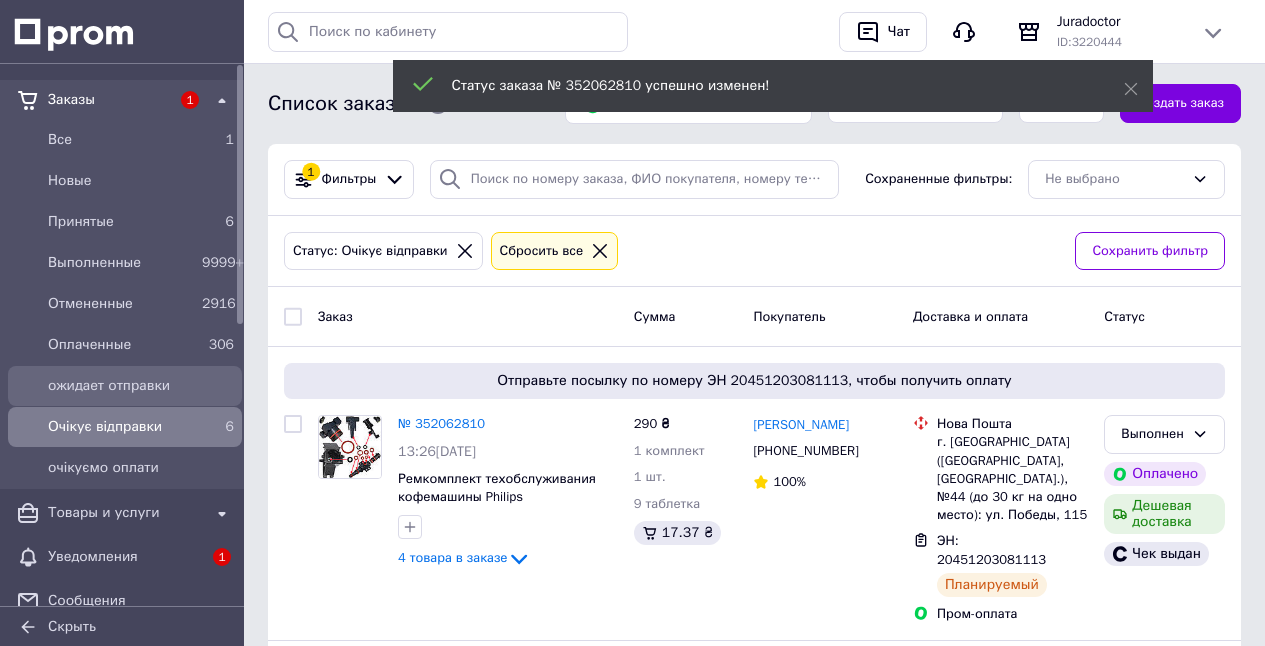 click on "ожидает отправки" at bounding box center [141, 386] 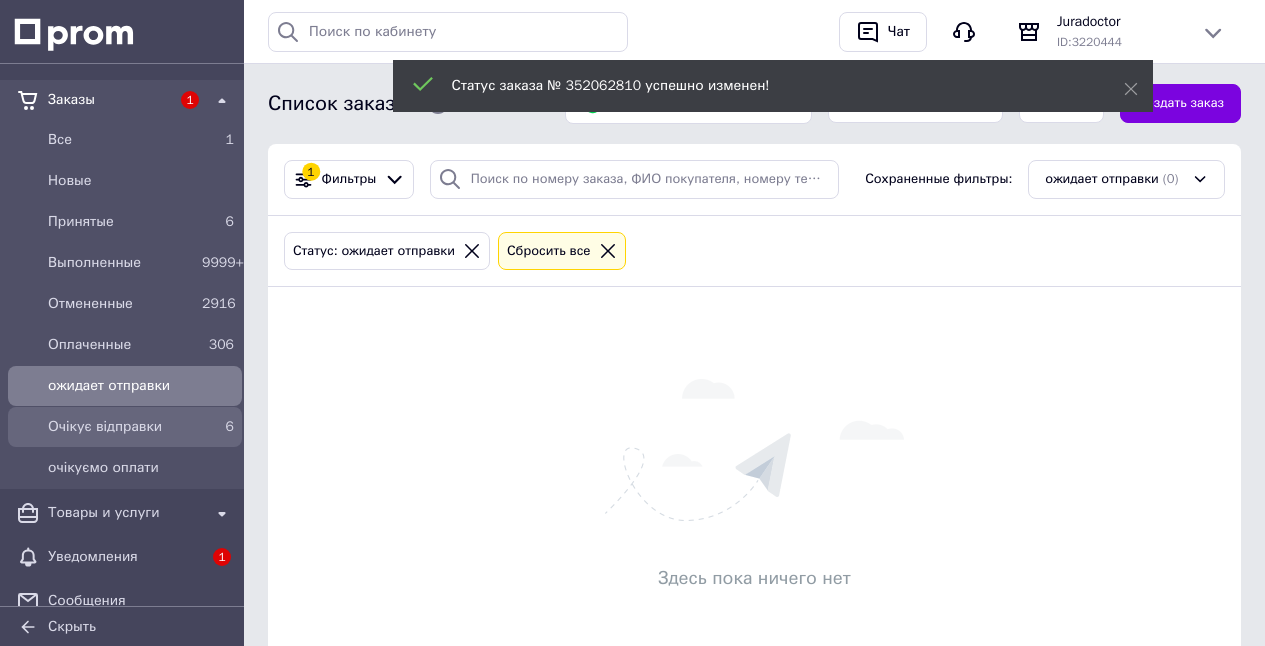 click on "Очікує відправки" at bounding box center (121, 427) 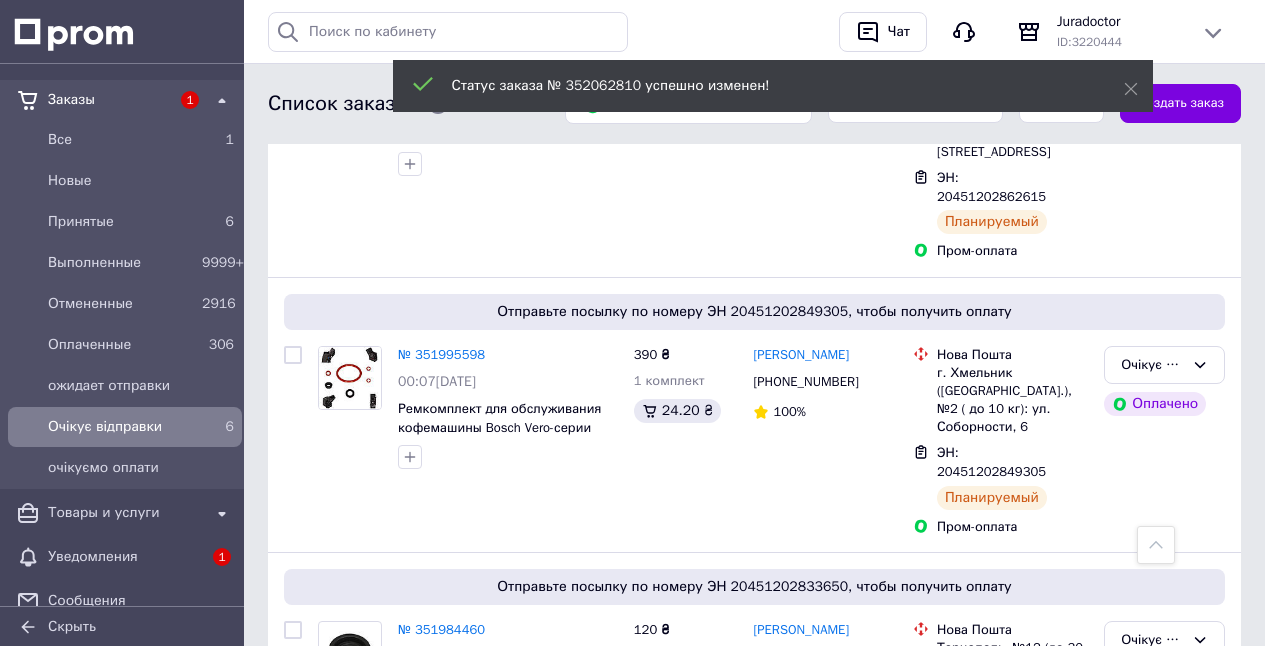 scroll, scrollTop: 1096, scrollLeft: 0, axis: vertical 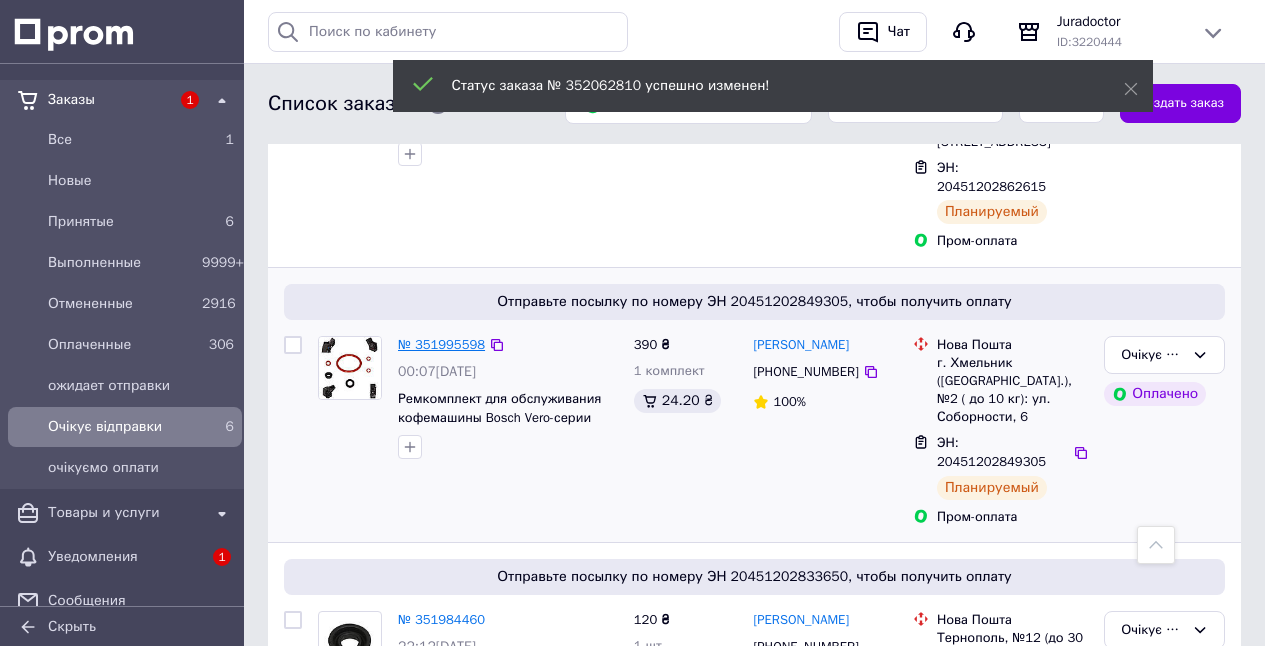 click on "№ 351995598" at bounding box center (441, 344) 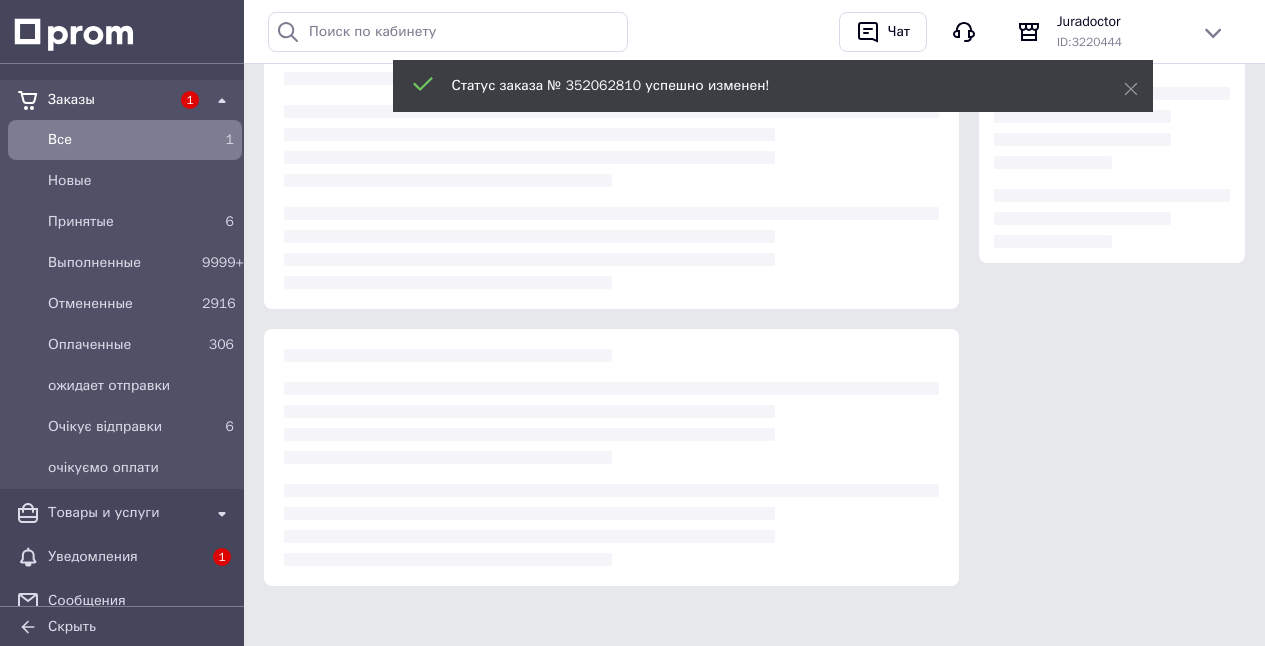 scroll, scrollTop: 0, scrollLeft: 0, axis: both 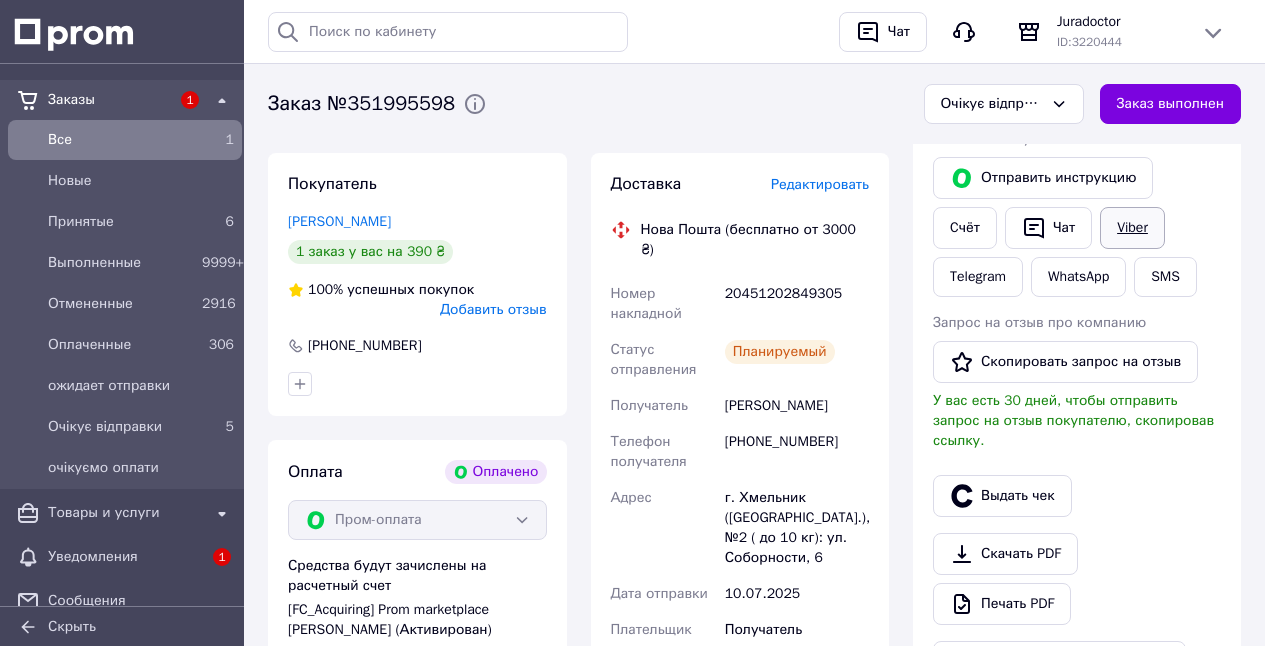 drag, startPoint x: 1158, startPoint y: 220, endPoint x: 1143, endPoint y: 225, distance: 15.811388 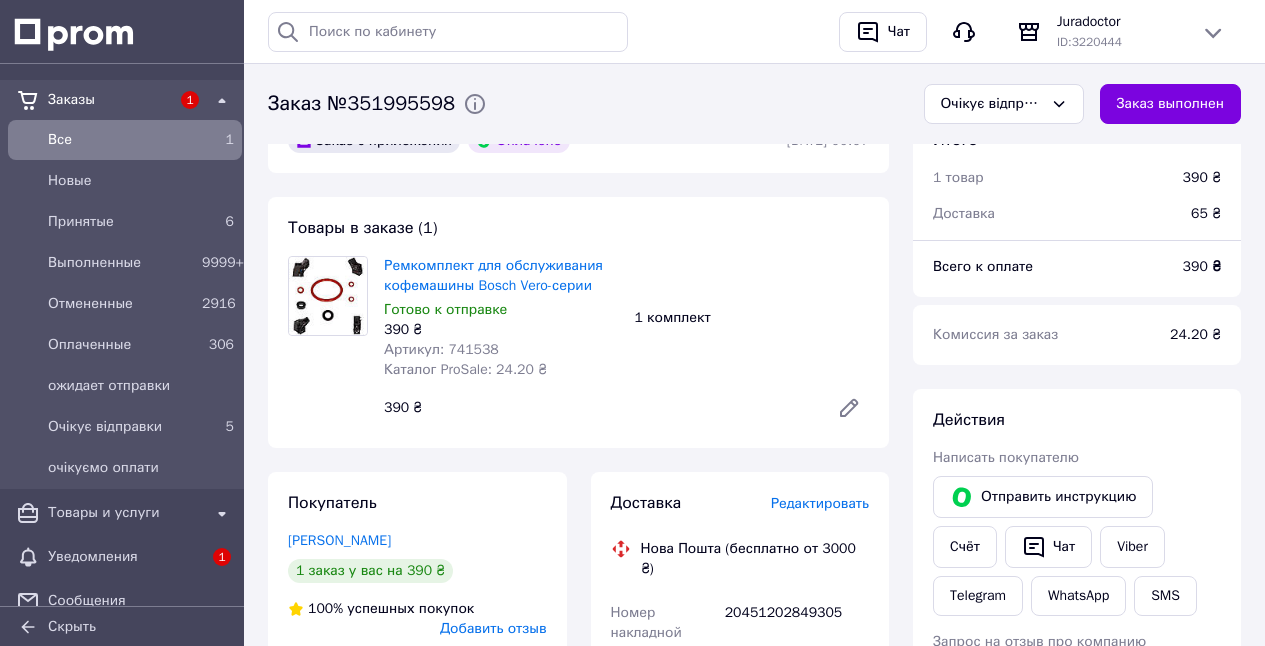 scroll, scrollTop: 635, scrollLeft: 0, axis: vertical 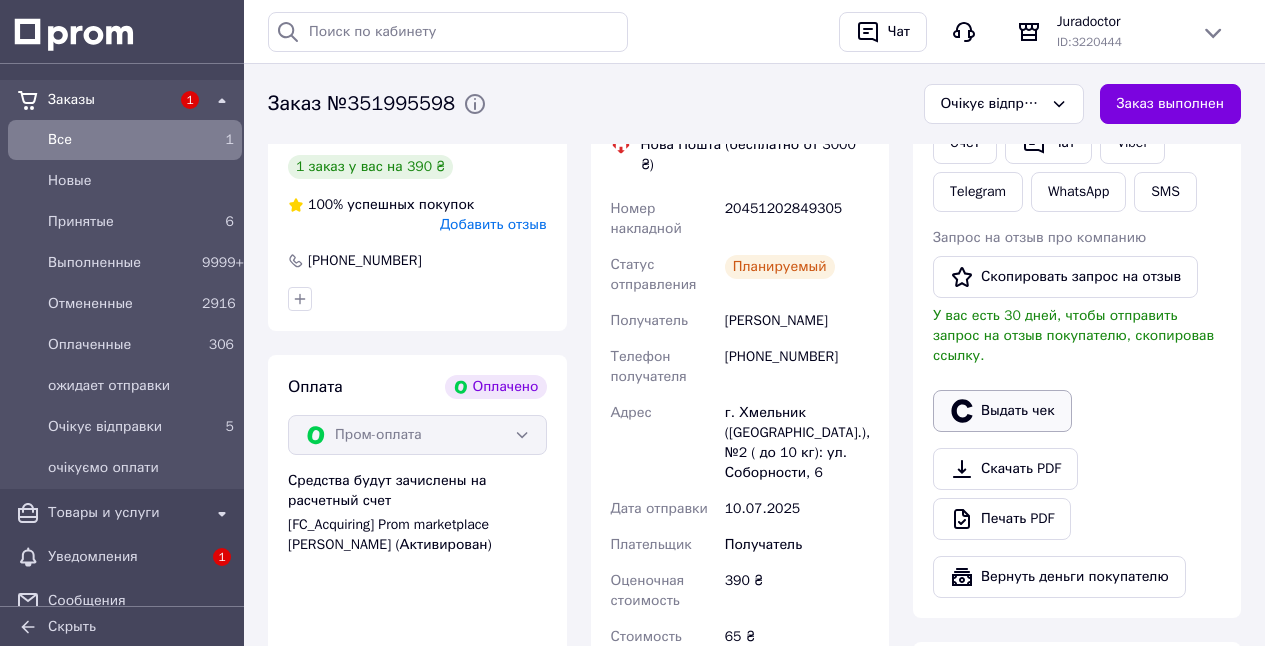 click on "Выдать чек" at bounding box center (1002, 411) 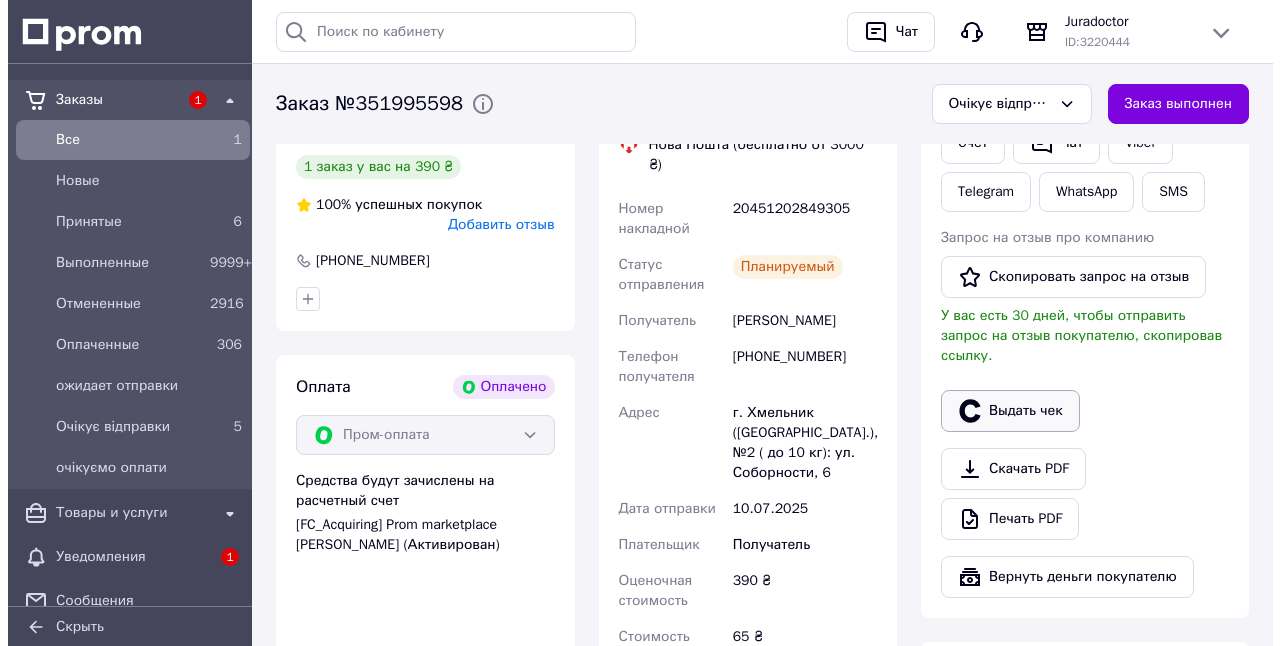 scroll, scrollTop: 1036, scrollLeft: 0, axis: vertical 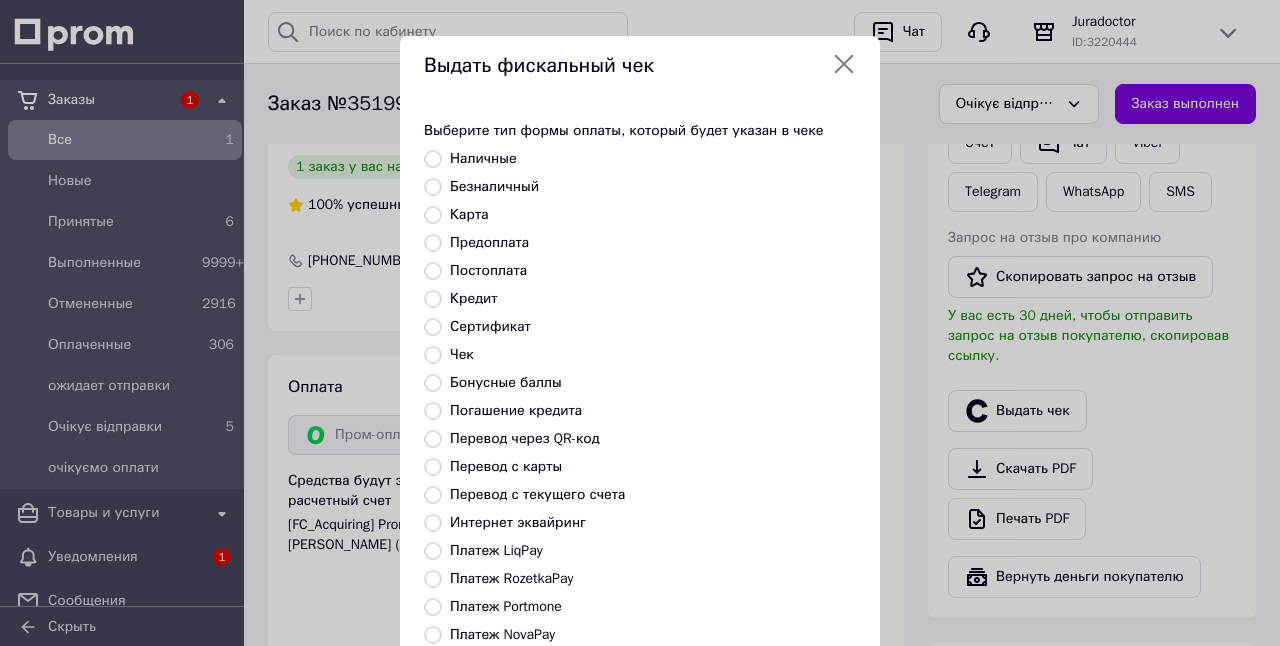 click on "Платеж RozetkaPay" at bounding box center [433, 579] 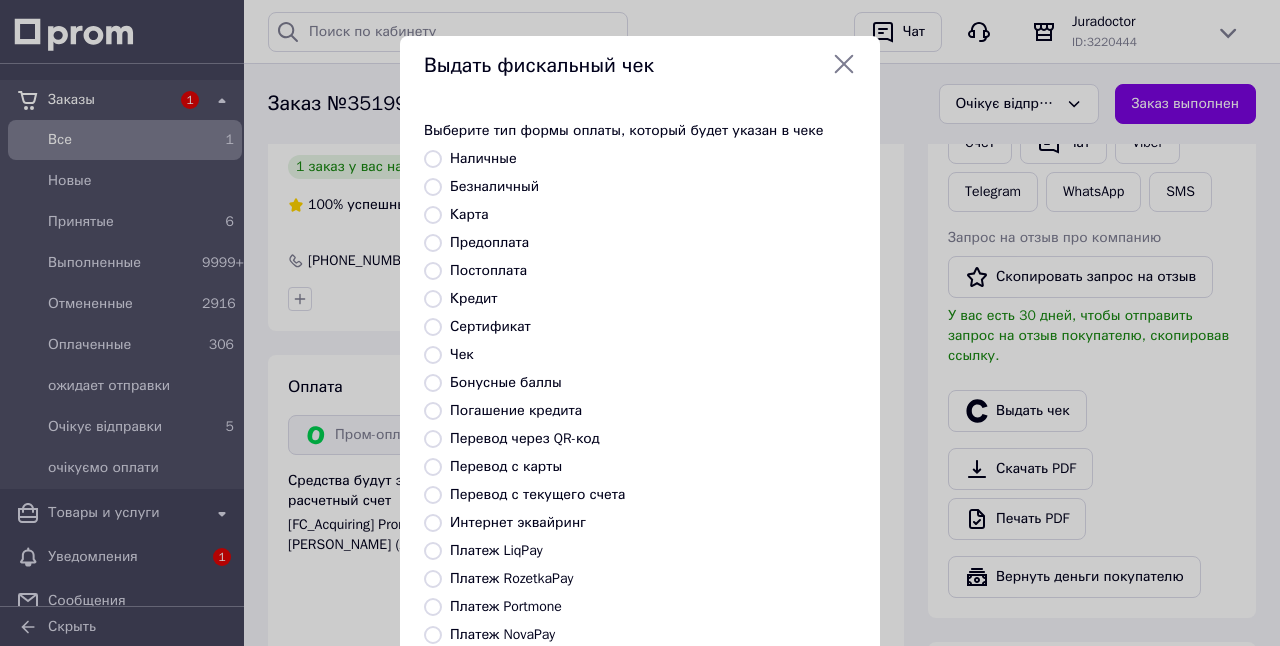 radio on "true" 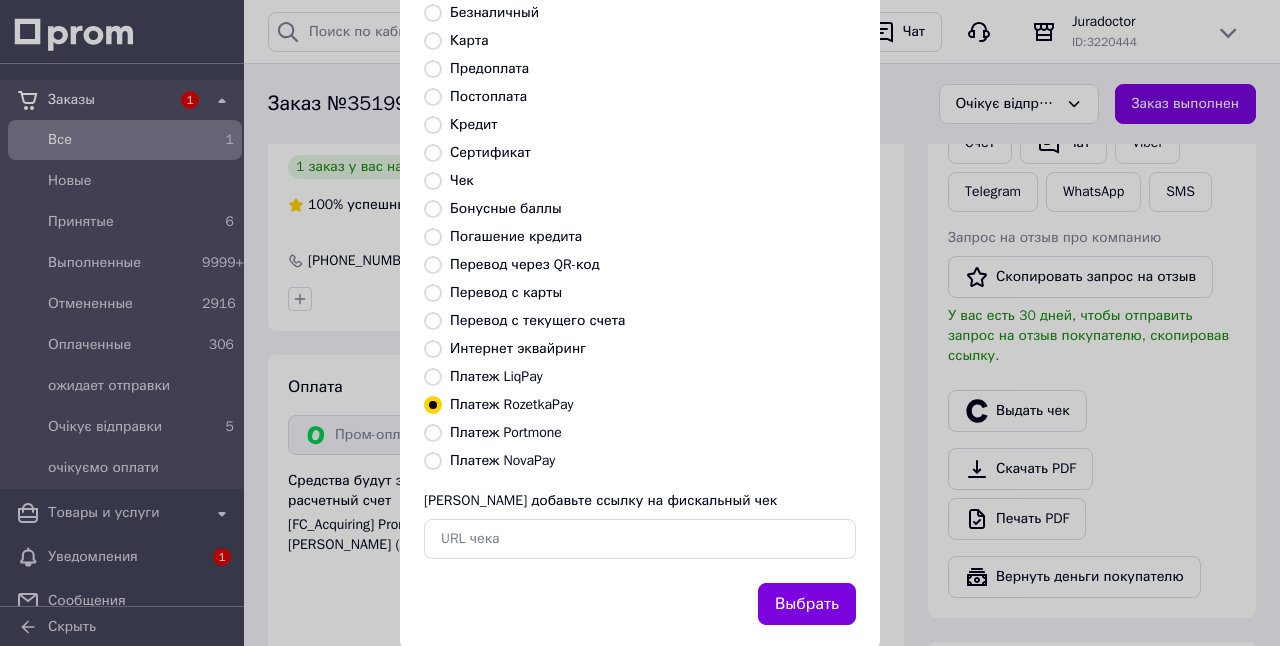 scroll, scrollTop: 213, scrollLeft: 0, axis: vertical 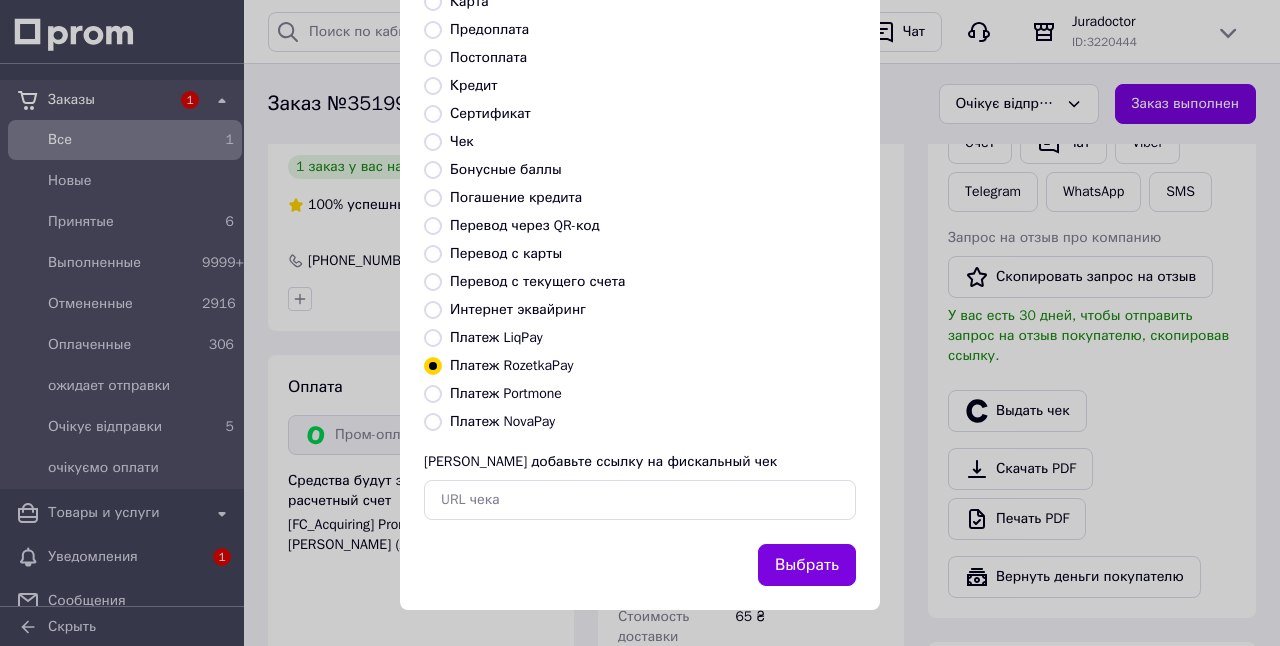 click on "Выбрать" at bounding box center [807, 565] 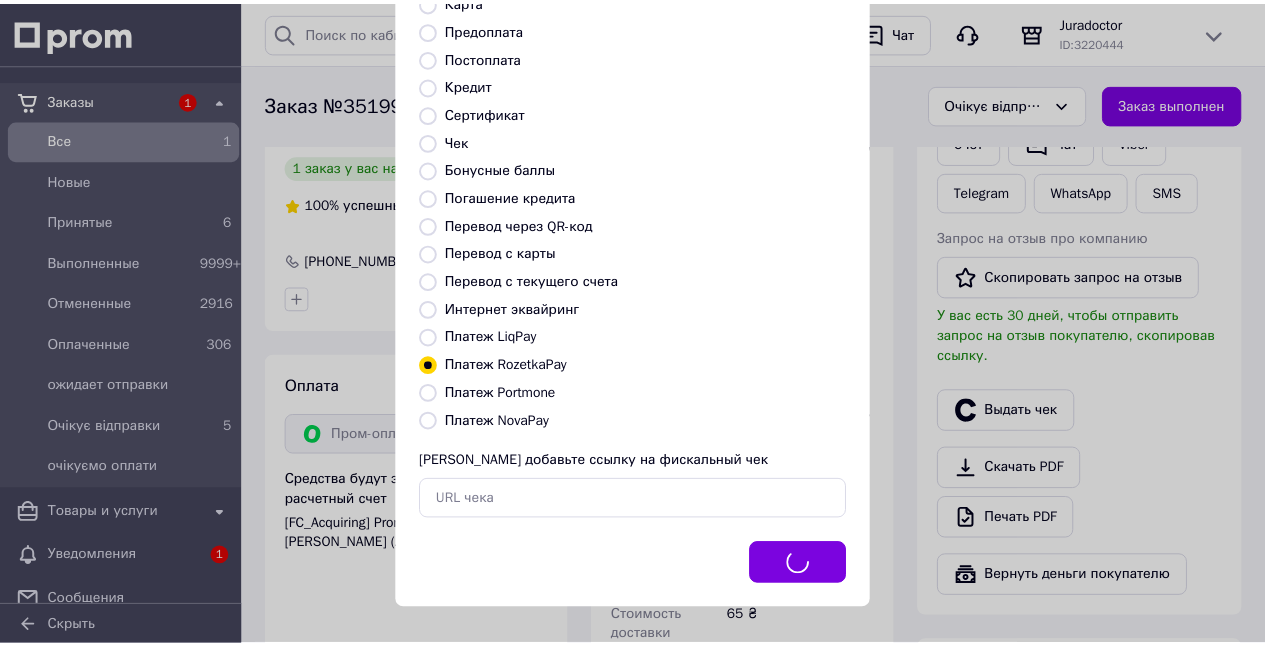 scroll, scrollTop: 1056, scrollLeft: 0, axis: vertical 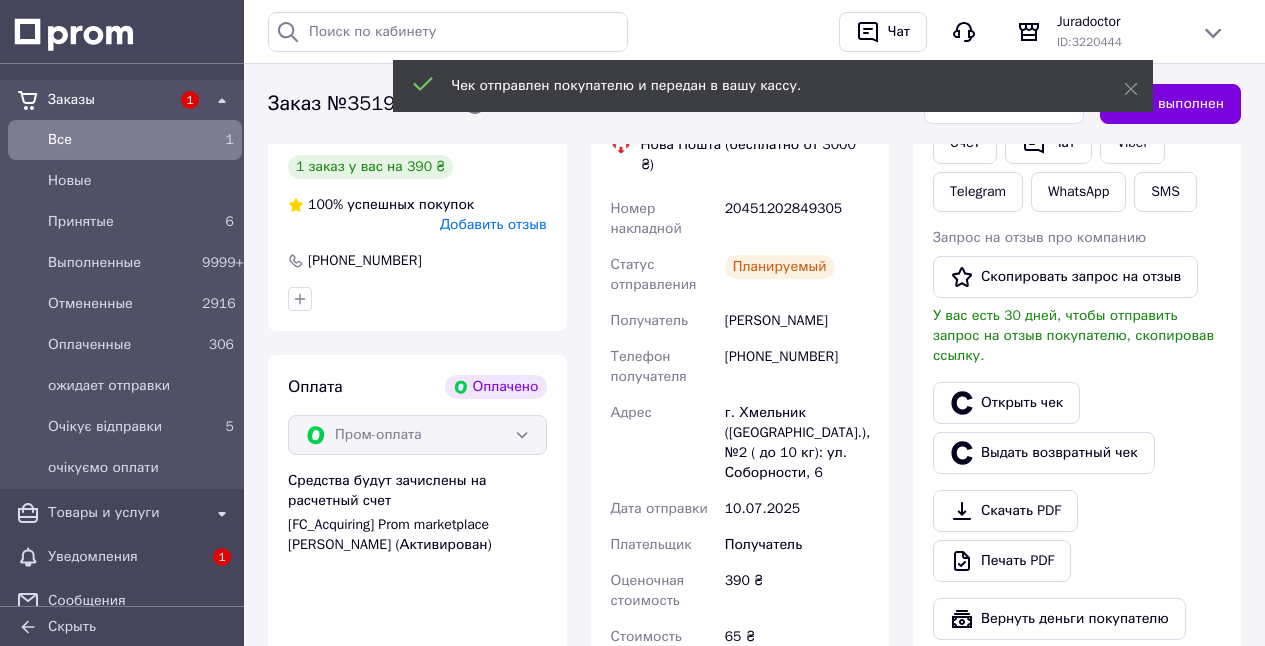 drag, startPoint x: 1130, startPoint y: 88, endPoint x: 1099, endPoint y: 110, distance: 38.013157 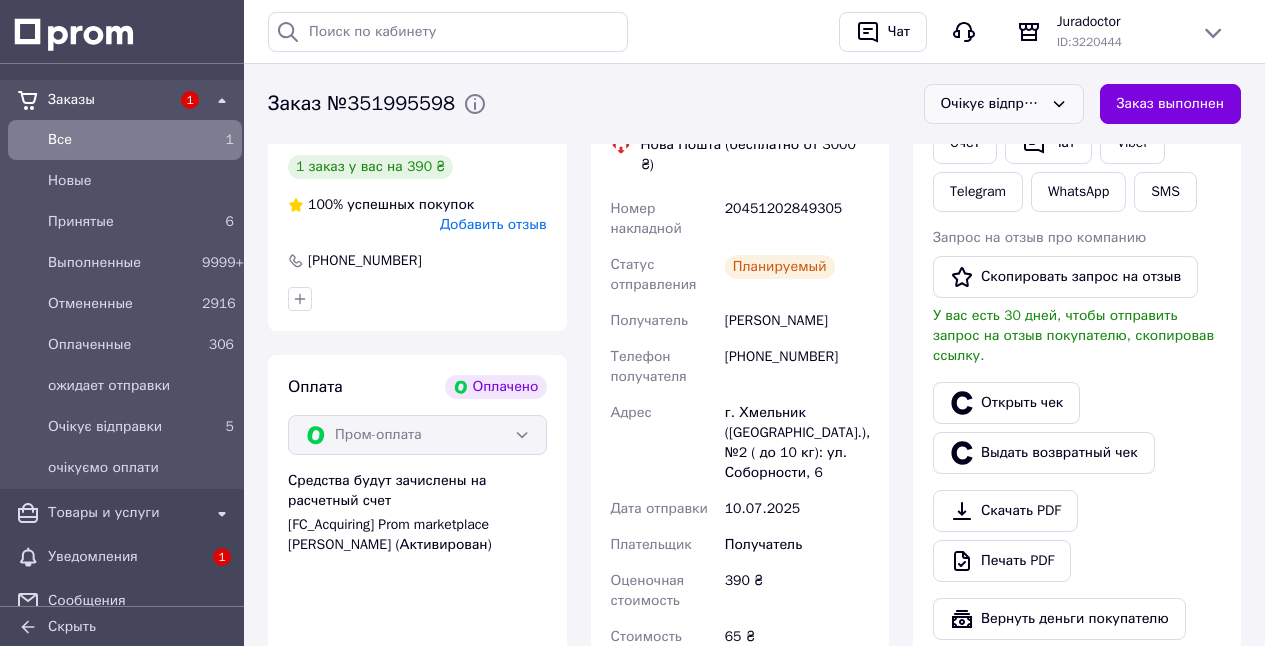 click on "Очікує відправки" at bounding box center [992, 104] 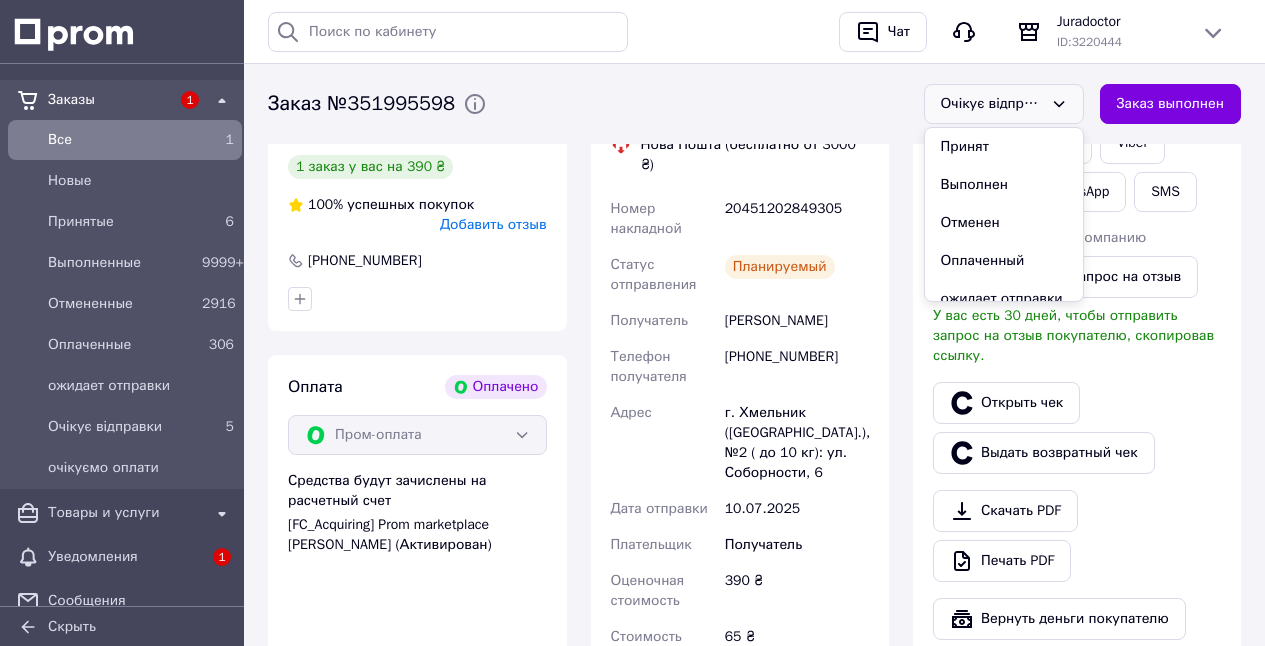 click on "Выполнен" at bounding box center (1004, 185) 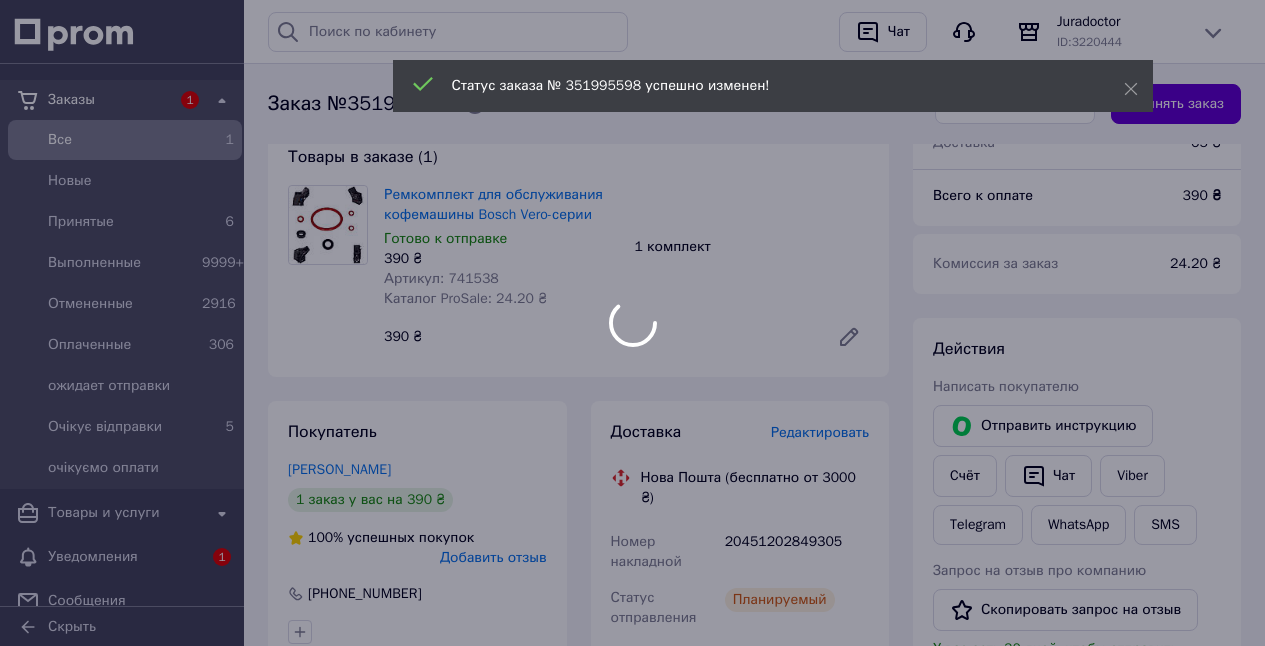 scroll, scrollTop: 717, scrollLeft: 0, axis: vertical 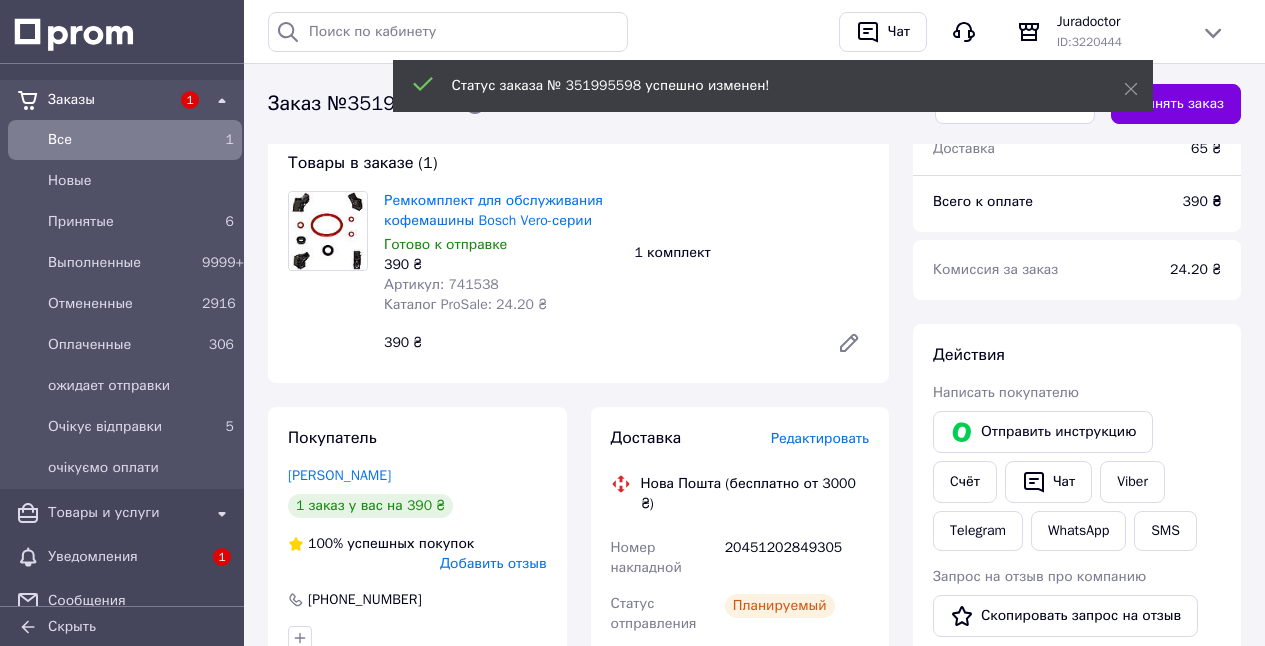 drag, startPoint x: 1135, startPoint y: 88, endPoint x: 1050, endPoint y: 109, distance: 87.555695 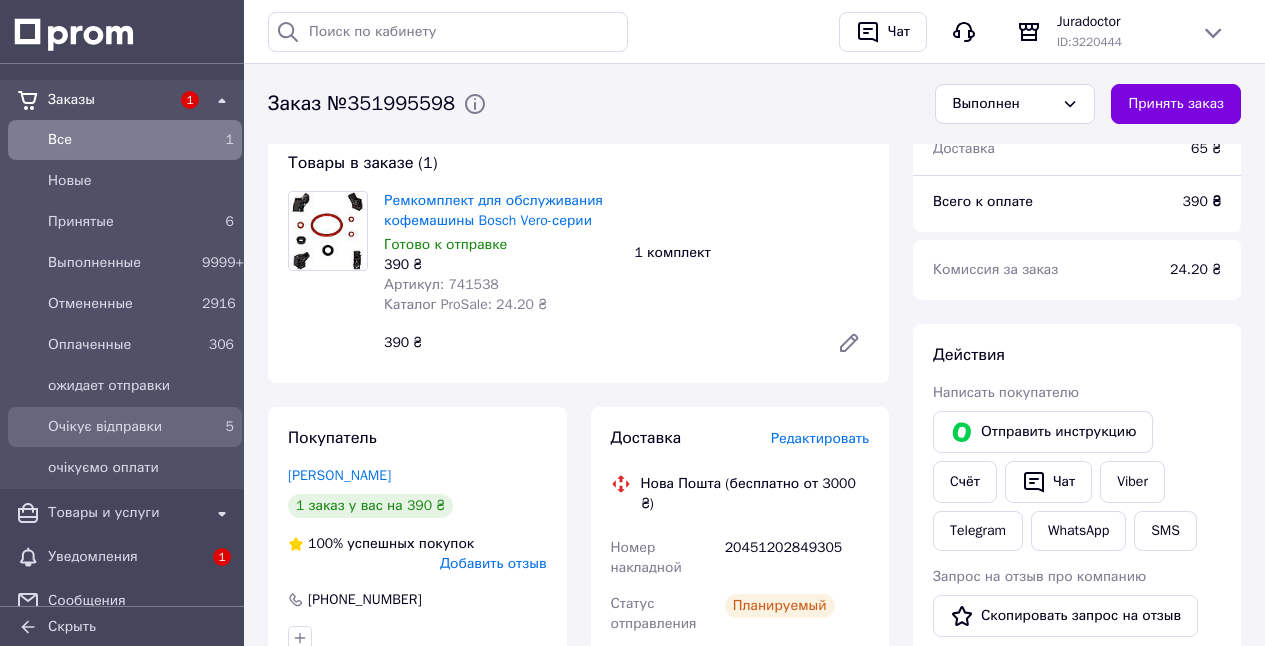 click on "Очікує відправки" at bounding box center (121, 427) 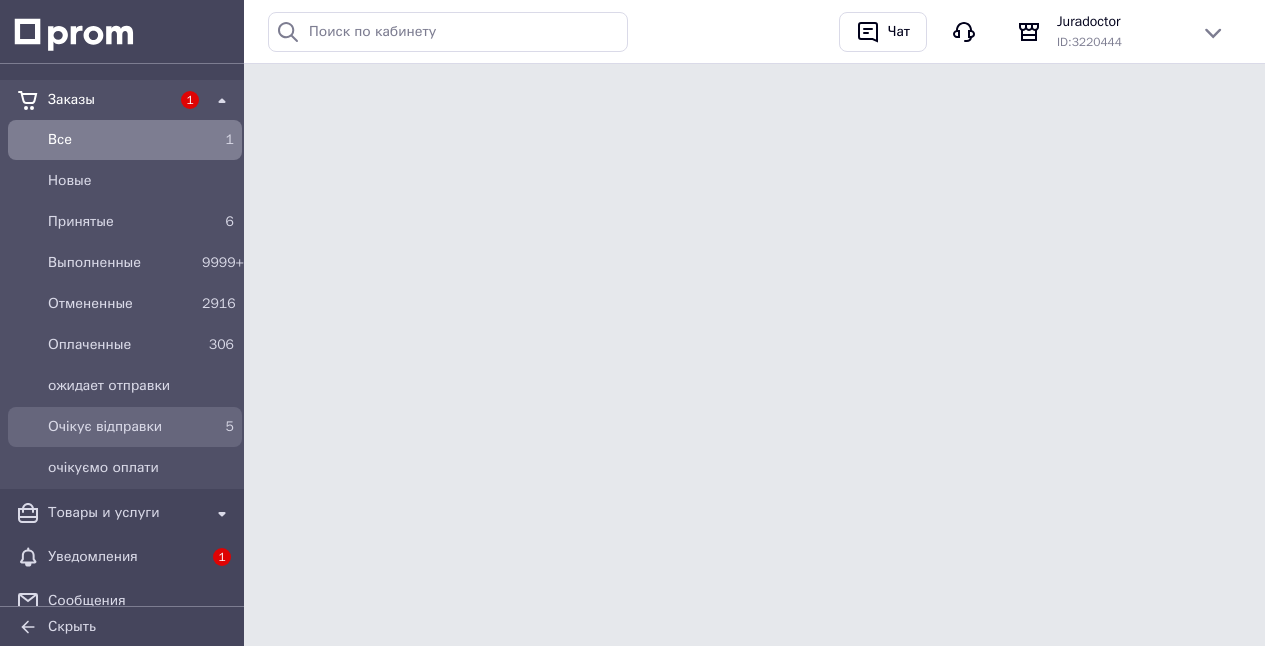 scroll, scrollTop: 0, scrollLeft: 0, axis: both 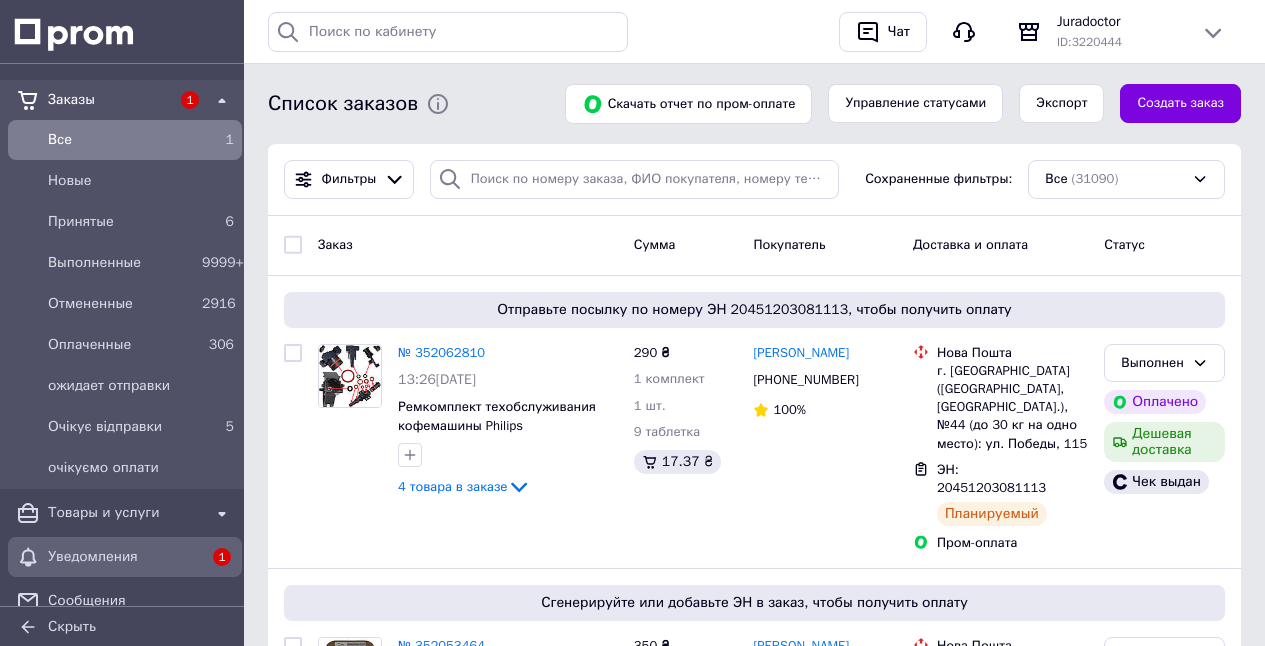 click on "Уведомления" at bounding box center (125, 557) 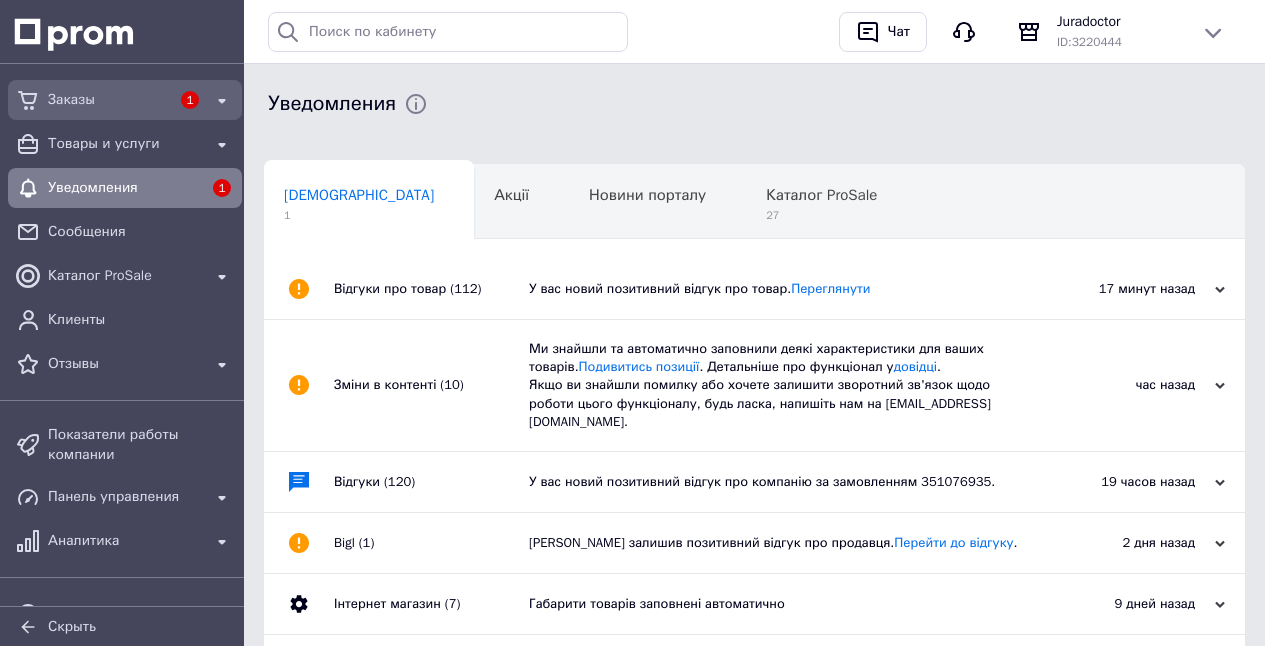 click 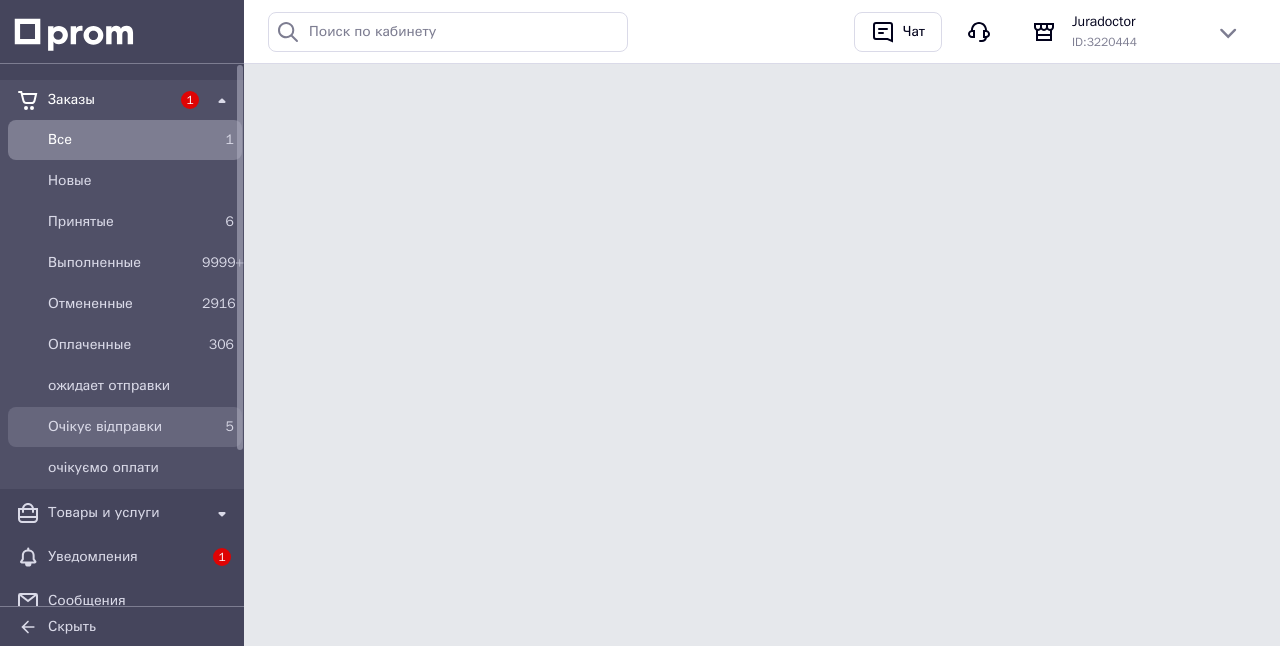 click on "5" at bounding box center (218, 427) 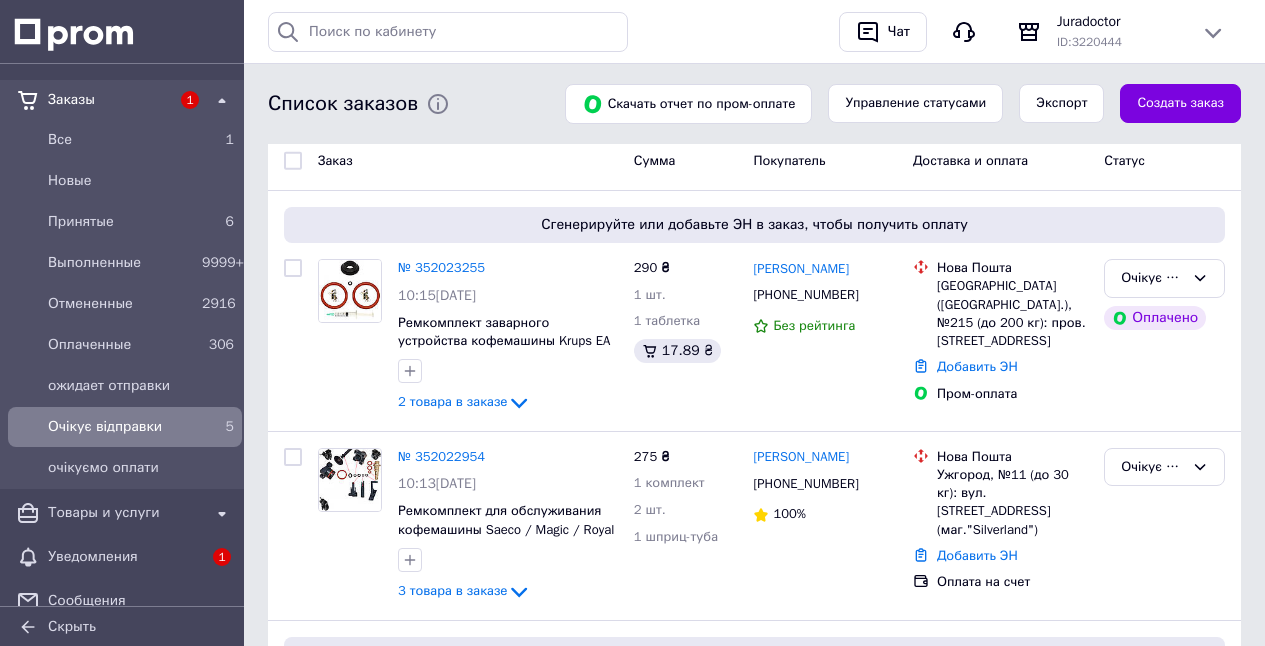scroll, scrollTop: 160, scrollLeft: 0, axis: vertical 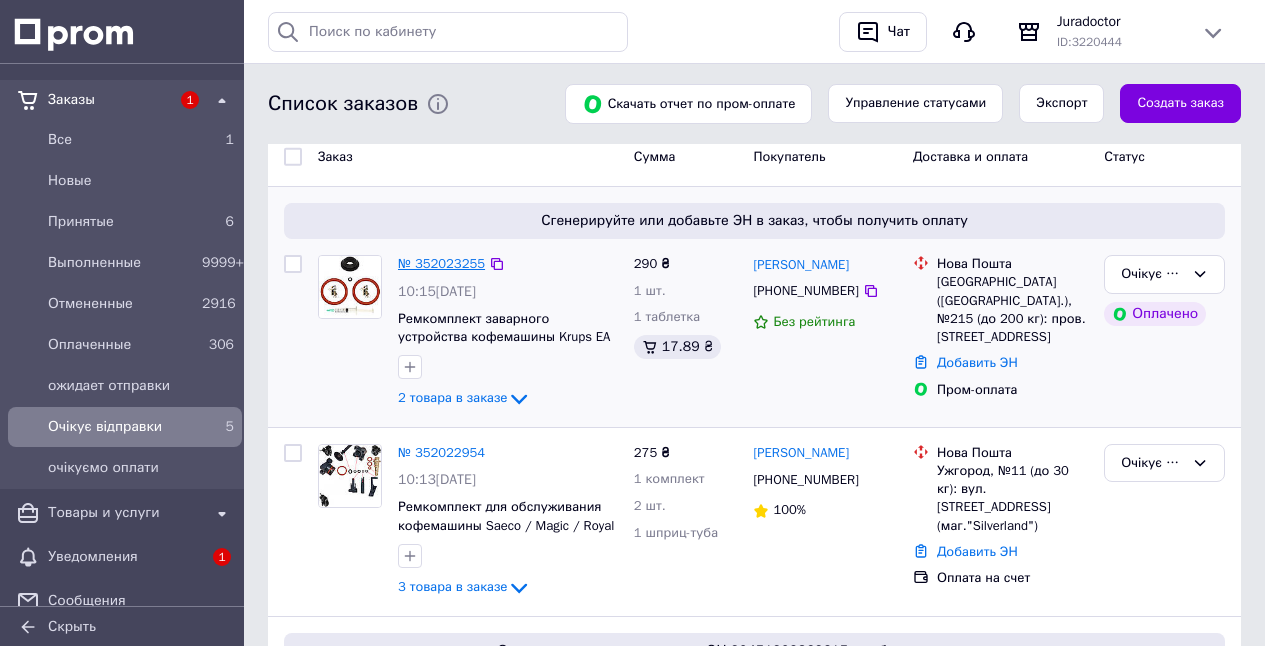 click on "№ 352023255" at bounding box center (441, 263) 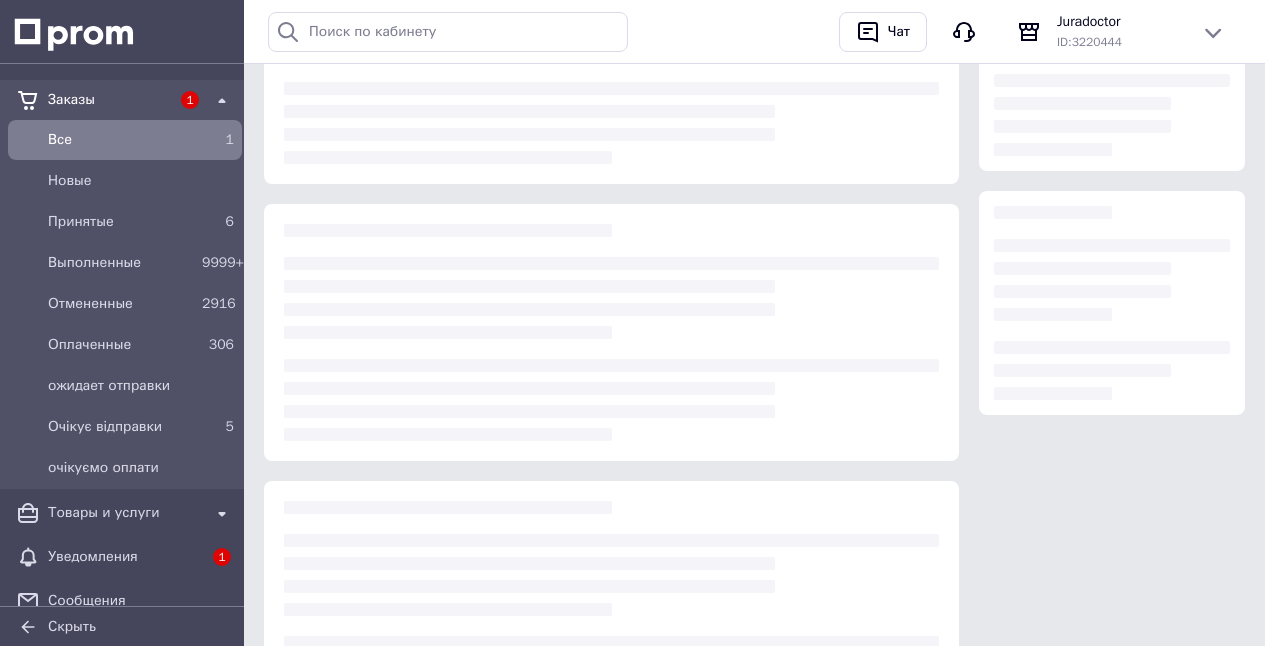 scroll, scrollTop: 0, scrollLeft: 0, axis: both 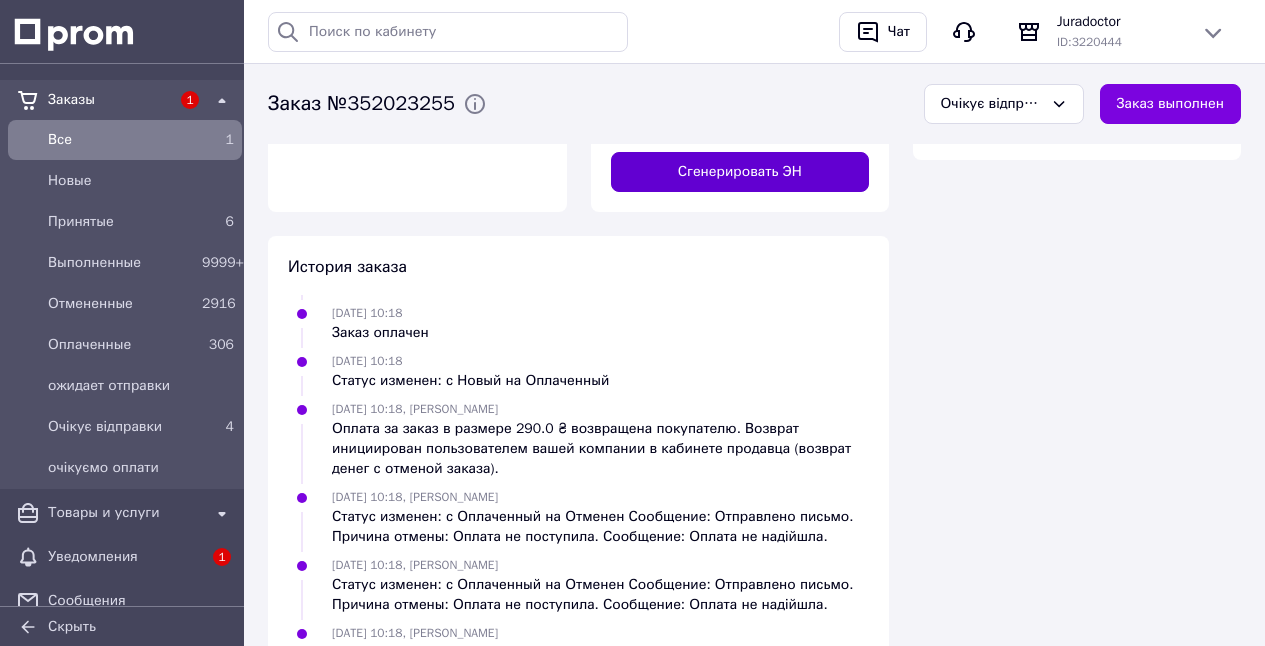 click on "Сгенерировать ЭН" at bounding box center [740, 172] 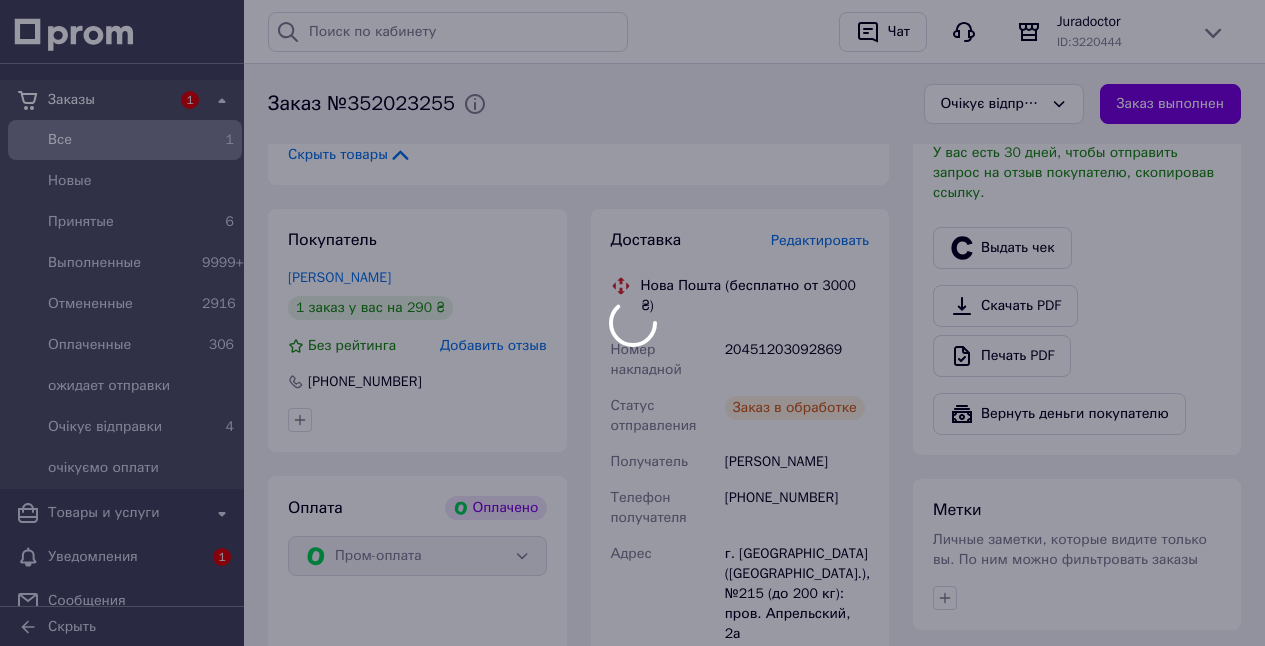 scroll, scrollTop: 1246, scrollLeft: 0, axis: vertical 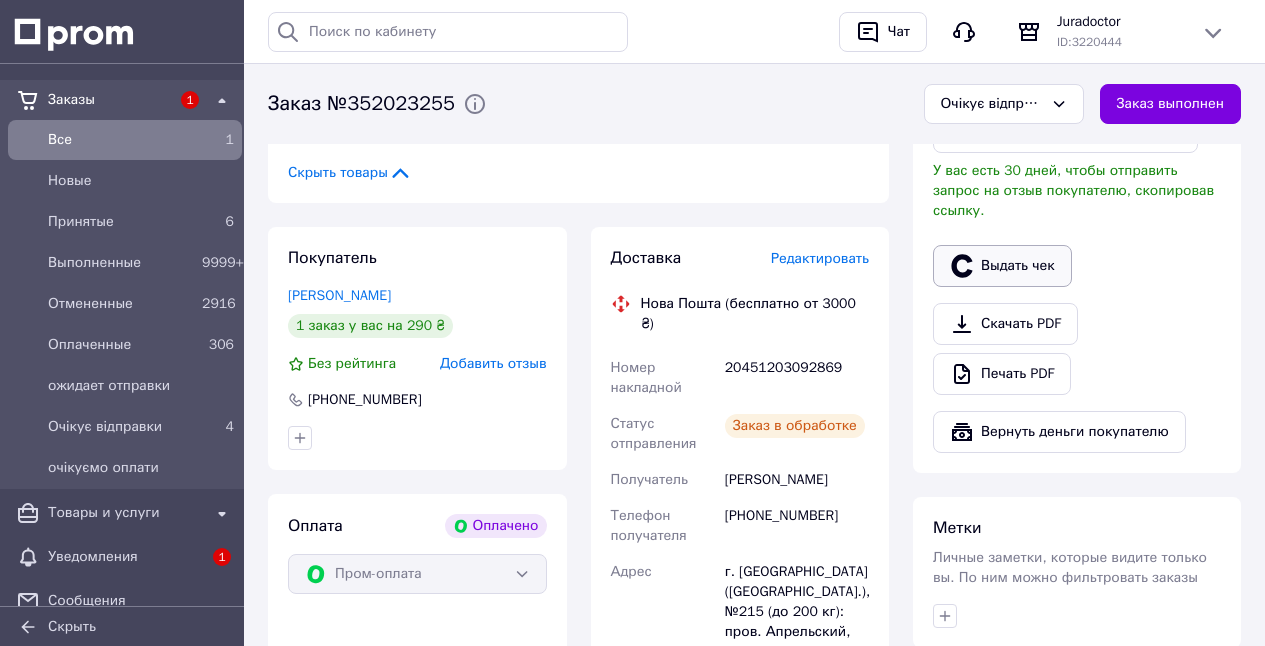 click on "Выдать чек" at bounding box center (1002, 266) 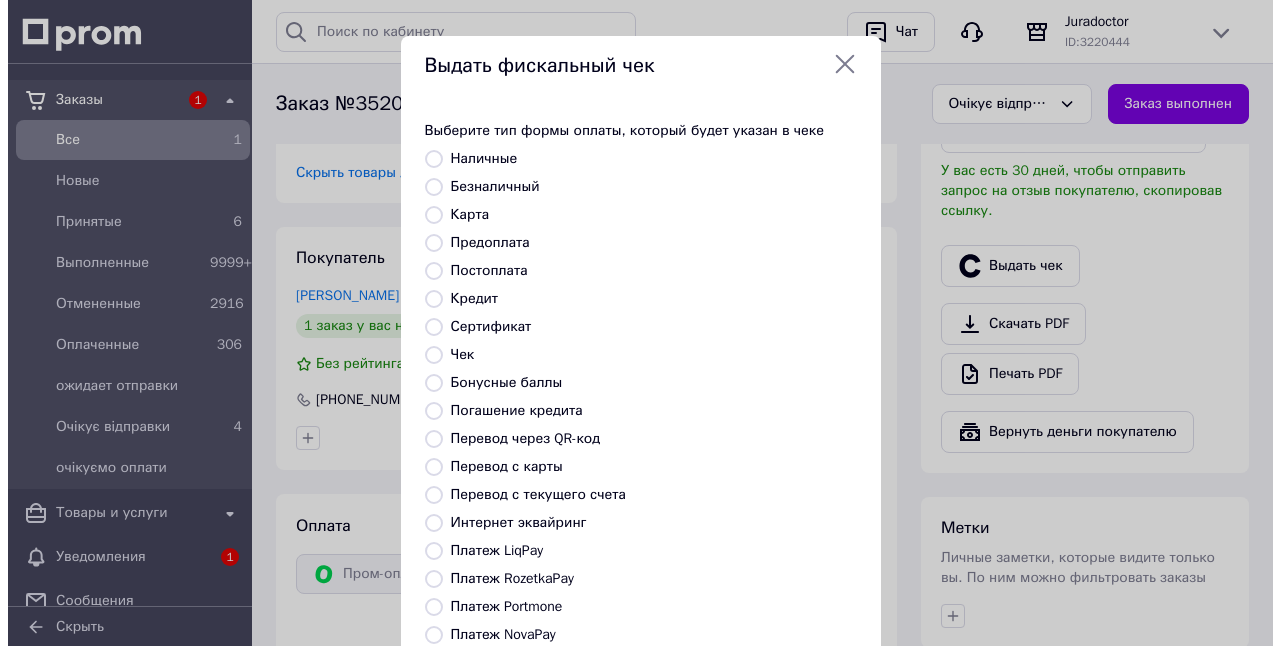 scroll, scrollTop: 1226, scrollLeft: 0, axis: vertical 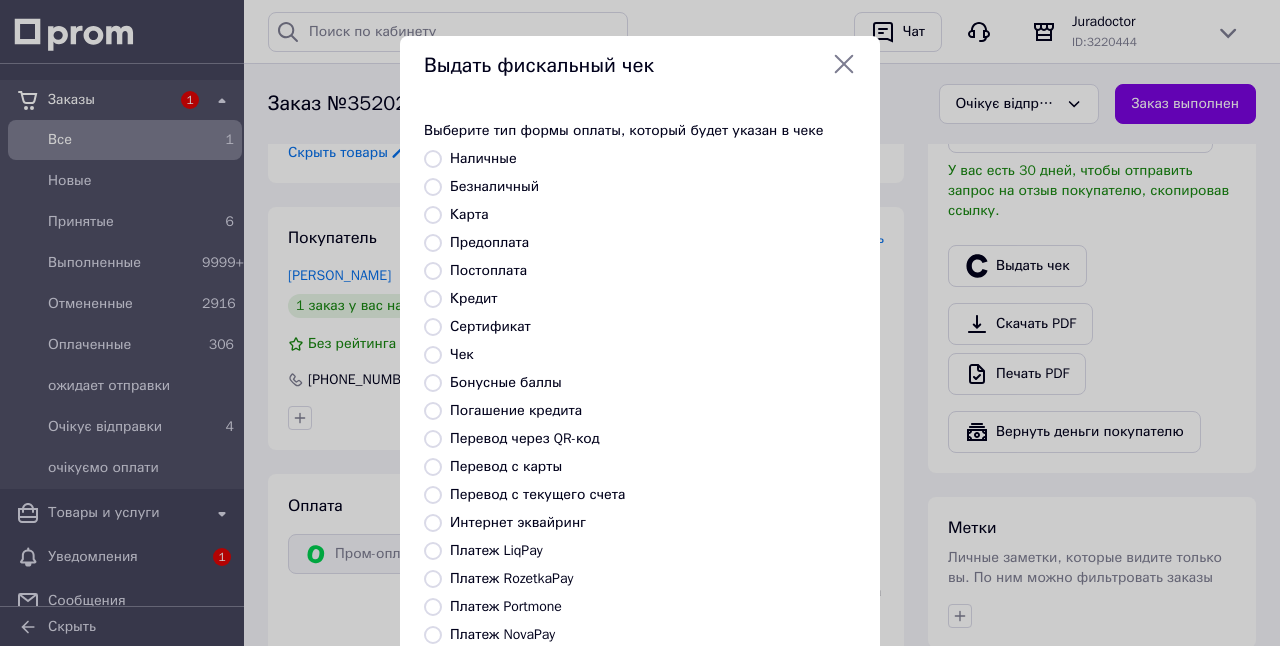 click on "Платеж RozetkaPay" at bounding box center [433, 579] 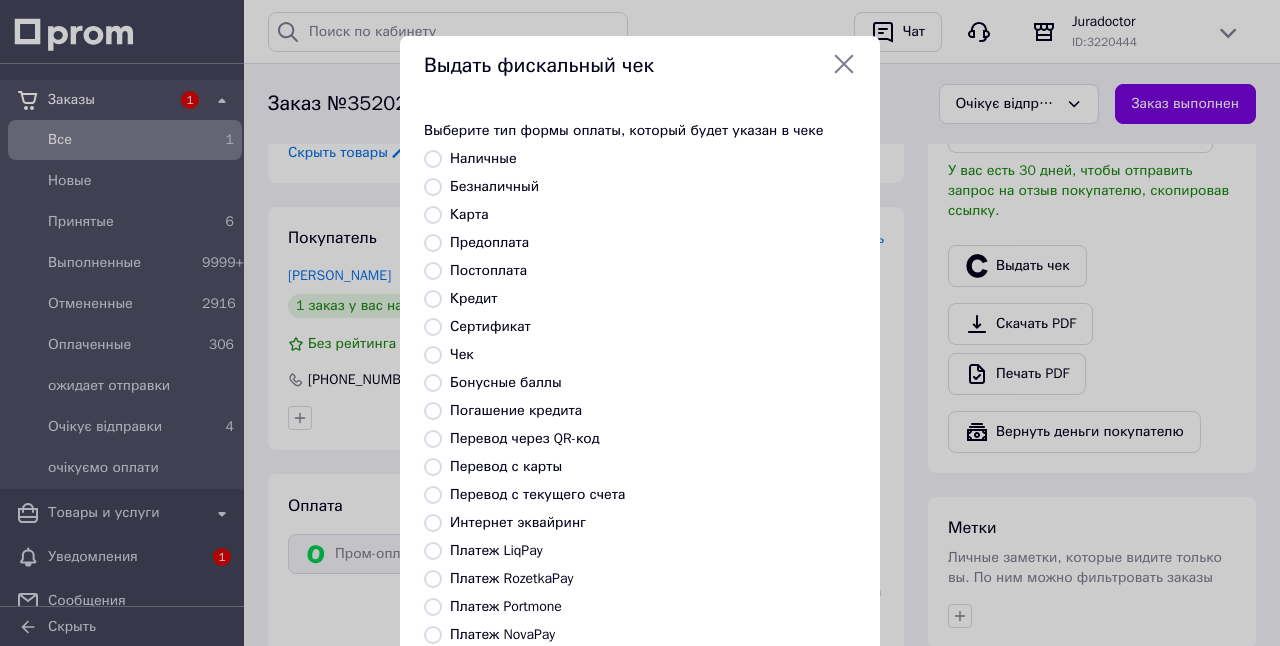 radio on "true" 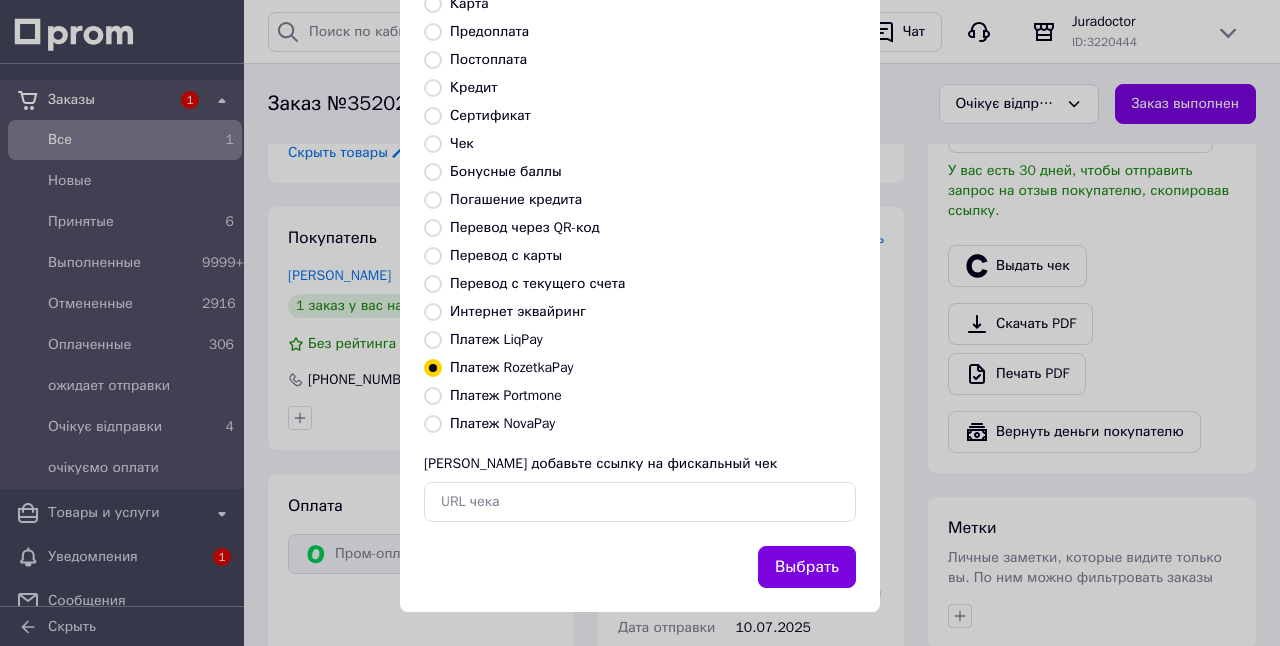 scroll, scrollTop: 212, scrollLeft: 0, axis: vertical 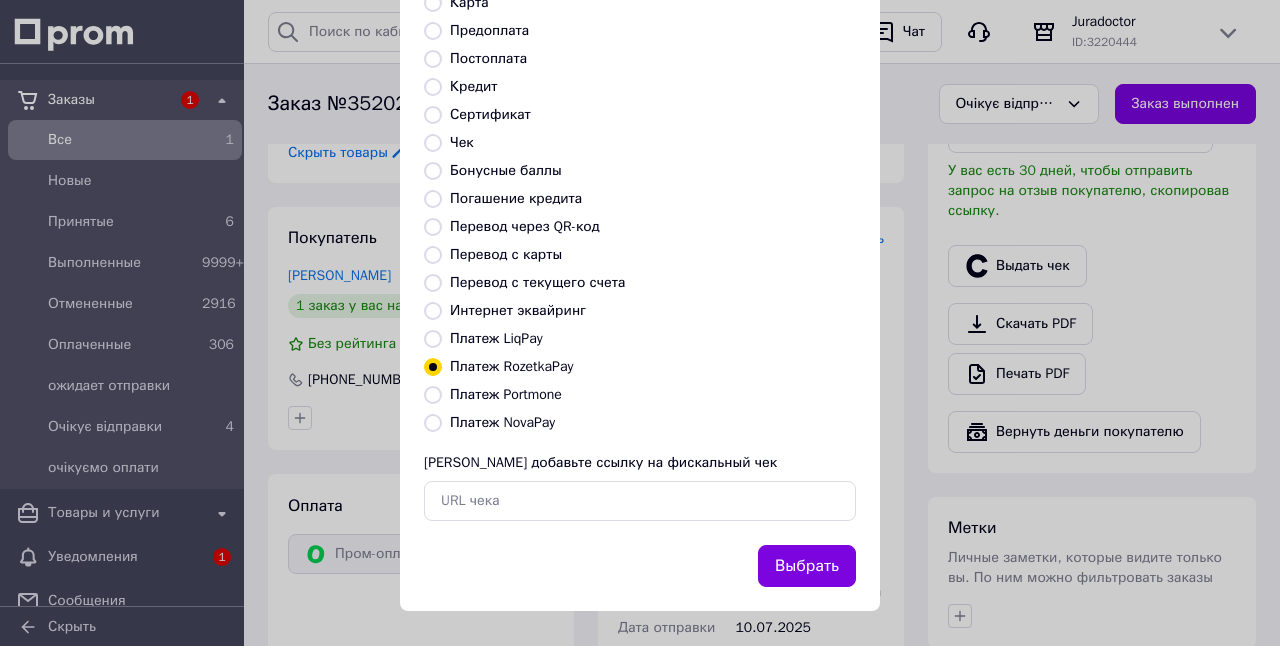 click on "Выбрать" at bounding box center [807, 566] 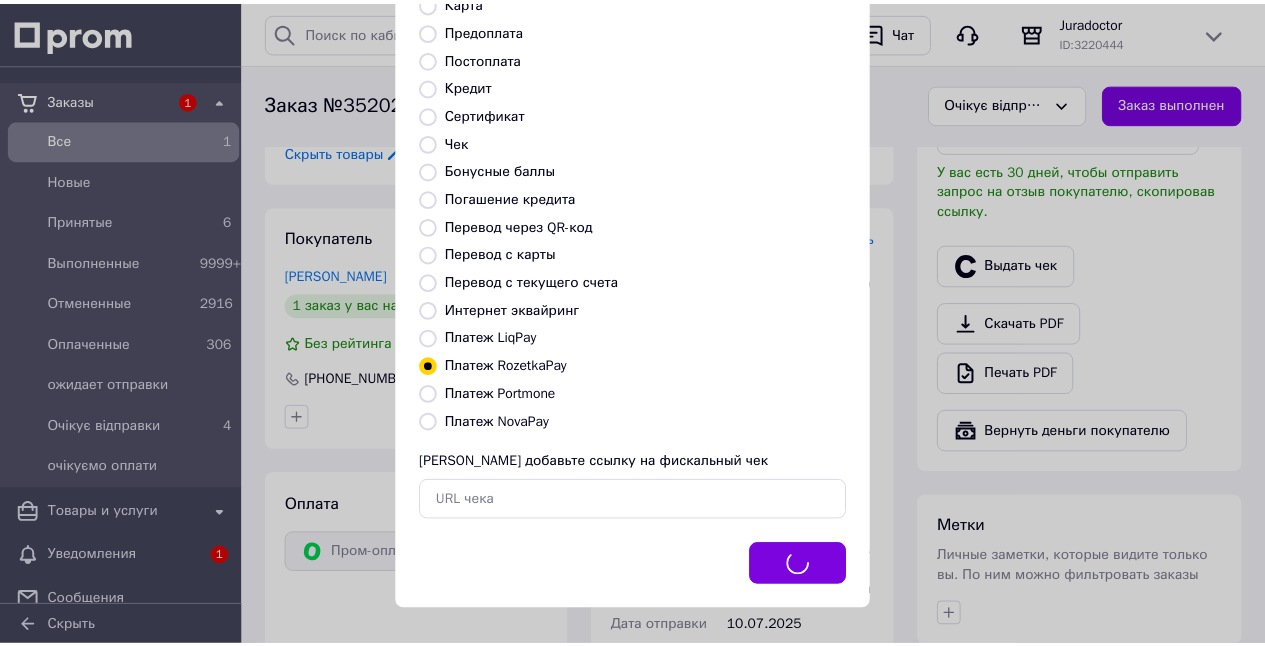 scroll, scrollTop: 1246, scrollLeft: 0, axis: vertical 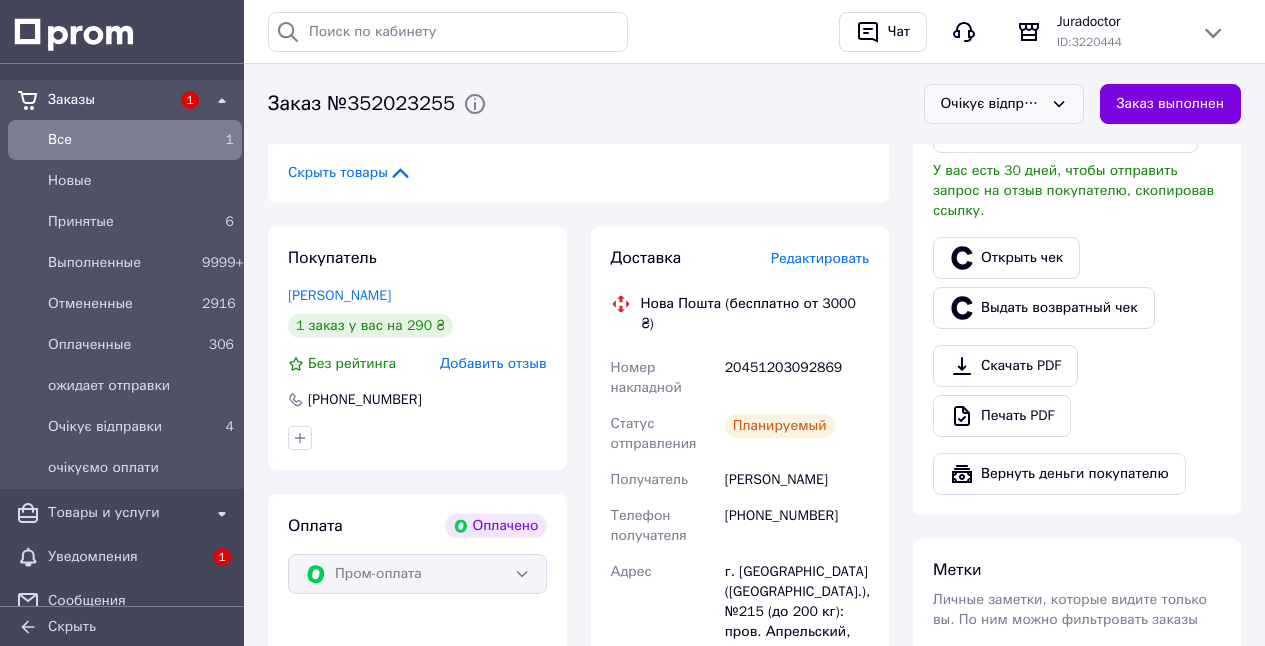 click on "Очікує відправки" at bounding box center [992, 104] 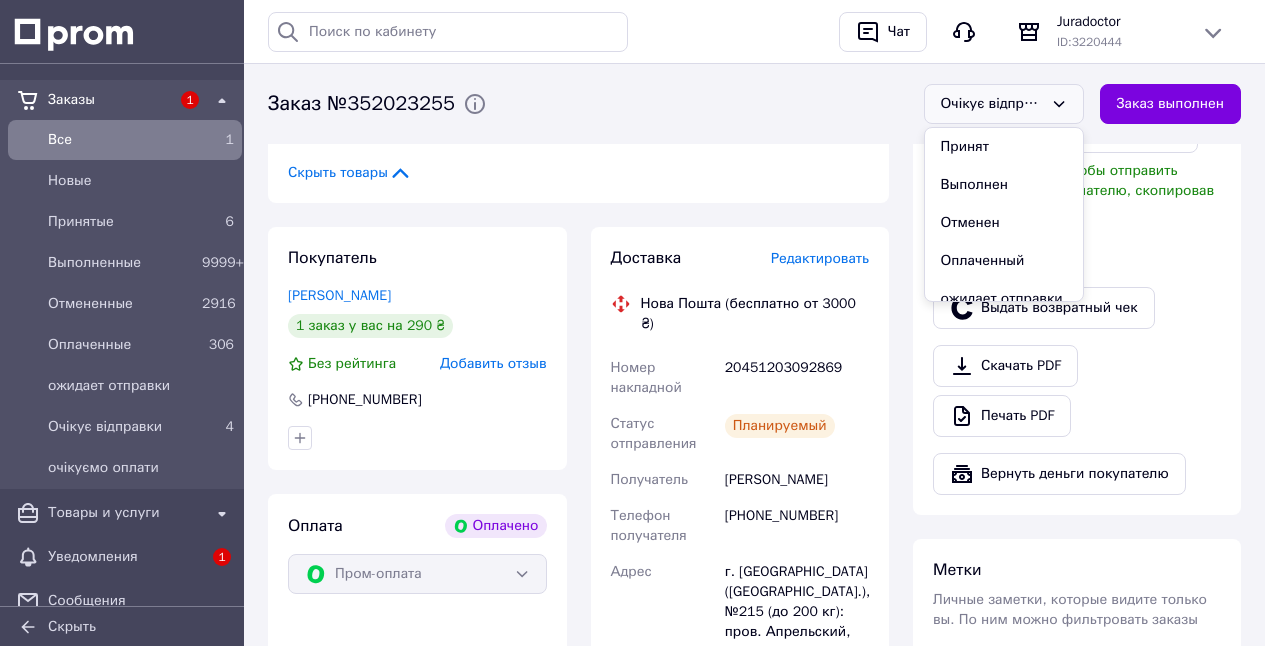 drag, startPoint x: 968, startPoint y: 188, endPoint x: 1264, endPoint y: 275, distance: 308.52066 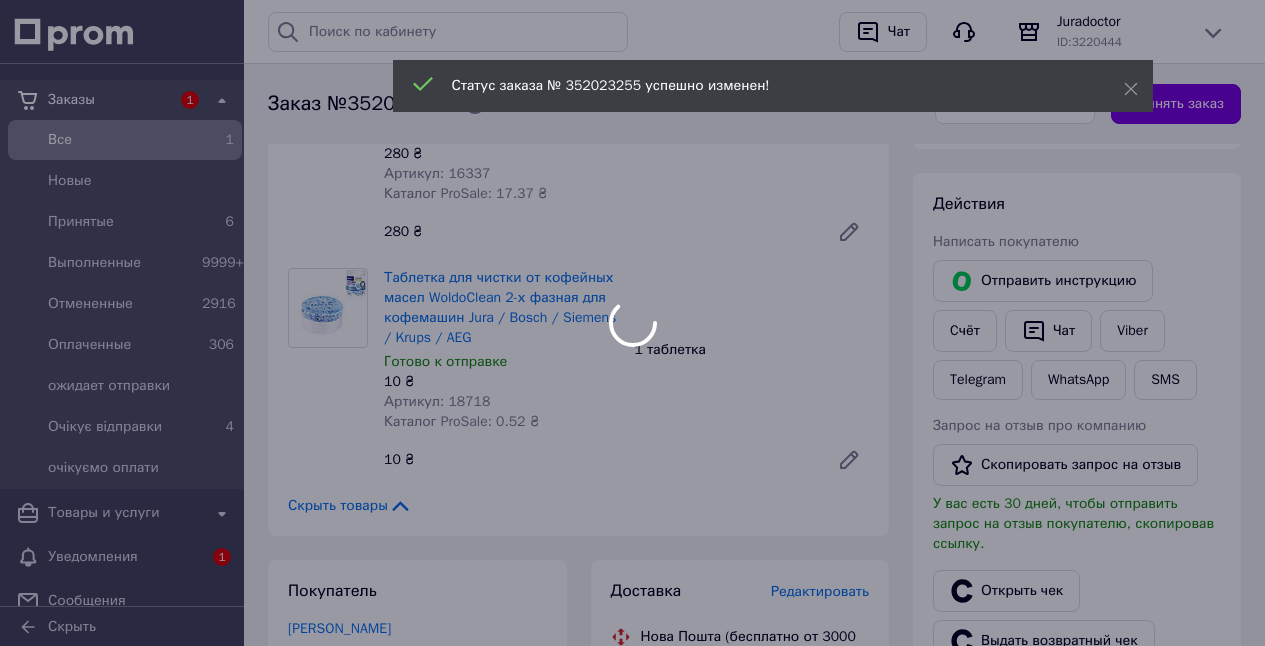 scroll, scrollTop: 909, scrollLeft: 0, axis: vertical 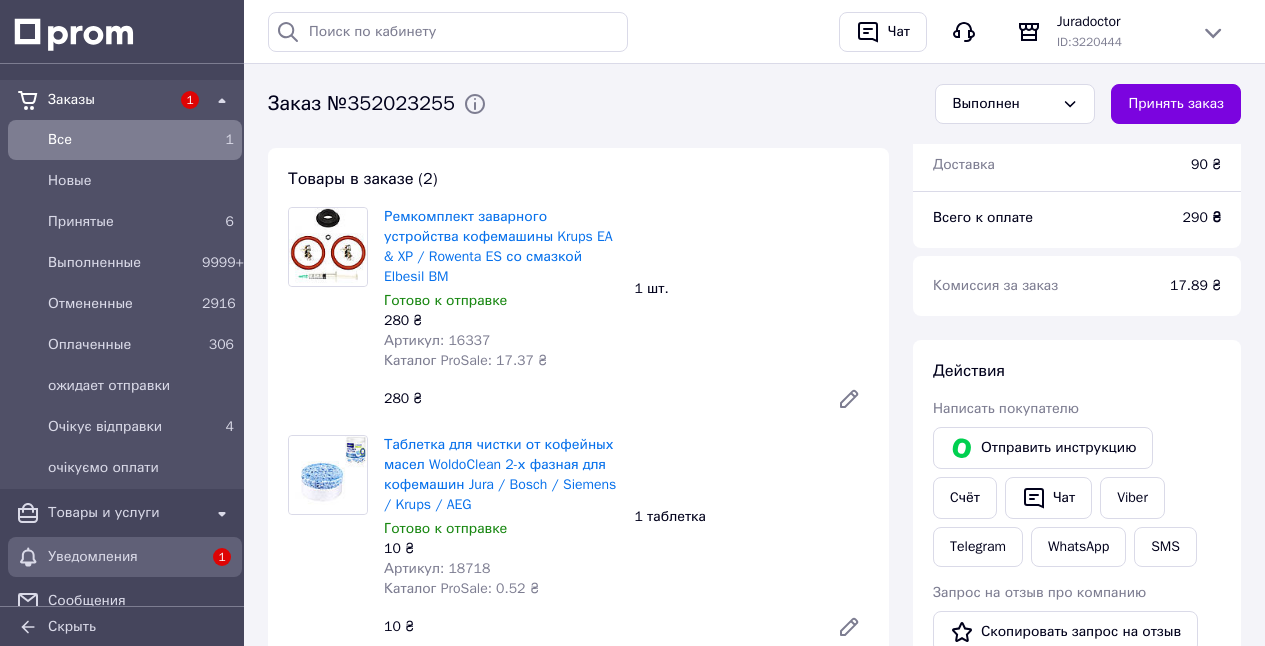 click on "Уведомления" at bounding box center [125, 557] 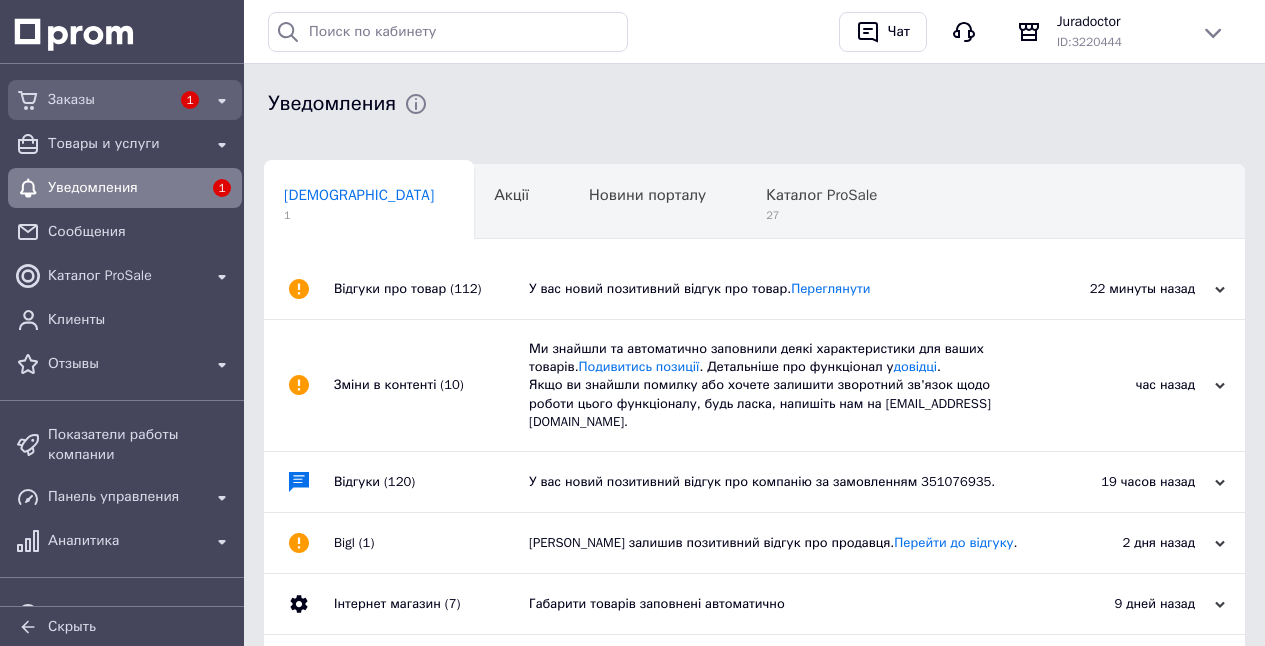 click on "Заказы" at bounding box center (109, 100) 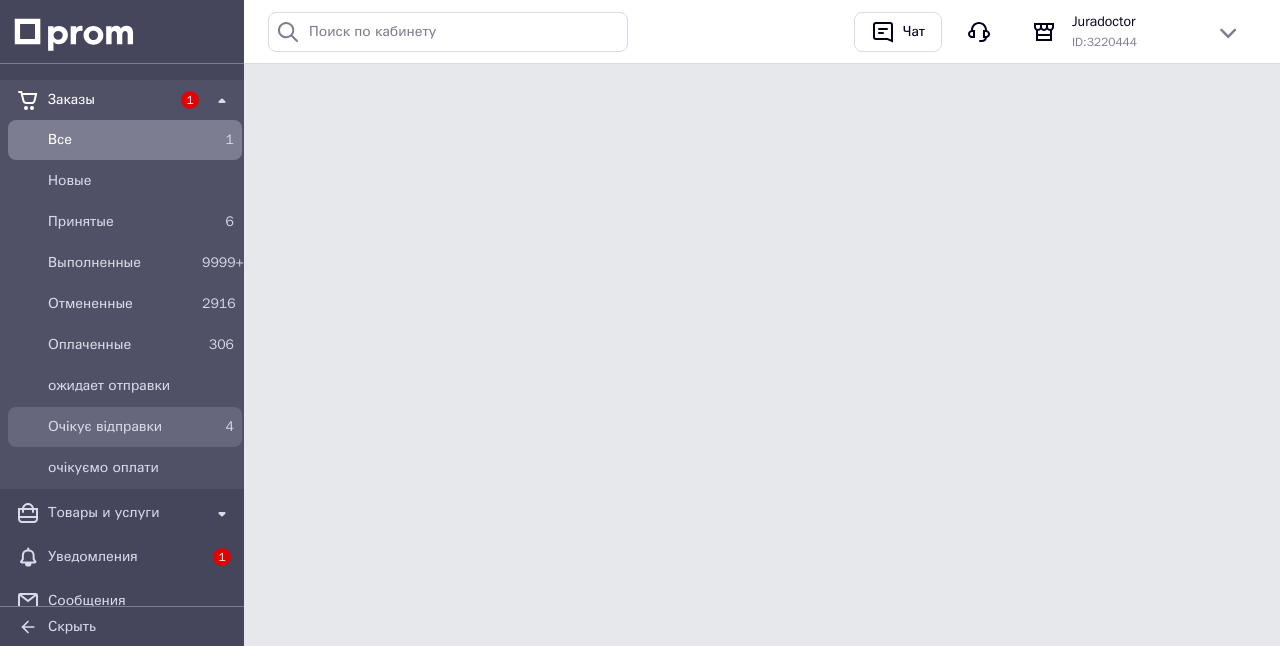 click on "Очікує відправки" at bounding box center [121, 427] 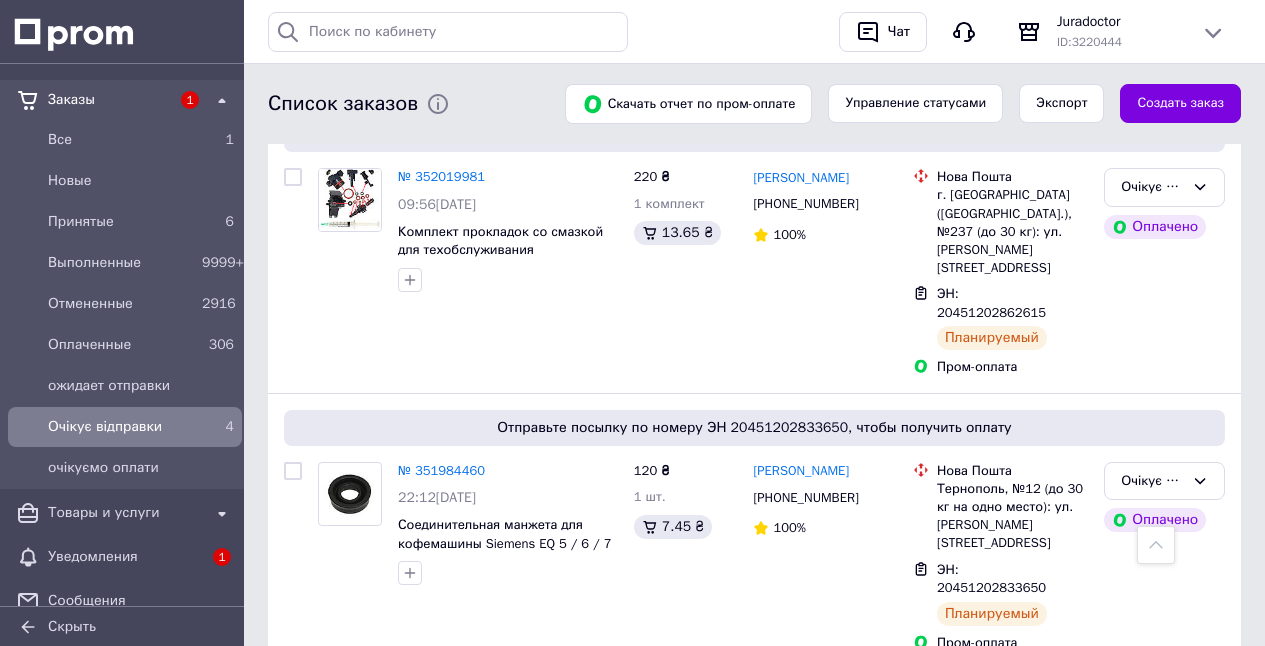 scroll, scrollTop: 690, scrollLeft: 0, axis: vertical 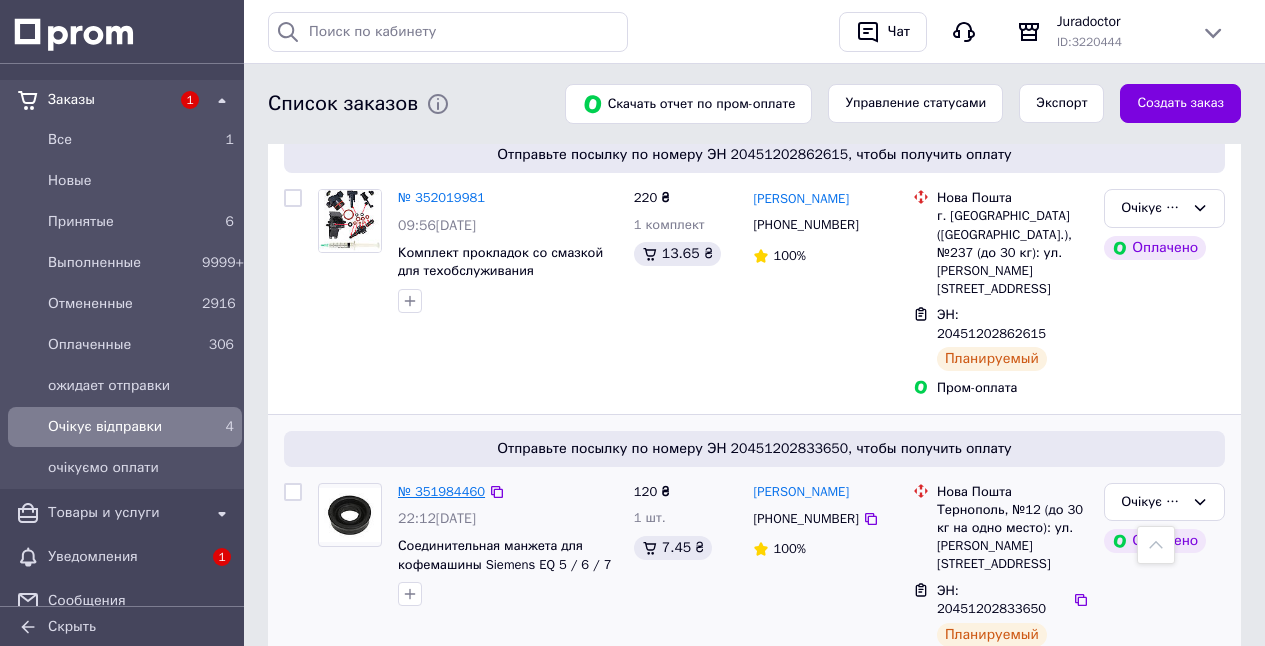 click on "№ 351984460" at bounding box center [441, 491] 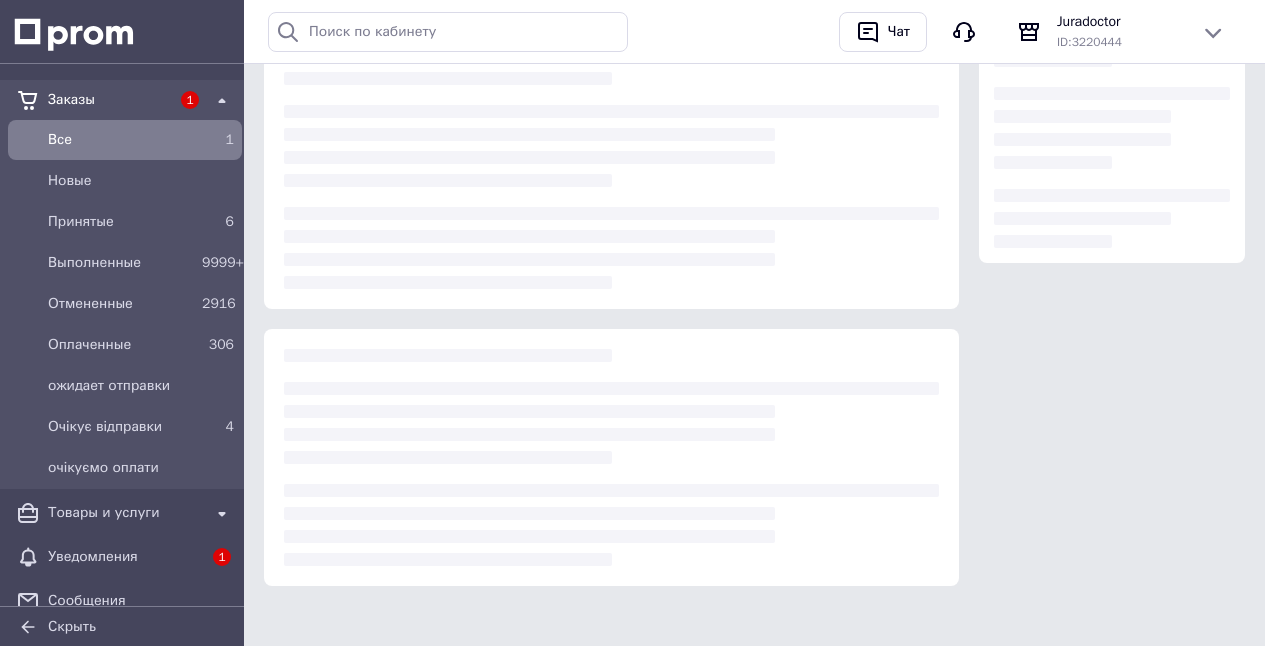 scroll, scrollTop: 0, scrollLeft: 0, axis: both 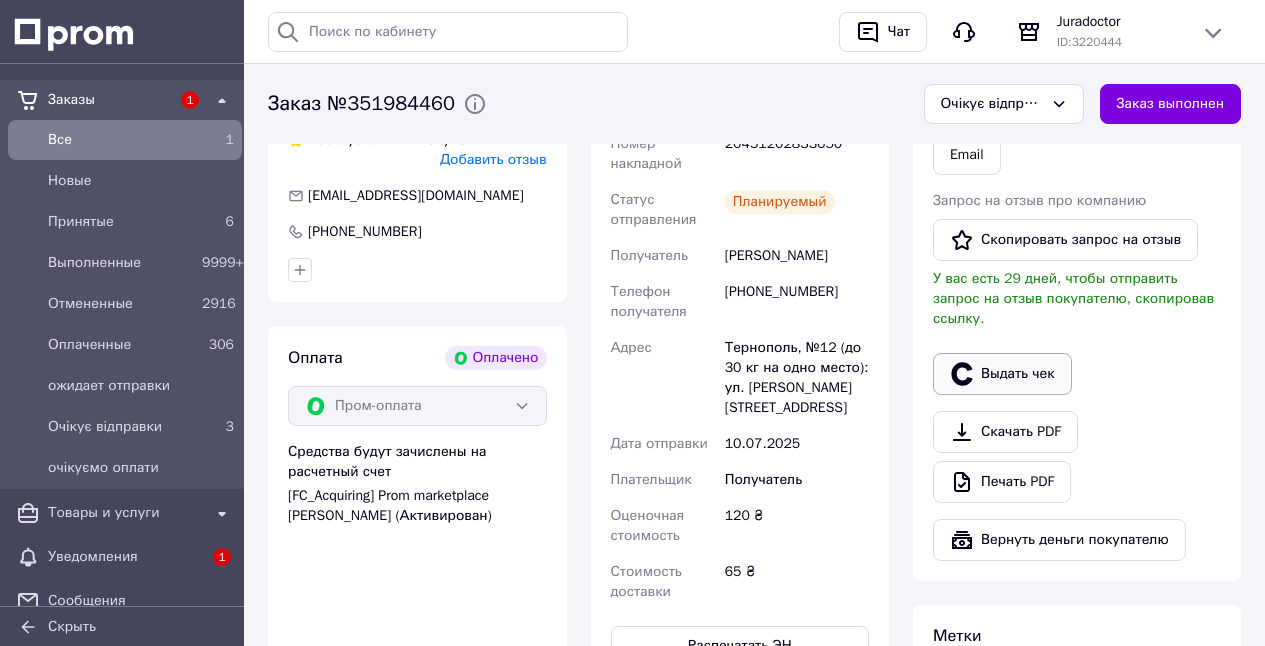 click on "Выдать чек" at bounding box center (1002, 374) 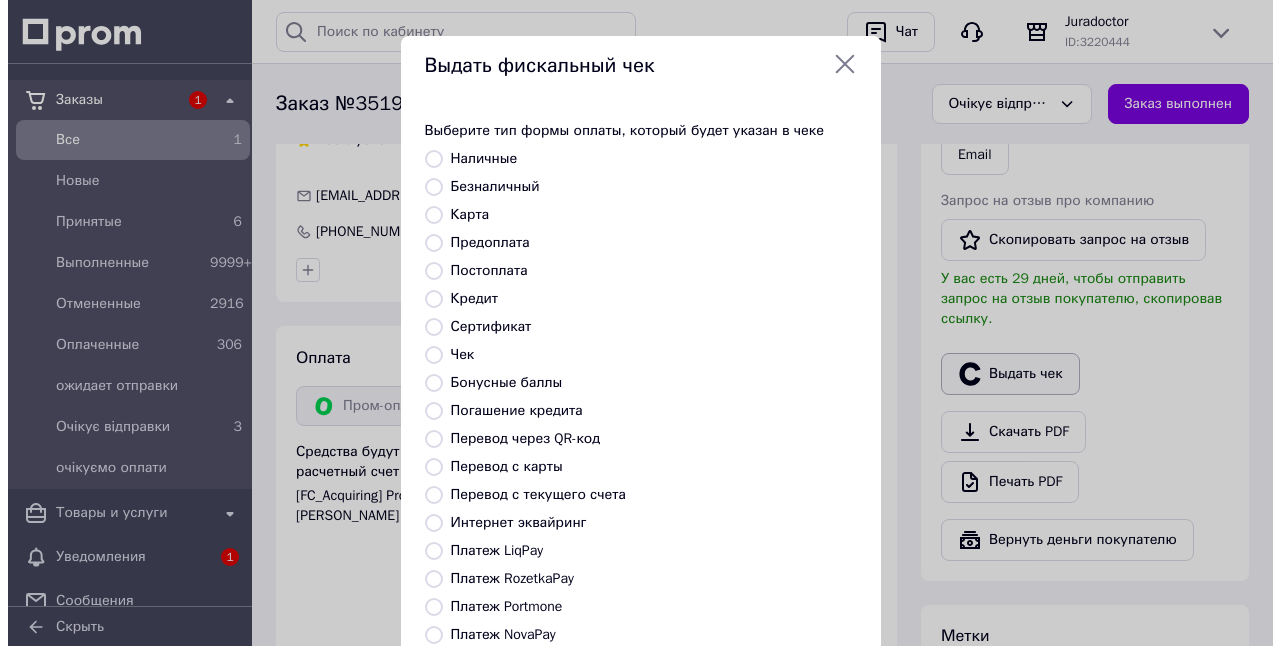 scroll, scrollTop: 1121, scrollLeft: 0, axis: vertical 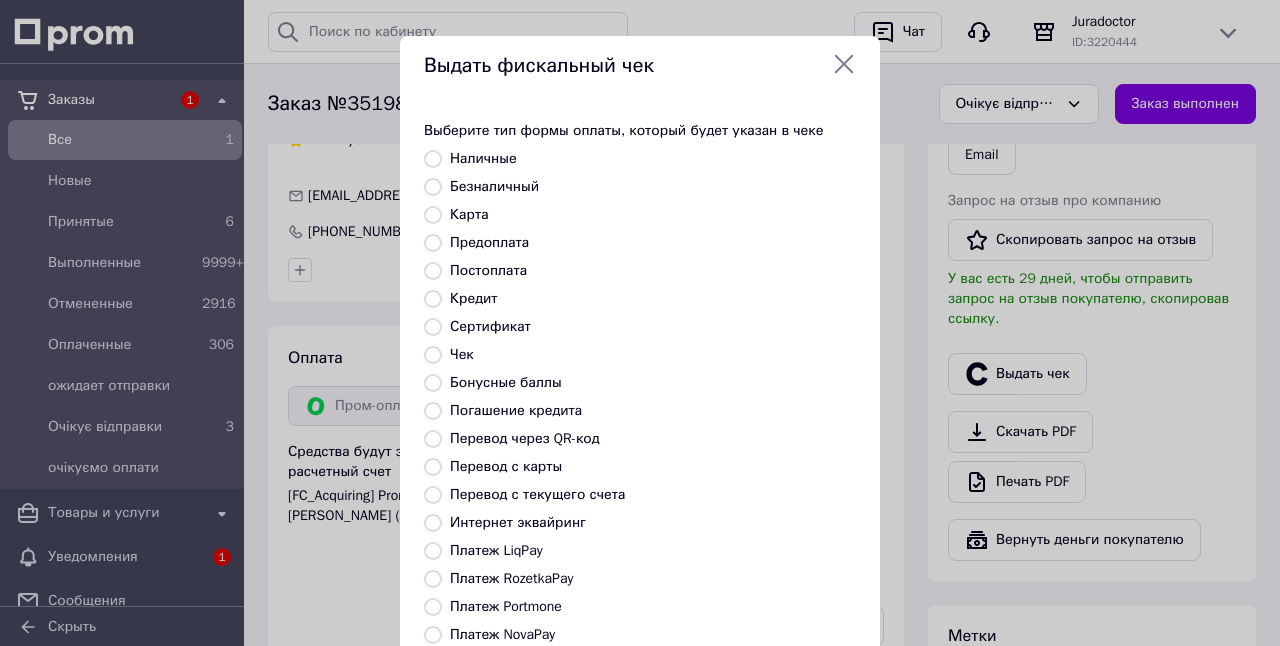 click on "Платеж RozetkaPay" at bounding box center (433, 579) 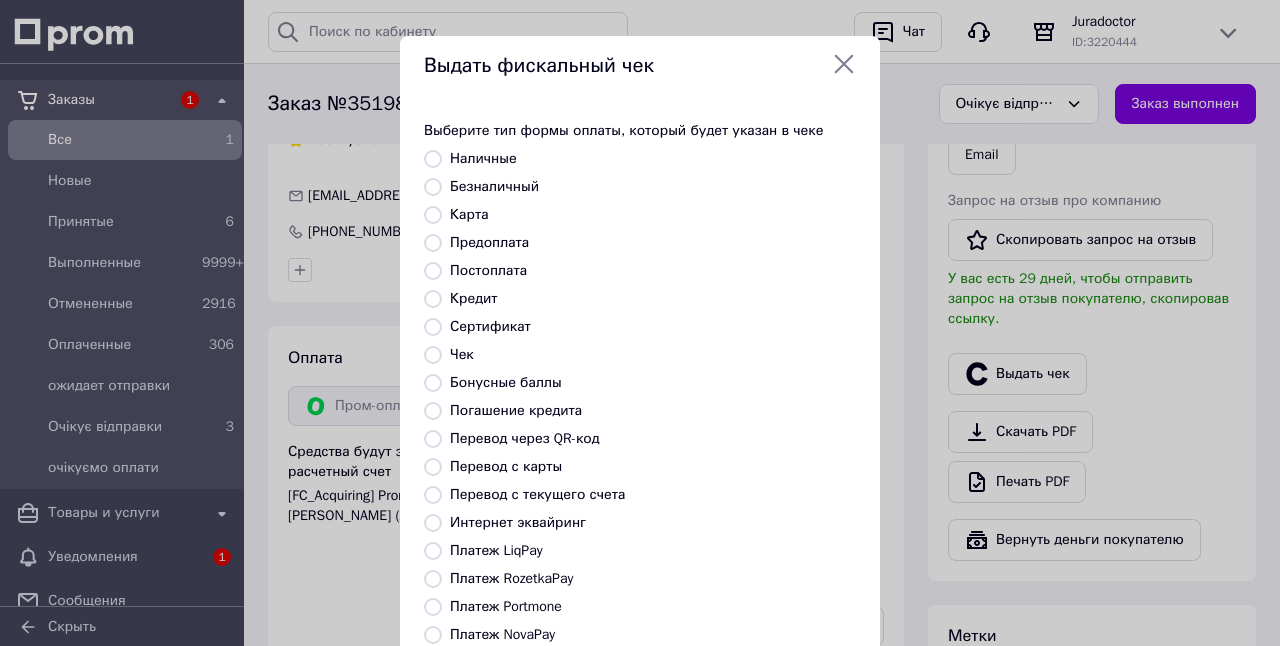 radio on "true" 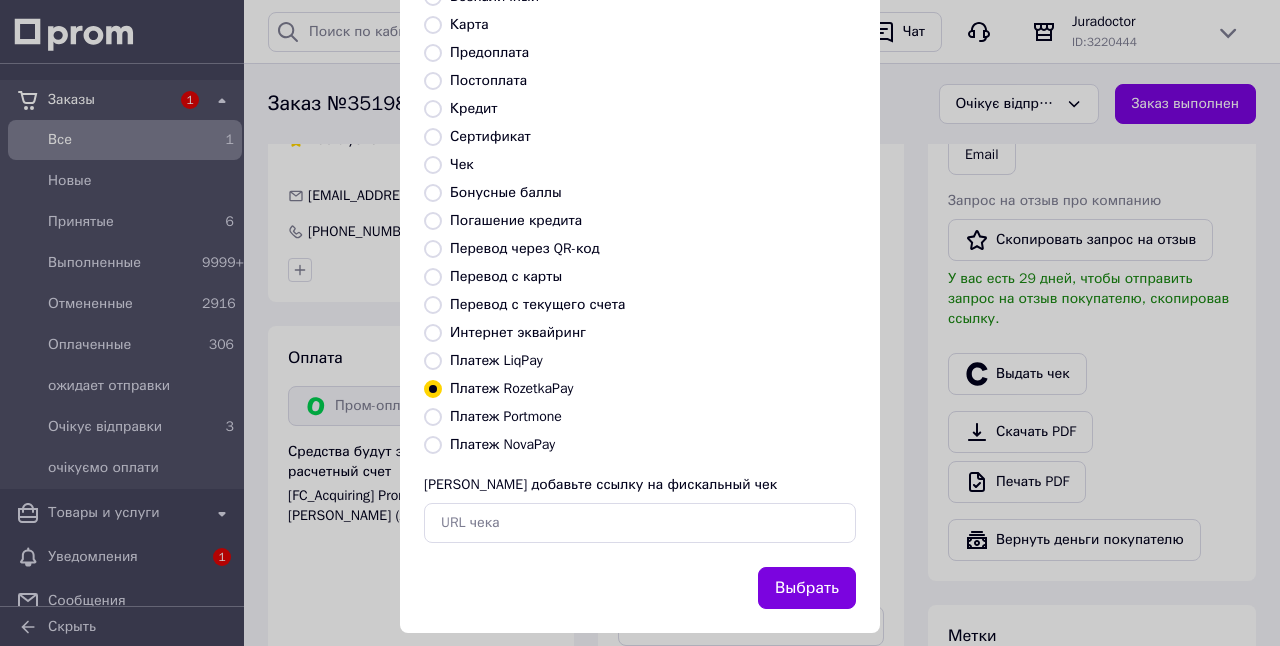 scroll, scrollTop: 213, scrollLeft: 0, axis: vertical 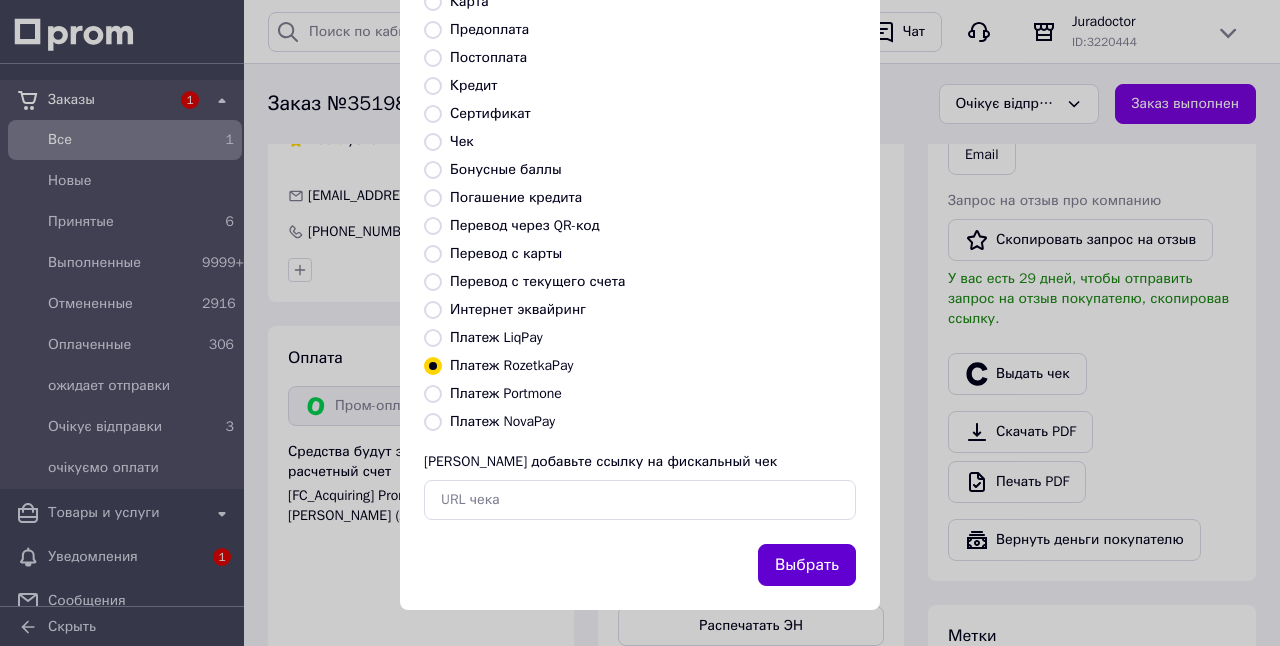 click on "Выбрать" at bounding box center (807, 565) 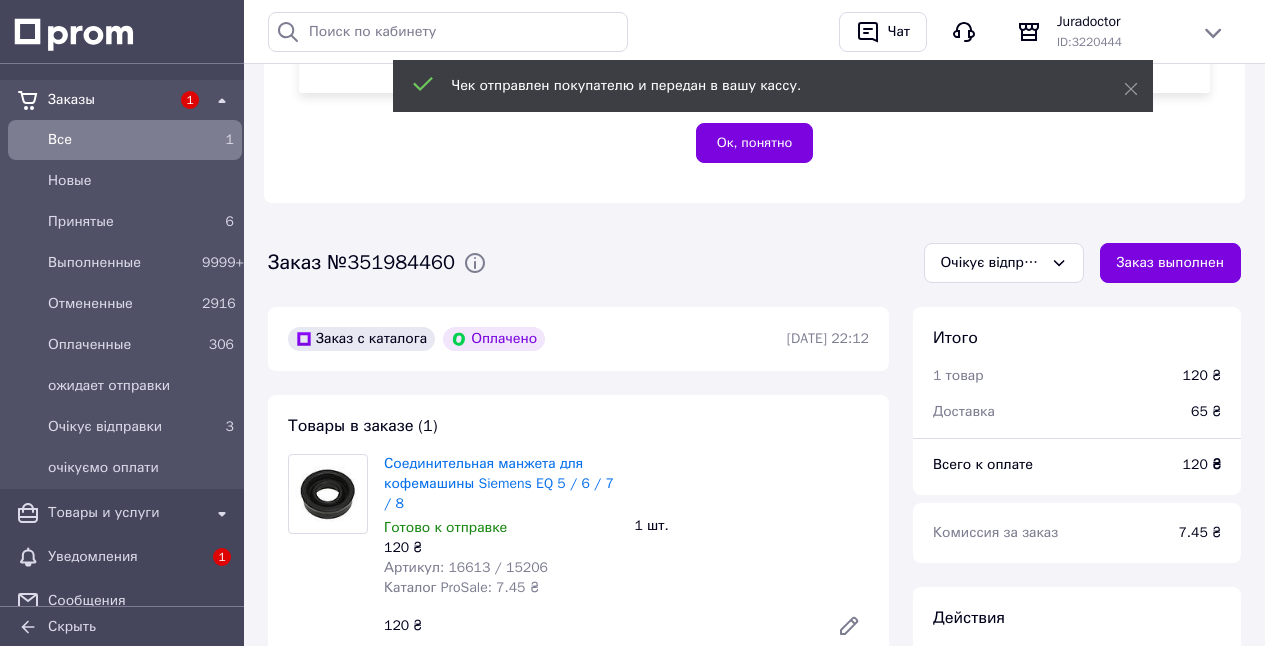 scroll, scrollTop: 452, scrollLeft: 0, axis: vertical 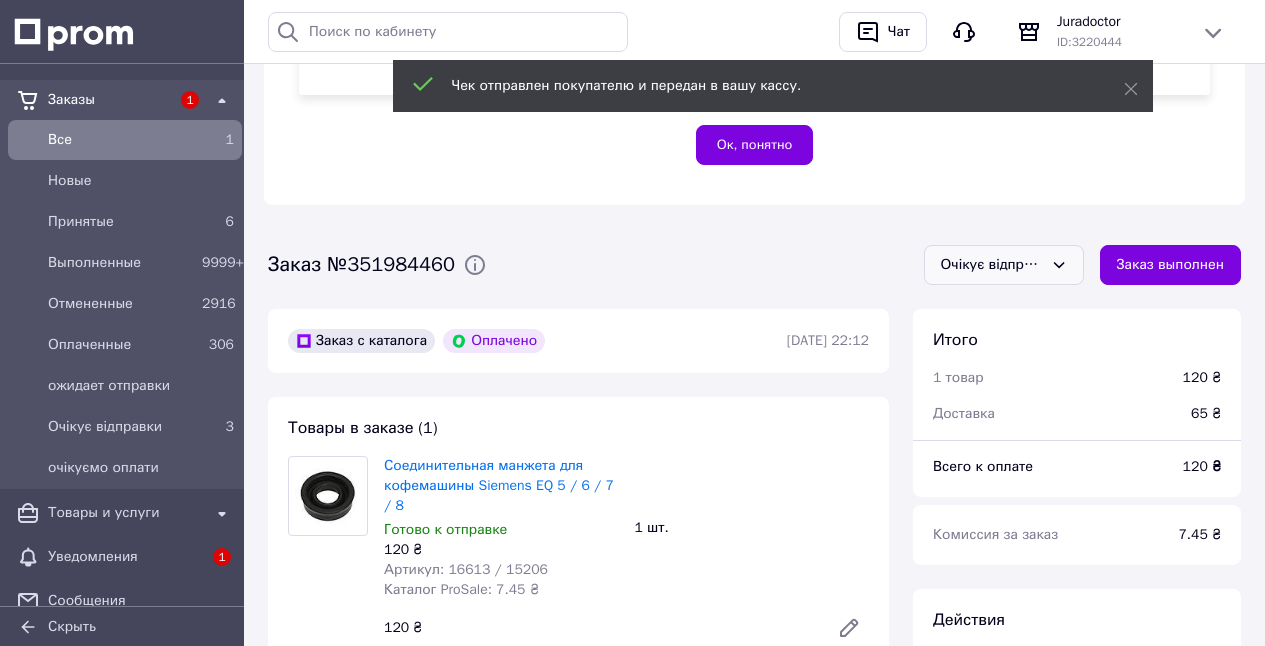 drag, startPoint x: 1036, startPoint y: 254, endPoint x: 1022, endPoint y: 276, distance: 26.076809 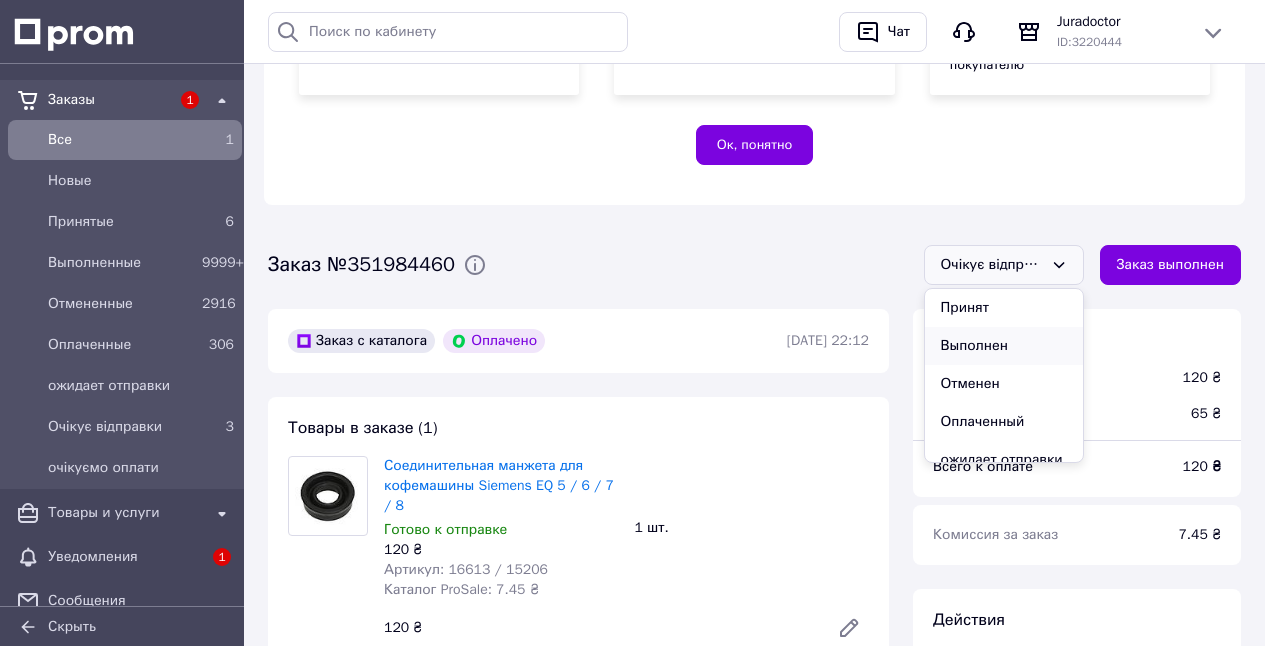 click on "Выполнен" at bounding box center [1004, 346] 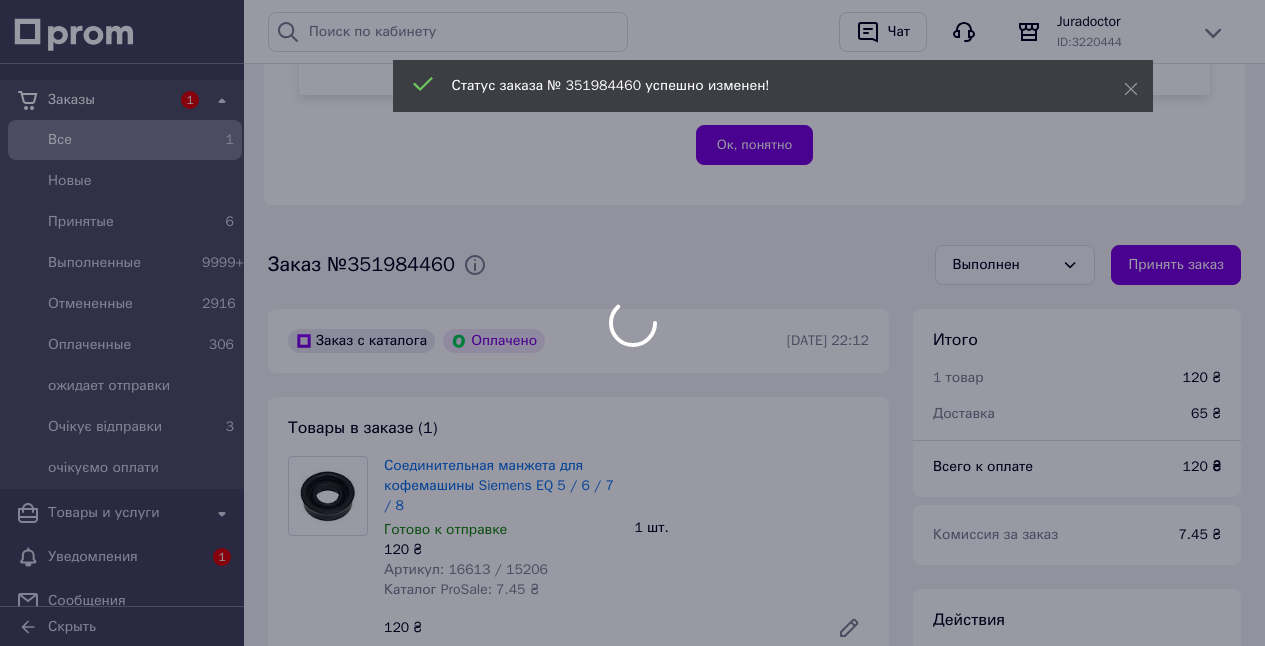scroll, scrollTop: 4, scrollLeft: 0, axis: vertical 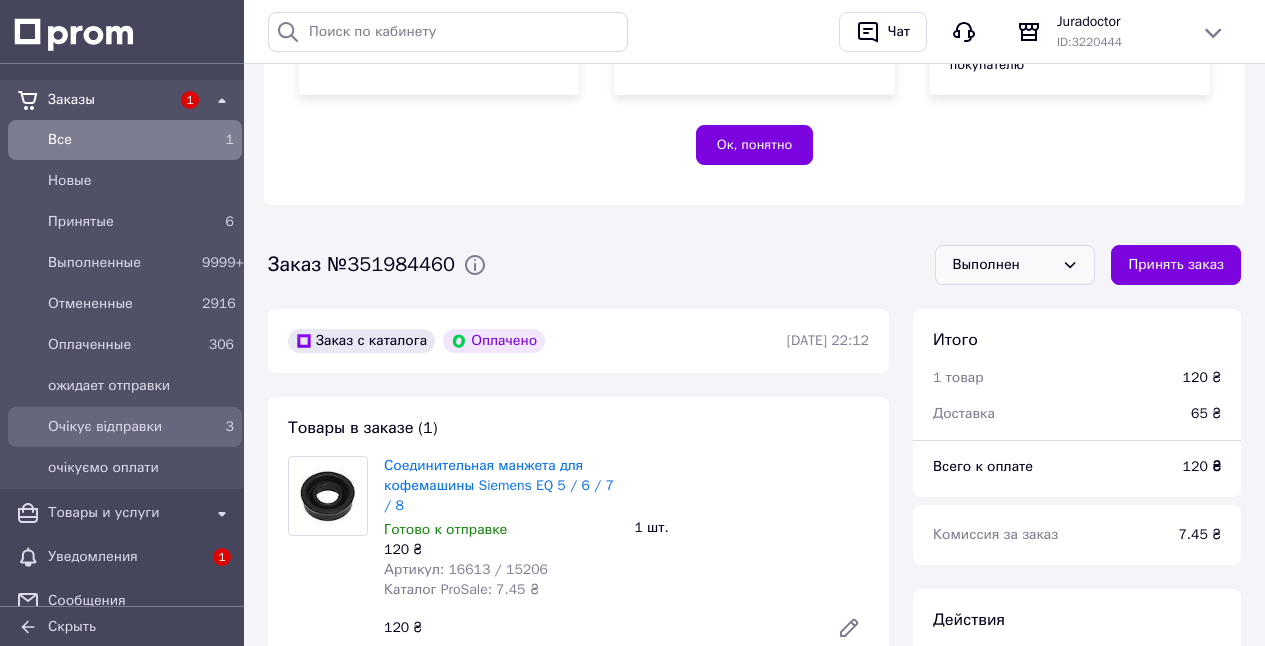 click on "Очікує відправки" at bounding box center [121, 427] 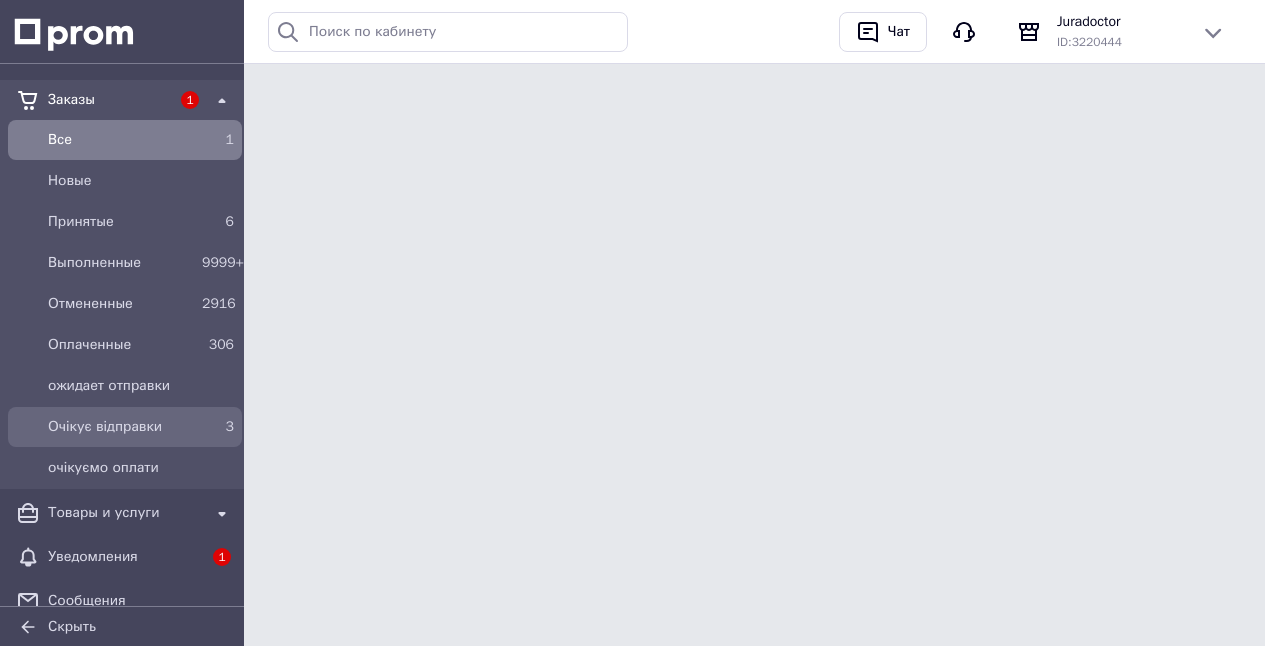 scroll, scrollTop: 0, scrollLeft: 0, axis: both 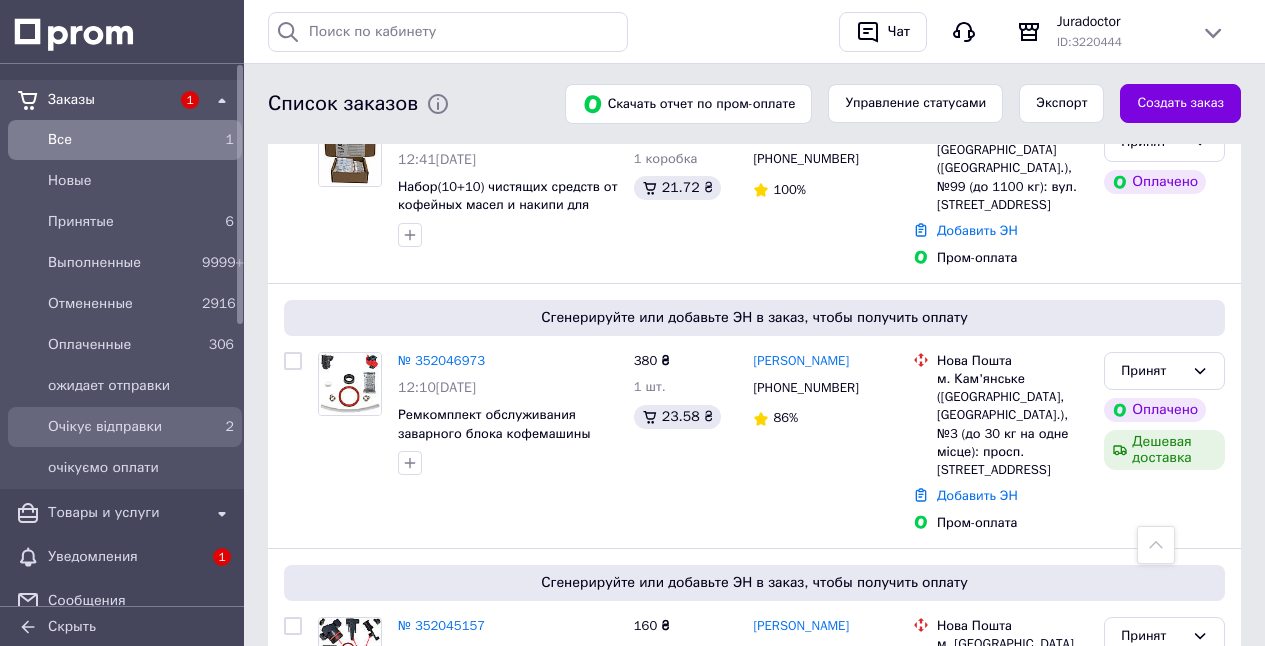 click on "2" at bounding box center [218, 427] 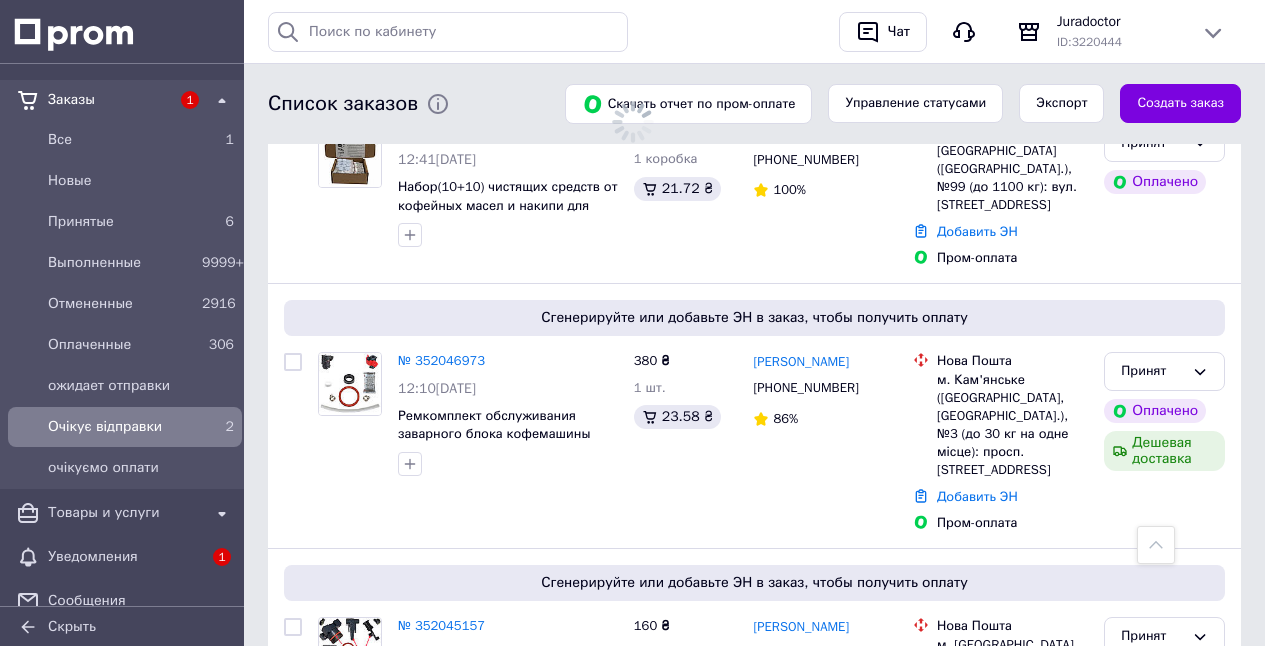 scroll, scrollTop: 0, scrollLeft: 0, axis: both 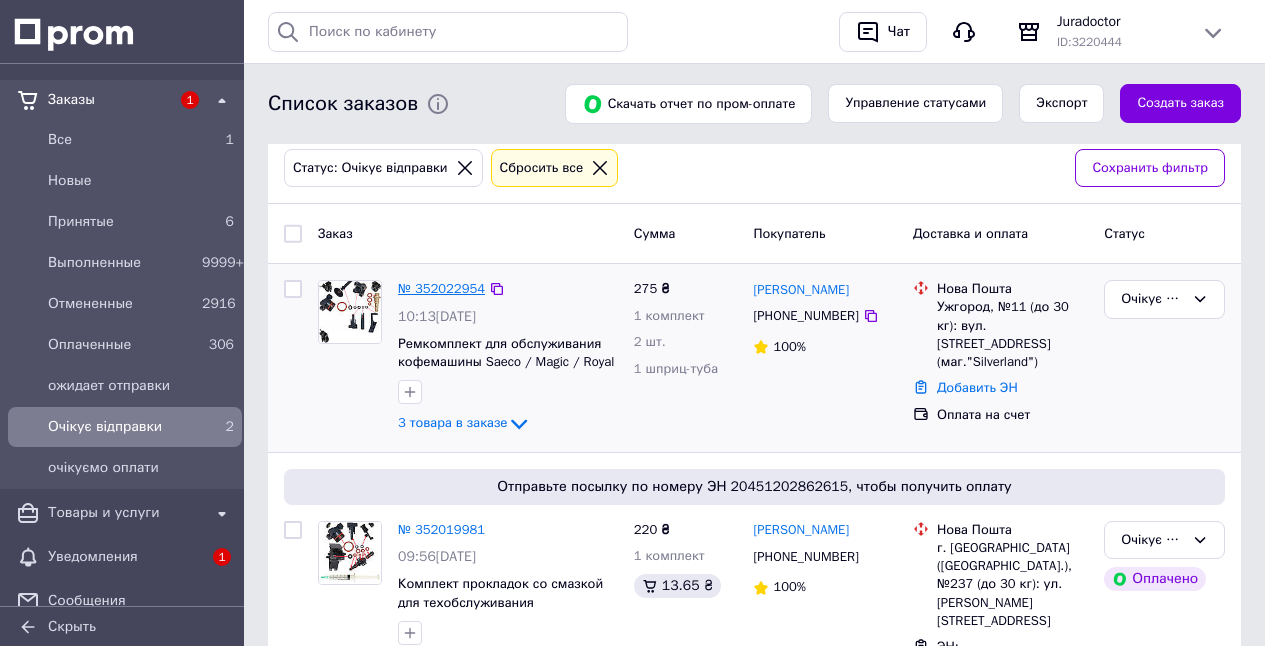 click on "№ 352022954" at bounding box center [441, 288] 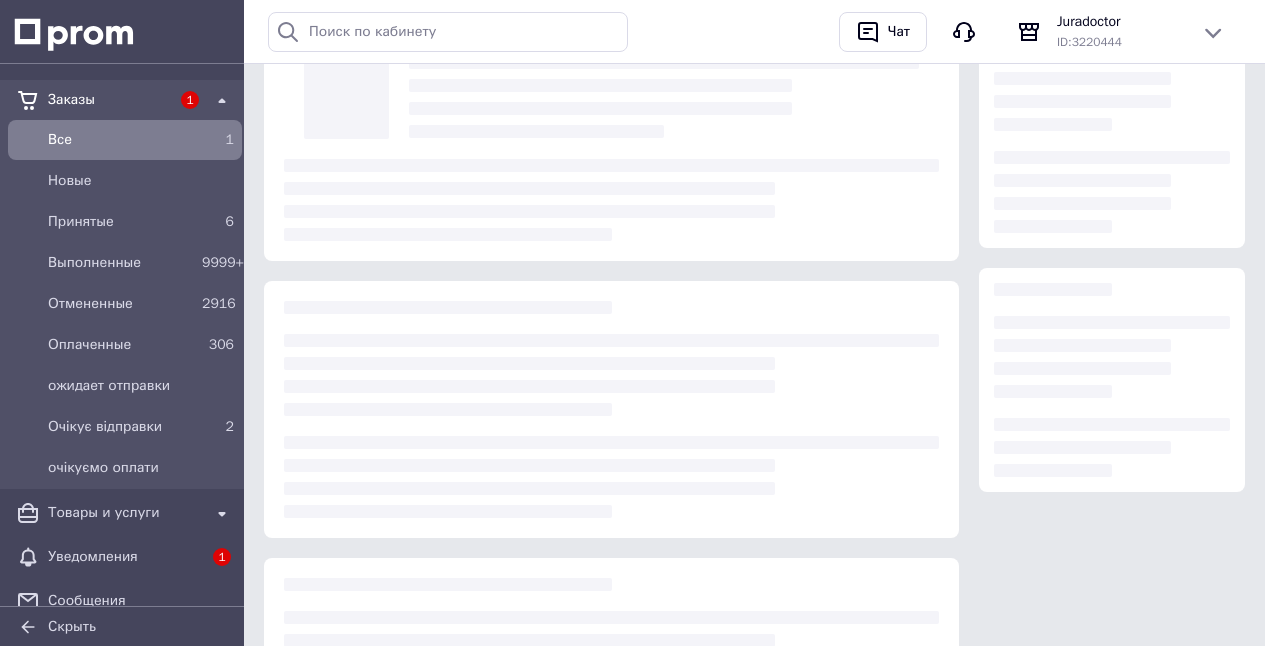 scroll, scrollTop: 0, scrollLeft: 0, axis: both 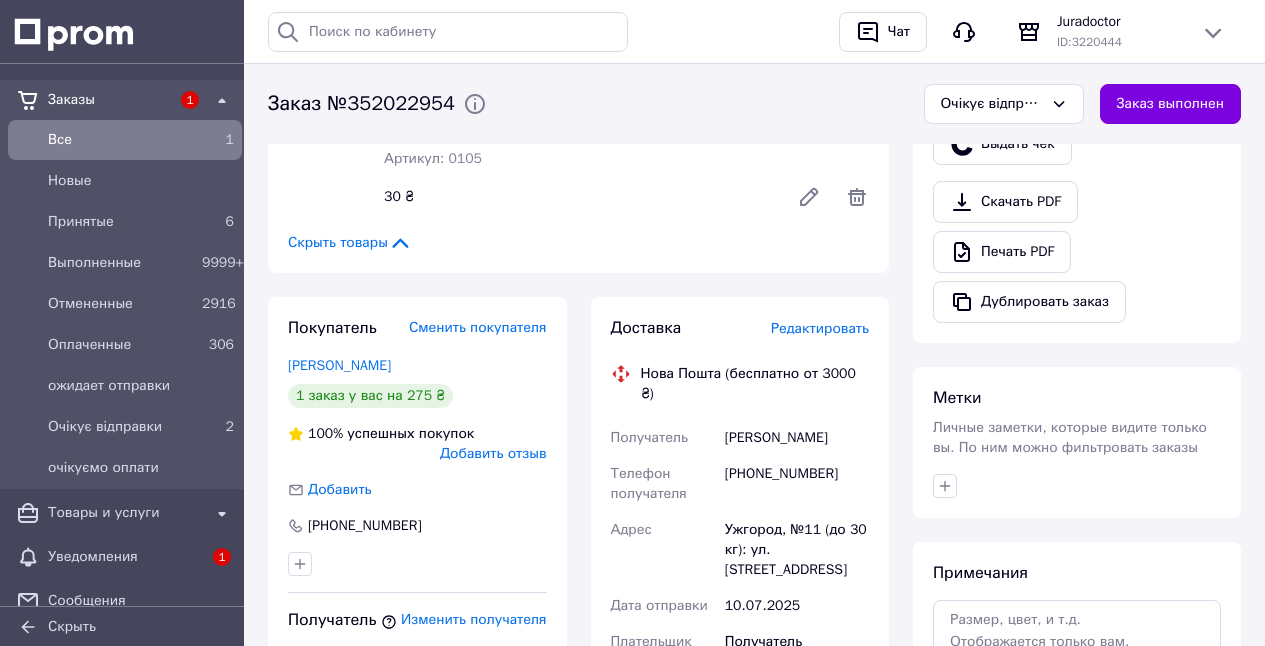 click on "Редактировать" at bounding box center [820, 328] 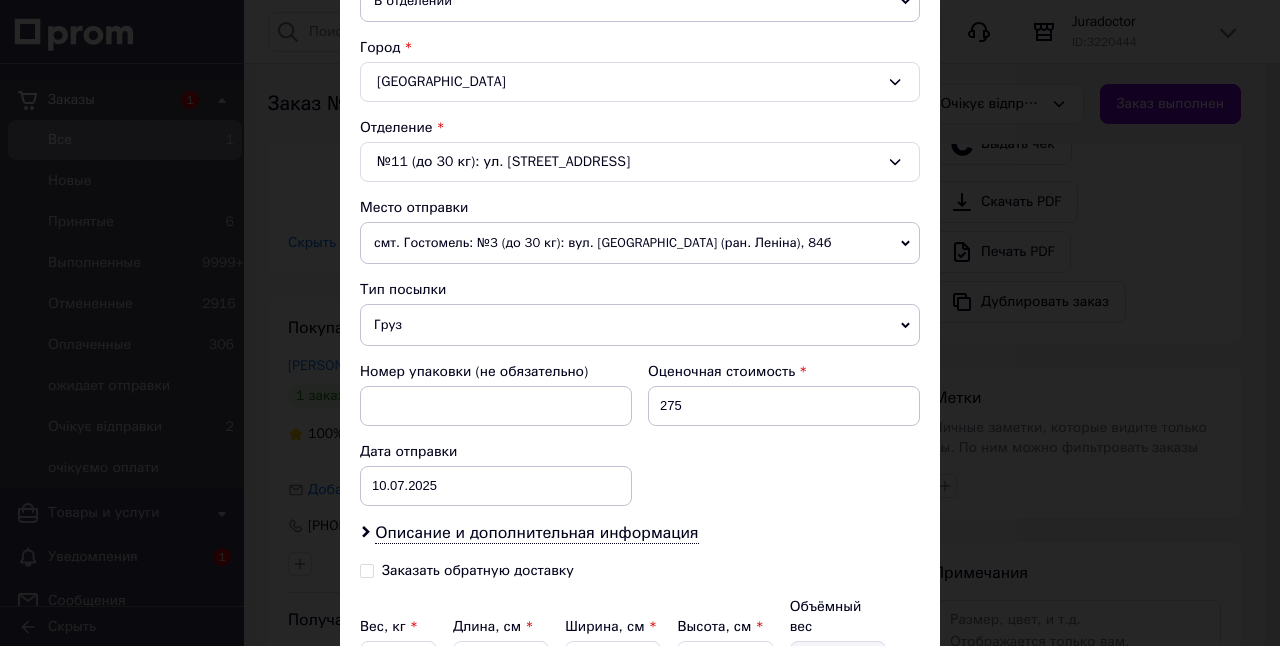 scroll, scrollTop: 608, scrollLeft: 0, axis: vertical 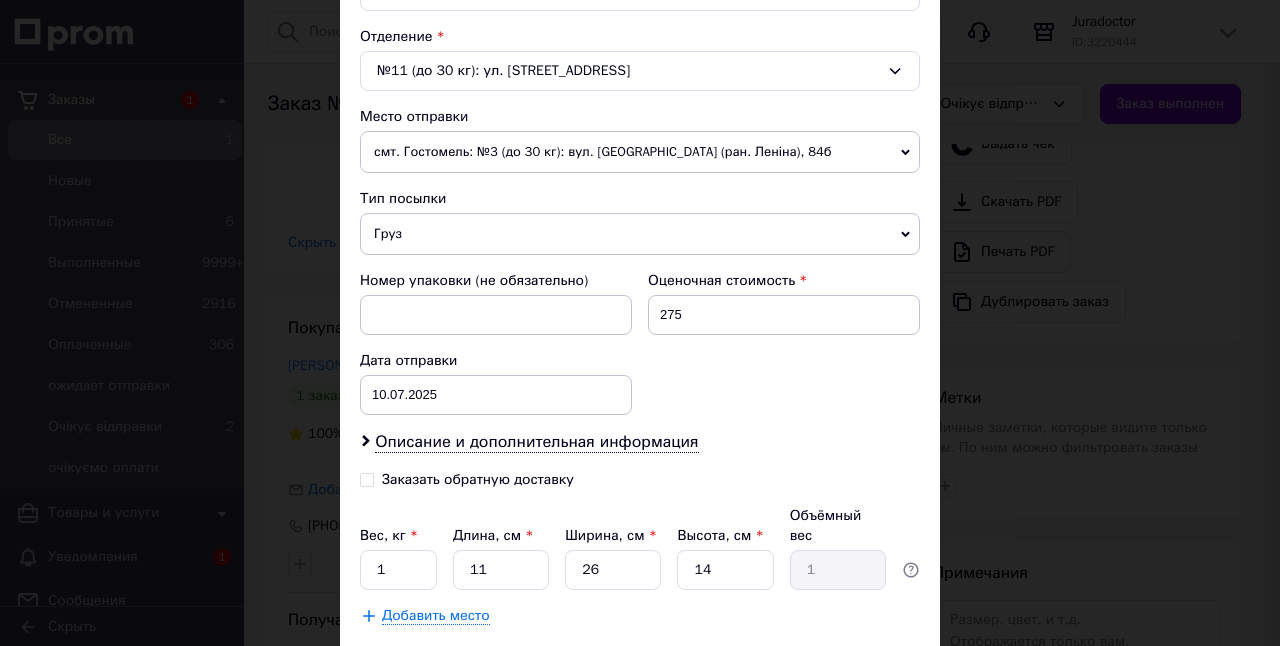 drag, startPoint x: 398, startPoint y: 245, endPoint x: 383, endPoint y: 272, distance: 30.88689 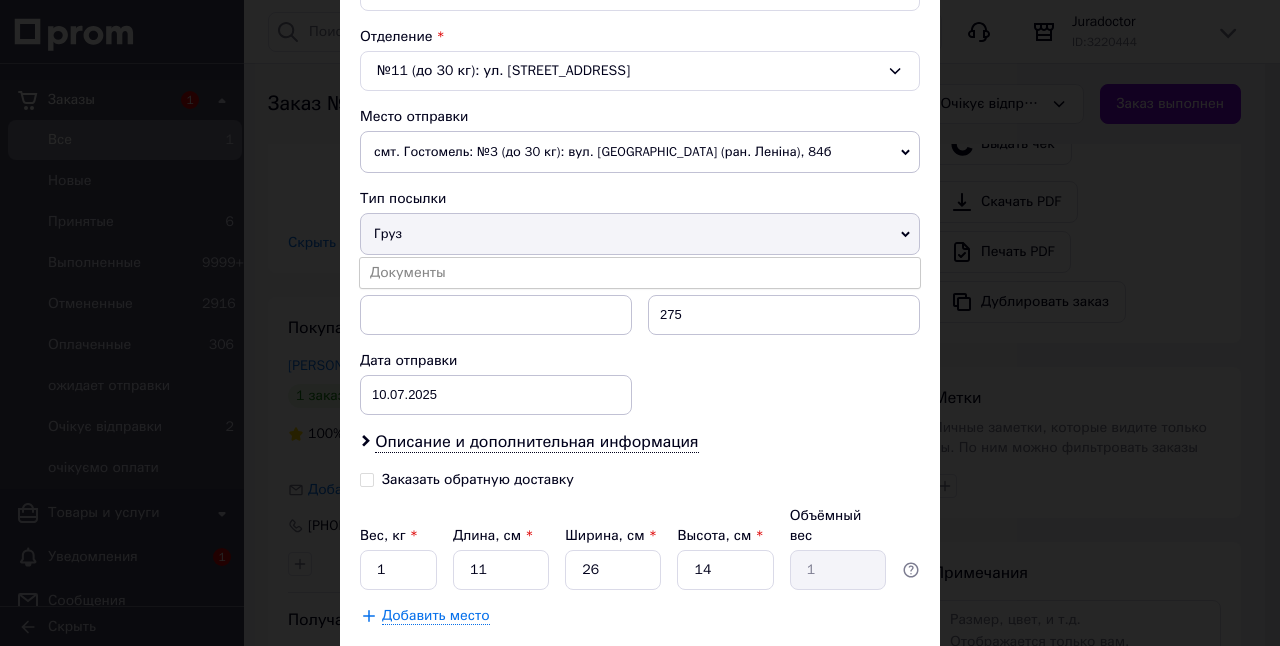 drag, startPoint x: 402, startPoint y: 274, endPoint x: 492, endPoint y: 290, distance: 91.411156 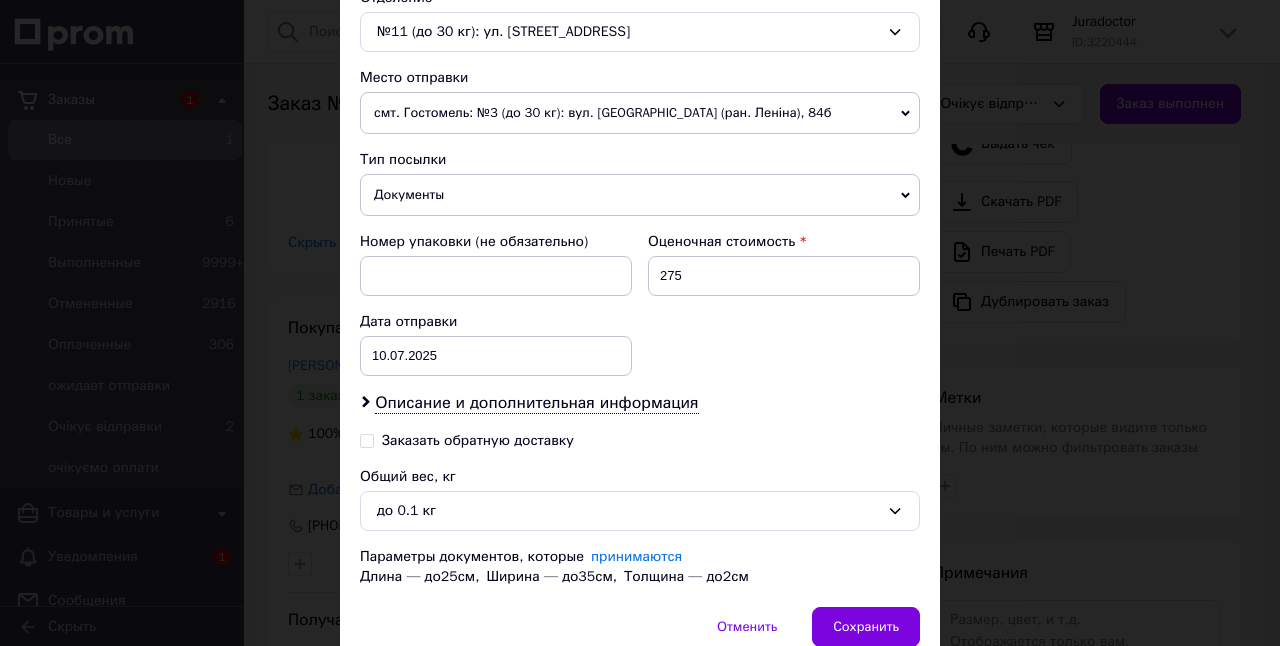 scroll, scrollTop: 738, scrollLeft: 0, axis: vertical 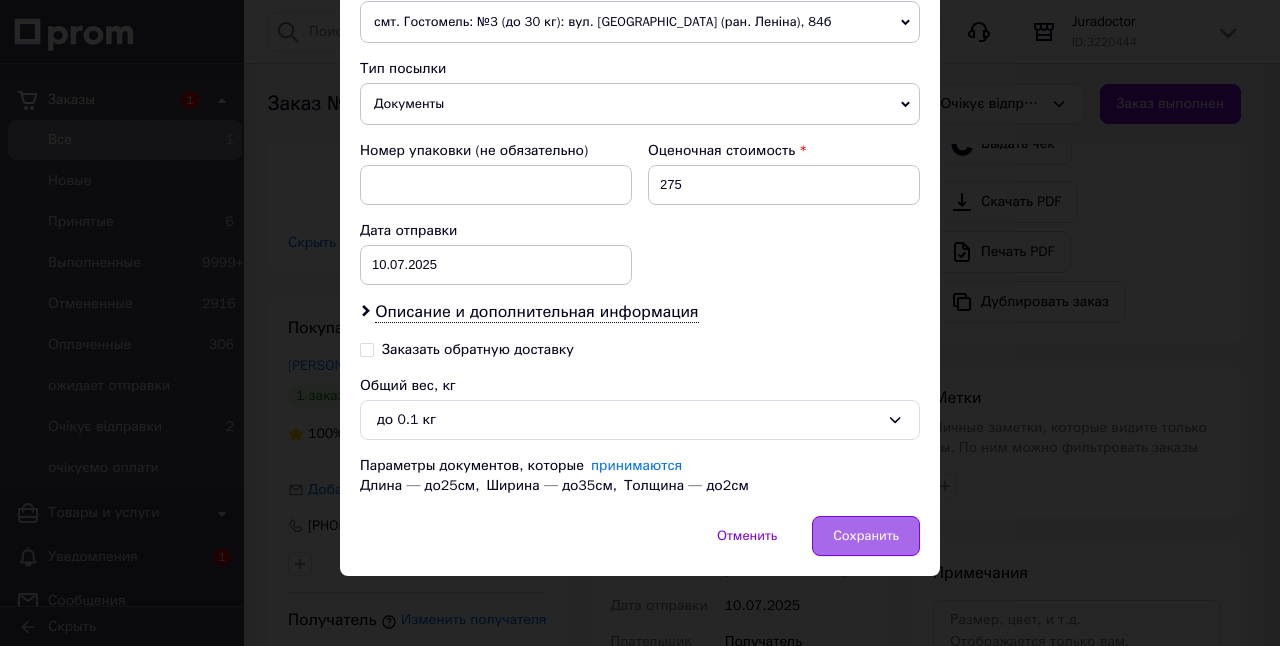 click on "Сохранить" at bounding box center (866, 536) 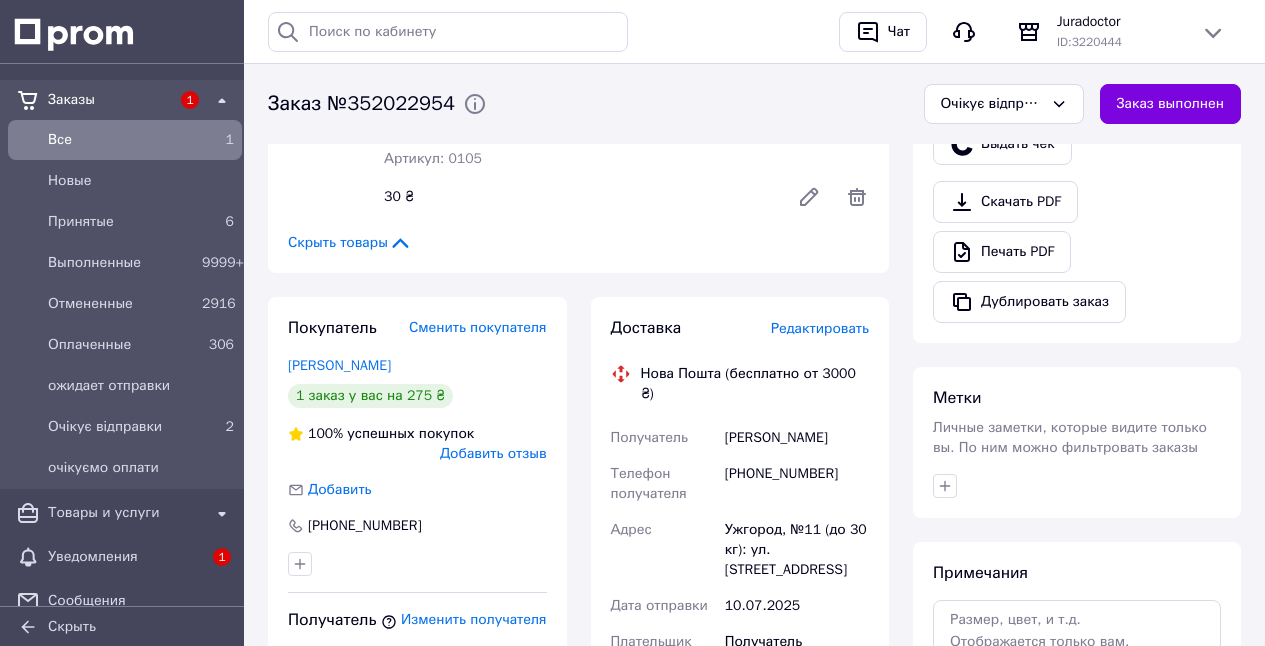 click on "Редактировать" at bounding box center [820, 328] 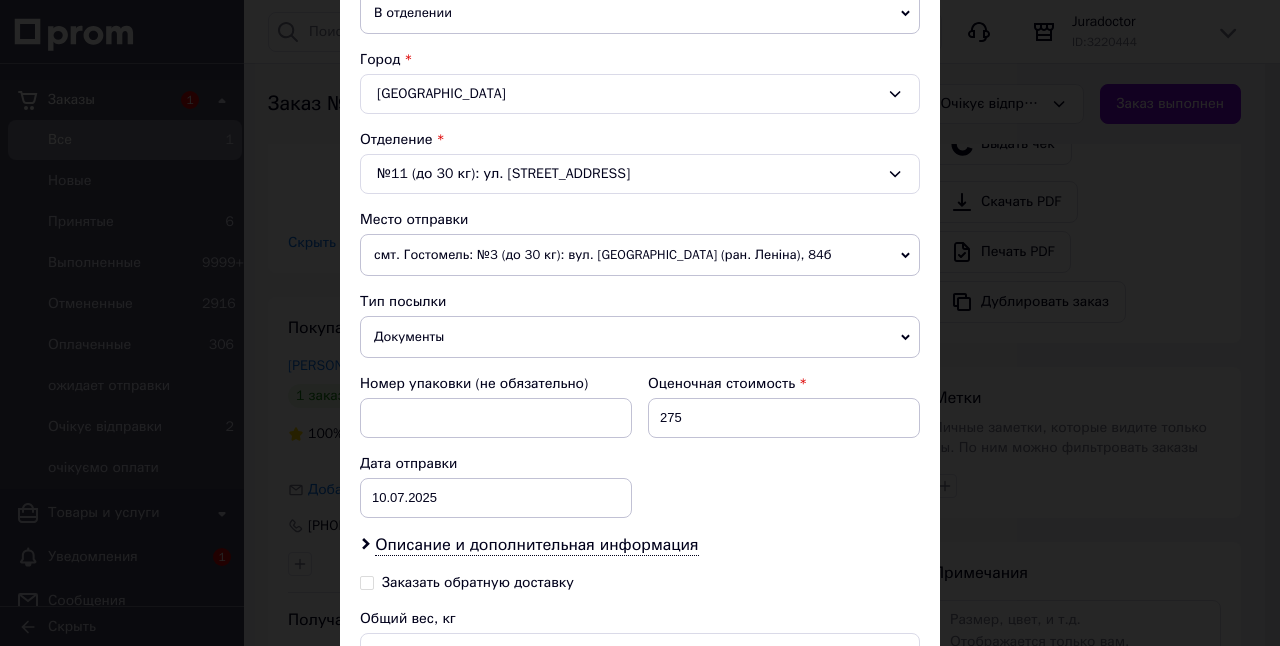 scroll, scrollTop: 506, scrollLeft: 0, axis: vertical 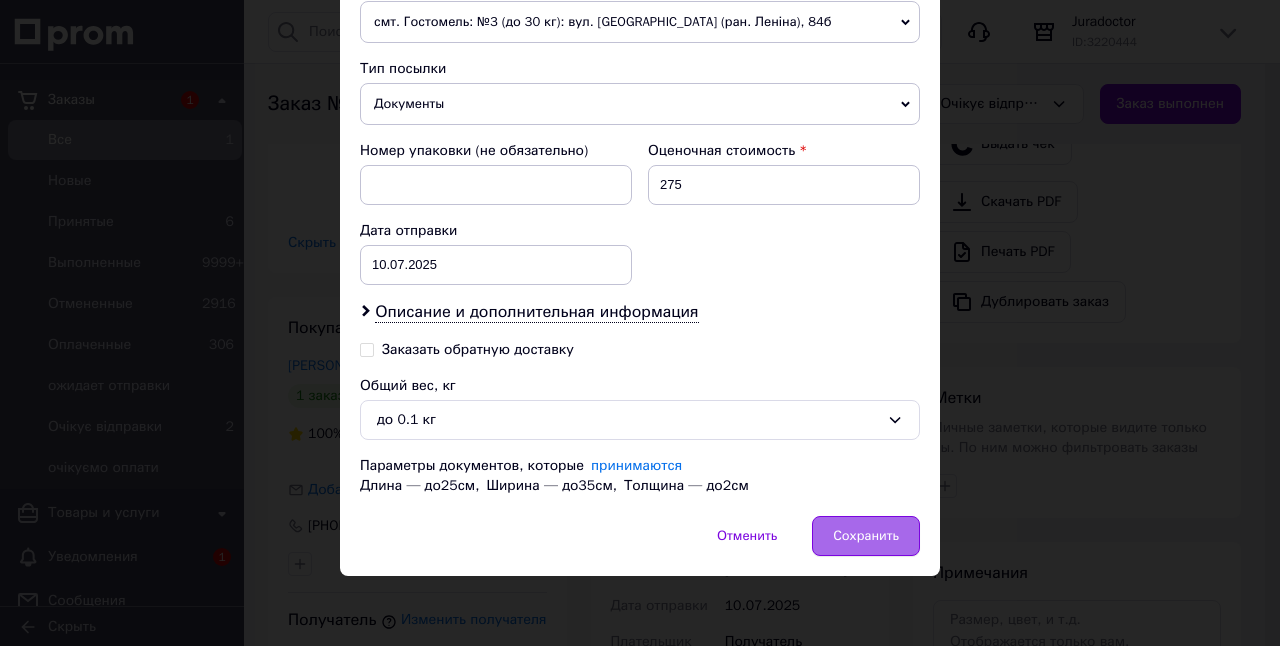 click on "Сохранить" at bounding box center [866, 536] 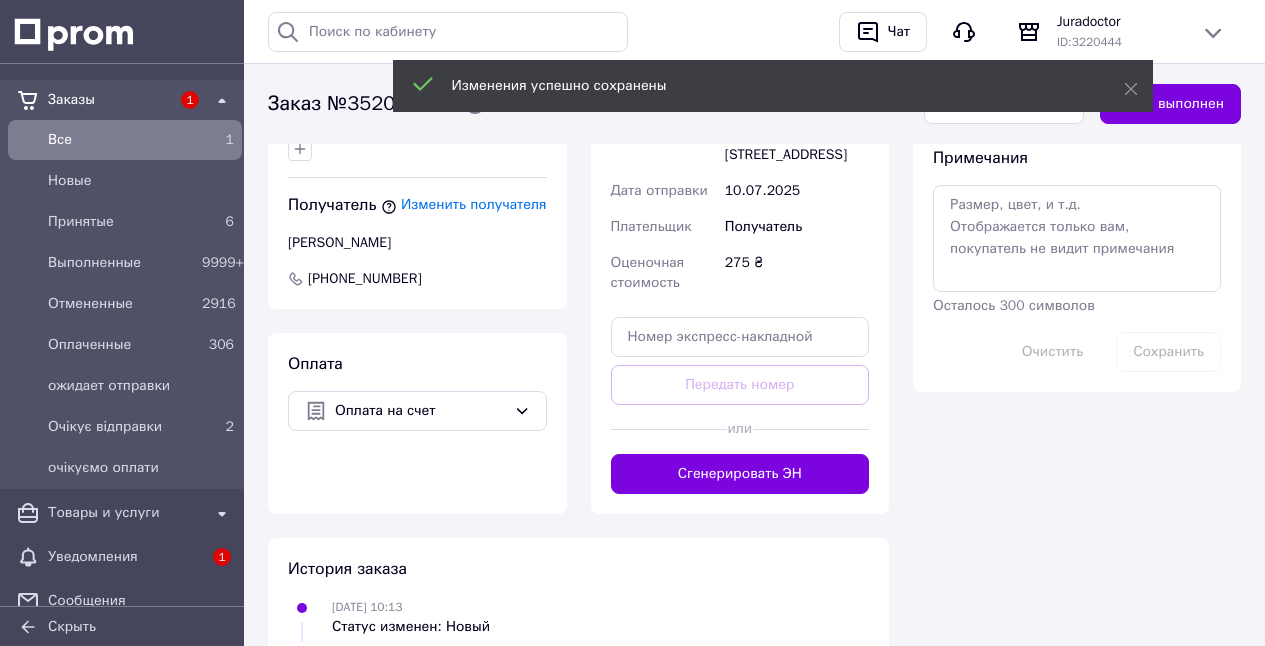 scroll, scrollTop: 1043, scrollLeft: 0, axis: vertical 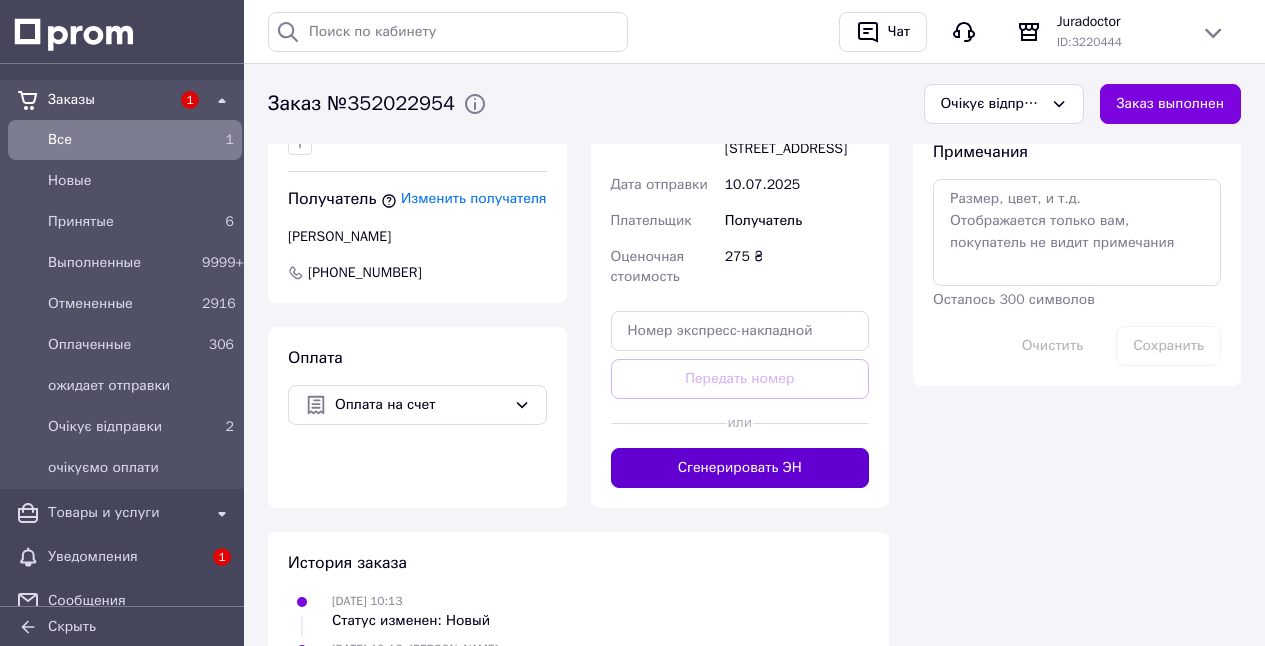 click on "Сгенерировать ЭН" at bounding box center [740, 468] 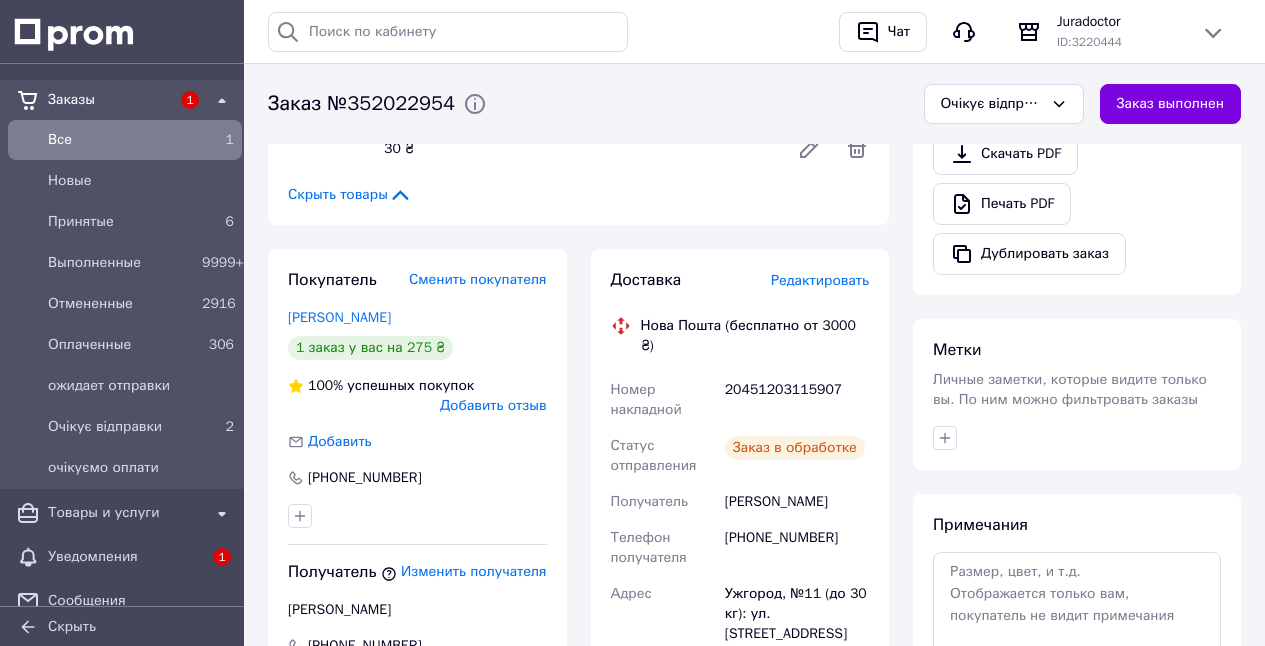 scroll, scrollTop: 666, scrollLeft: 0, axis: vertical 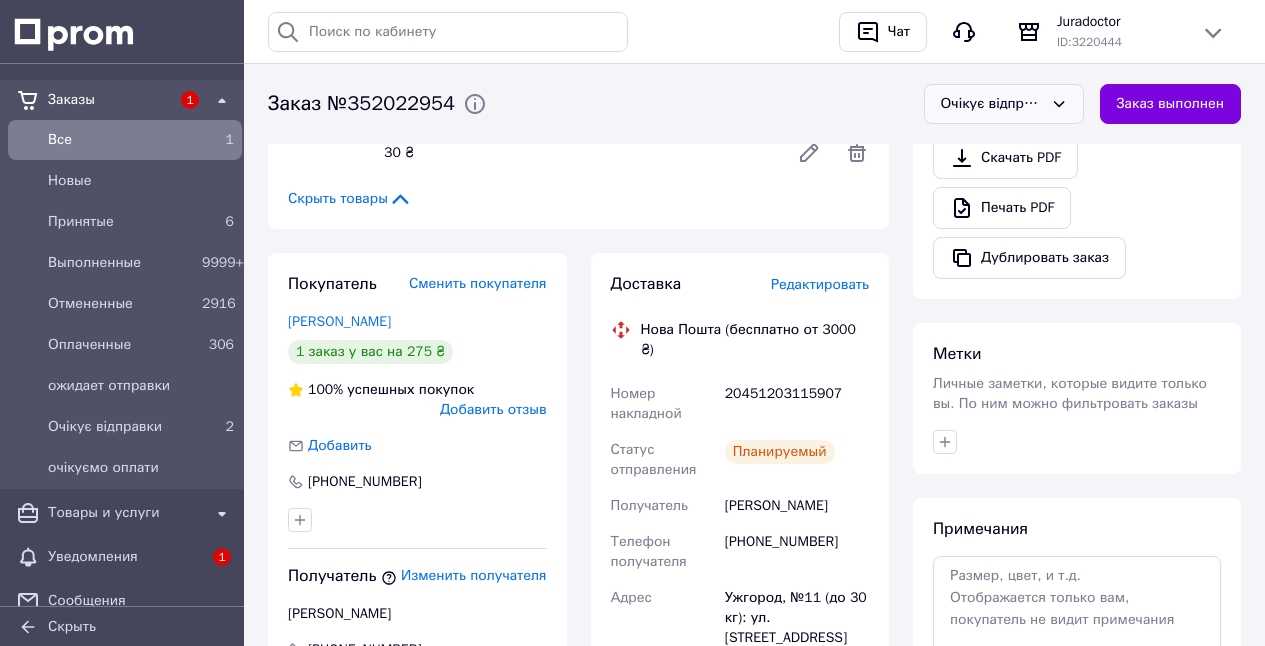 drag, startPoint x: 978, startPoint y: 109, endPoint x: 976, endPoint y: 120, distance: 11.18034 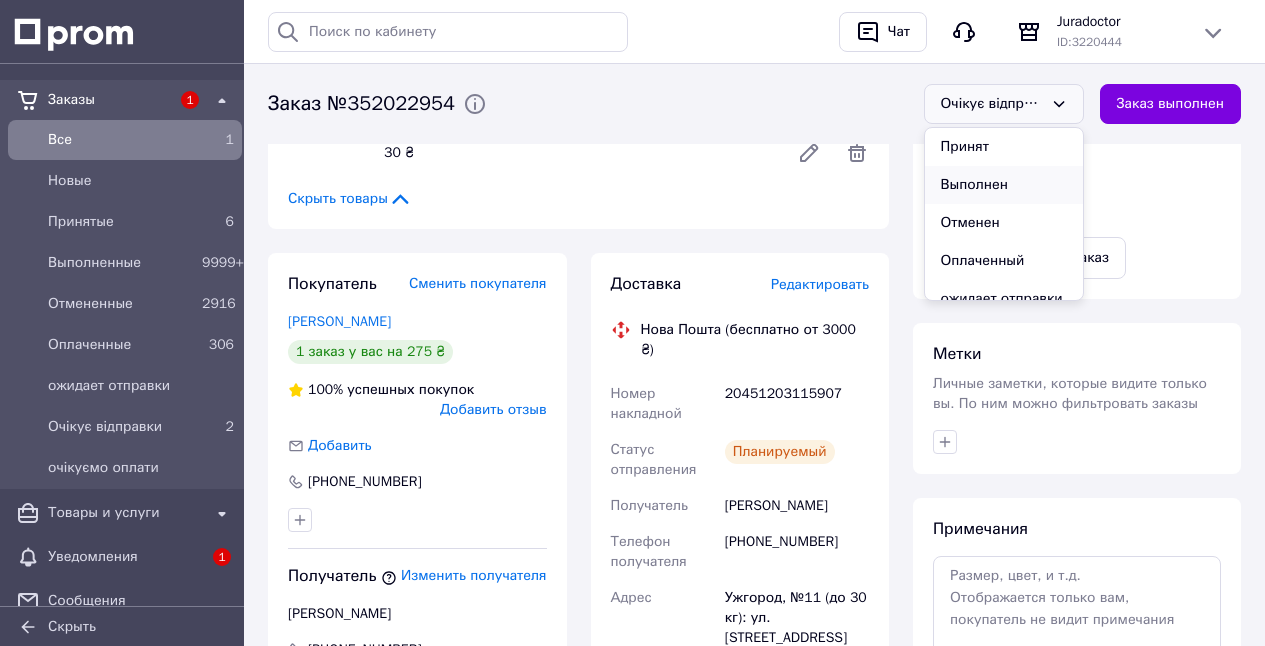 click on "Выполнен" at bounding box center (1004, 185) 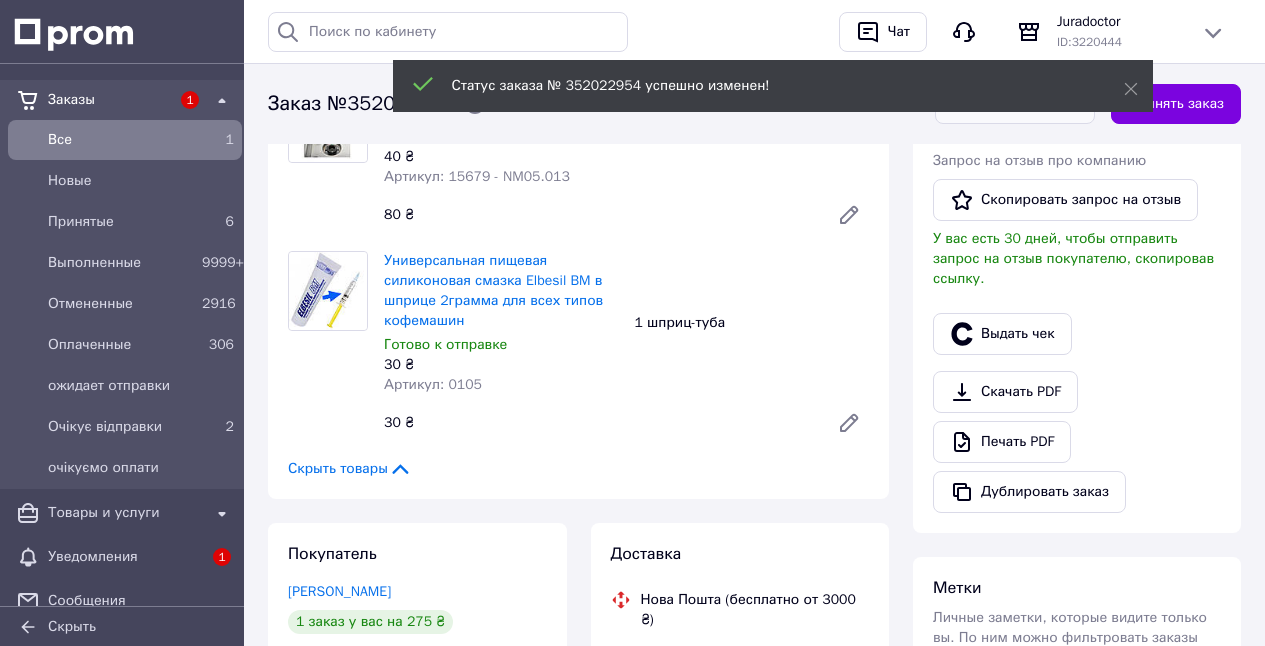 scroll, scrollTop: 343, scrollLeft: 0, axis: vertical 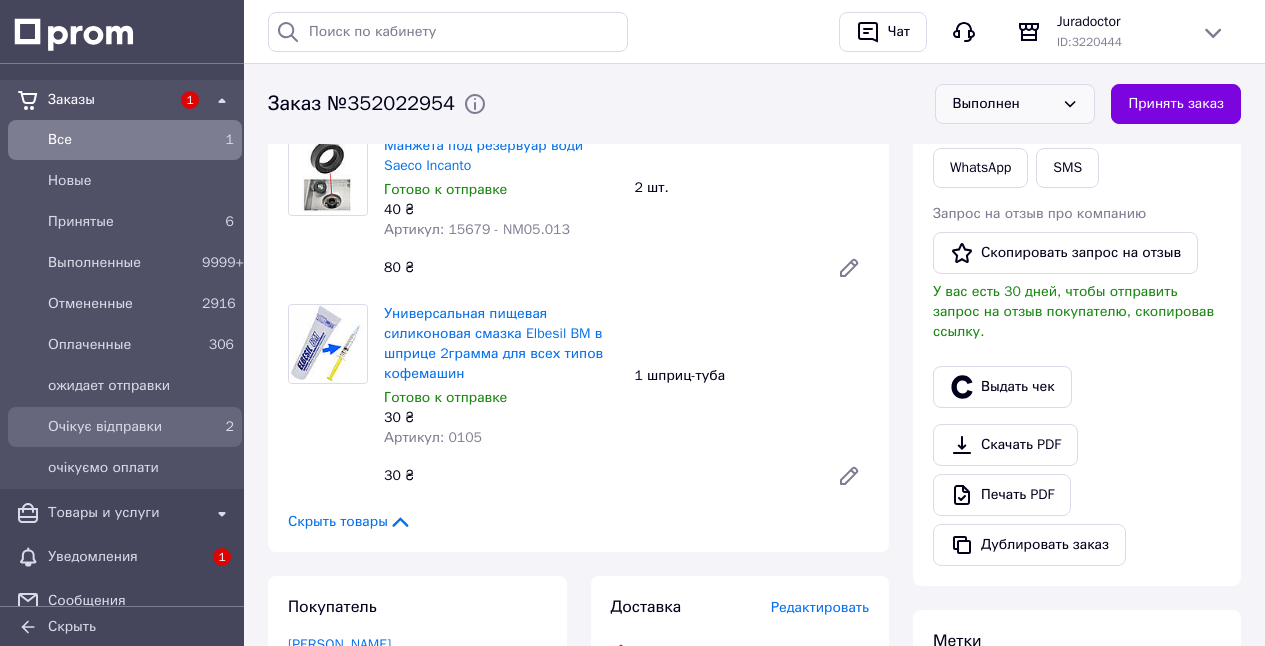 click on "Очікує відправки" at bounding box center (121, 427) 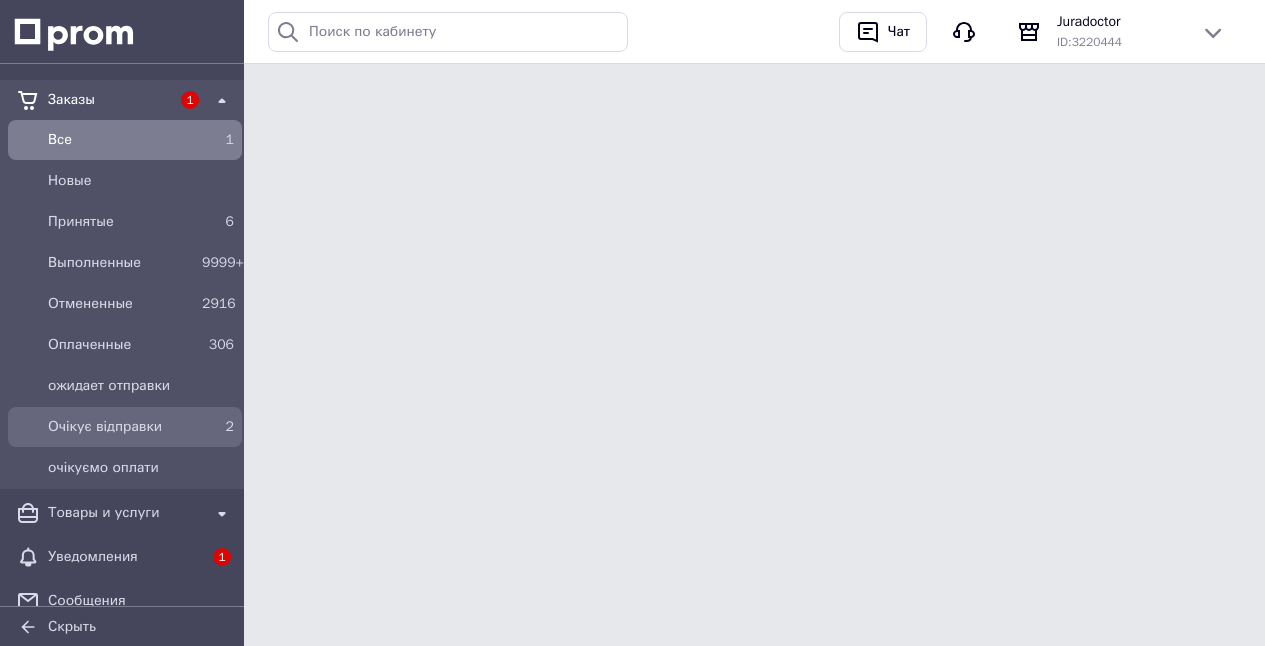 scroll, scrollTop: 0, scrollLeft: 0, axis: both 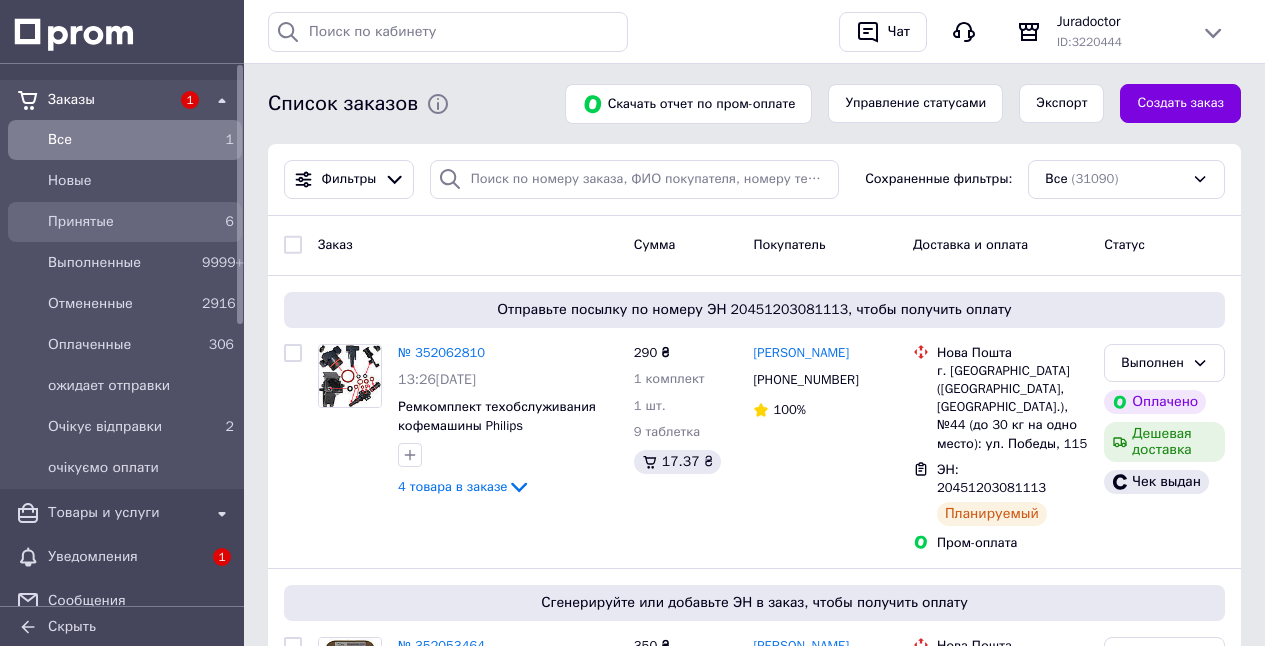 click on "Принятые" at bounding box center [121, 222] 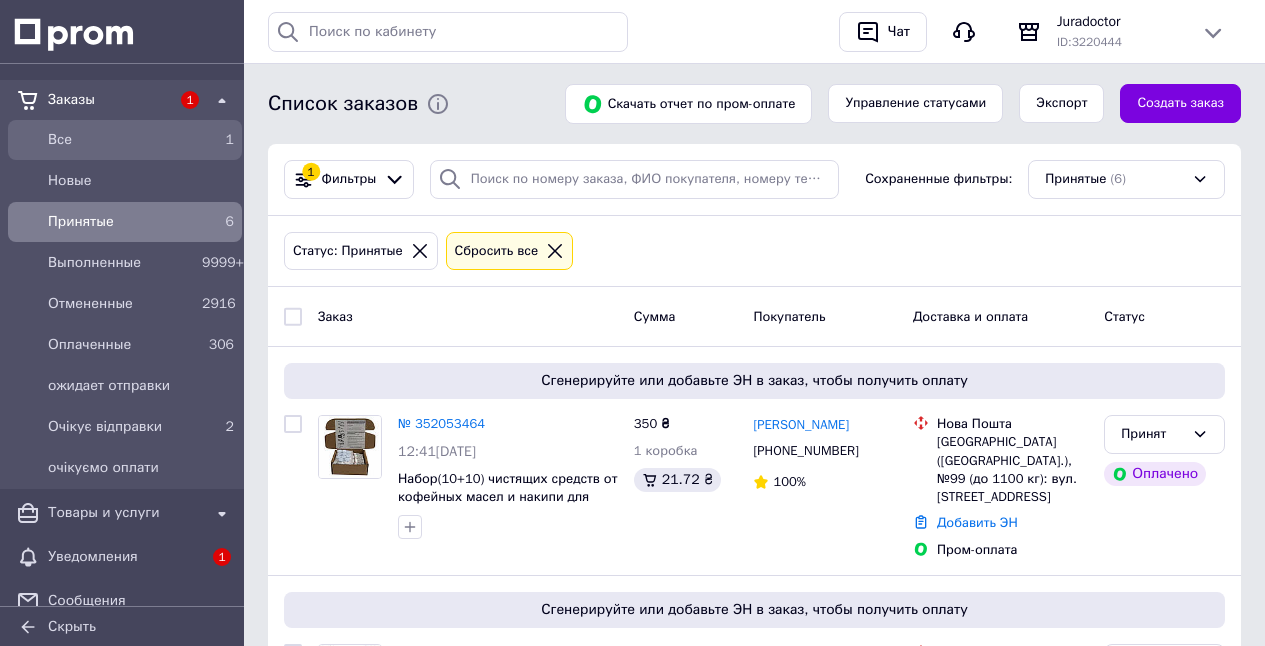 click on "Все" at bounding box center [121, 140] 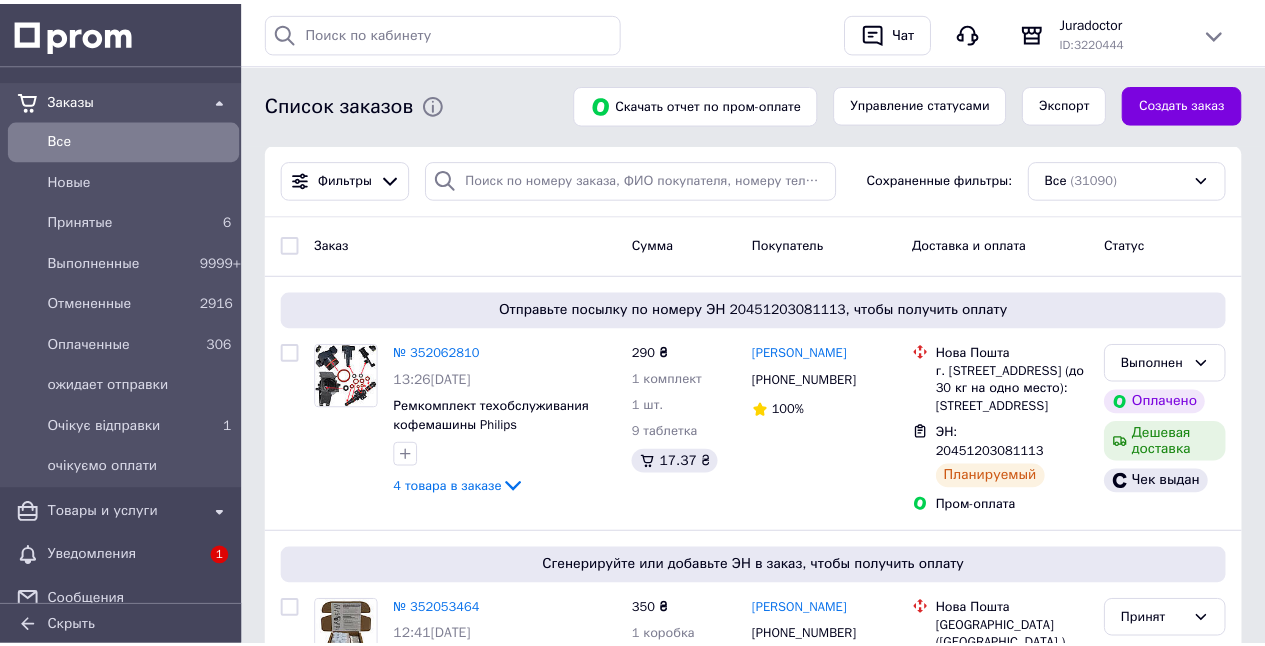 scroll, scrollTop: 0, scrollLeft: 0, axis: both 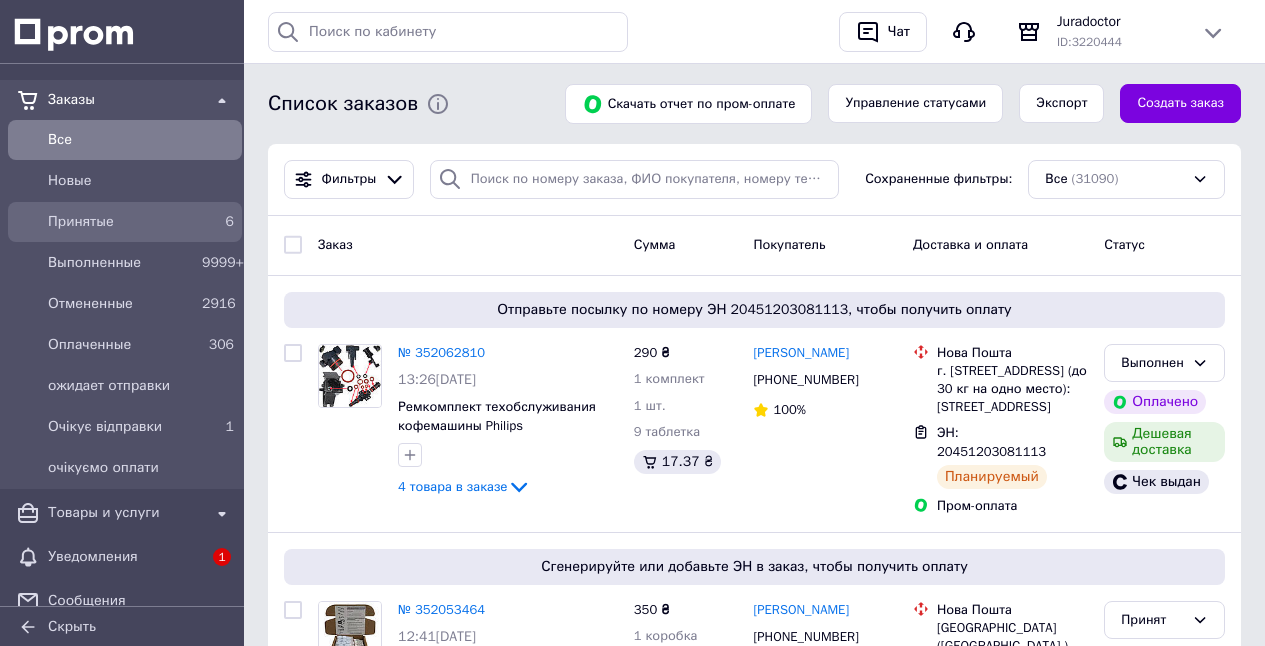 click on "Принятые" at bounding box center (121, 222) 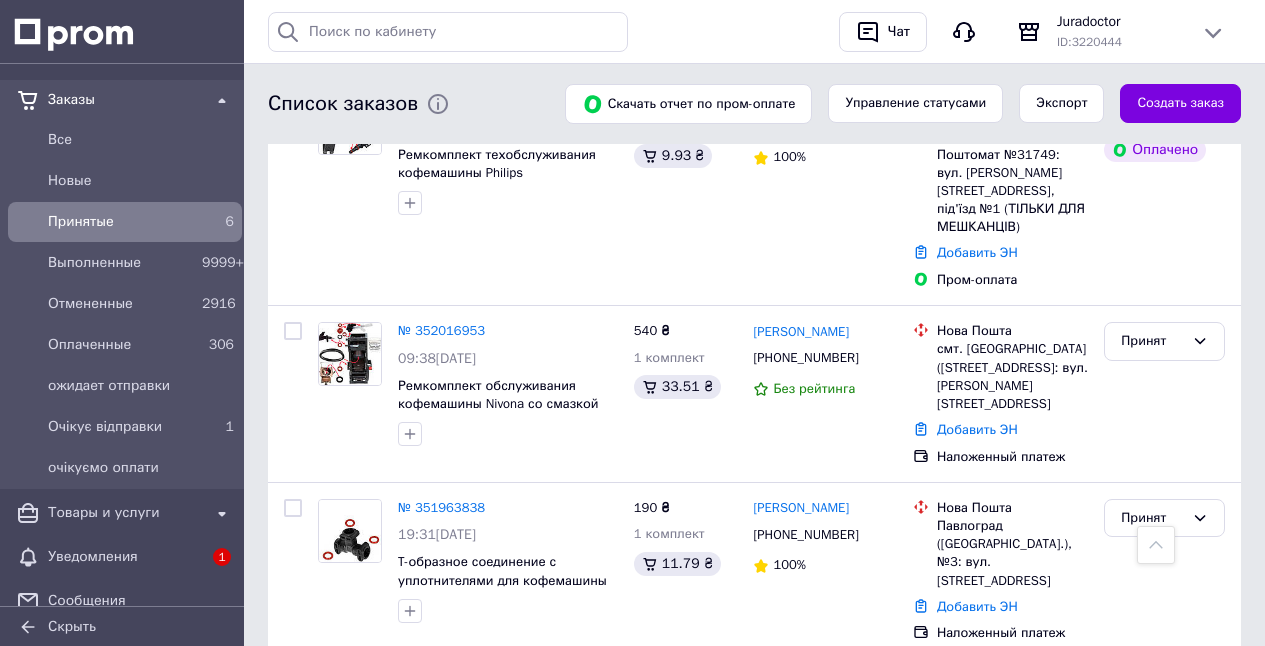 scroll, scrollTop: 820, scrollLeft: 0, axis: vertical 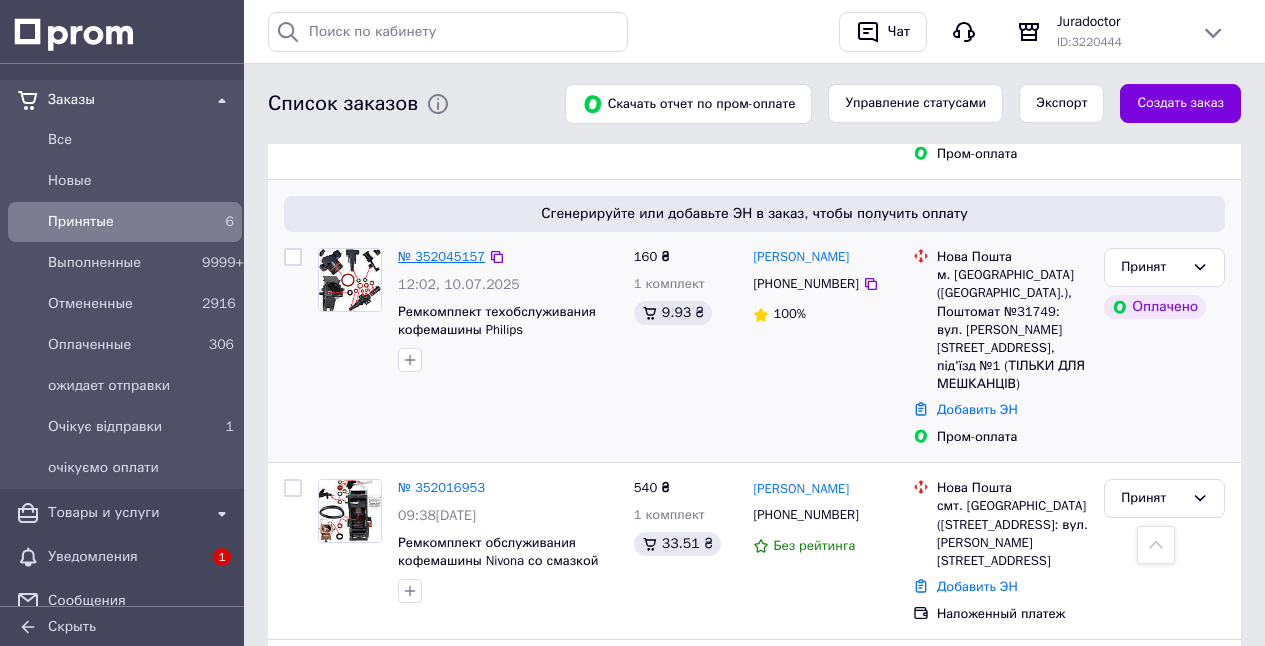 click on "№ 352045157" at bounding box center [441, 256] 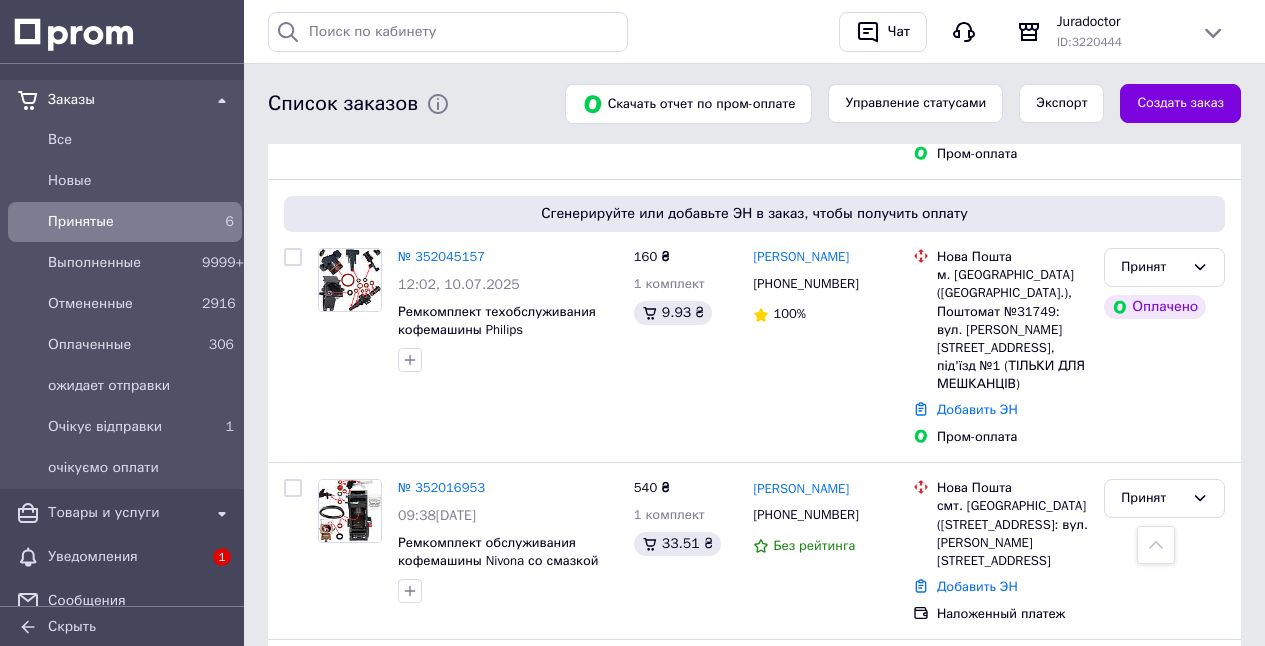 scroll, scrollTop: 0, scrollLeft: 0, axis: both 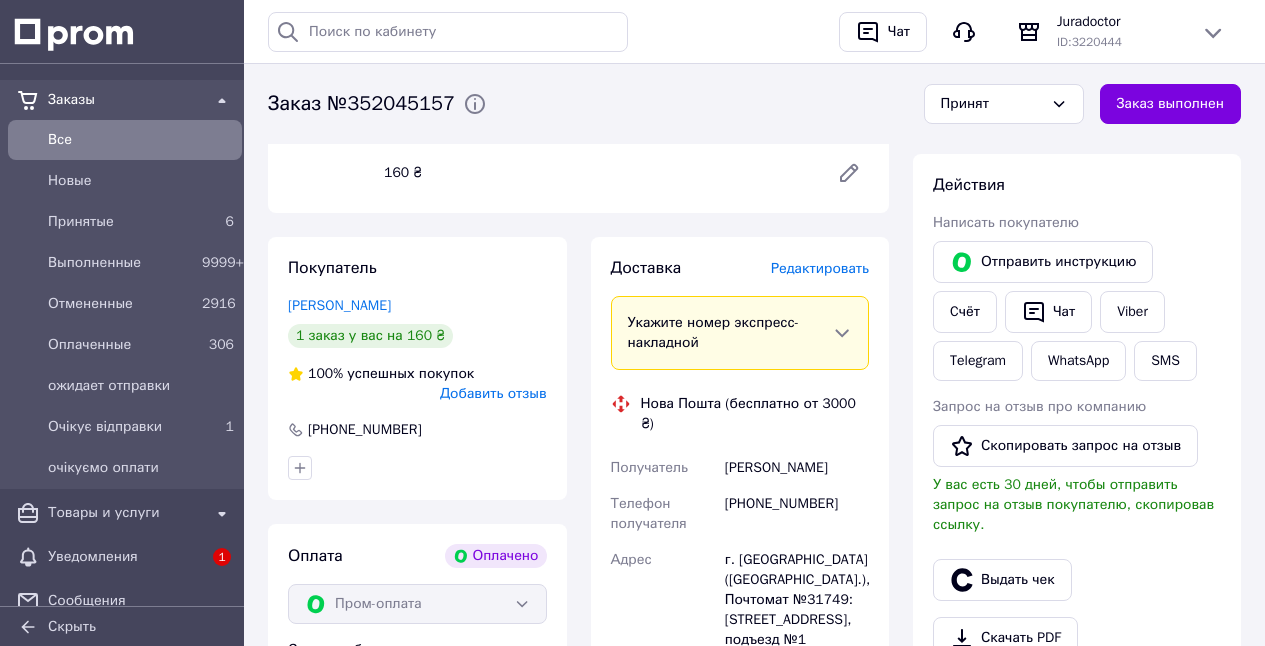 click on "Редактировать" at bounding box center [820, 268] 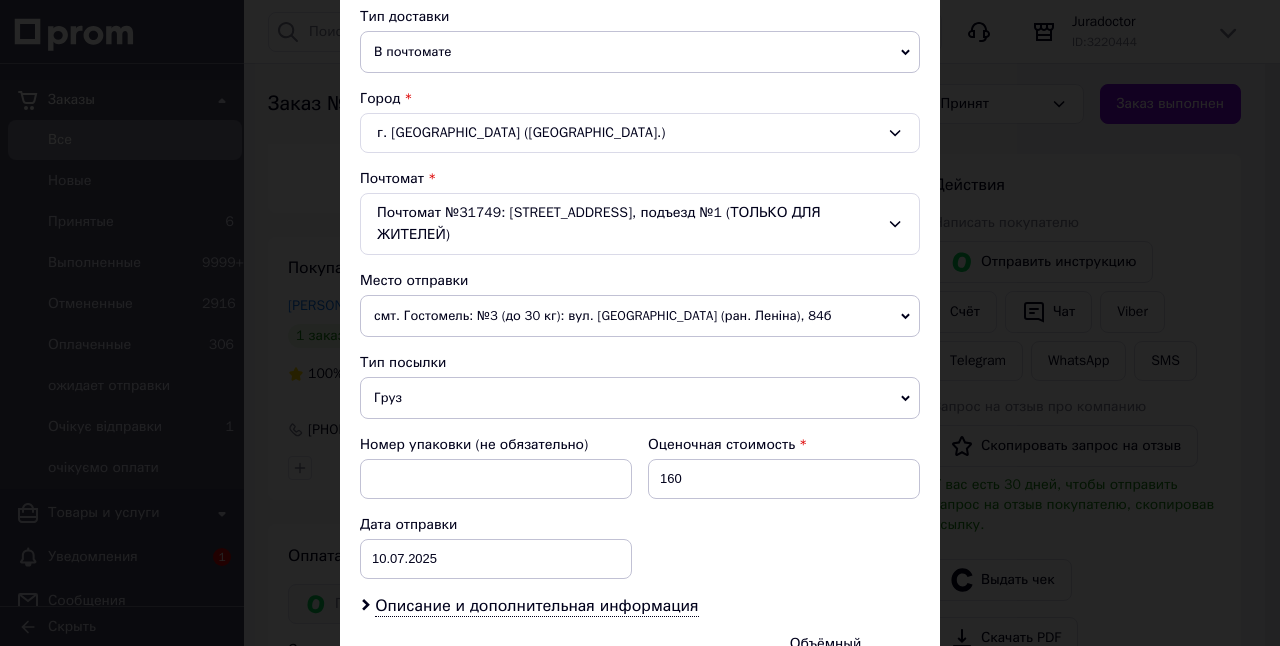 scroll, scrollTop: 472, scrollLeft: 0, axis: vertical 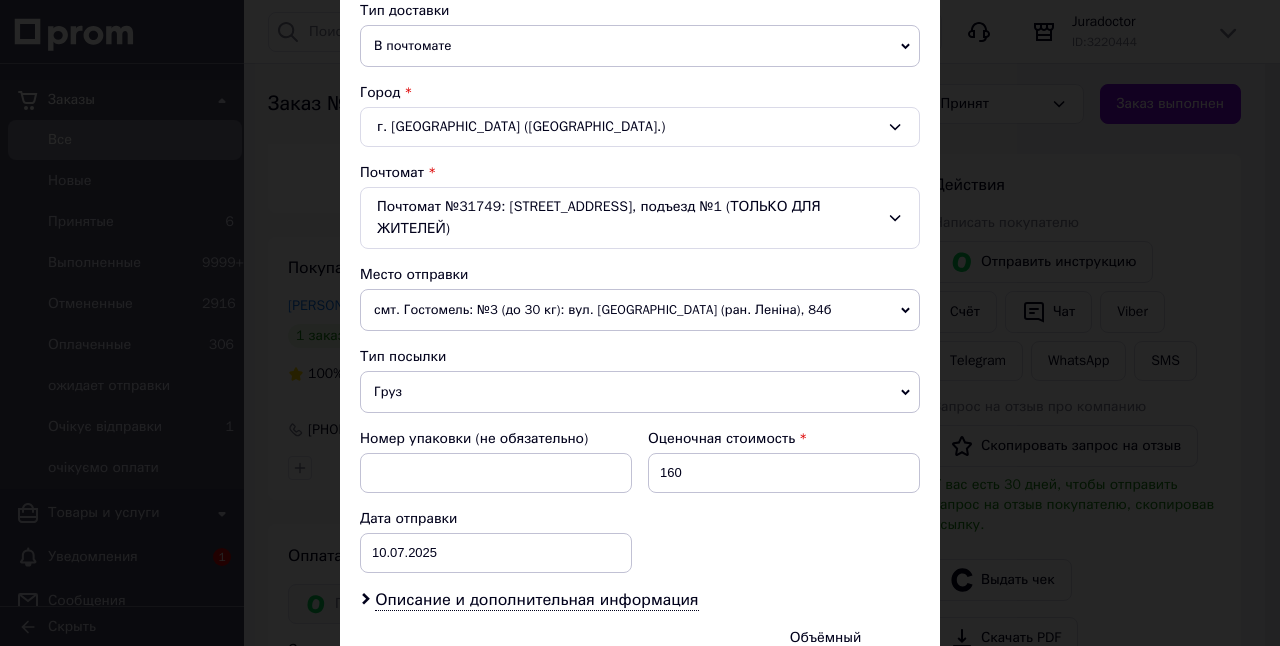 click on "Груз" at bounding box center (640, 392) 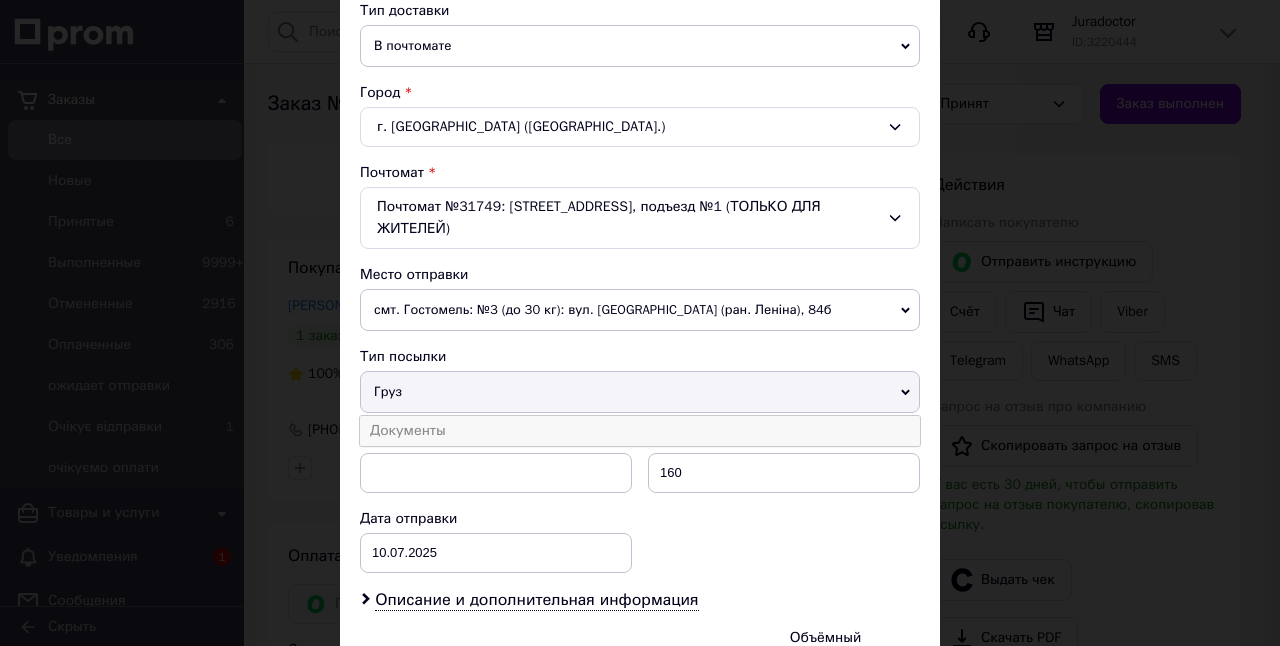 click on "Документы" at bounding box center (640, 431) 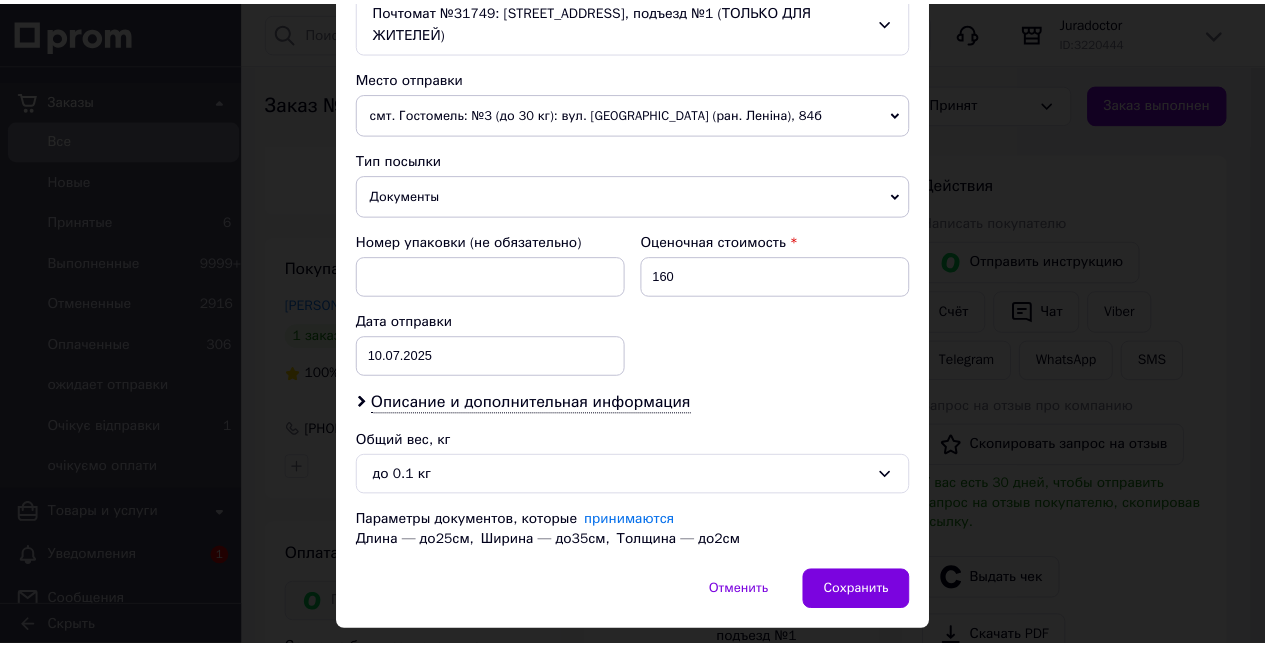 scroll, scrollTop: 724, scrollLeft: 0, axis: vertical 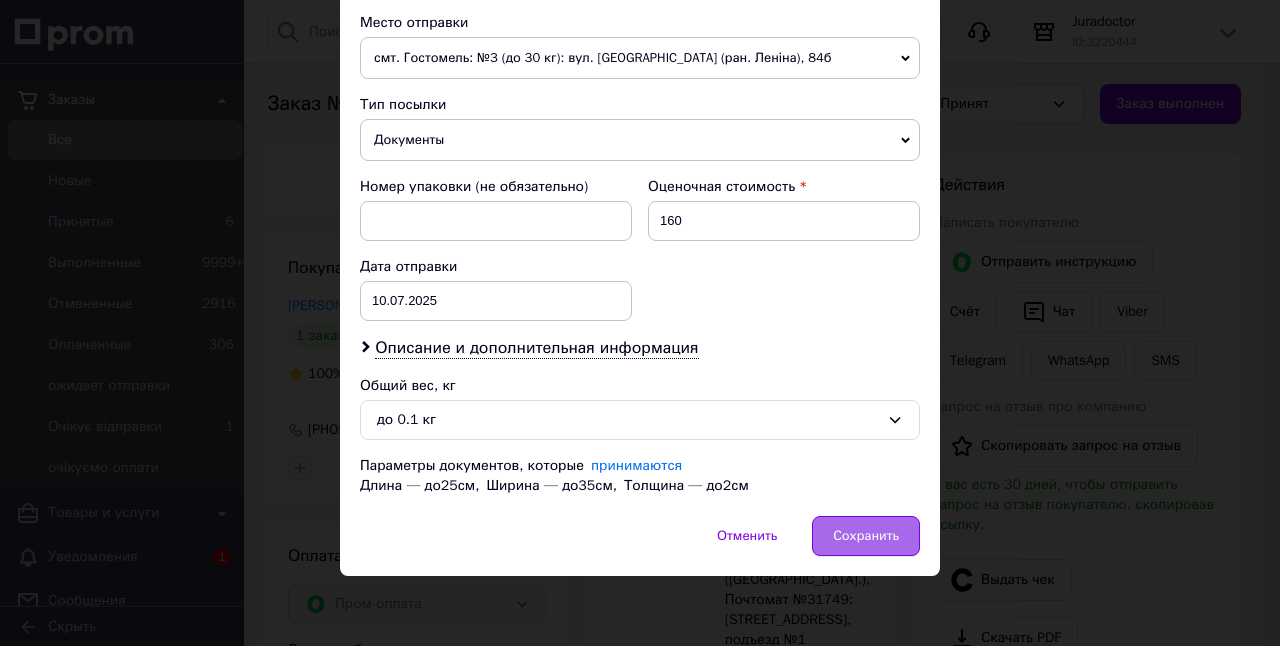 click on "Сохранить" at bounding box center [866, 536] 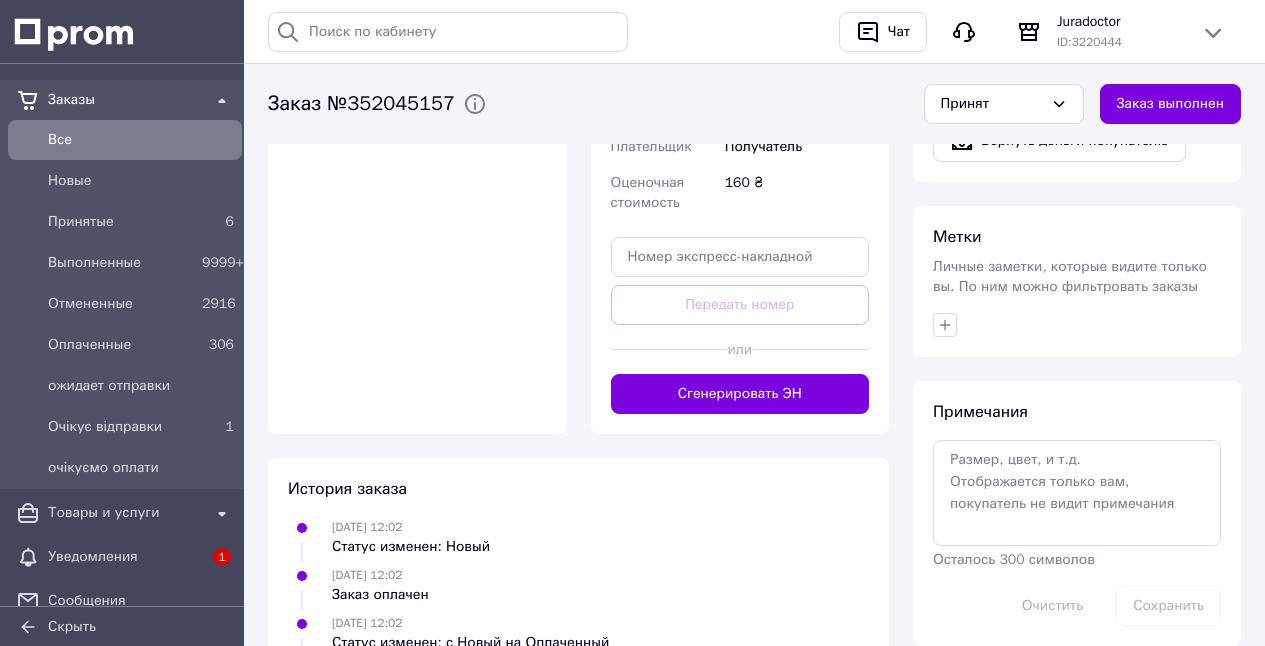 scroll, scrollTop: 1488, scrollLeft: 0, axis: vertical 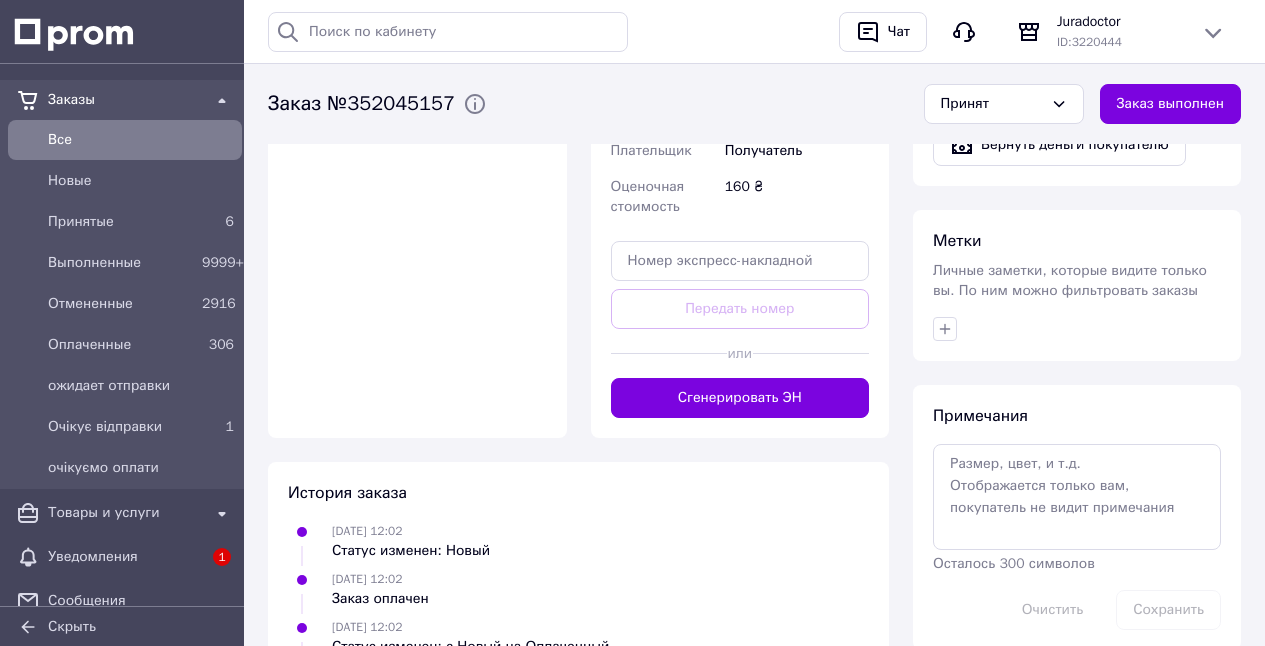 drag, startPoint x: 776, startPoint y: 413, endPoint x: 796, endPoint y: 389, distance: 31.241 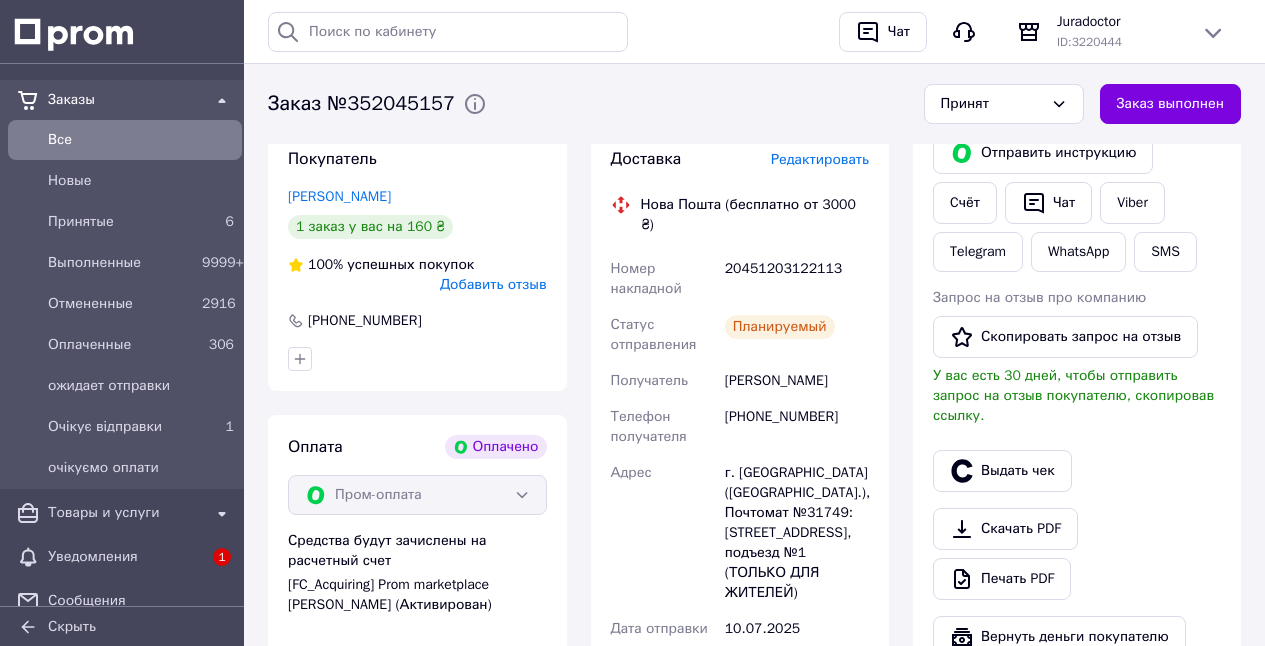 scroll, scrollTop: 992, scrollLeft: 0, axis: vertical 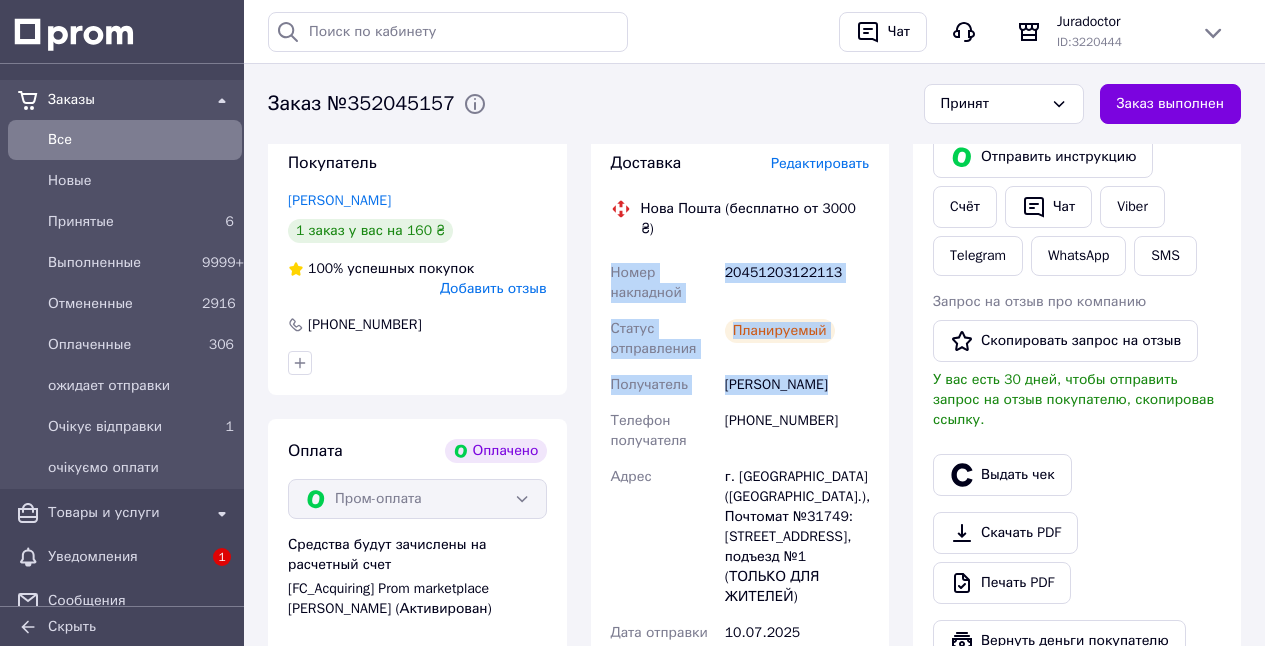 drag, startPoint x: 610, startPoint y: 269, endPoint x: 817, endPoint y: 373, distance: 231.65707 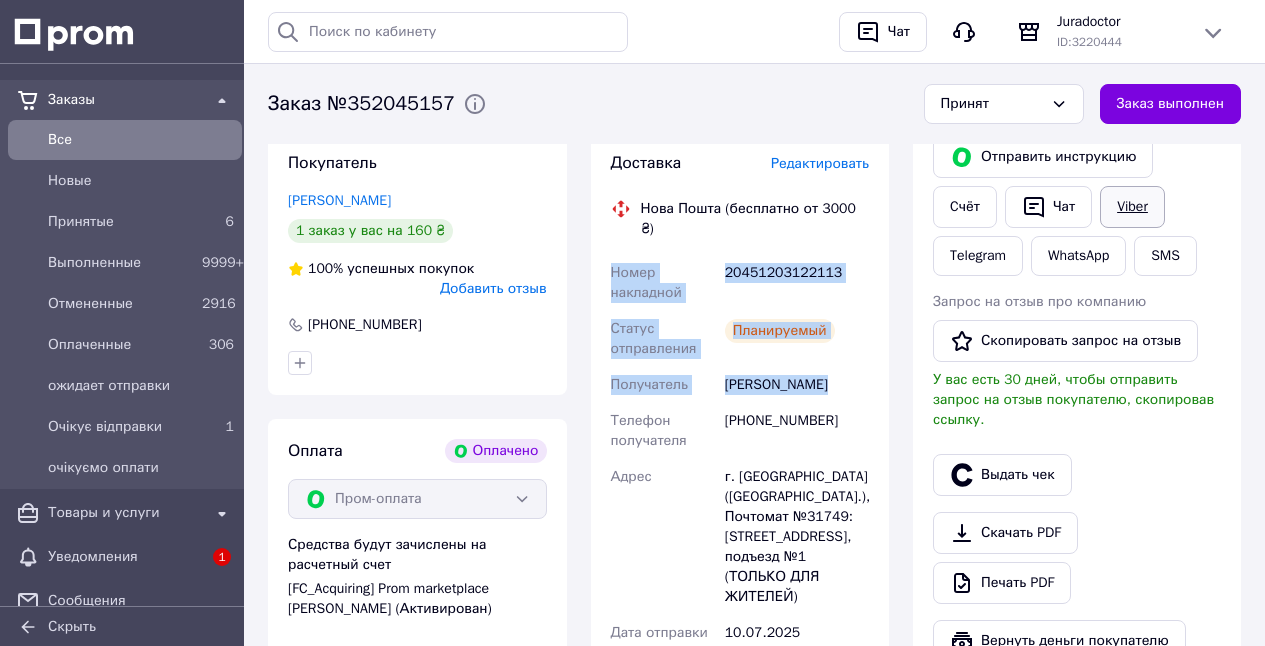 click on "Viber" at bounding box center (1132, 207) 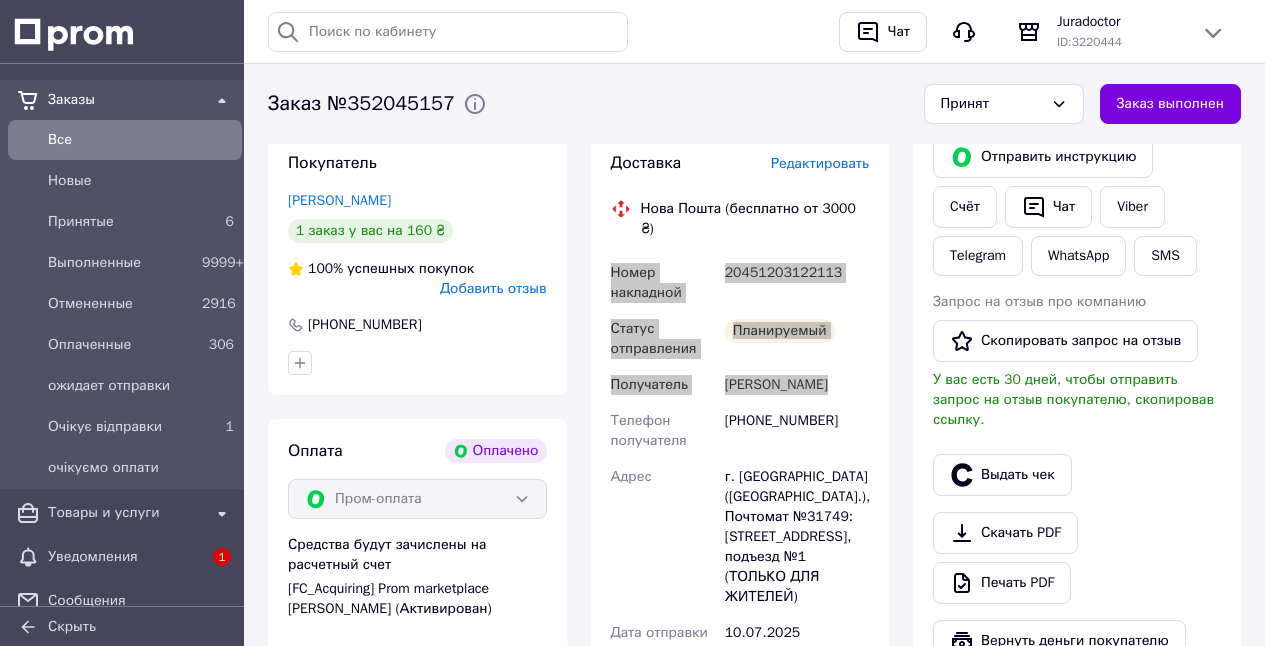 copy on "Номер накладной 20451203122113 Статус отправления Планируемый Получатель Кобець Альона" 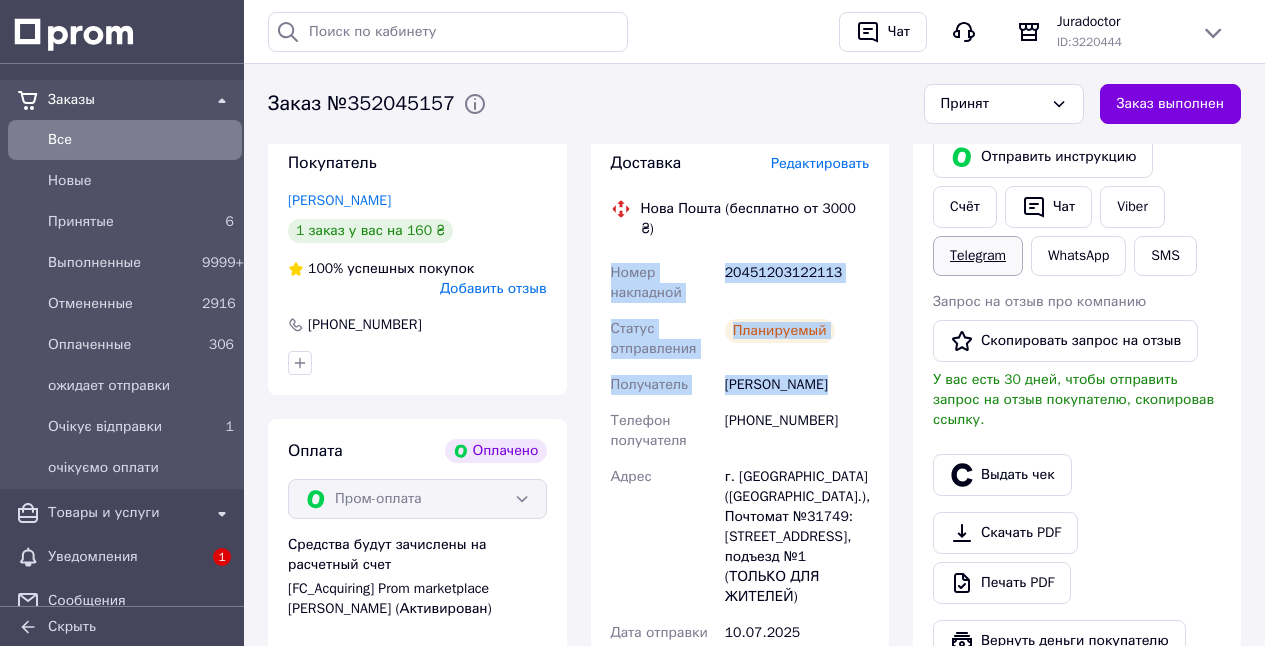 click on "Telegram" at bounding box center [978, 256] 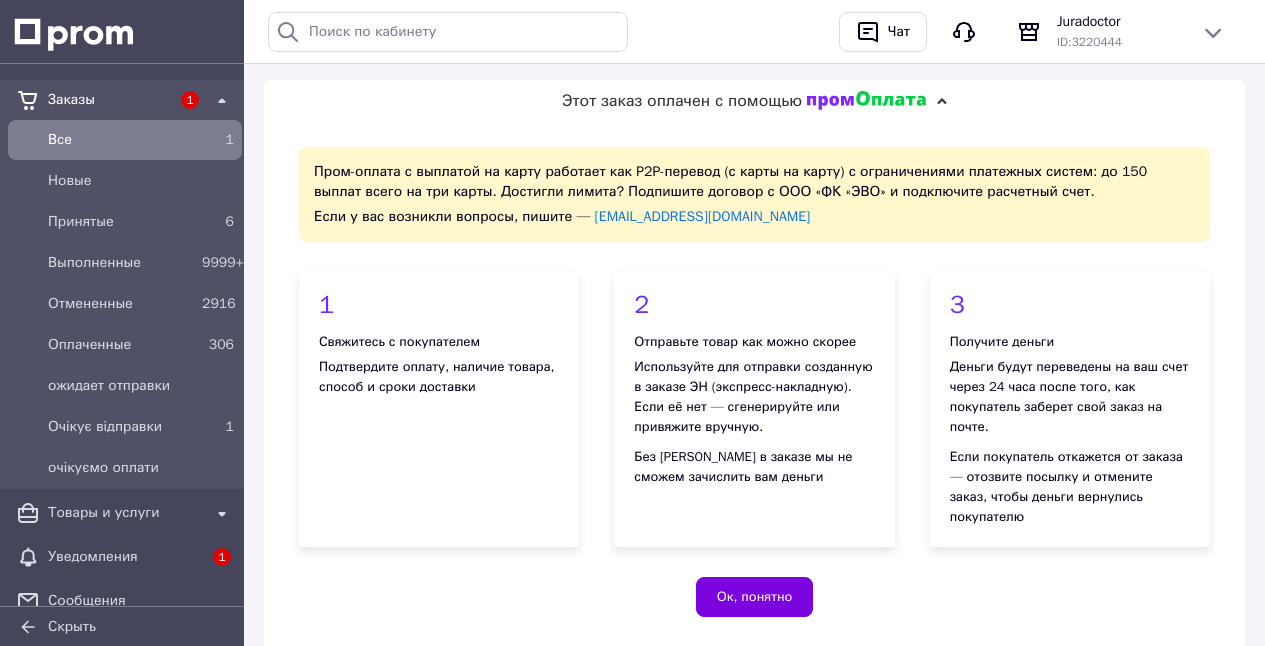 scroll, scrollTop: 992, scrollLeft: 0, axis: vertical 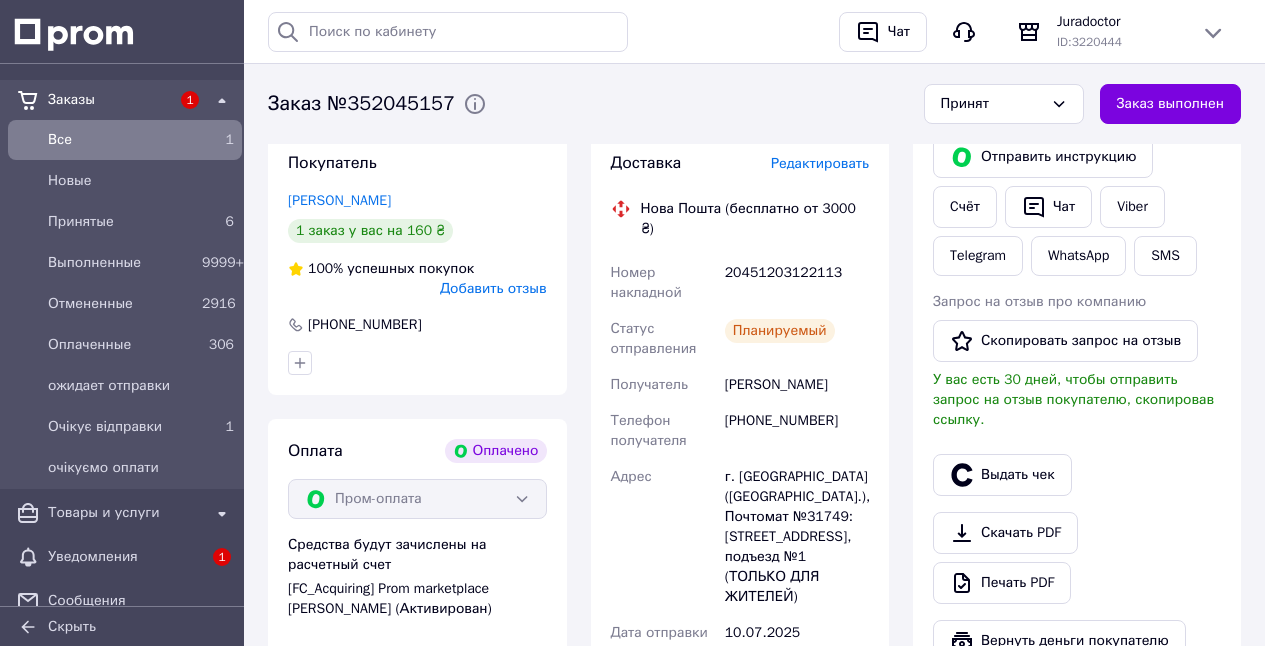click on "Заказ №352045157 Принят Заказ выполнен" at bounding box center [754, 104] 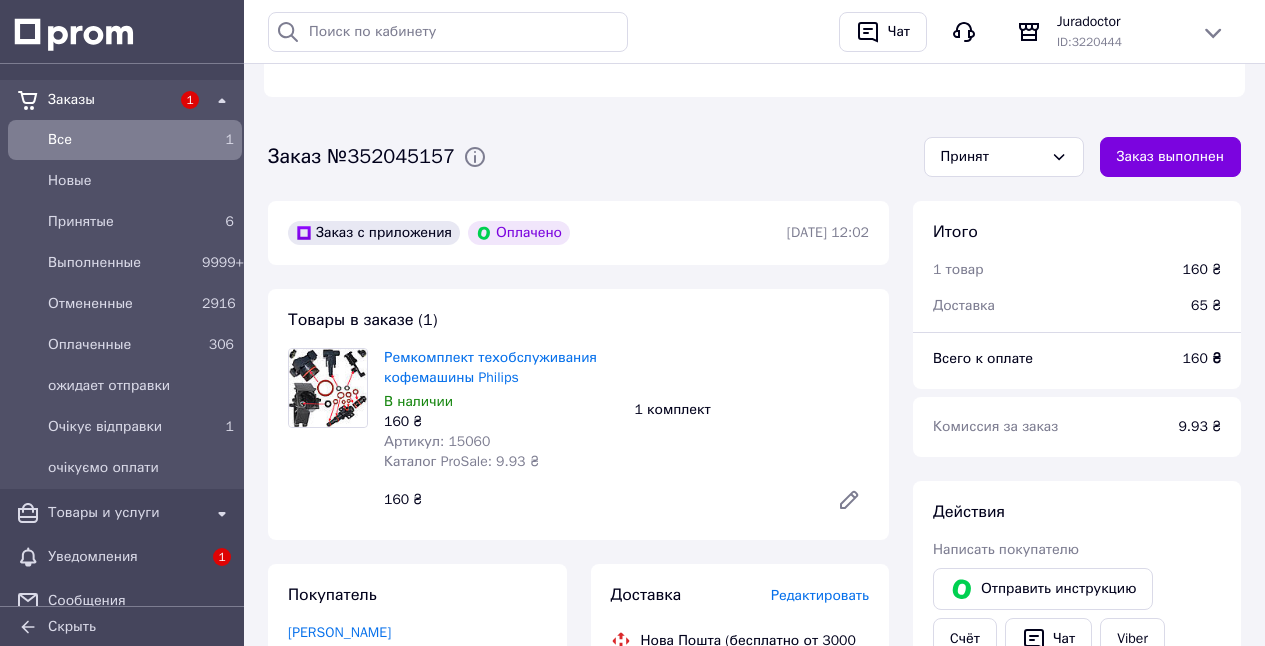 scroll, scrollTop: 497, scrollLeft: 0, axis: vertical 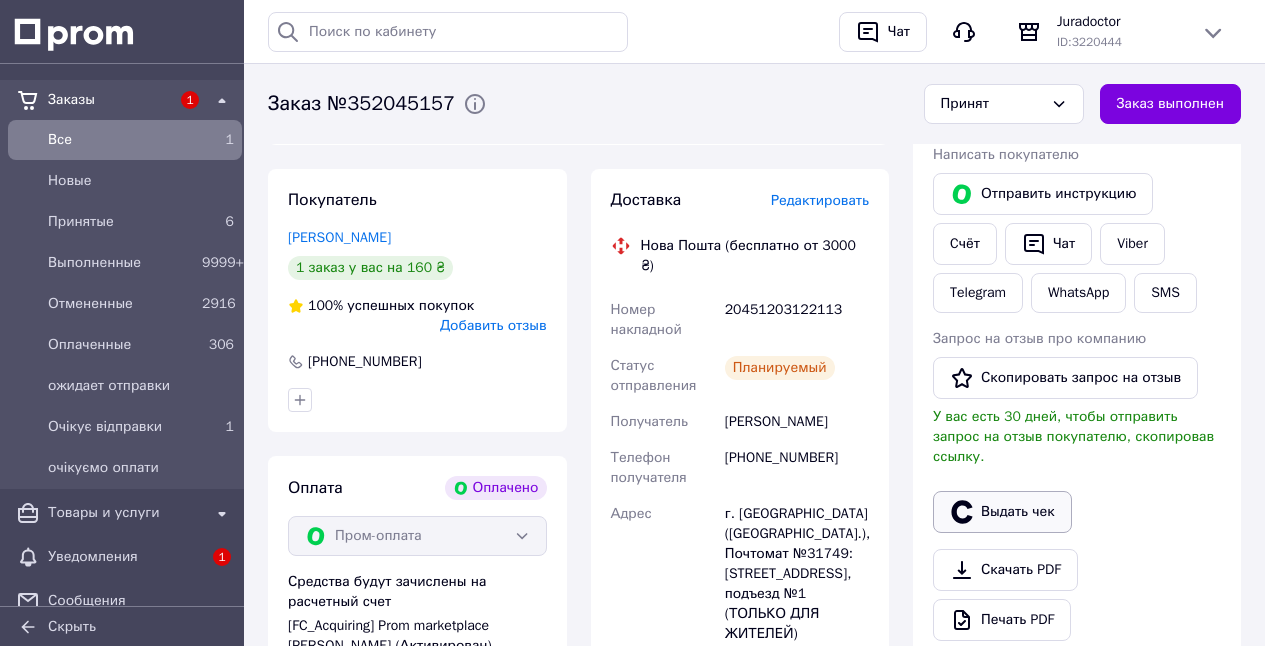 click on "Выдать чек" at bounding box center (1002, 512) 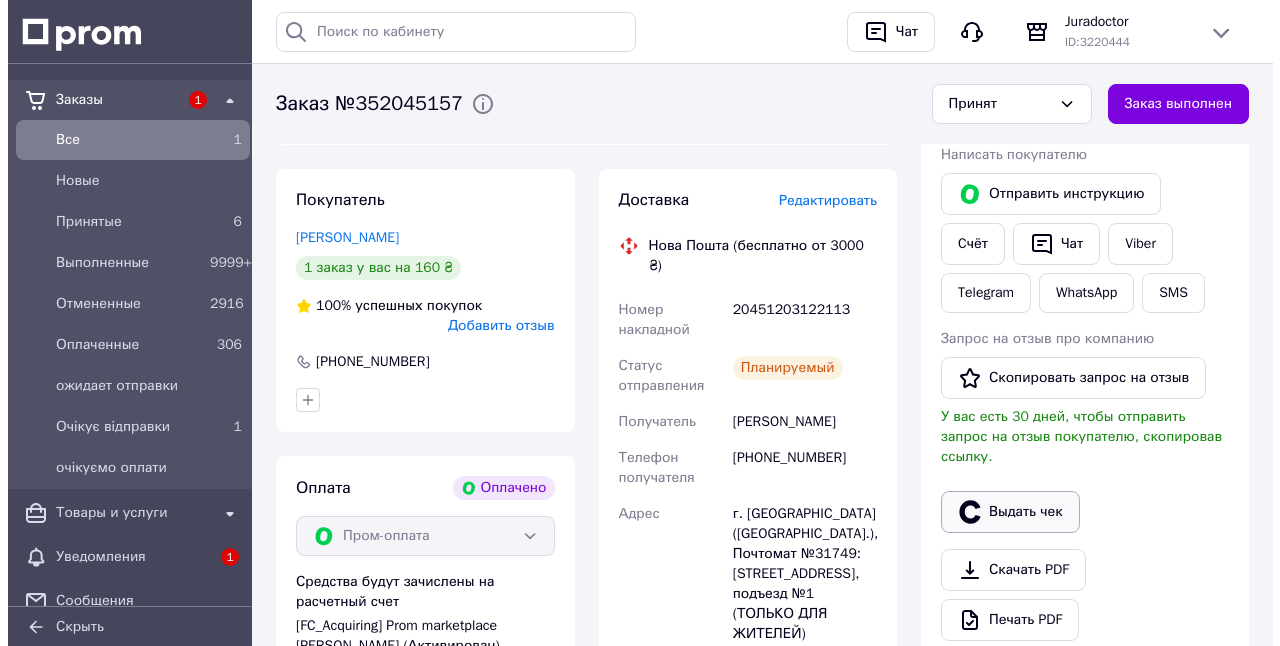 scroll, scrollTop: 935, scrollLeft: 0, axis: vertical 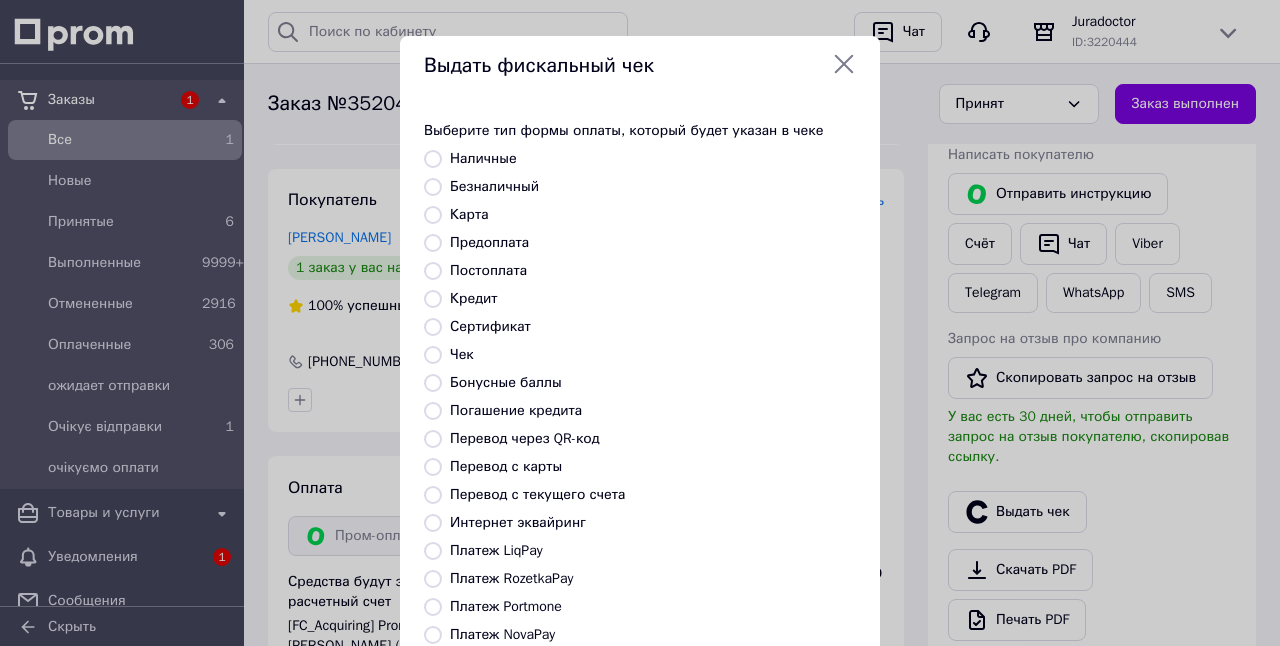 click on "Платеж RozetkaPay" at bounding box center [433, 579] 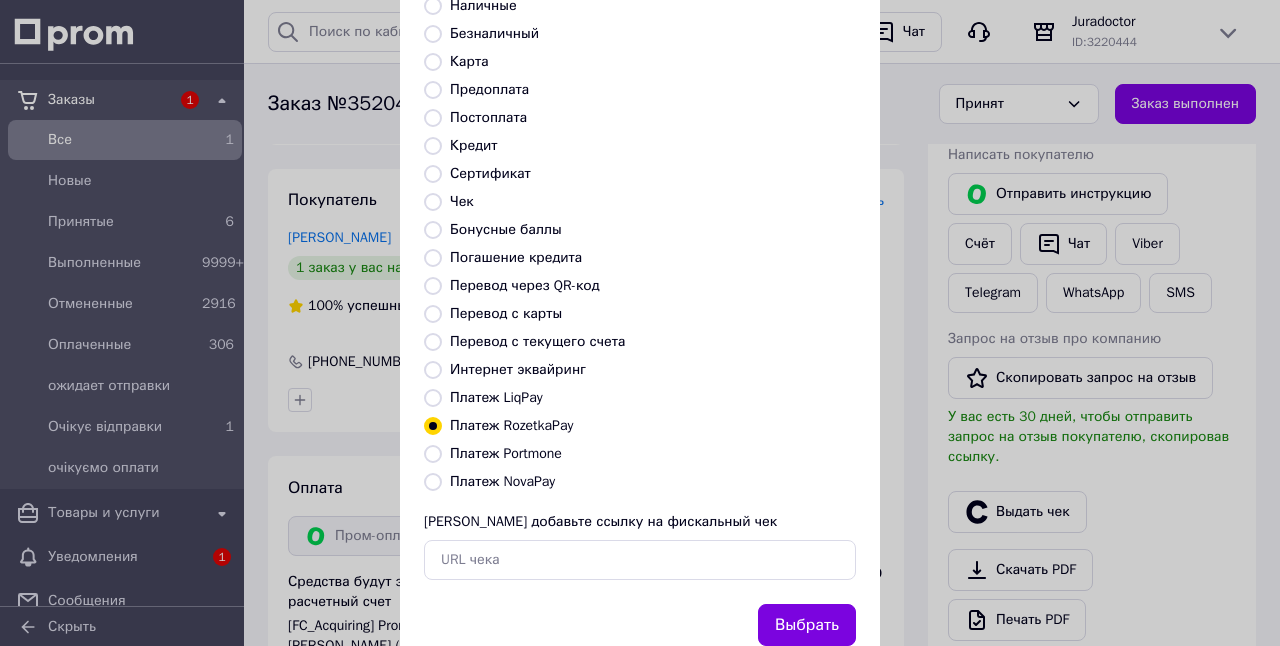 scroll, scrollTop: 213, scrollLeft: 0, axis: vertical 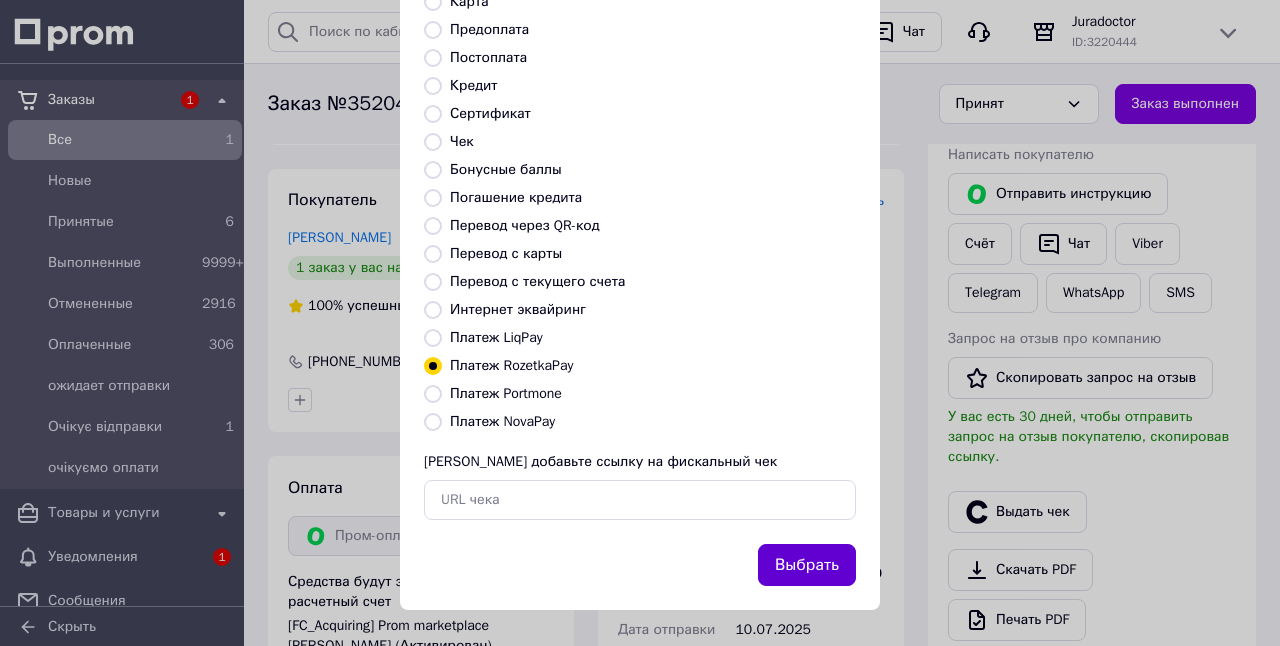 click on "Выбрать" at bounding box center (807, 565) 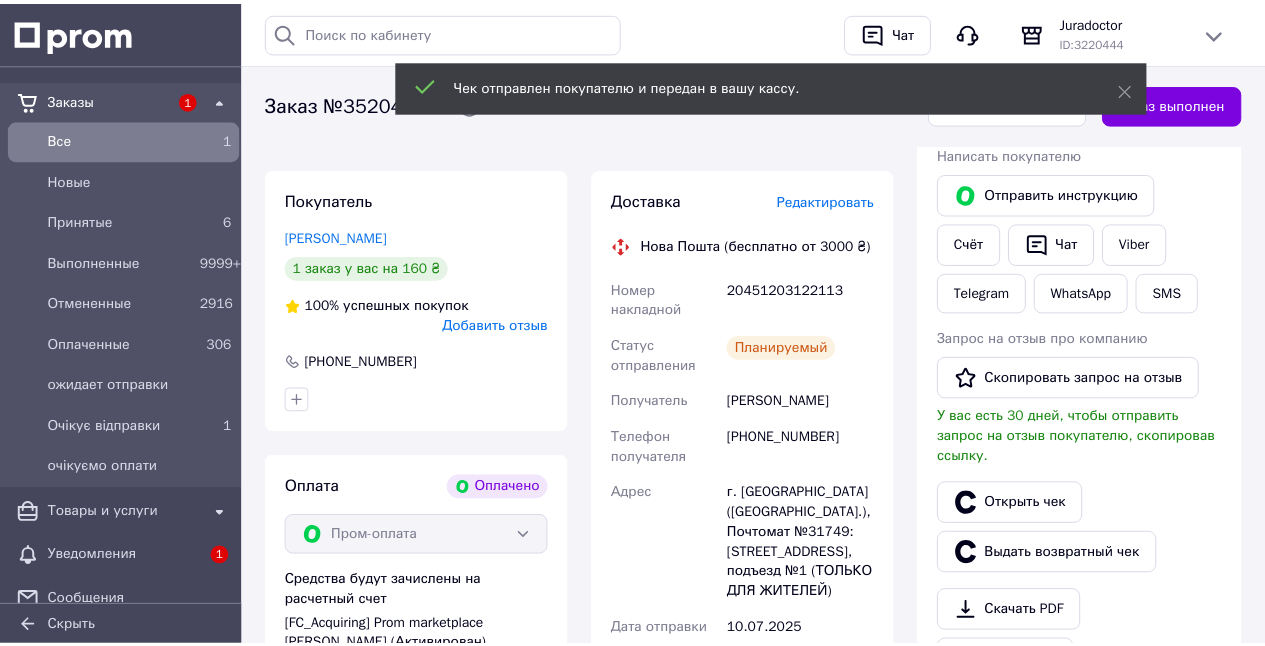 scroll, scrollTop: 955, scrollLeft: 0, axis: vertical 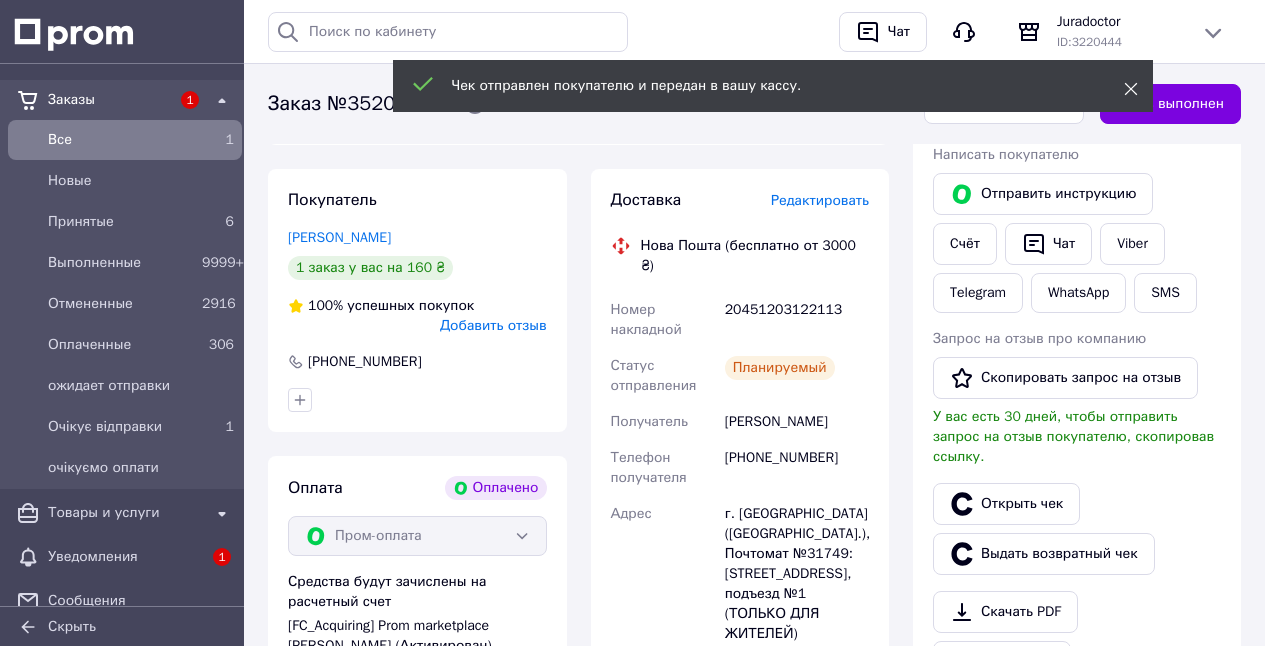 click 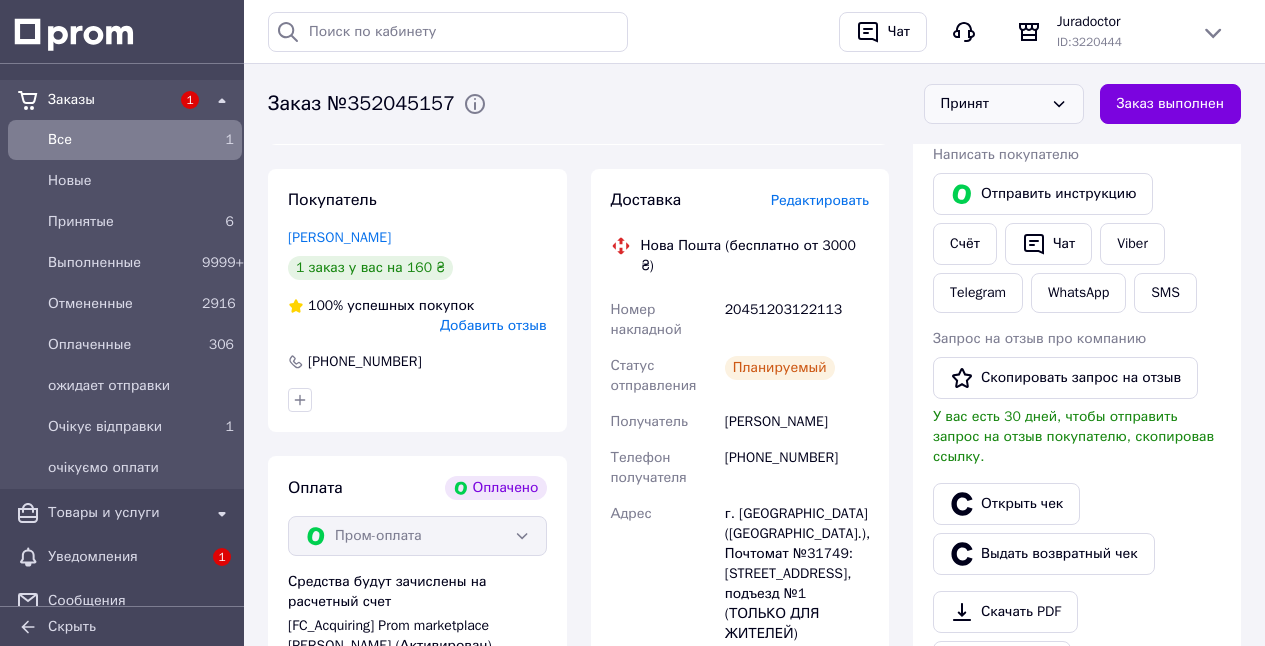 click on "Принят" at bounding box center (992, 104) 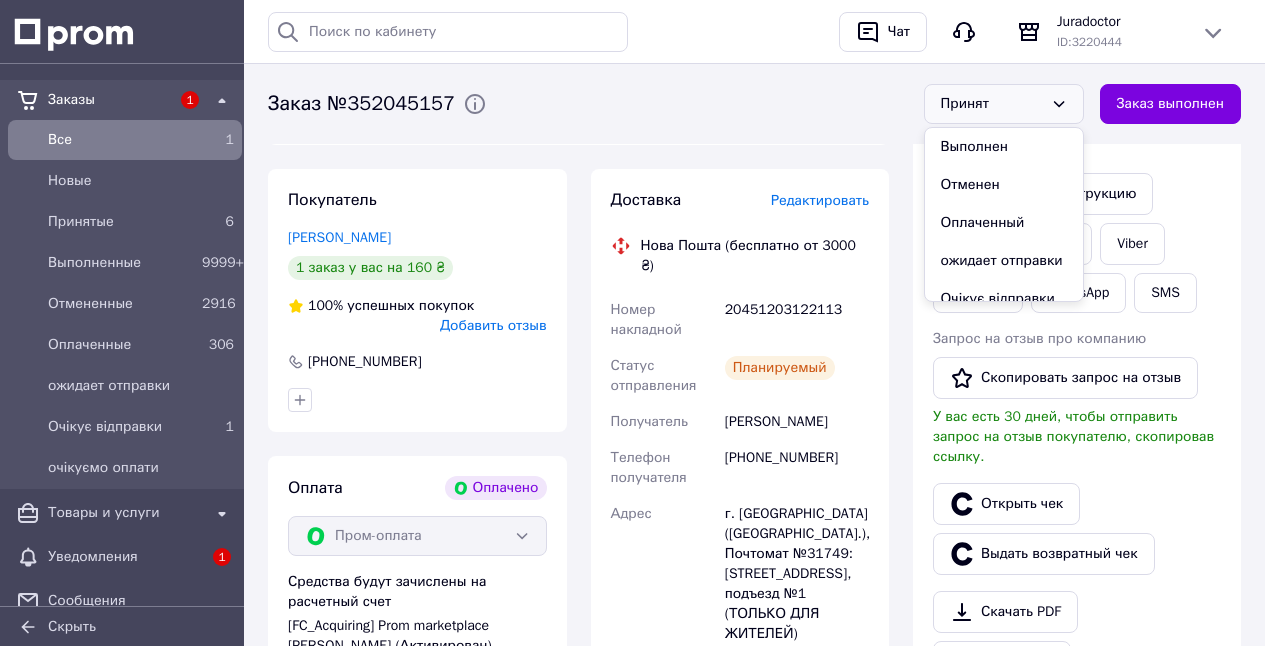 drag, startPoint x: 985, startPoint y: 152, endPoint x: 1189, endPoint y: 170, distance: 204.79257 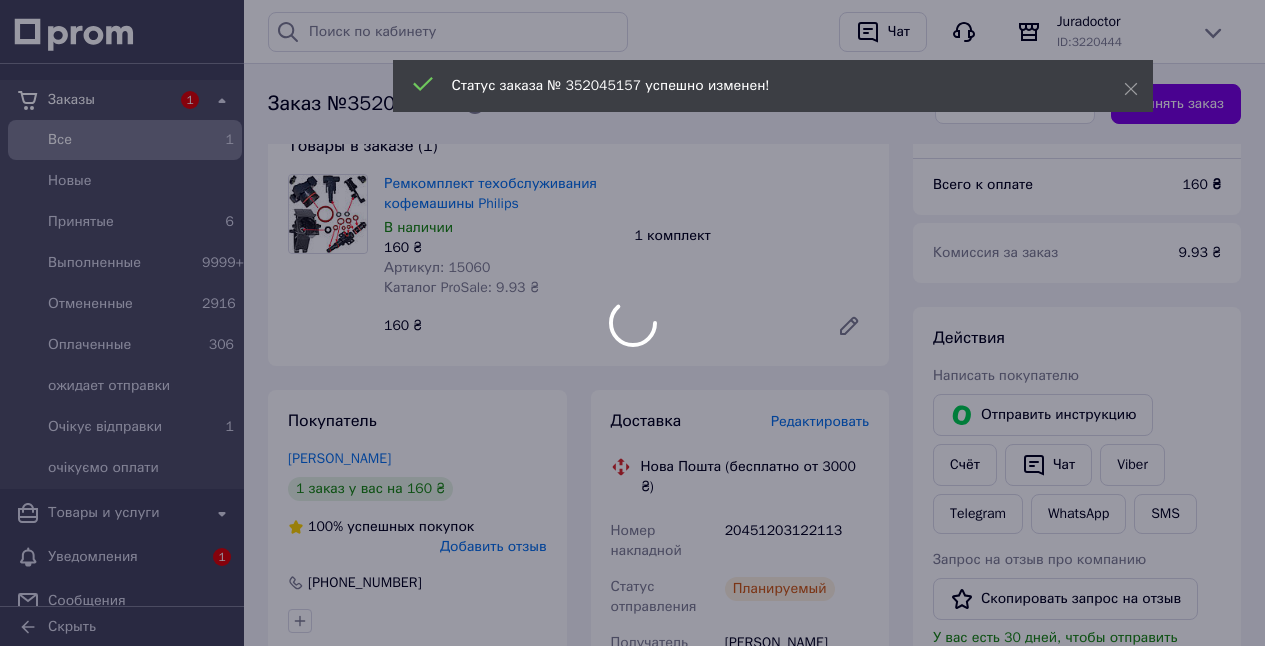 scroll, scrollTop: 647, scrollLeft: 0, axis: vertical 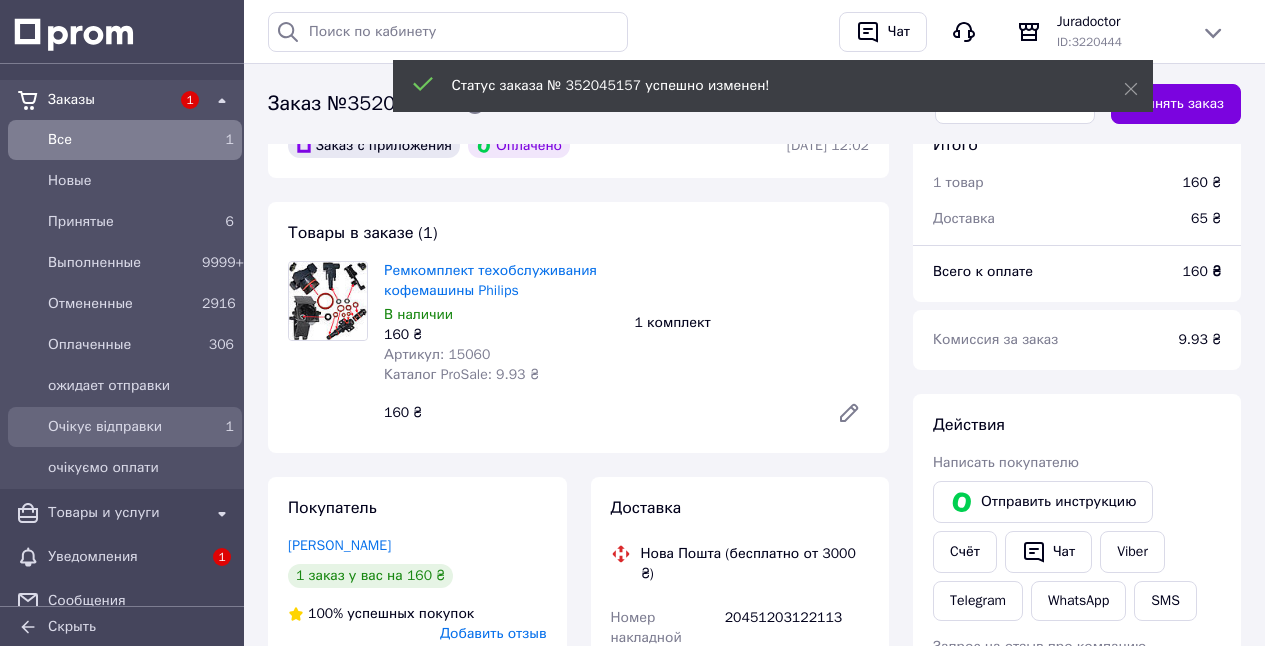 click on "Очікує відправки" at bounding box center (121, 427) 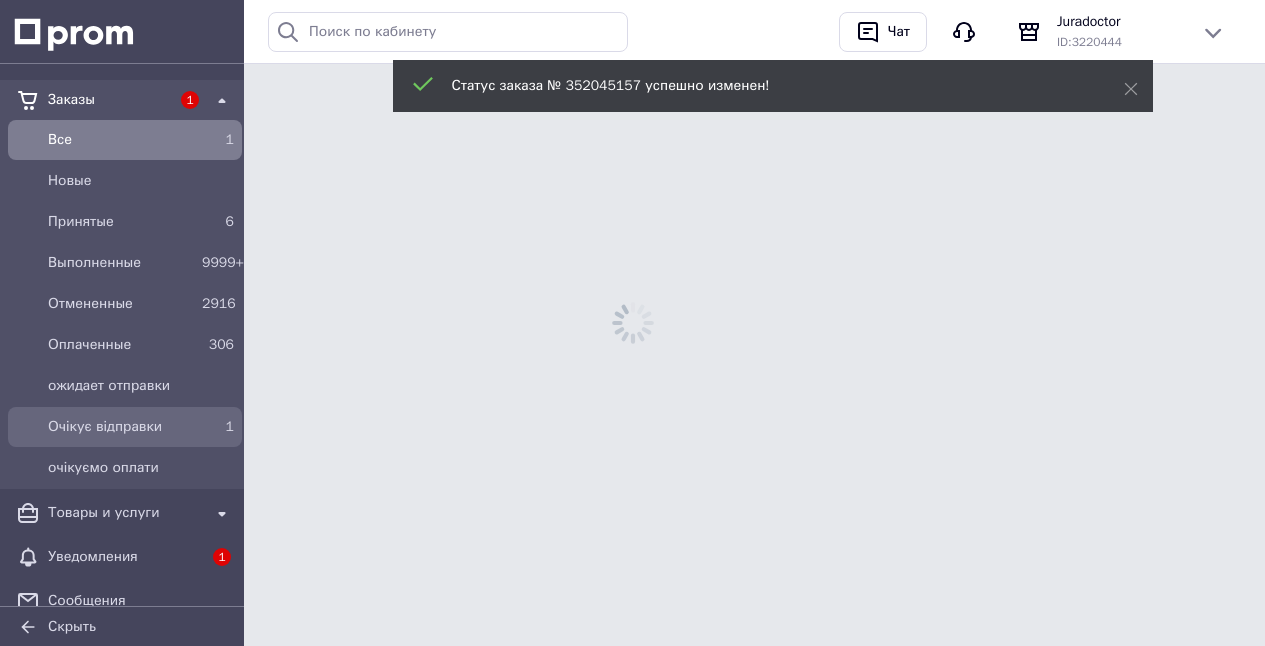 scroll, scrollTop: 0, scrollLeft: 0, axis: both 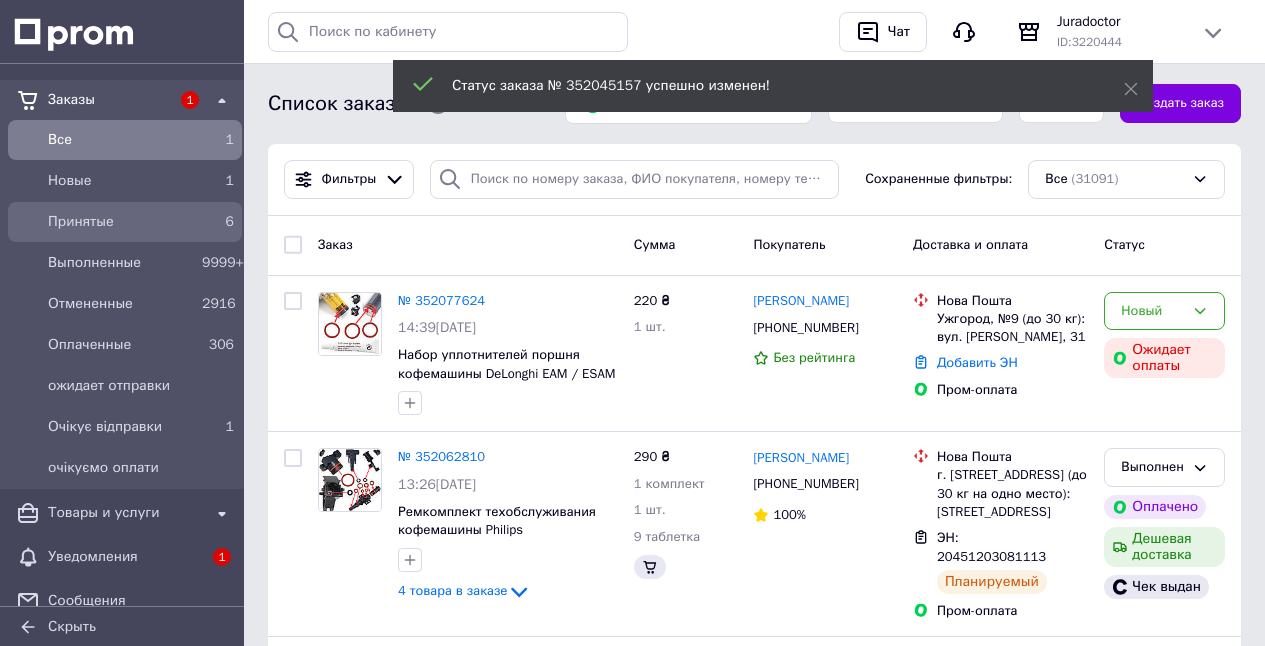 click on "Принятые" at bounding box center (121, 222) 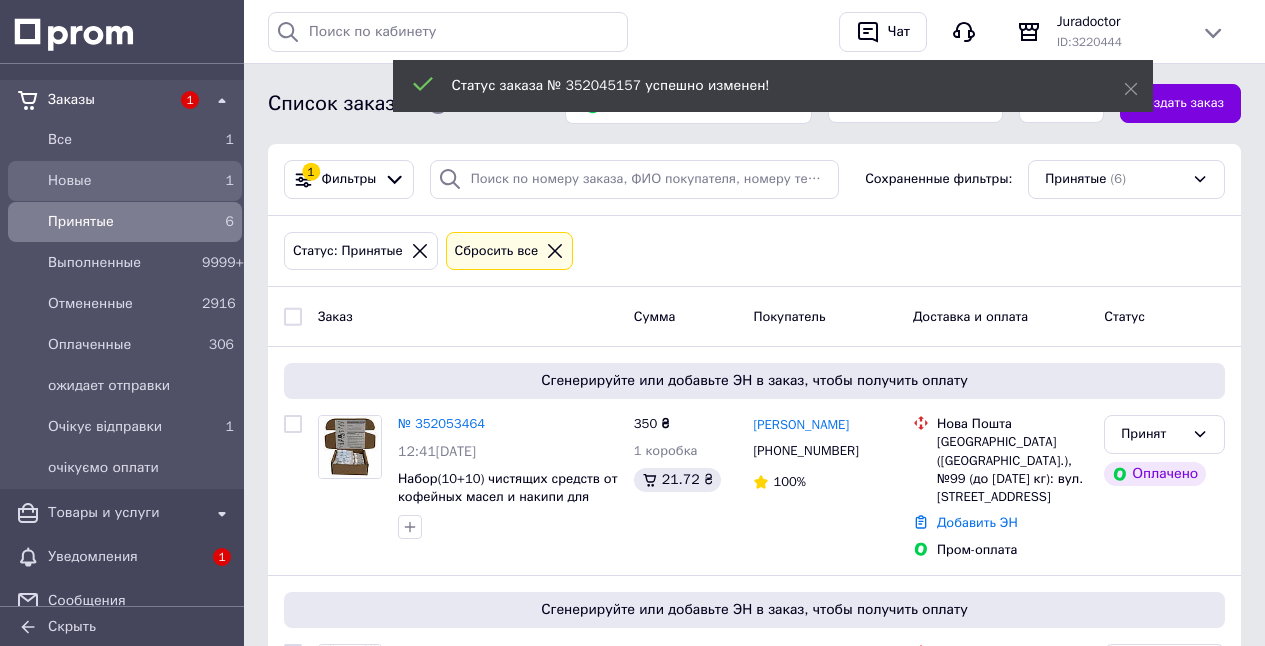 click on "Новые" at bounding box center (121, 181) 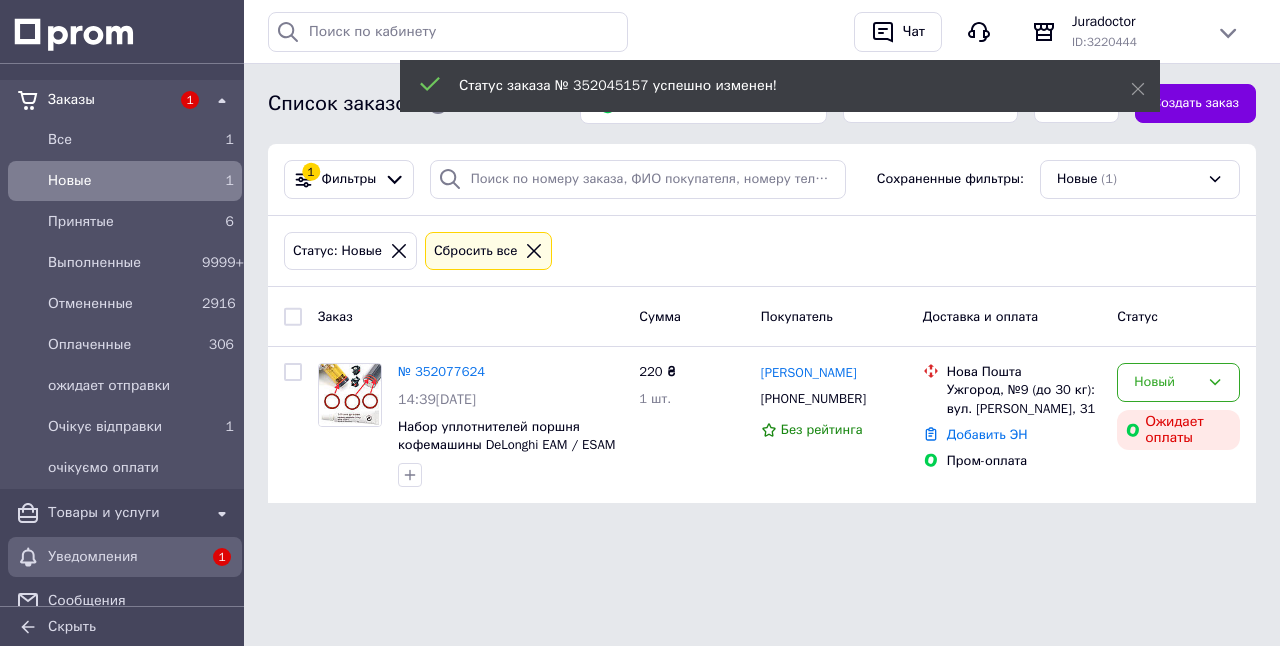 click on "Уведомления" at bounding box center [125, 557] 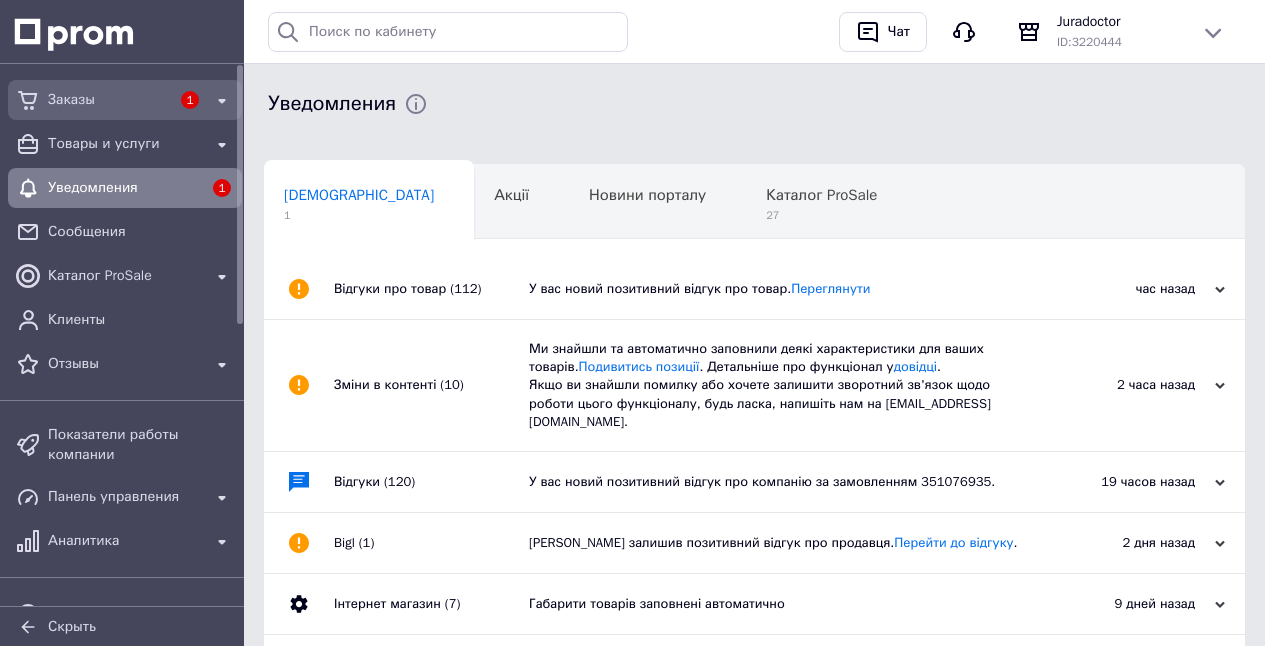 click on "Заказы" at bounding box center (109, 100) 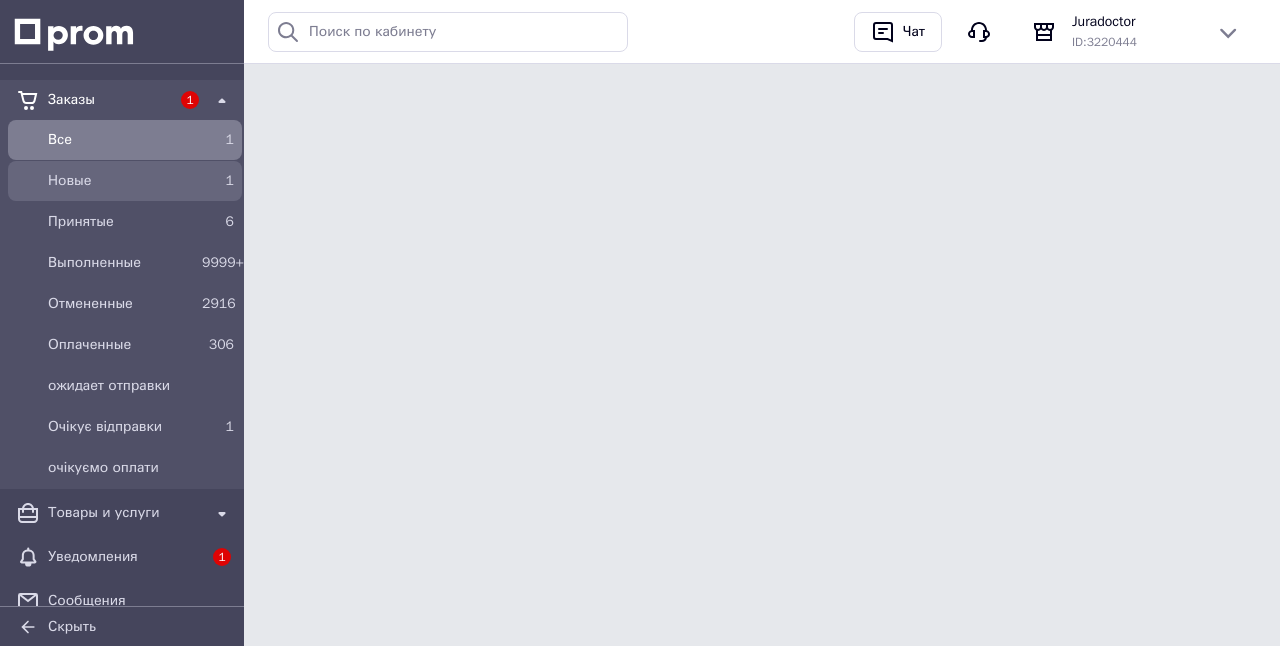 click on "Новые" at bounding box center (121, 181) 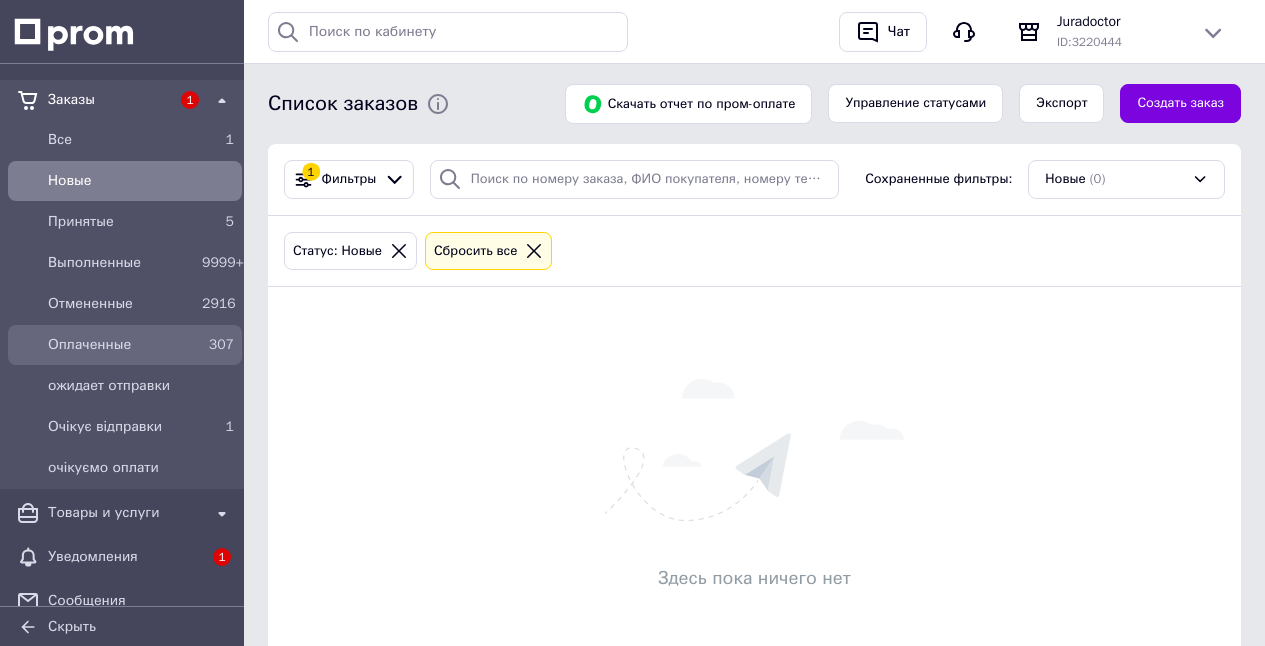 click on "Оплаченные" at bounding box center [121, 345] 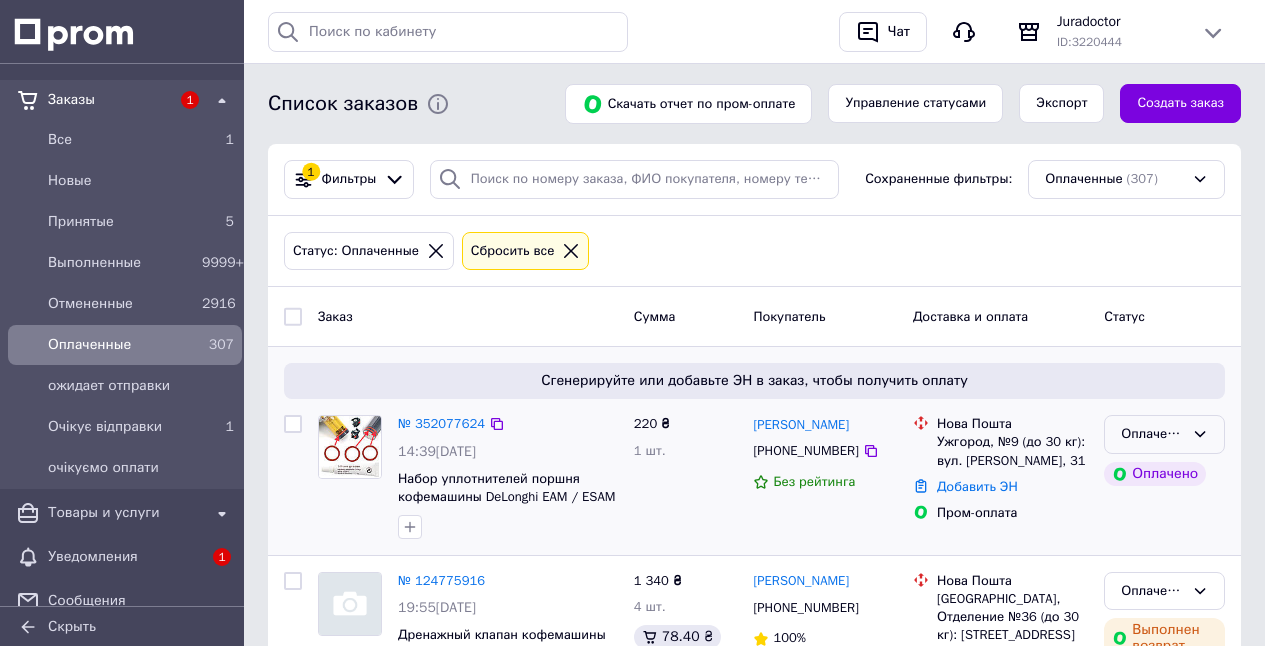 click on "Оплаченный" at bounding box center (1152, 434) 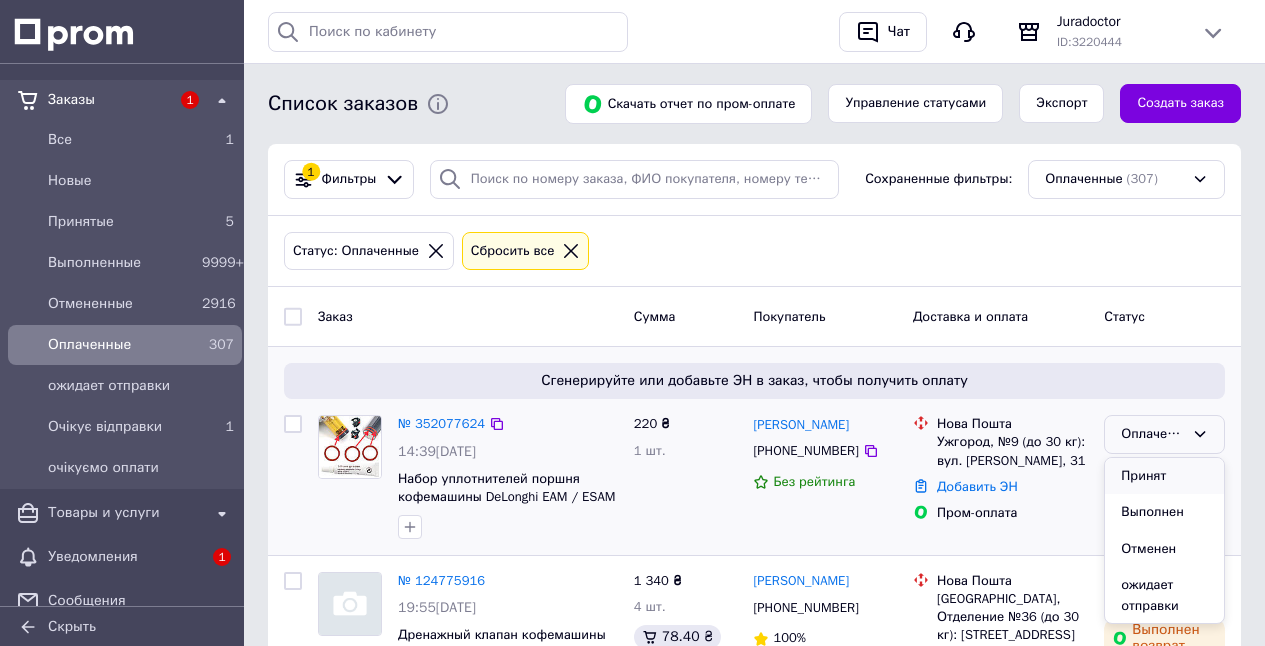 click on "Принят" at bounding box center (1164, 476) 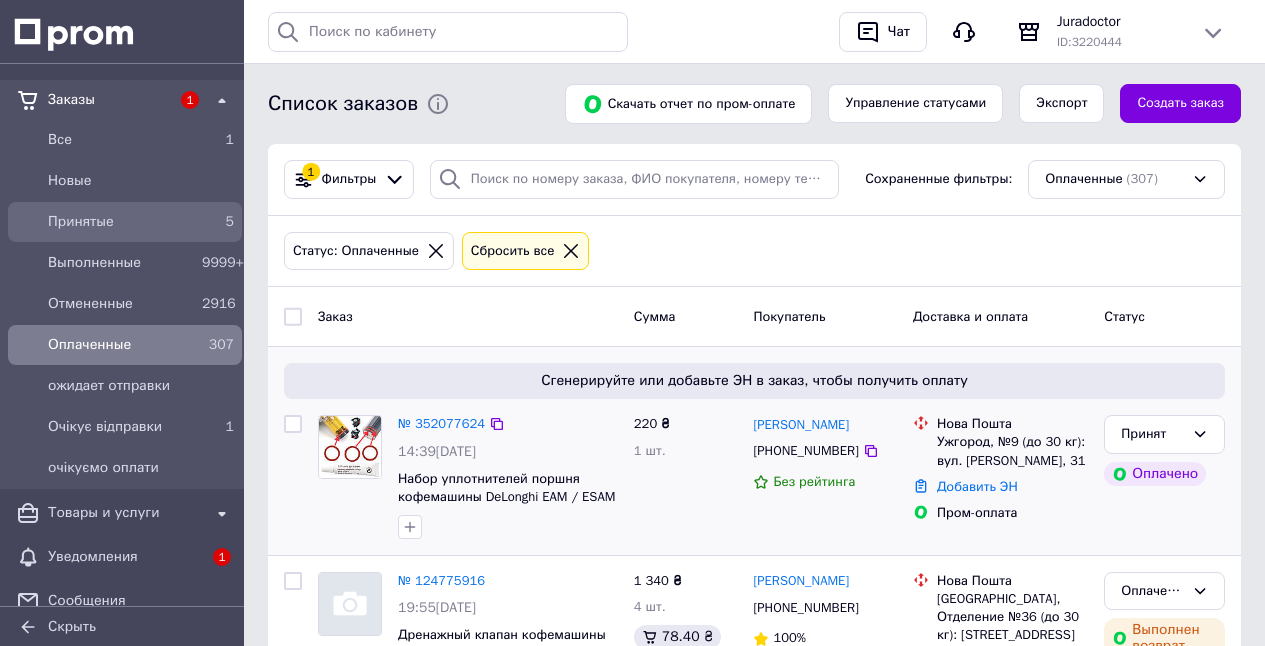 click on "Принятые" at bounding box center (121, 222) 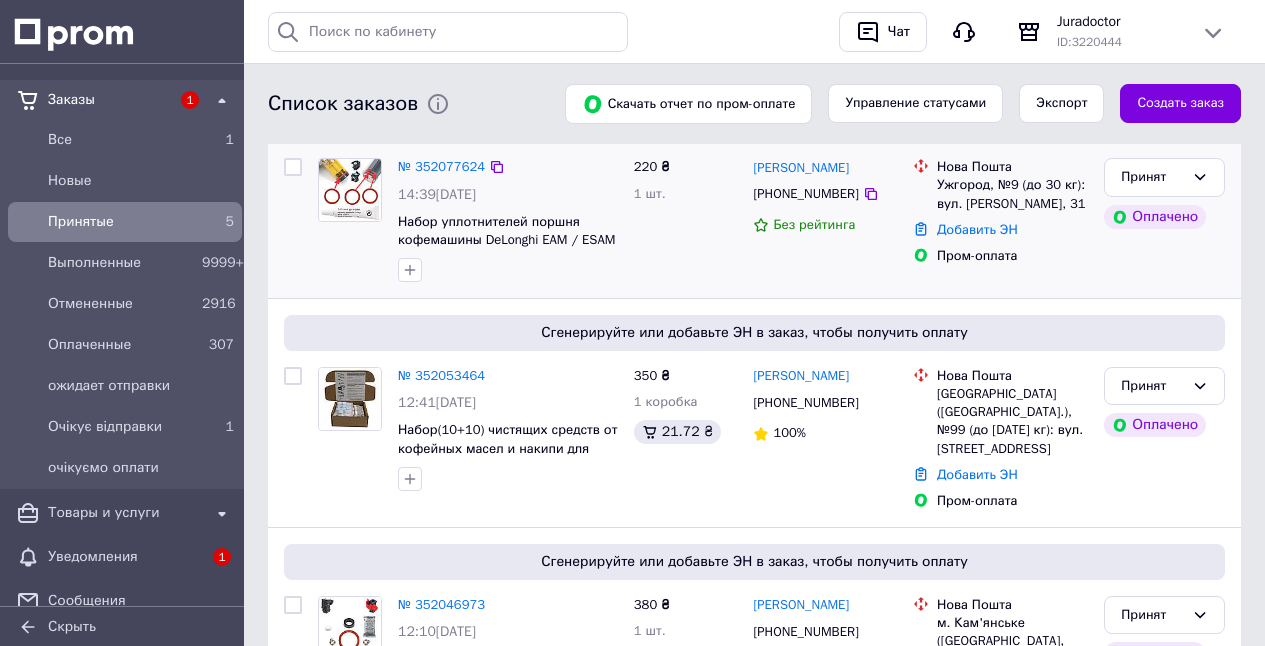 scroll, scrollTop: 256, scrollLeft: 0, axis: vertical 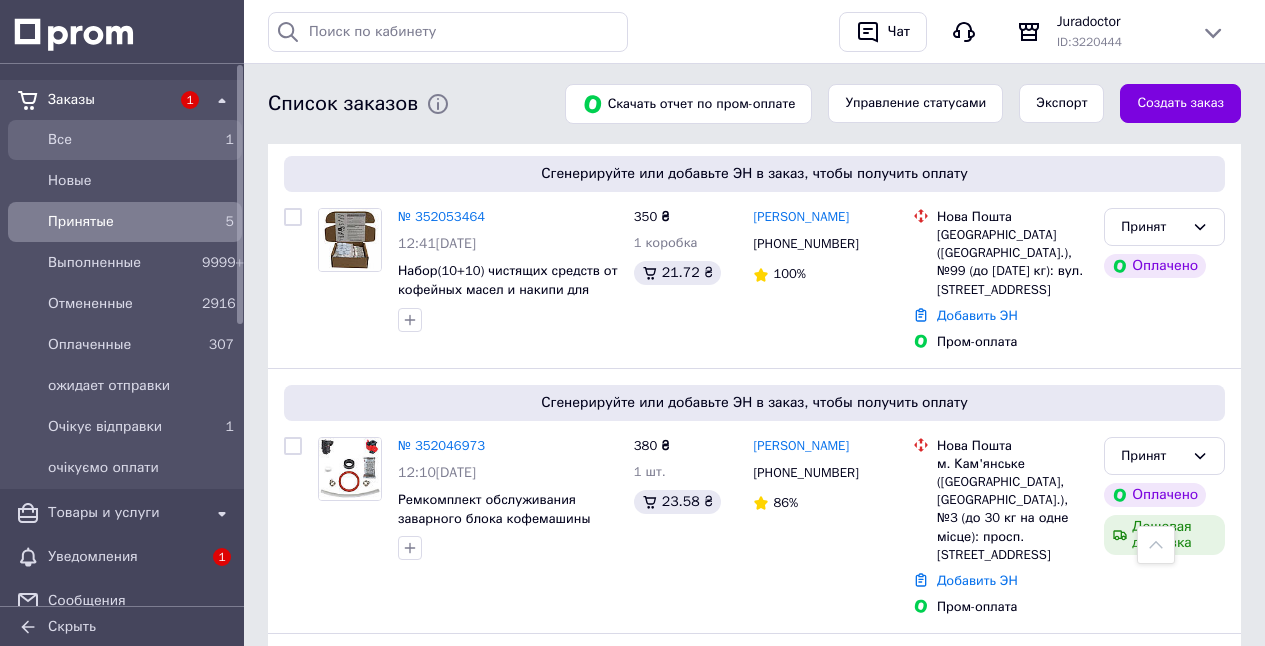 click on "Все" at bounding box center [121, 140] 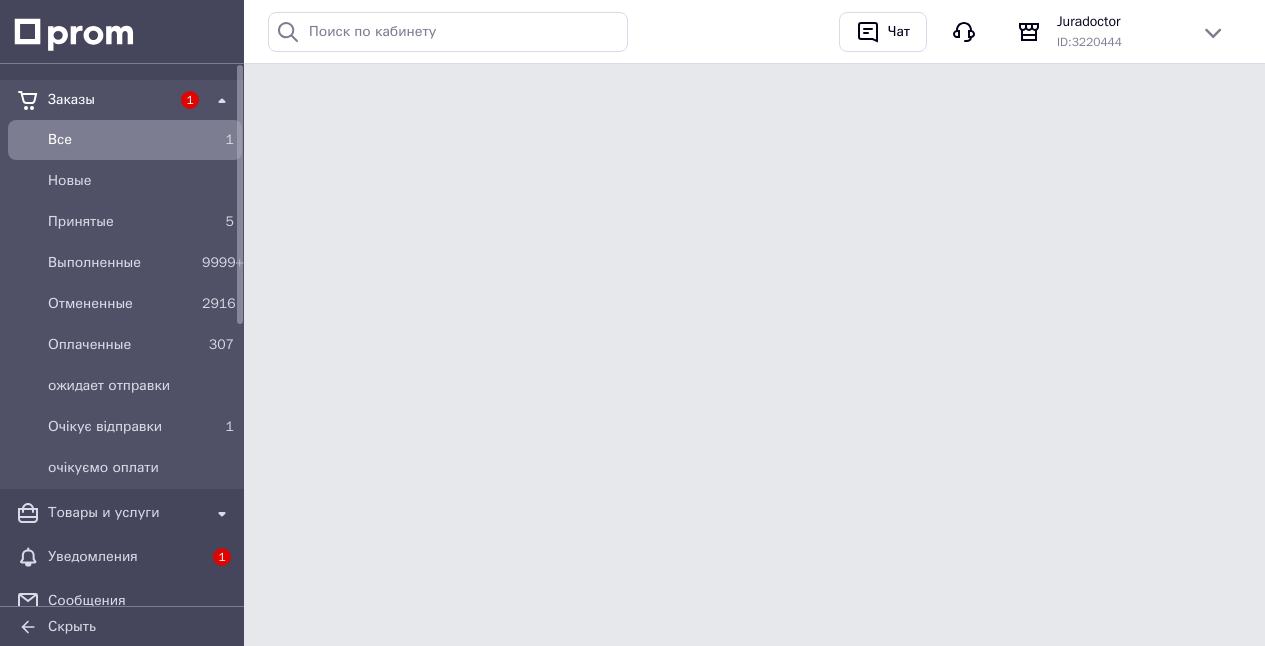 scroll, scrollTop: 0, scrollLeft: 0, axis: both 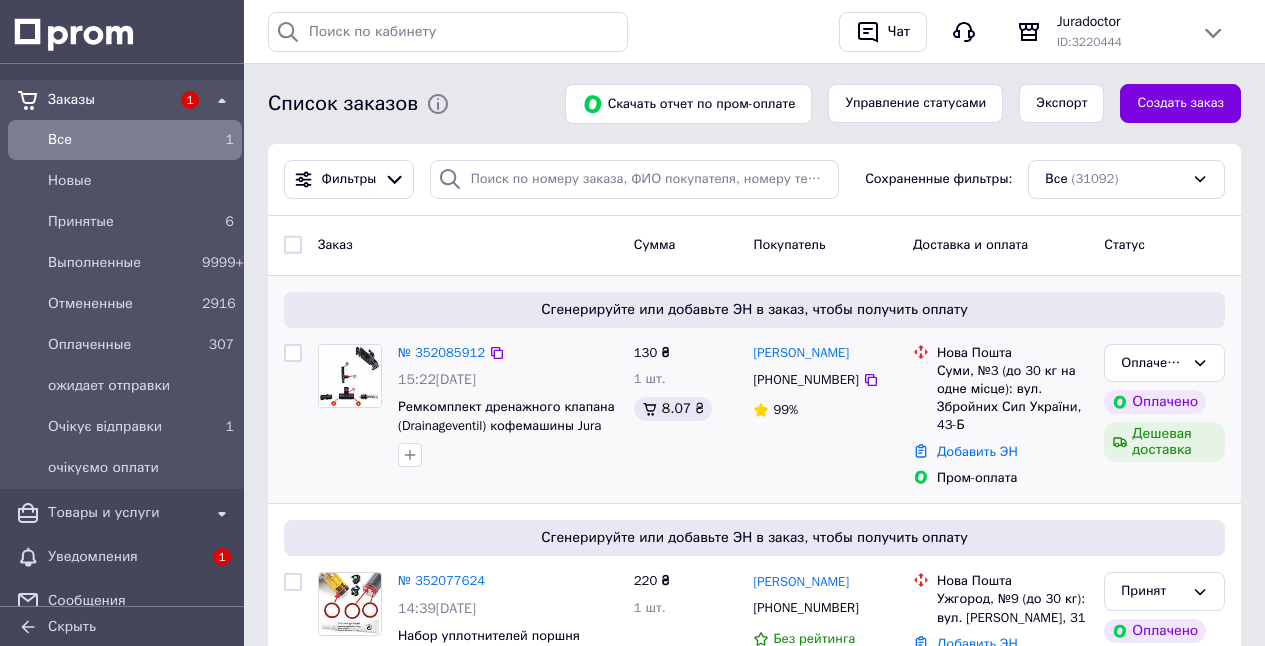 drag, startPoint x: 1153, startPoint y: 365, endPoint x: 1149, endPoint y: 384, distance: 19.416489 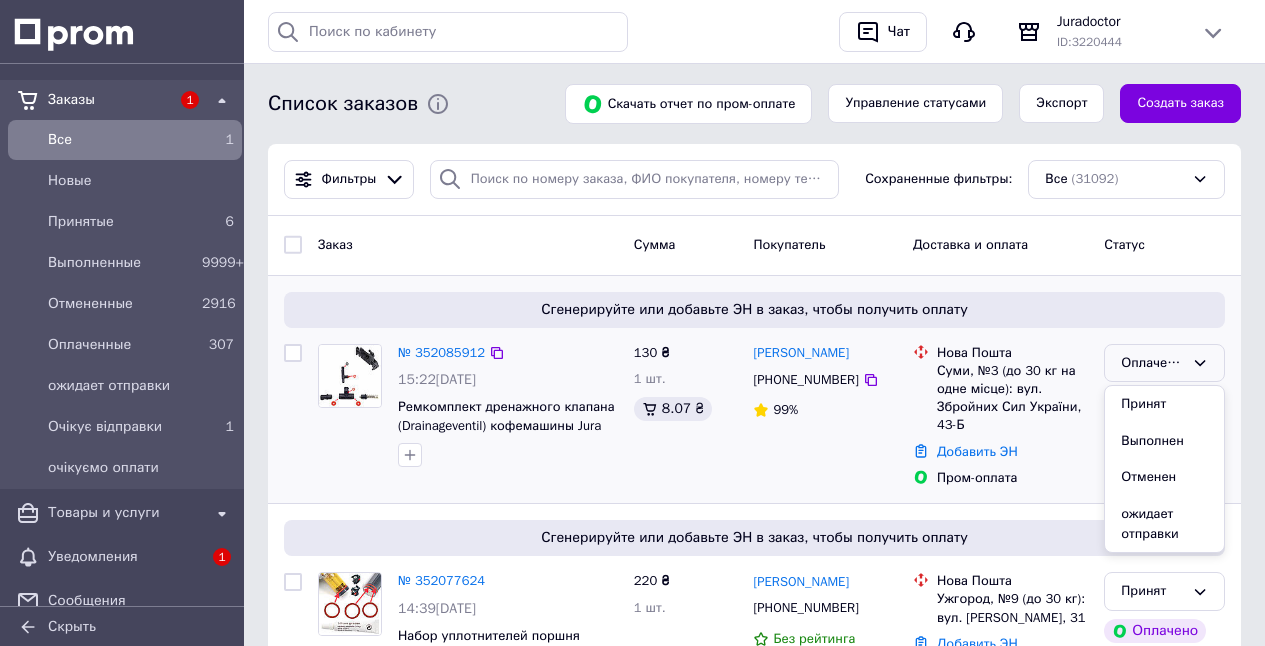 click on "Принят" at bounding box center [1164, 404] 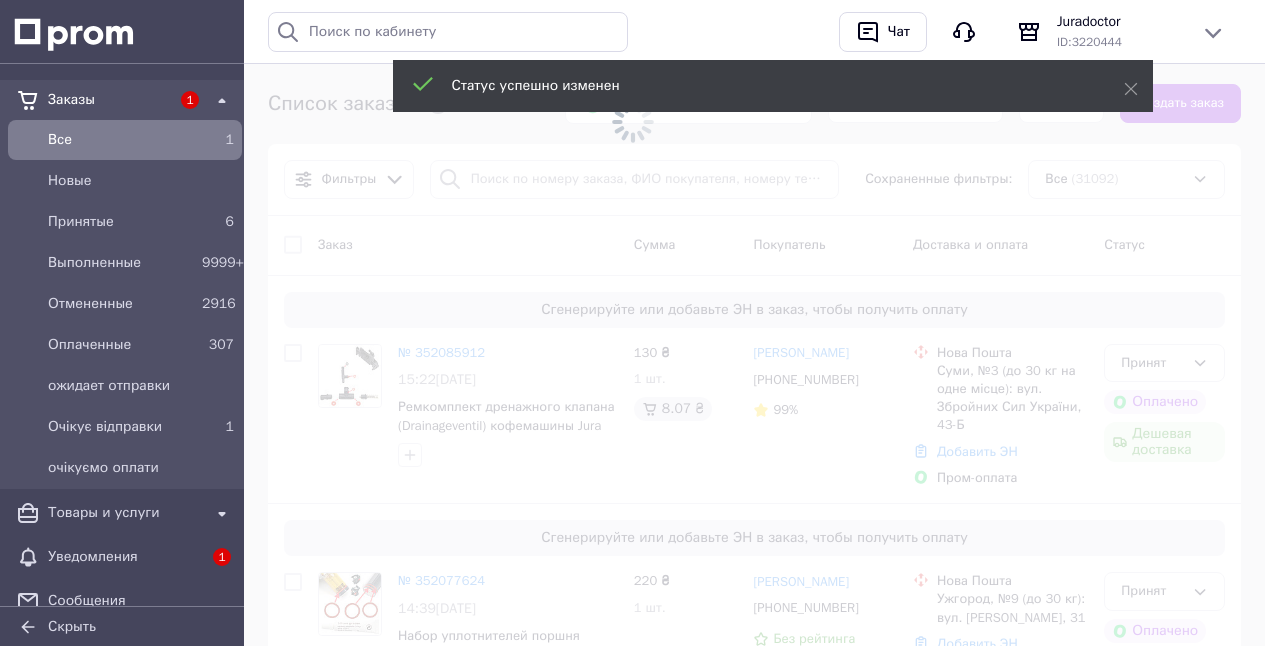 click at bounding box center (632, 323) 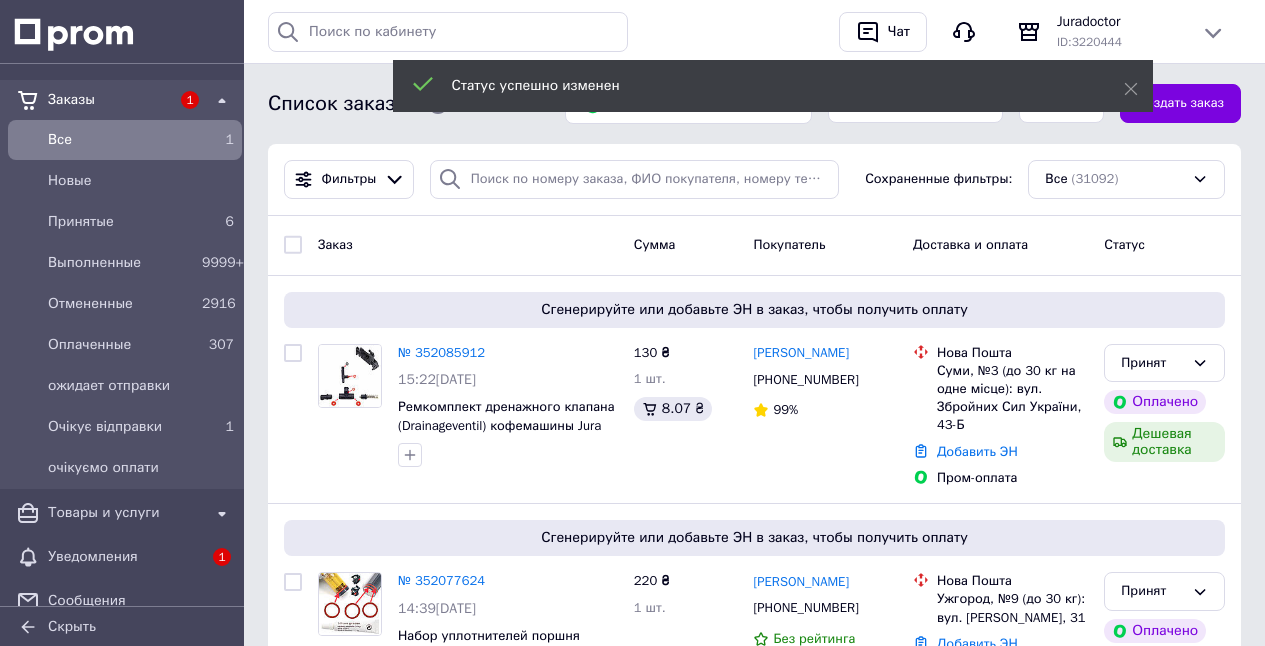 click on "№ 352085912" at bounding box center (441, 352) 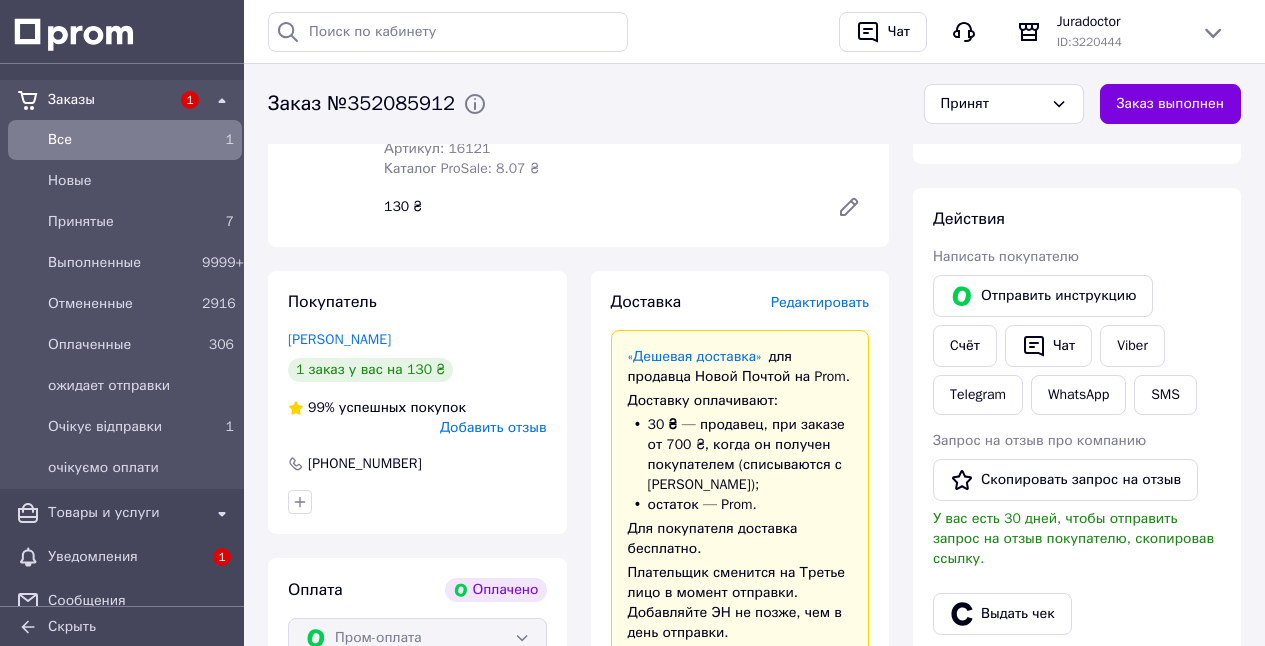 scroll, scrollTop: 857, scrollLeft: 0, axis: vertical 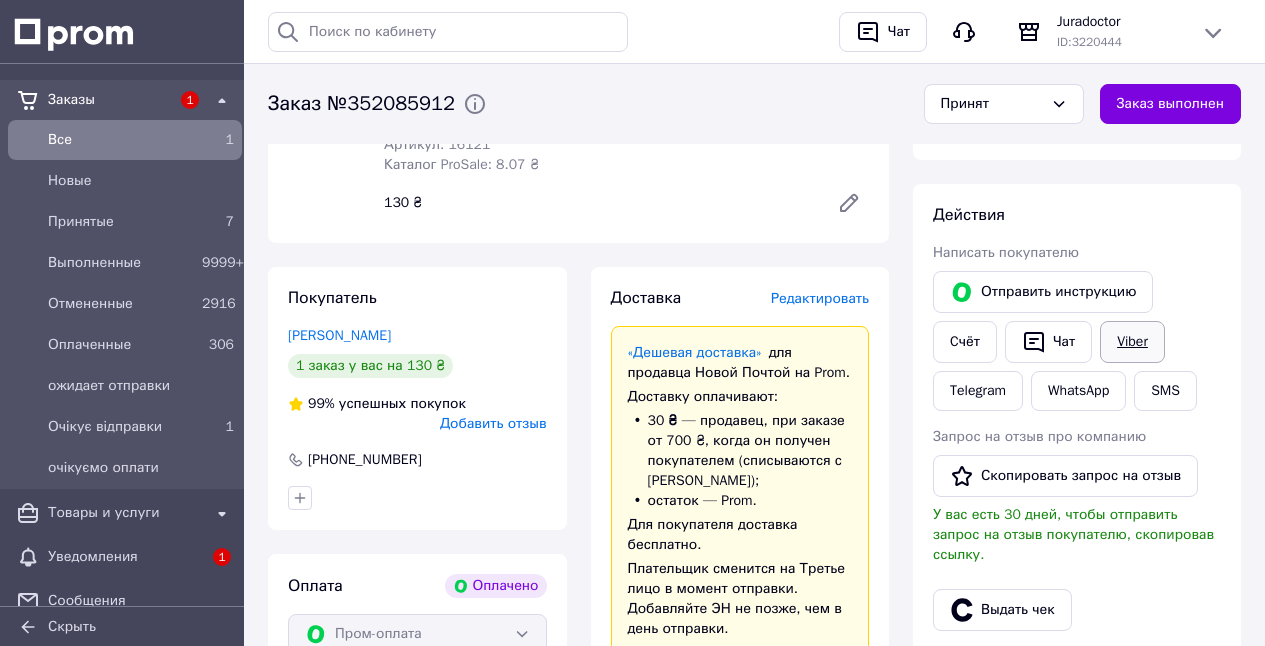click on "Viber" at bounding box center (1132, 342) 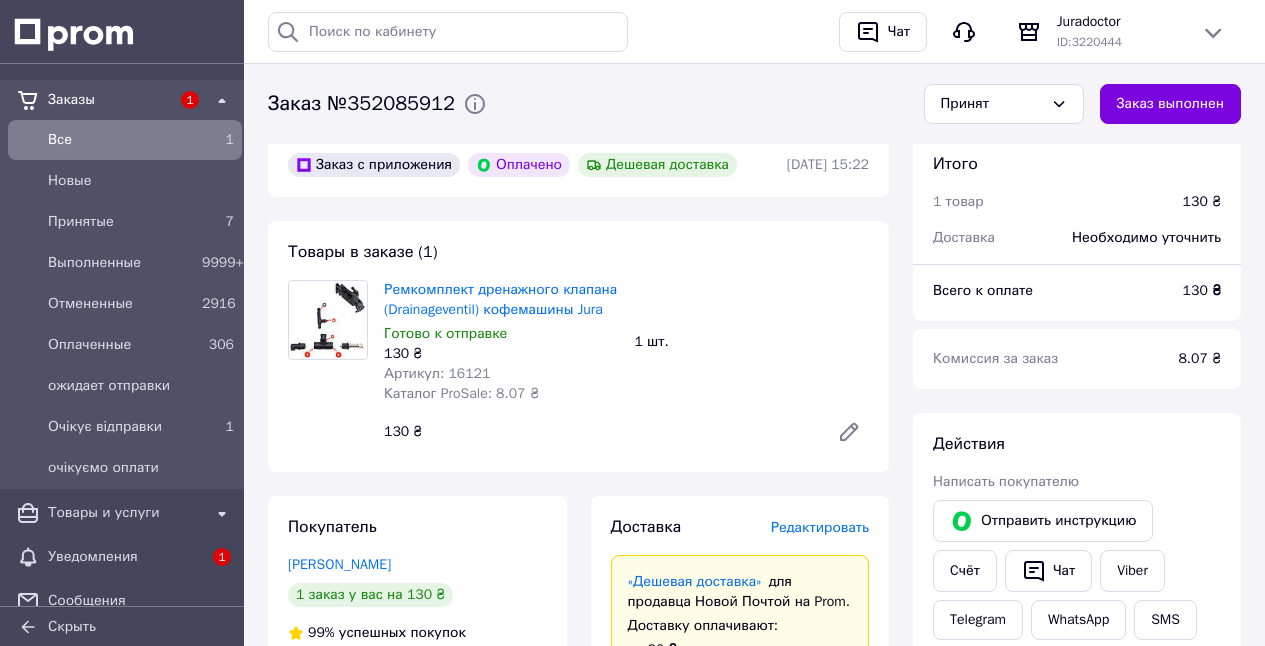 scroll, scrollTop: 514, scrollLeft: 0, axis: vertical 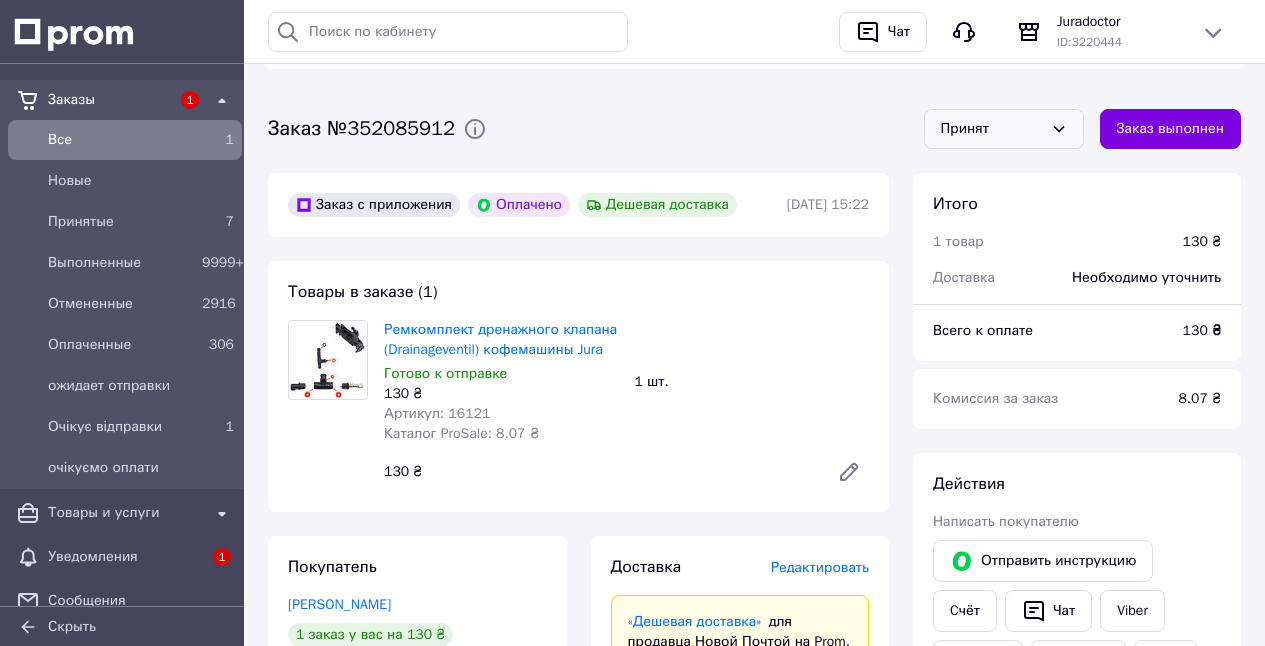 click on "Принят" at bounding box center (1004, 129) 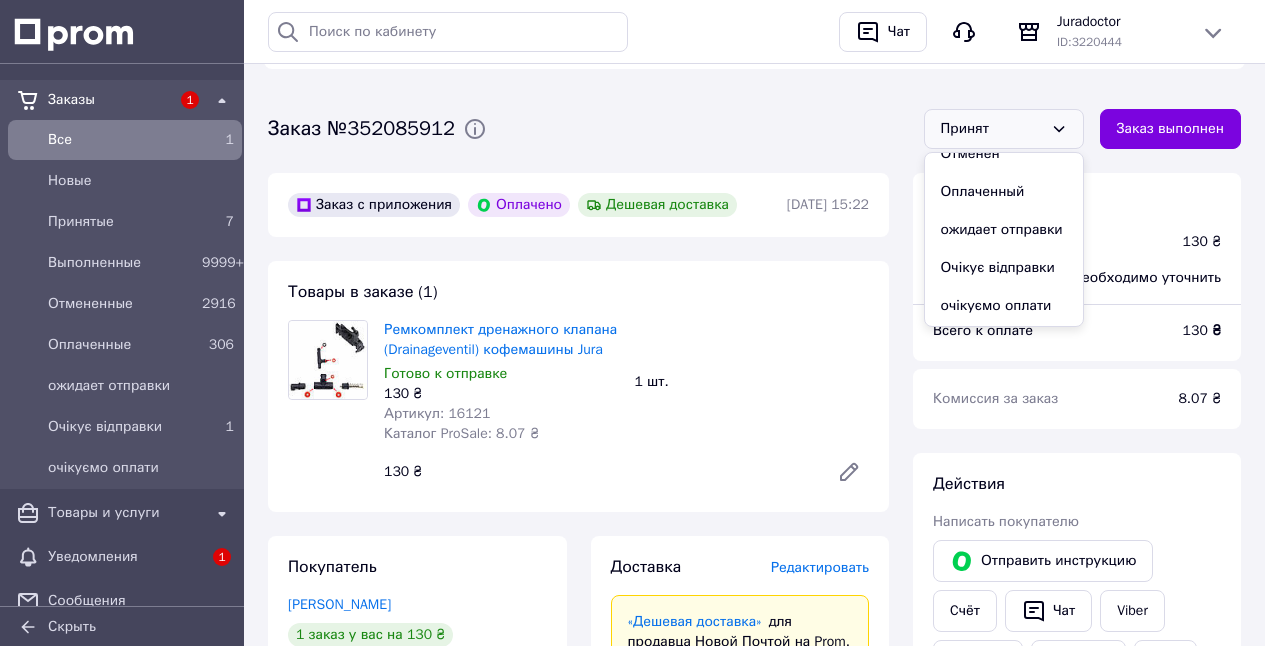 scroll, scrollTop: 77, scrollLeft: 0, axis: vertical 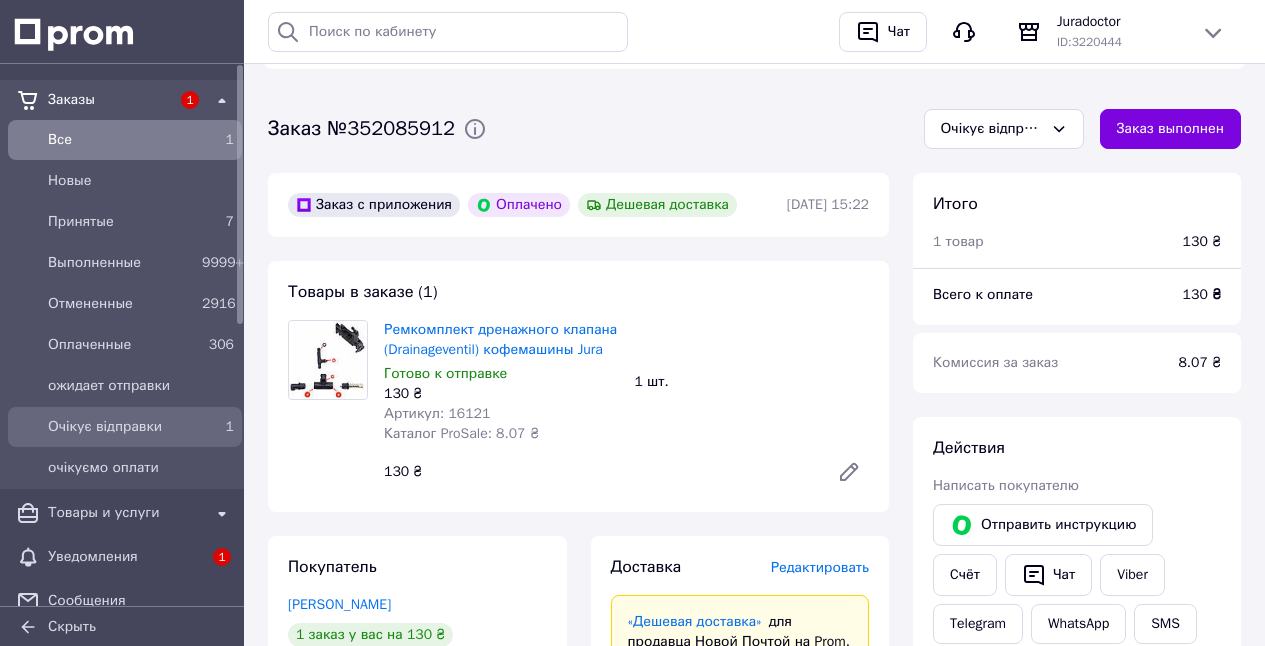 click on "Очікує відправки" at bounding box center [121, 427] 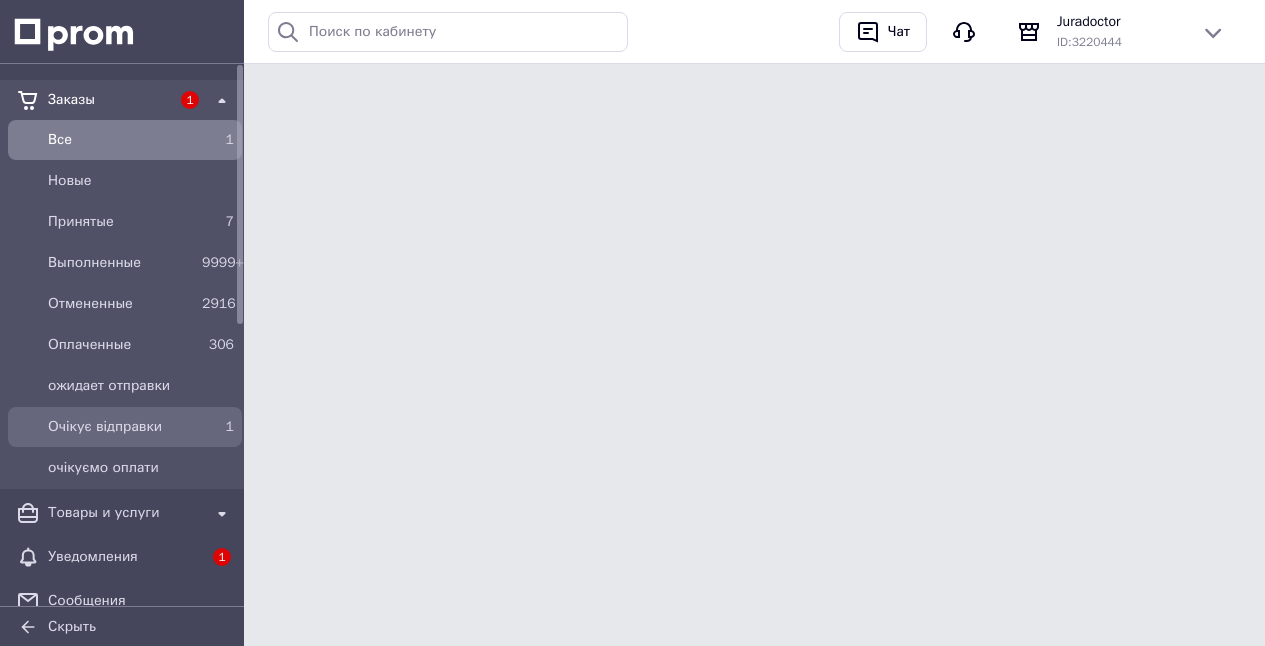 scroll, scrollTop: 0, scrollLeft: 0, axis: both 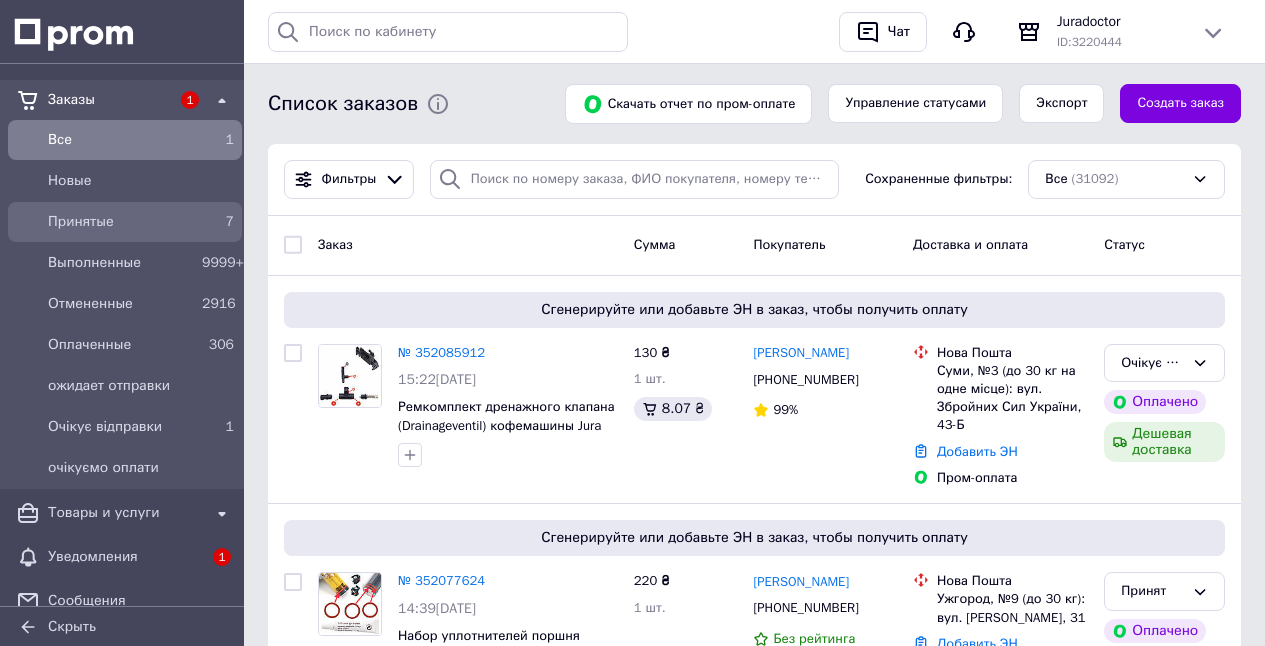 click on "Принятые" at bounding box center (121, 222) 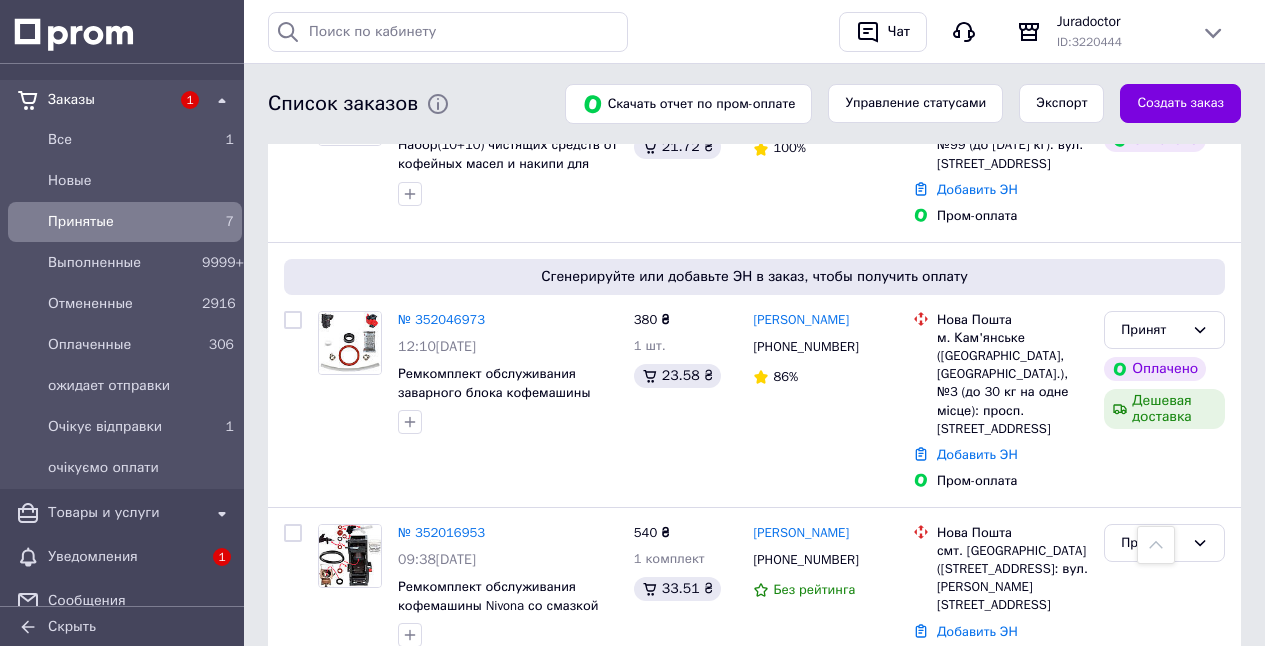 scroll, scrollTop: 558, scrollLeft: 0, axis: vertical 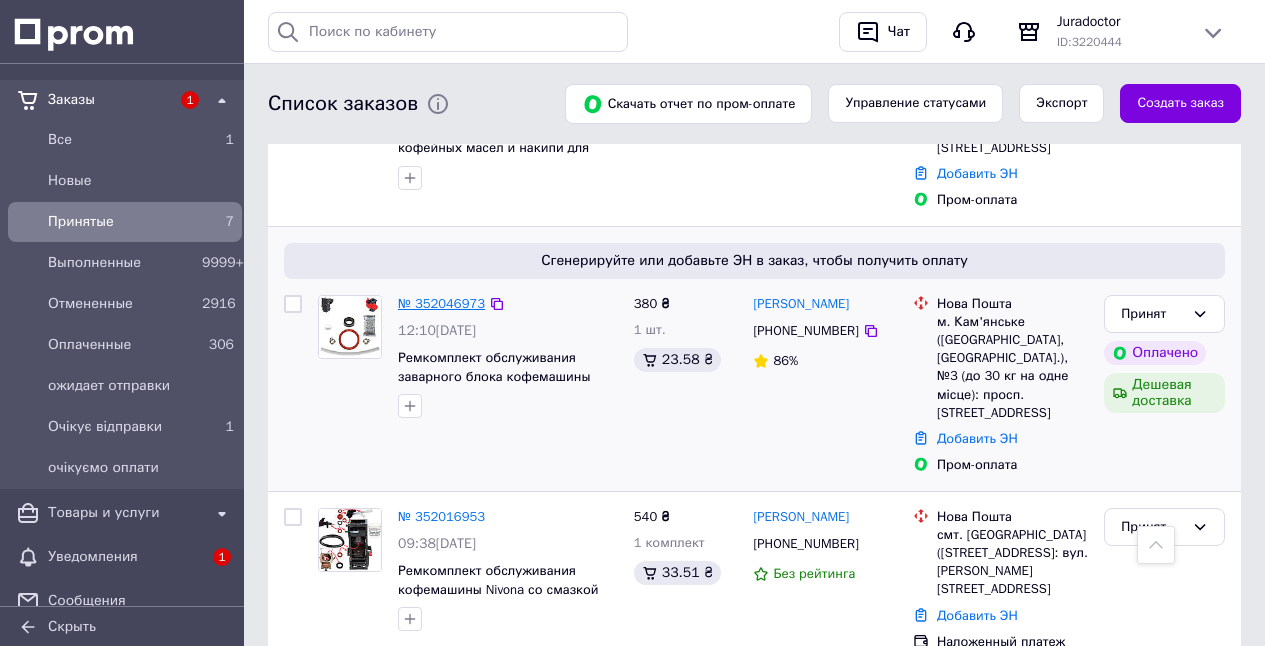 click on "№ 352046973" at bounding box center (441, 303) 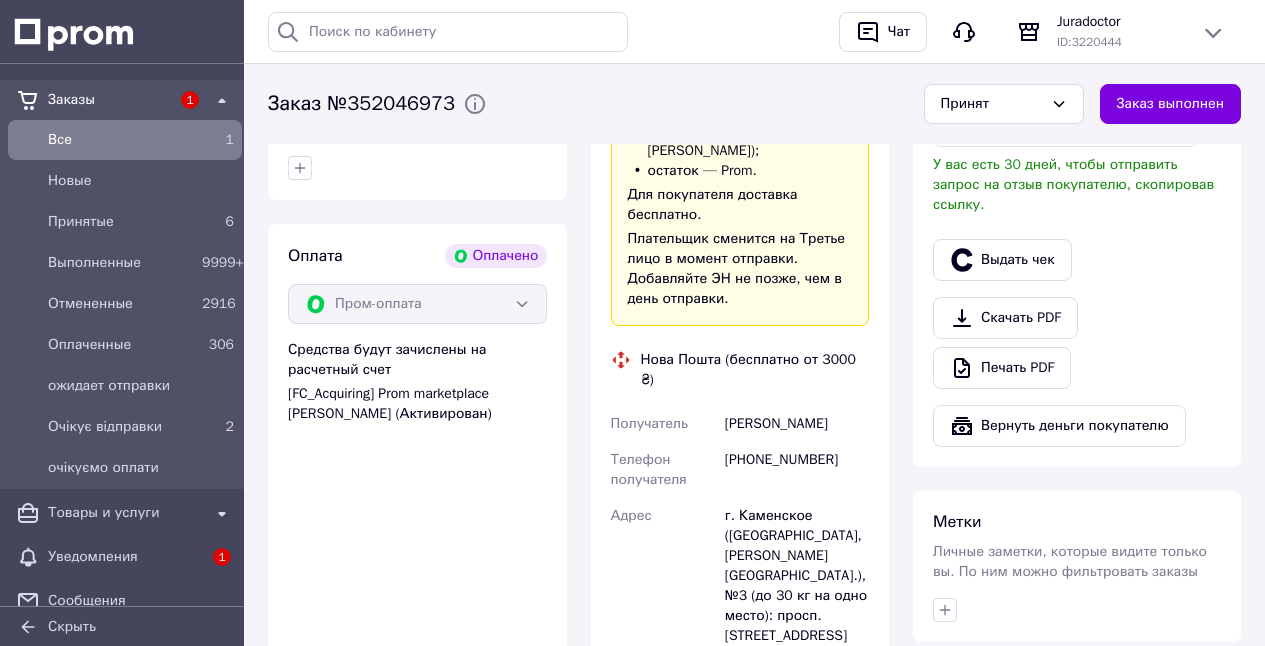 scroll, scrollTop: 1181, scrollLeft: 0, axis: vertical 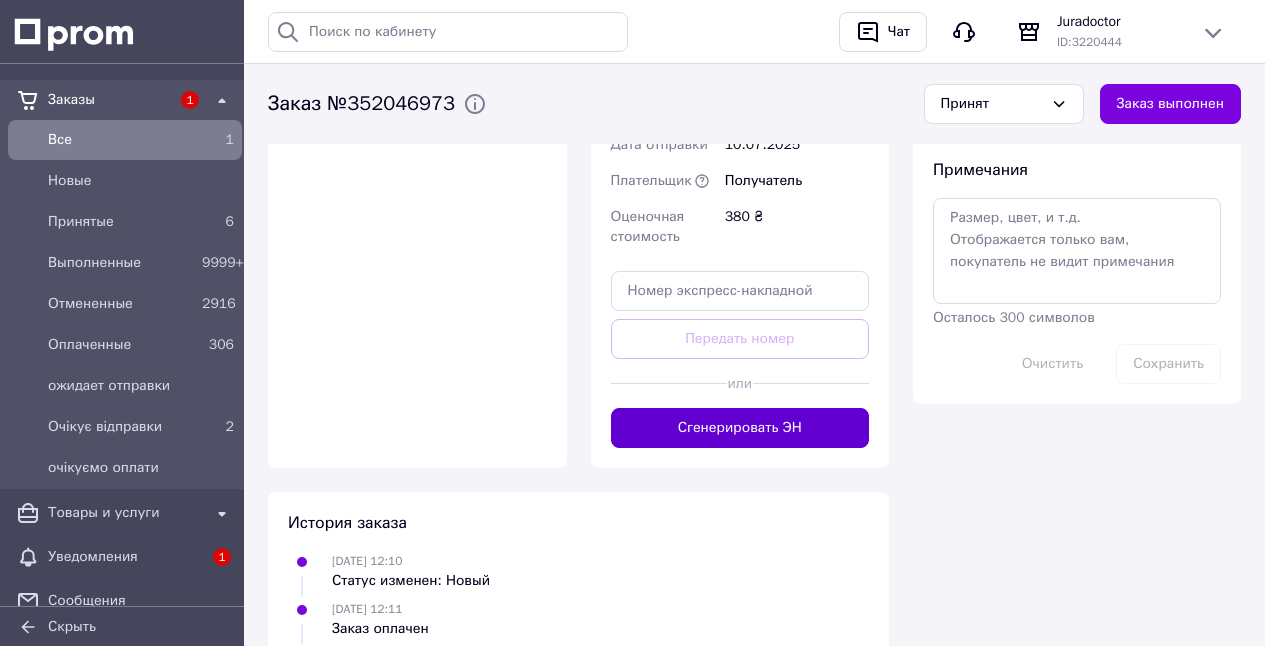 click on "Сгенерировать ЭН" at bounding box center [740, 428] 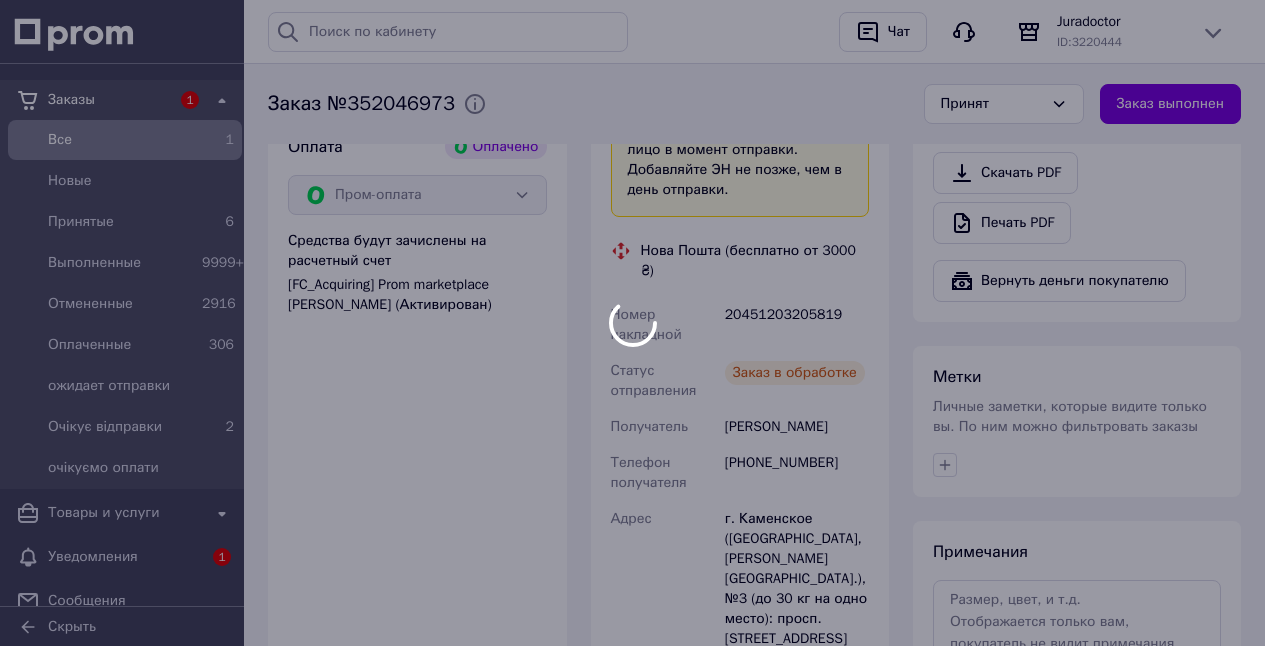 scroll, scrollTop: 1313, scrollLeft: 0, axis: vertical 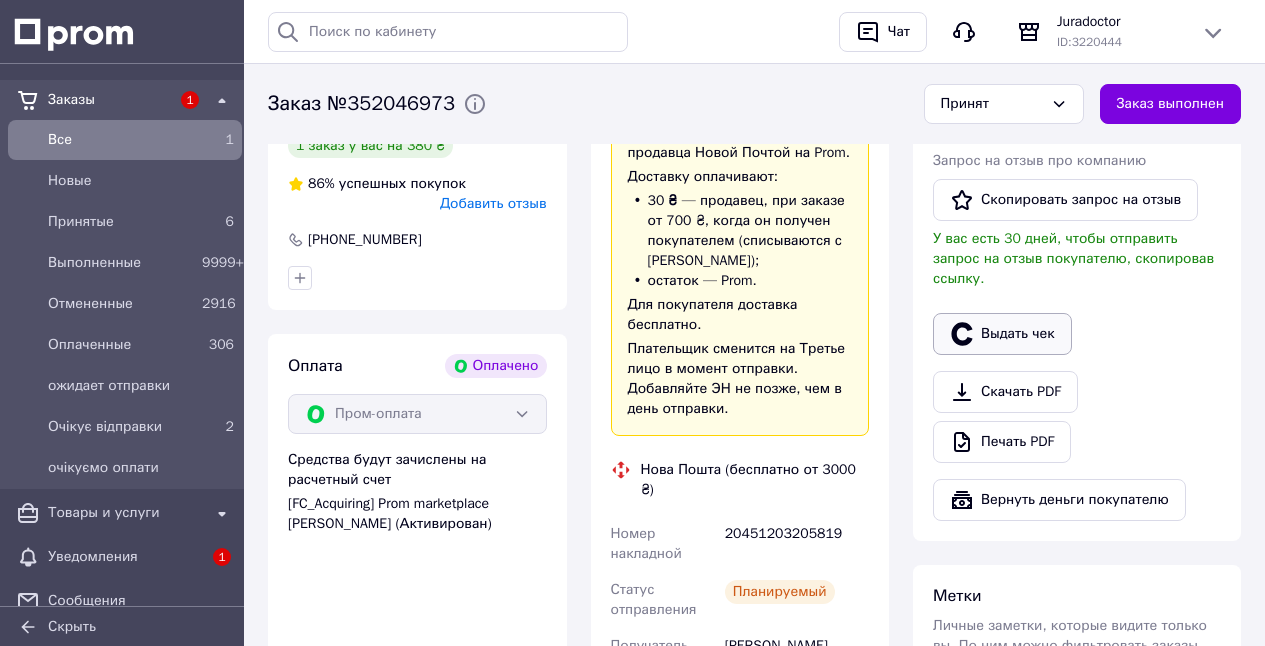 click on "Выдать чек" at bounding box center [1002, 334] 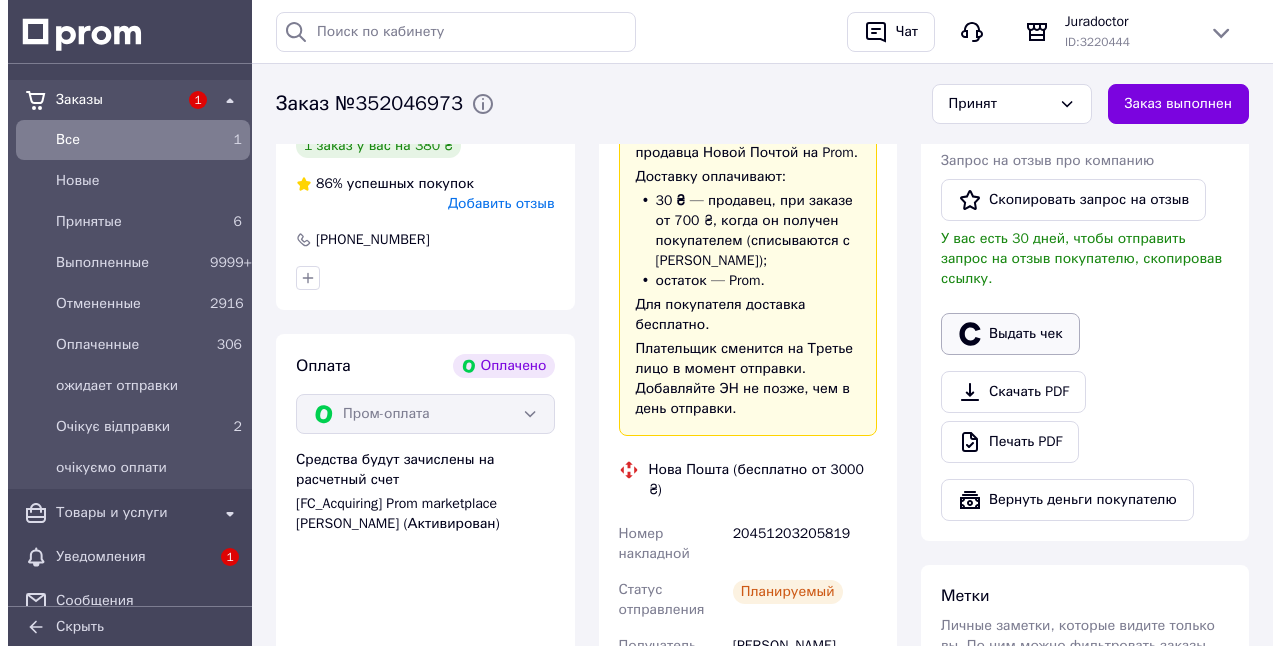 scroll, scrollTop: 1077, scrollLeft: 0, axis: vertical 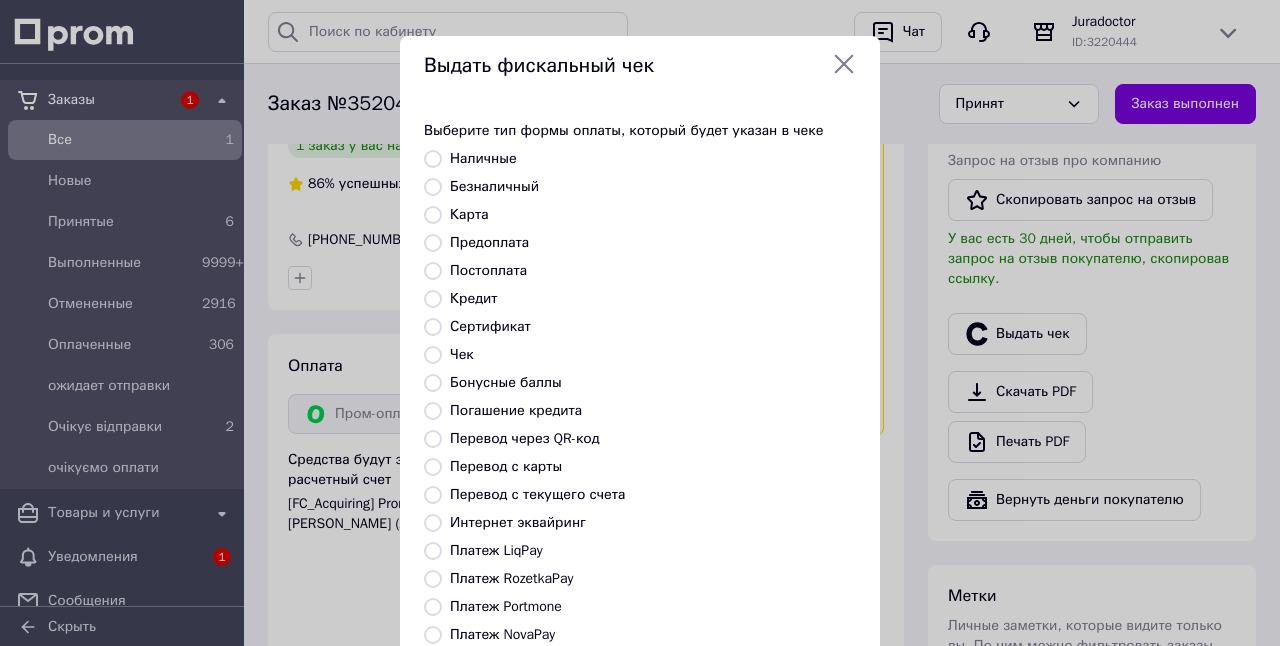 drag, startPoint x: 431, startPoint y: 578, endPoint x: 674, endPoint y: 588, distance: 243.20567 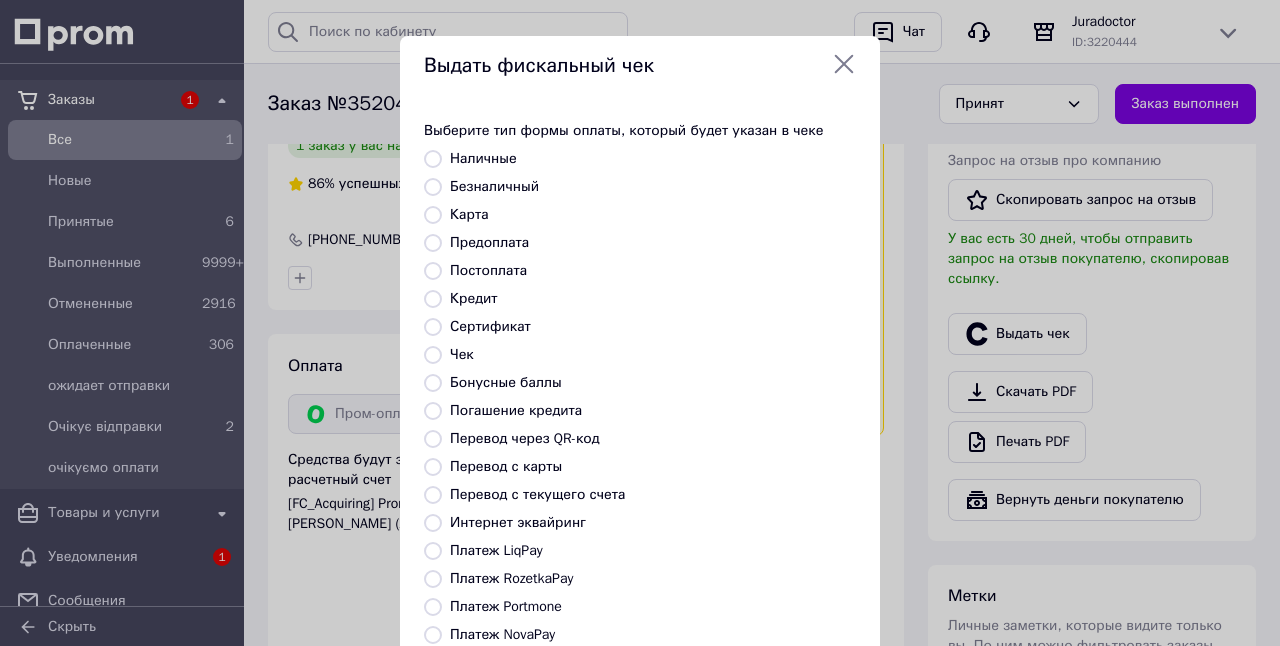 radio on "true" 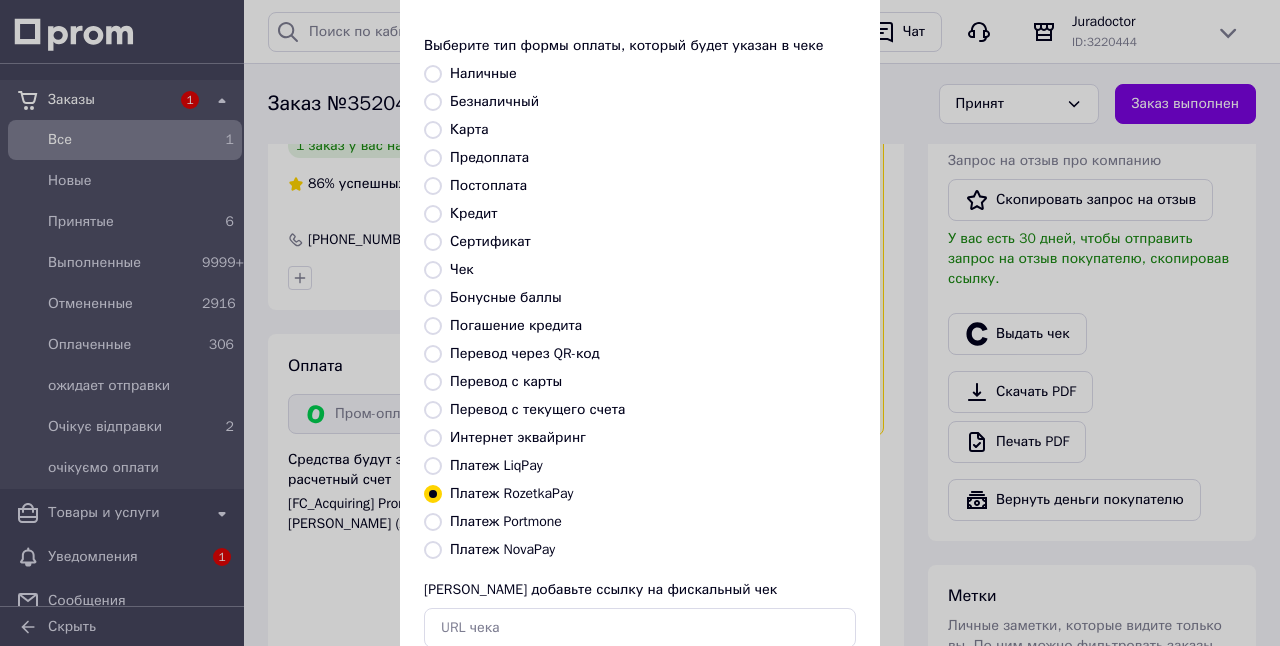 scroll, scrollTop: 158, scrollLeft: 0, axis: vertical 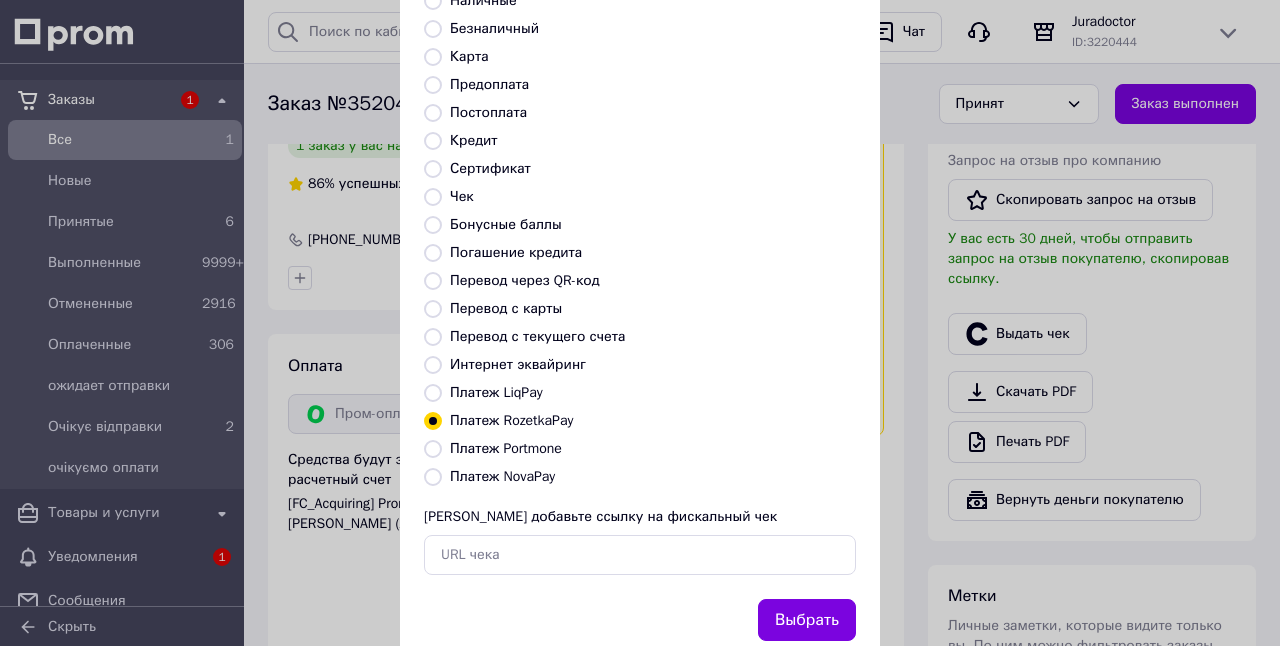 click on "Выбрать" at bounding box center (807, 620) 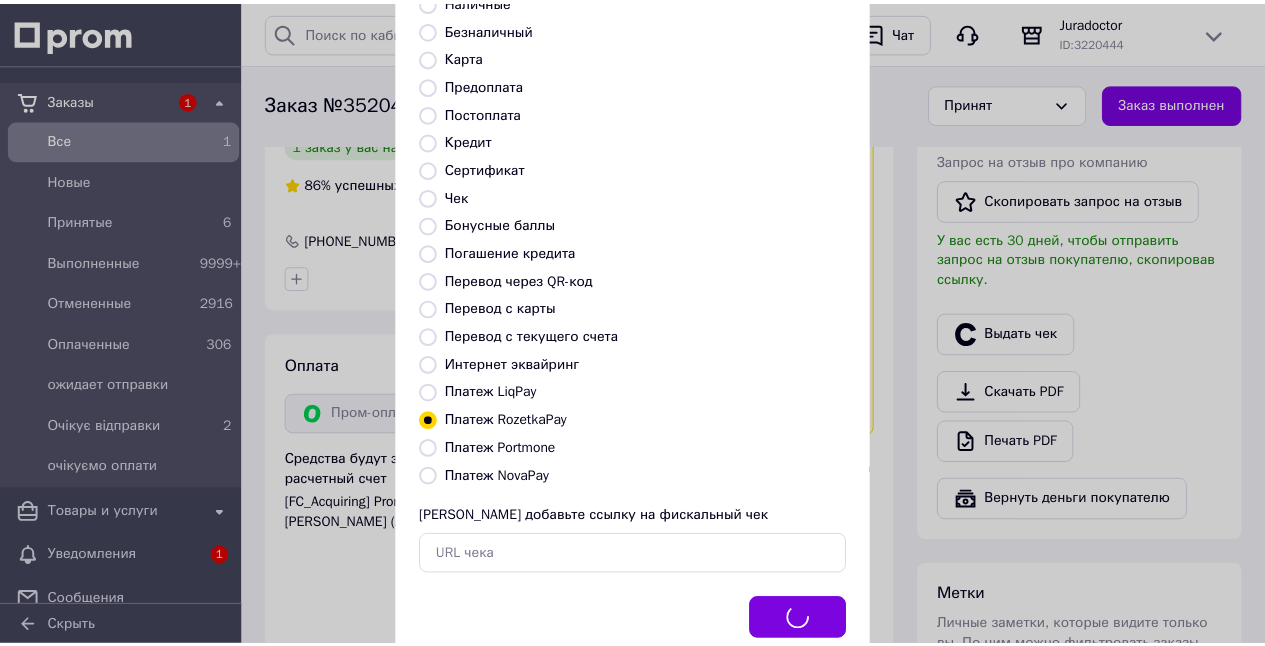 scroll, scrollTop: 1097, scrollLeft: 0, axis: vertical 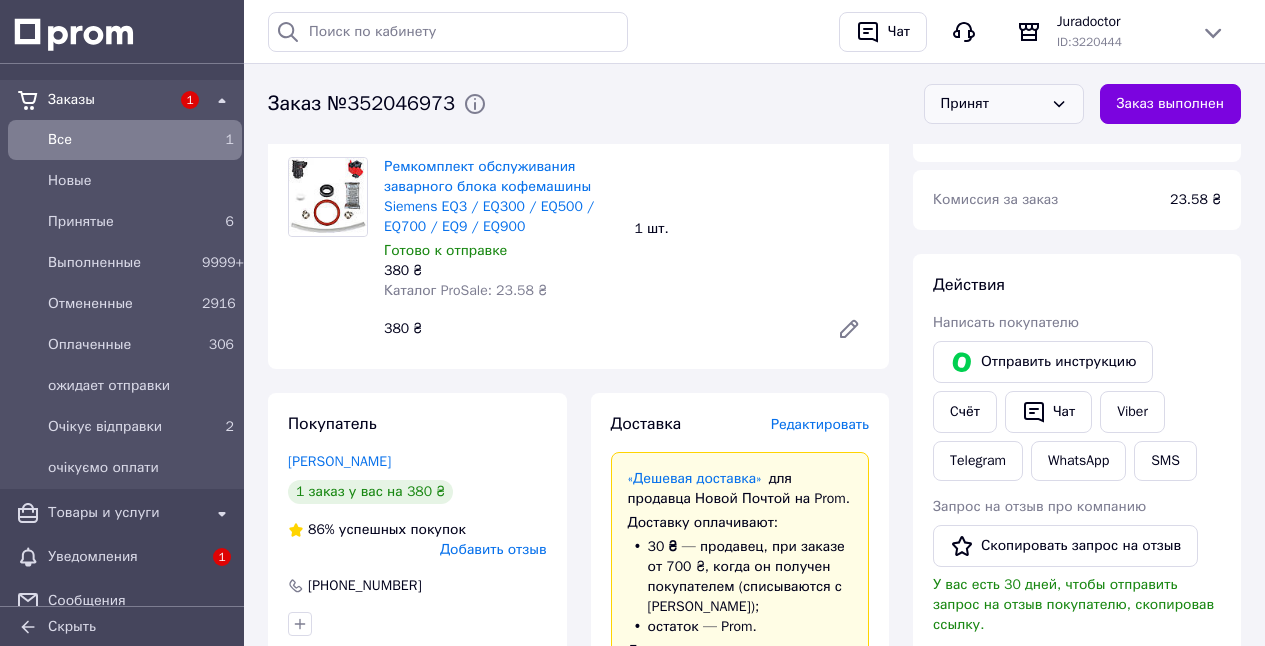 click on "Принят" at bounding box center [992, 104] 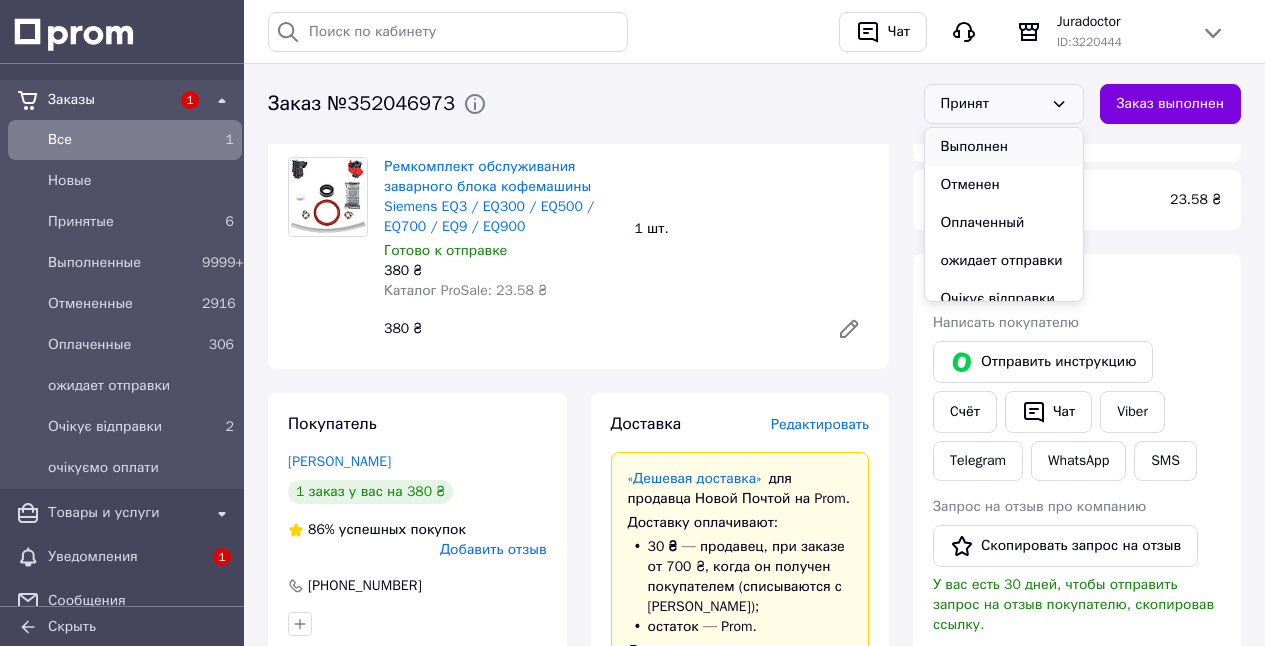 click on "Выполнен" at bounding box center (1004, 147) 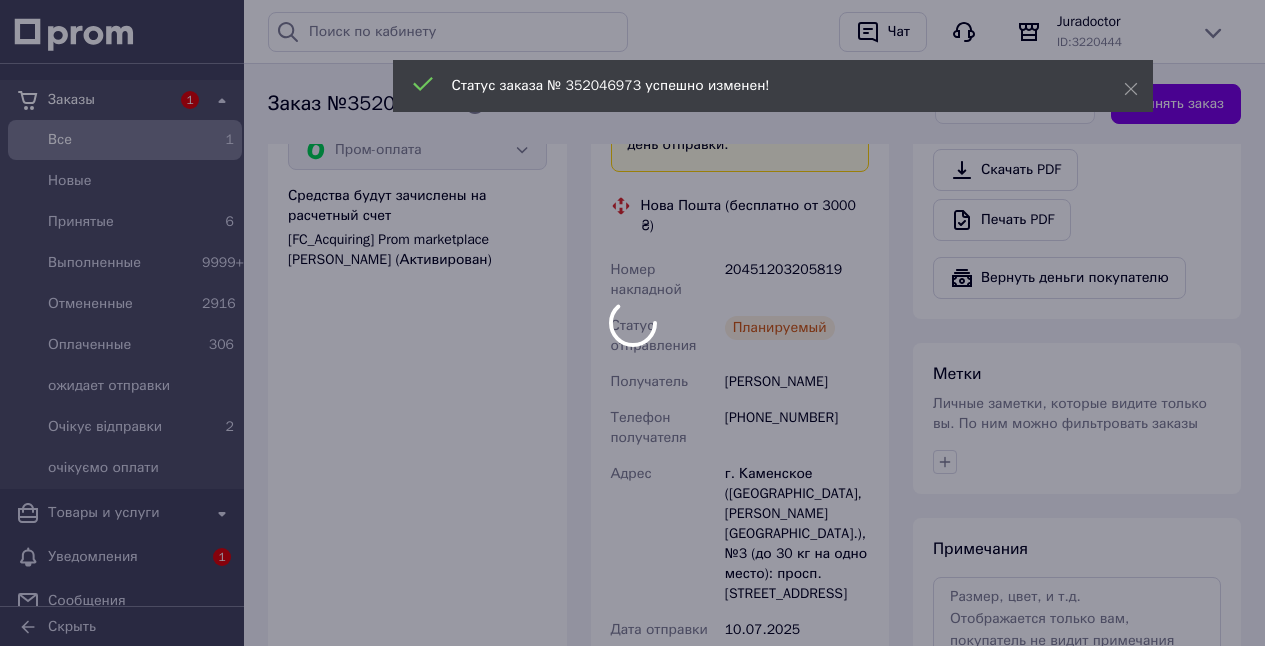 scroll, scrollTop: 1359, scrollLeft: 0, axis: vertical 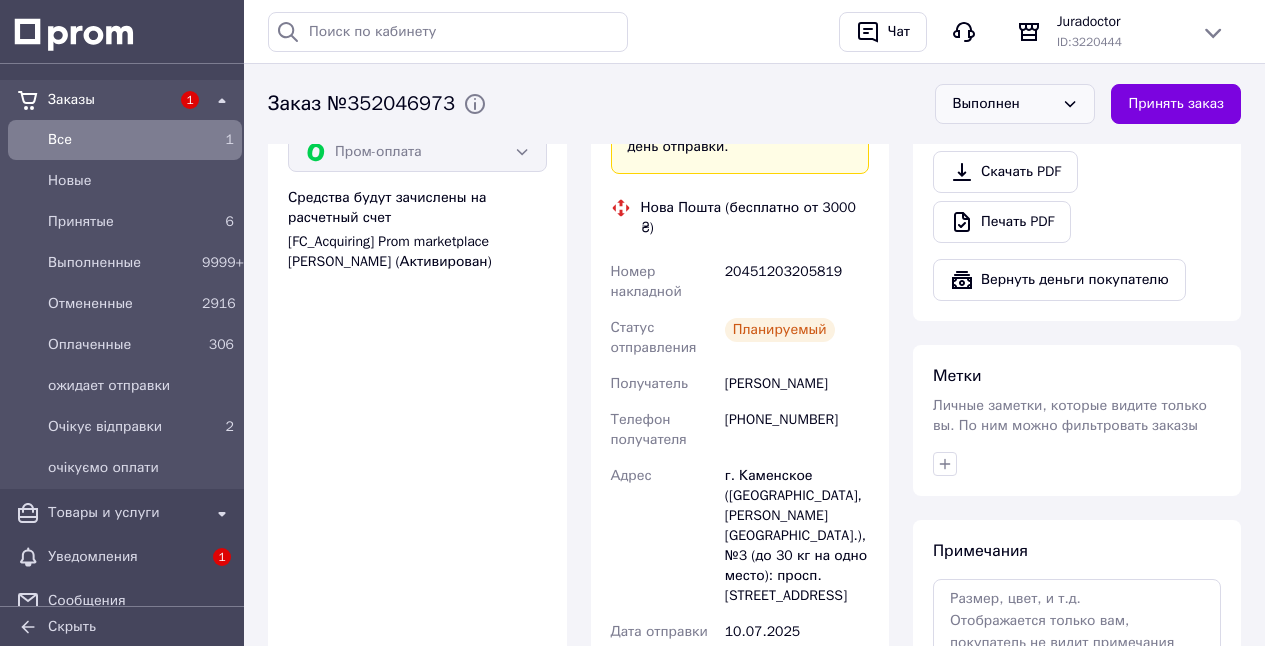 drag, startPoint x: 602, startPoint y: 277, endPoint x: 863, endPoint y: 404, distance: 290.2585 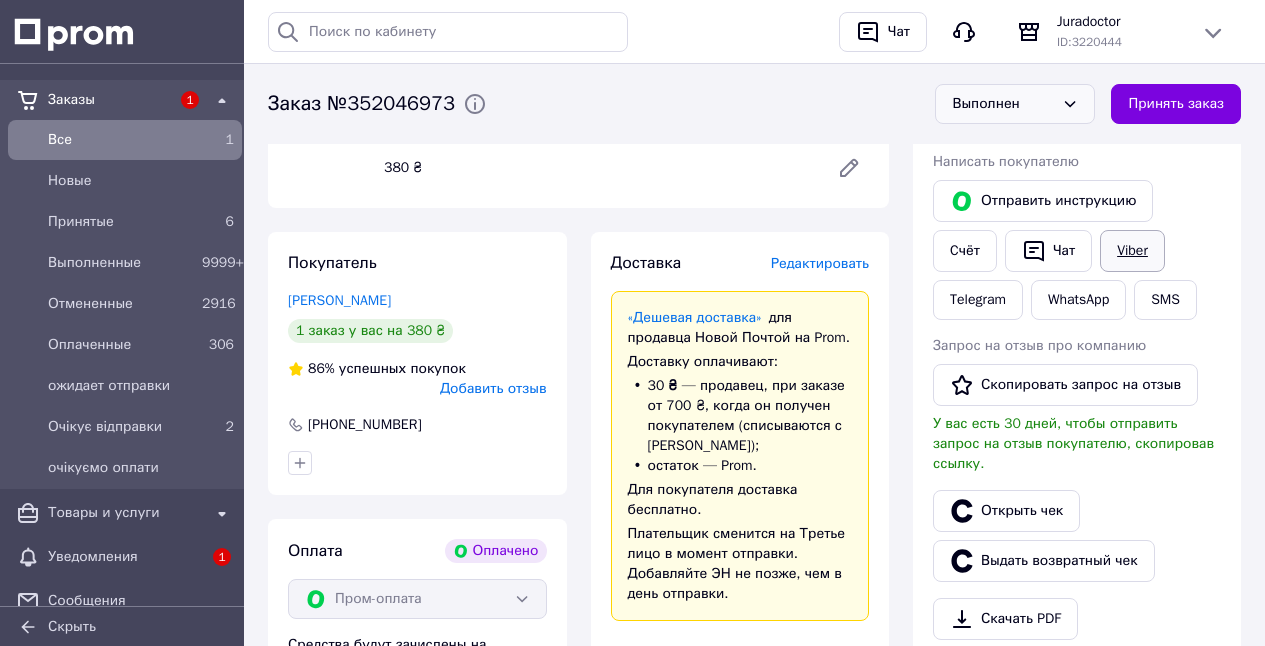 scroll, scrollTop: 910, scrollLeft: 0, axis: vertical 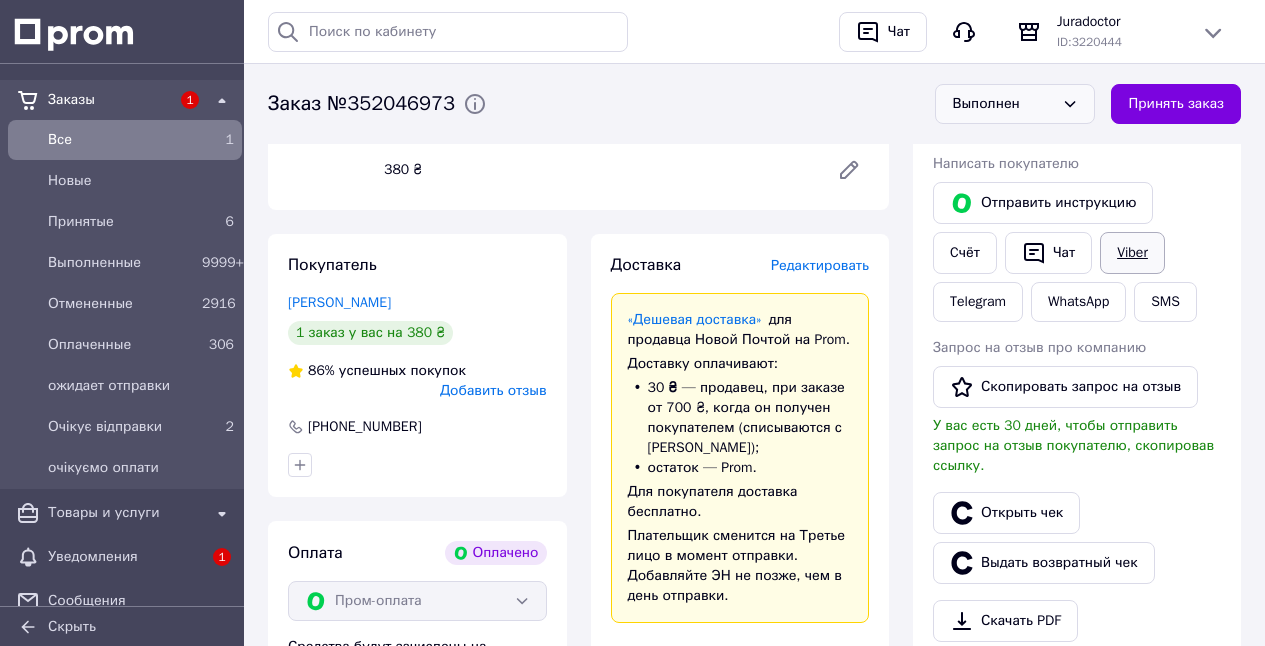click on "Viber" at bounding box center [1132, 253] 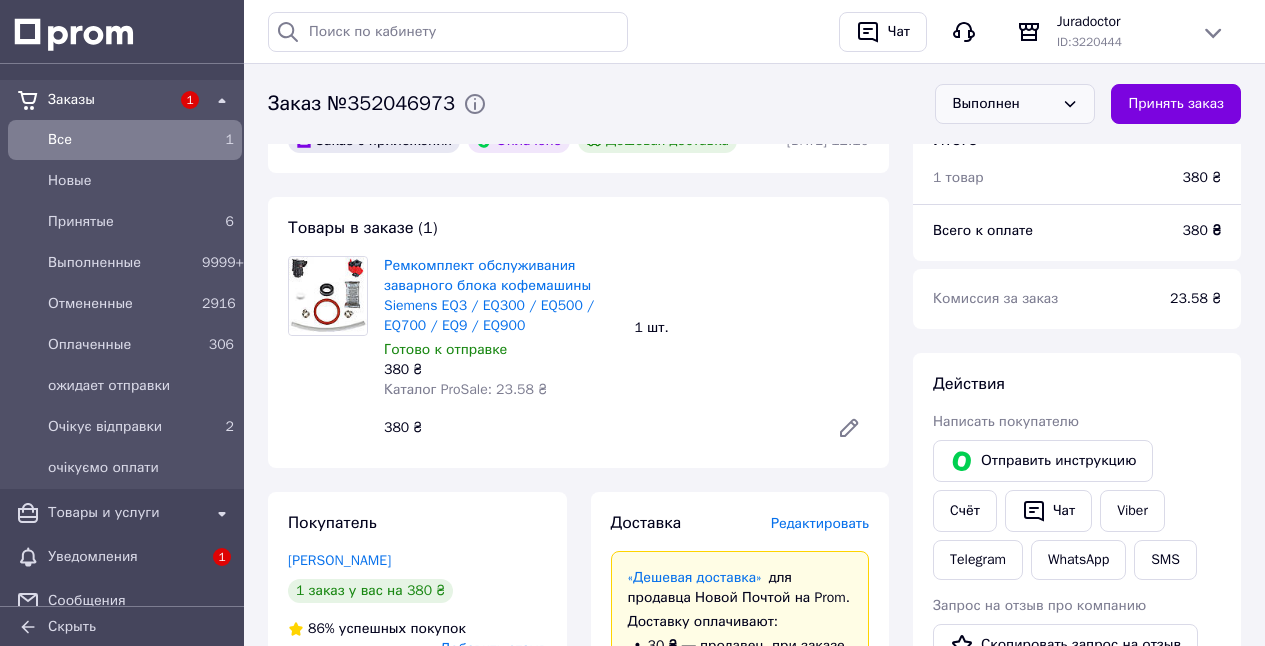 scroll, scrollTop: 737, scrollLeft: 0, axis: vertical 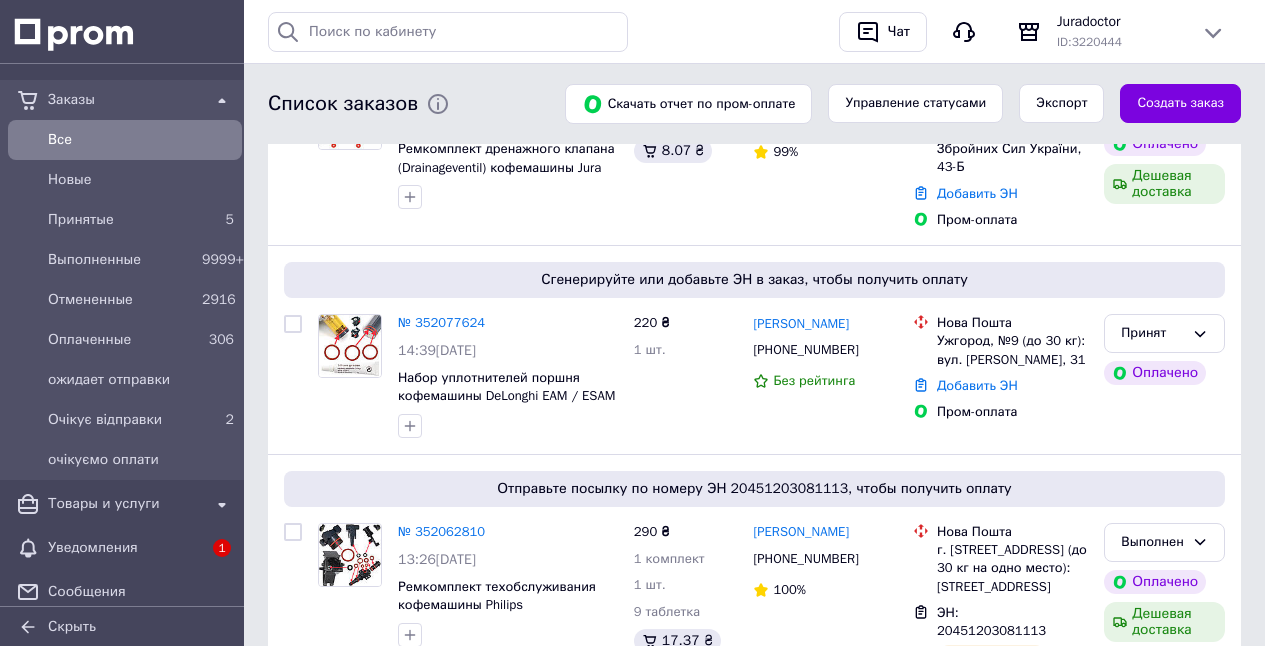 click on "№ 352077624" at bounding box center [441, 322] 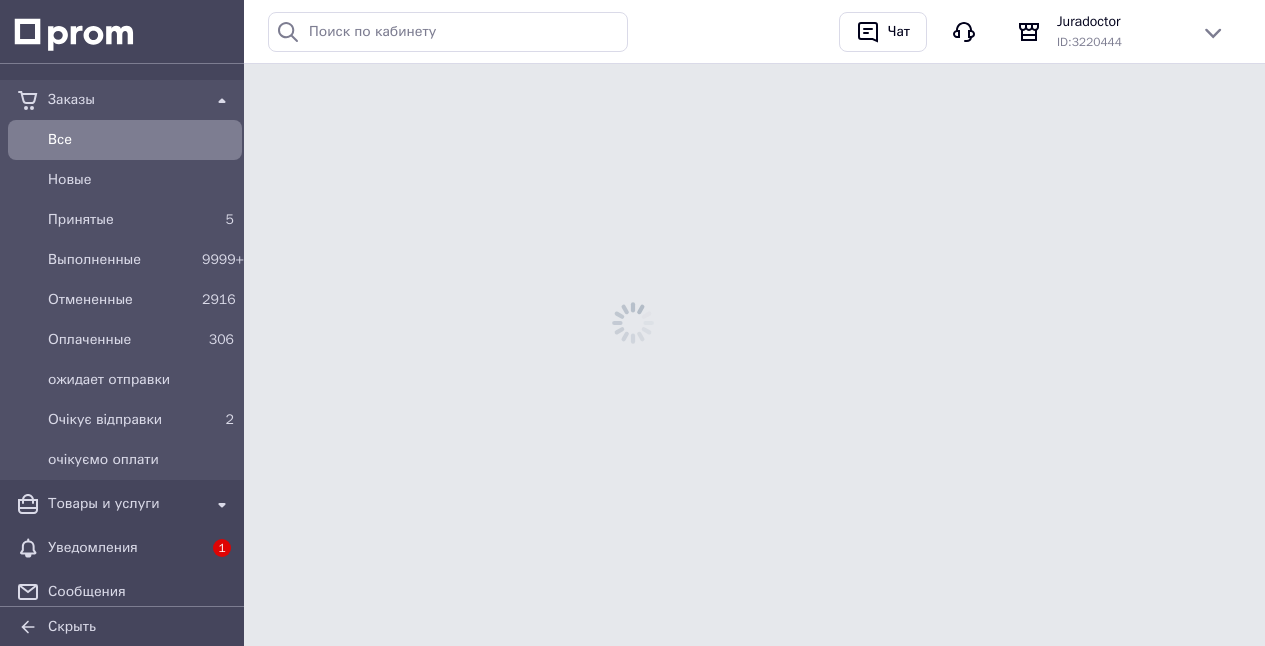 scroll, scrollTop: 0, scrollLeft: 0, axis: both 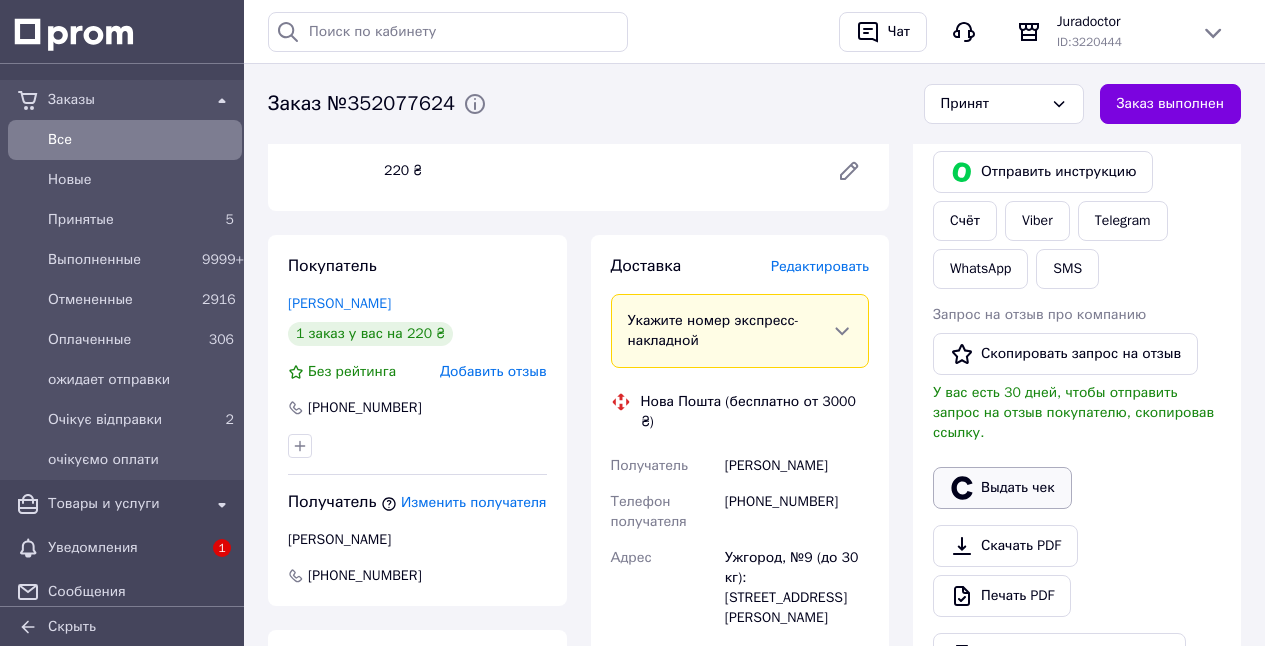 click on "Выдать чек" at bounding box center (1002, 488) 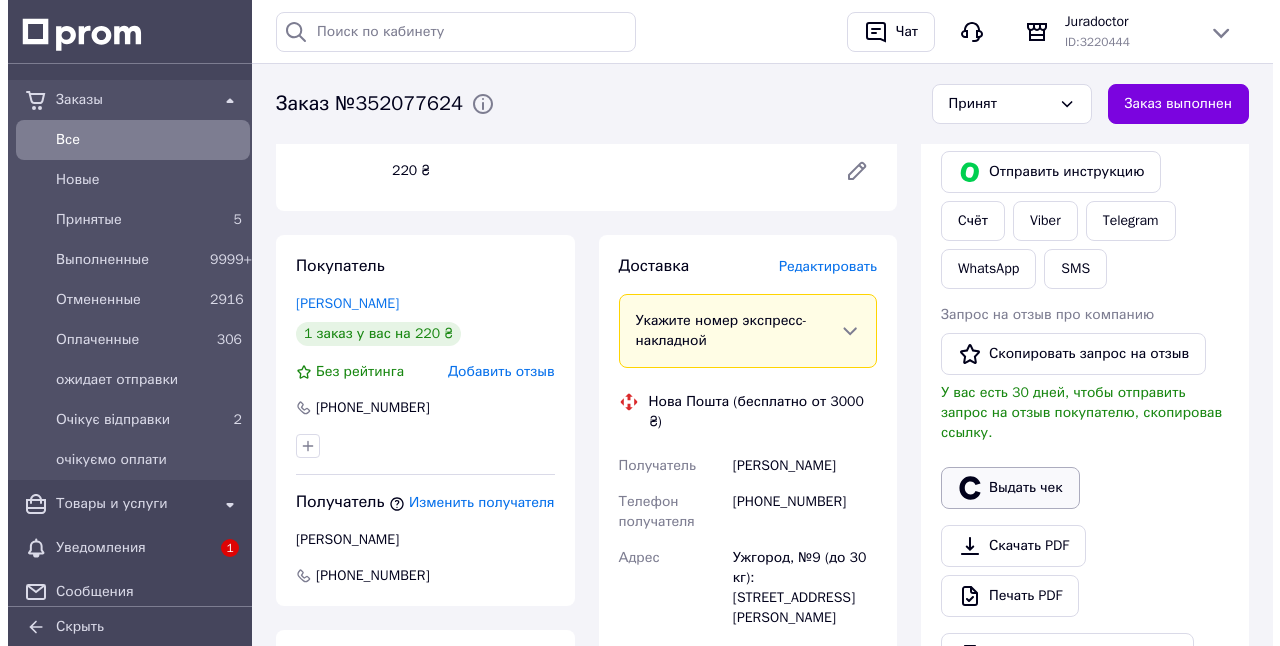 scroll, scrollTop: 889, scrollLeft: 0, axis: vertical 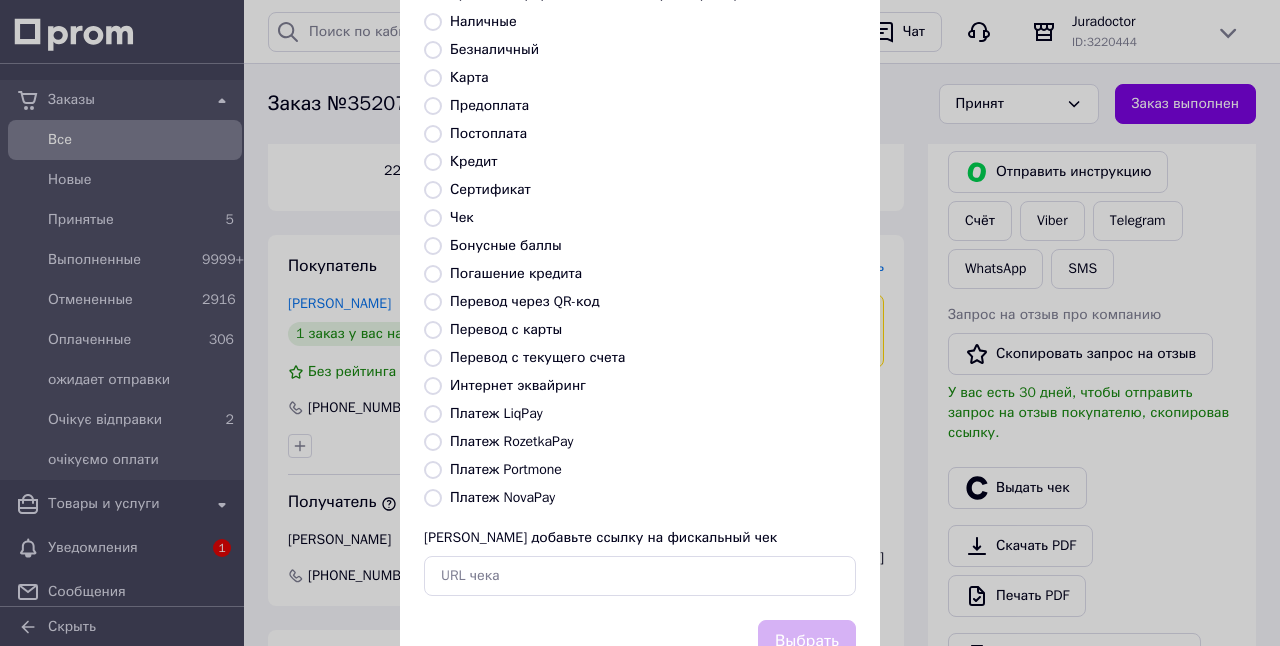 click on "Платеж RozetkaPay" at bounding box center [433, 442] 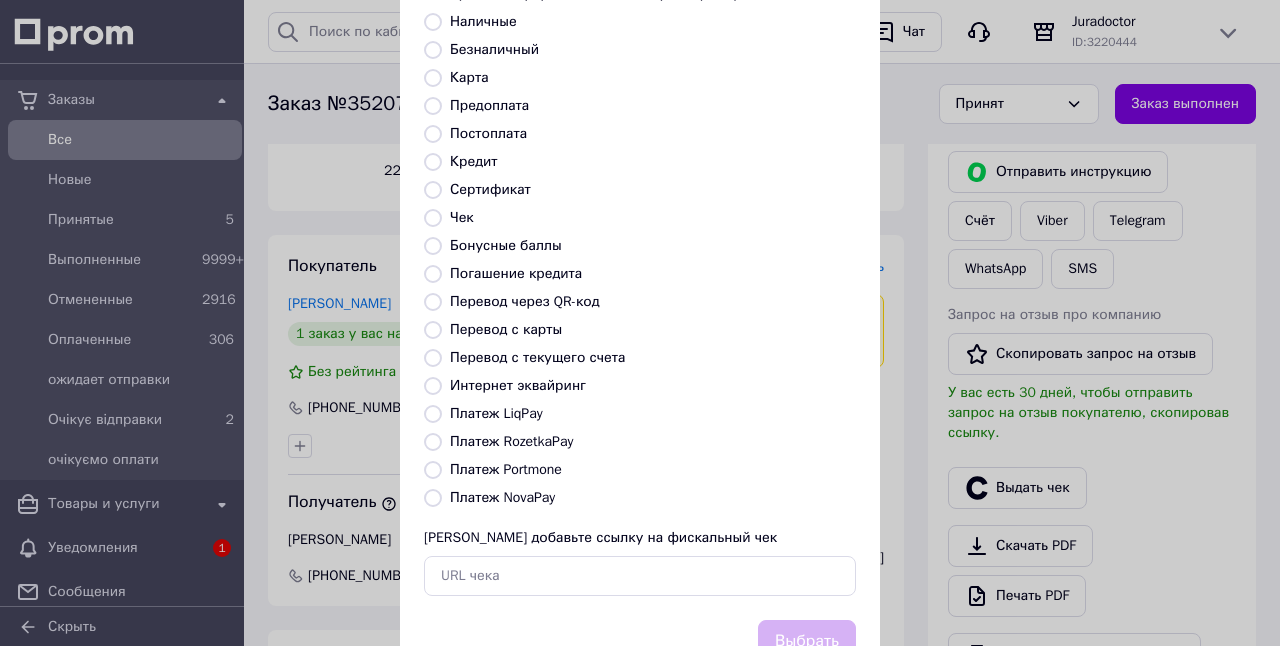 radio on "true" 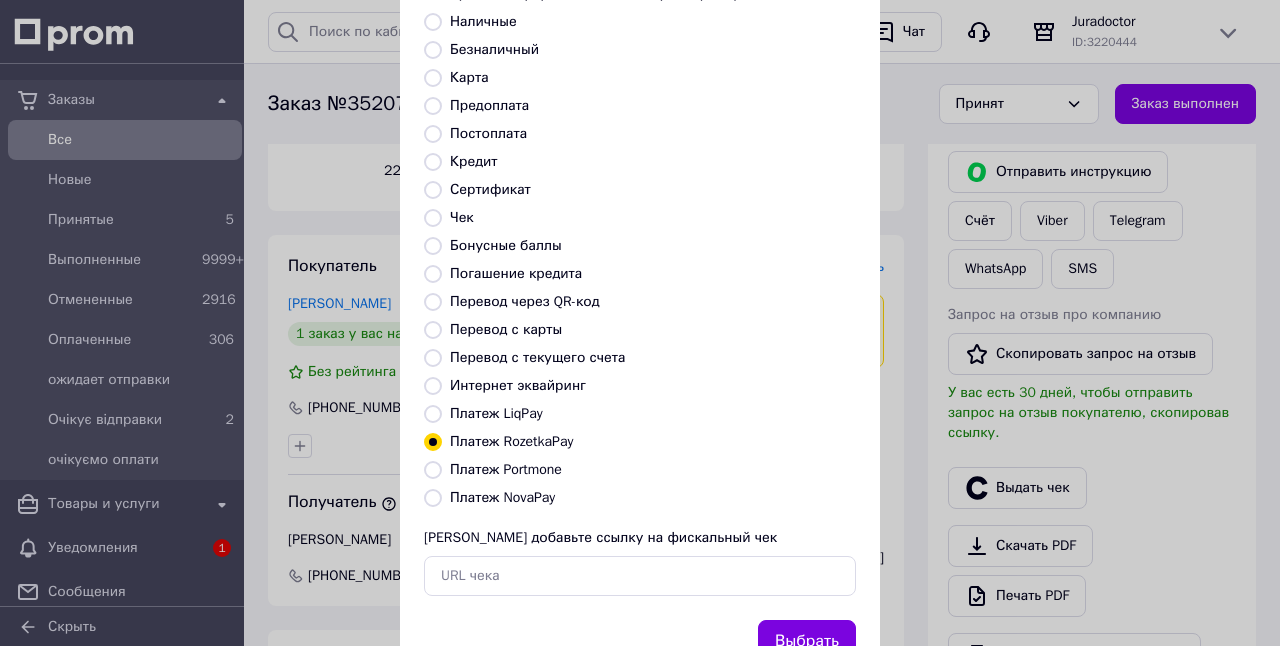 click on "Выбрать" at bounding box center (807, 641) 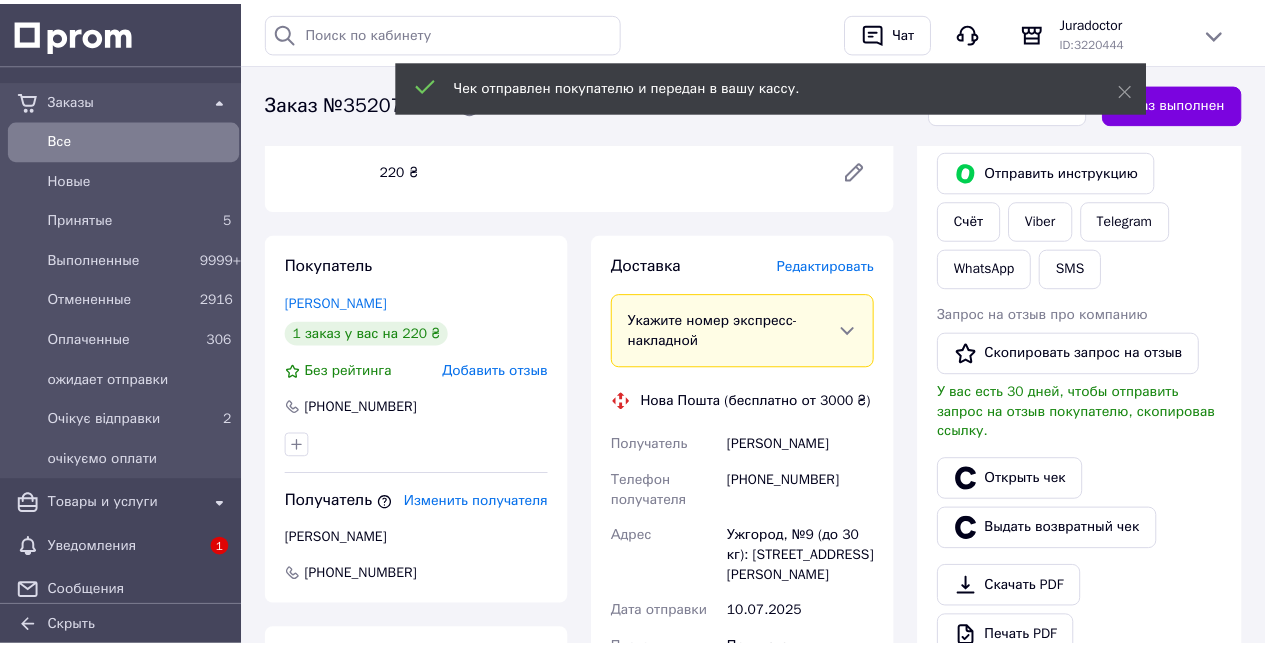 scroll, scrollTop: 909, scrollLeft: 0, axis: vertical 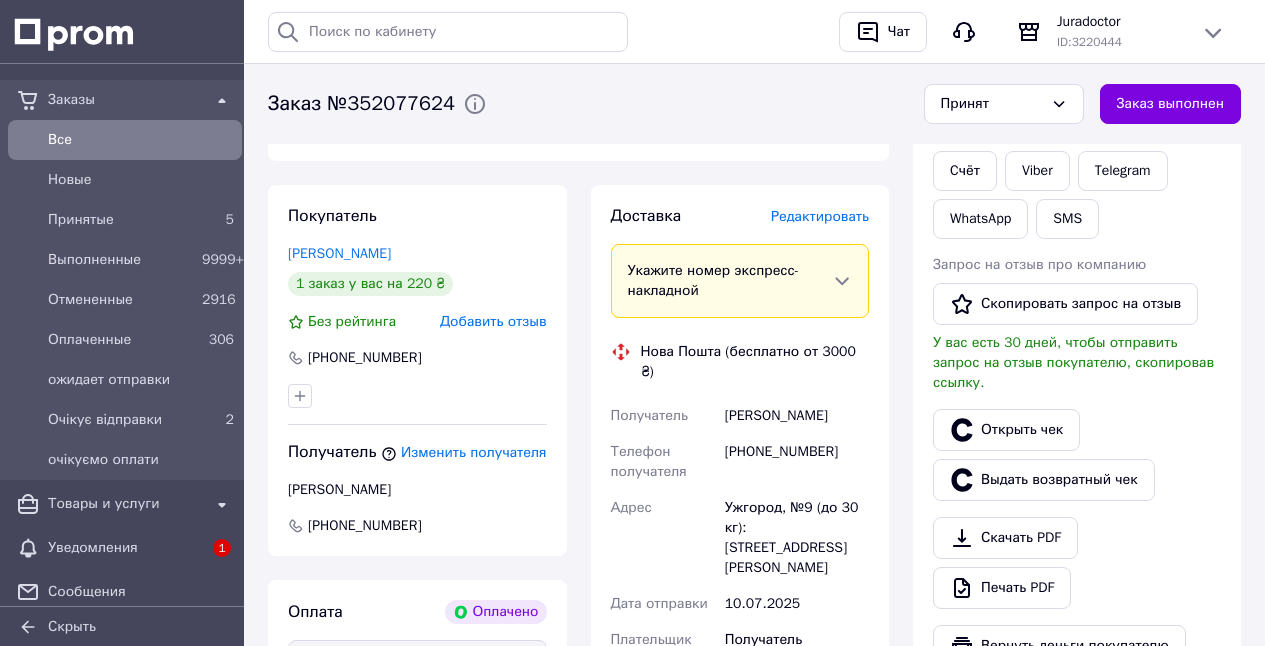 click on "Редактировать" at bounding box center (820, 216) 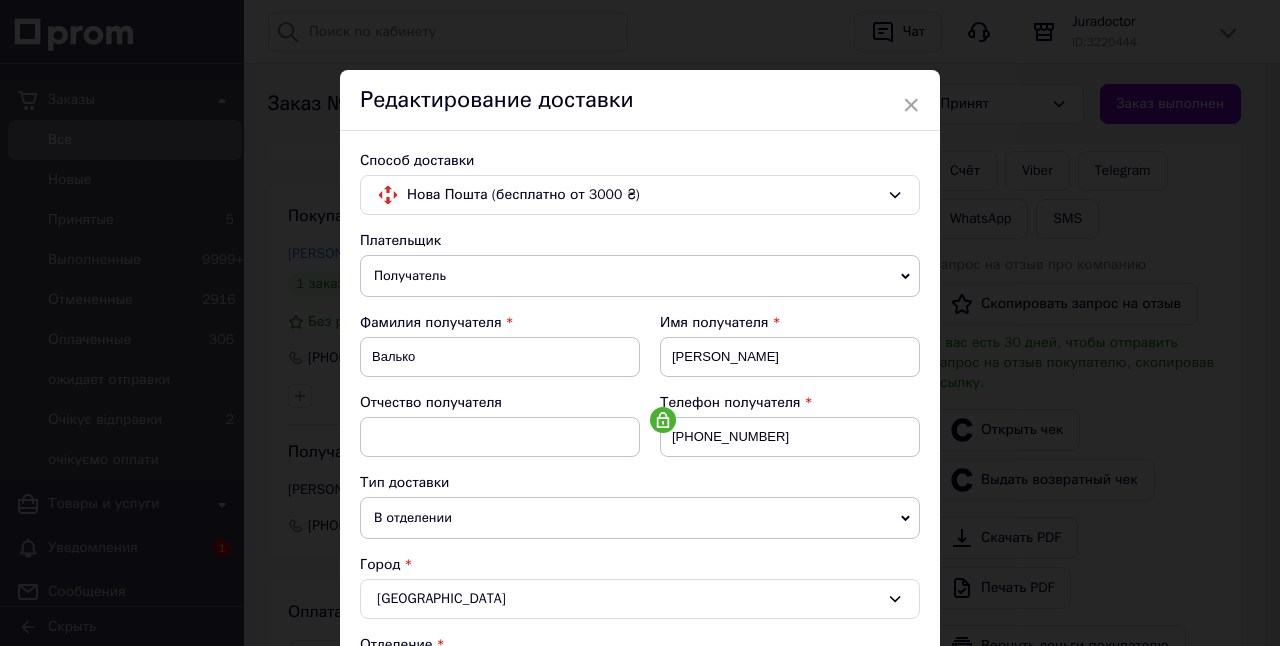 drag, startPoint x: 1273, startPoint y: 232, endPoint x: 1279, endPoint y: 268, distance: 36.496574 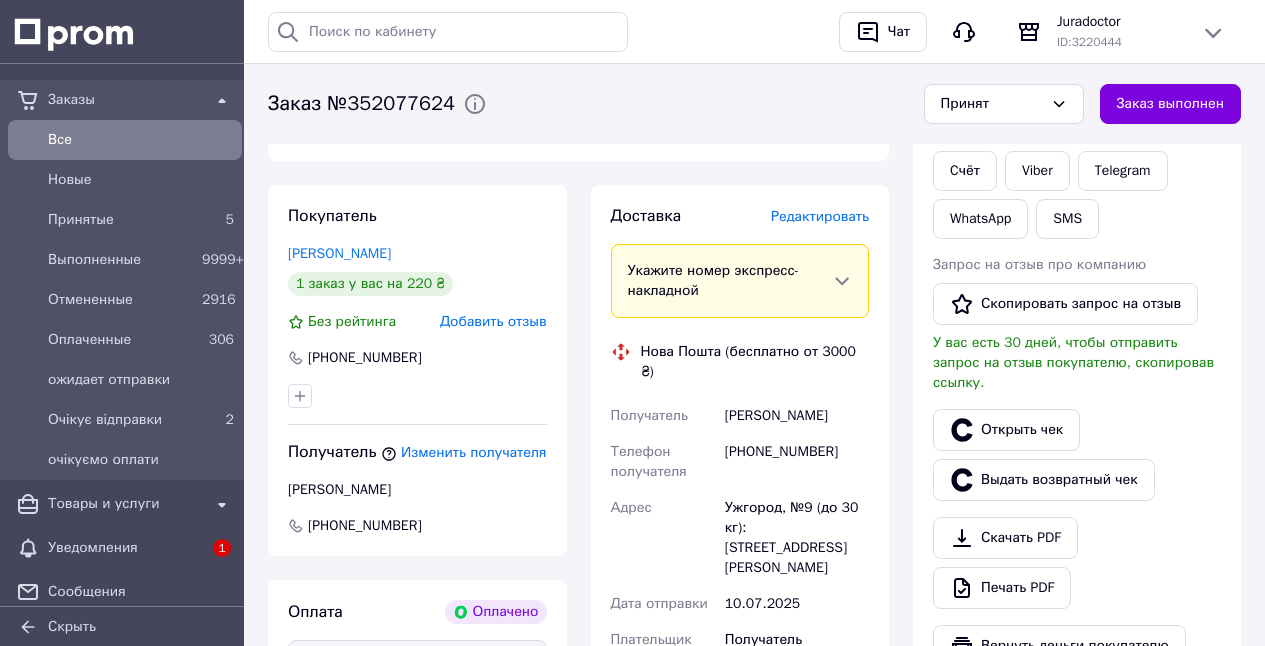 click on "Редактировать" at bounding box center [820, 216] 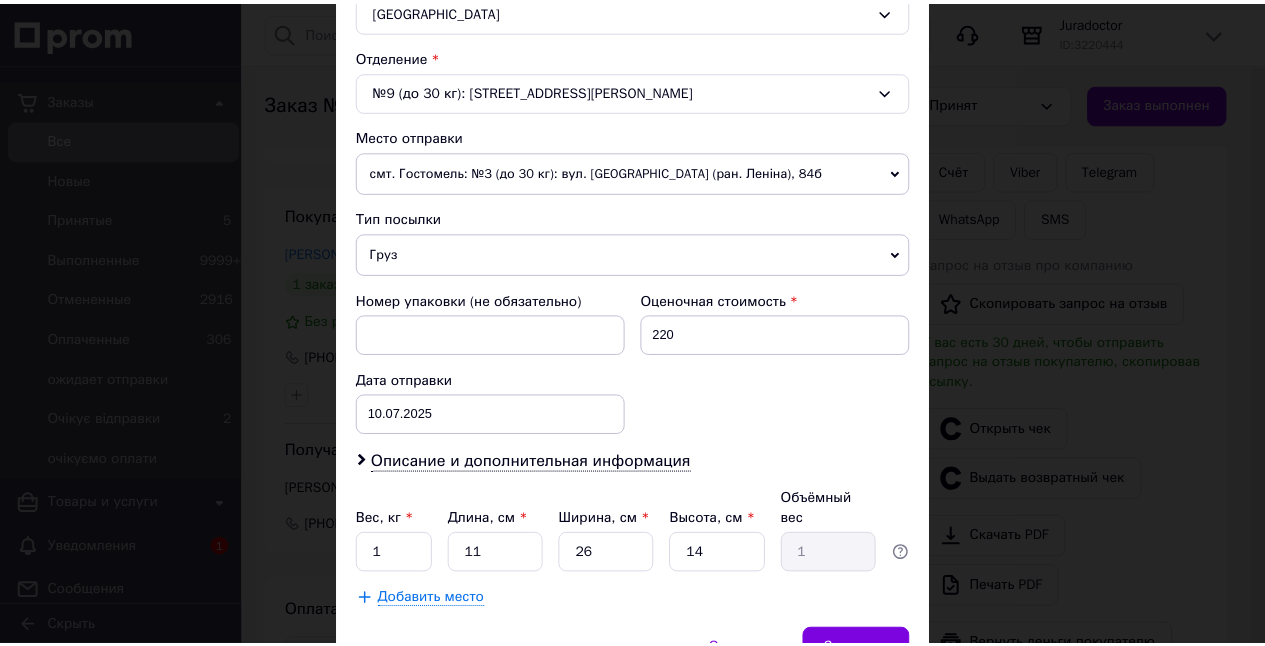 scroll, scrollTop: 582, scrollLeft: 0, axis: vertical 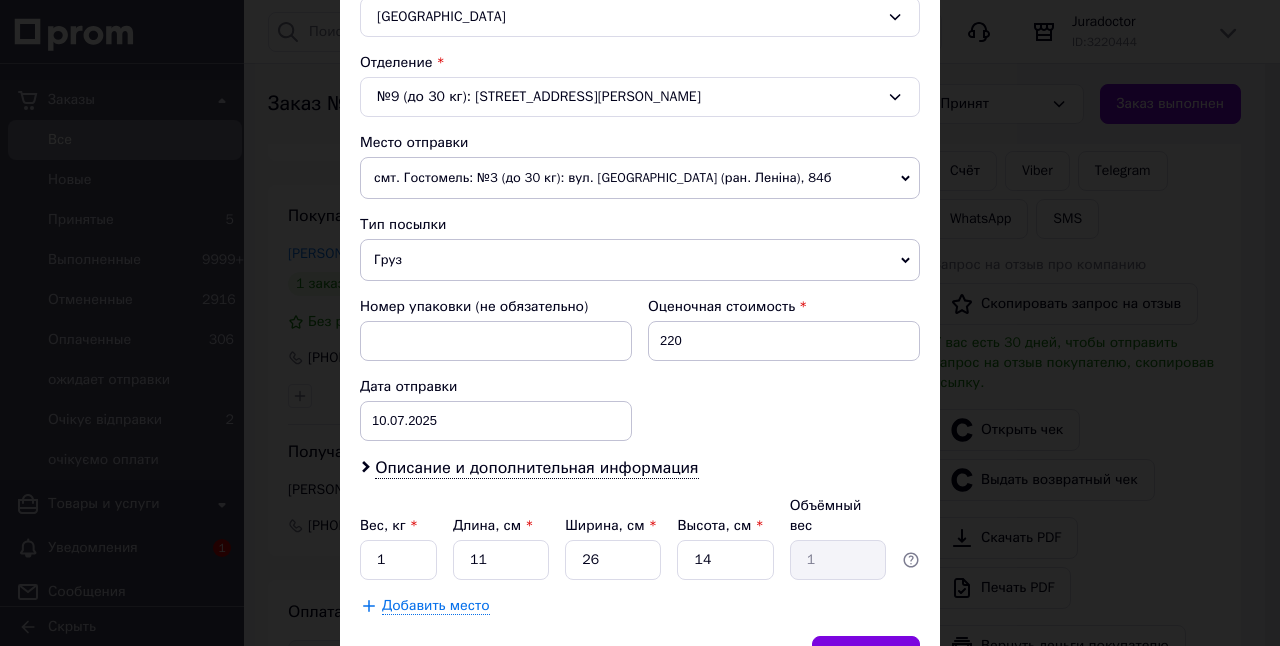 drag, startPoint x: 396, startPoint y: 259, endPoint x: 402, endPoint y: 283, distance: 24.738634 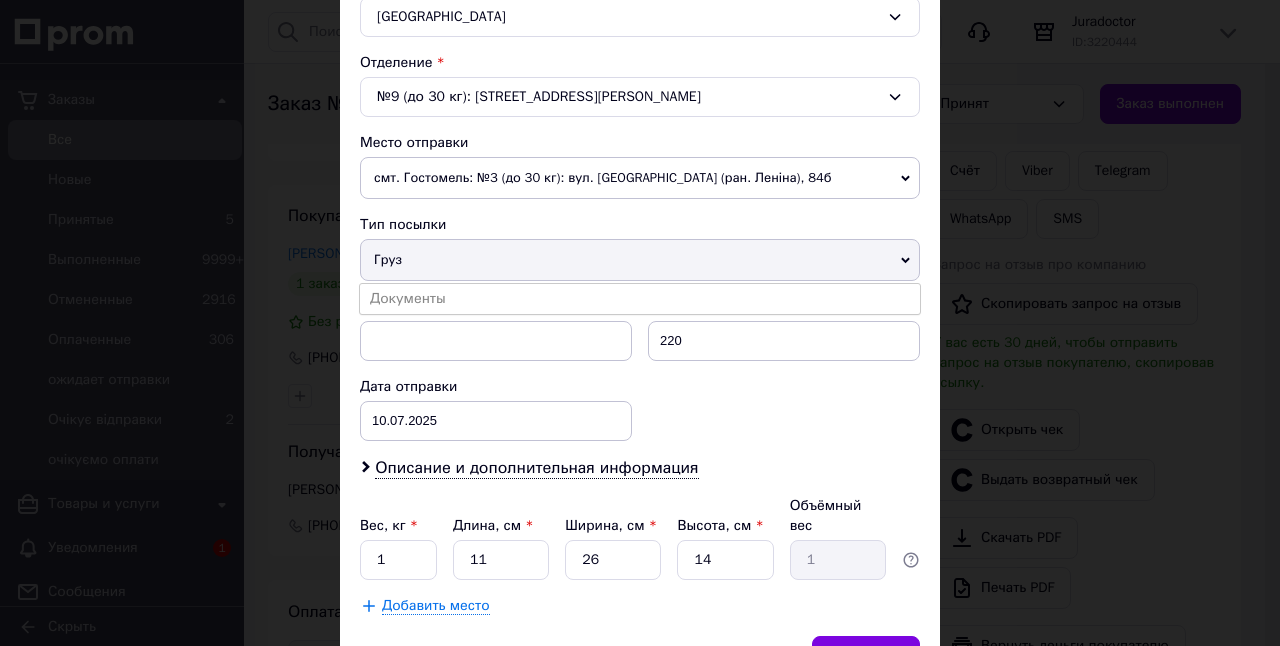 drag, startPoint x: 408, startPoint y: 293, endPoint x: 558, endPoint y: 397, distance: 182.5267 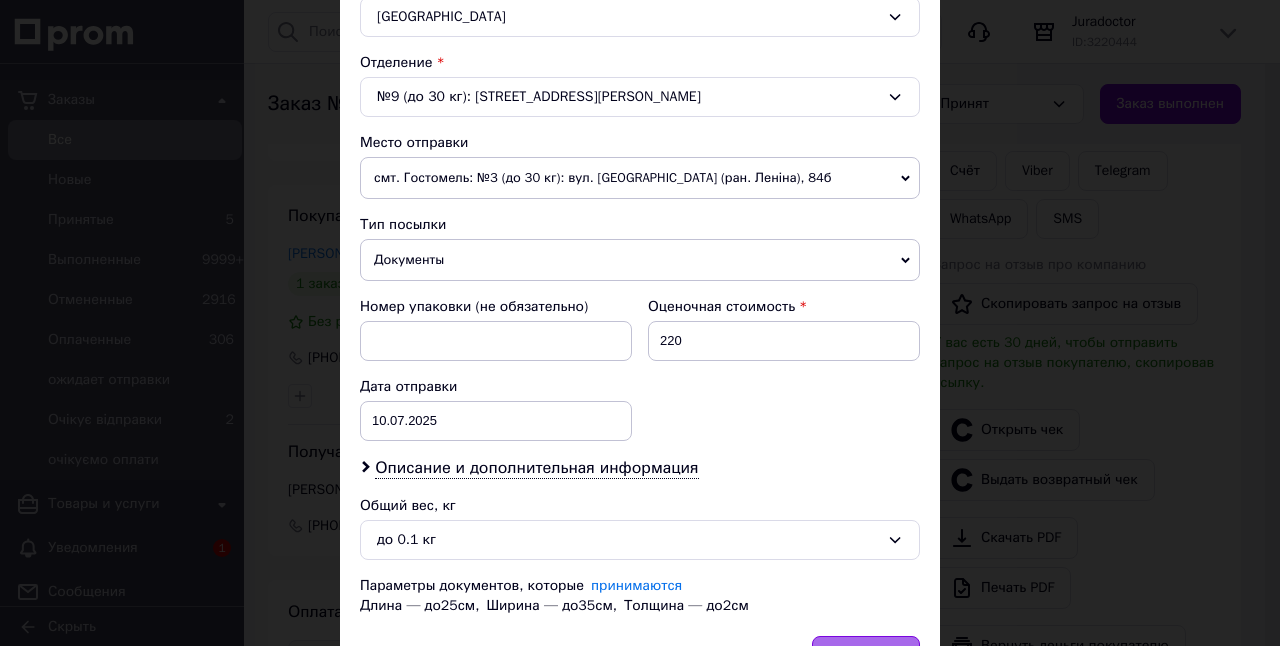 click on "Сохранить" at bounding box center [866, 656] 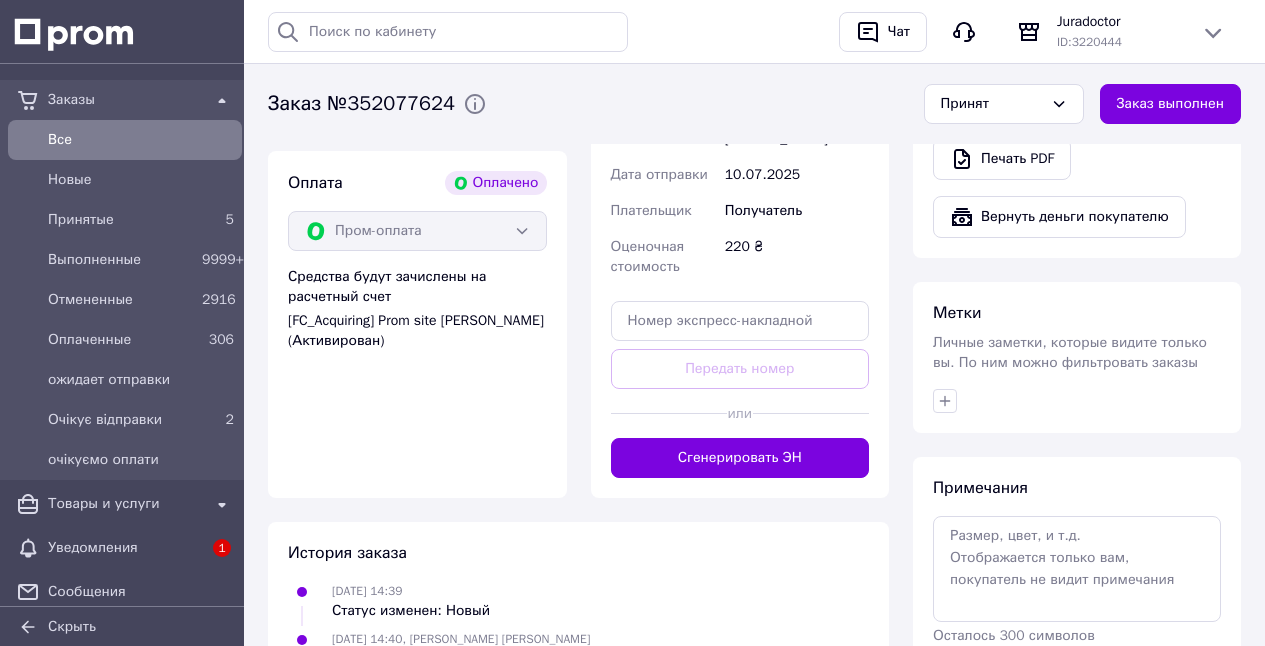 scroll, scrollTop: 1382, scrollLeft: 0, axis: vertical 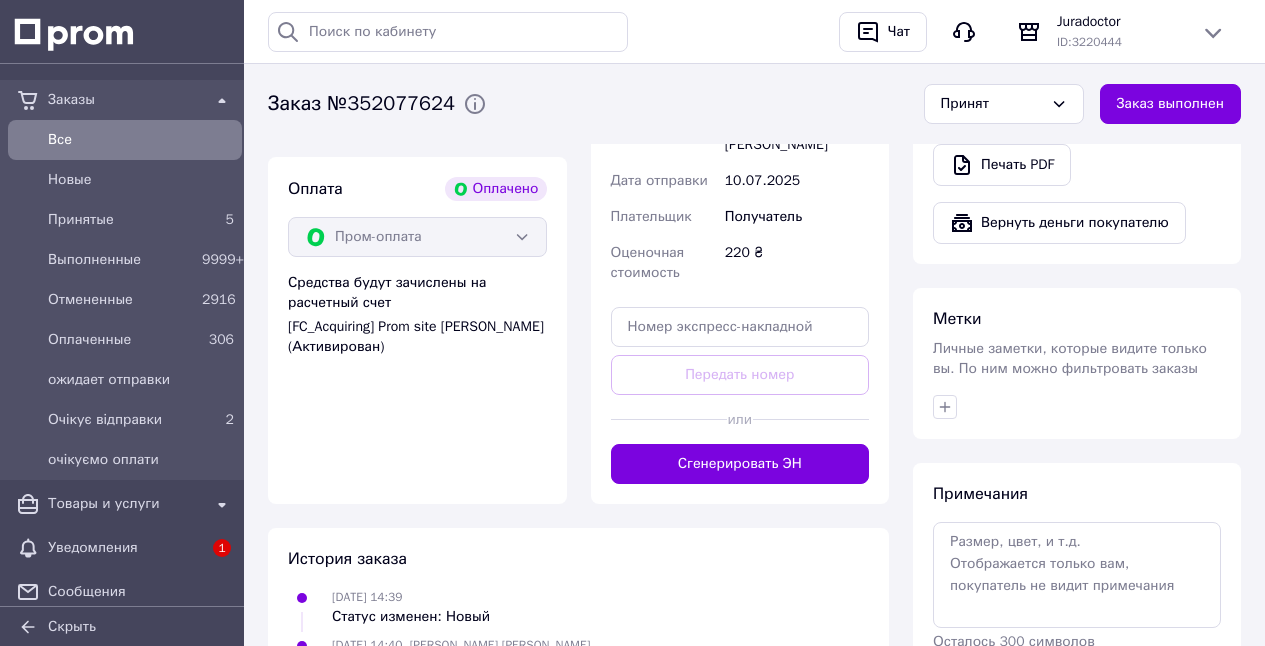 drag, startPoint x: 797, startPoint y: 458, endPoint x: 611, endPoint y: 459, distance: 186.00269 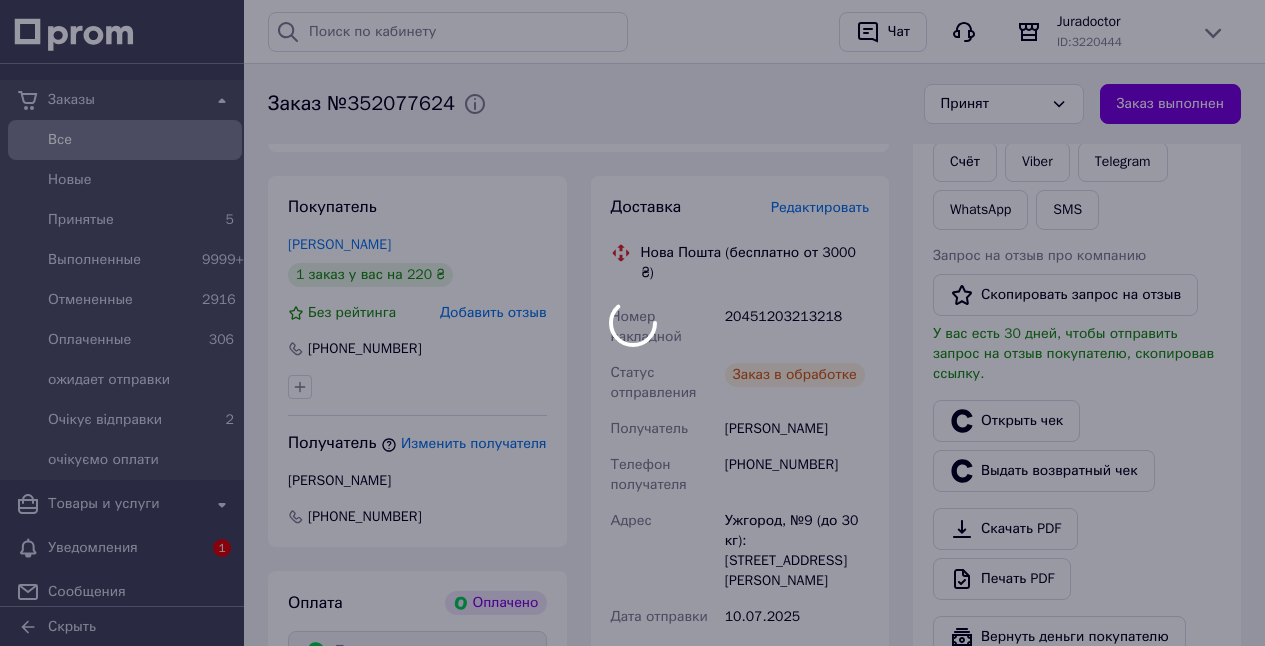 scroll, scrollTop: 964, scrollLeft: 0, axis: vertical 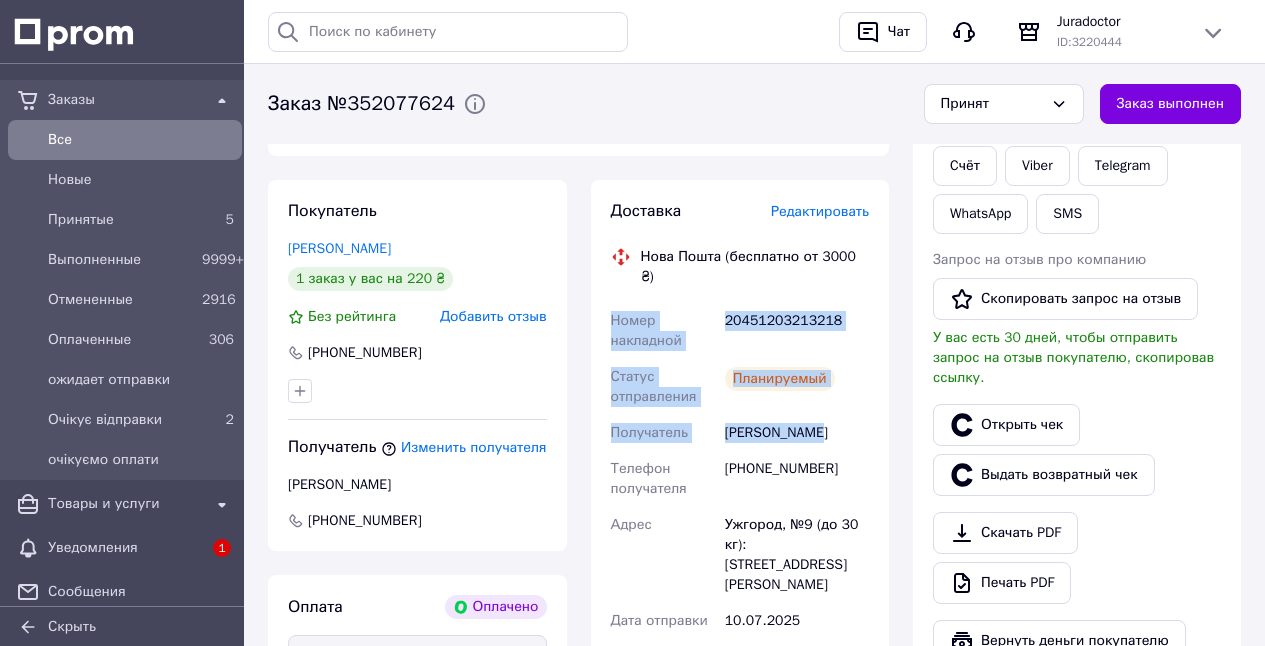 drag, startPoint x: 611, startPoint y: 316, endPoint x: 718, endPoint y: 364, distance: 117.273186 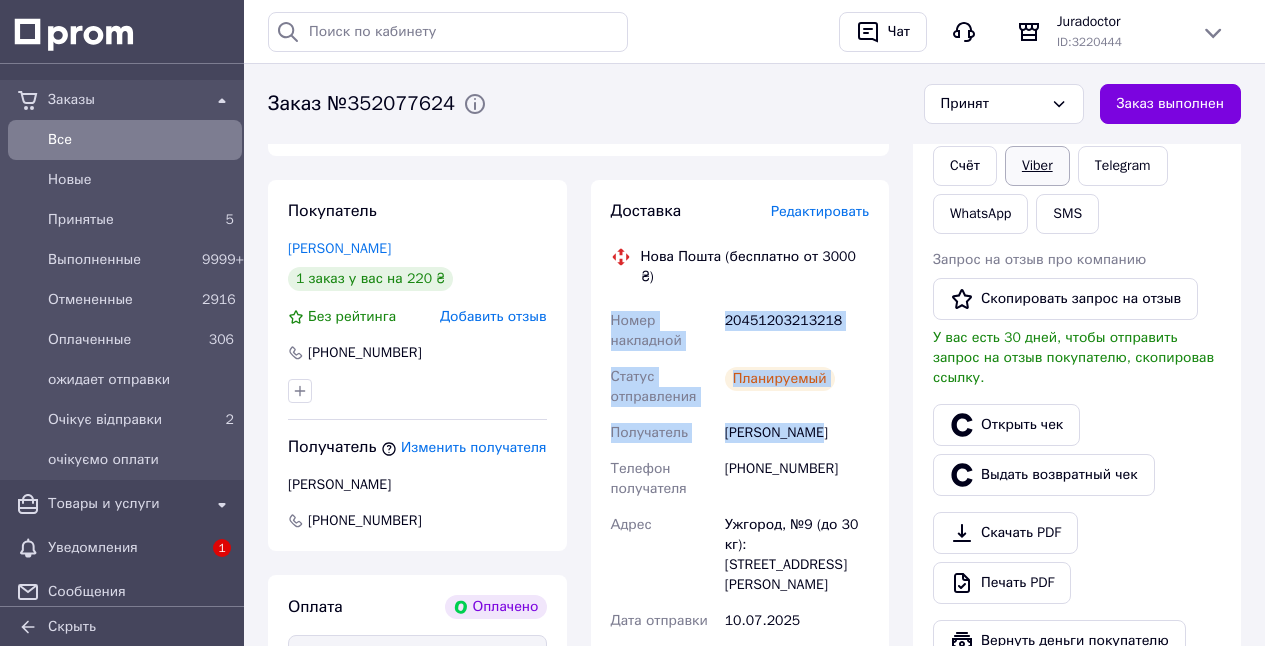 click on "Viber" at bounding box center (1037, 166) 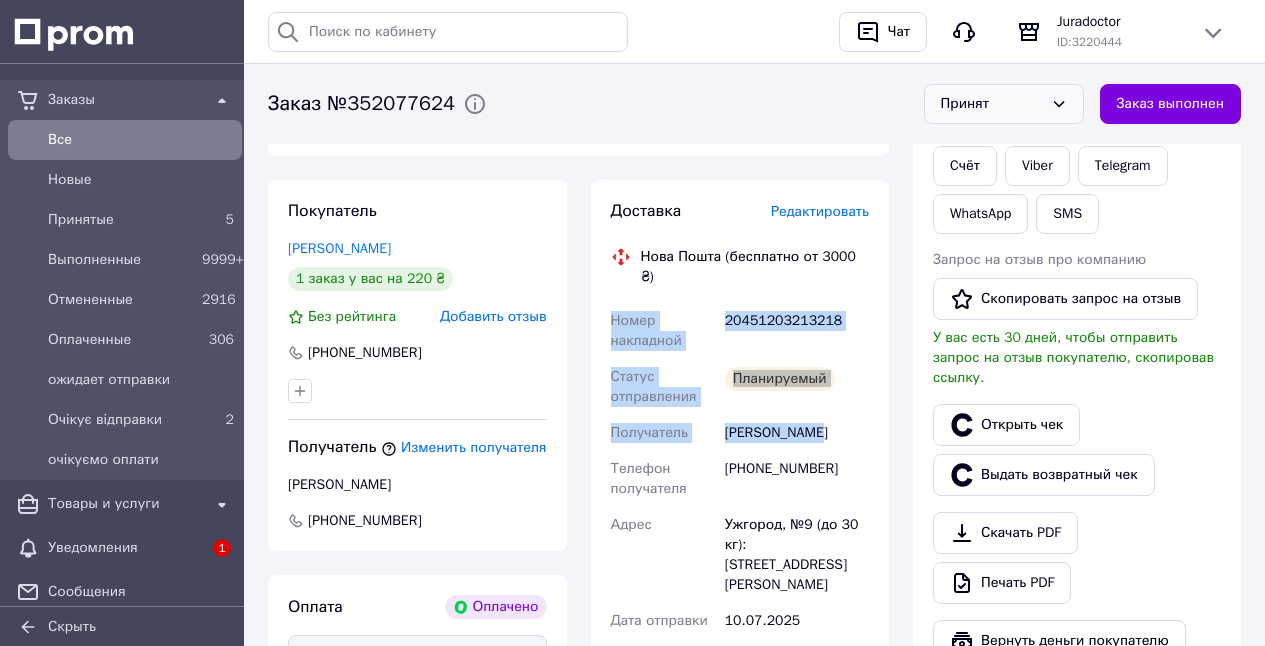 click on "Принят" at bounding box center (992, 104) 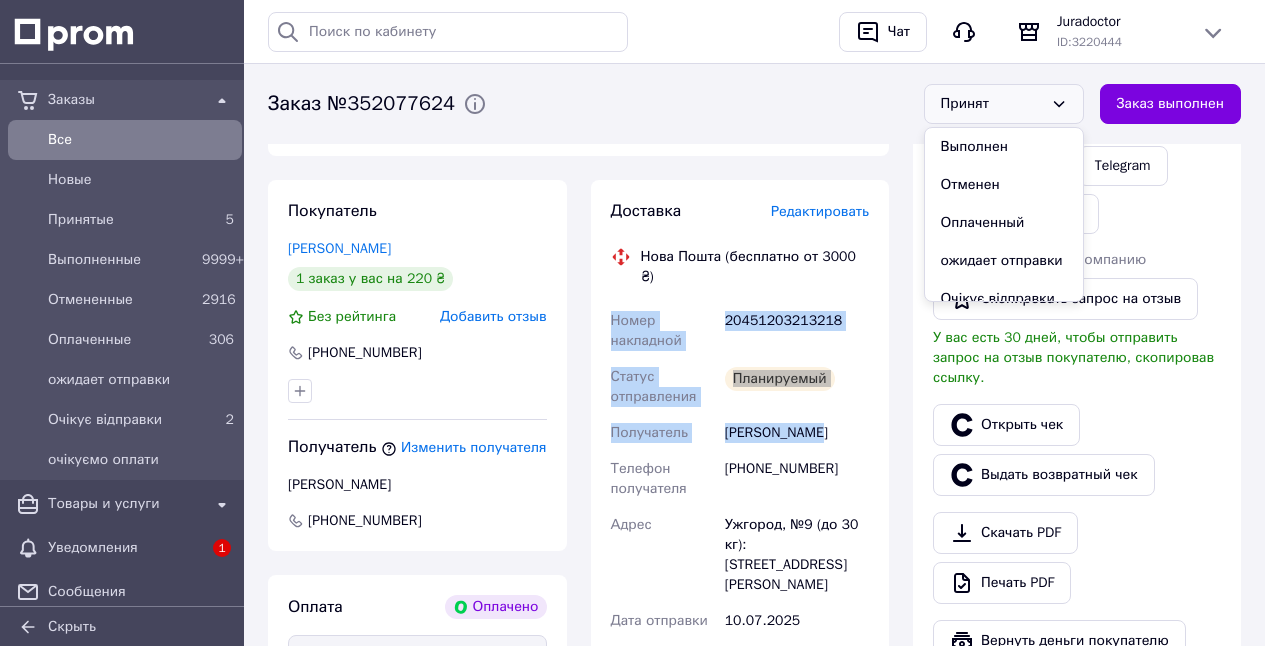 click on "Принят" at bounding box center [992, 104] 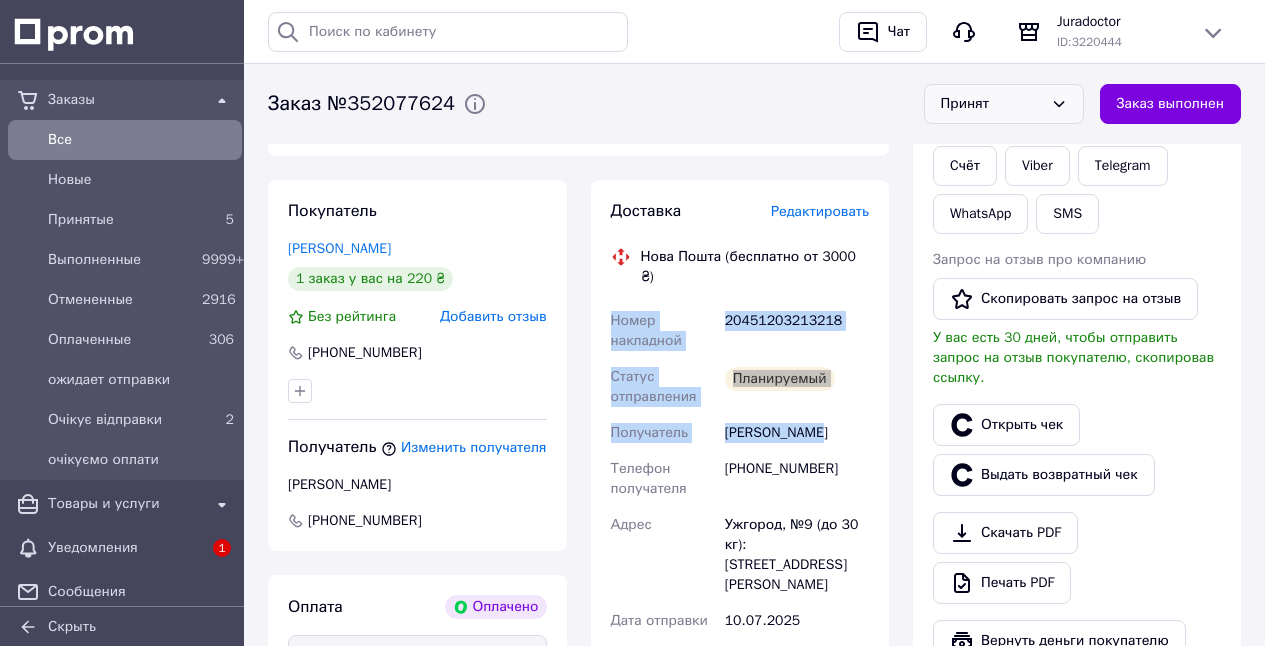 click on "Принят" at bounding box center (992, 104) 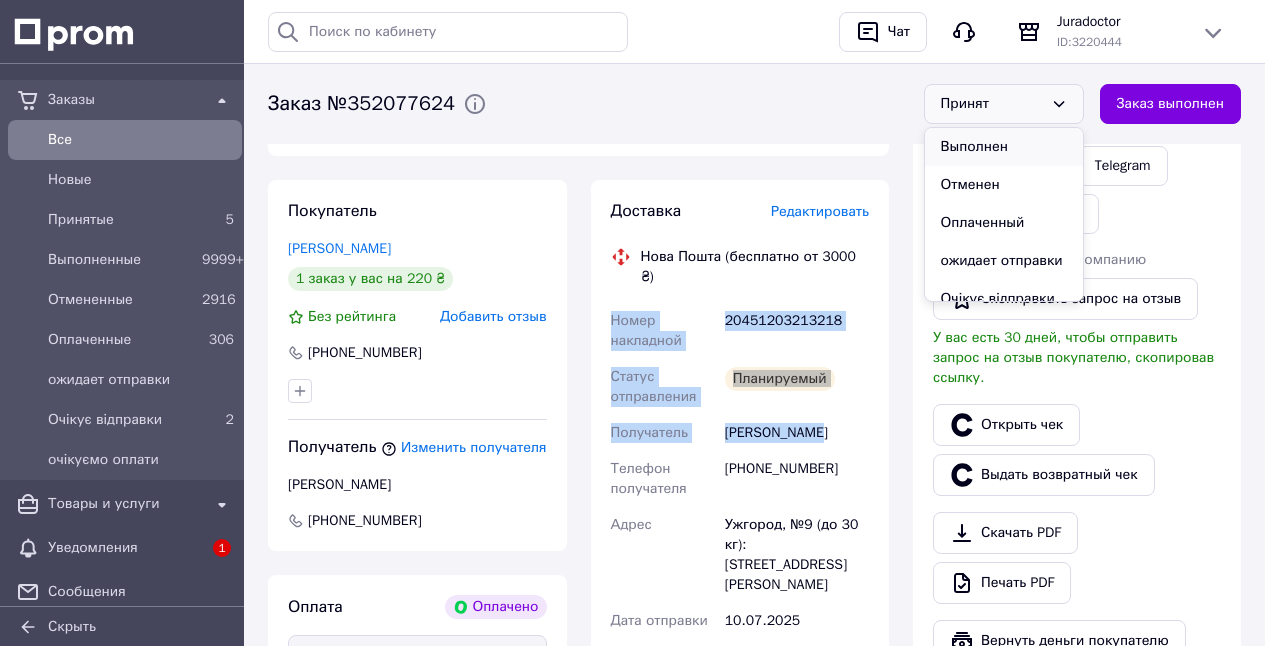click on "Выполнен" at bounding box center (1004, 147) 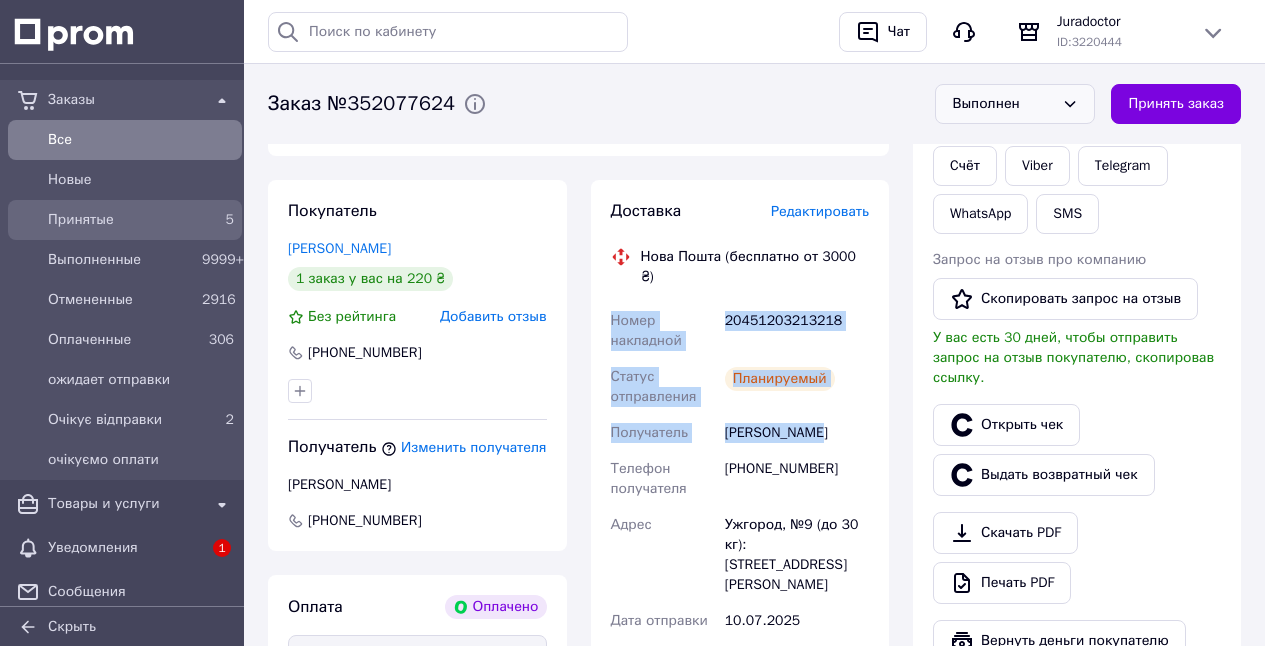 click on "Принятые" at bounding box center (121, 220) 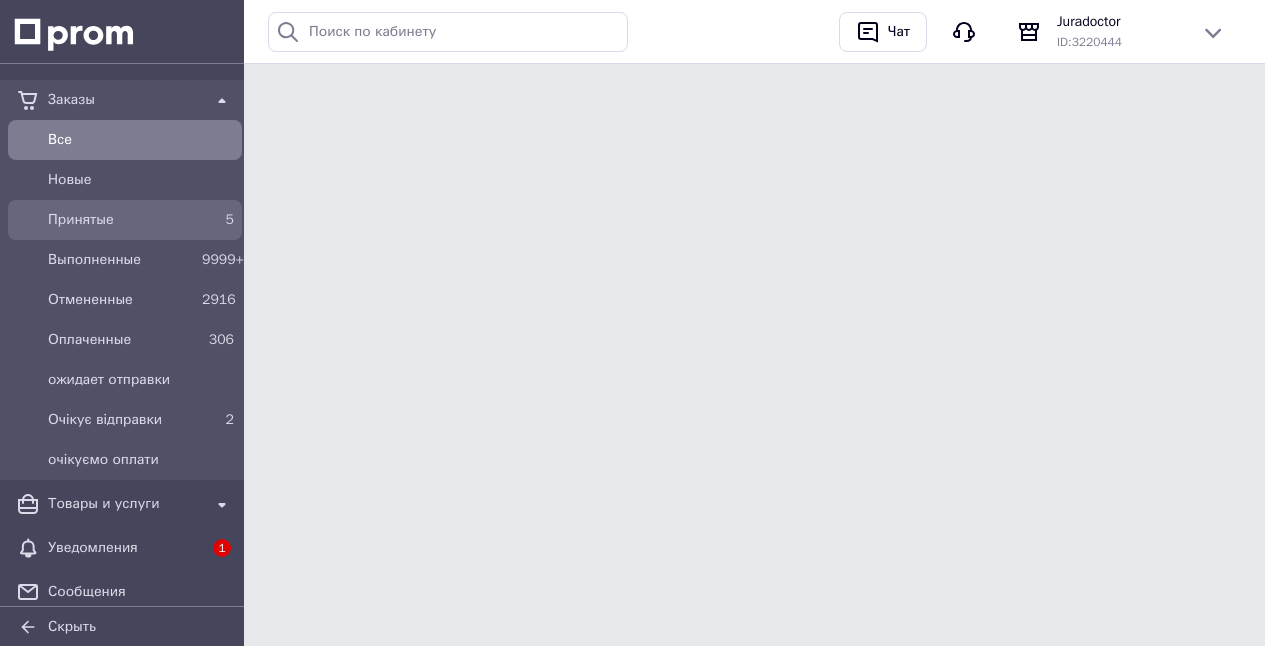 scroll, scrollTop: 0, scrollLeft: 0, axis: both 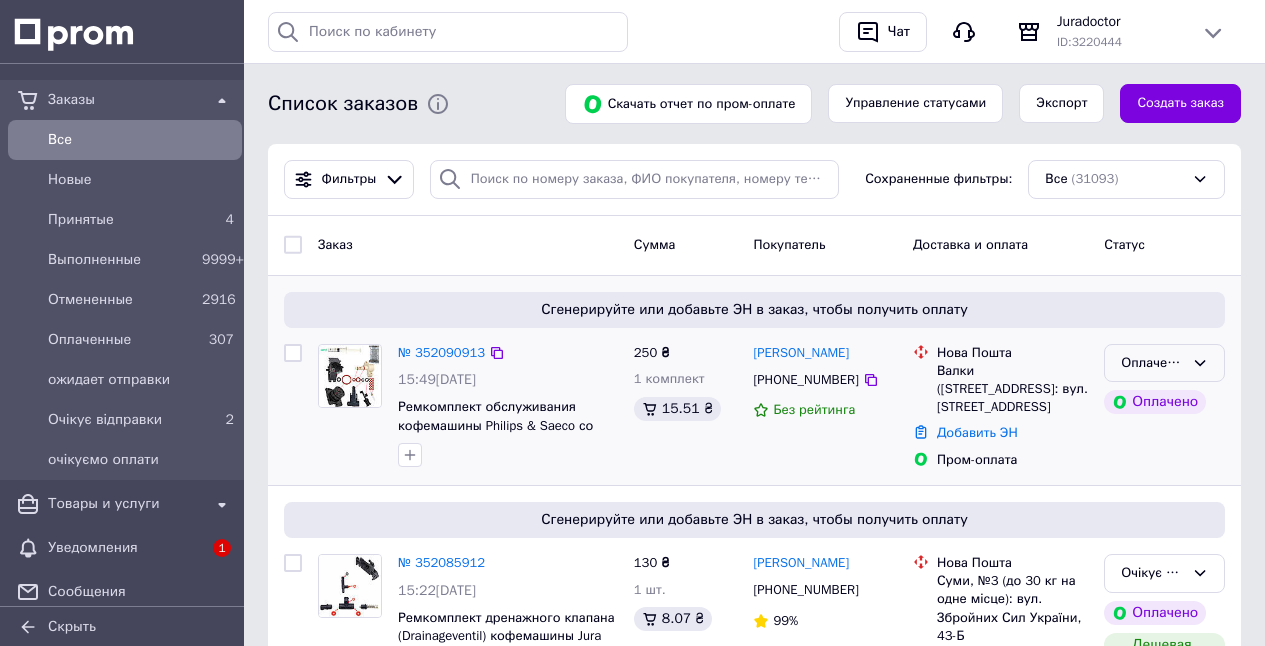 click on "Оплаченный" at bounding box center (1152, 363) 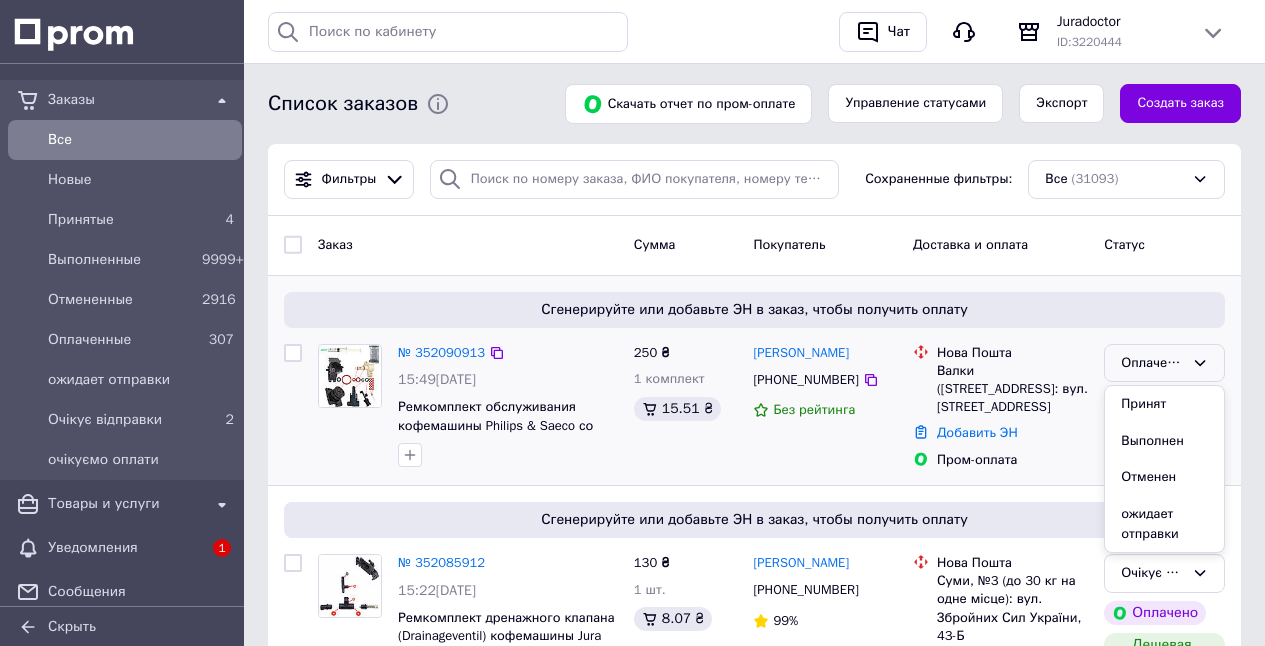 click on "Принят" at bounding box center [1164, 404] 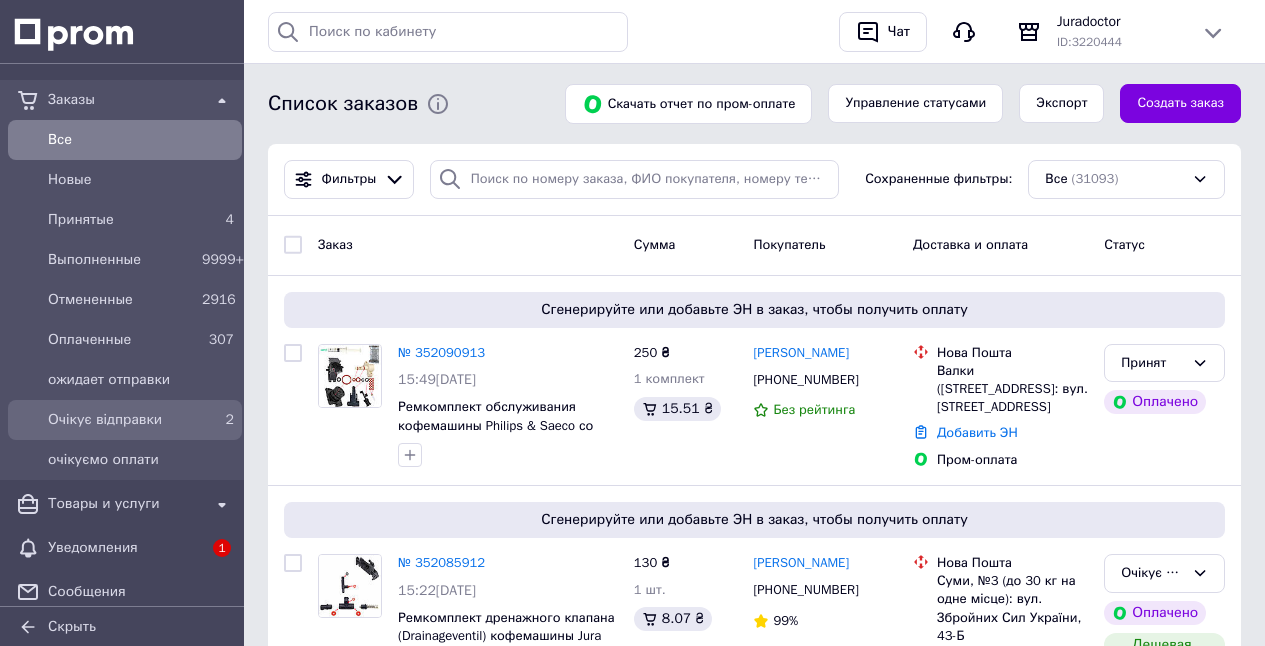 click on "Очікує відправки" at bounding box center [121, 420] 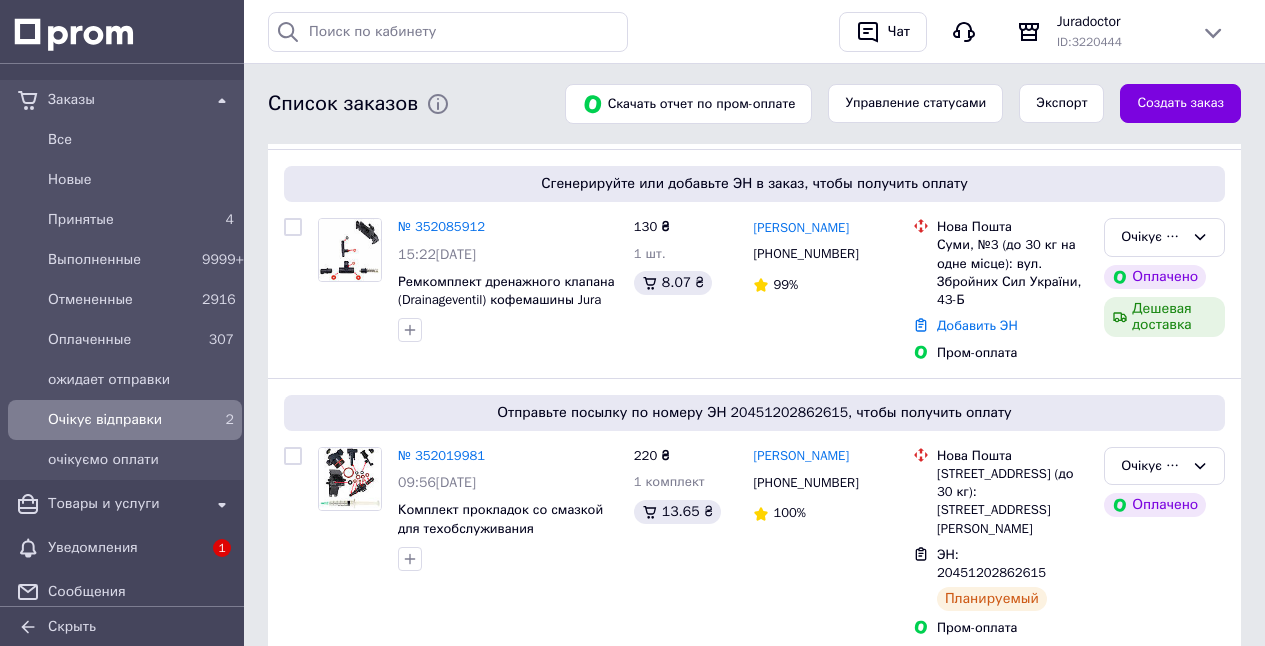 scroll, scrollTop: 196, scrollLeft: 0, axis: vertical 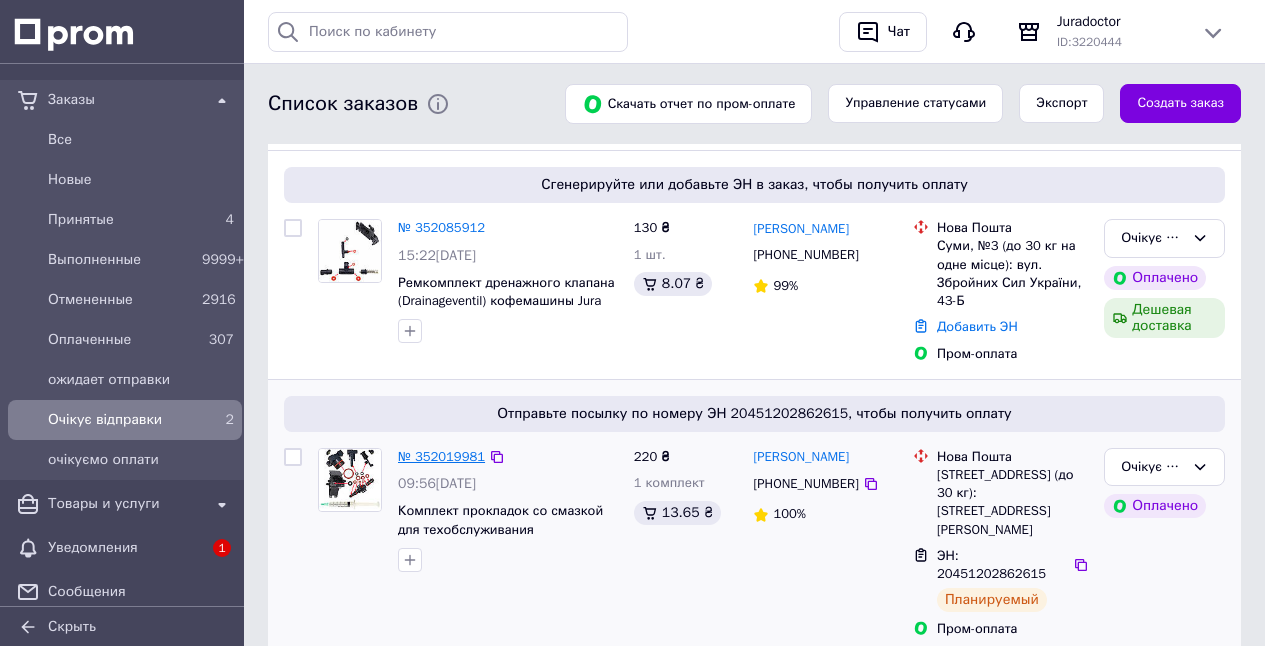 click on "№ 352019981" at bounding box center [441, 456] 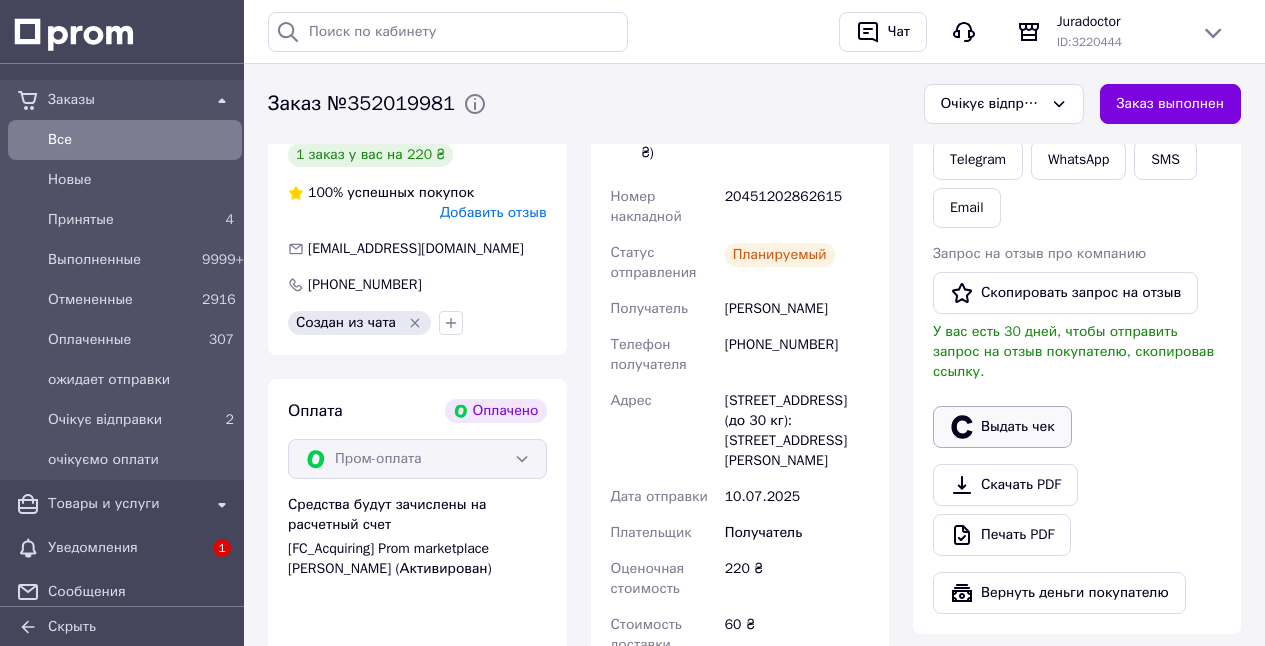 click on "Выдать чек" at bounding box center (1002, 427) 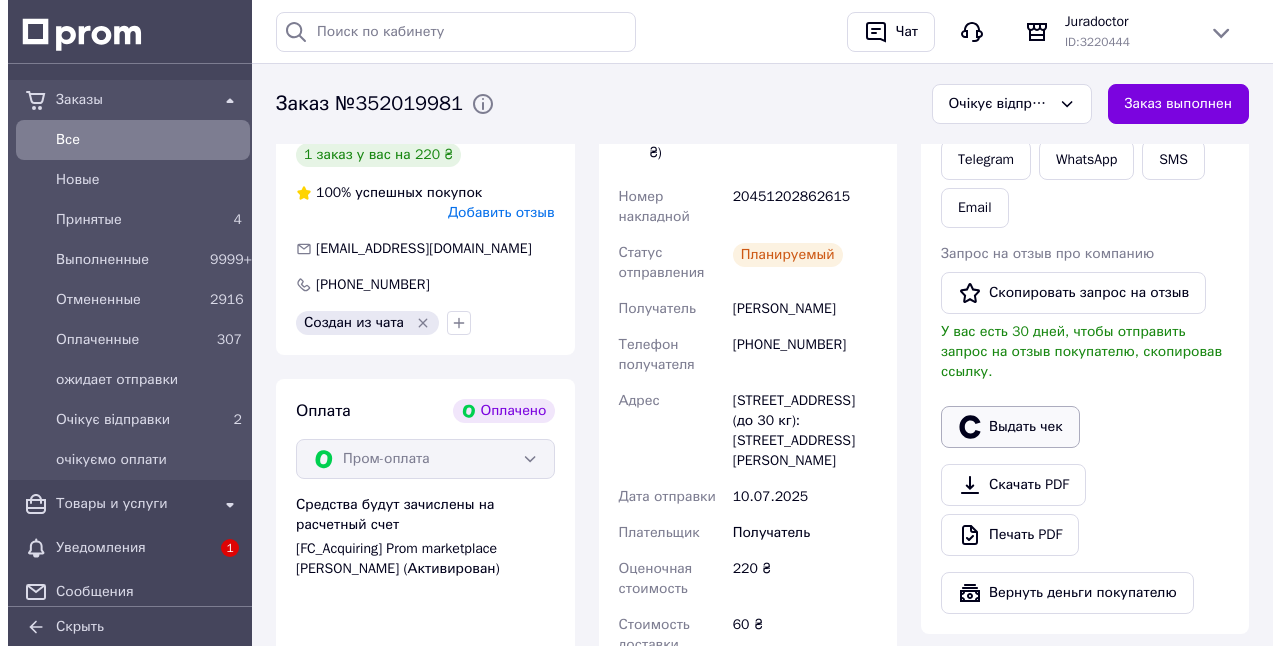 scroll, scrollTop: 1068, scrollLeft: 0, axis: vertical 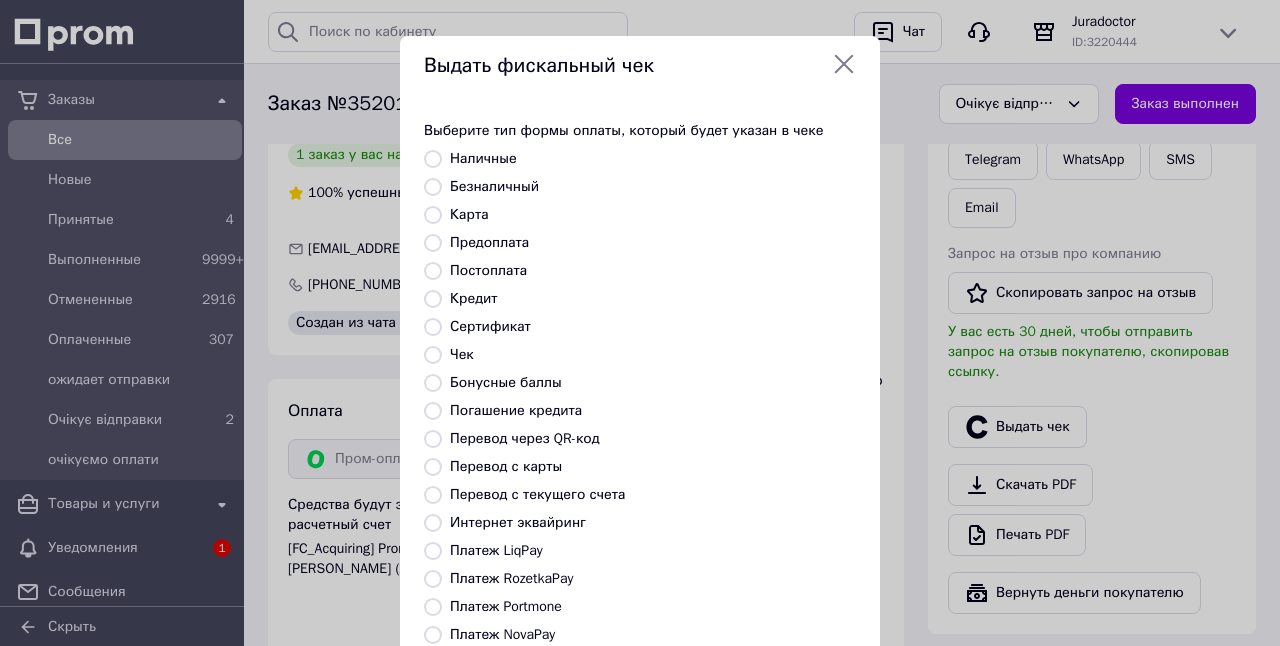 click on "Платеж RozetkaPay" at bounding box center (433, 579) 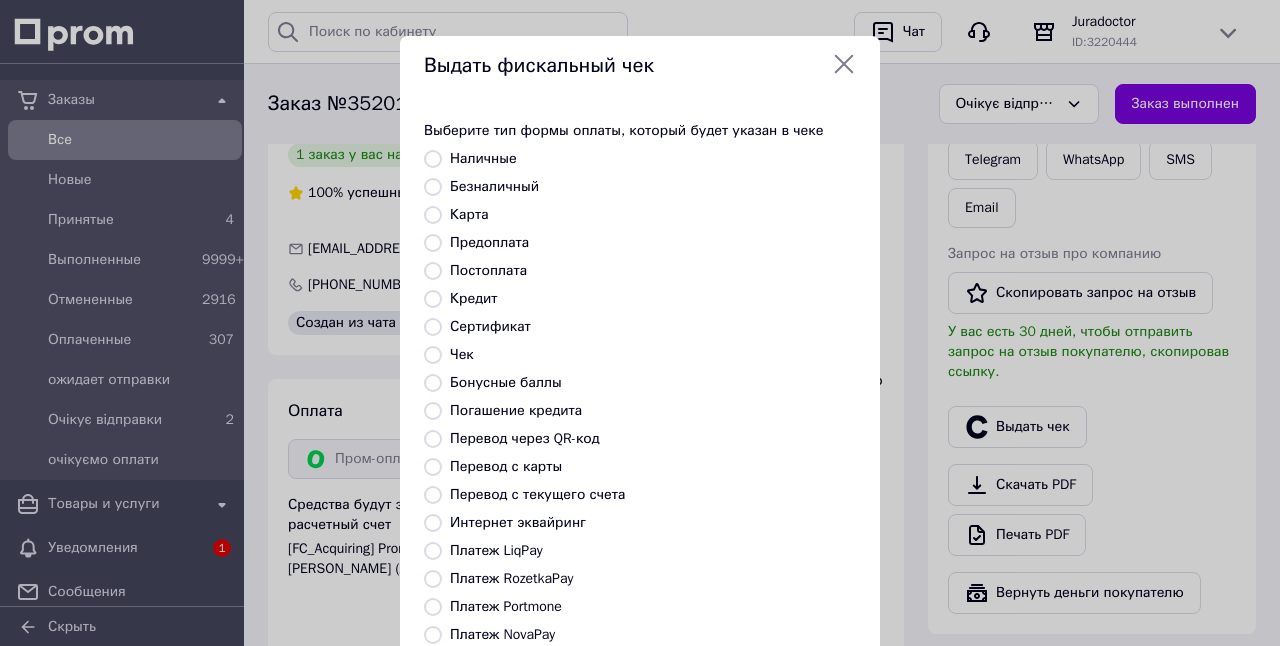 radio on "true" 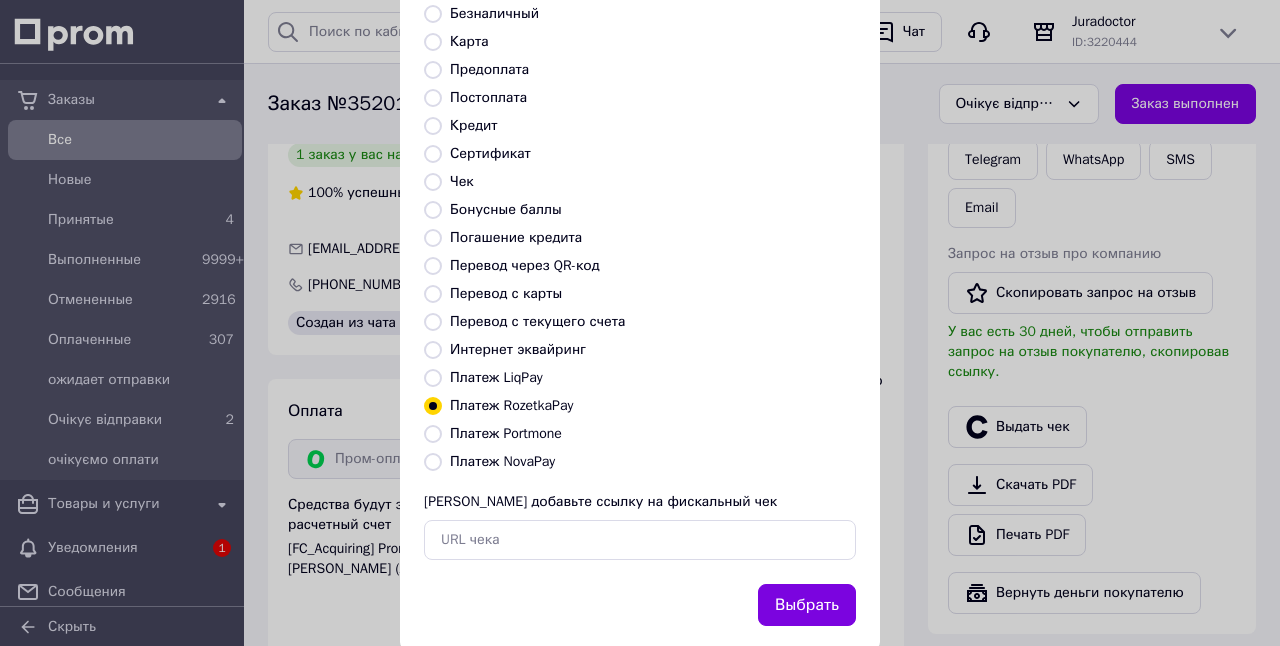 scroll, scrollTop: 213, scrollLeft: 0, axis: vertical 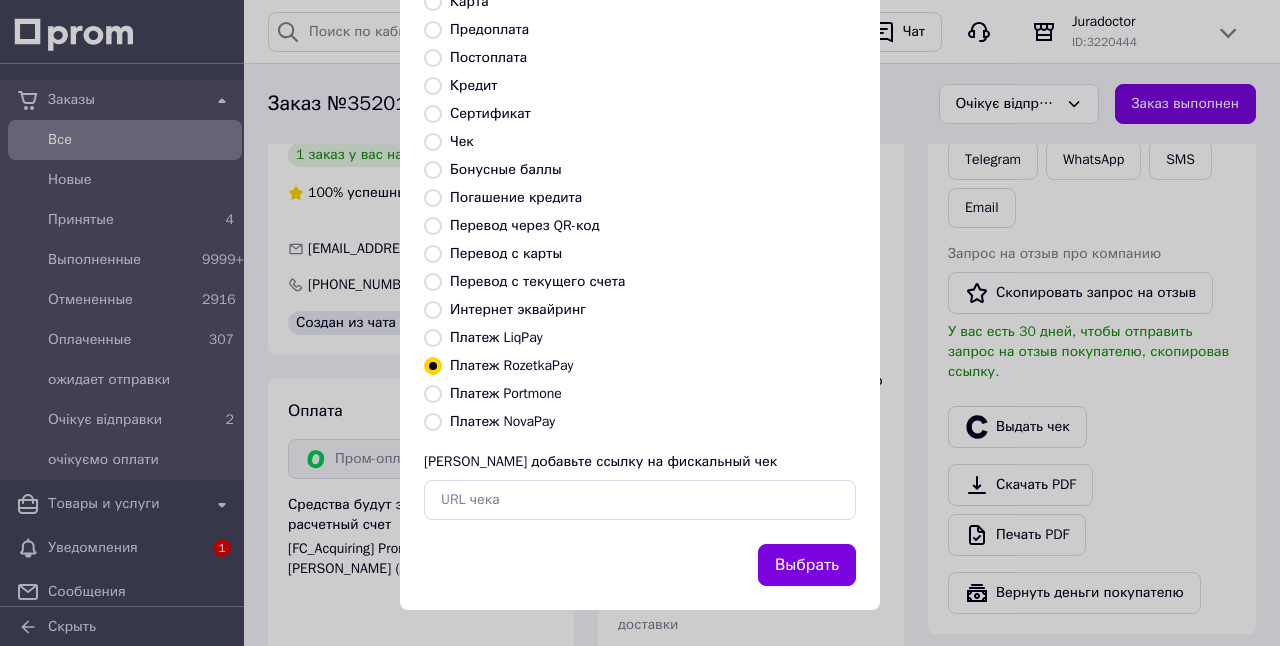 drag, startPoint x: 806, startPoint y: 551, endPoint x: 814, endPoint y: 543, distance: 11.313708 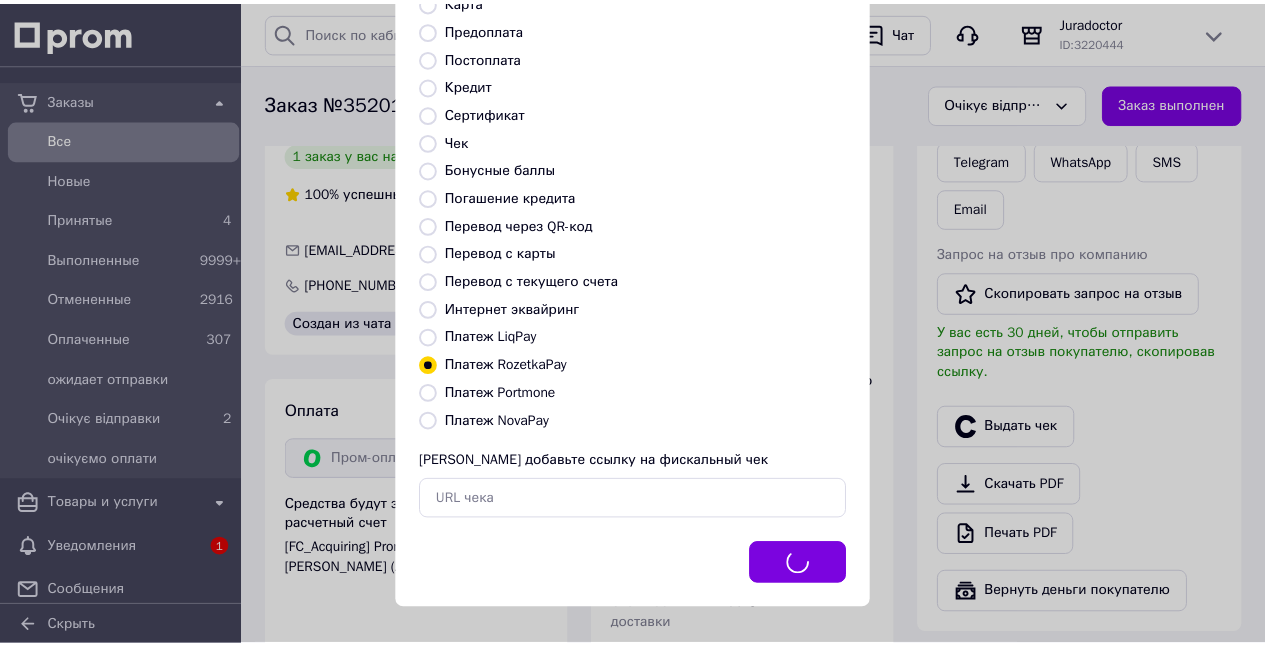 scroll, scrollTop: 1088, scrollLeft: 0, axis: vertical 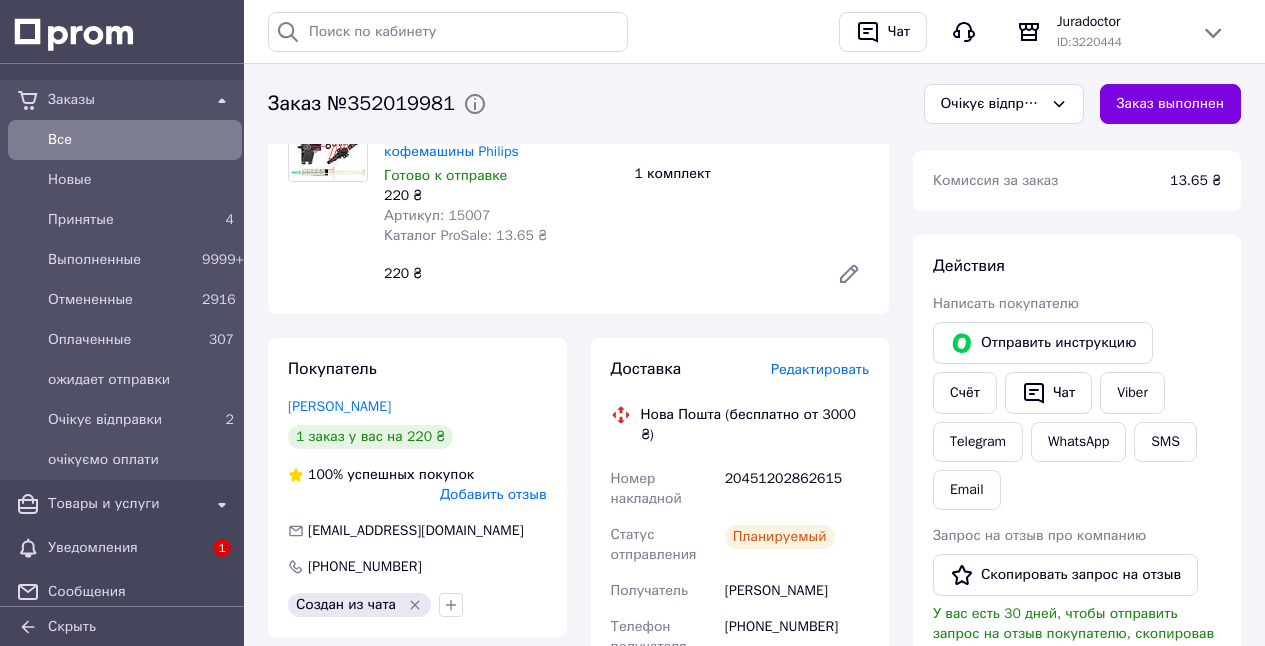 drag, startPoint x: 1003, startPoint y: 99, endPoint x: 996, endPoint y: 125, distance: 26.925823 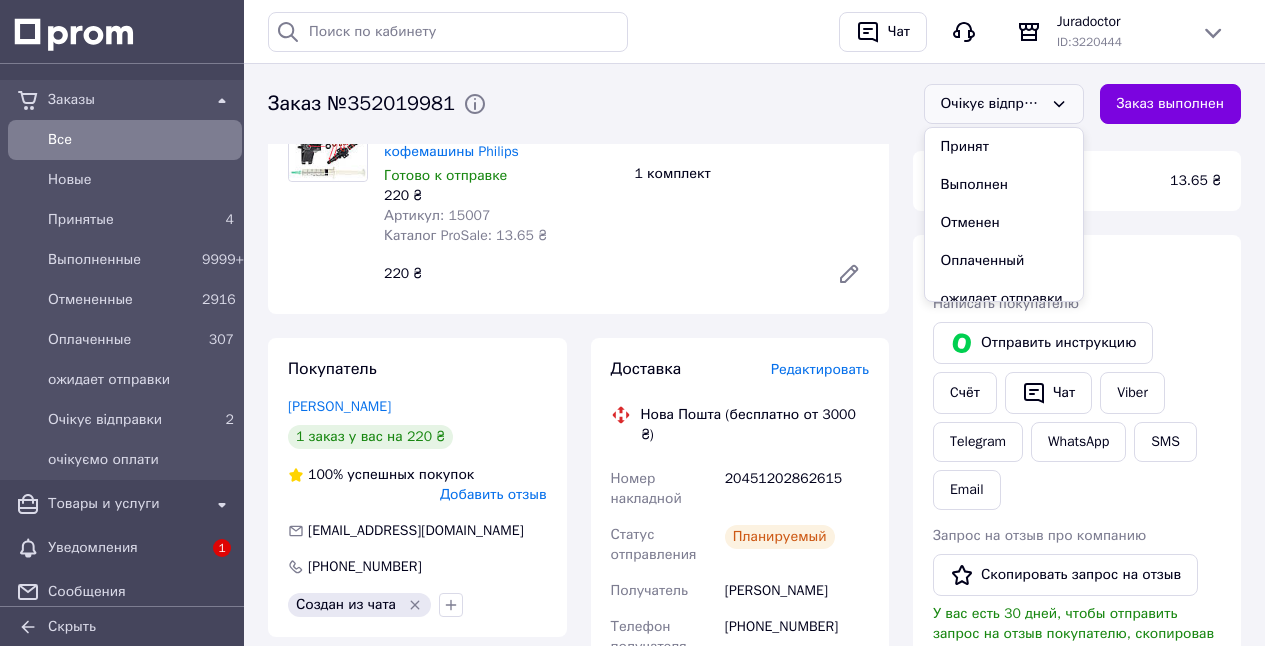 click on "Выполнен" at bounding box center (1004, 185) 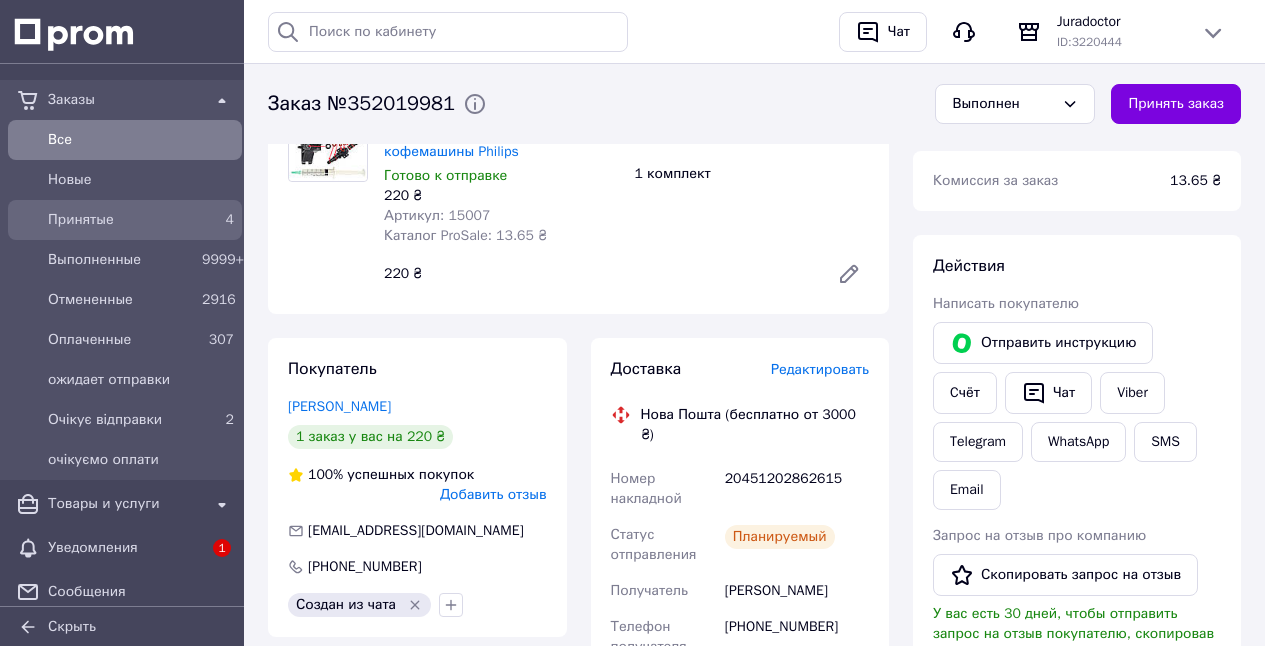 click on "Принятые" at bounding box center (121, 220) 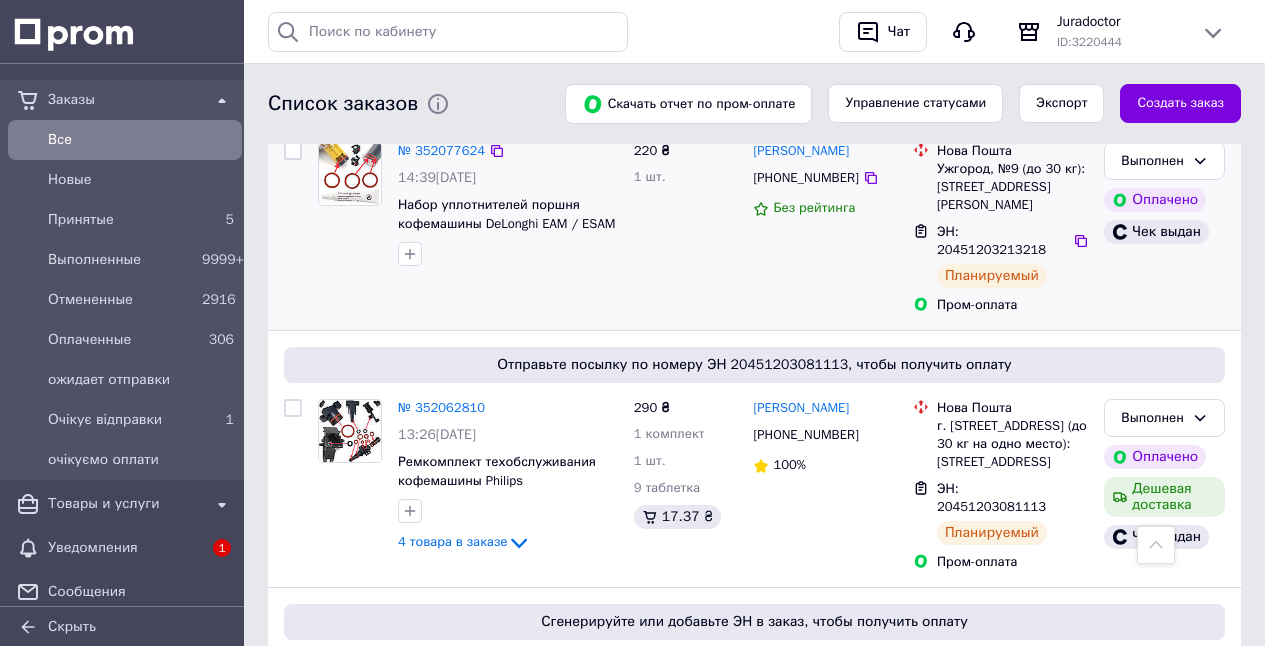scroll, scrollTop: 645, scrollLeft: 0, axis: vertical 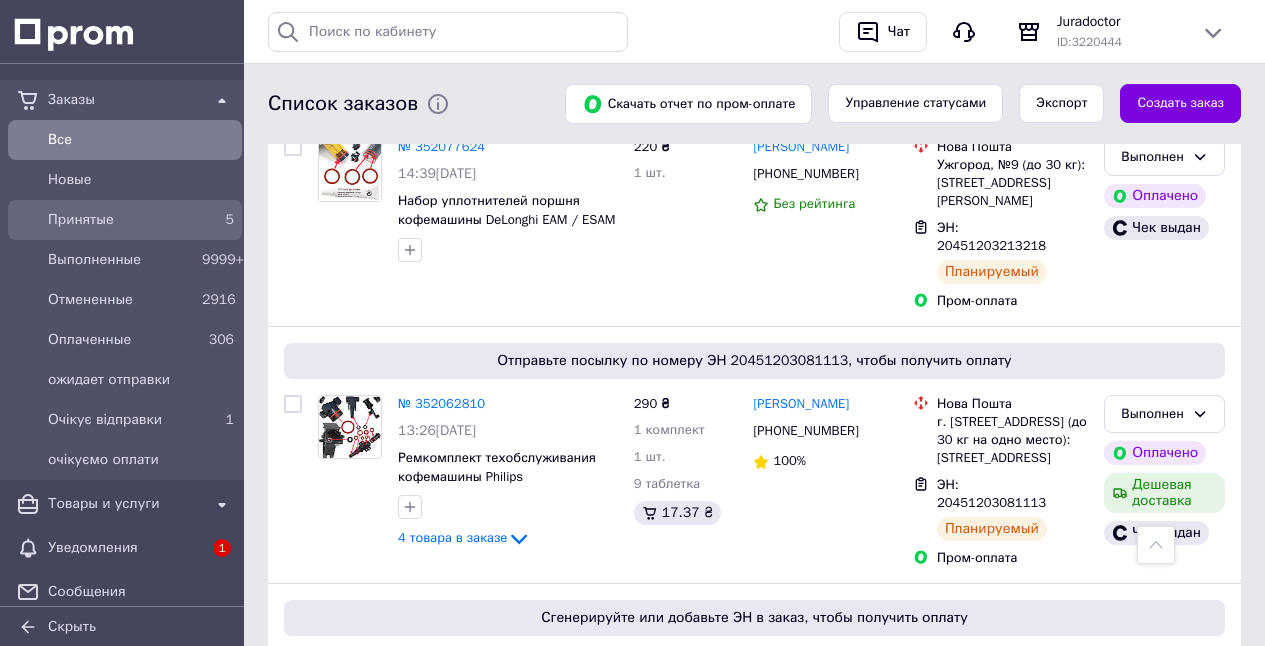 click on "Принятые" at bounding box center [121, 220] 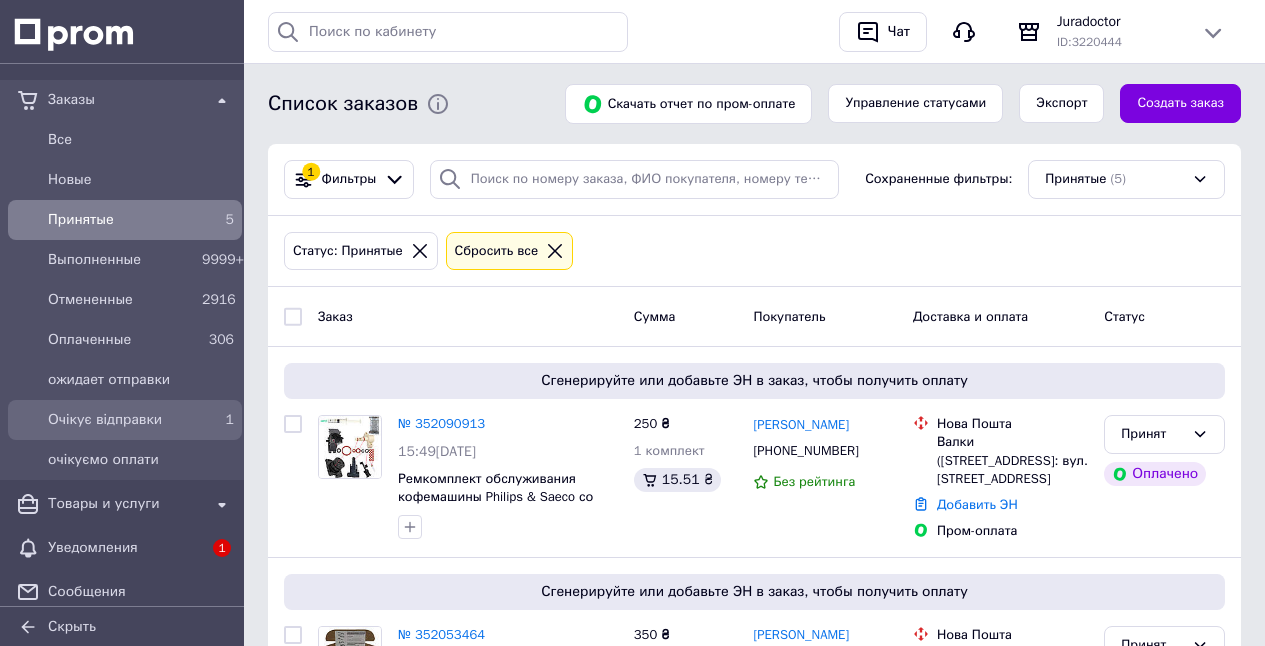 click on "1" at bounding box center (218, 420) 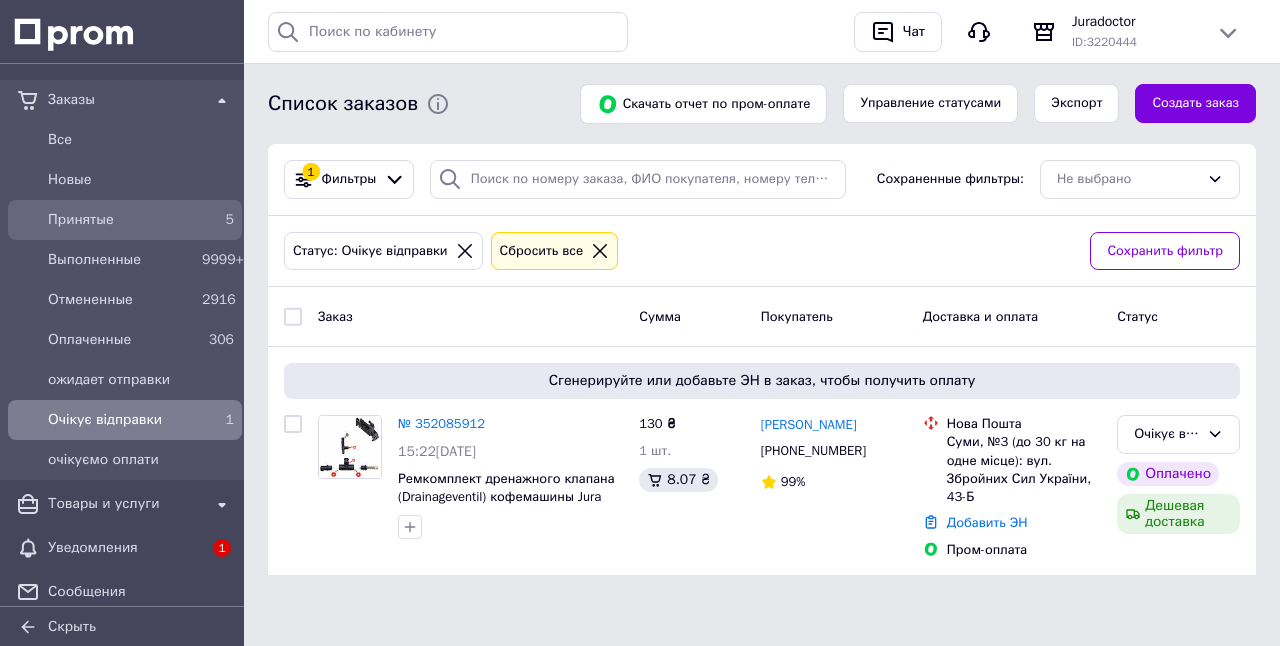 click on "Принятые" at bounding box center [121, 220] 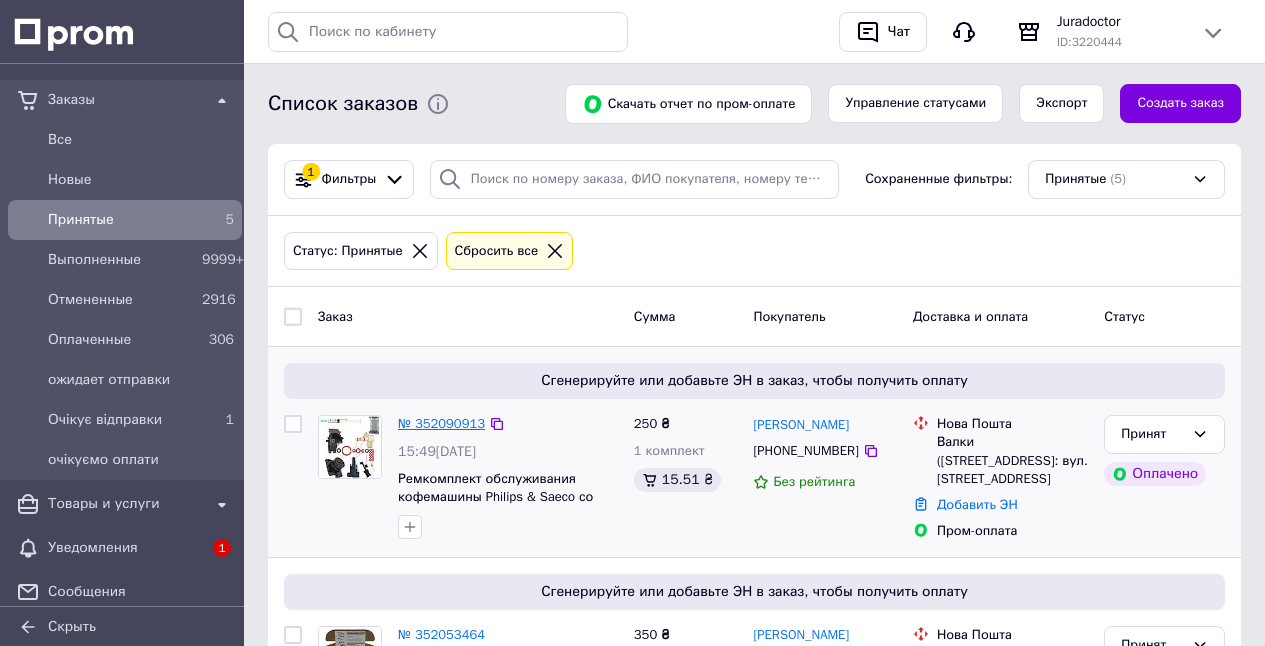 click on "№ 352090913" at bounding box center [441, 423] 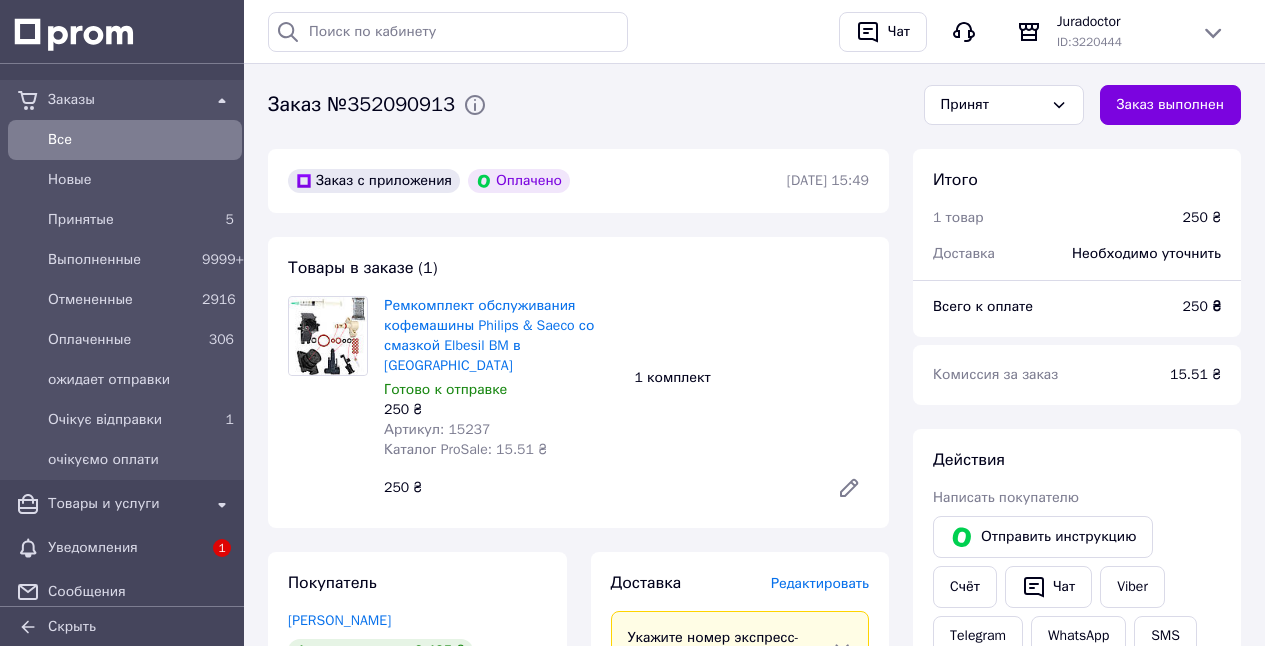 scroll, scrollTop: 686, scrollLeft: 0, axis: vertical 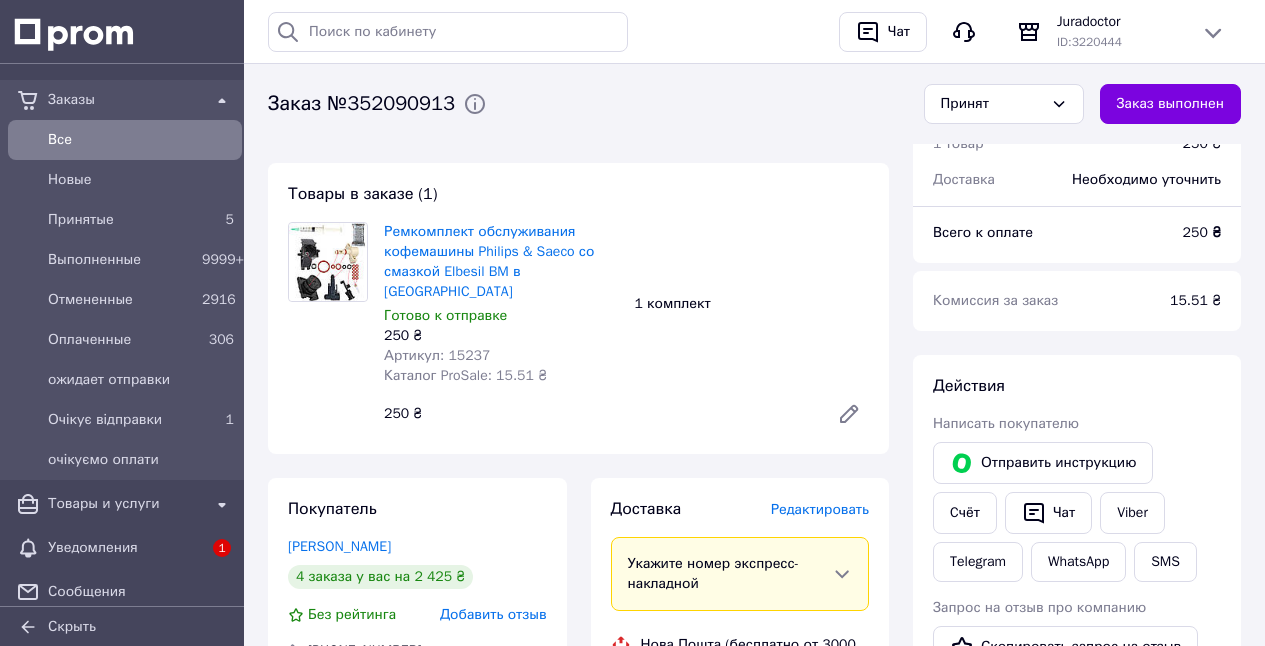 click on "Заказы Все Новые Принятые 5 Выполненные 9999+ Отмененные 2916 Оплаченные 306 ожидает отправки Очікує відправки 1 очікуємо оплати Товары и услуги Уведомления 1 Сообщения Каталог ProSale Покупатели Отзывы Показатели работы компании Панель управления Аналитика Управление сайтом Кошелек компании Маркет Настройки Тарифы и счета Скрыть
История поиска Очистить всю  Горячев Сергей Горячев 0993002926 099300292 09930029 Чат Juradoctor ID:  3220444 Сайт Juradoctor Страница на портале Кабинет покупателя Справка Выйти
prompay@prom.ua" at bounding box center (632, 432) 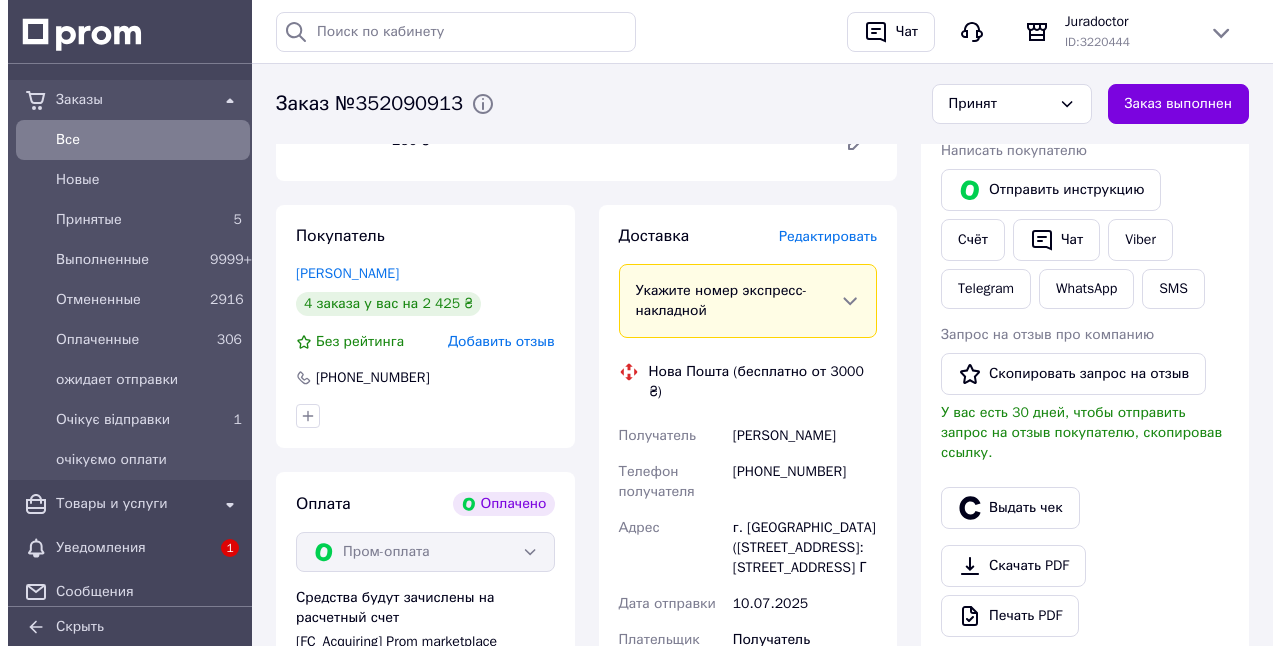 scroll, scrollTop: 943, scrollLeft: 0, axis: vertical 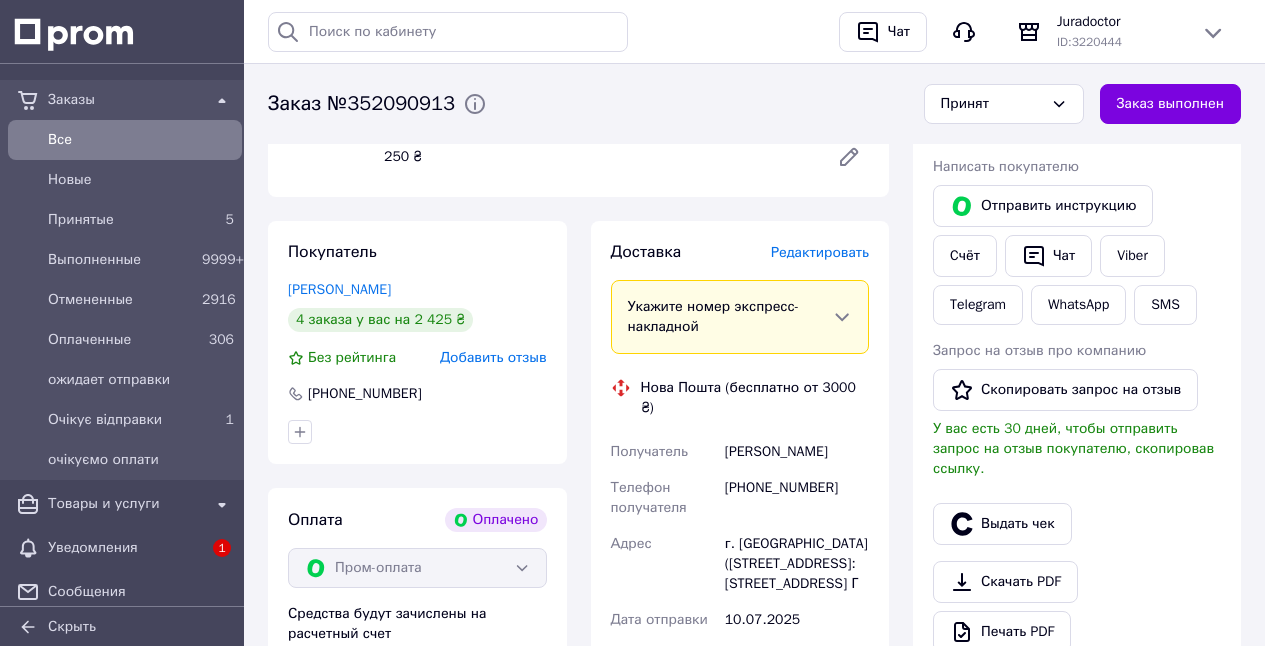click on "Редактировать" at bounding box center (820, 252) 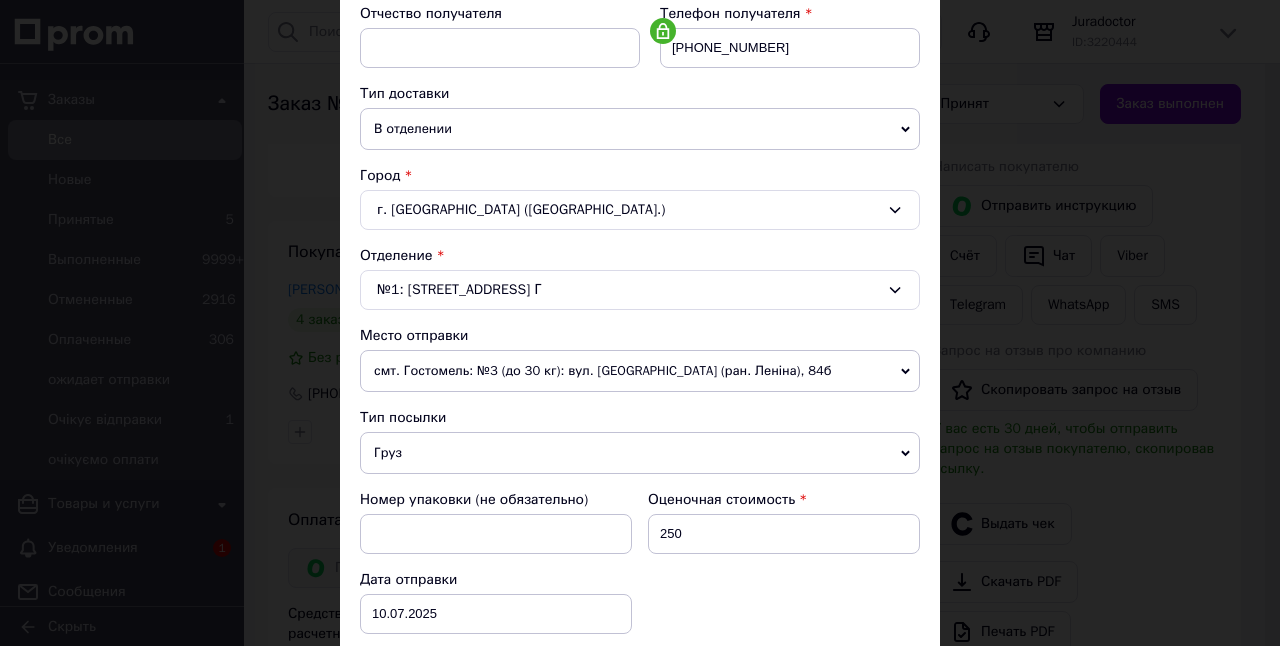 scroll, scrollTop: 393, scrollLeft: 0, axis: vertical 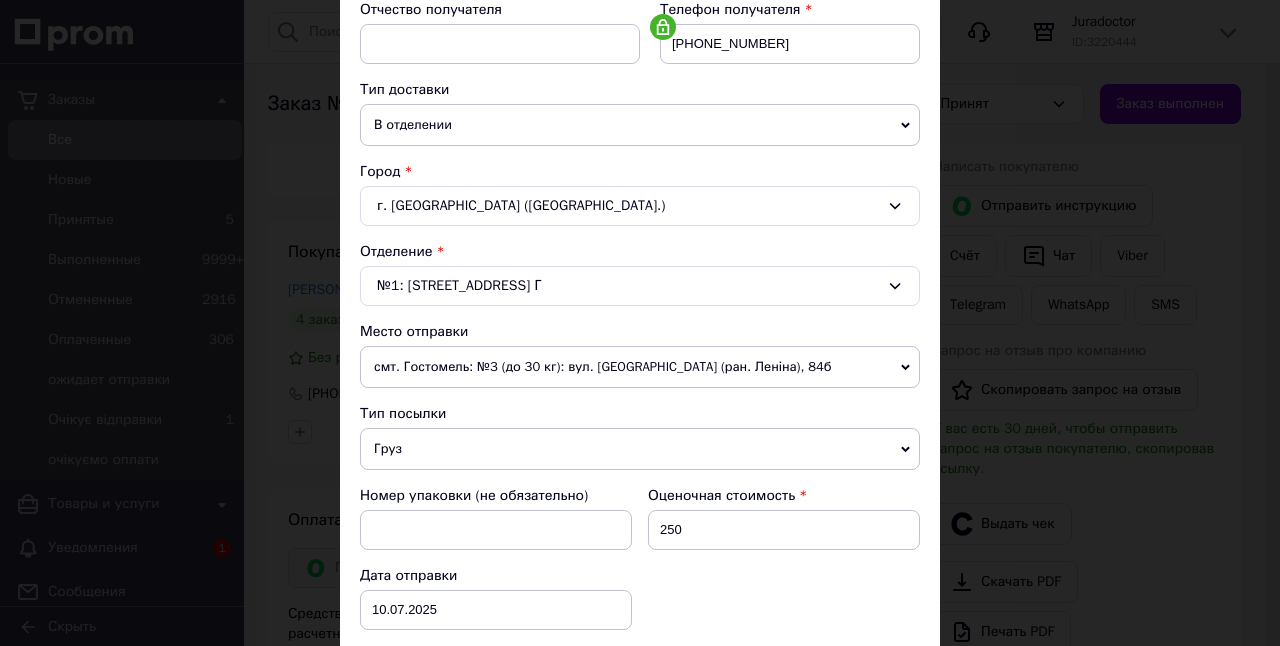 drag, startPoint x: 389, startPoint y: 452, endPoint x: 401, endPoint y: 466, distance: 18.439089 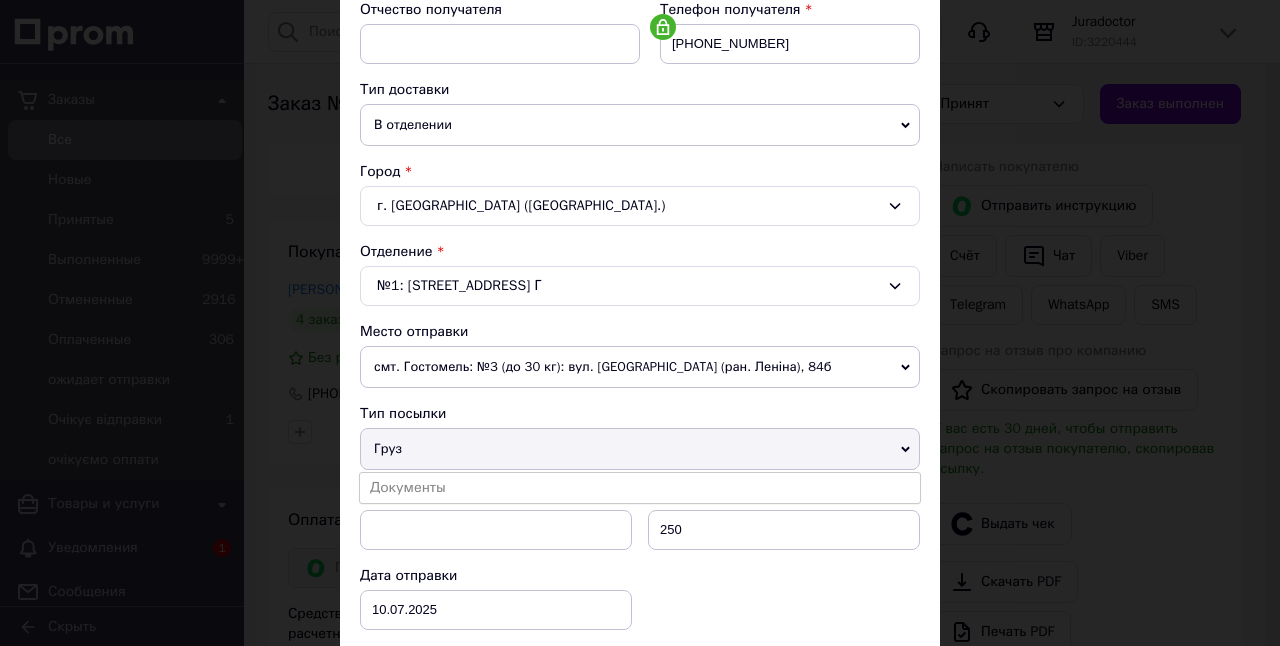 drag, startPoint x: 427, startPoint y: 489, endPoint x: 527, endPoint y: 482, distance: 100.2447 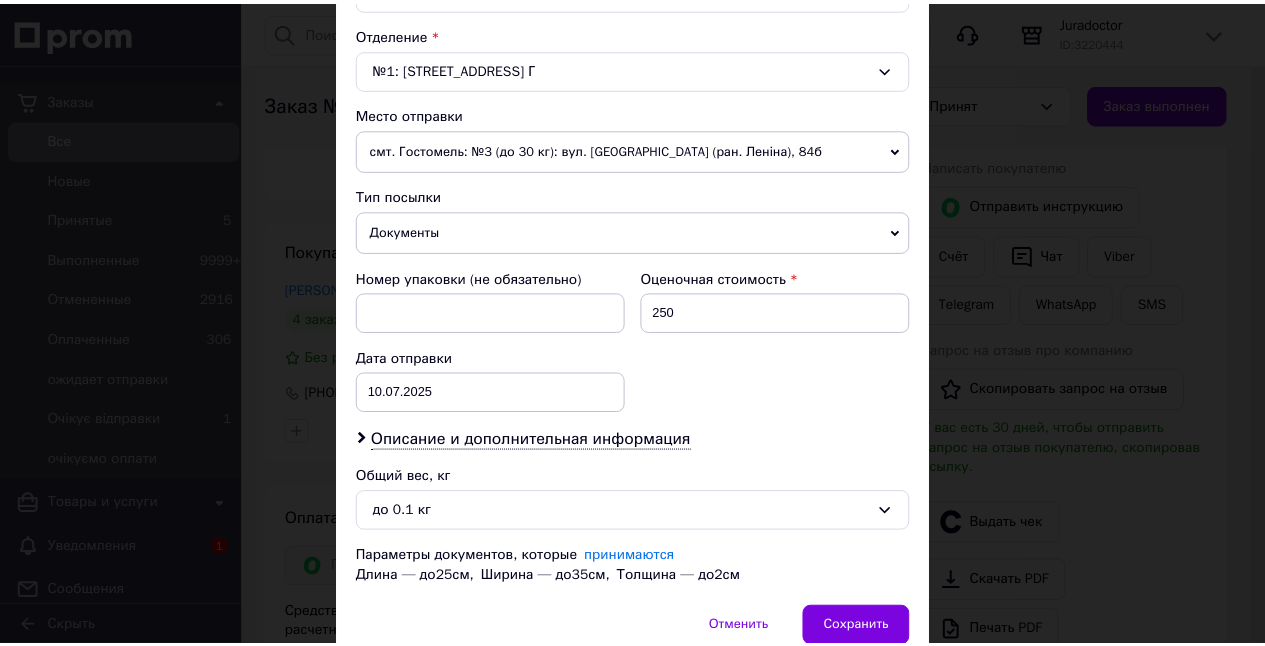 scroll, scrollTop: 702, scrollLeft: 0, axis: vertical 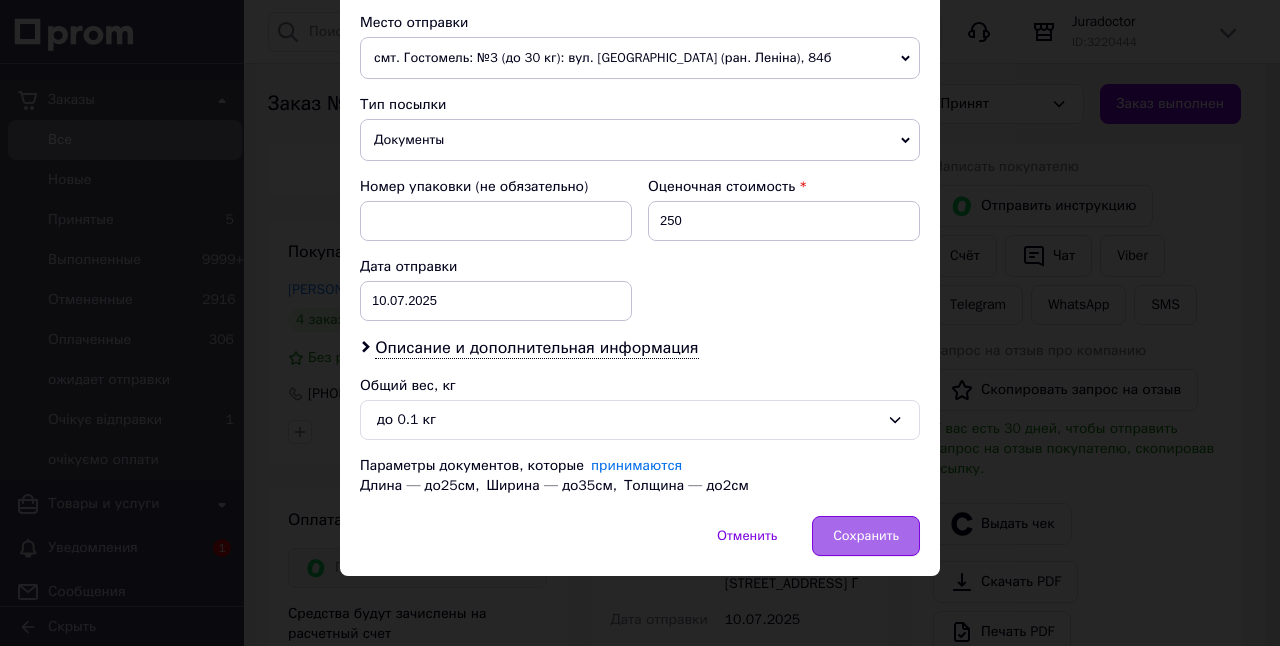 click on "Сохранить" at bounding box center [866, 536] 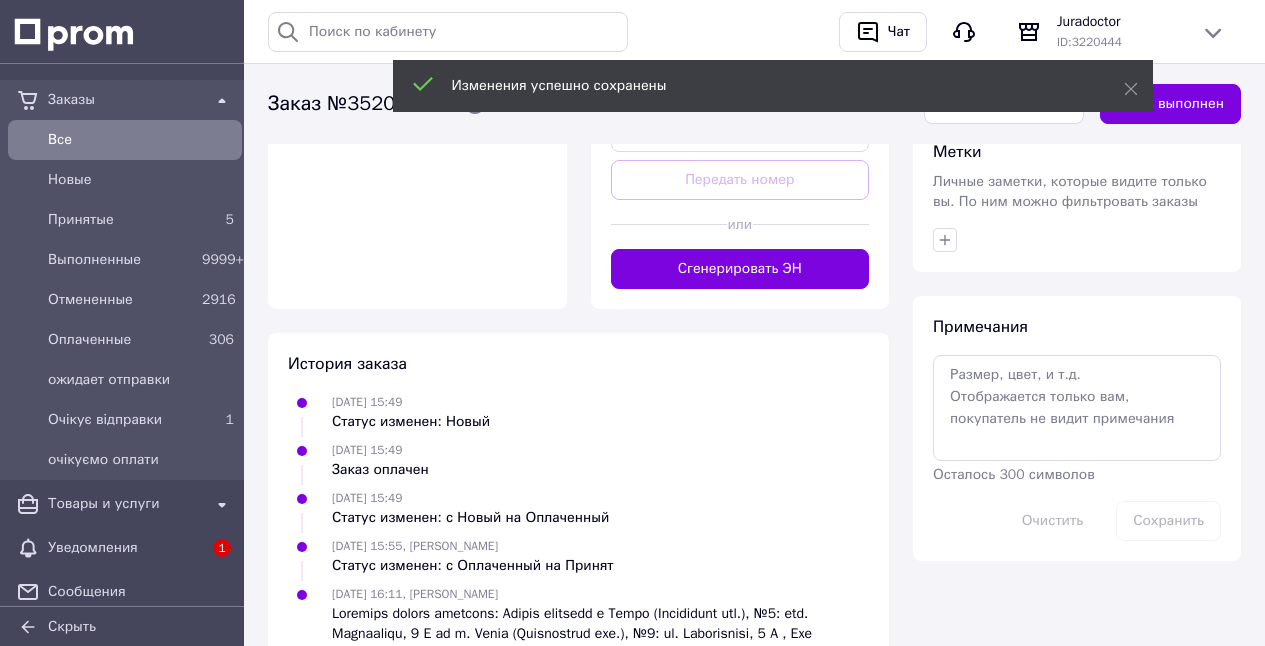 scroll, scrollTop: 1575, scrollLeft: 0, axis: vertical 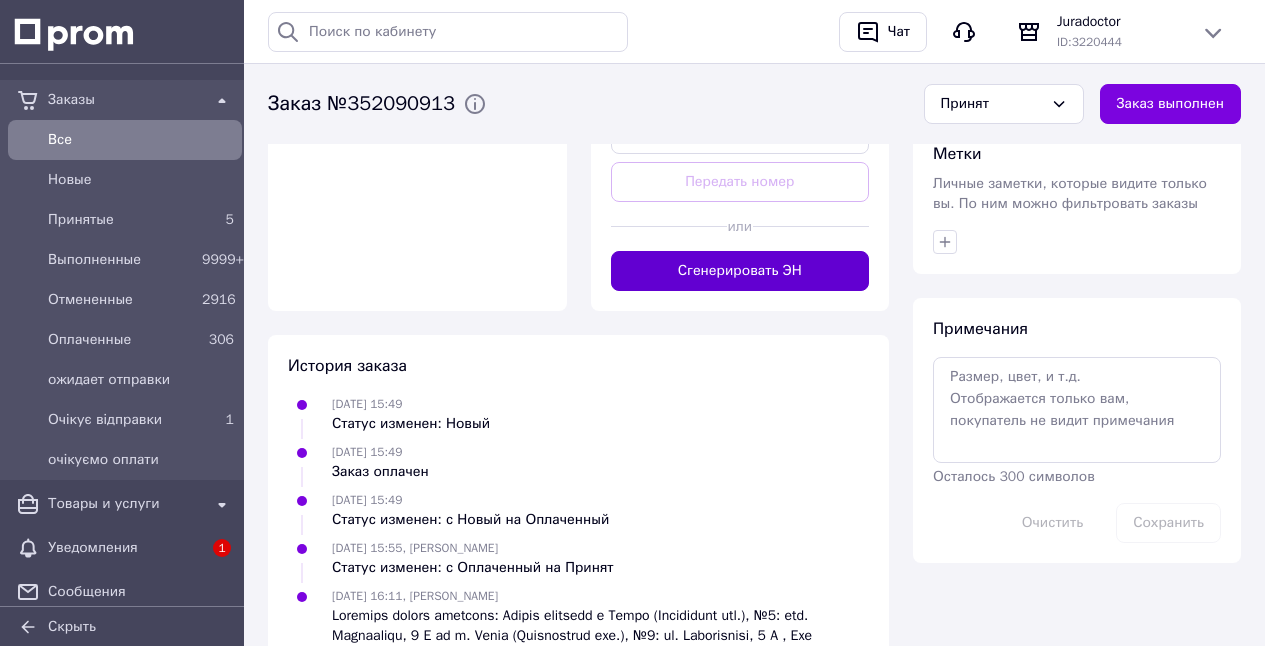 click on "Сгенерировать ЭН" at bounding box center (740, 271) 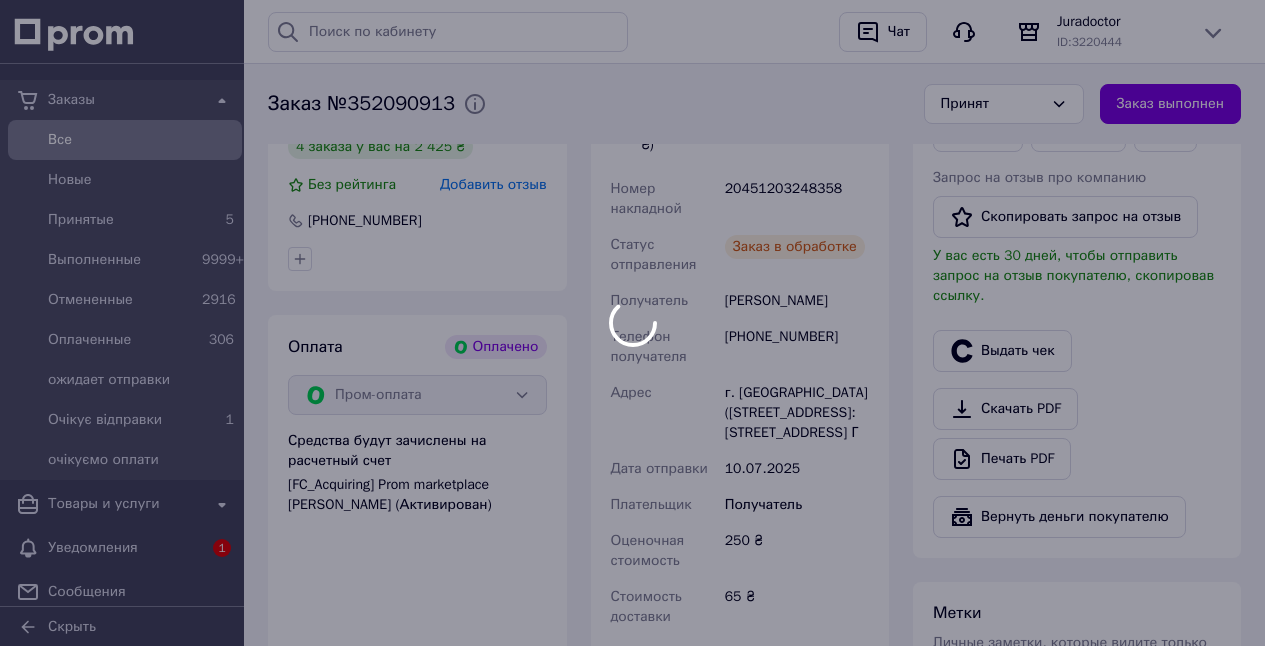 scroll, scrollTop: 999, scrollLeft: 0, axis: vertical 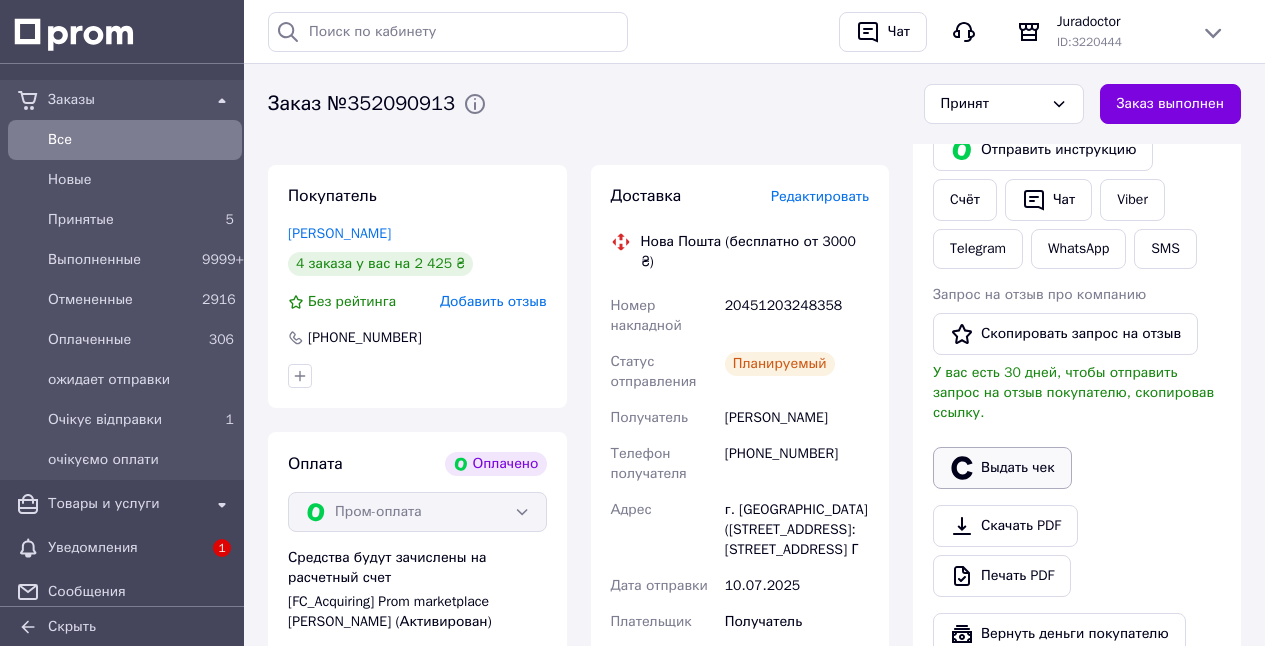 click on "Выдать чек" at bounding box center (1002, 468) 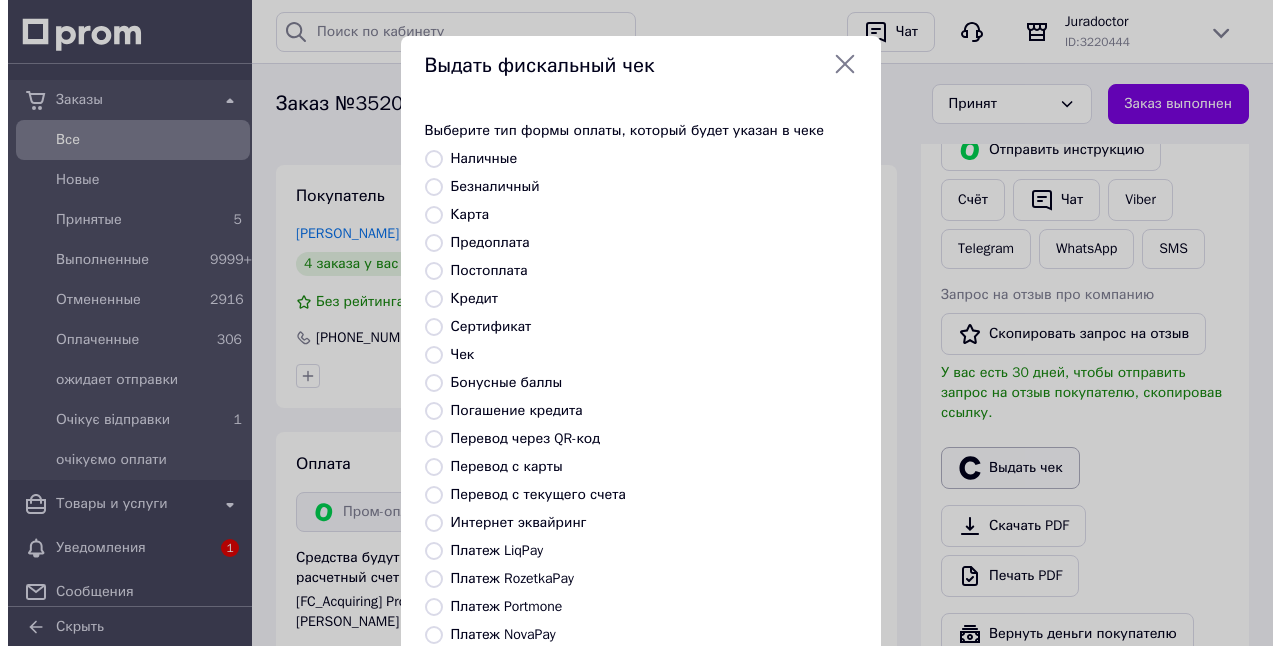 scroll, scrollTop: 979, scrollLeft: 0, axis: vertical 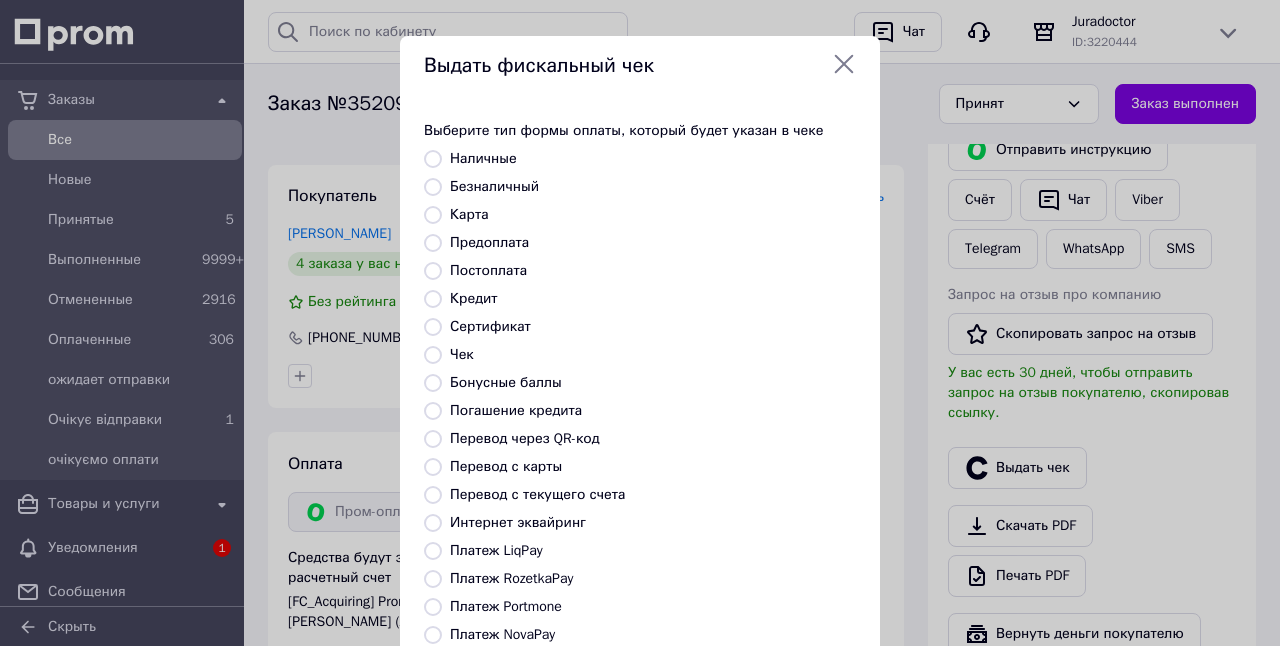 click on "Платеж RozetkaPay" at bounding box center [433, 579] 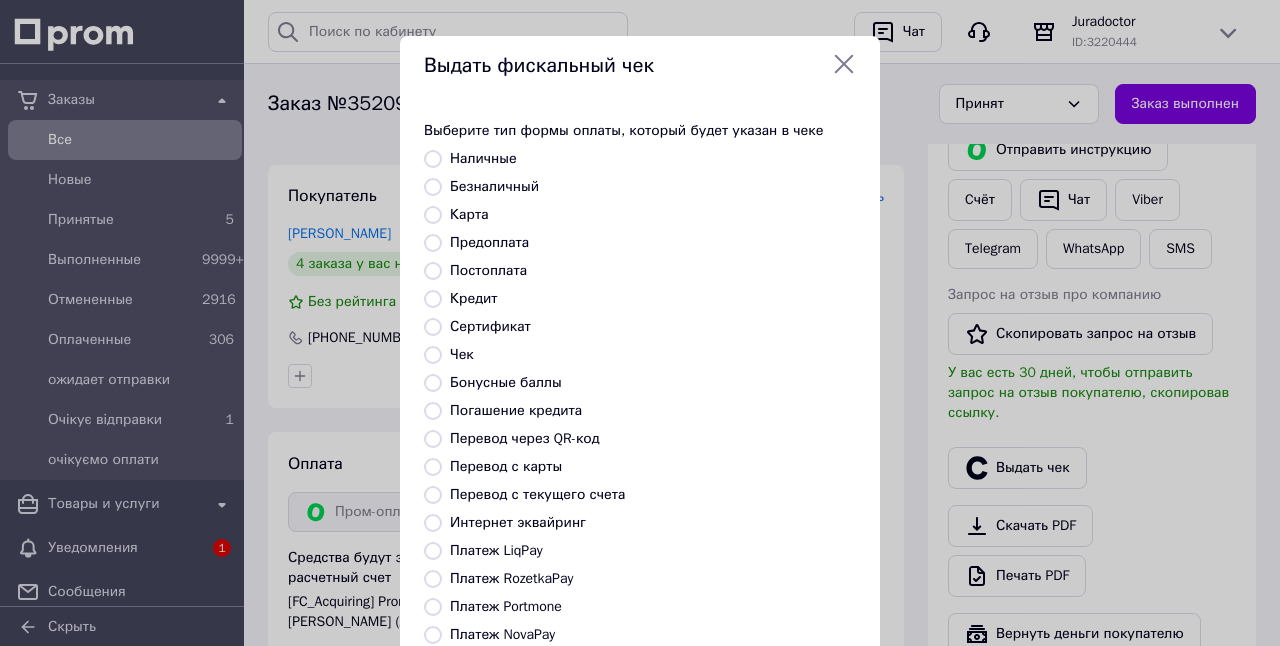radio on "true" 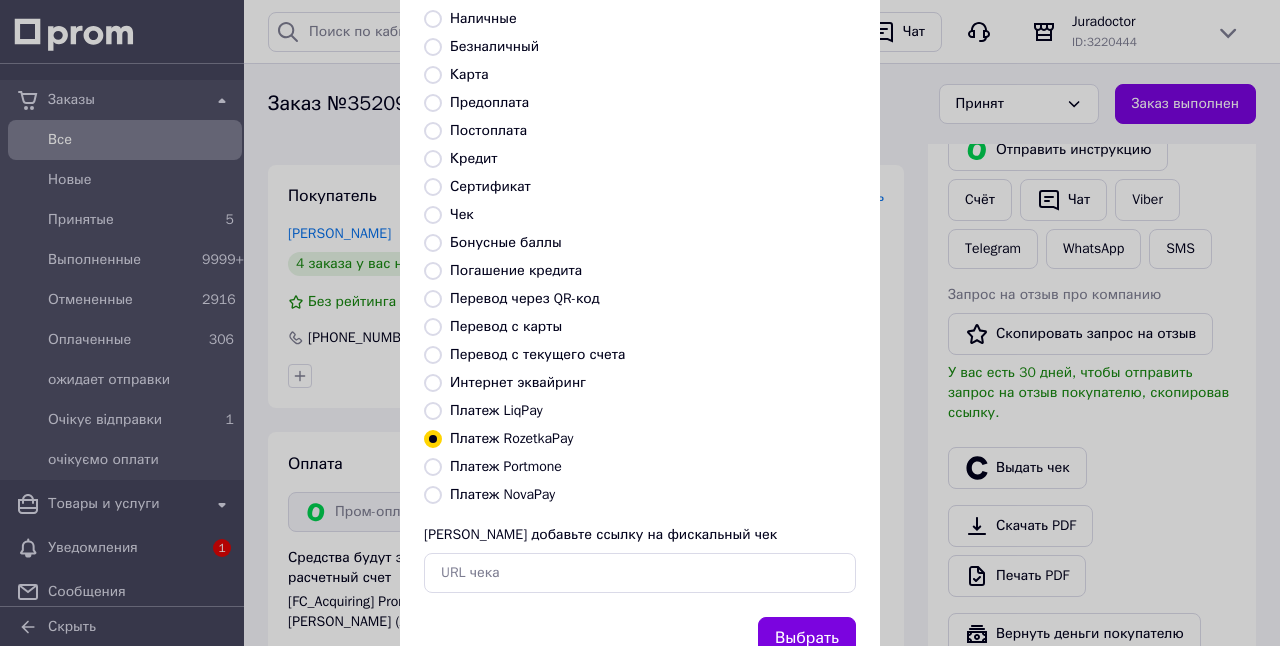 scroll, scrollTop: 213, scrollLeft: 0, axis: vertical 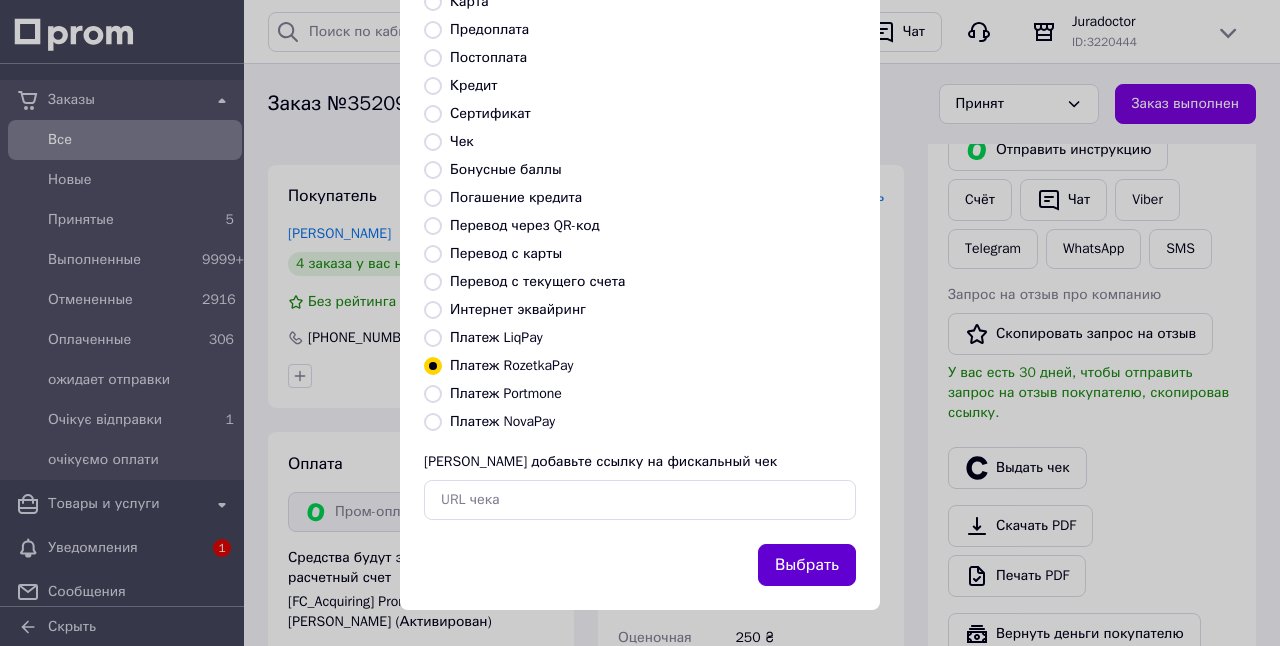 click on "Выбрать" at bounding box center [807, 565] 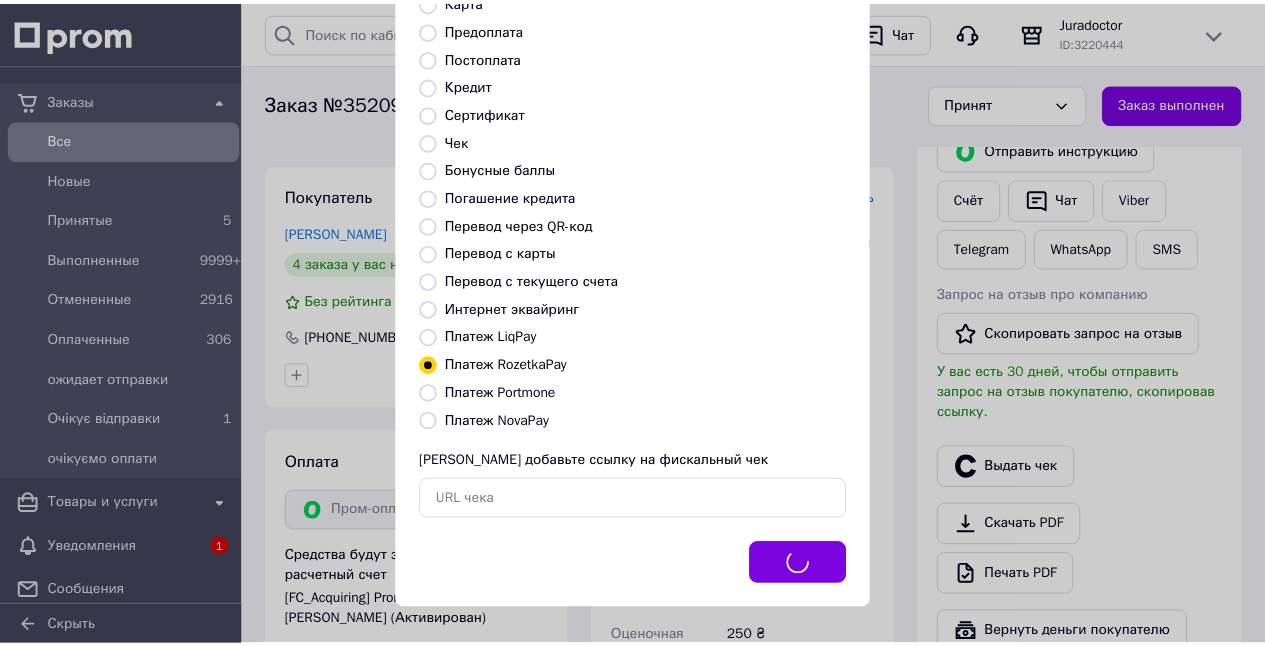 scroll, scrollTop: 999, scrollLeft: 0, axis: vertical 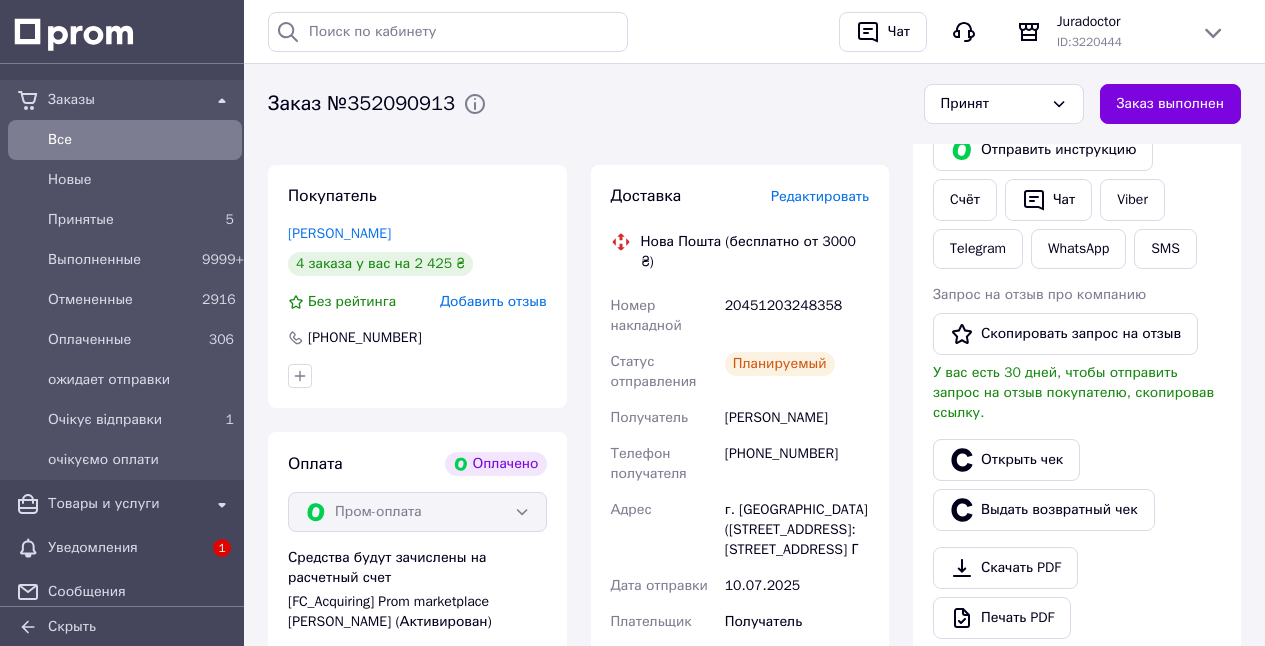 drag, startPoint x: 611, startPoint y: 274, endPoint x: 690, endPoint y: 304, distance: 84.50444 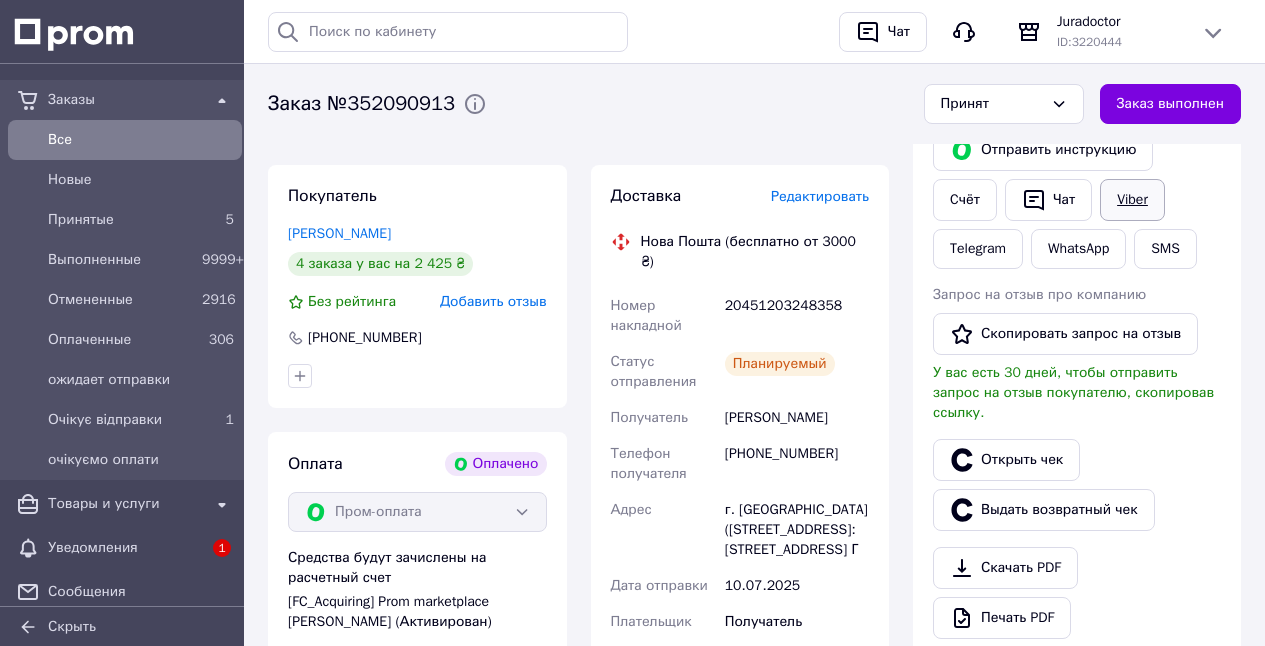 click on "Viber" at bounding box center (1132, 200) 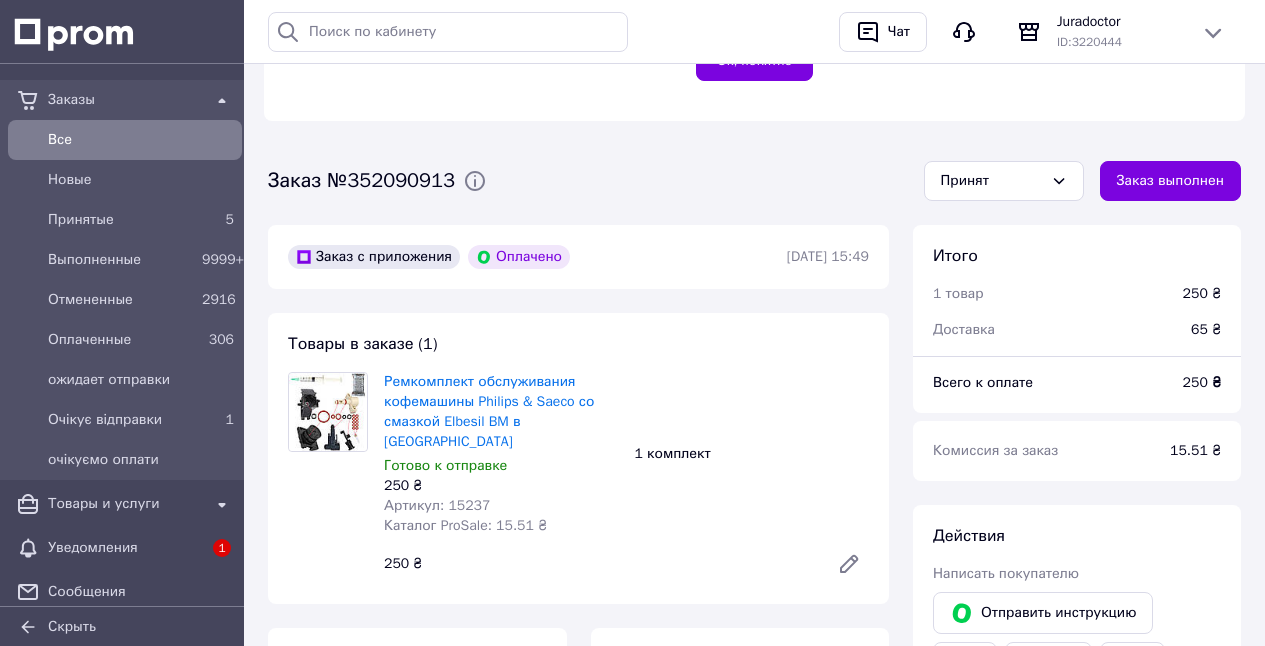 scroll, scrollTop: 538, scrollLeft: 0, axis: vertical 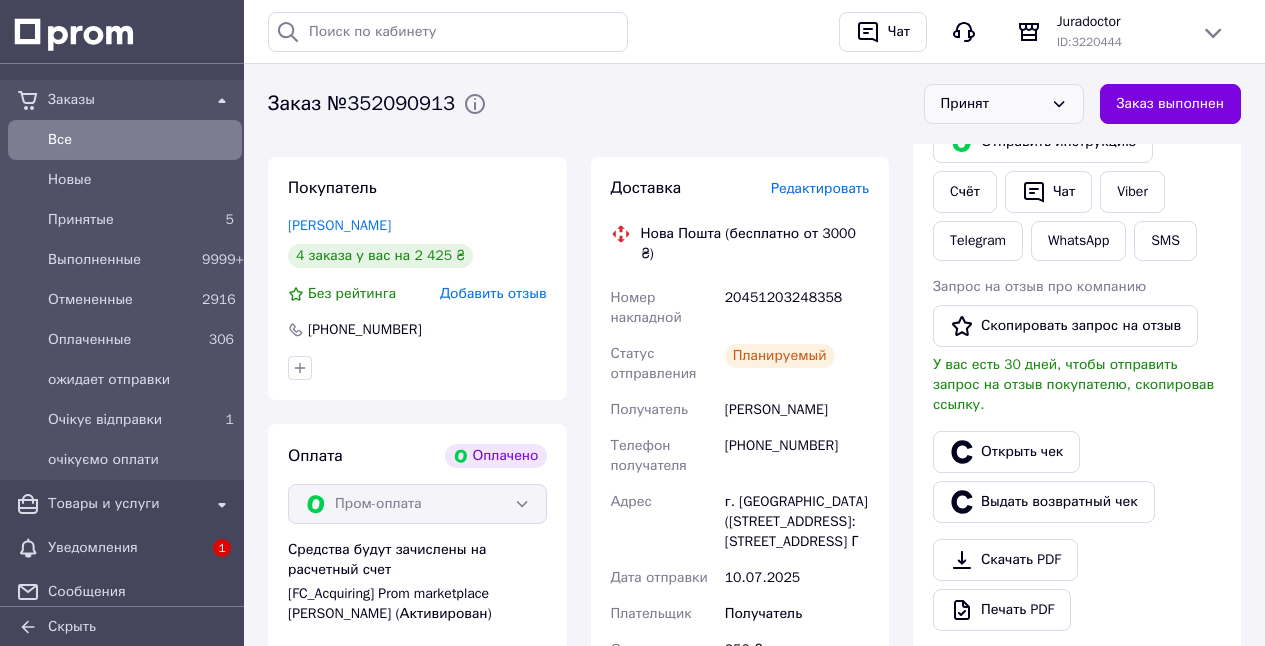 drag, startPoint x: 1011, startPoint y: 106, endPoint x: 1011, endPoint y: 124, distance: 18 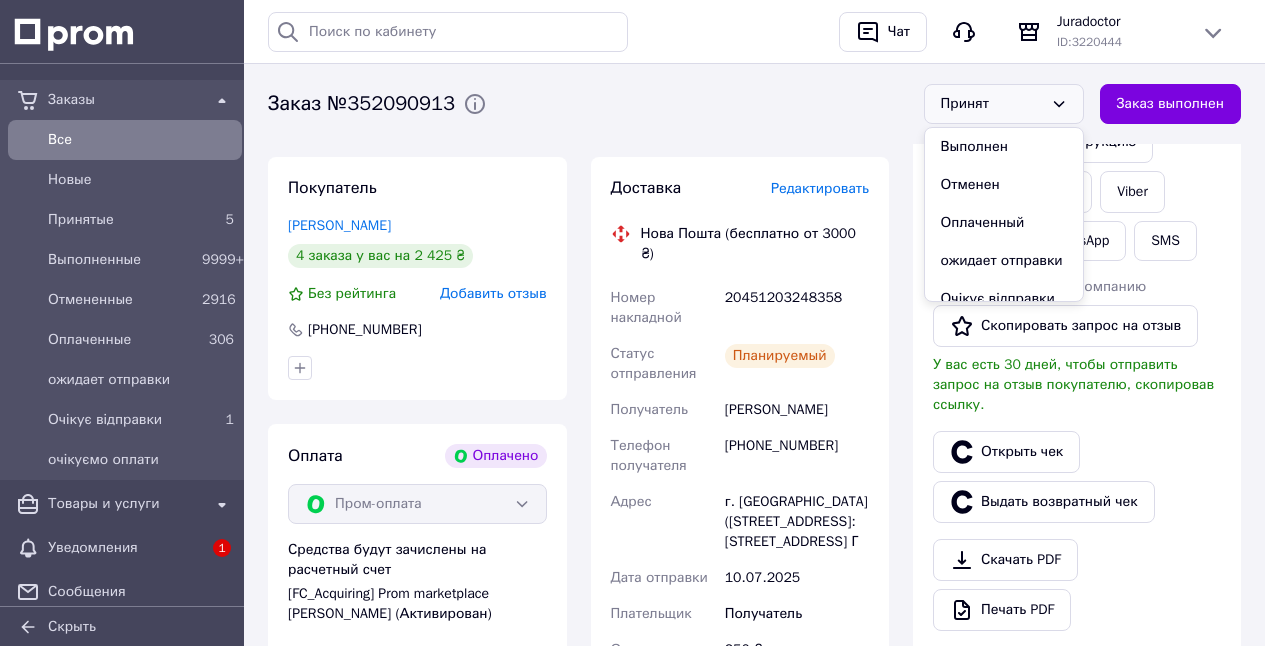 drag, startPoint x: 1010, startPoint y: 155, endPoint x: 618, endPoint y: 200, distance: 394.57446 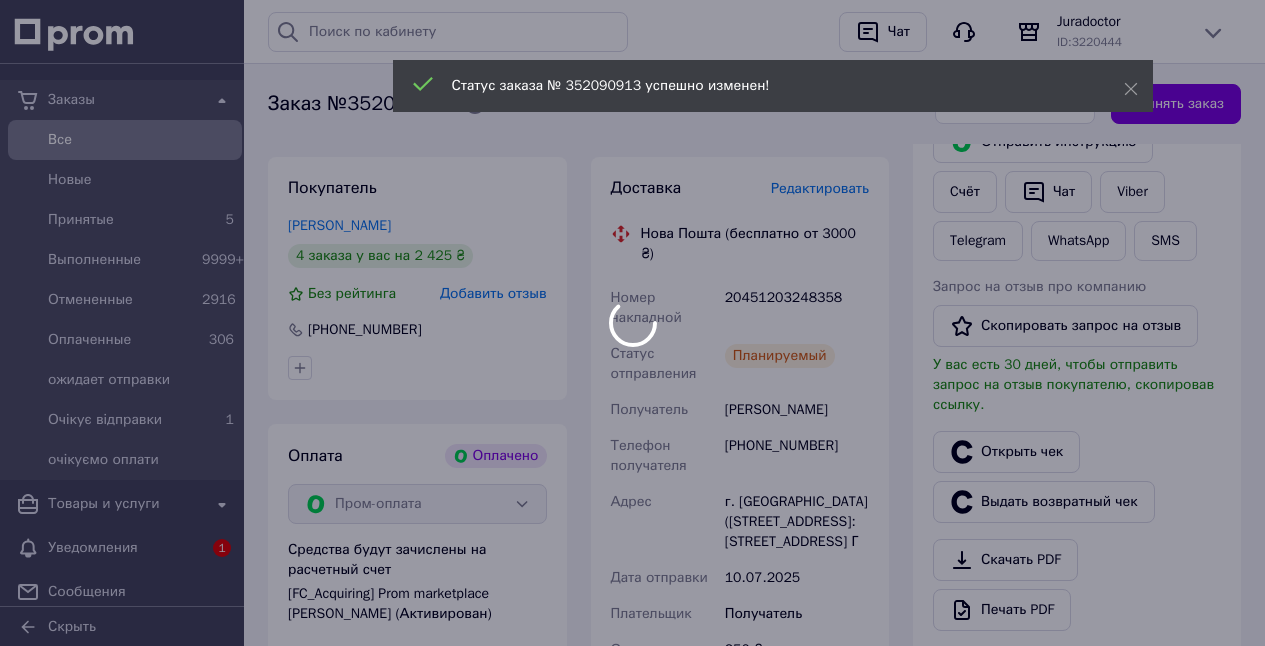 click at bounding box center [632, 323] 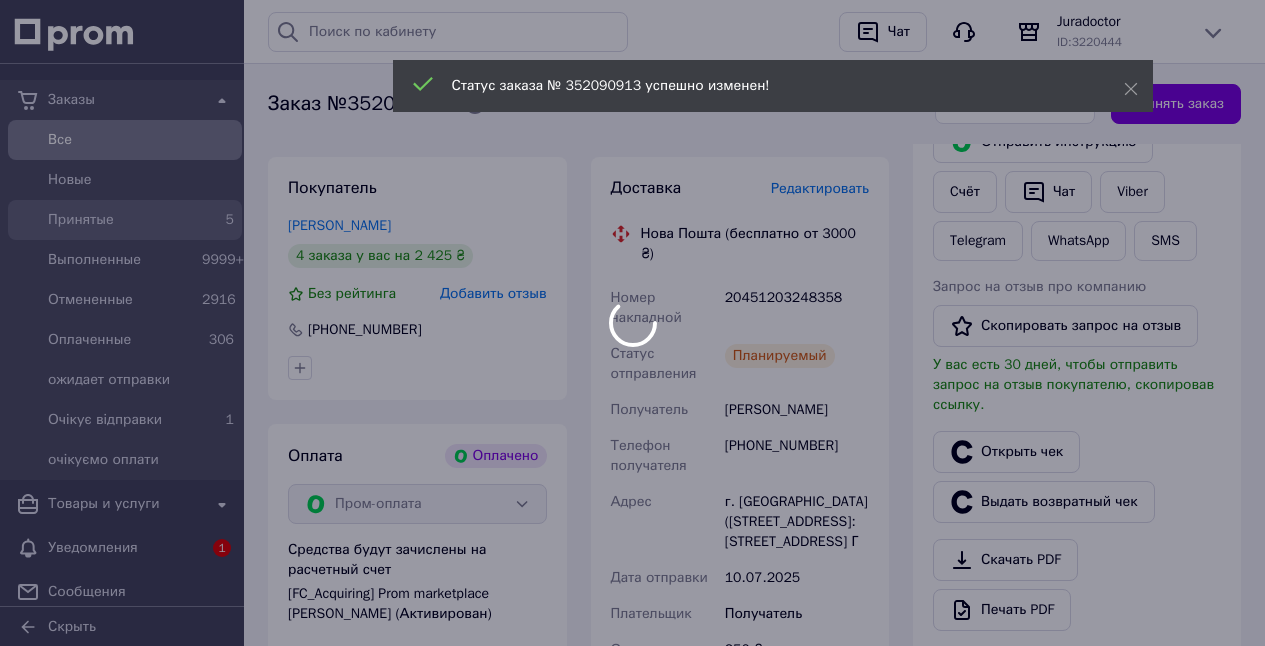 click on "Заказы Все Новые Принятые 5 Выполненные 9999+ Отмененные 2916 Оплаченные 306 ожидает отправки Очікує відправки 1 очікуємо оплати Товары и услуги Уведомления 1 Сообщения Каталог ProSale Покупатели Отзывы Показатели работы компании Панель управления Аналитика Управление сайтом Кошелек компании Маркет Настройки Тарифы и счета Скрыть
История поиска Очистить всю  Горячев Сергей Горячев 0993002926 099300292 09930029 Чат Juradoctor ID:  3220444 Сайт Juradoctor Страница на портале Кабинет покупателя Справка Проверить состояние системы 1" at bounding box center (632, 200) 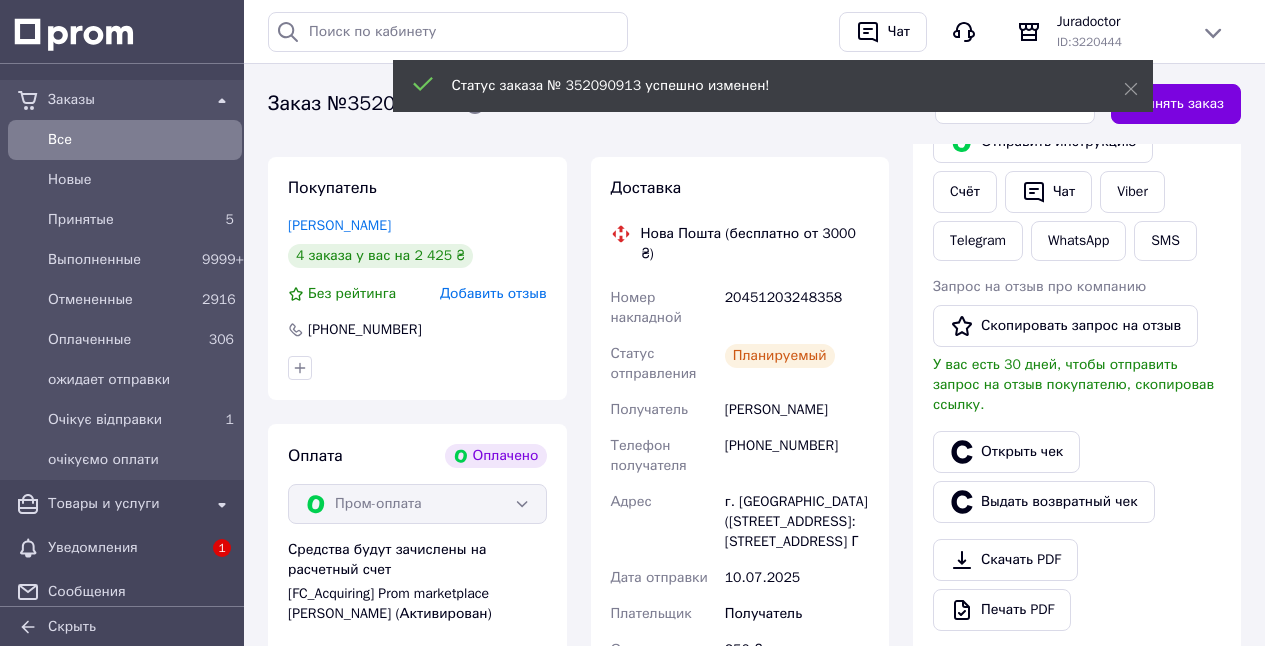 click on "Доставка Нова Пошта (бесплатно от 3000 ₴) Номер накладной 20451203248358 Статус отправления Планируемый Получатель Дмитриченко Сергій Телефон получателя +380973292885 Адрес г. Валки (Харьковская обл.), №1: ул. Харьковская, 7 Г Дата отправки 10.07.2025 Плательщик Получатель Оценочная стоимость 250 ₴ Стоимость доставки 65 ₴ Распечатать ЭН" at bounding box center (740, 488) 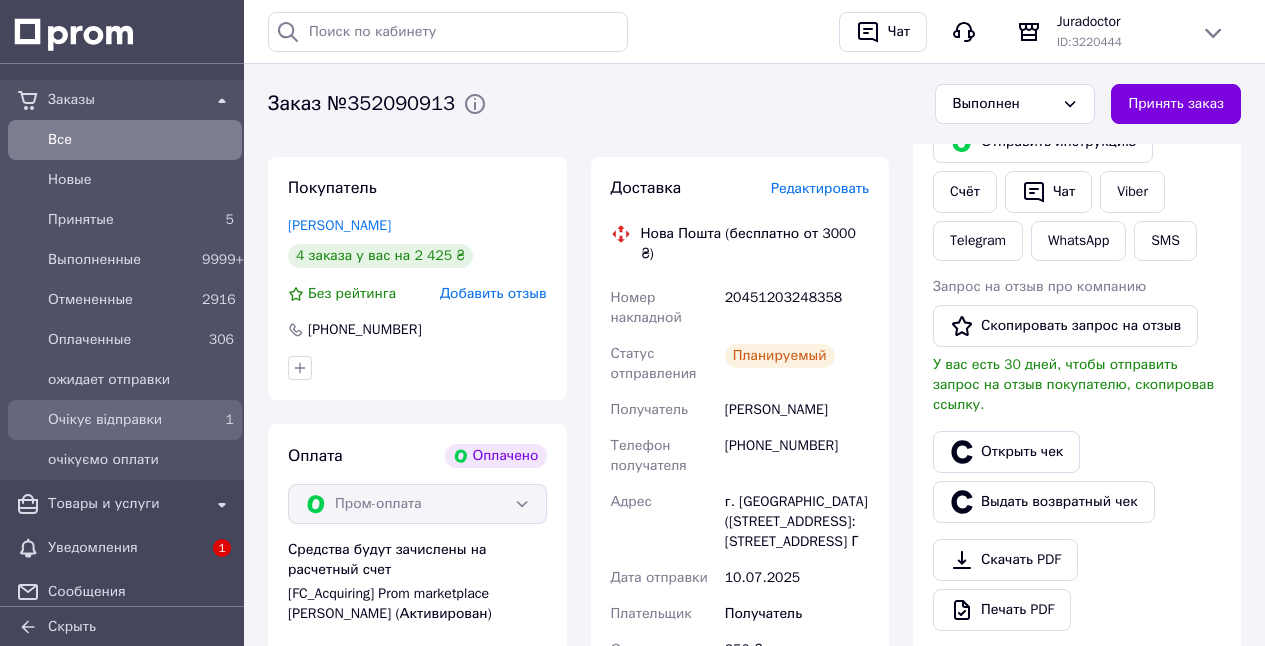 click on "1" at bounding box center (218, 420) 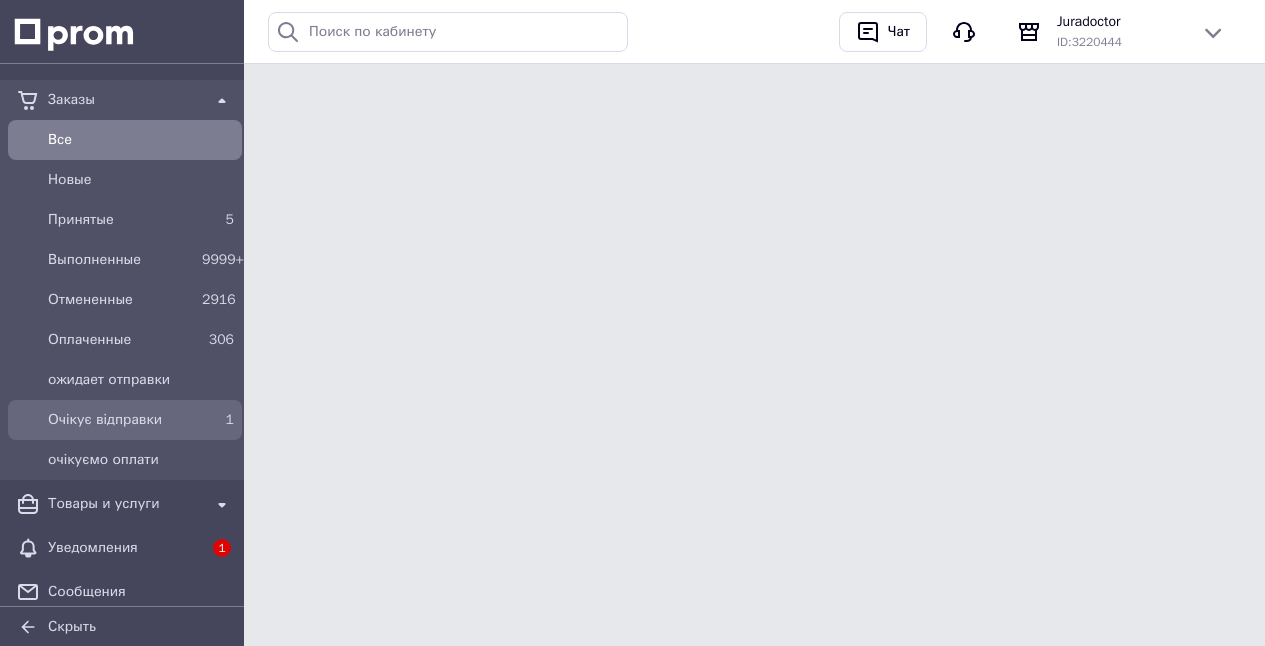 scroll, scrollTop: 0, scrollLeft: 0, axis: both 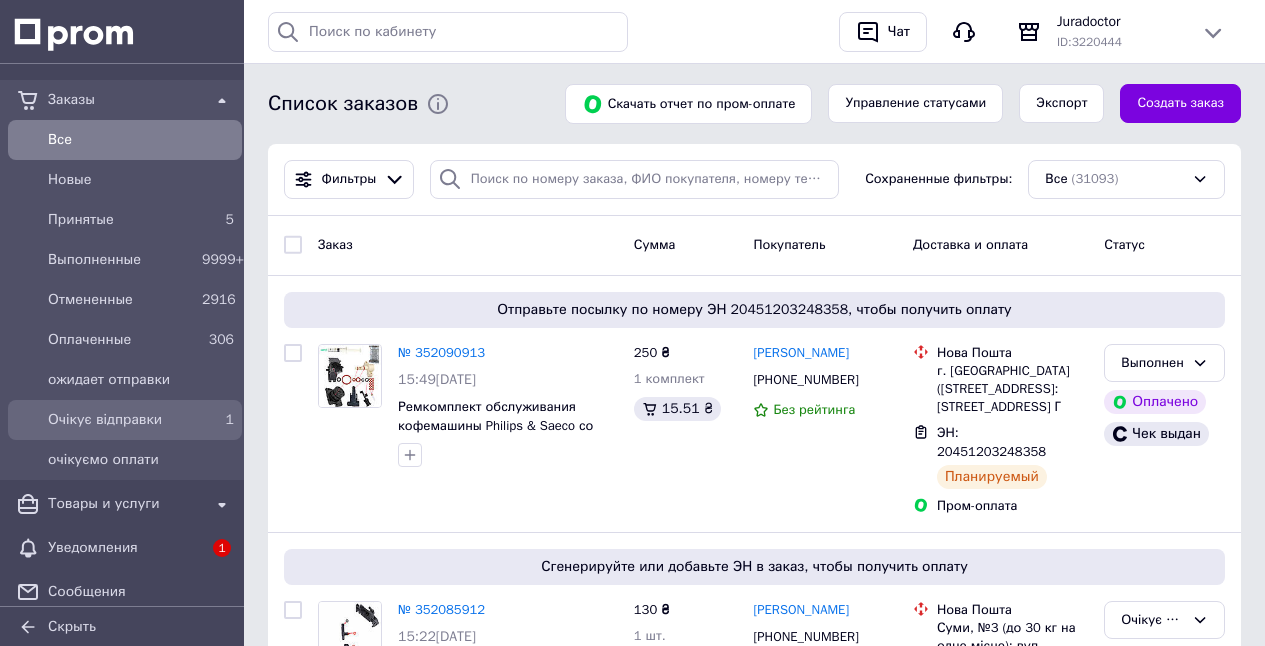 click on "1" at bounding box center [230, 419] 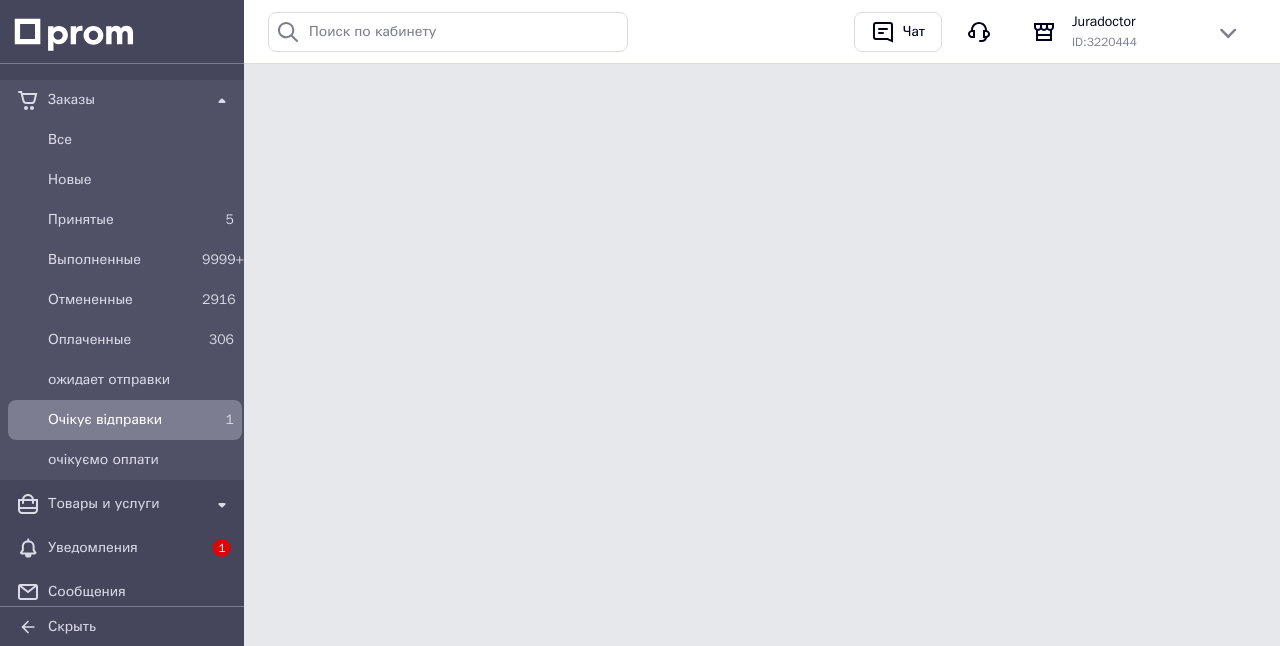 click on "Очікує відправки" at bounding box center (121, 420) 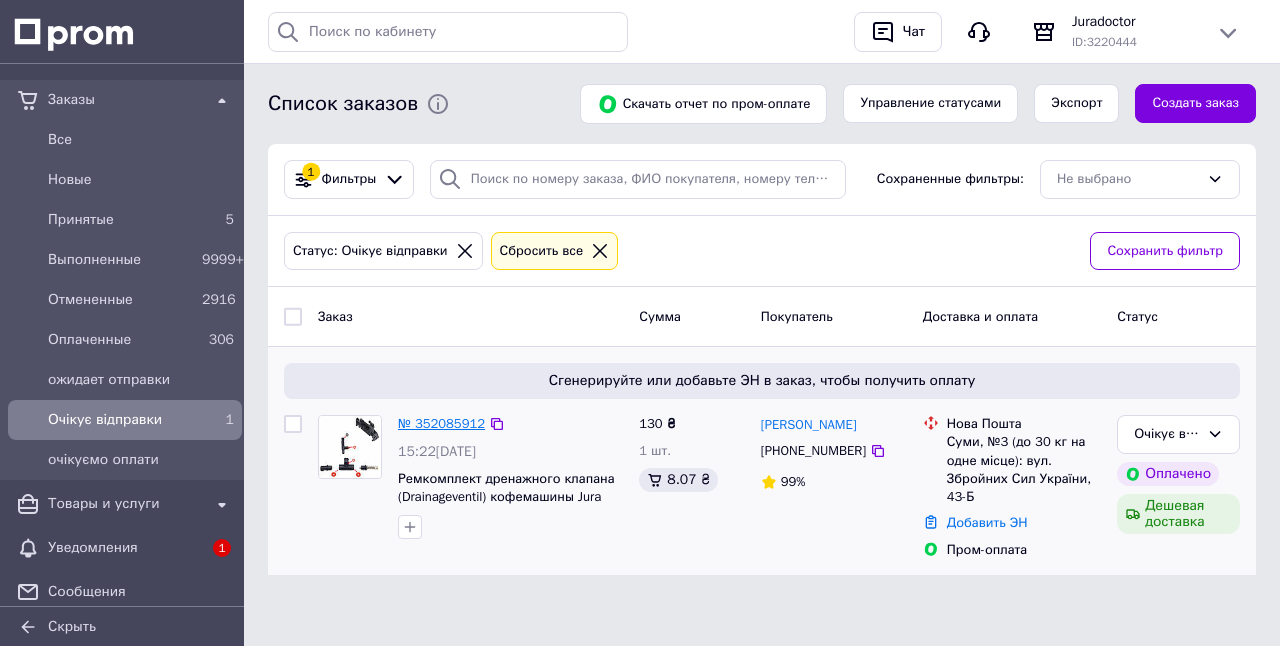 click on "№ 352085912" at bounding box center [441, 423] 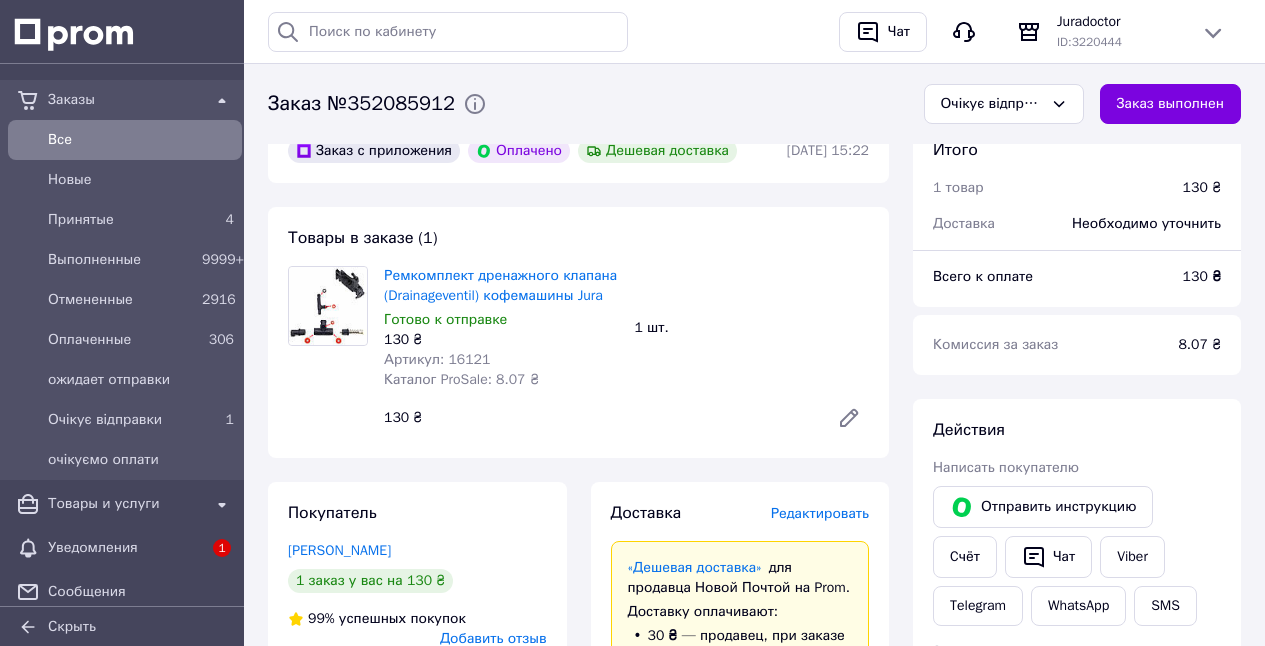 scroll, scrollTop: 650, scrollLeft: 0, axis: vertical 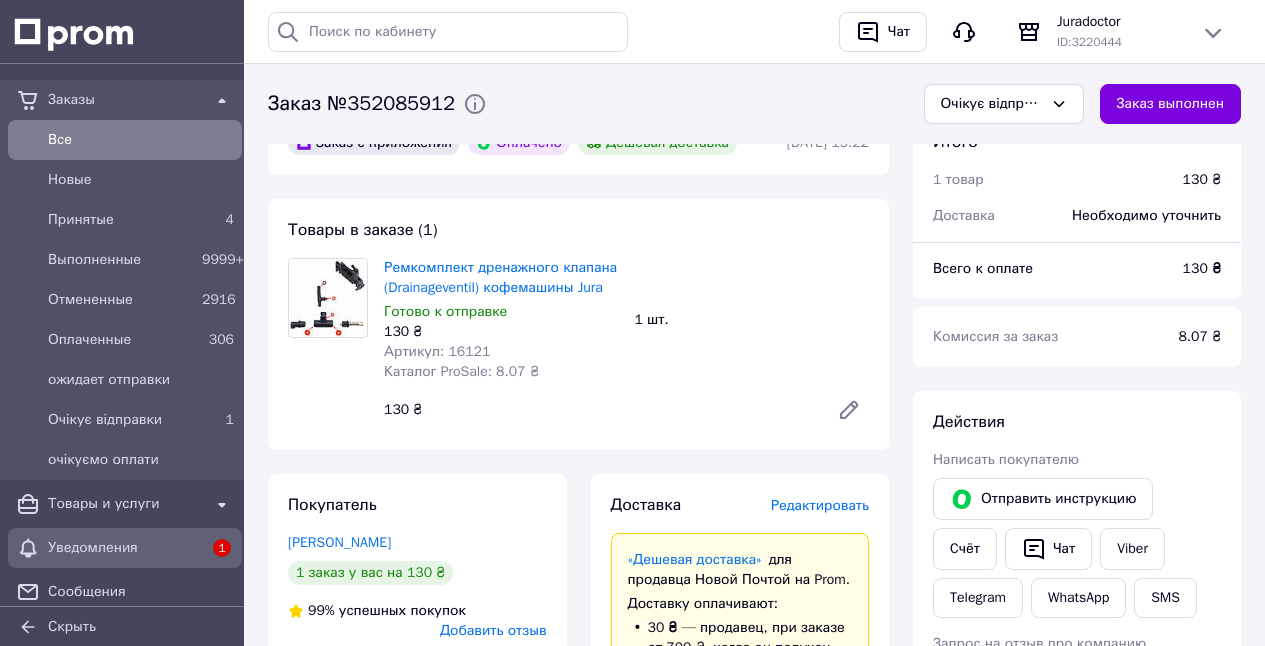click on "1" at bounding box center [222, 548] 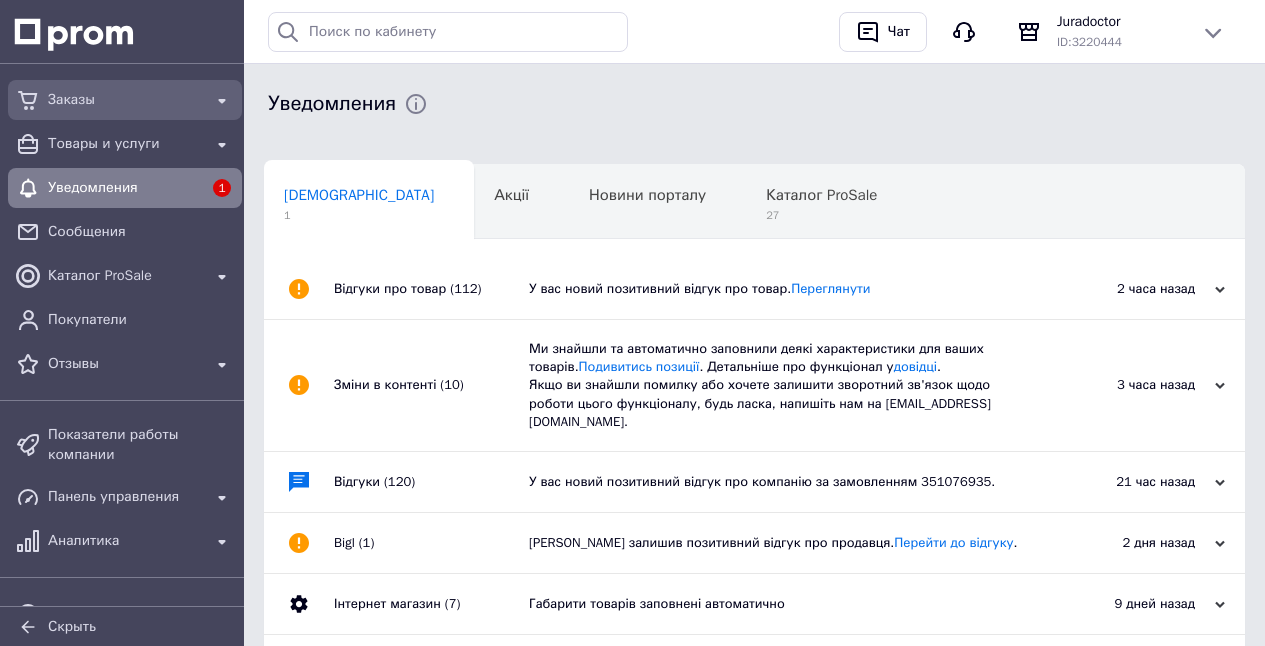 click on "Заказы" at bounding box center [125, 100] 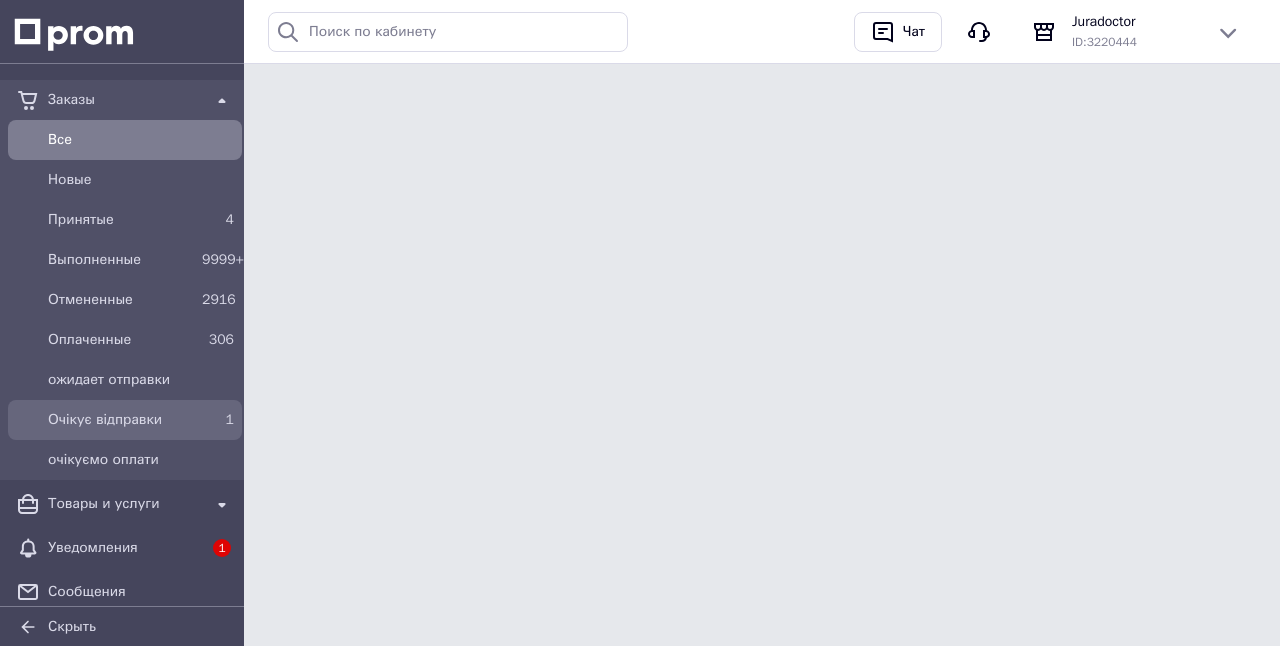 click on "Очікує відправки" at bounding box center [121, 420] 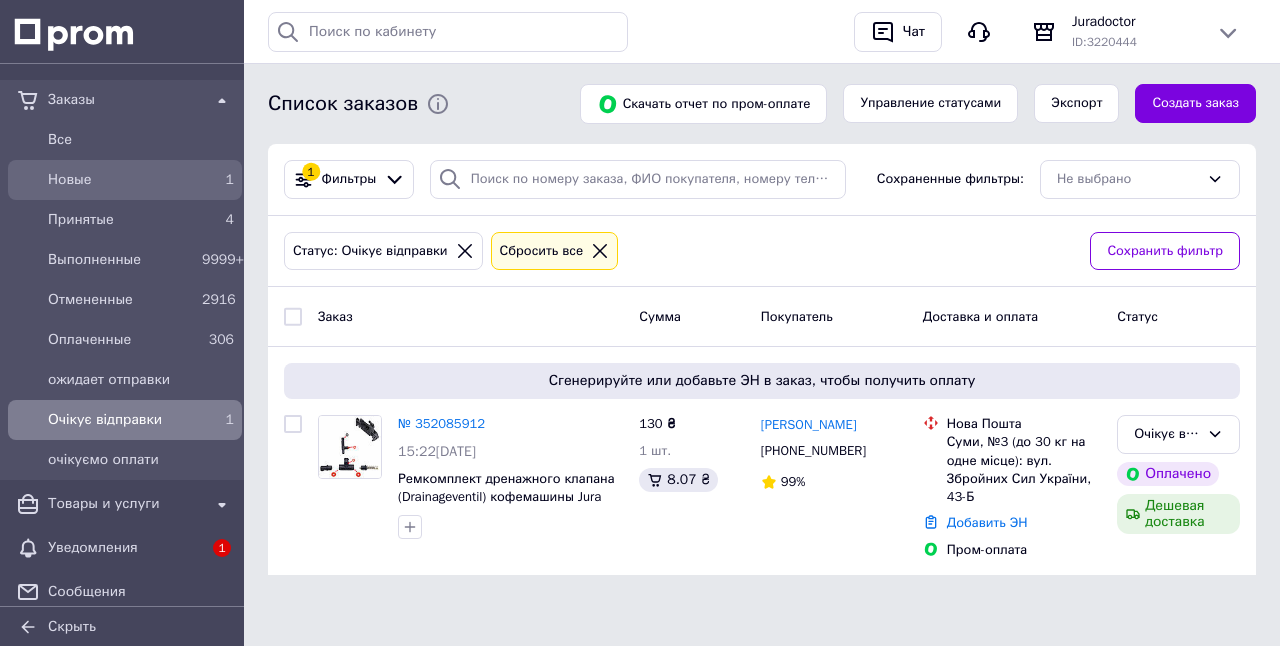 click on "Новые" at bounding box center [121, 180] 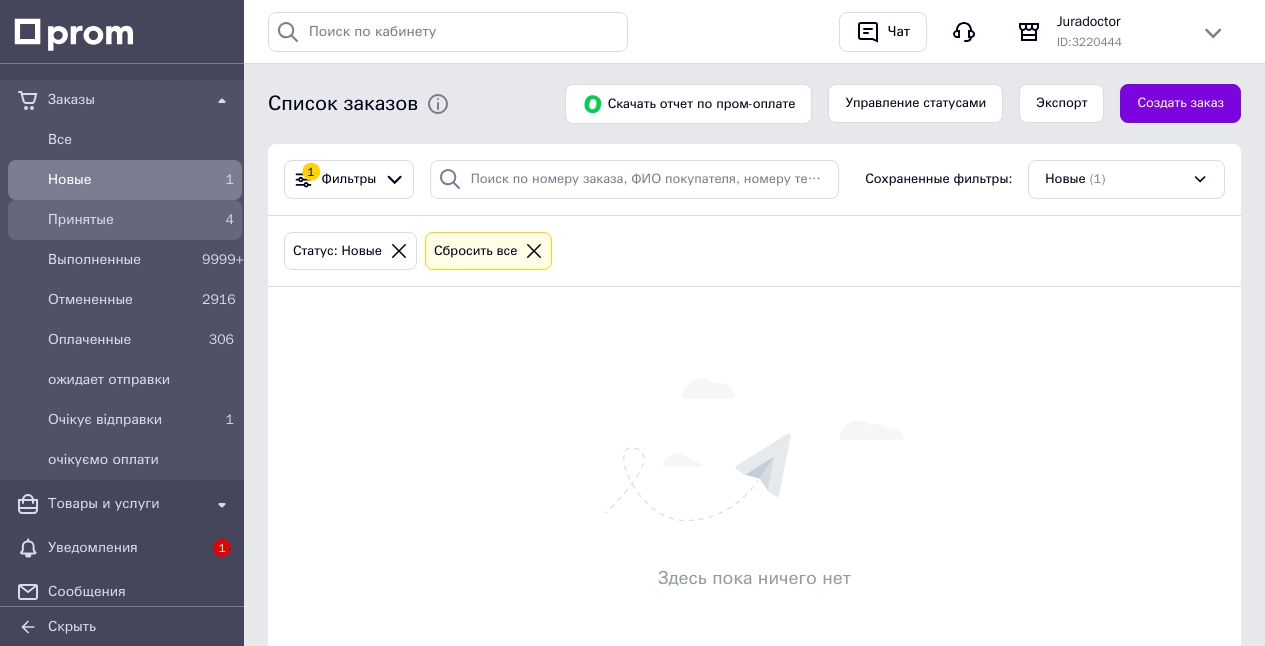 click on "Принятые" at bounding box center (121, 220) 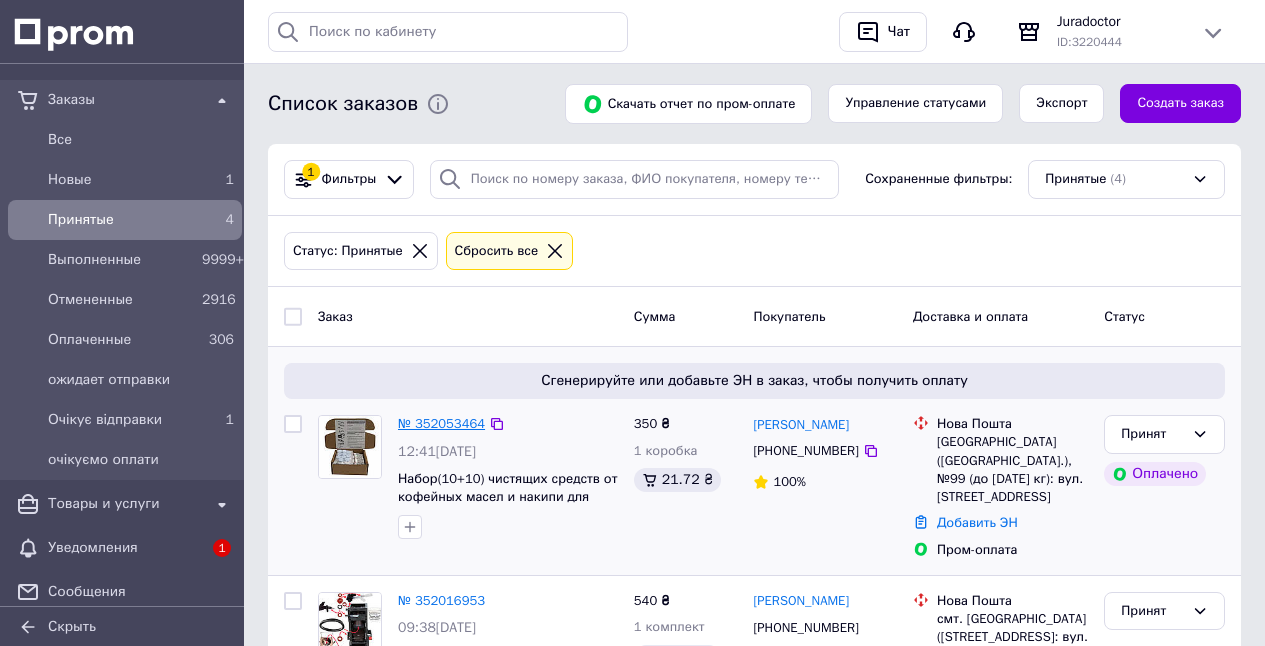 click on "№ 352053464" at bounding box center [441, 423] 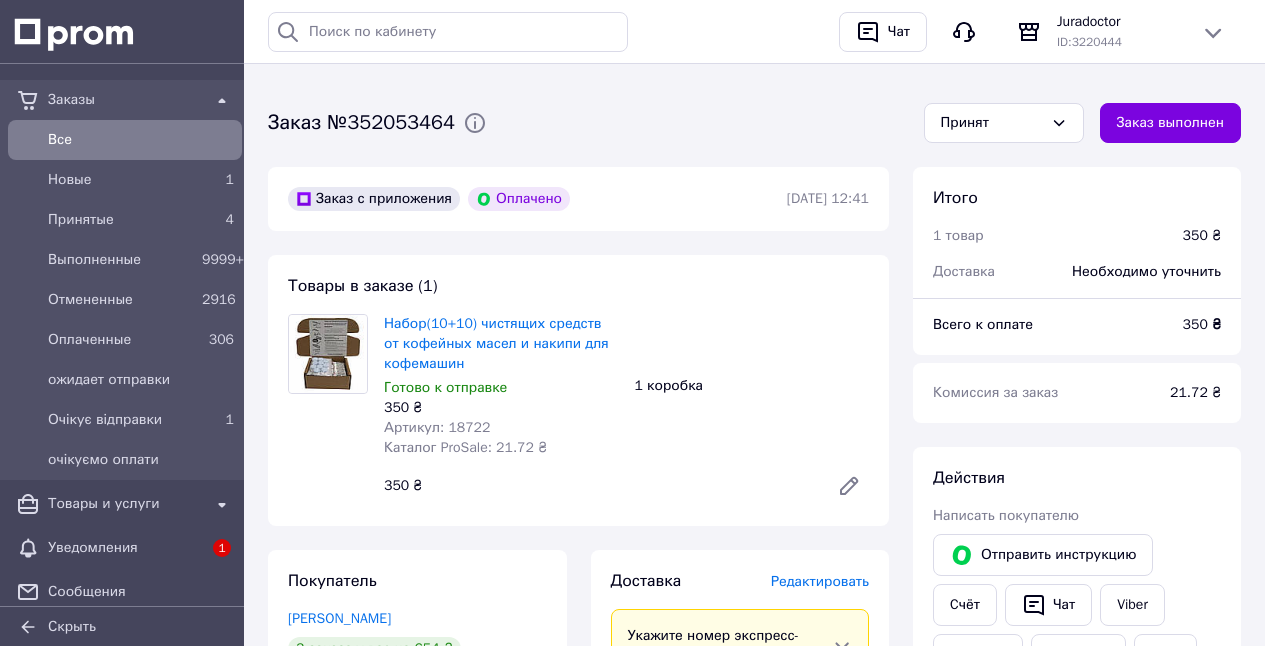 scroll, scrollTop: 582, scrollLeft: 0, axis: vertical 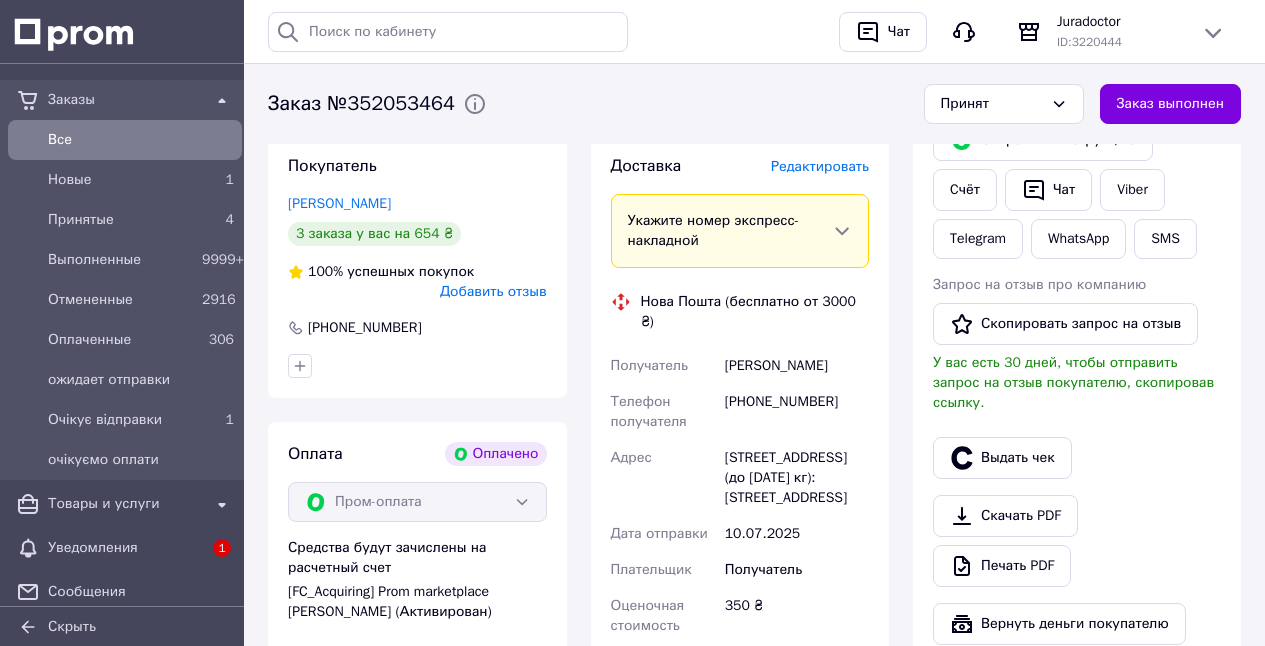 click on "Редактировать" at bounding box center [820, 166] 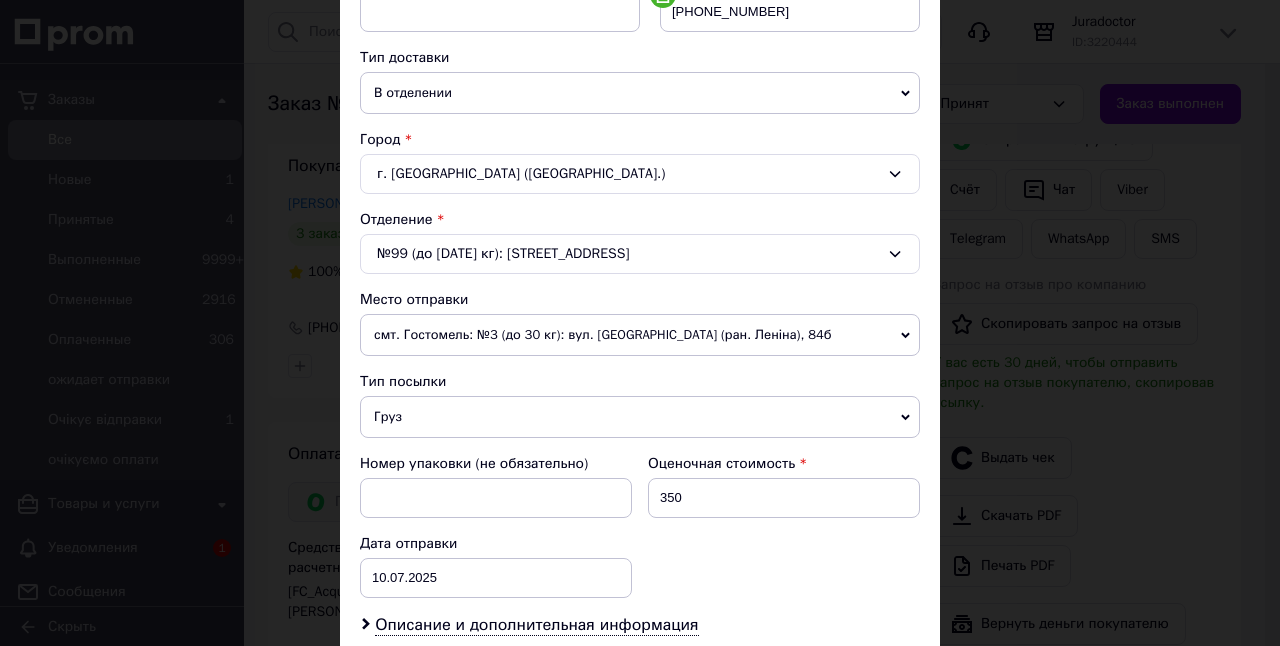 scroll, scrollTop: 437, scrollLeft: 0, axis: vertical 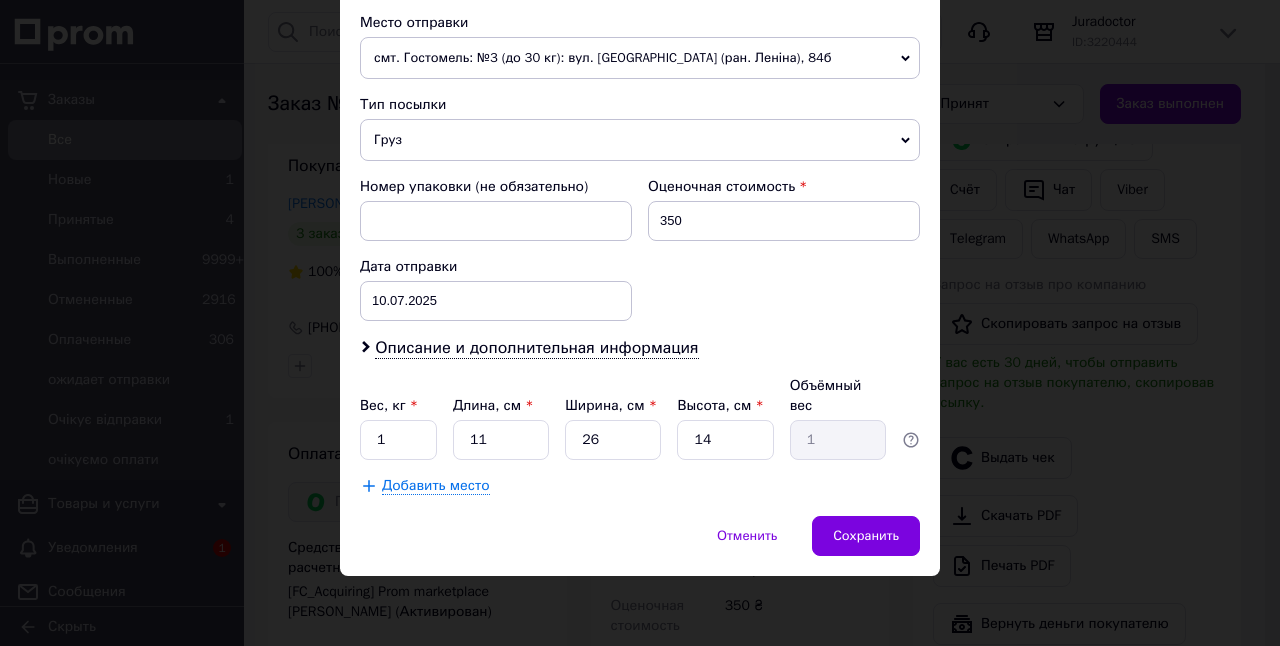 drag, startPoint x: 616, startPoint y: 463, endPoint x: 643, endPoint y: 429, distance: 43.416588 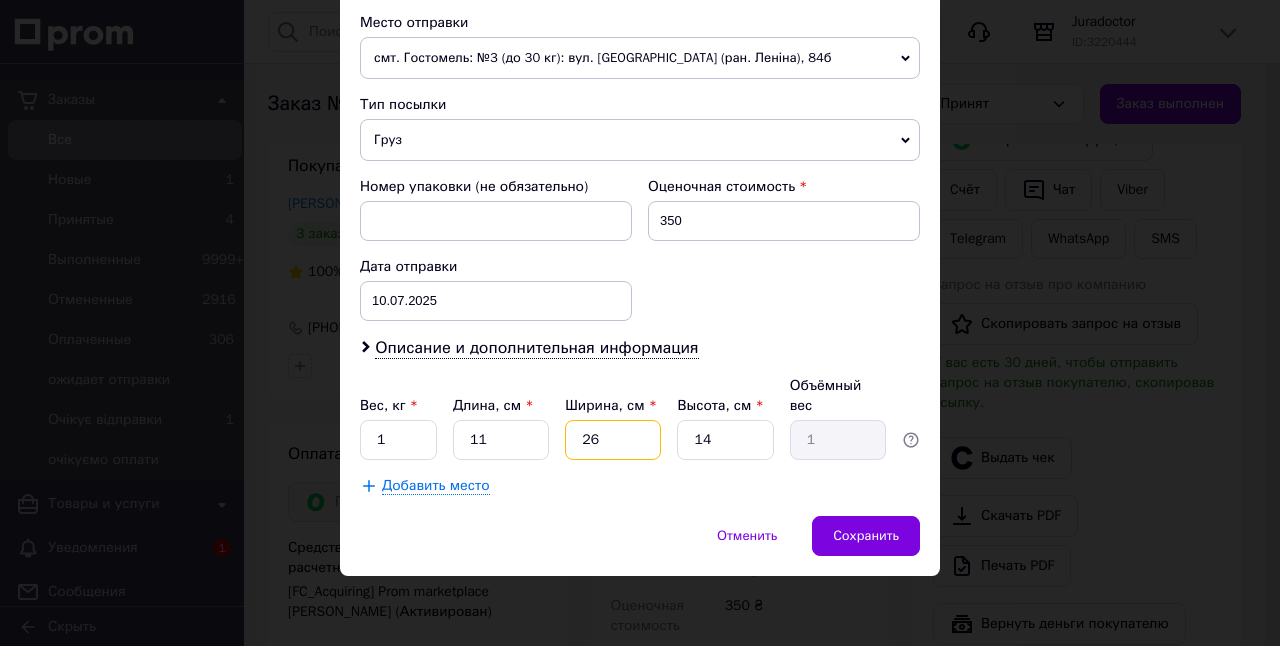 click on "26" at bounding box center (613, 440) 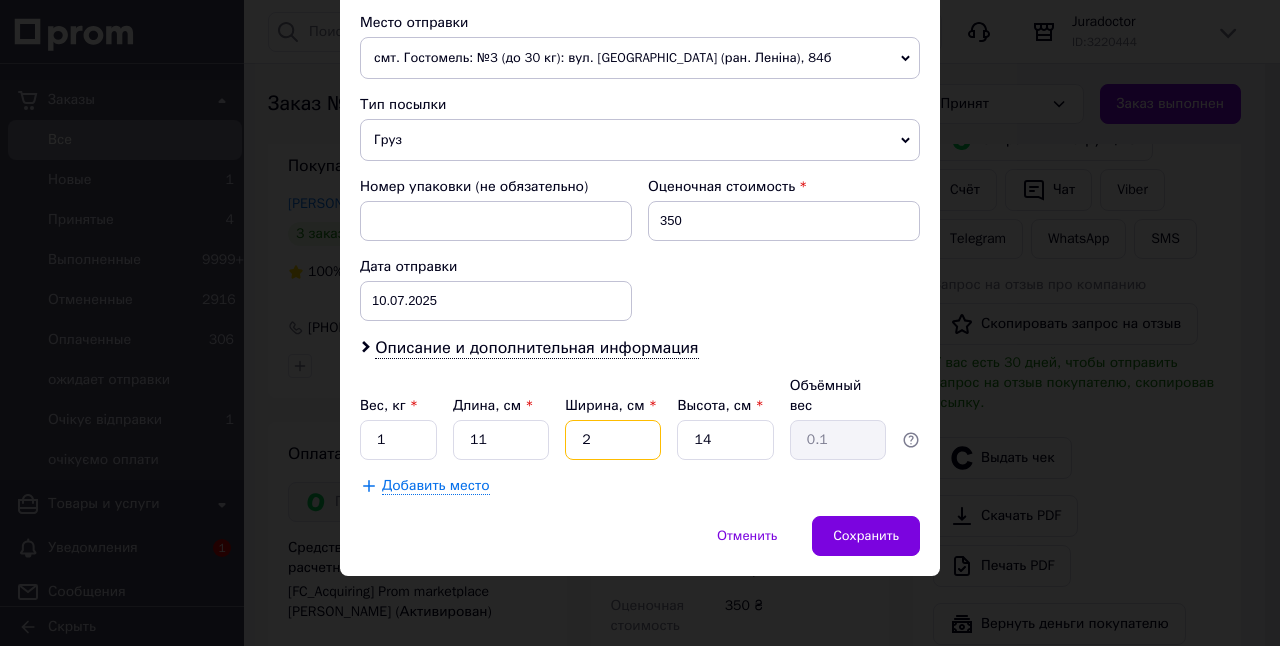type 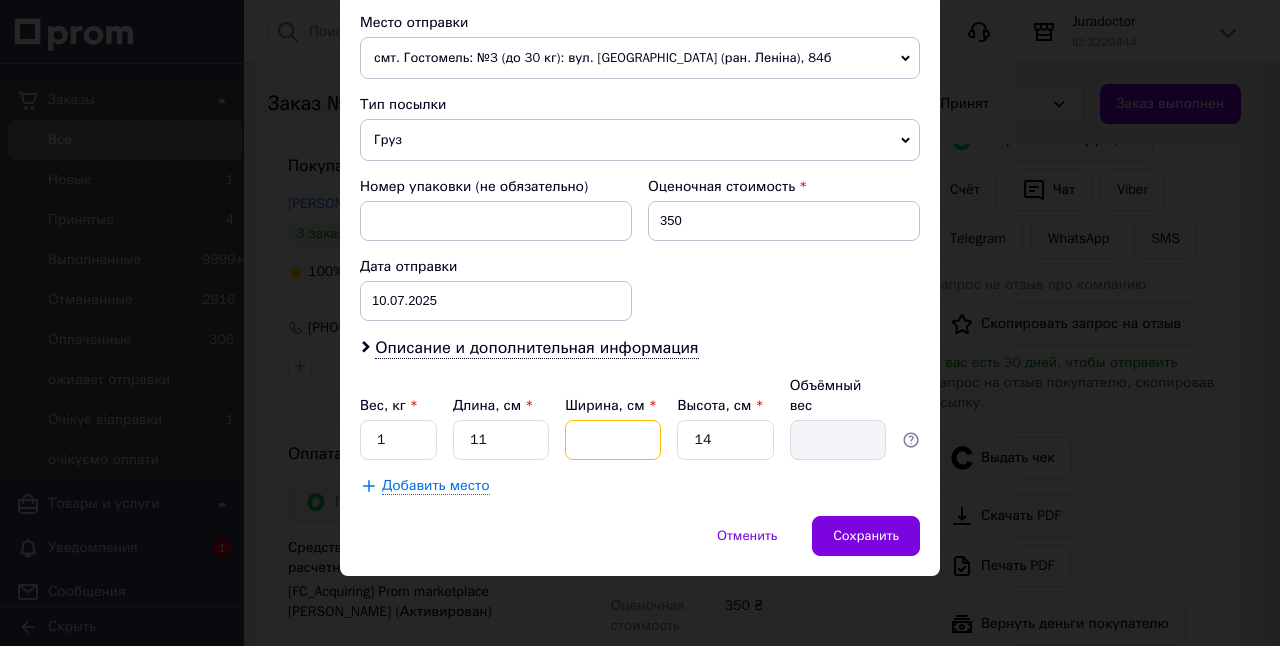 type on "1" 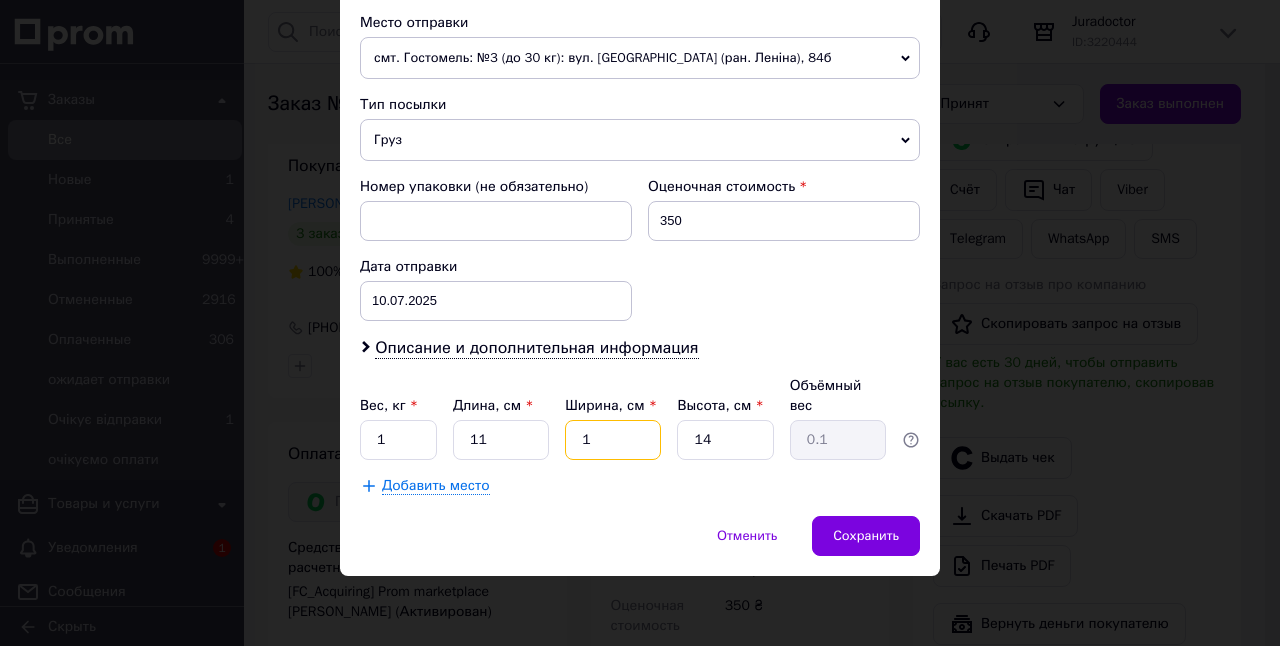 type on "11" 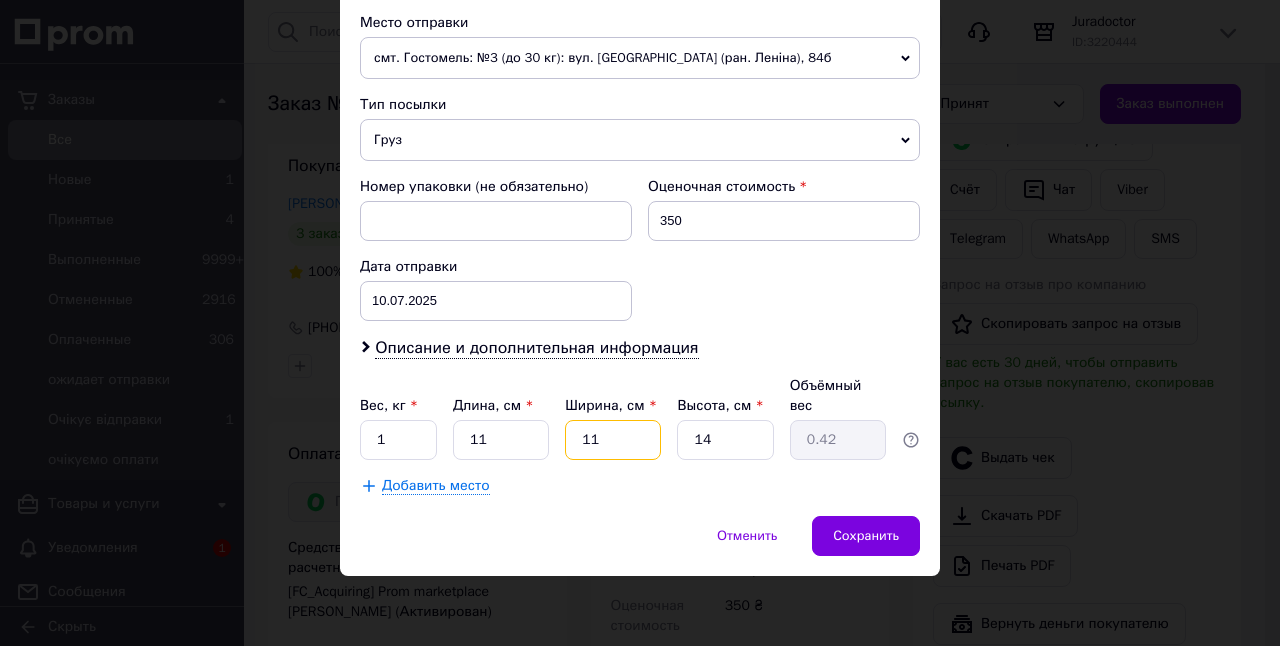 type on "11" 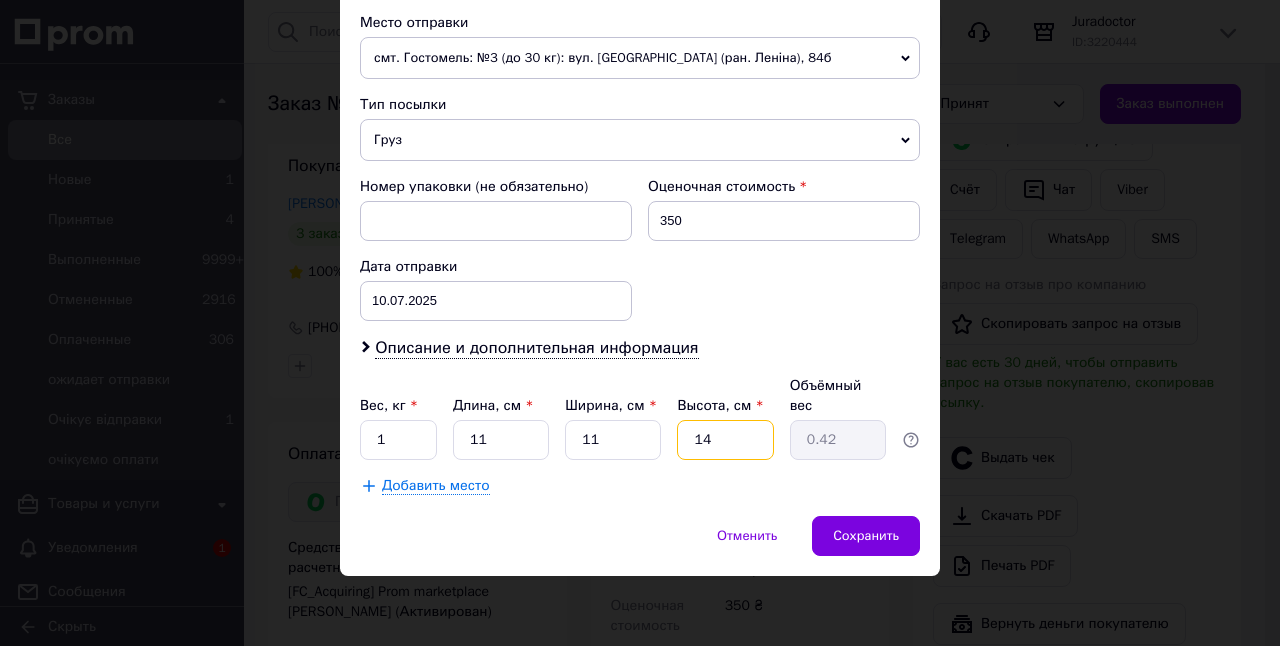 click on "14" at bounding box center (725, 440) 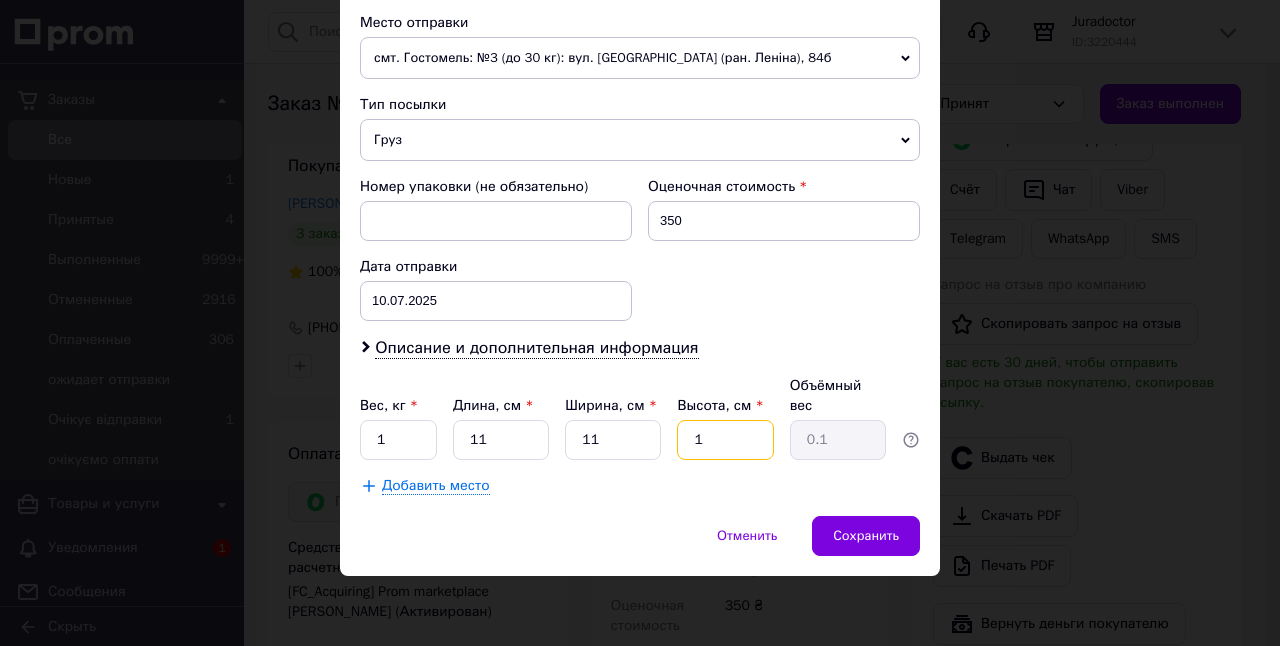 type on "11" 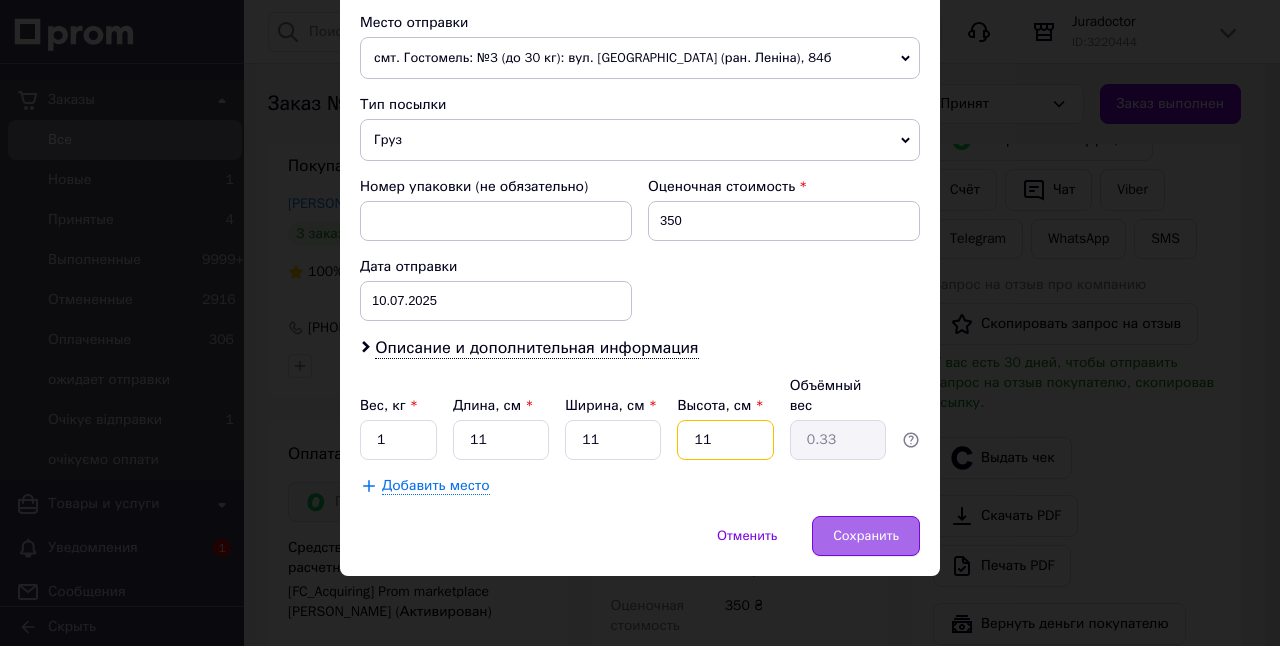 type on "11" 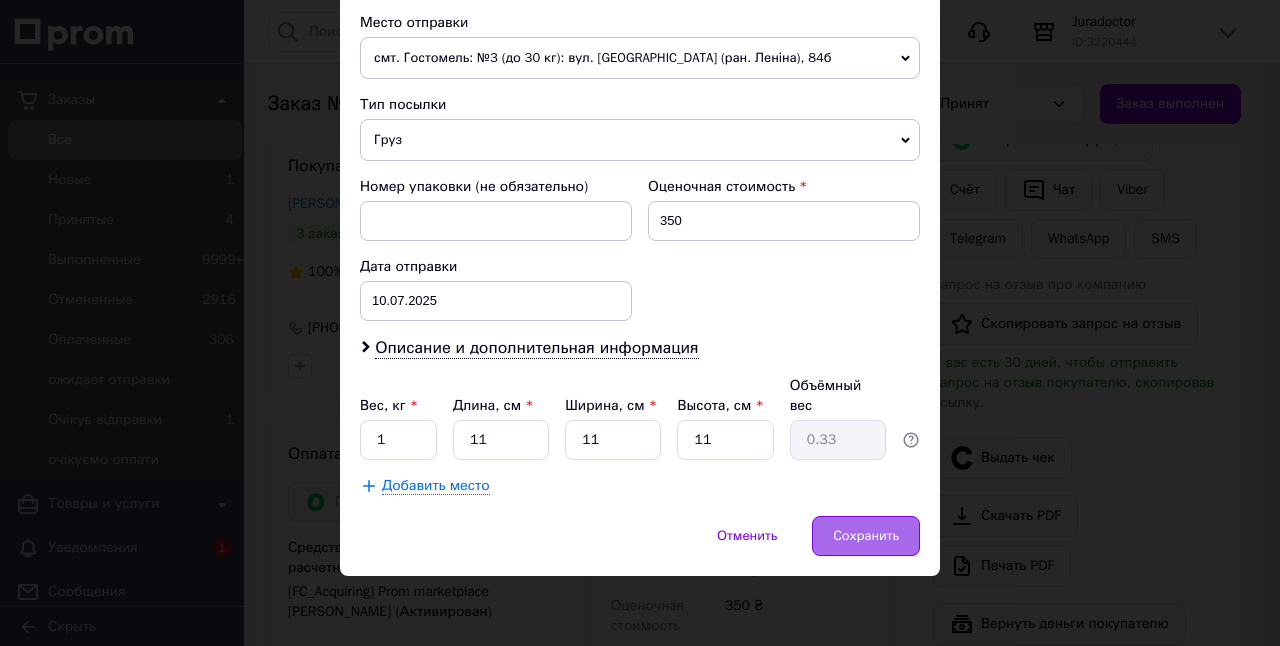 click on "Сохранить" at bounding box center (866, 536) 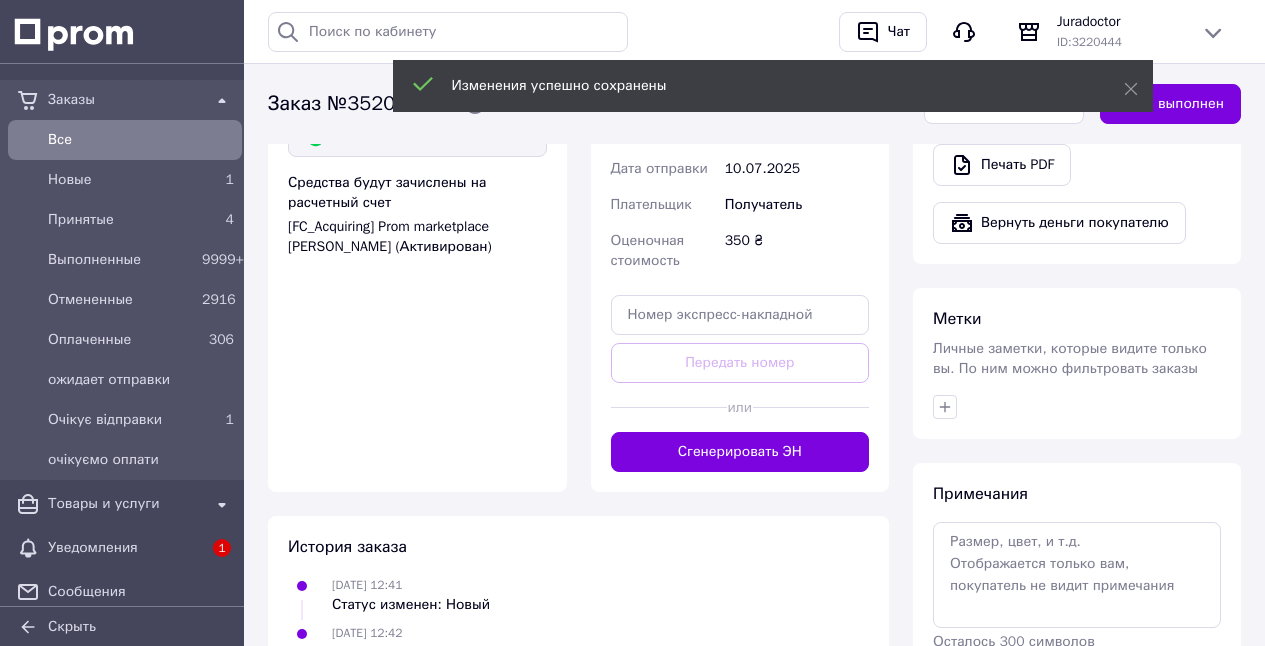 scroll, scrollTop: 1370, scrollLeft: 0, axis: vertical 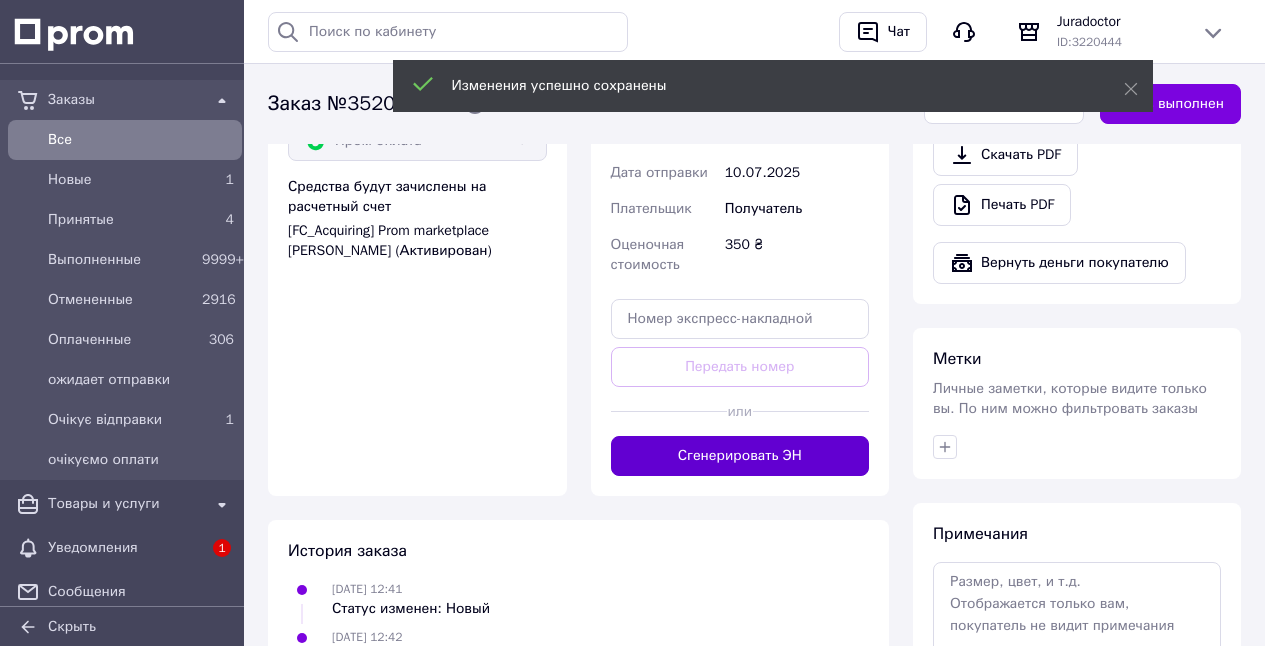 click on "Сгенерировать ЭН" at bounding box center [740, 456] 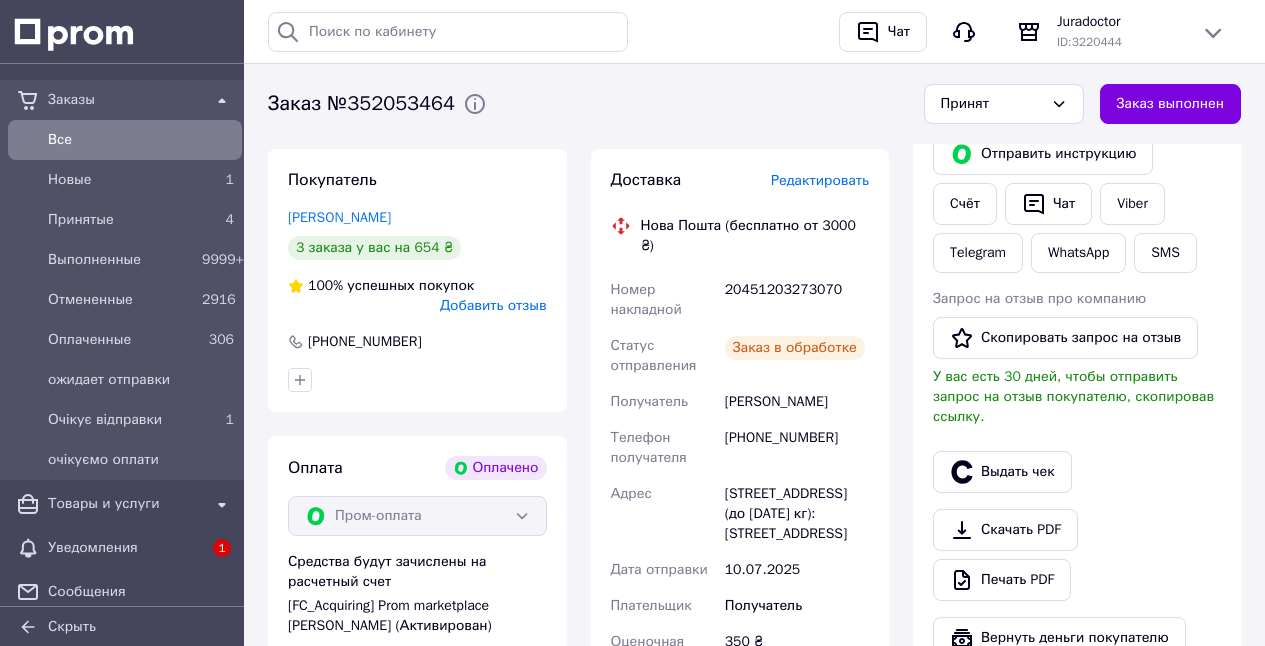 scroll, scrollTop: 947, scrollLeft: 0, axis: vertical 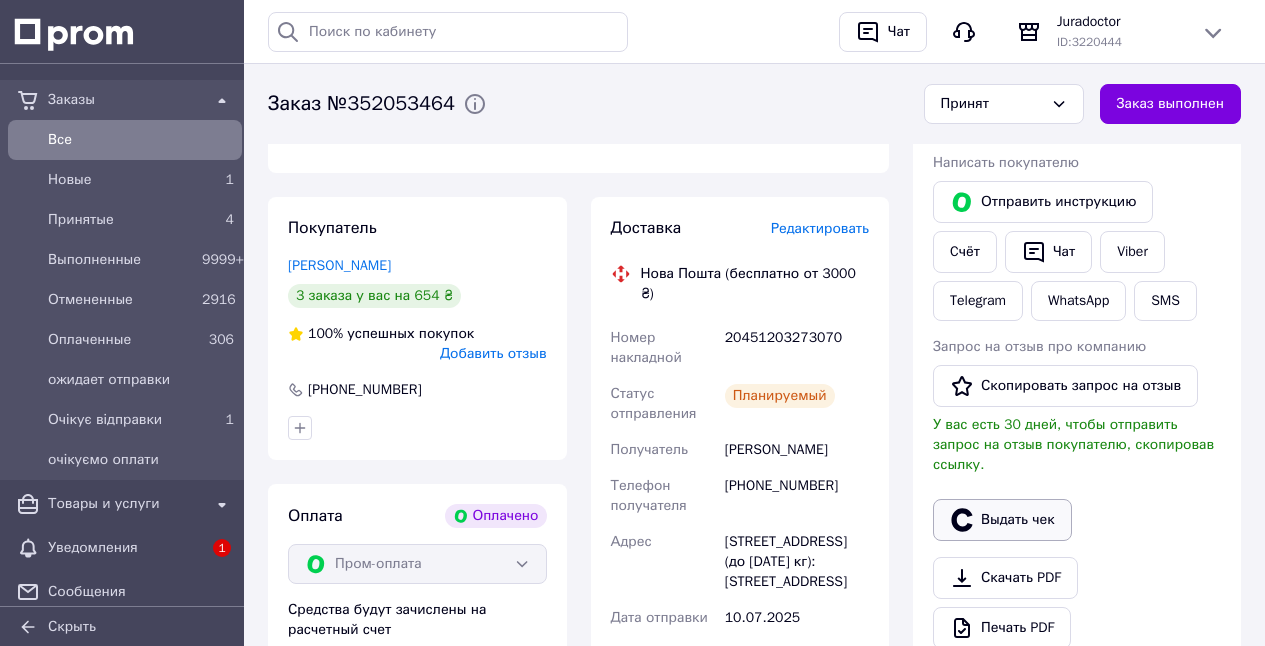 click on "Выдать чек" at bounding box center (1002, 520) 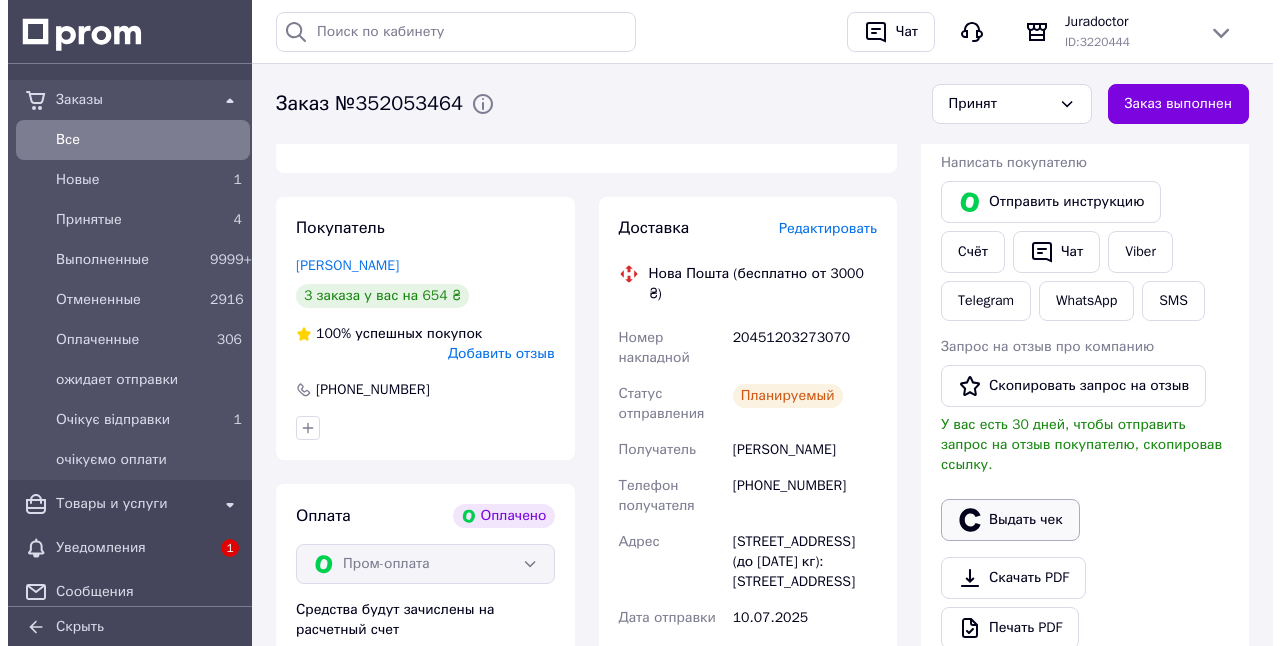 scroll, scrollTop: 927, scrollLeft: 0, axis: vertical 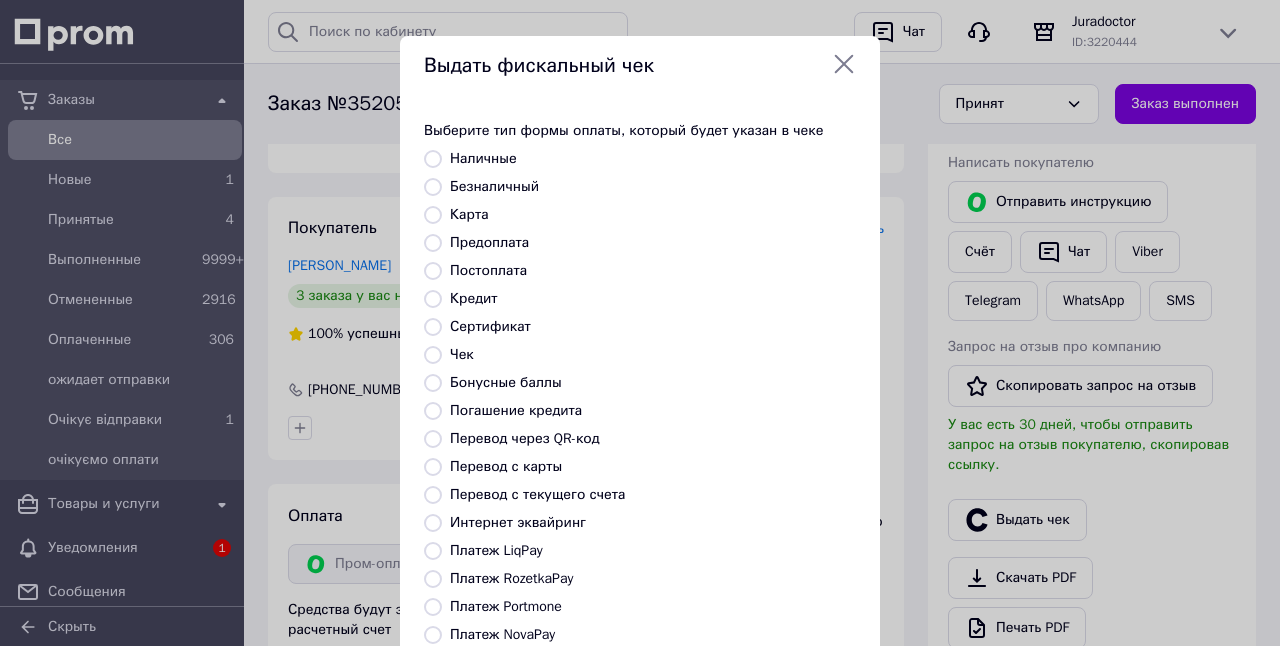 click on "Платеж RozetkaPay" at bounding box center [433, 579] 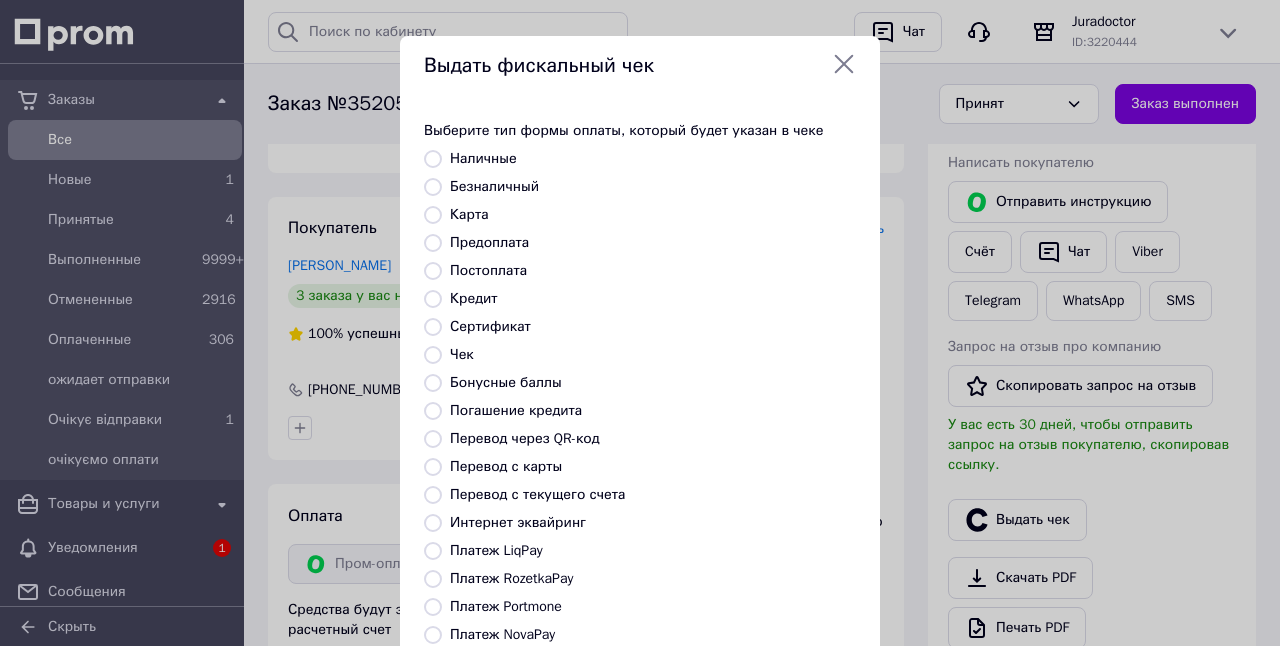radio on "true" 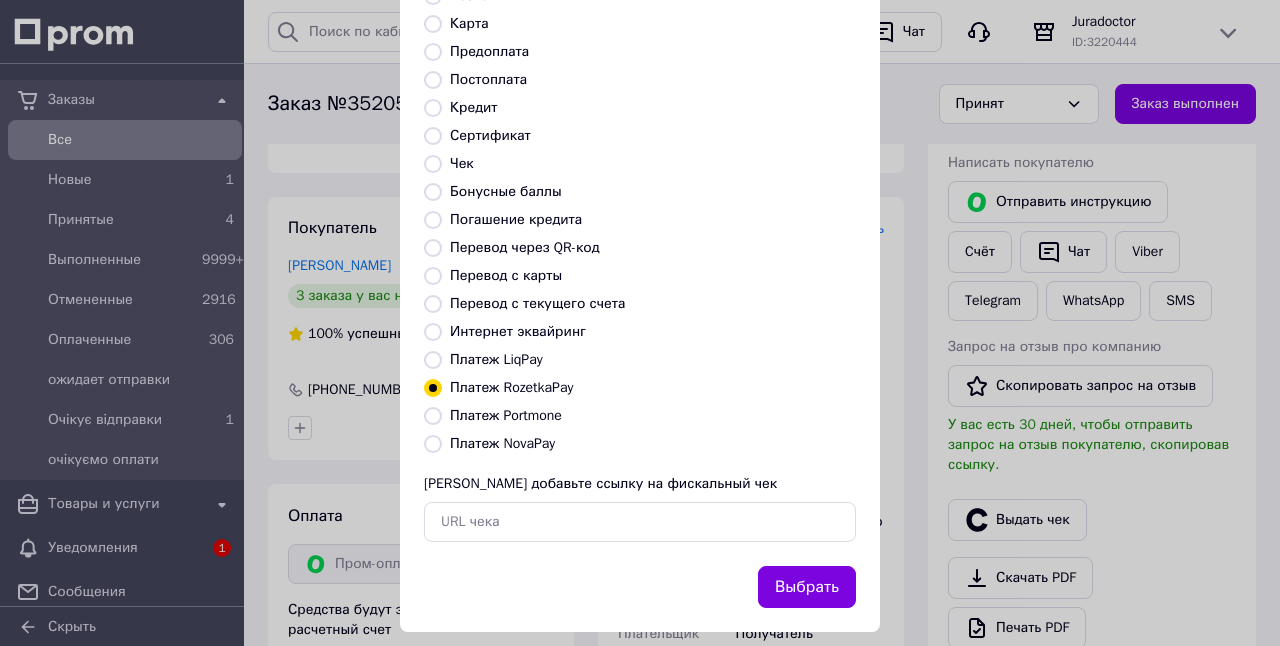 scroll, scrollTop: 210, scrollLeft: 0, axis: vertical 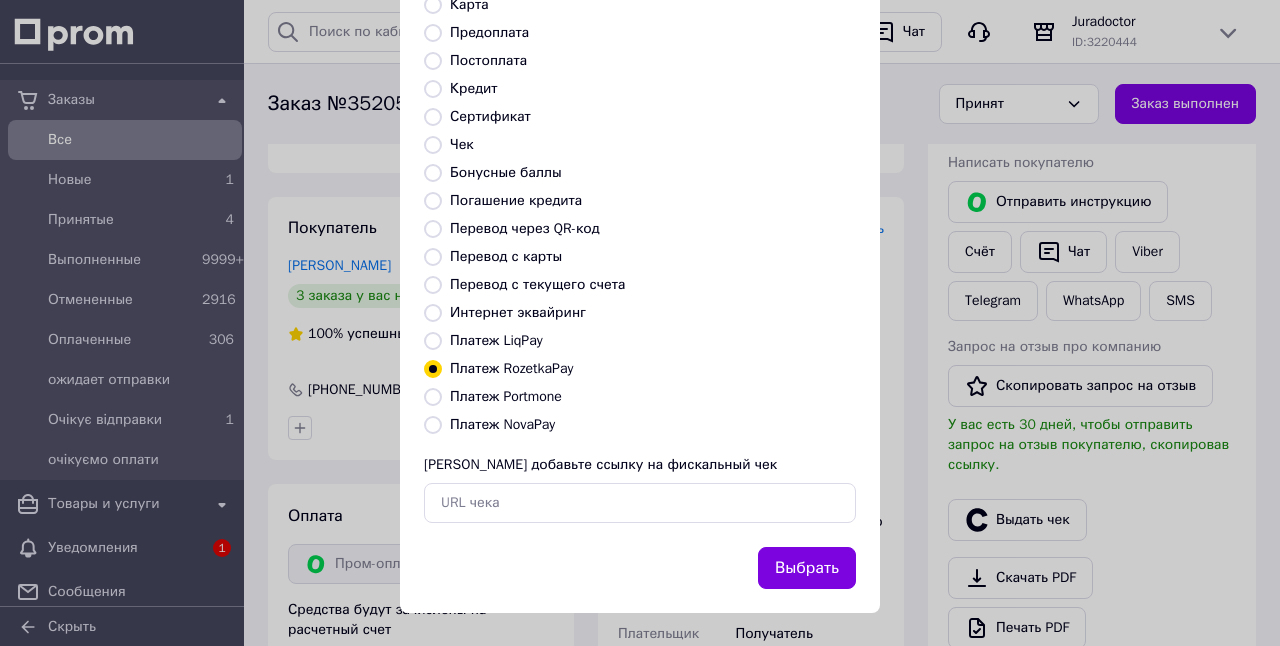 click on "Выбрать" at bounding box center (807, 568) 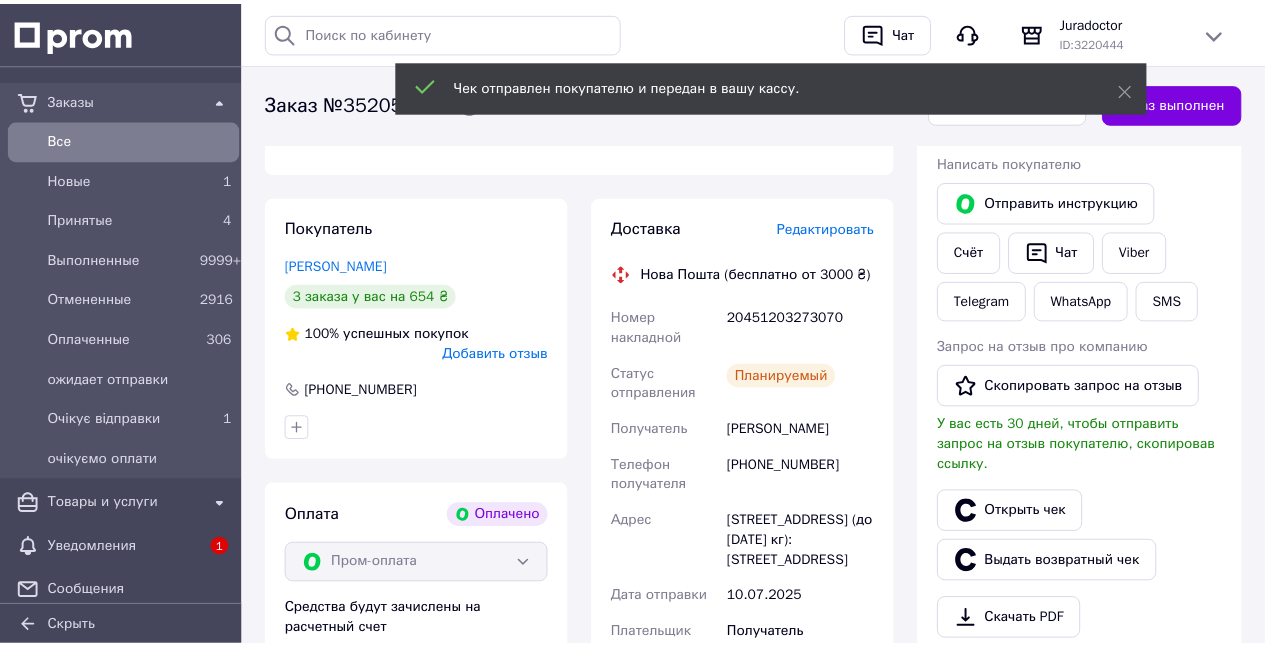 scroll, scrollTop: 947, scrollLeft: 0, axis: vertical 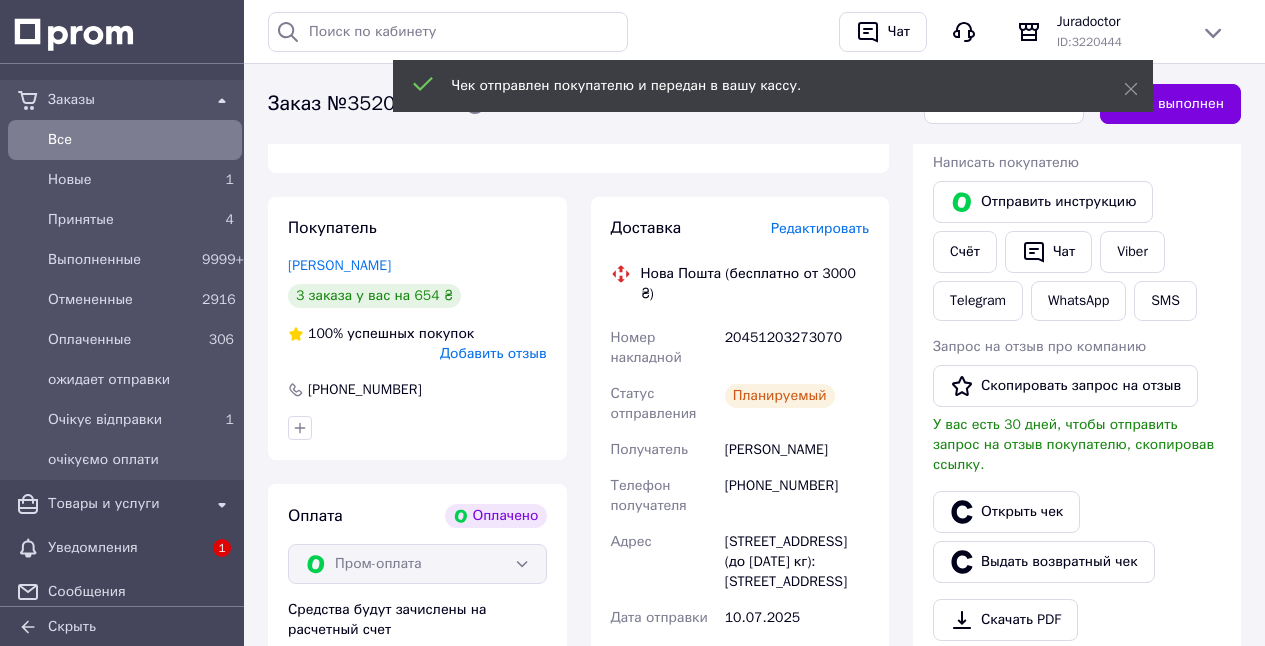 drag, startPoint x: 611, startPoint y: 333, endPoint x: 816, endPoint y: 418, distance: 221.92342 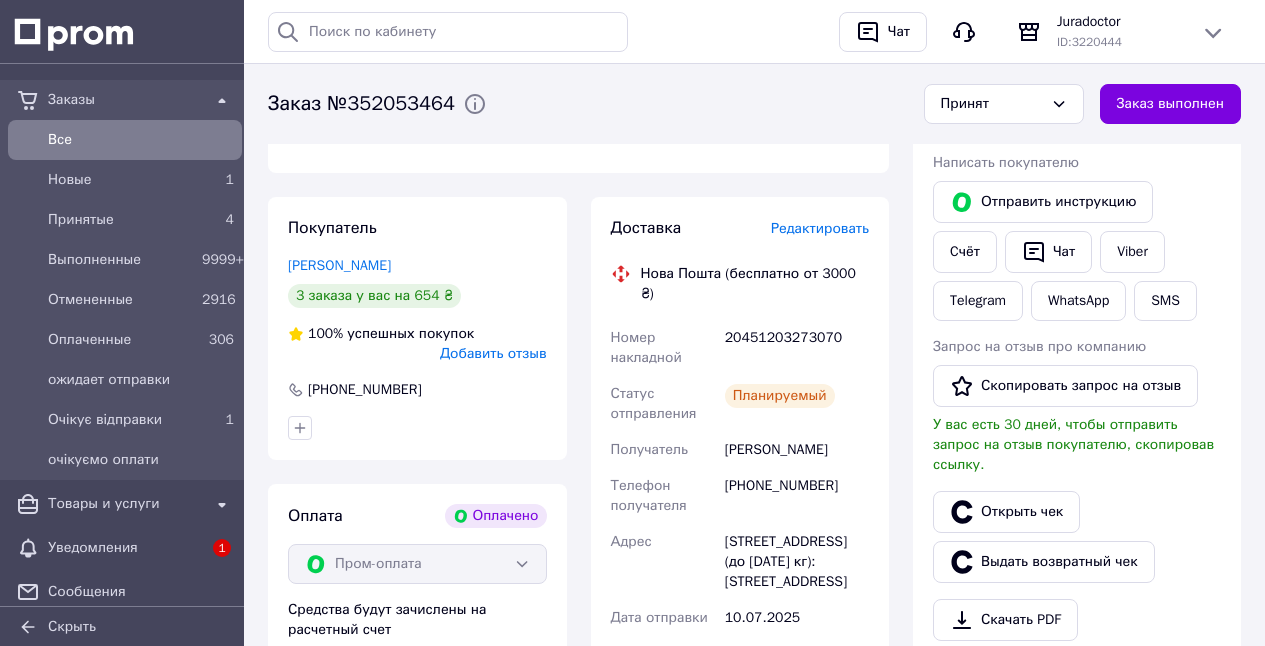 copy on "Номер накладной 20451203273070 Статус отправления Планируемый Получатель Адаменко Дмитрий" 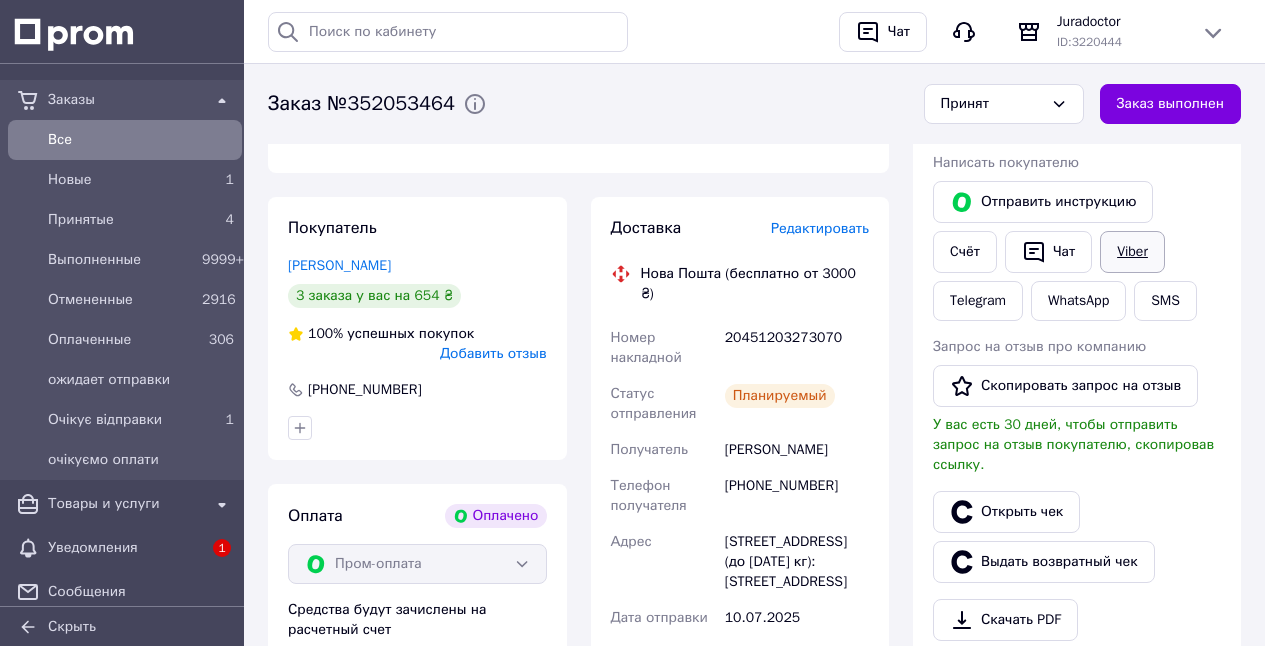 drag, startPoint x: 1148, startPoint y: 253, endPoint x: 1136, endPoint y: 255, distance: 12.165525 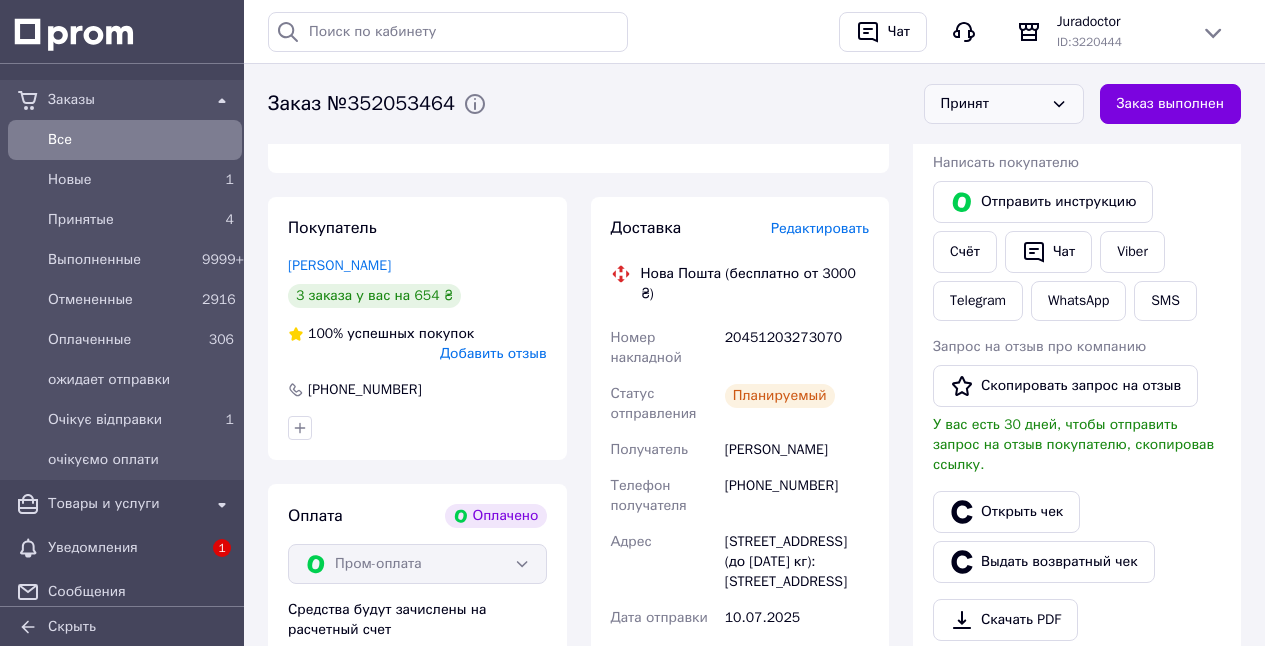 click on "Принят" at bounding box center [992, 104] 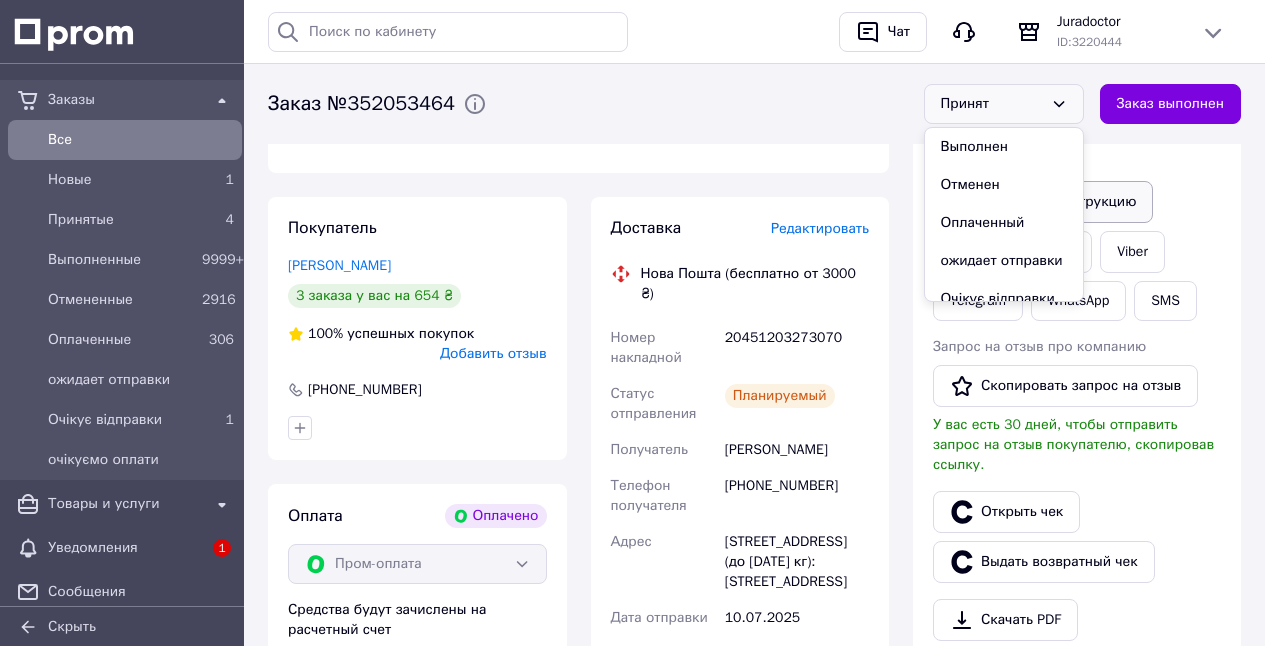 drag, startPoint x: 995, startPoint y: 148, endPoint x: 1076, endPoint y: 185, distance: 89.050545 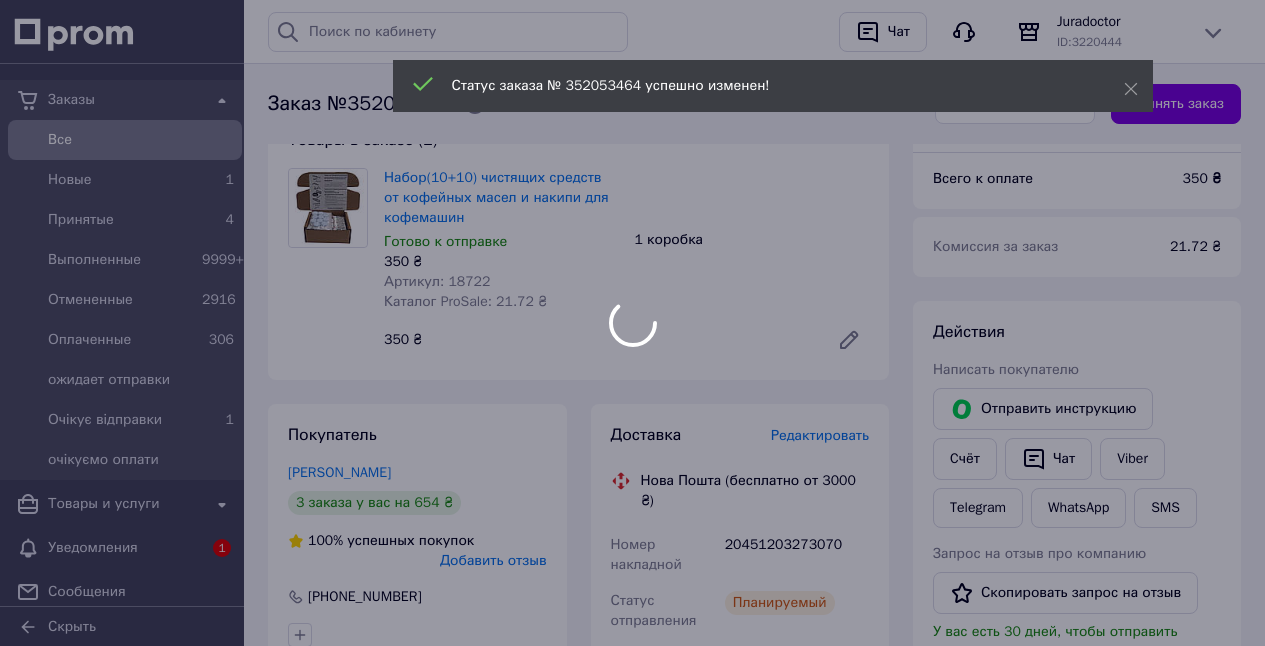 scroll, scrollTop: 719, scrollLeft: 0, axis: vertical 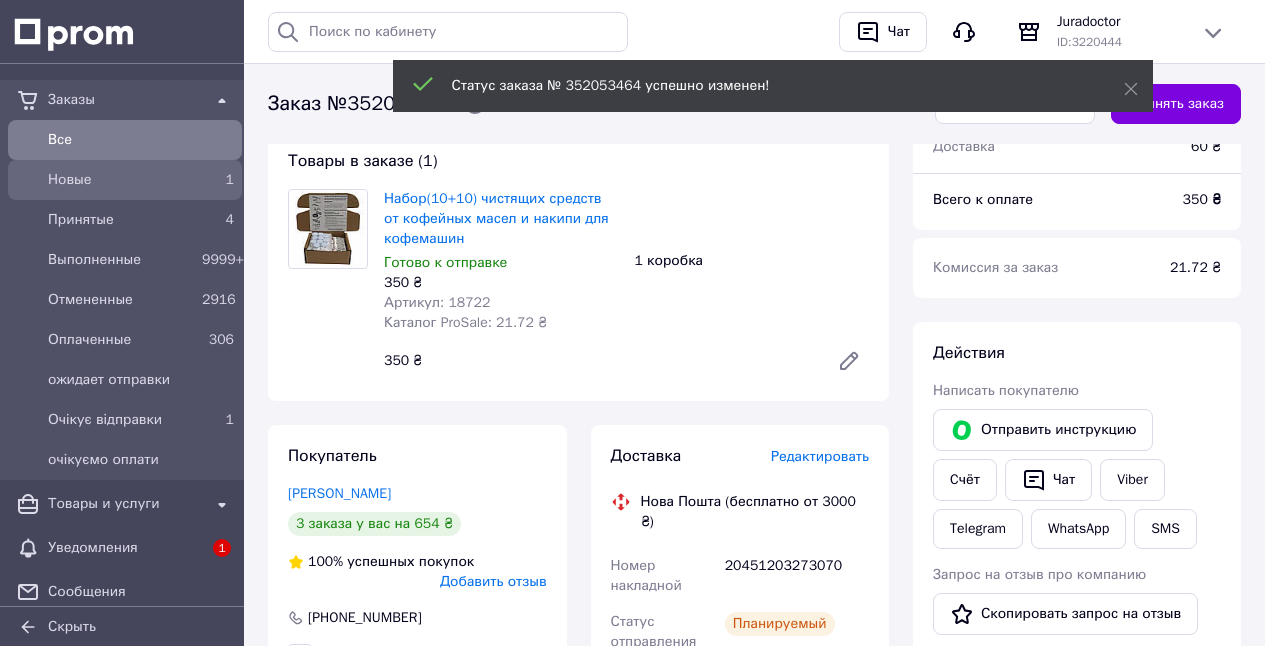click on "Новые" at bounding box center (121, 180) 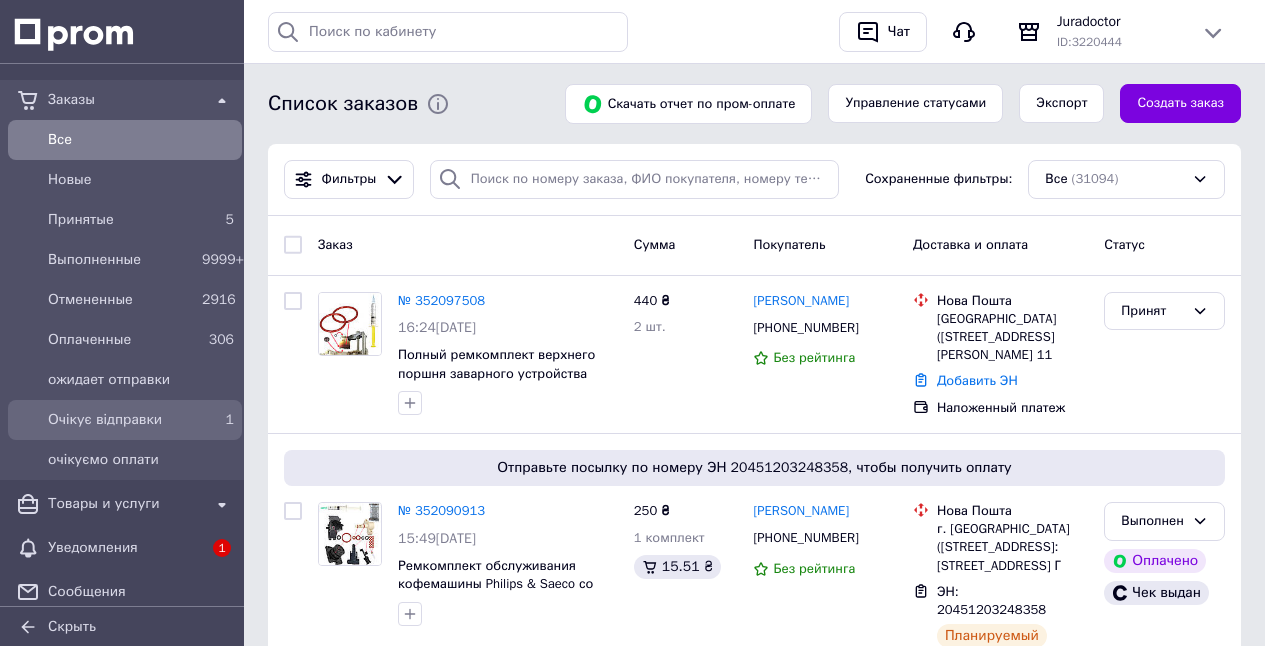 click on "Очікує відправки" at bounding box center [121, 420] 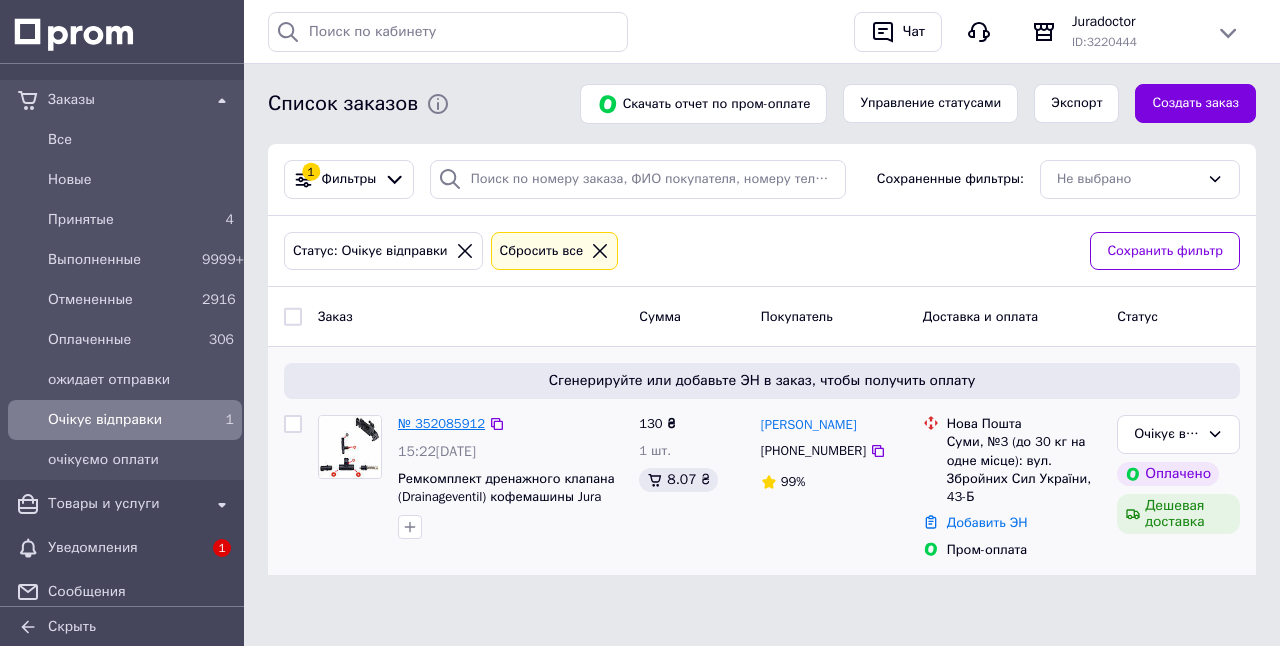 click on "№ 352085912" at bounding box center (441, 423) 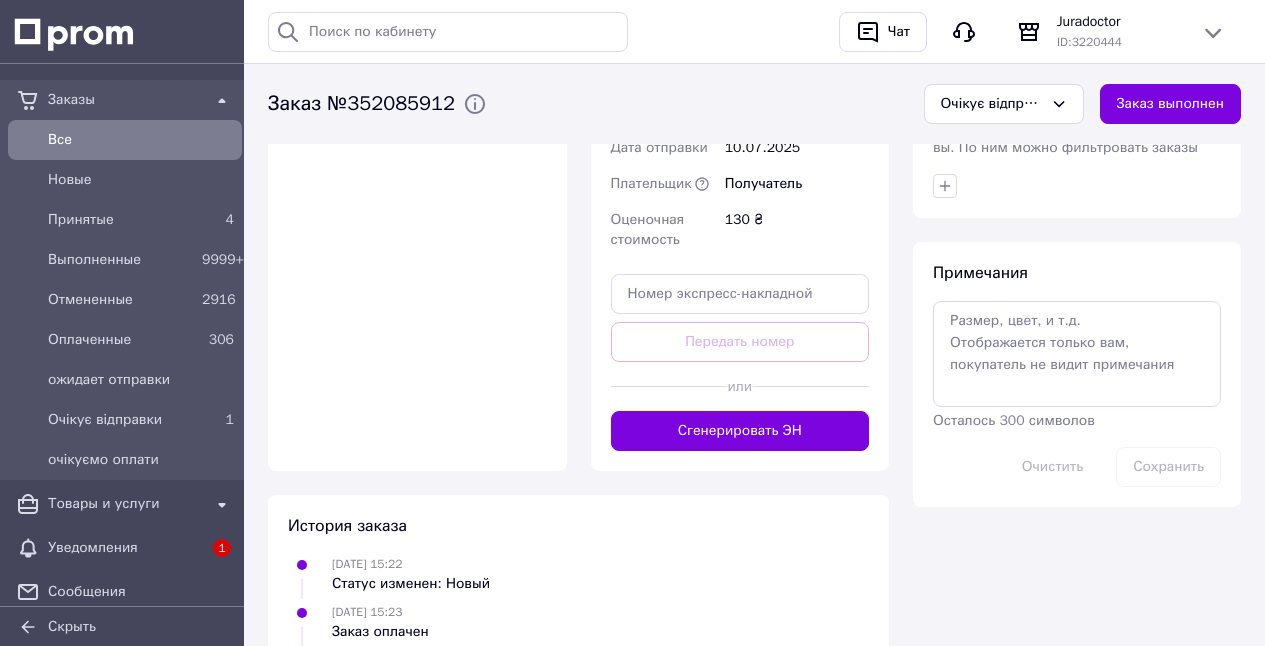 scroll, scrollTop: 1640, scrollLeft: 0, axis: vertical 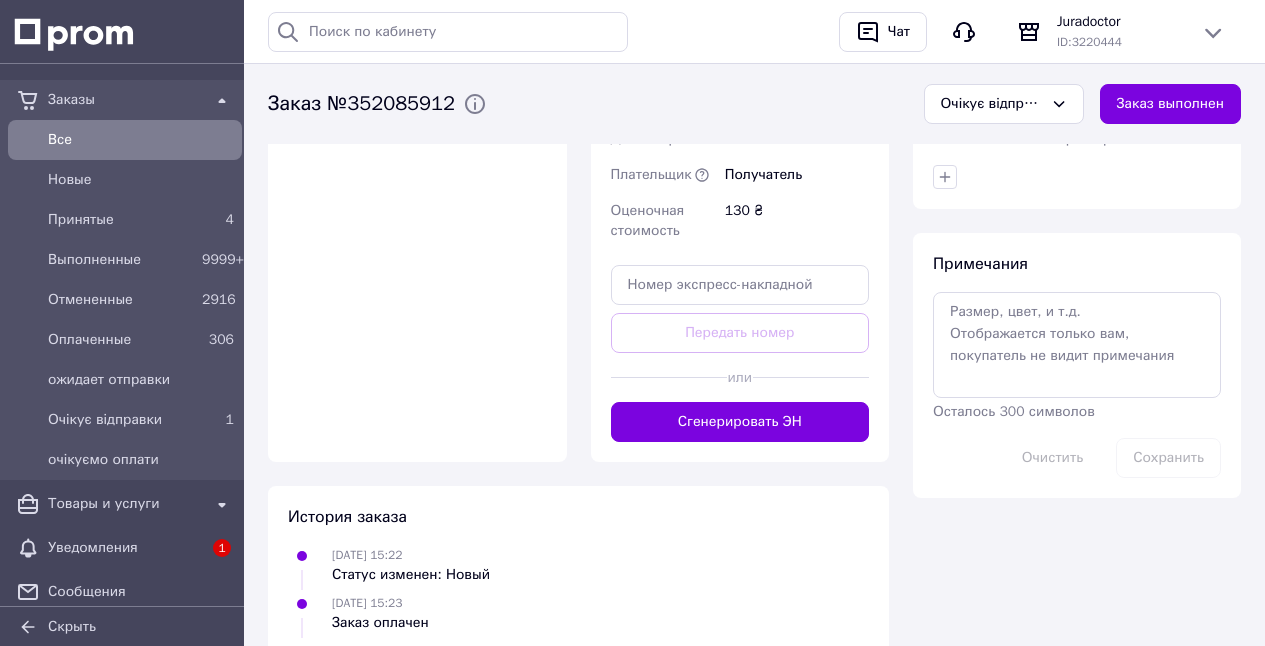 click on "Сгенерировать ЭН" at bounding box center (740, 422) 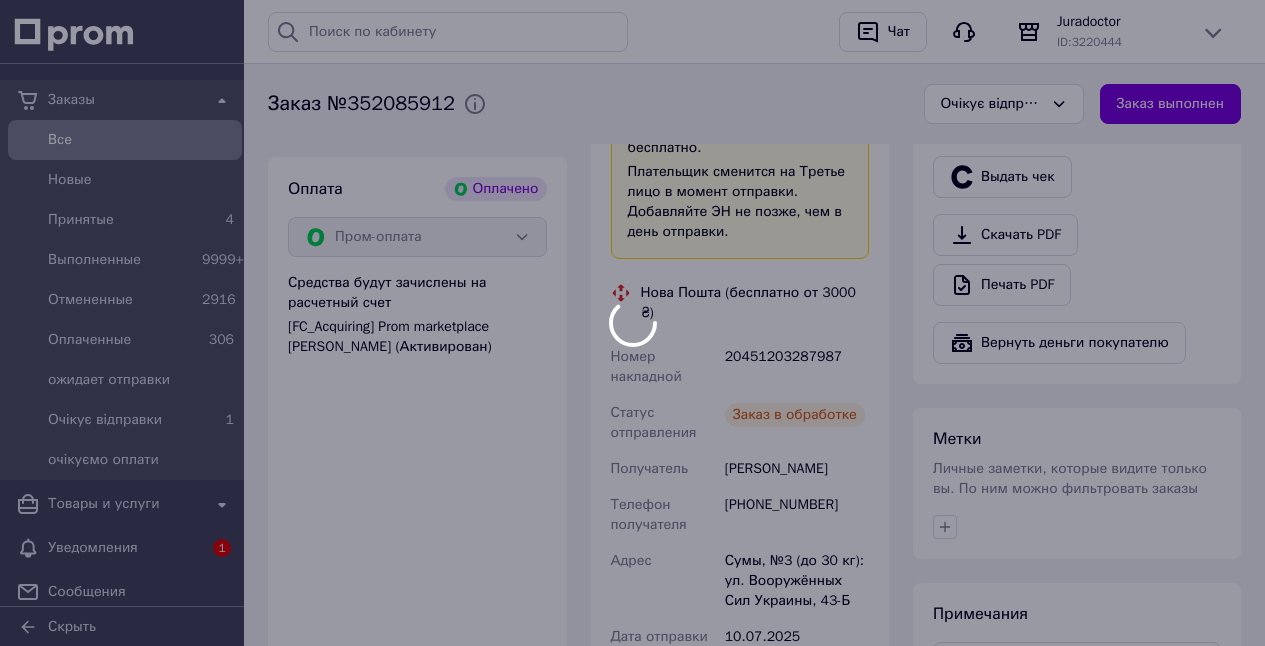 scroll, scrollTop: 1252, scrollLeft: 0, axis: vertical 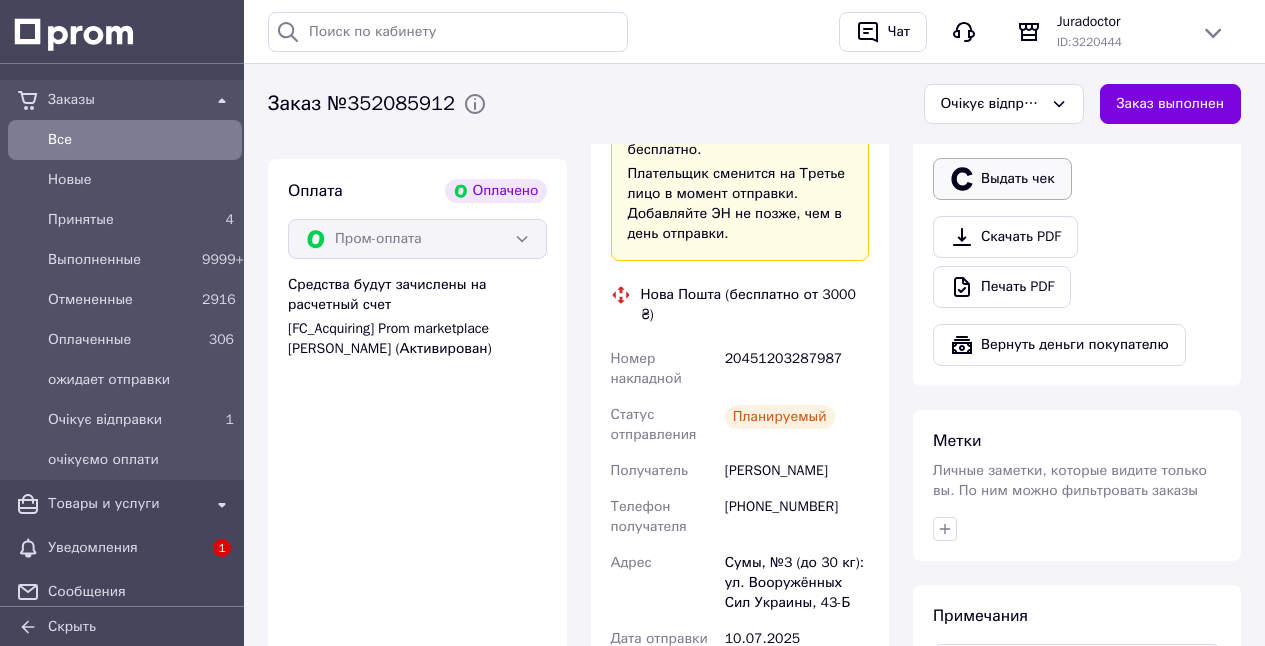 click on "Выдать чек" at bounding box center (1002, 179) 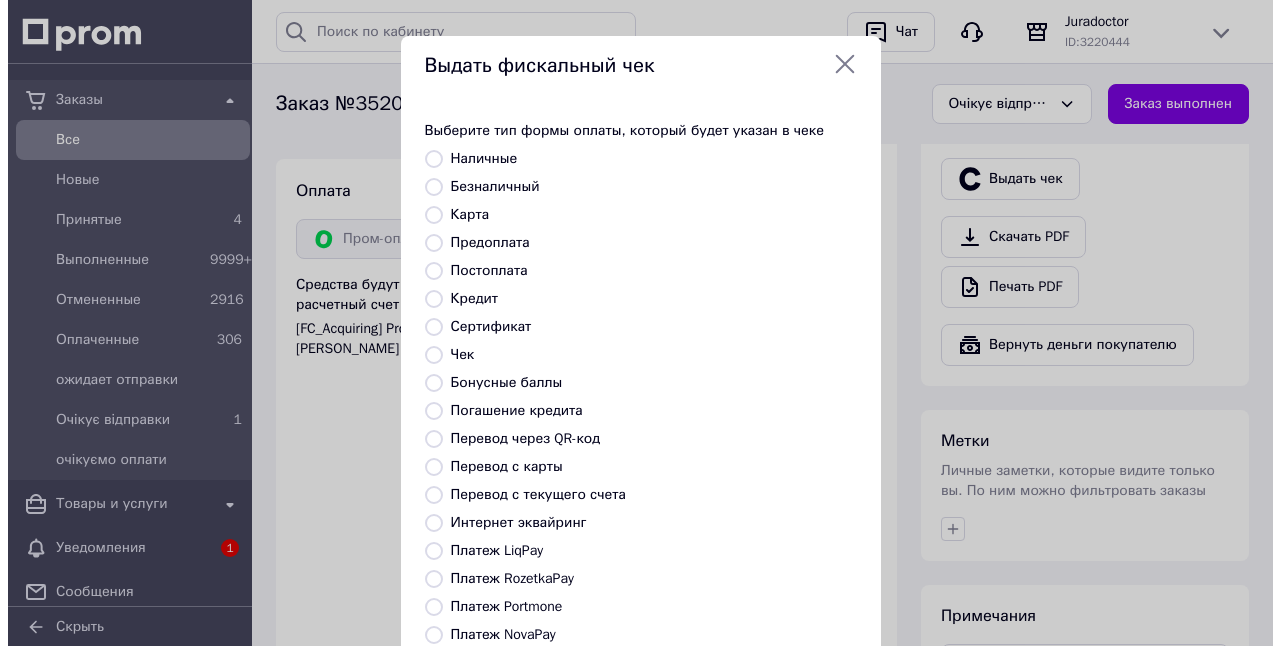 scroll, scrollTop: 1212, scrollLeft: 0, axis: vertical 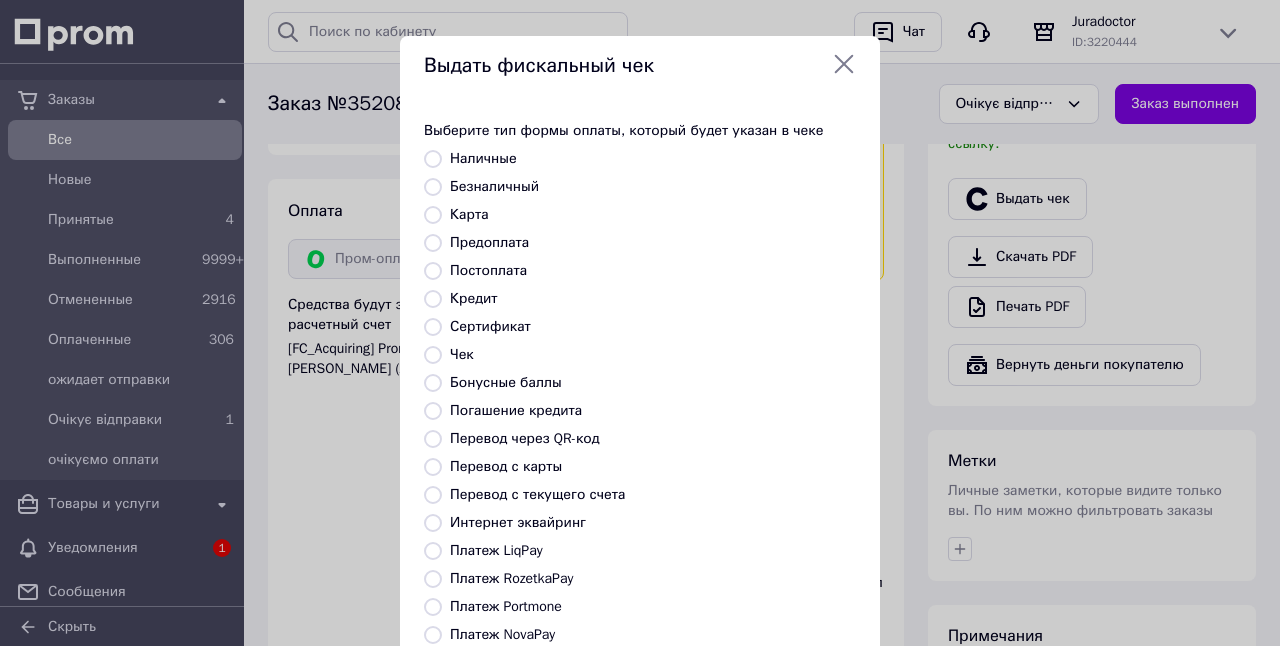 click on "Платеж RozetkaPay" at bounding box center (433, 579) 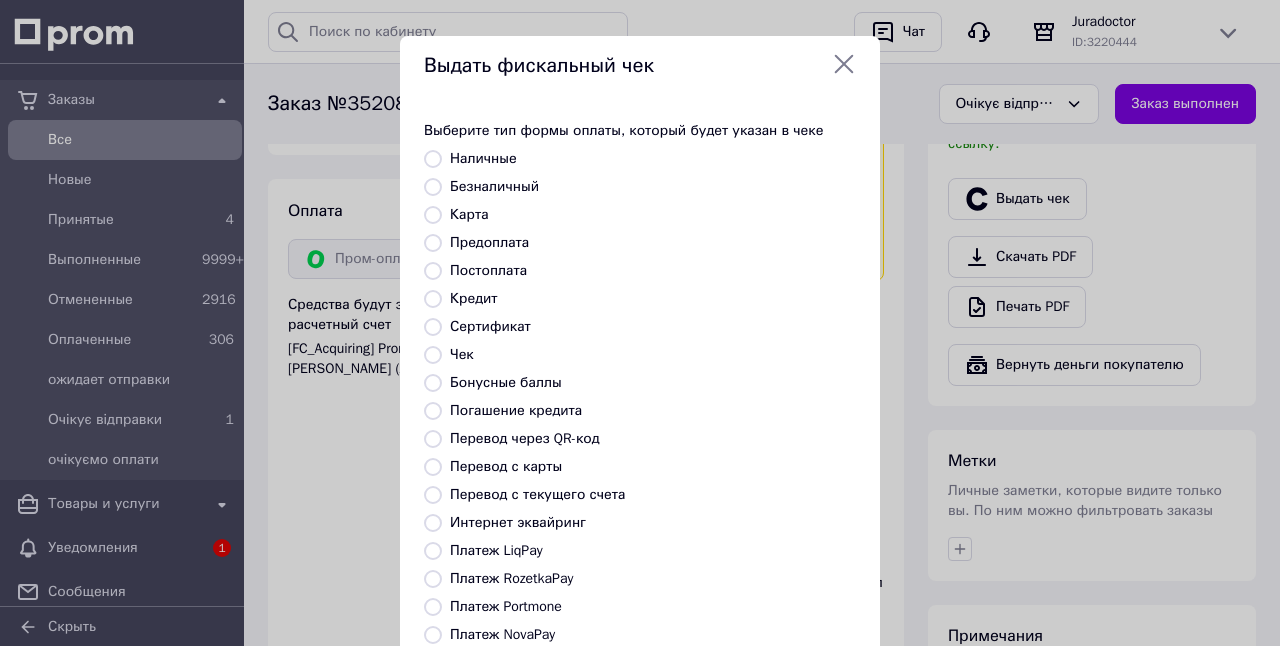 radio on "true" 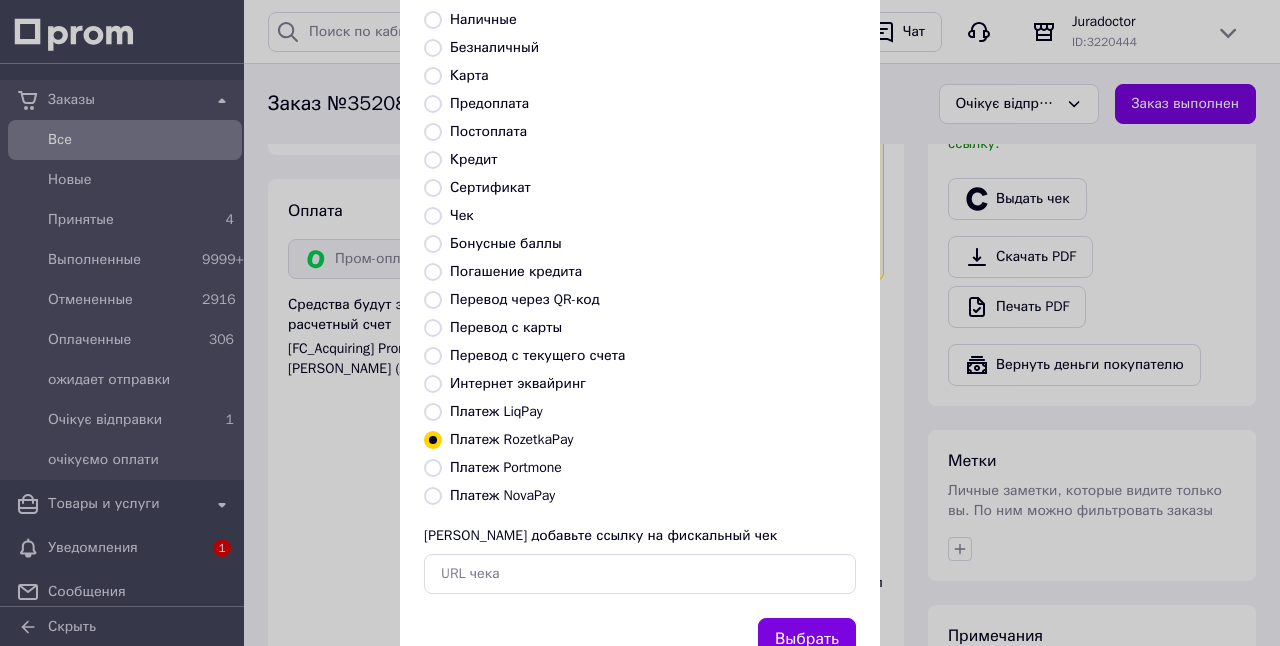 scroll, scrollTop: 209, scrollLeft: 0, axis: vertical 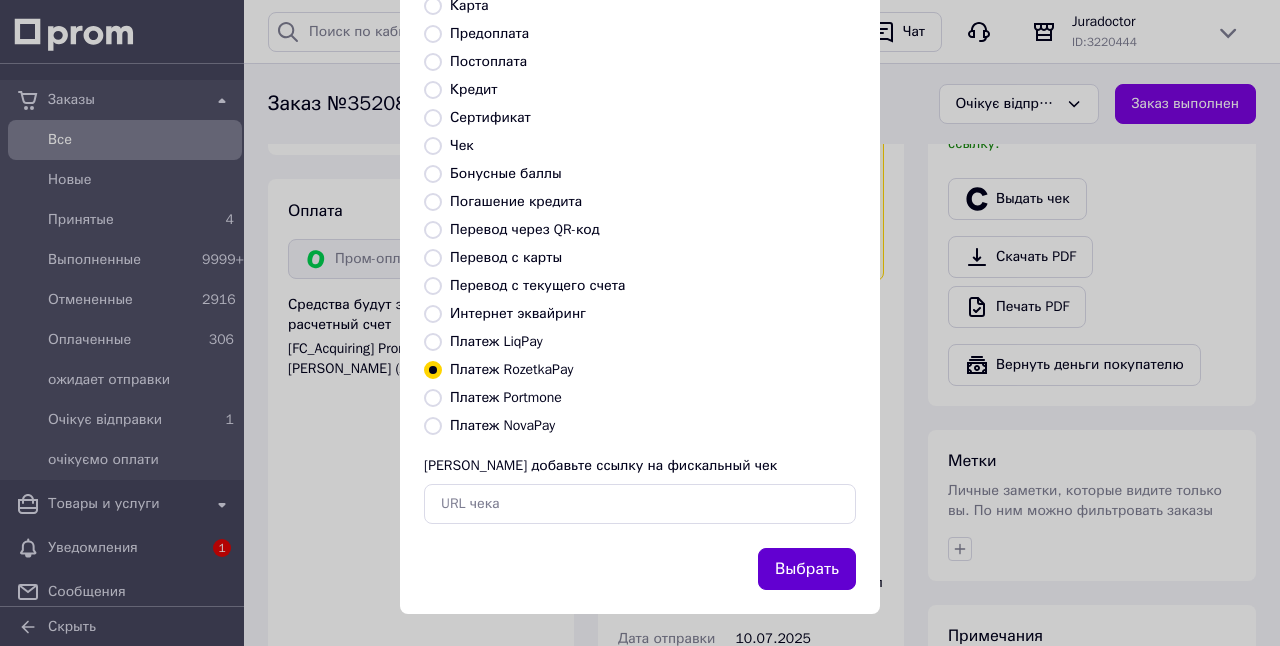click on "Выбрать" at bounding box center [807, 569] 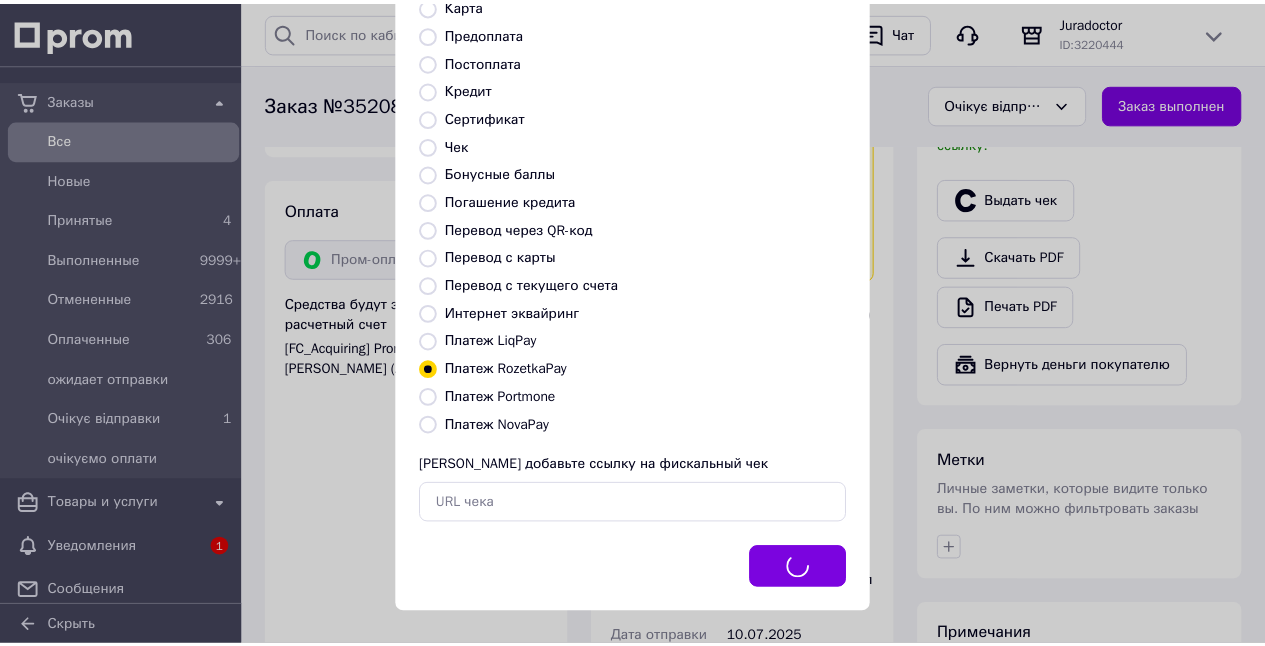 scroll, scrollTop: 1252, scrollLeft: 0, axis: vertical 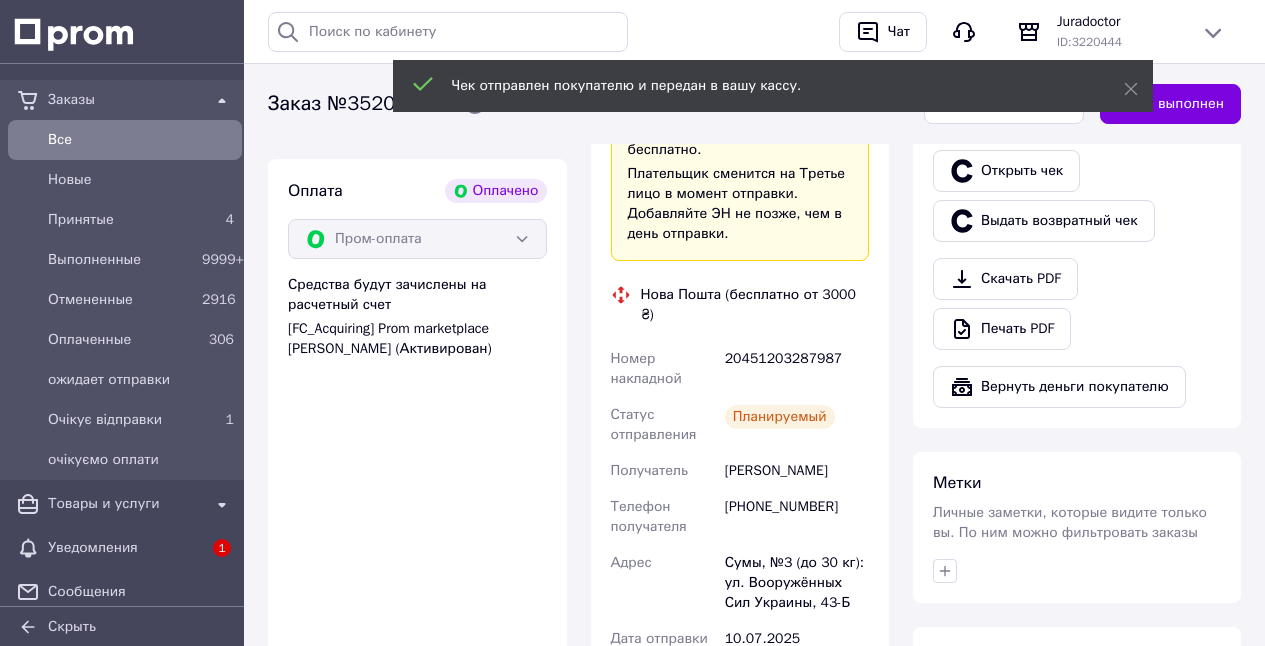drag, startPoint x: 614, startPoint y: 390, endPoint x: 751, endPoint y: 439, distance: 145.49915 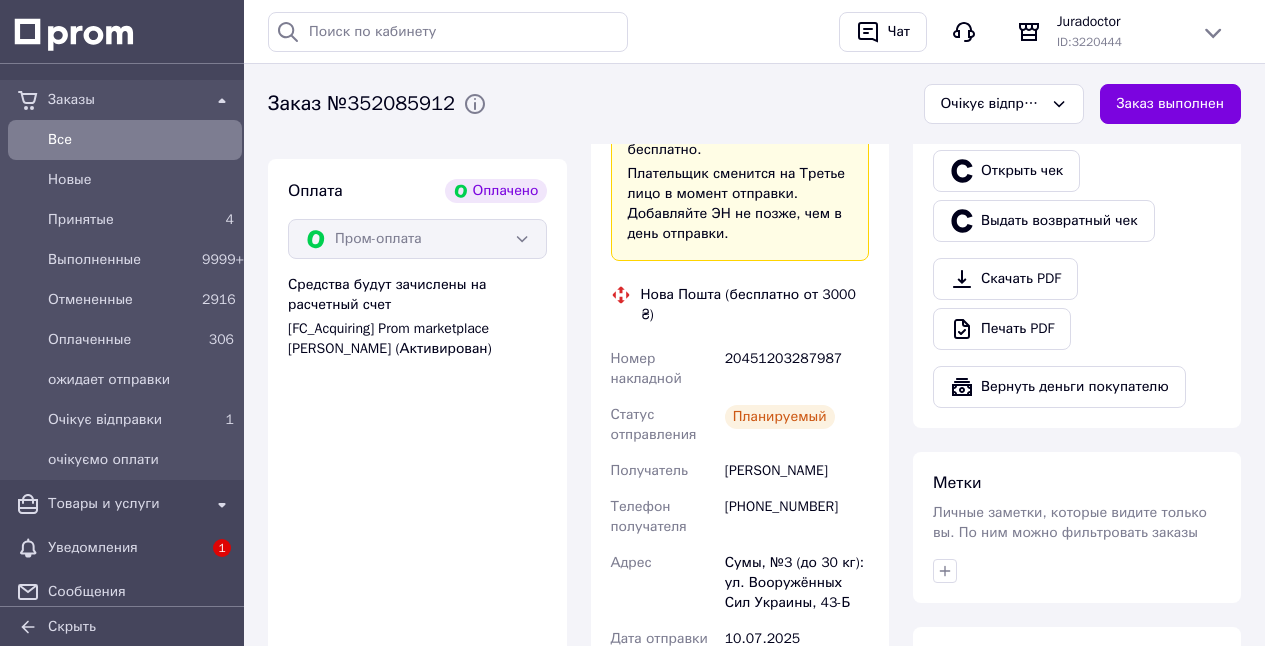 copy on "Номер накладной 20451203287987 Статус отправления Планируемый Получатель Сітарська Анна" 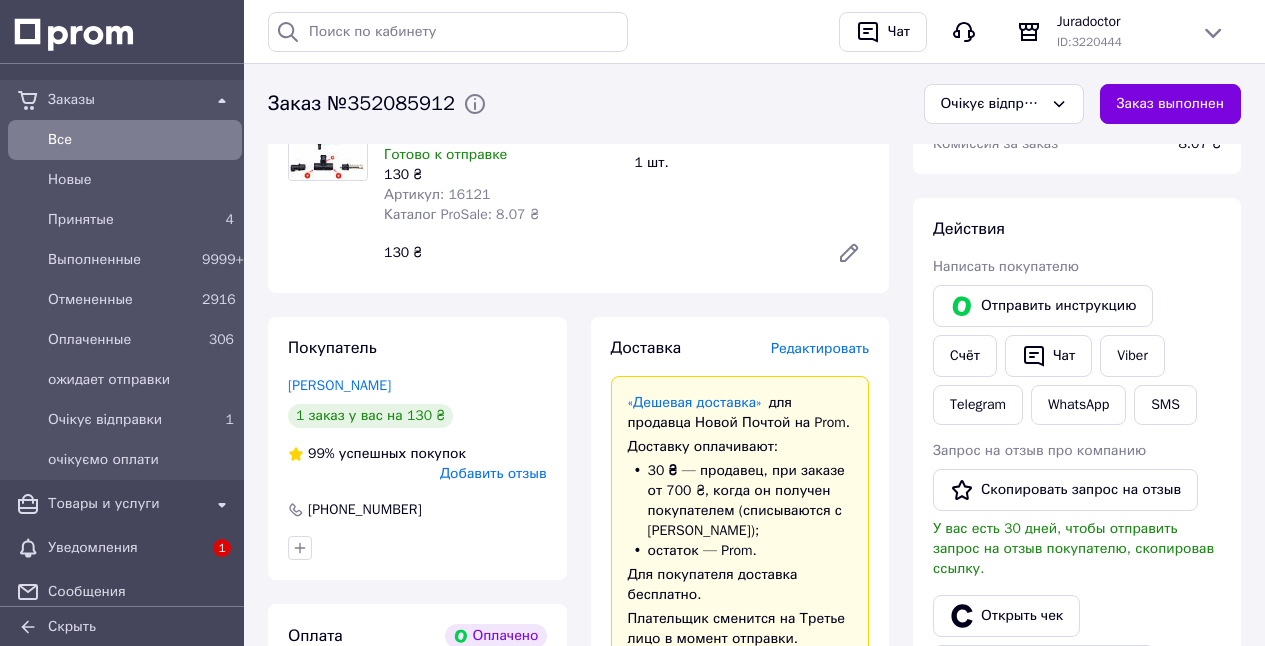 scroll, scrollTop: 811, scrollLeft: 0, axis: vertical 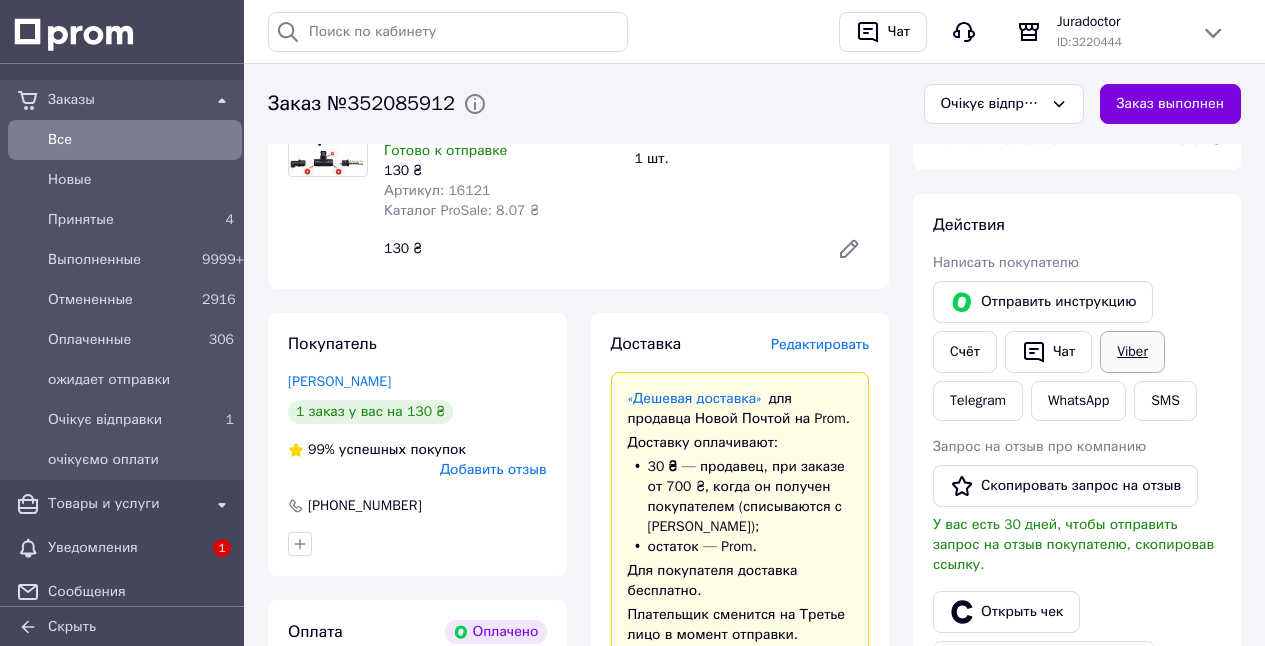 click on "Viber" at bounding box center (1132, 352) 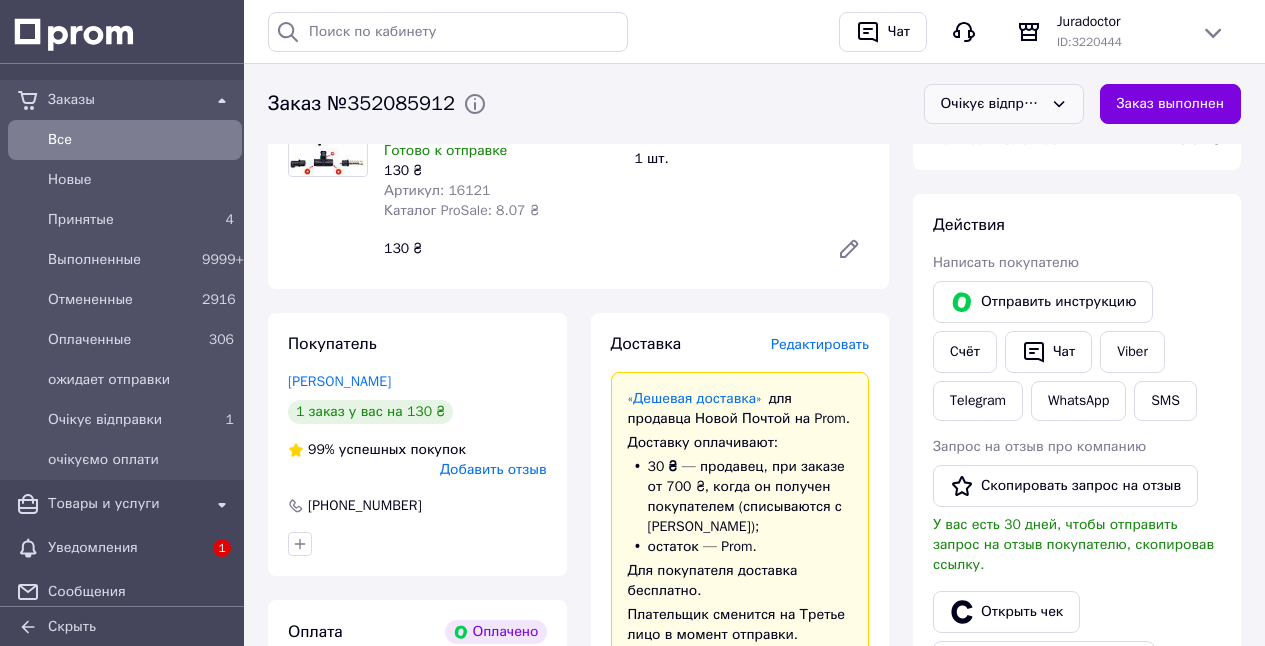 click on "Очікує відправки" at bounding box center (992, 104) 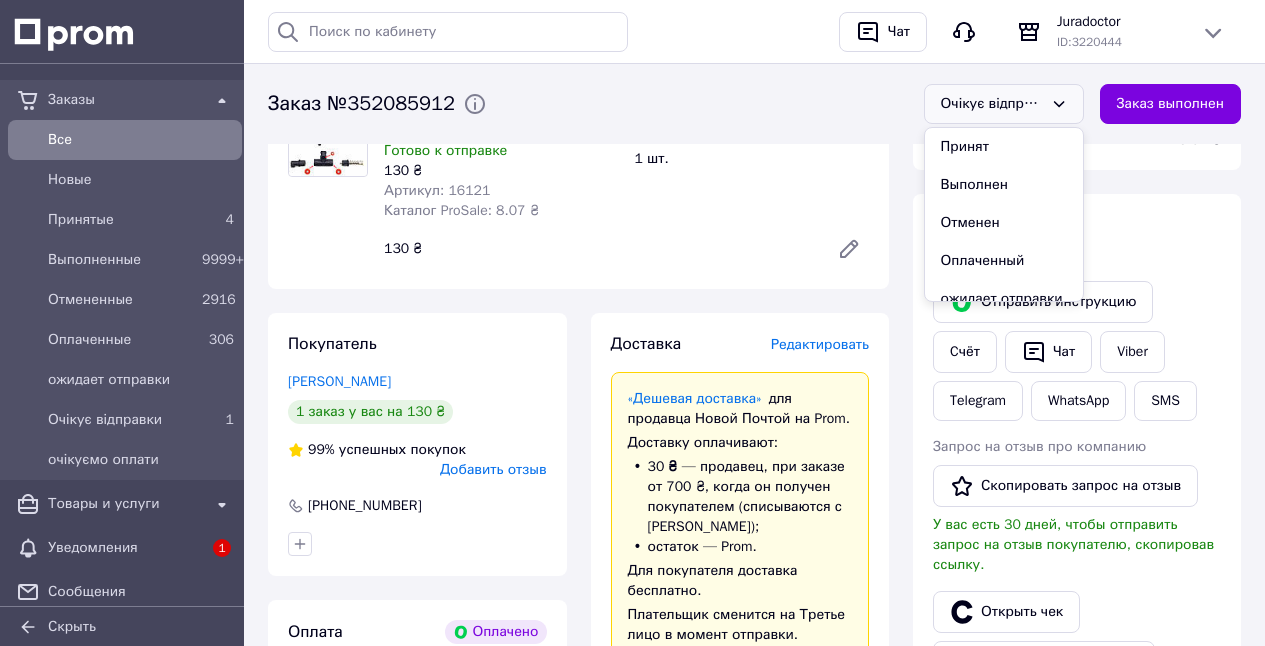 drag, startPoint x: 1008, startPoint y: 179, endPoint x: 982, endPoint y: 182, distance: 26.172504 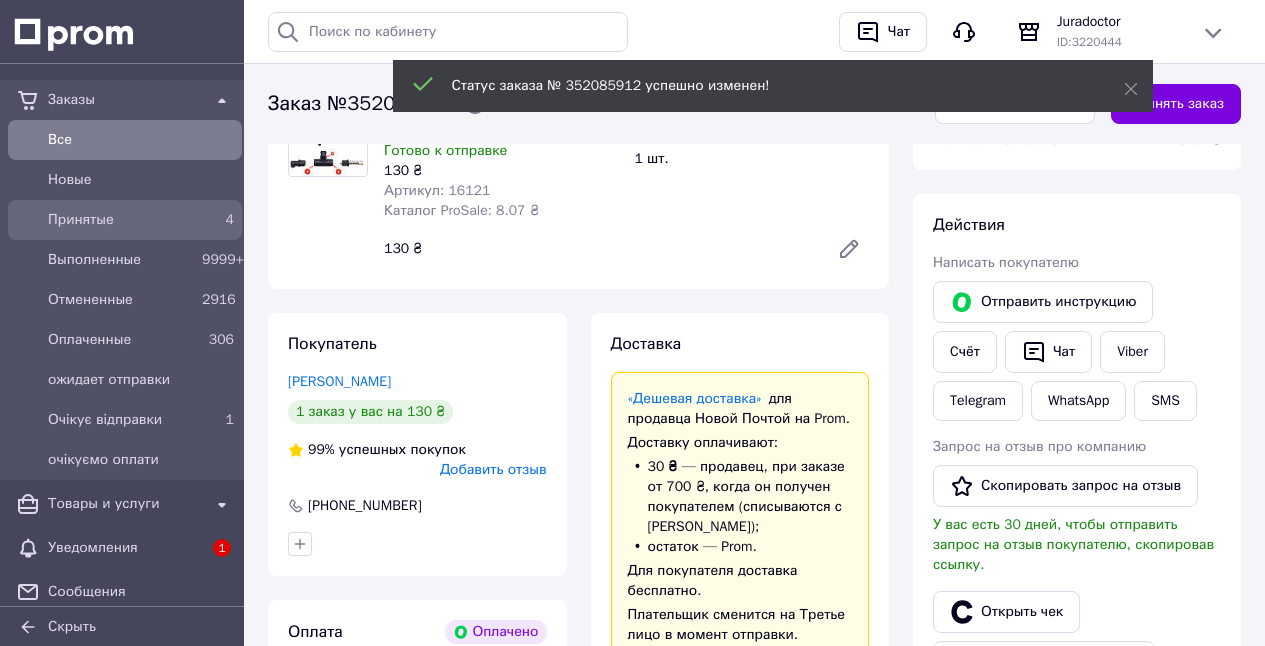 click on "Заказы Все Новые Принятые 4 Выполненные 9999+ Отмененные 2916 Оплаченные 306 ожидает отправки Очікує відправки 1 очікуємо оплати Товары и услуги Уведомления 1 Сообщения Каталог ProSale Покупатели Отзывы Показатели работы компании Панель управления Аналитика Управление сайтом Кошелек компании Маркет Настройки Тарифы и счета Скрыть
История поиска Очистить всю  Горячев Сергей Горячев 0993002926 099300292 09930029 Чат Juradoctor ID:  3220444 Сайт Juradoctor Страница на портале Кабинет покупателя Справка Проверить состояние системы 1" at bounding box center [632, 499] 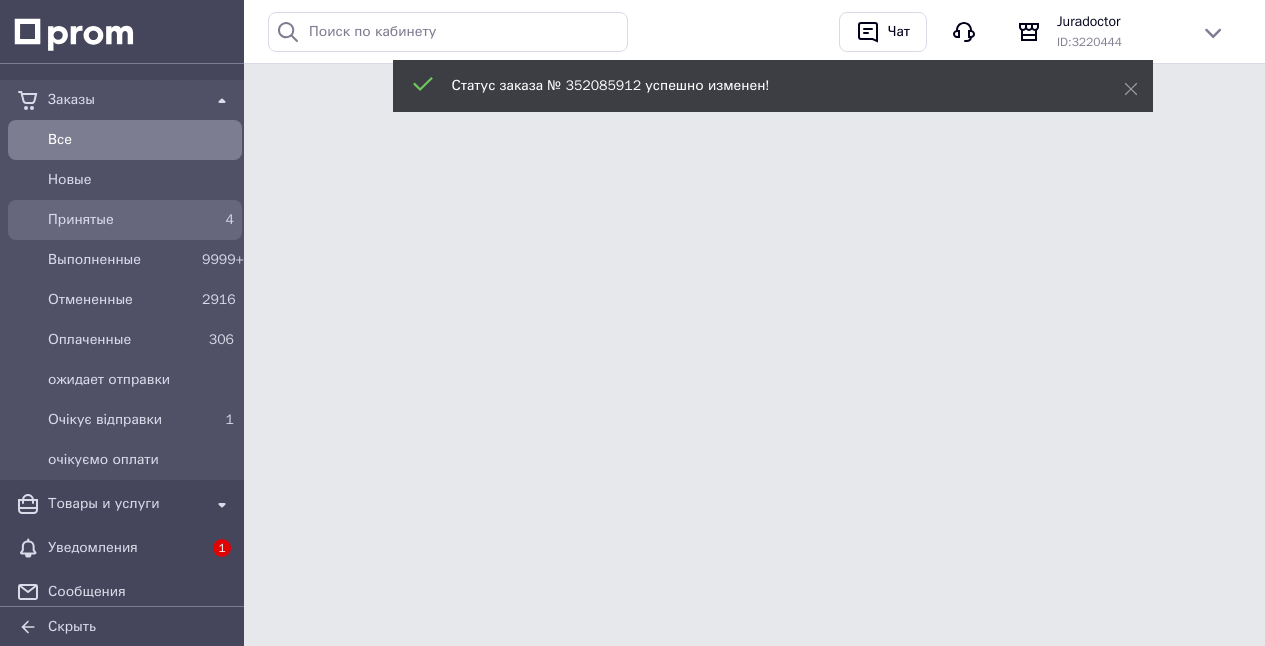 scroll, scrollTop: 0, scrollLeft: 0, axis: both 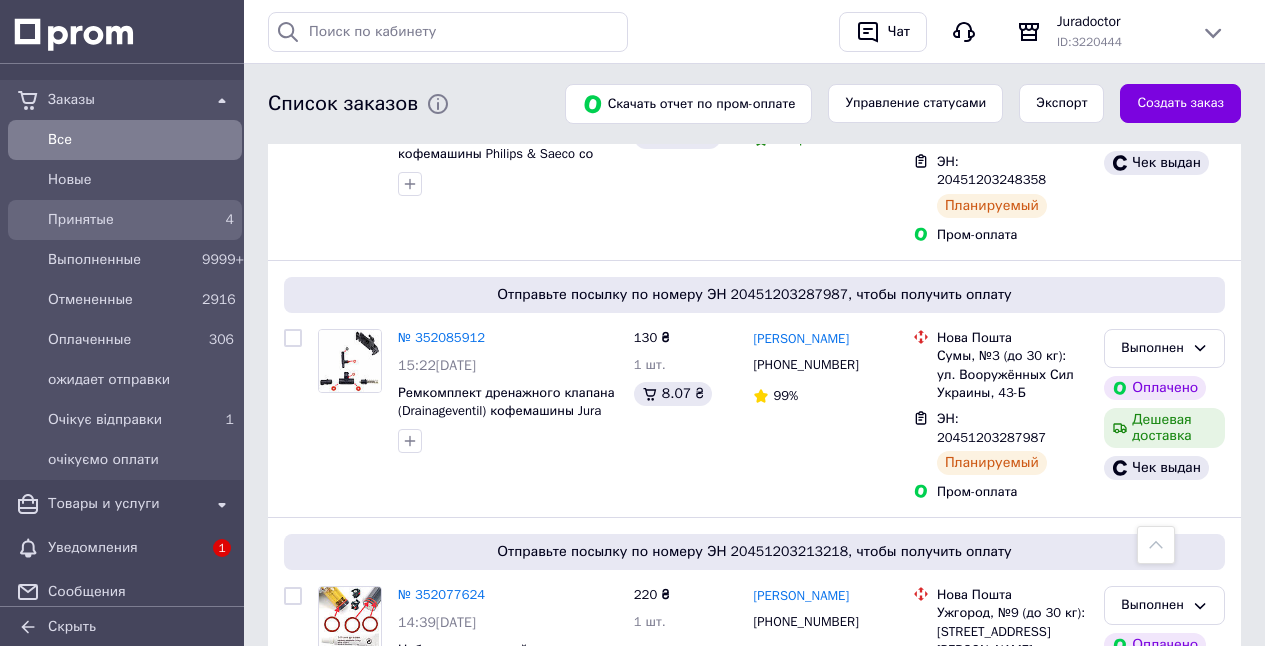click on "4" at bounding box center [218, 220] 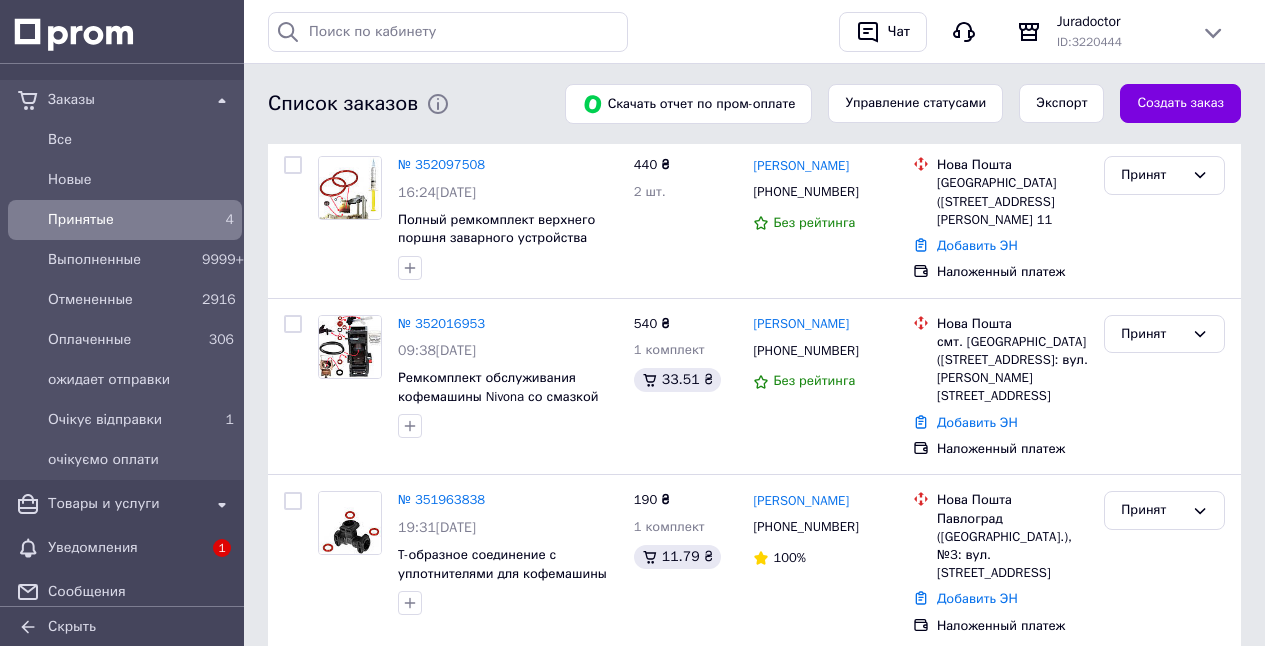 scroll, scrollTop: 210, scrollLeft: 0, axis: vertical 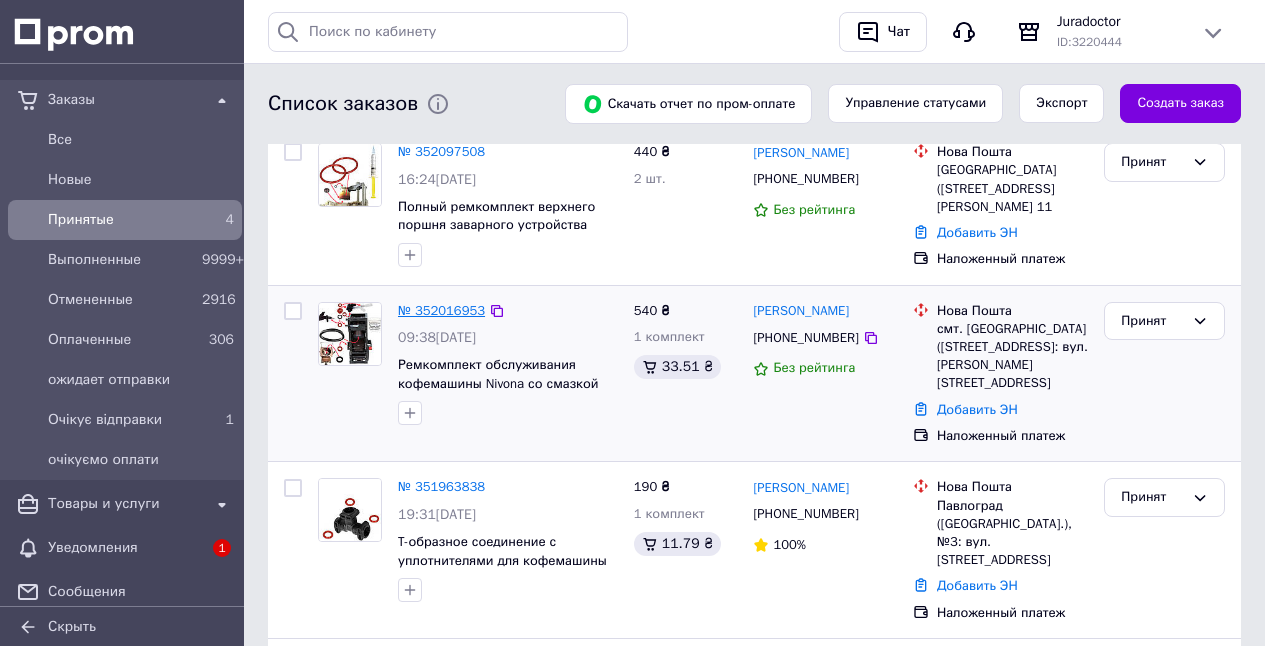 click on "№ 352016953" at bounding box center (441, 310) 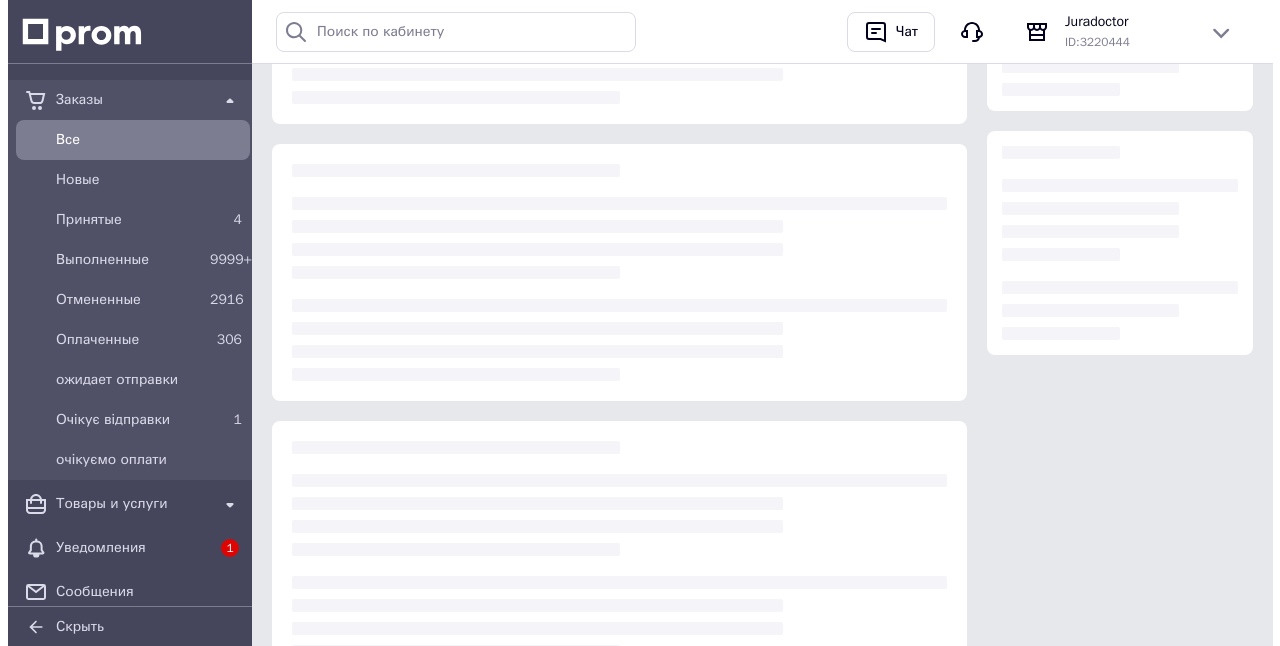 scroll, scrollTop: 0, scrollLeft: 0, axis: both 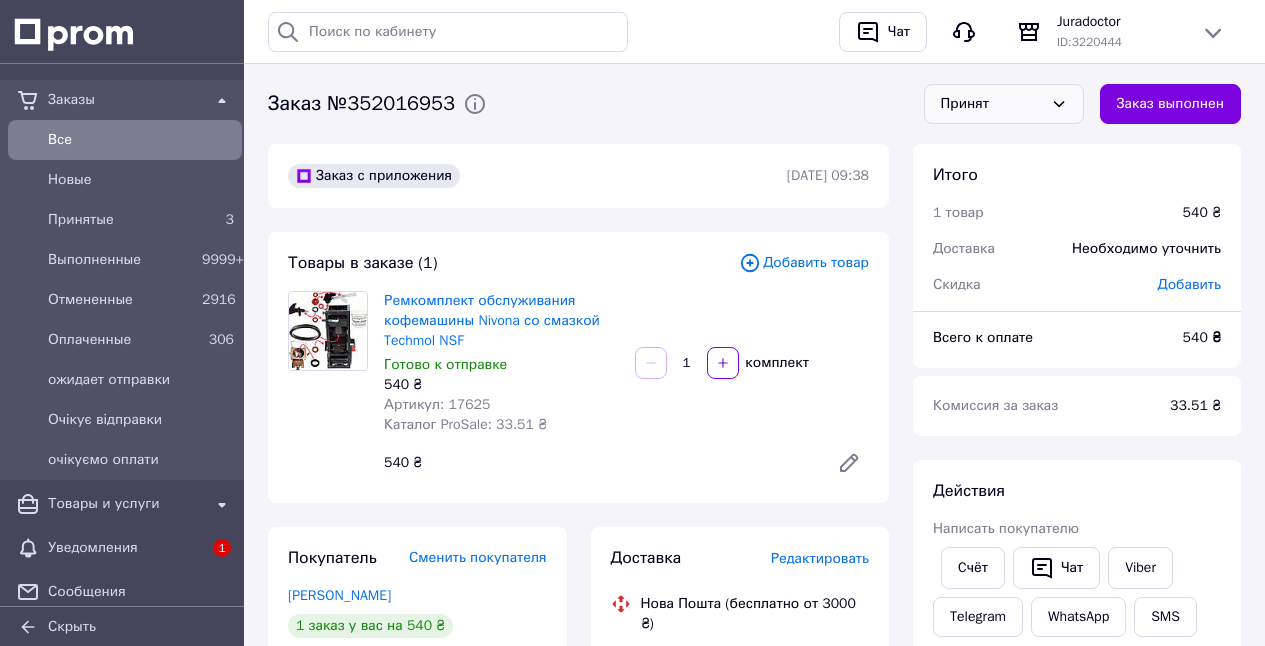 click on "Принят" at bounding box center (992, 104) 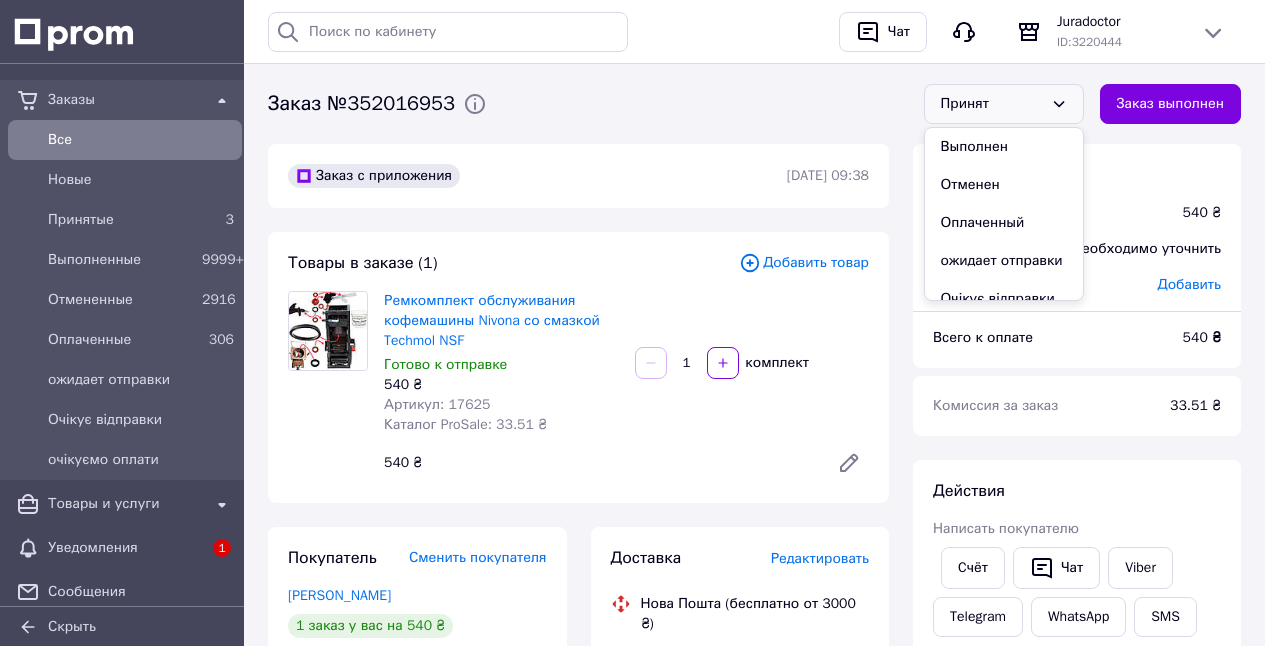 click on "Отменен" at bounding box center [1004, 185] 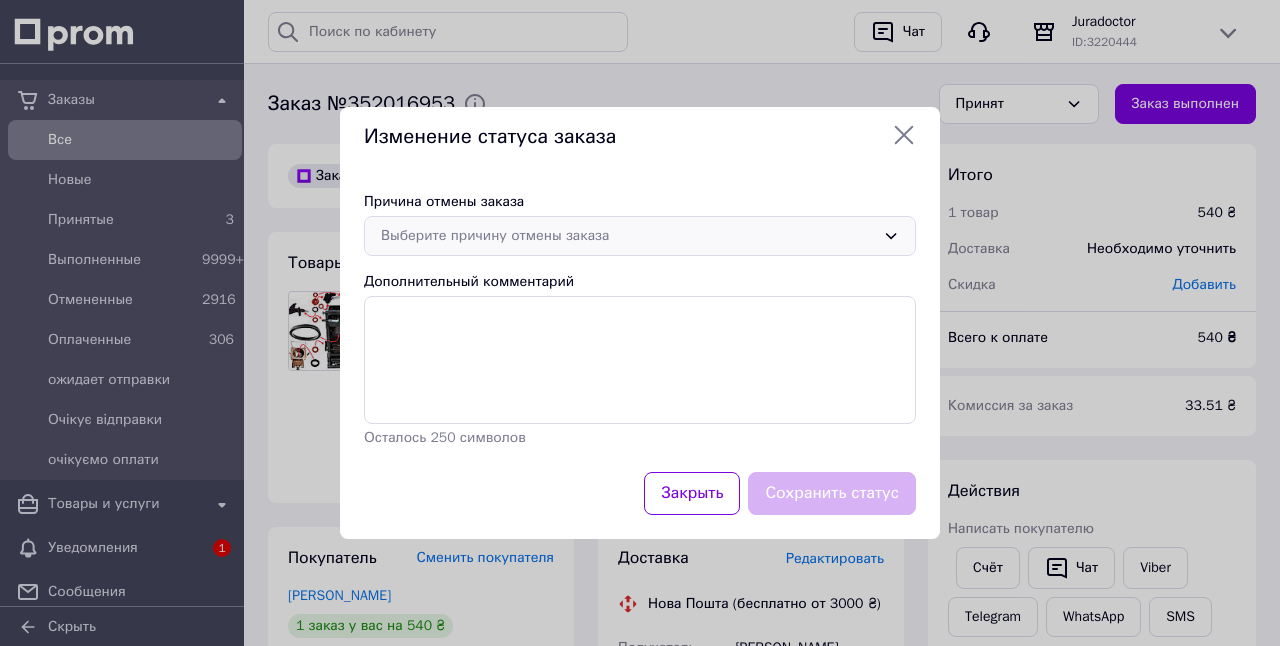 drag, startPoint x: 649, startPoint y: 225, endPoint x: 584, endPoint y: 237, distance: 66.09841 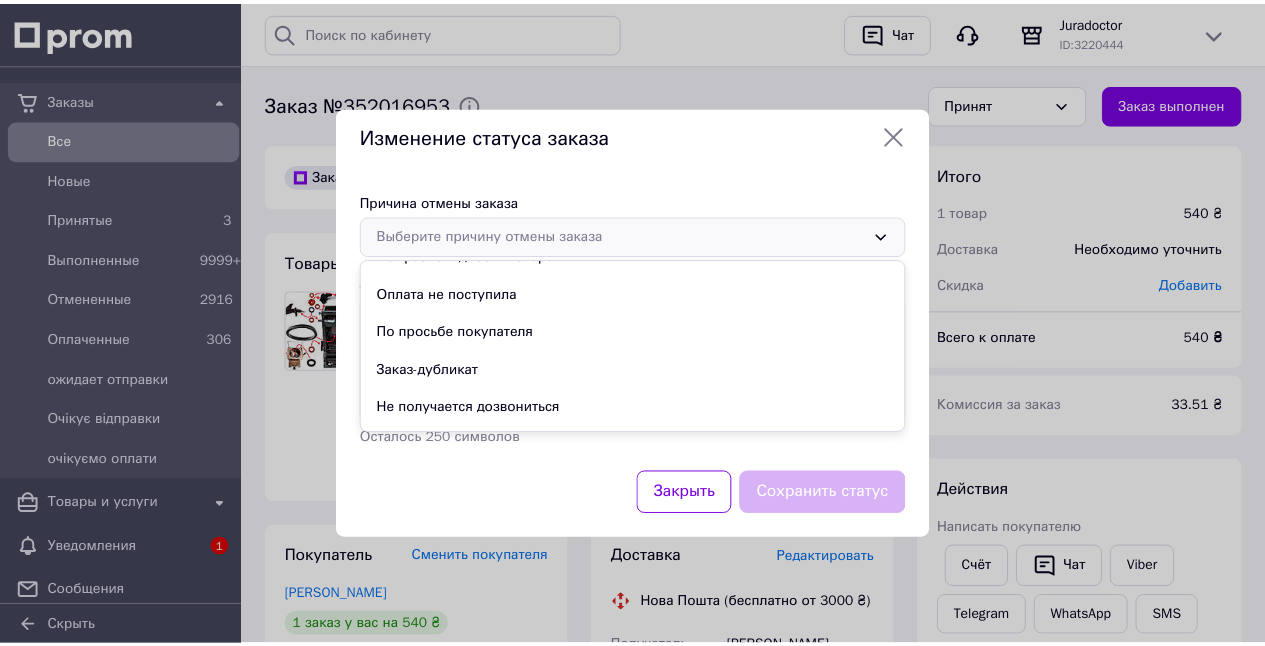scroll, scrollTop: 72, scrollLeft: 0, axis: vertical 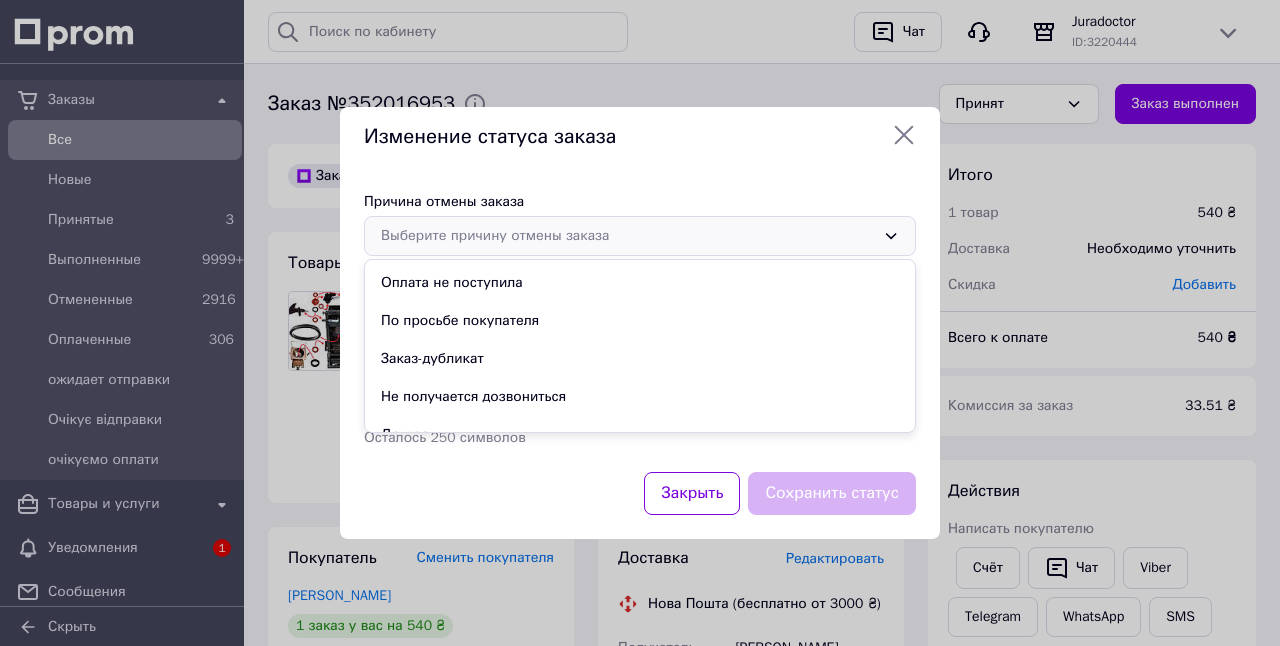 click on "Не получается дозвониться" at bounding box center (640, 397) 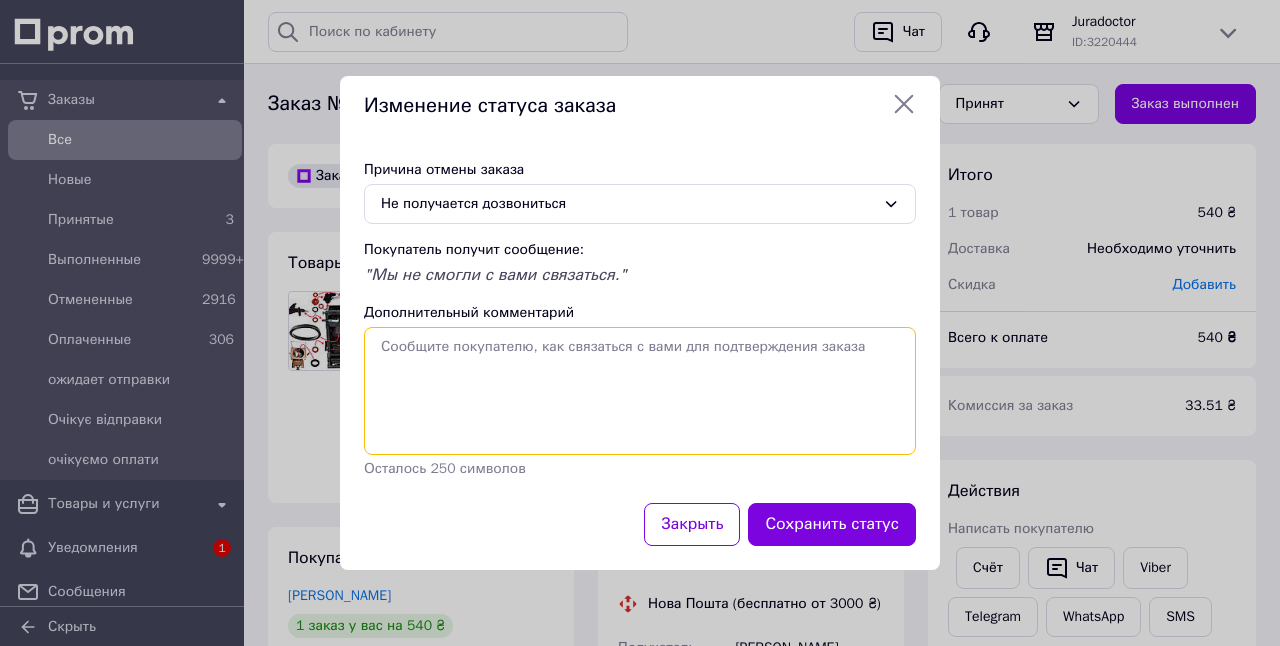 click on "Дополнительный комментарий" at bounding box center (640, 391) 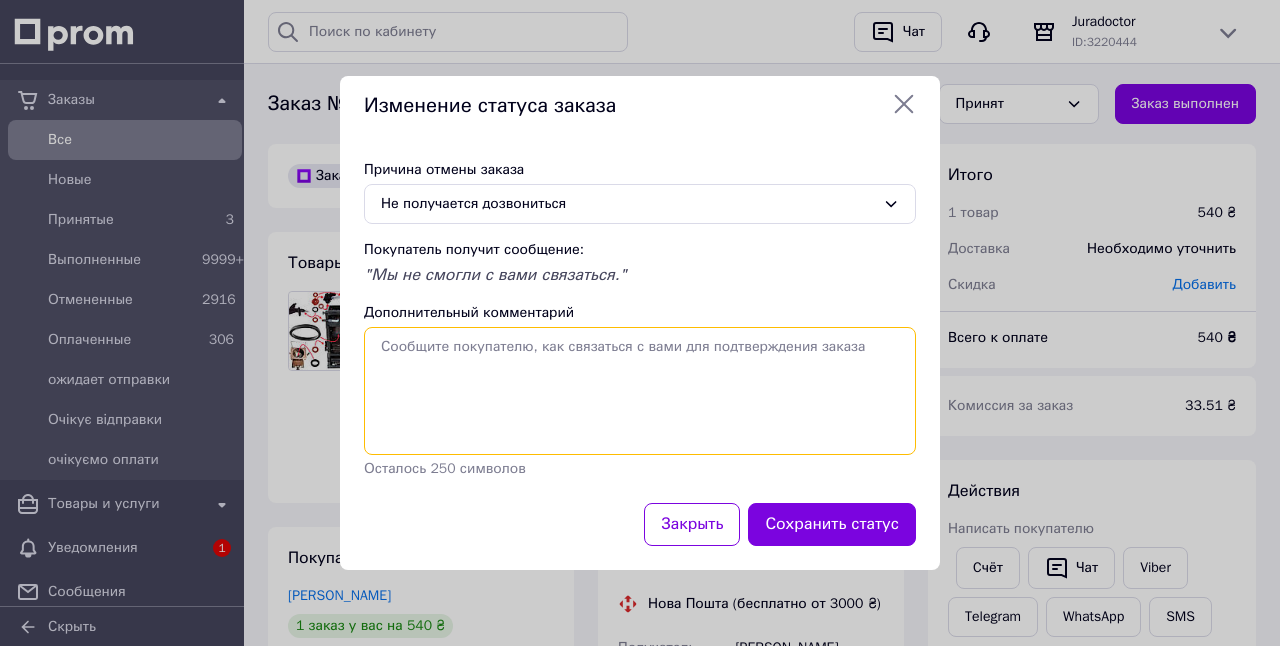 paste on "дзвонила два рази Ви відклали дзвінок" 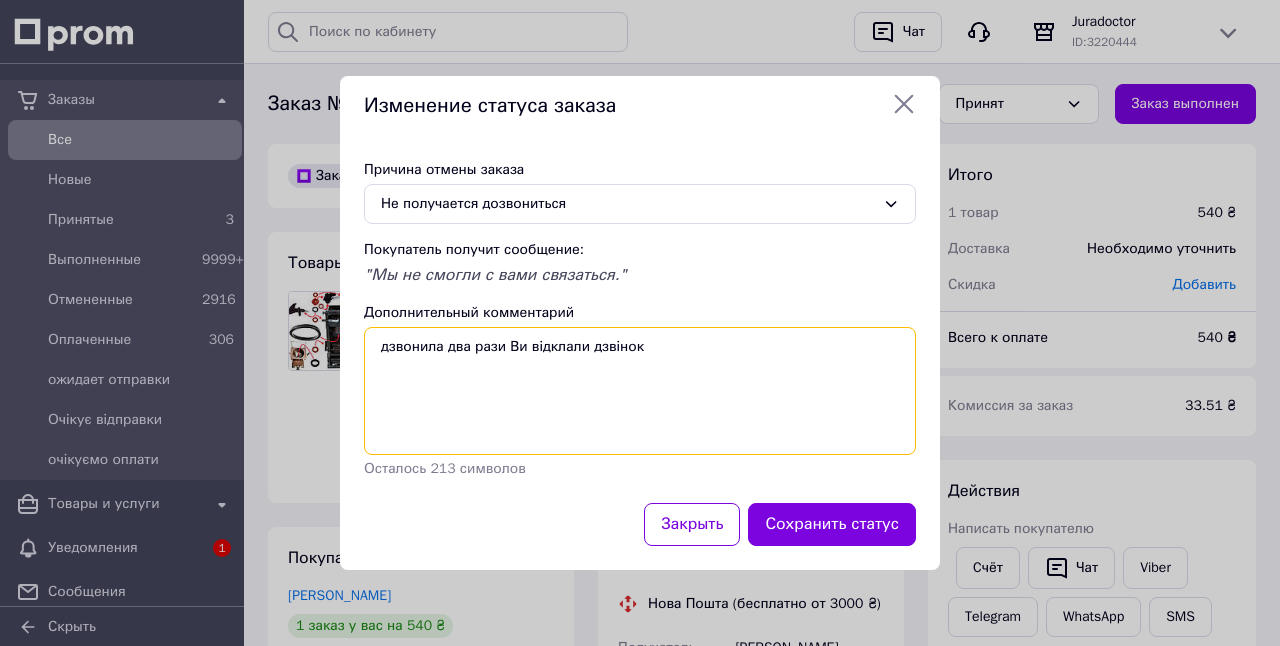 drag, startPoint x: 592, startPoint y: 349, endPoint x: 554, endPoint y: 345, distance: 38.209946 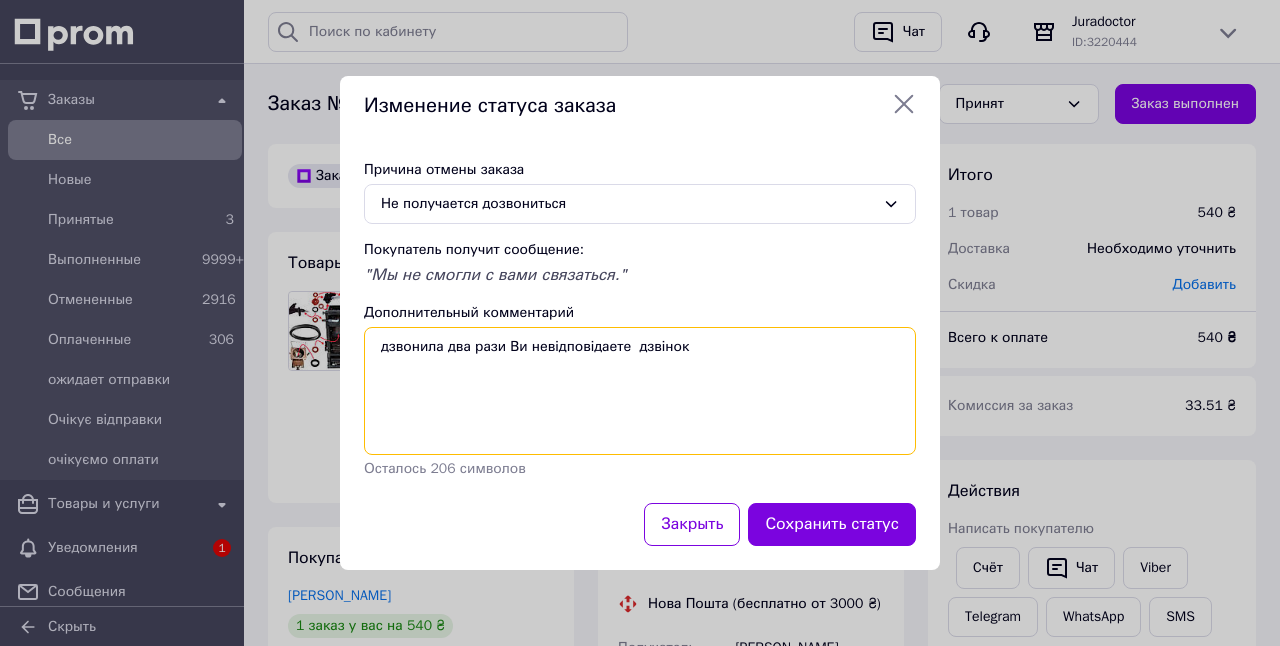 click on "дзвонила два рази Ви невідповідаете  дзвінок" at bounding box center [640, 391] 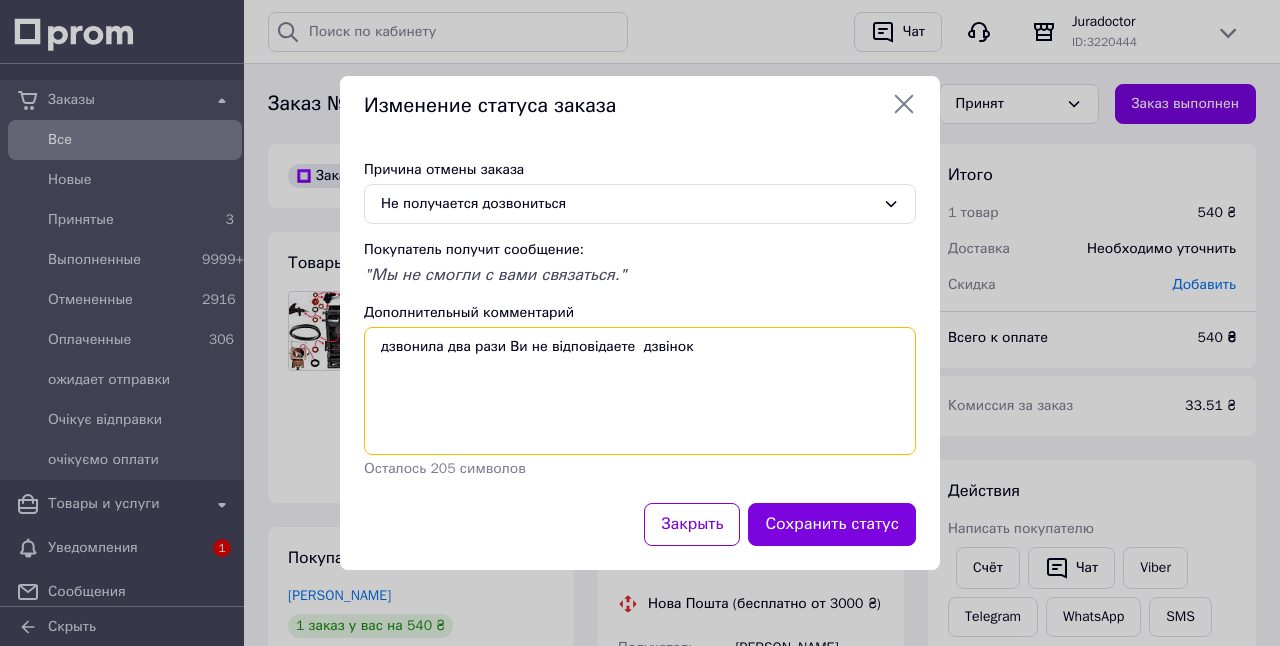 drag, startPoint x: 643, startPoint y: 349, endPoint x: 773, endPoint y: 343, distance: 130.13838 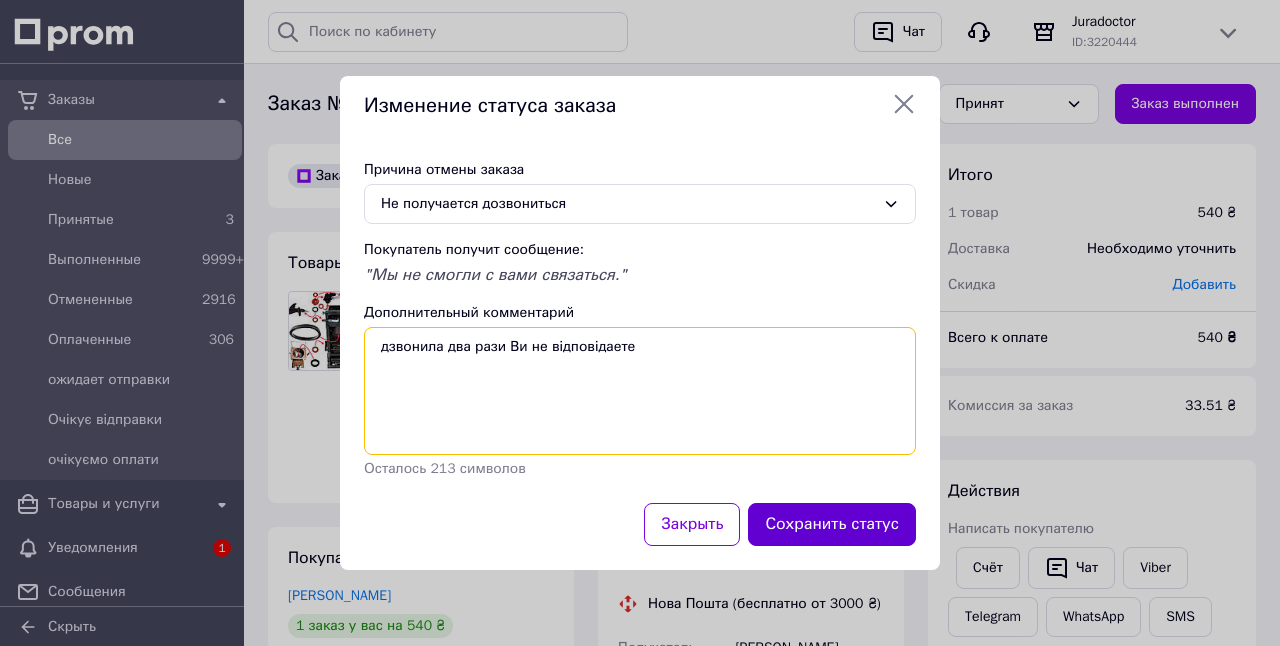 type on "дзвонила два рази Ви не відповідаете" 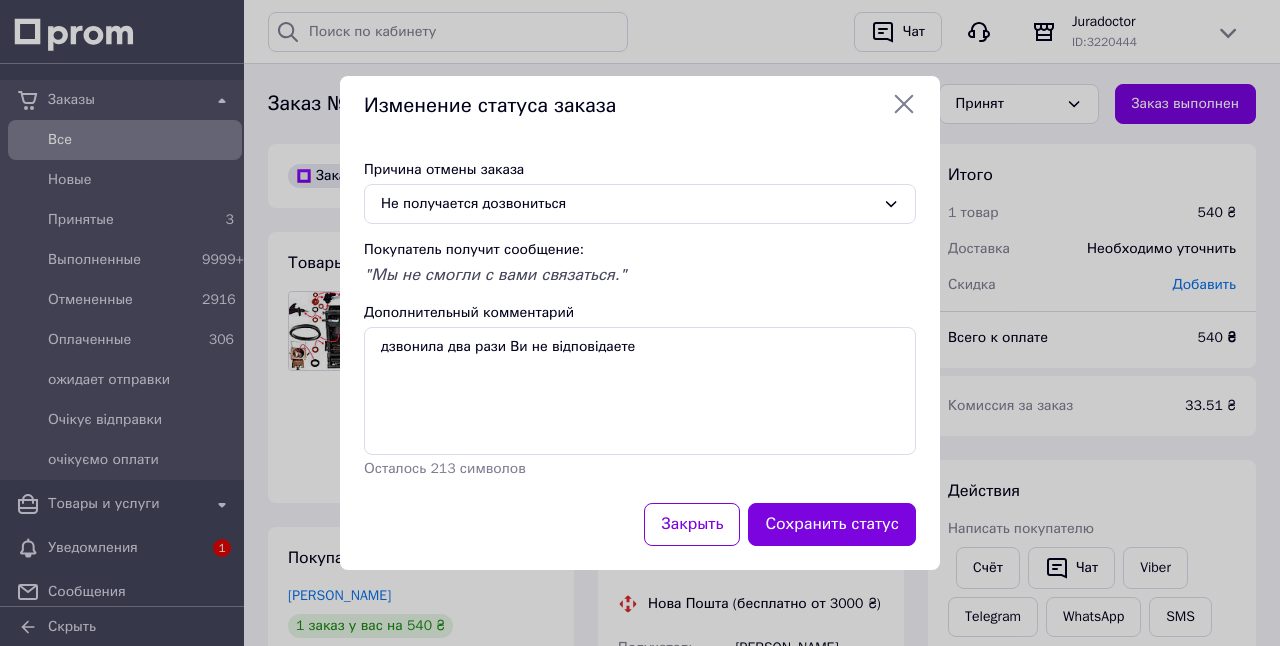 click on "Сохранить статус" at bounding box center (832, 524) 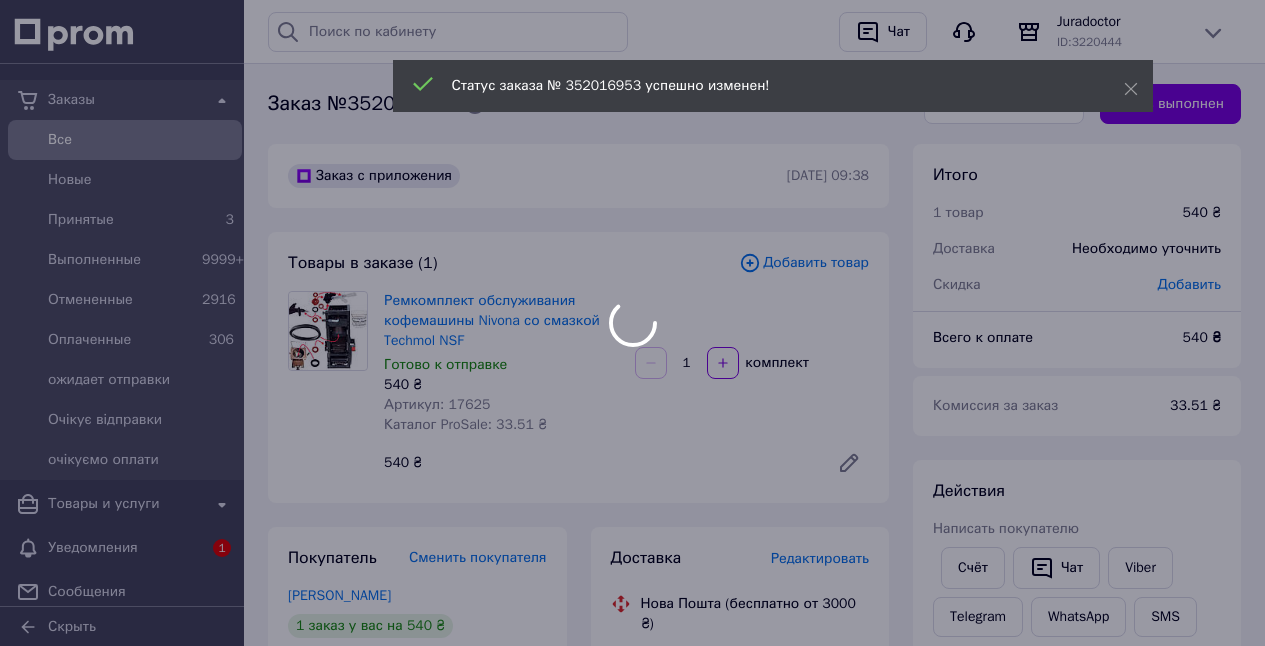 click at bounding box center (632, 323) 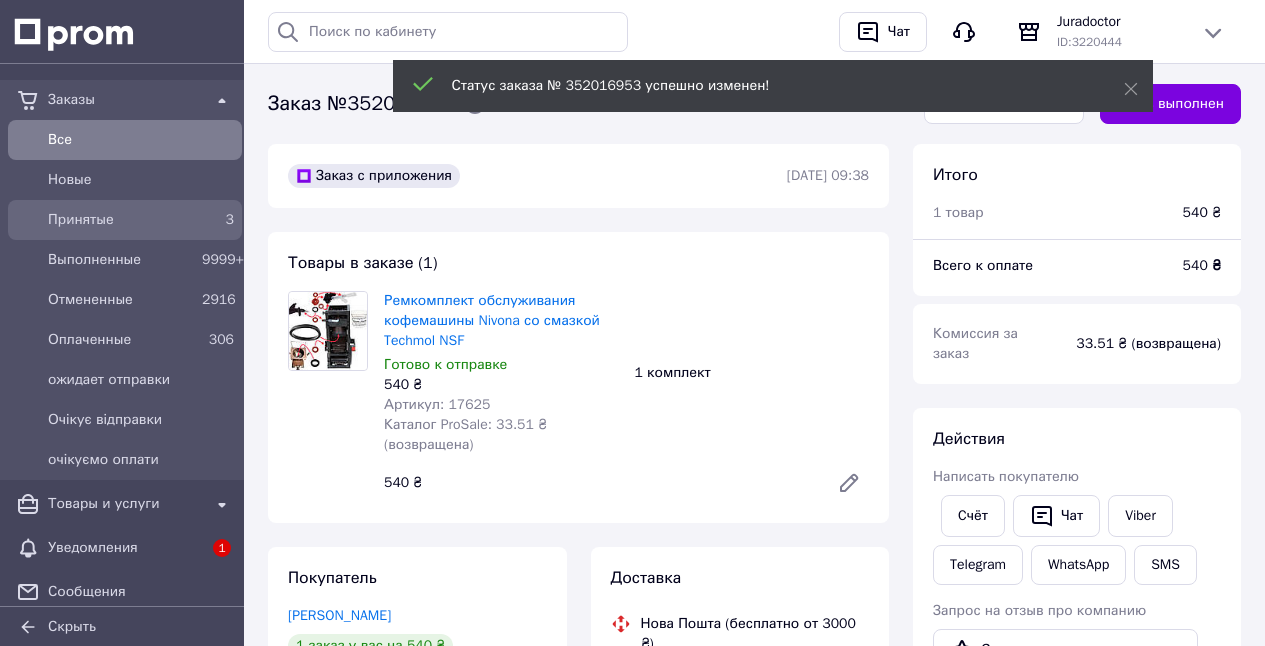 click on "Принятые" at bounding box center [121, 220] 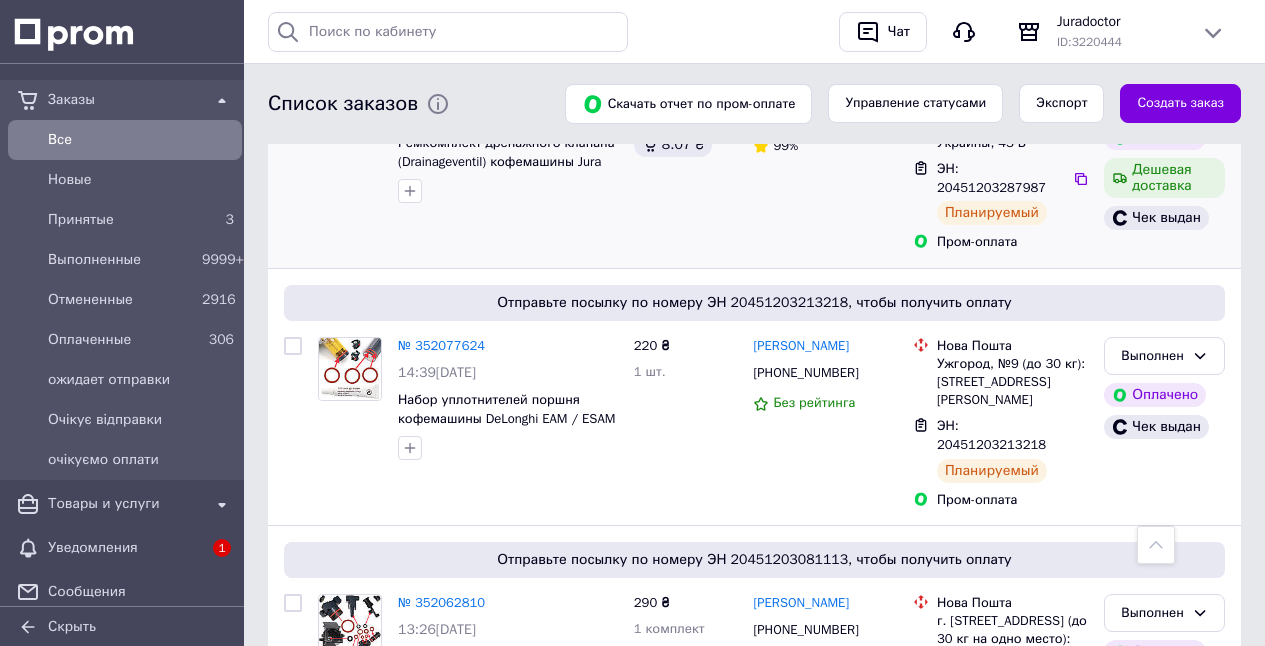 scroll, scrollTop: 712, scrollLeft: 0, axis: vertical 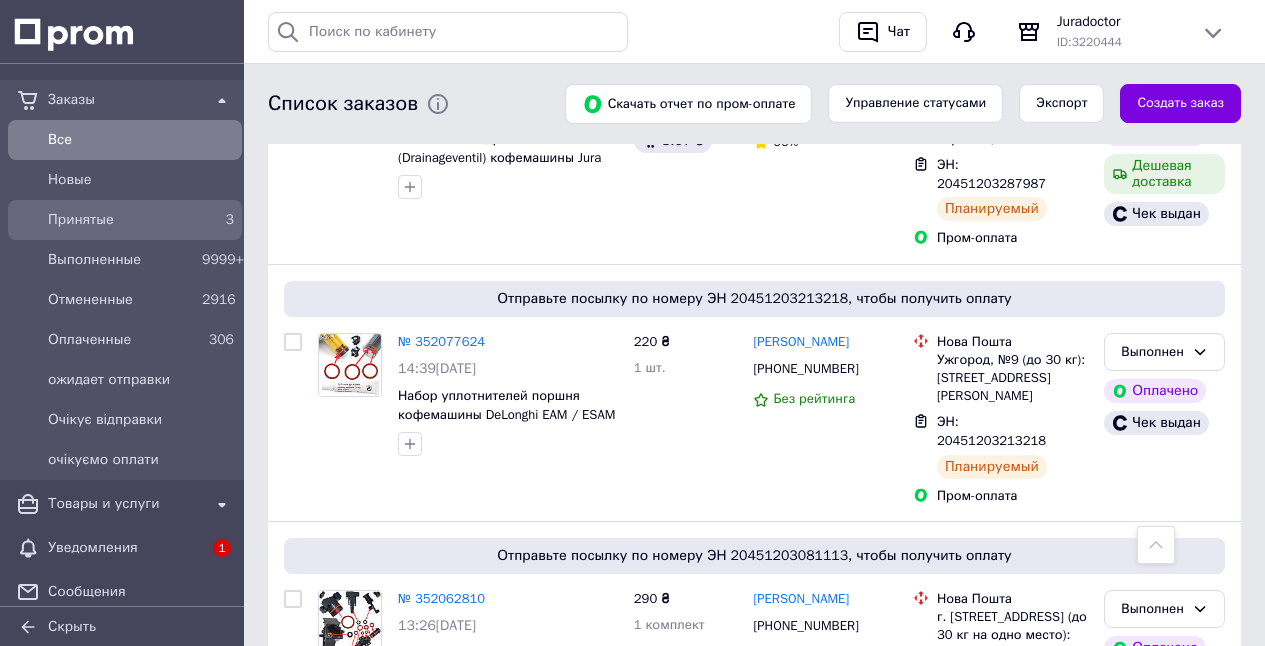 click on "Принятые" at bounding box center (121, 220) 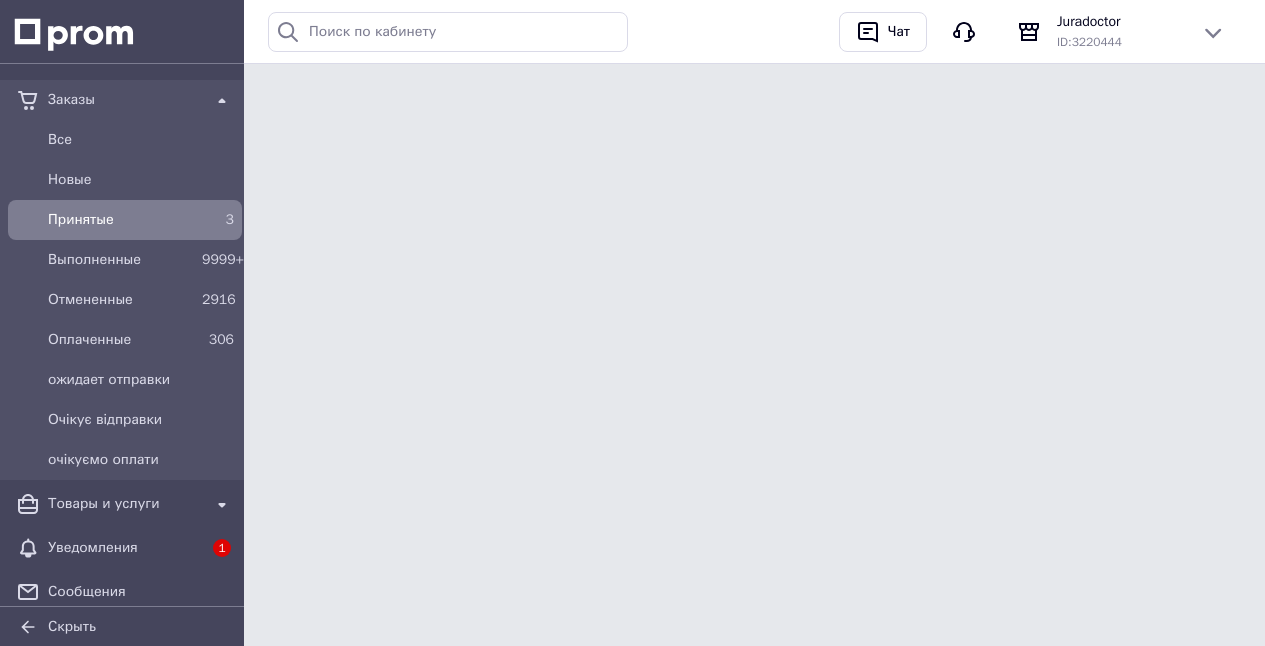 scroll, scrollTop: 0, scrollLeft: 0, axis: both 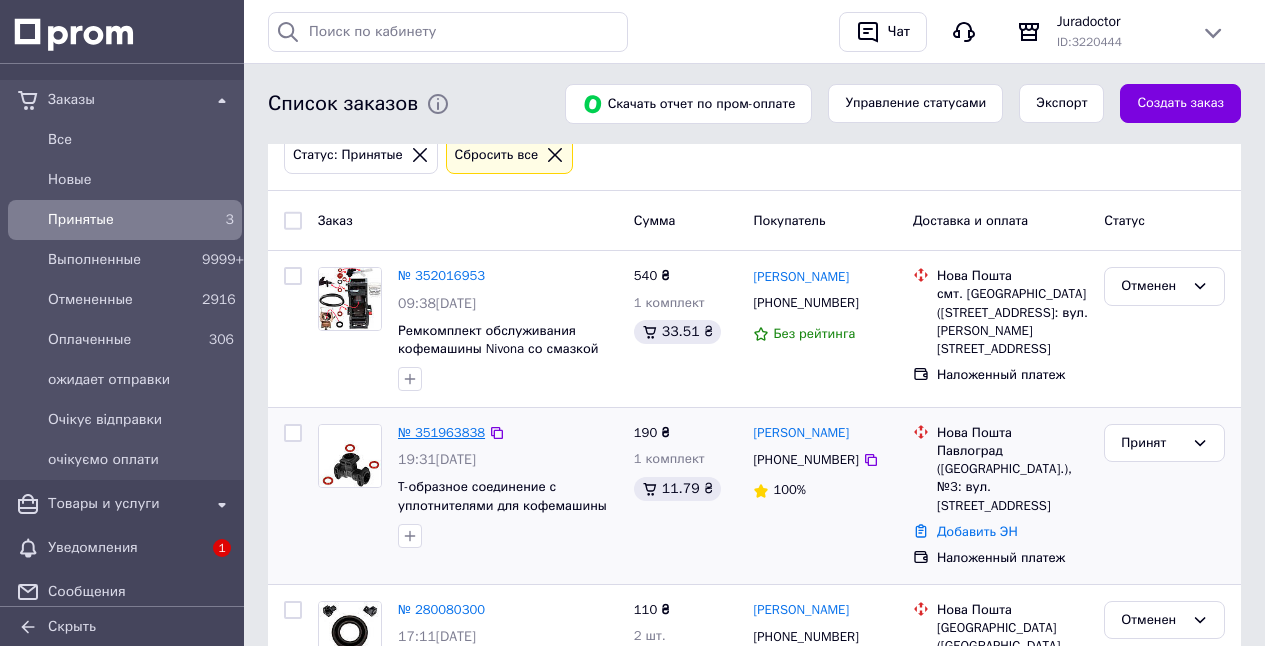 click on "№ 351963838" at bounding box center (441, 432) 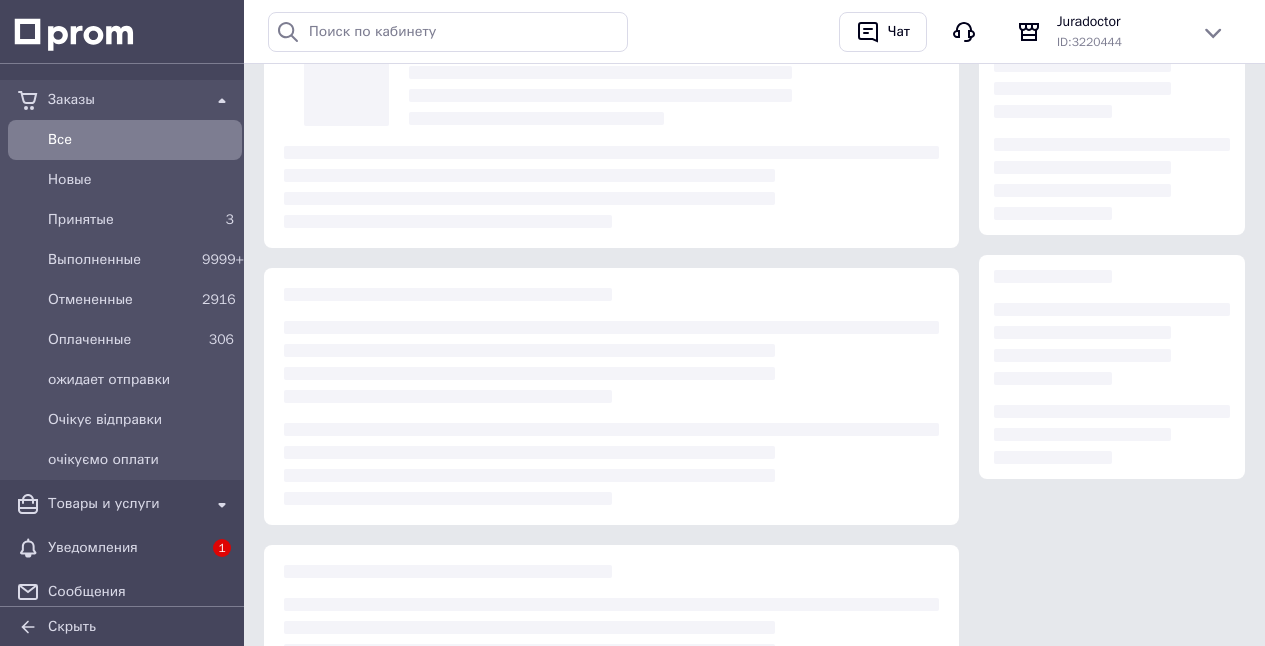 scroll, scrollTop: 0, scrollLeft: 0, axis: both 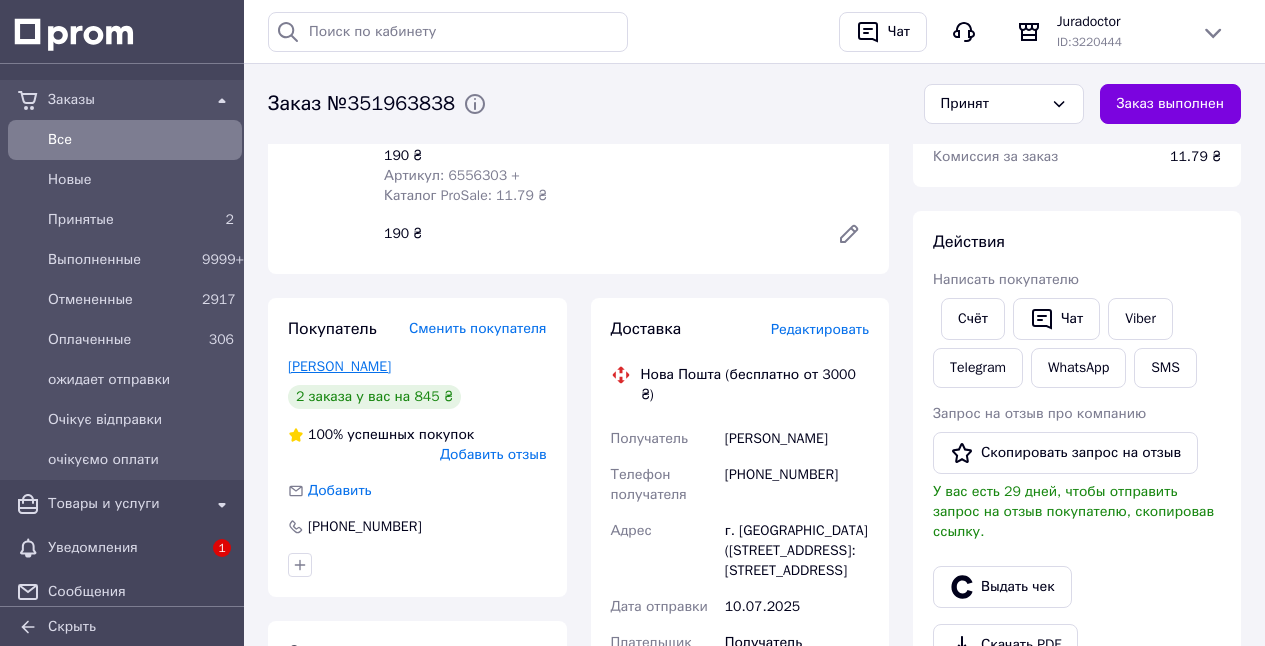 click on "Бондаренко Дмитро" at bounding box center (339, 366) 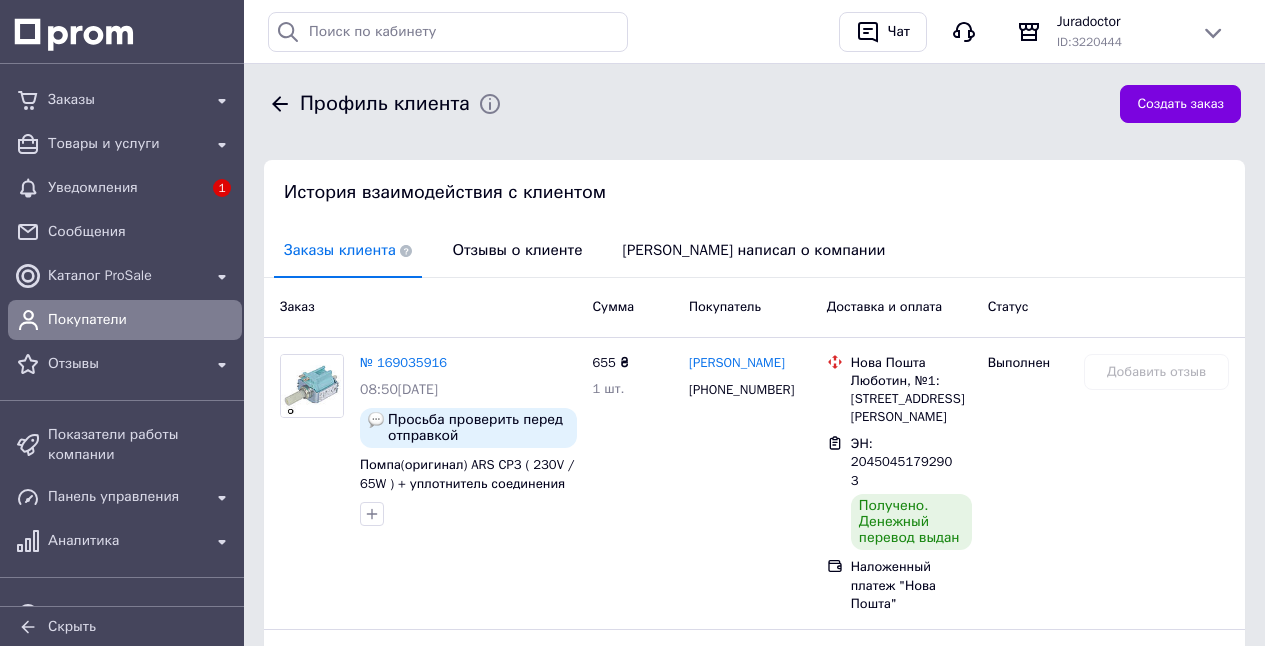 scroll, scrollTop: 411, scrollLeft: 0, axis: vertical 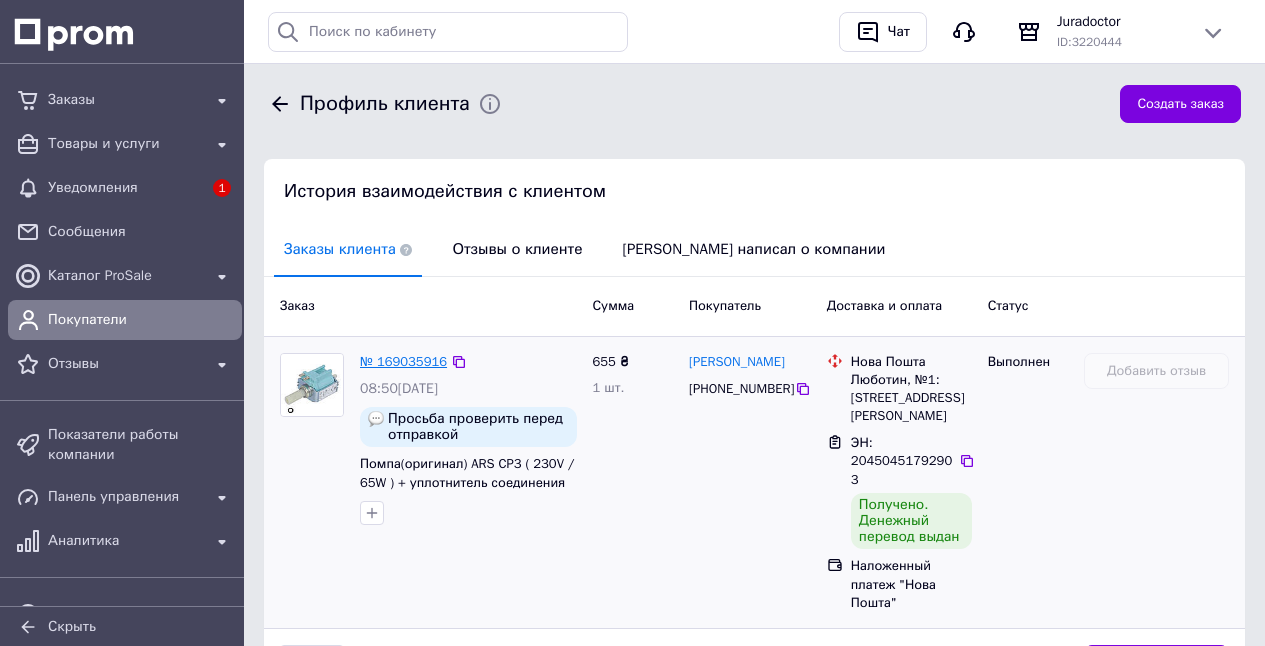 click on "№ 169035916" at bounding box center (403, 361) 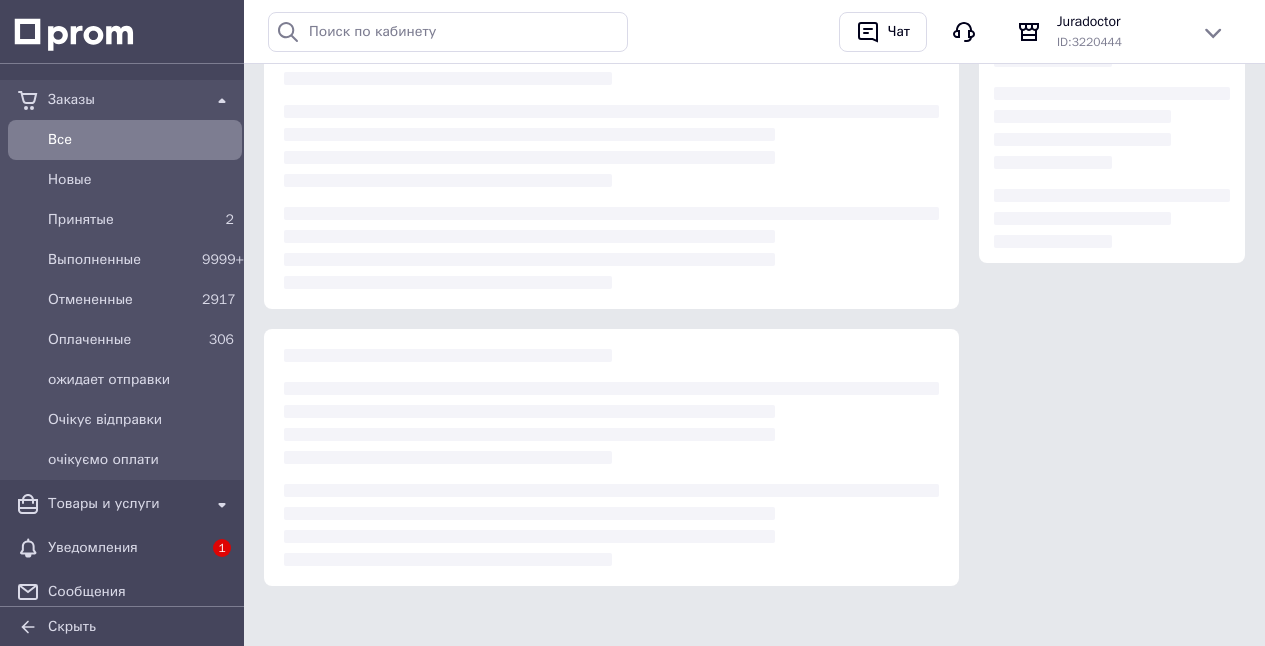 scroll, scrollTop: 0, scrollLeft: 0, axis: both 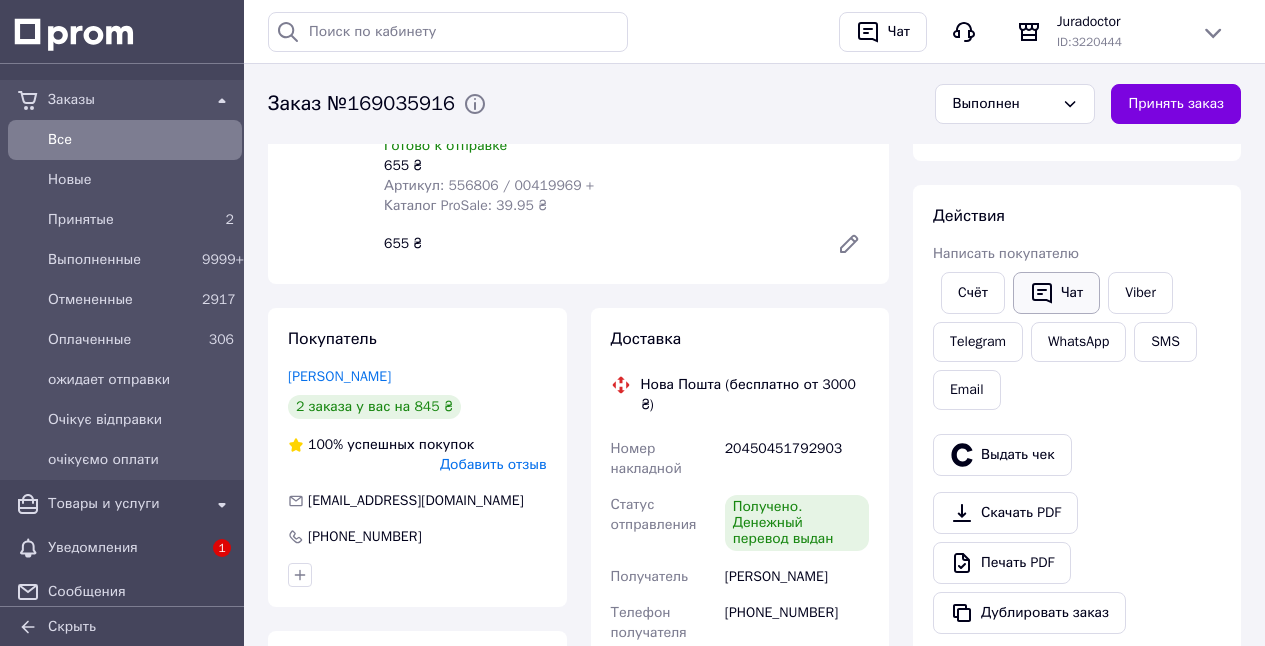 click on "Чат" at bounding box center (1056, 293) 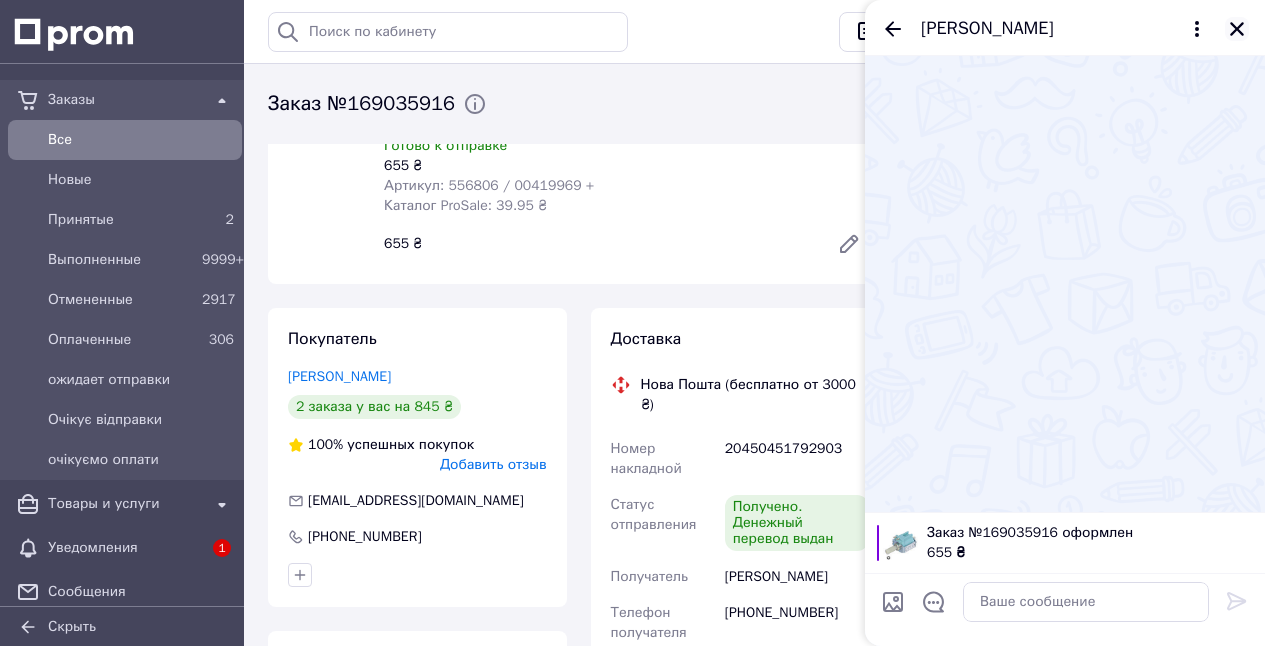 click 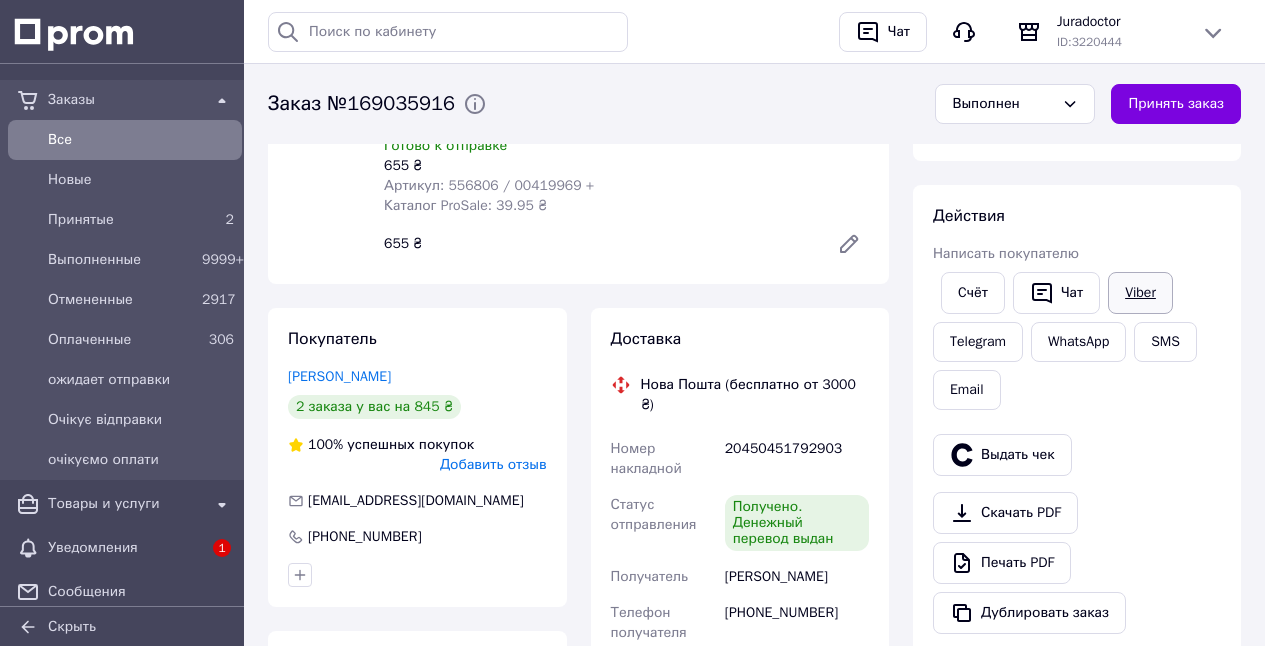 click on "Viber" at bounding box center [1140, 293] 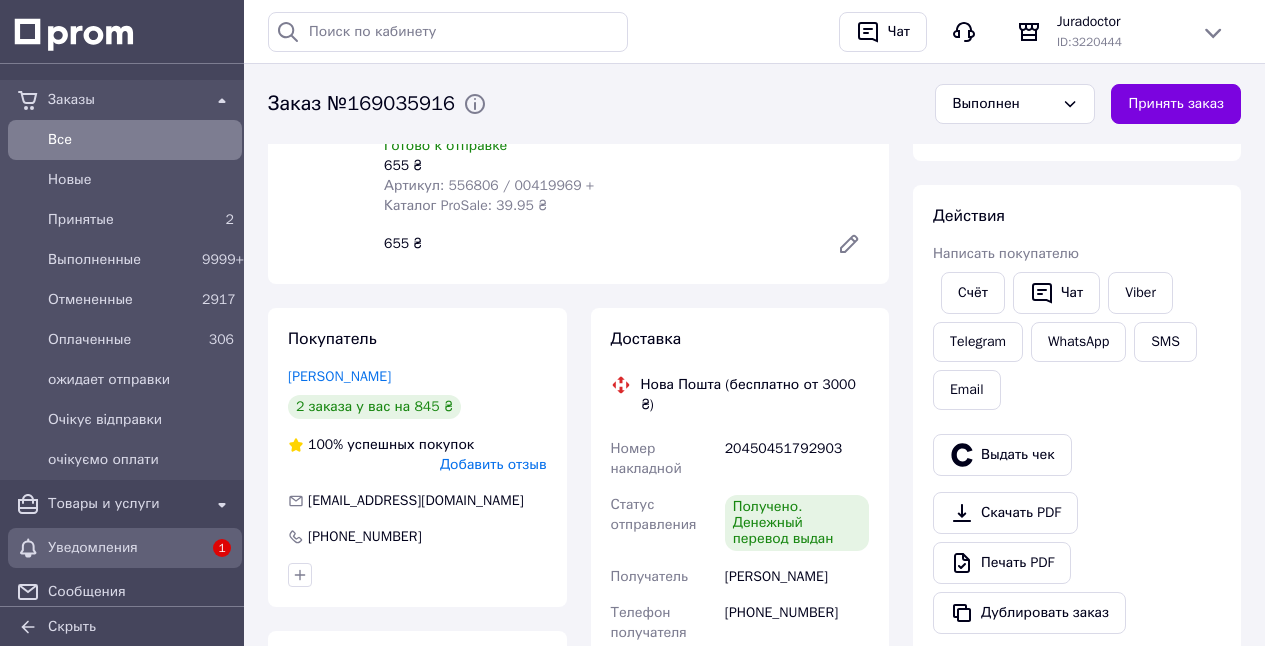 click on "Уведомления" at bounding box center [125, 548] 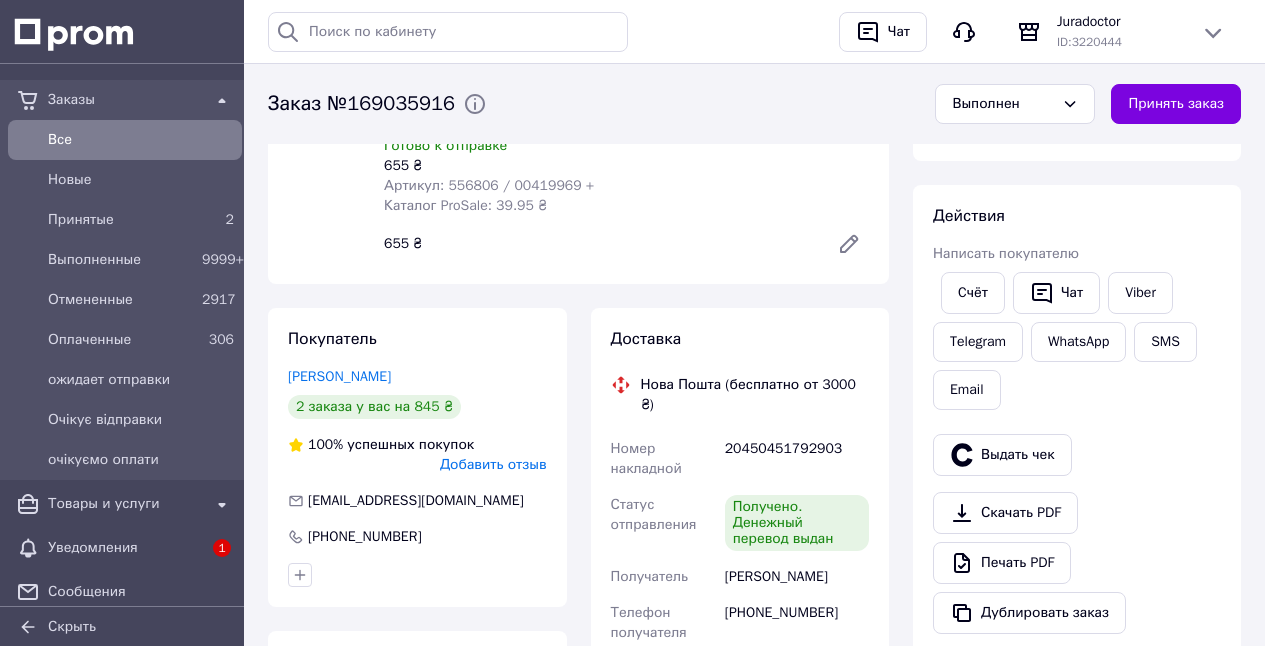 scroll, scrollTop: 0, scrollLeft: 0, axis: both 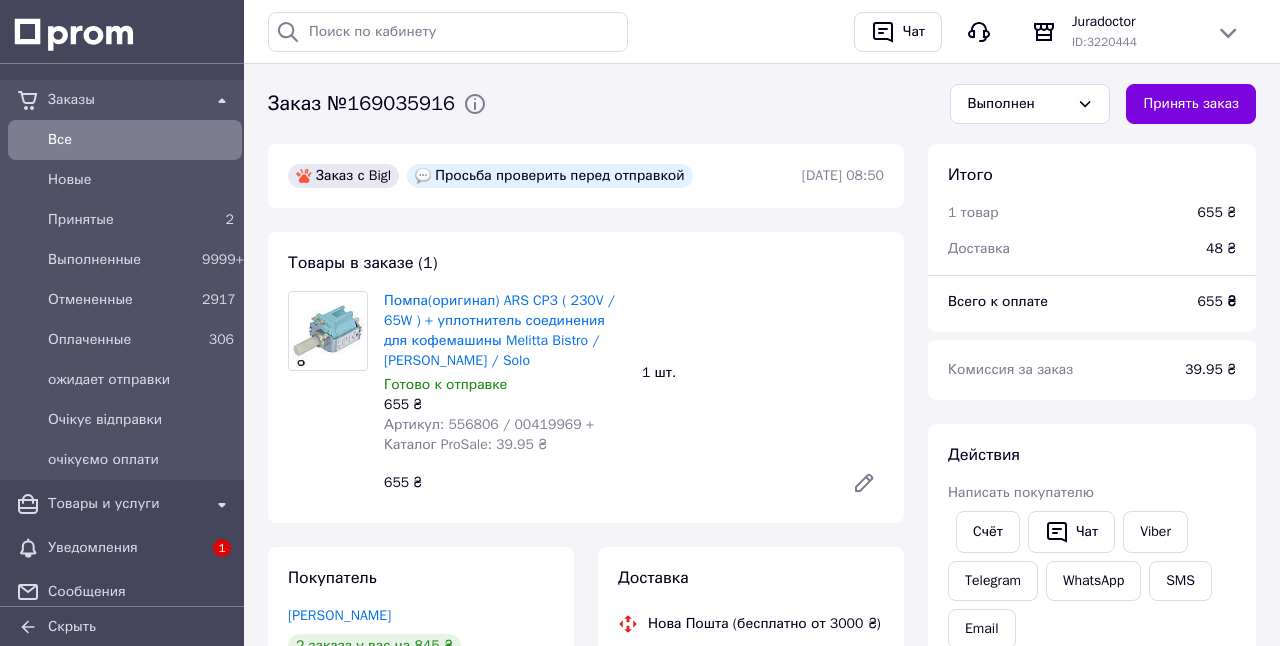 click on "Заказы Все Новые Принятые 2 Выполненные 9999+ Отмененные 2917 Оплаченные 306 ожидает отправки Очікує відправки очікуємо оплати Товары и услуги Уведомления 1 Сообщения Каталог ProSale Покупатели Отзывы" at bounding box center (125, 412) 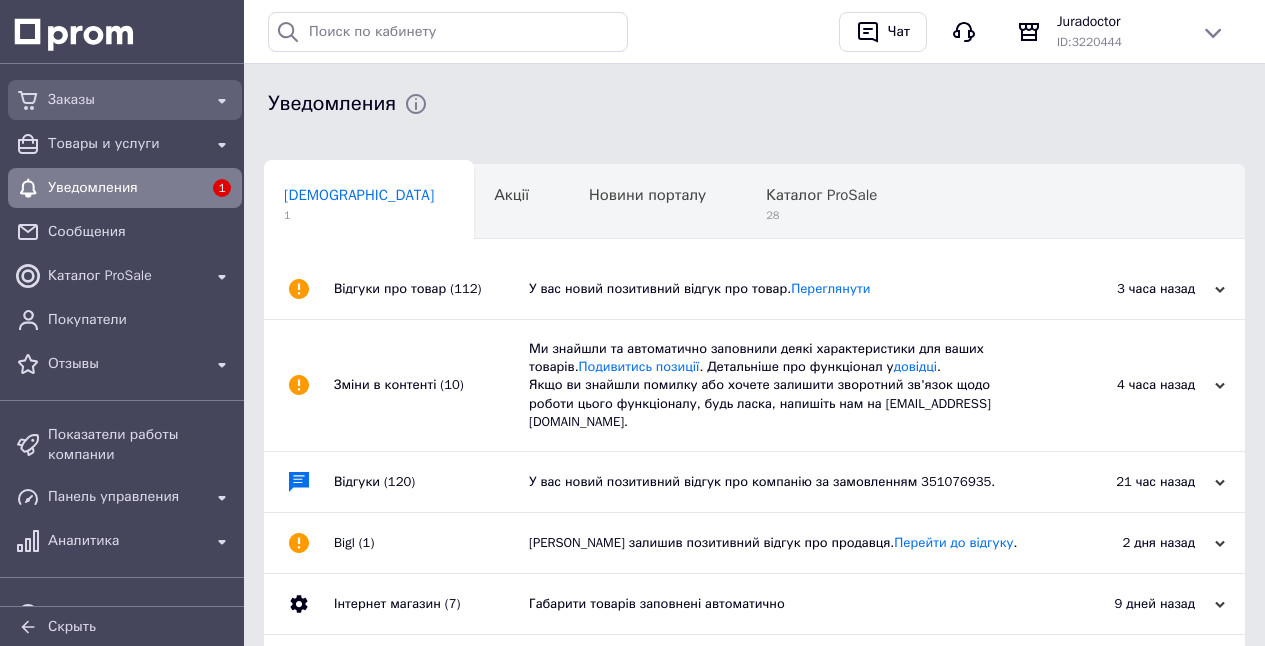 click on "Заказы" at bounding box center (125, 100) 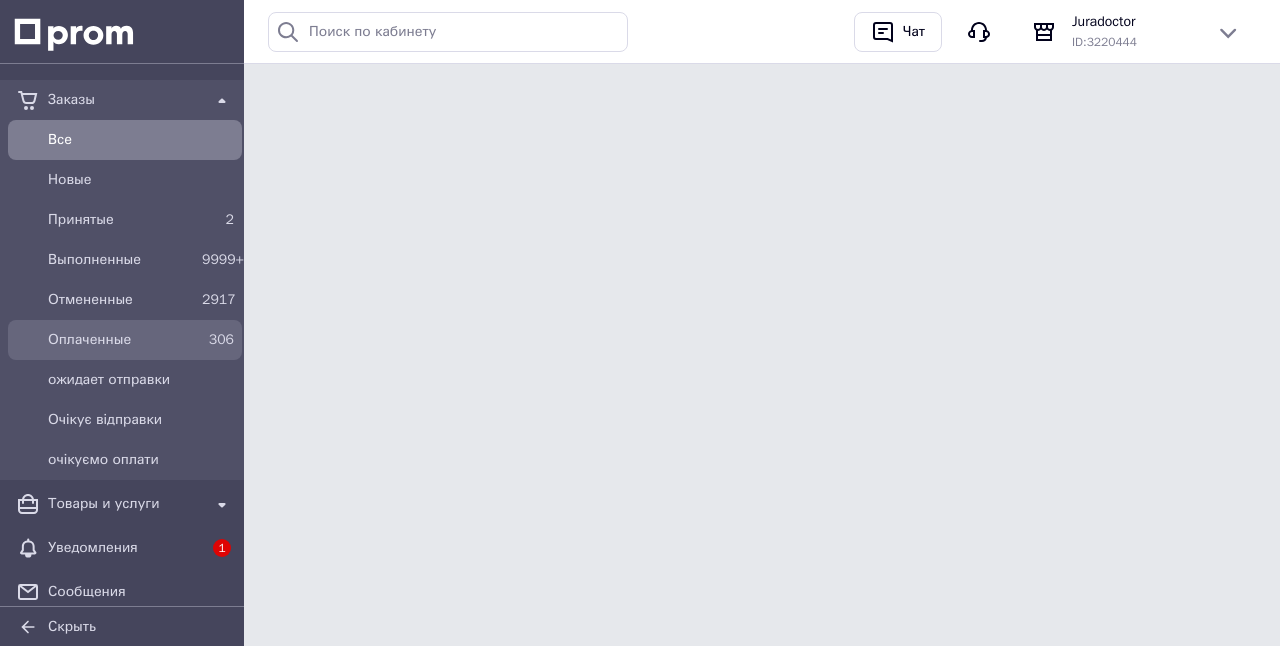 click on "Оплаченные" at bounding box center [121, 340] 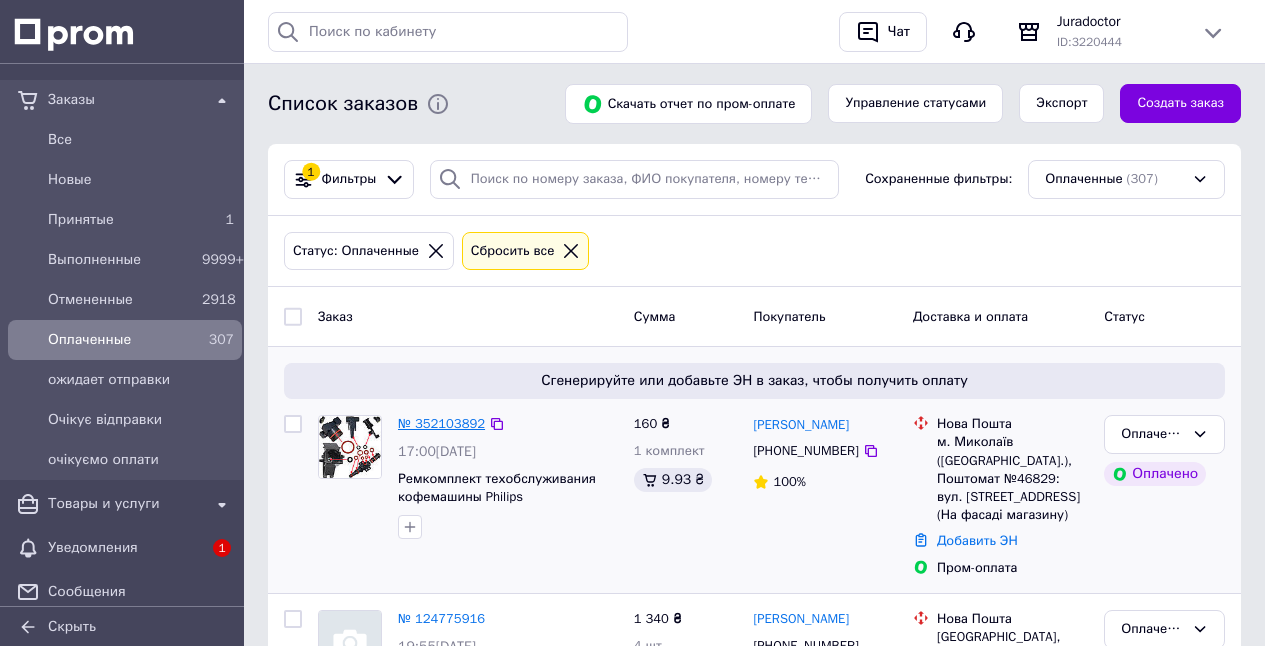 click on "№ 352103892" at bounding box center [441, 423] 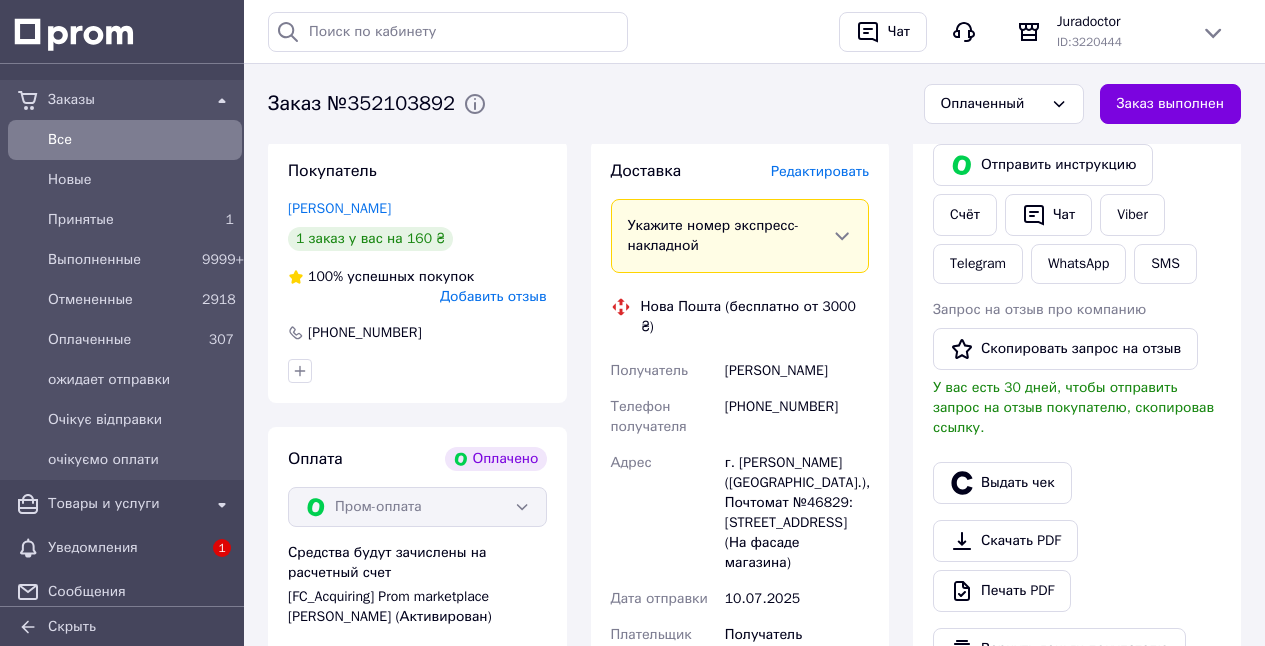 scroll, scrollTop: 1021, scrollLeft: 0, axis: vertical 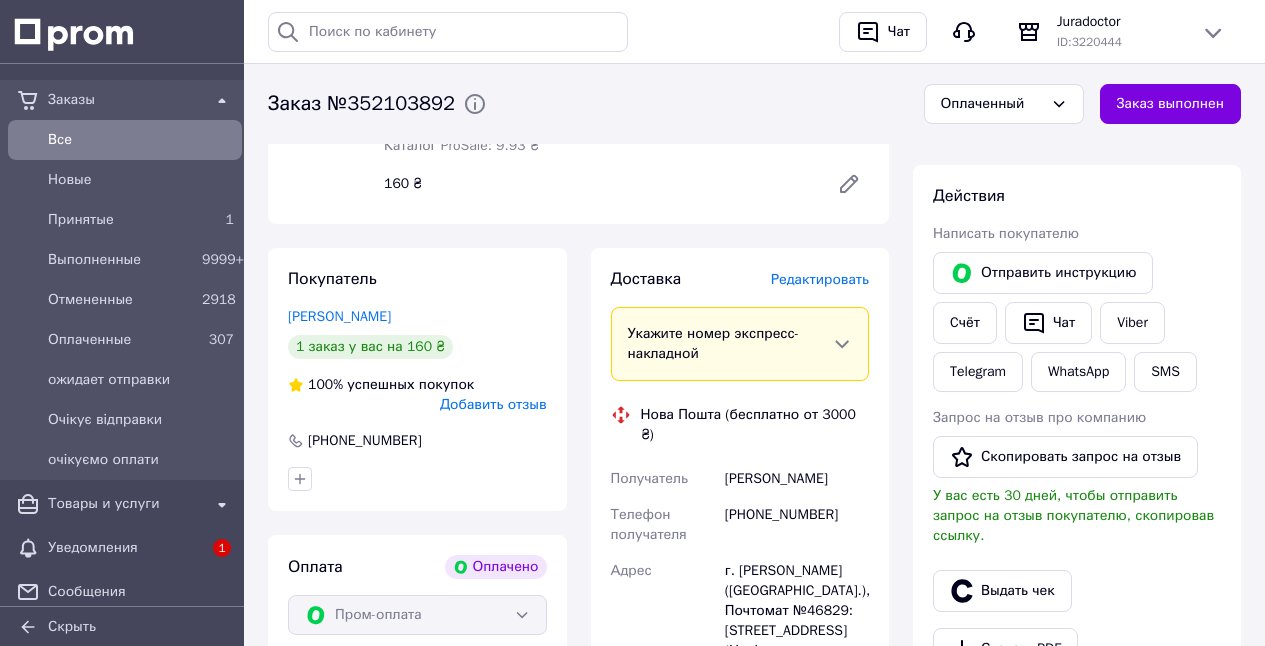 click on "Редактировать" at bounding box center (820, 279) 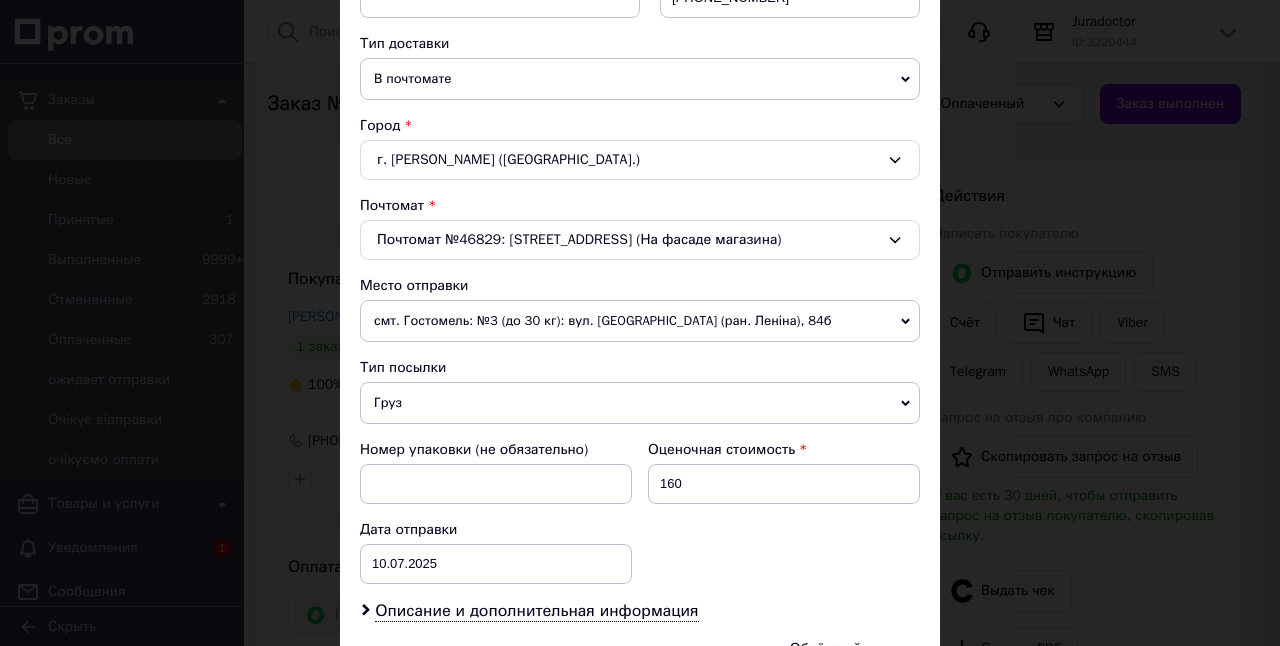 scroll, scrollTop: 440, scrollLeft: 0, axis: vertical 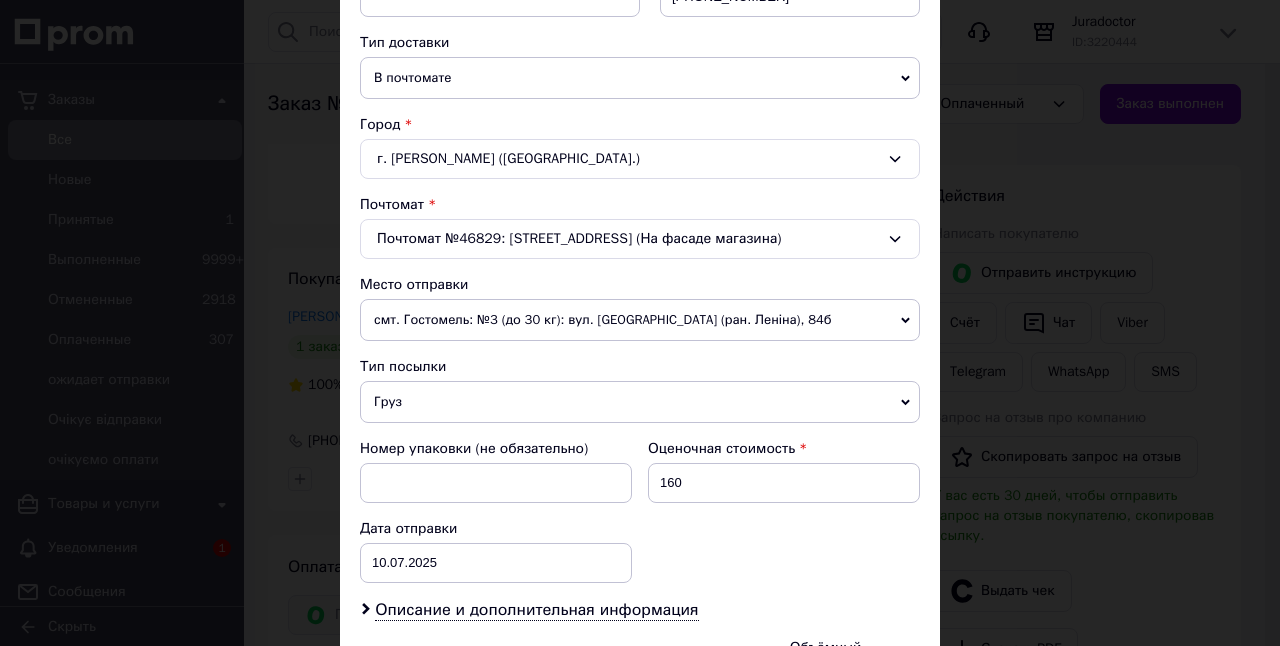 drag, startPoint x: 398, startPoint y: 398, endPoint x: 397, endPoint y: 421, distance: 23.021729 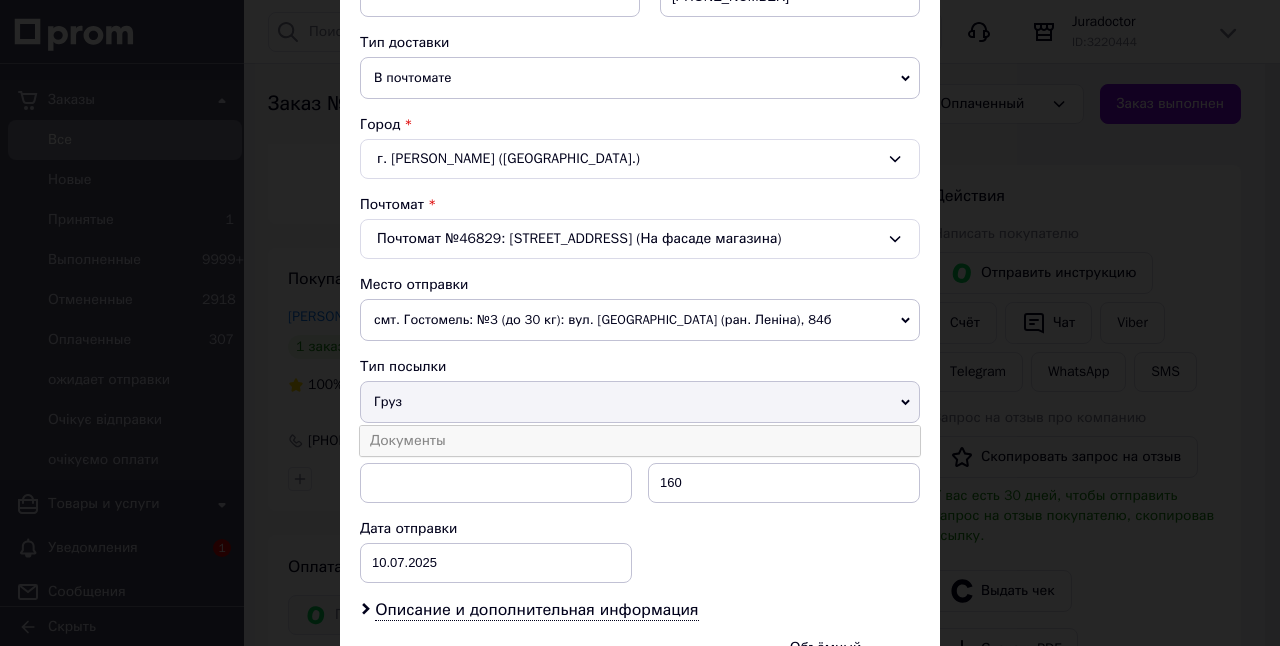 click on "Документы" at bounding box center [640, 441] 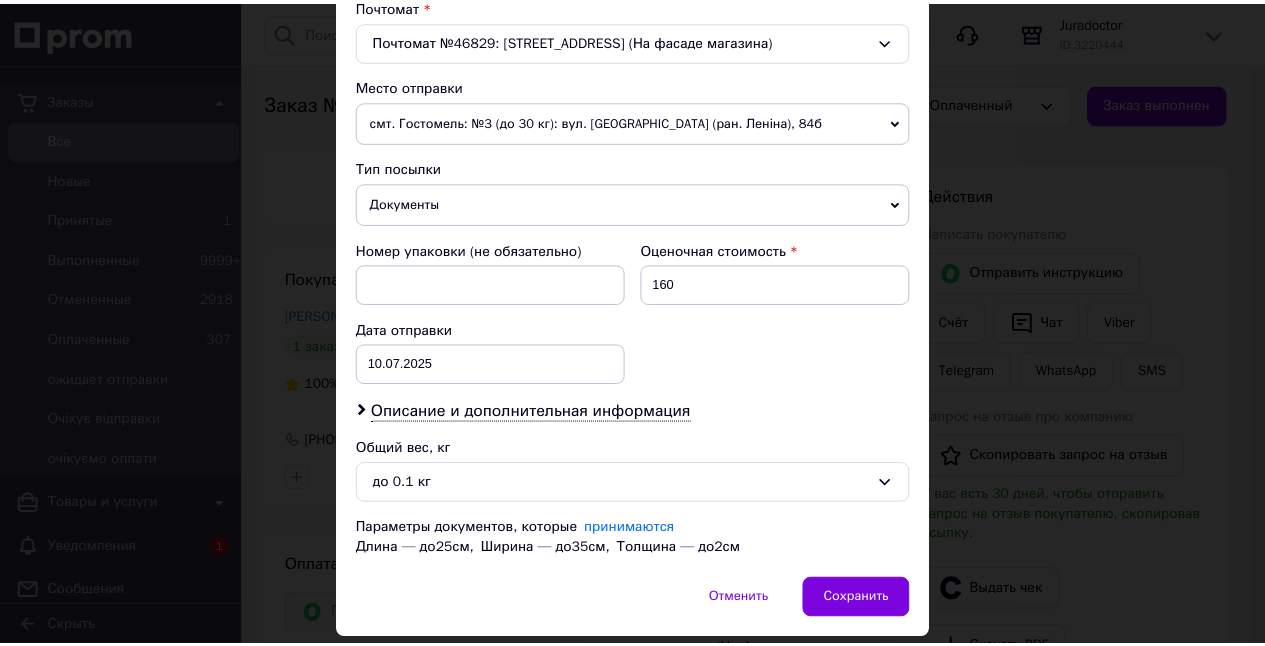 scroll, scrollTop: 702, scrollLeft: 0, axis: vertical 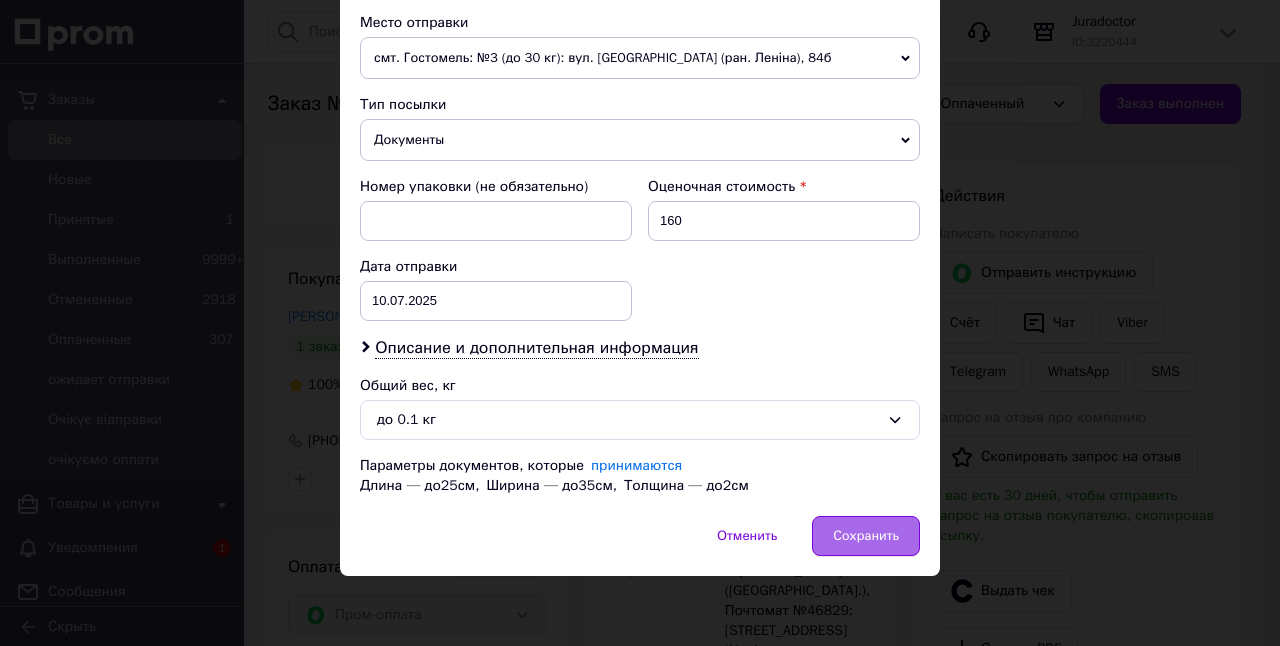 click on "Сохранить" at bounding box center [866, 536] 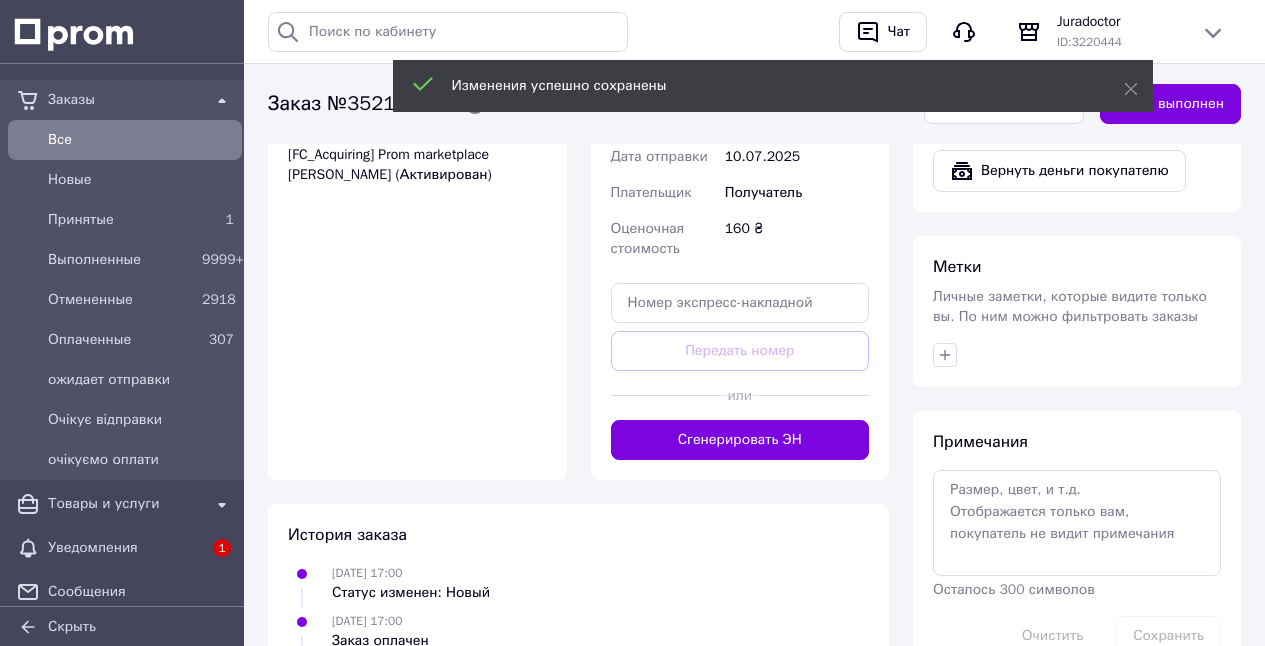scroll, scrollTop: 1454, scrollLeft: 0, axis: vertical 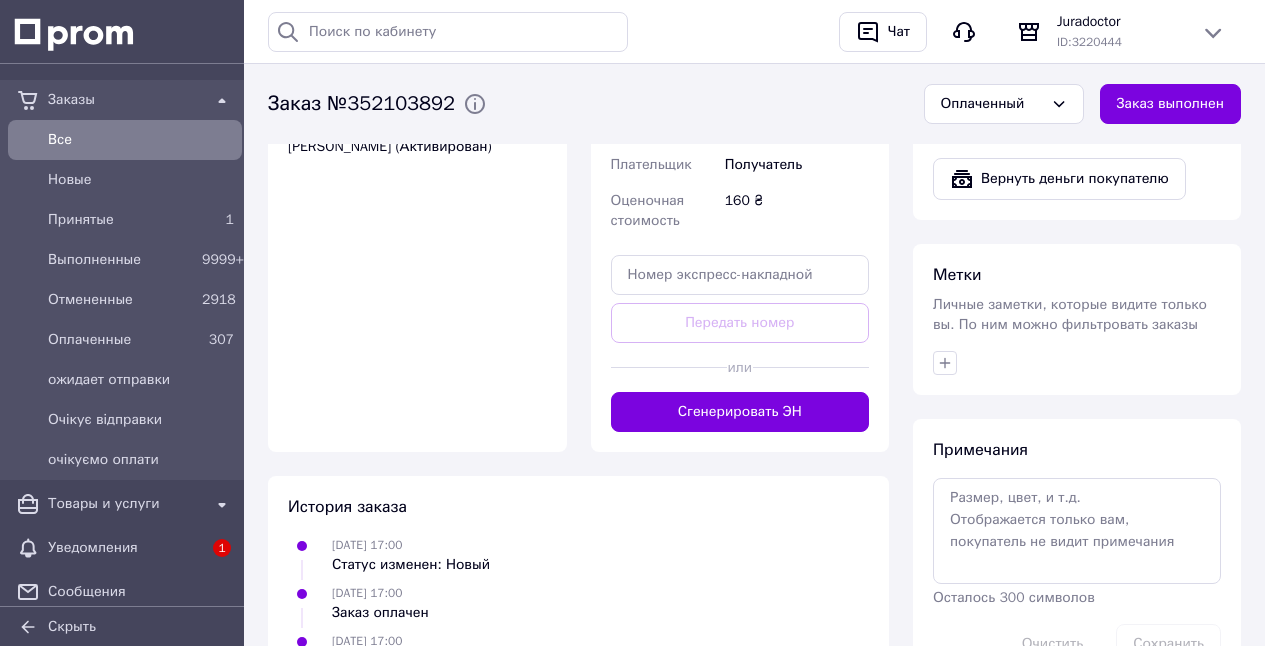 click on "Сгенерировать ЭН" at bounding box center [740, 412] 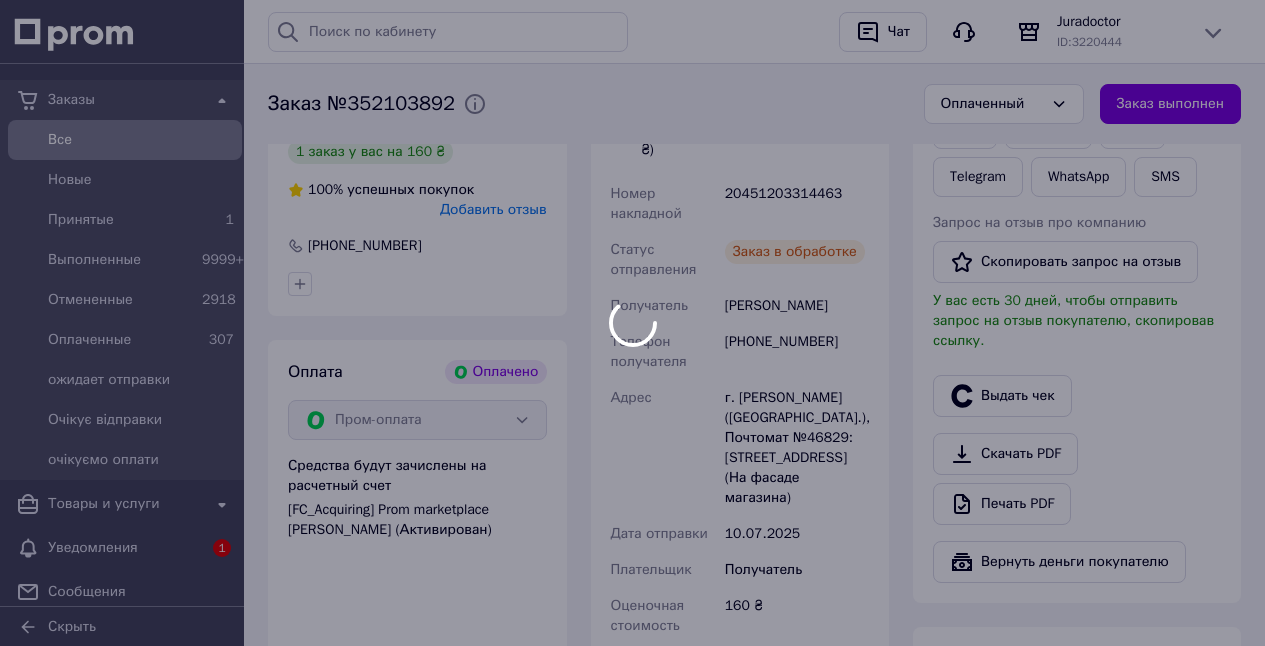 scroll, scrollTop: 1068, scrollLeft: 0, axis: vertical 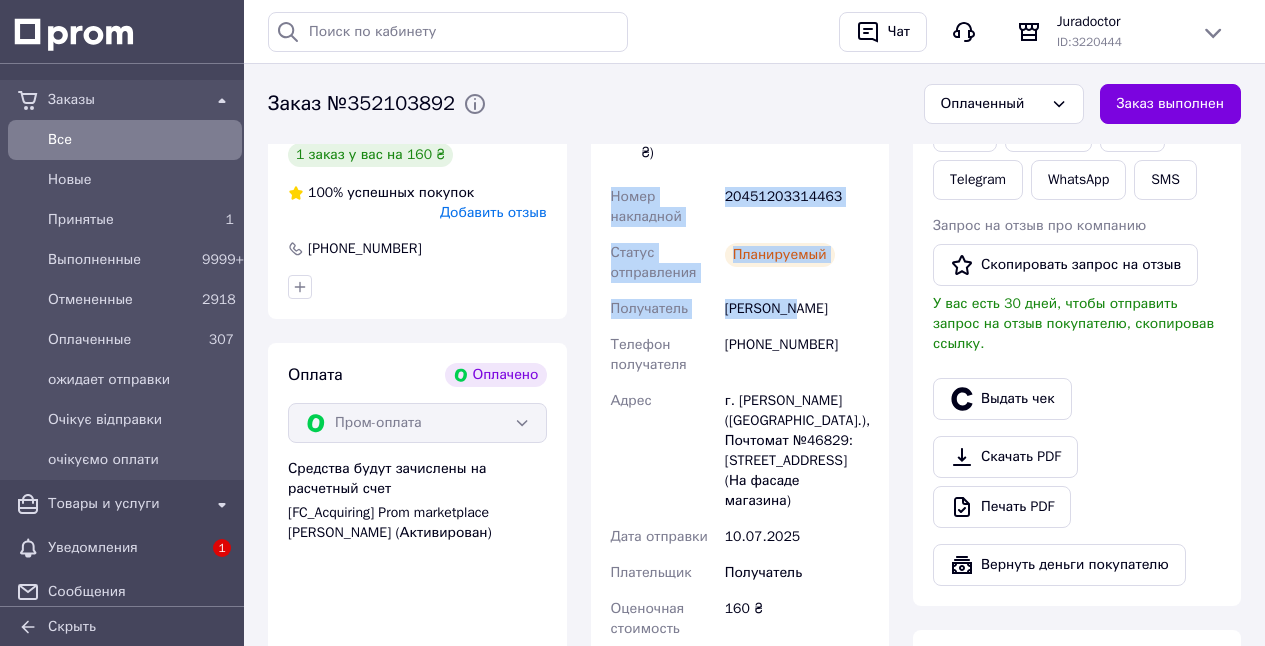 drag, startPoint x: 611, startPoint y: 192, endPoint x: 785, endPoint y: 297, distance: 203.22647 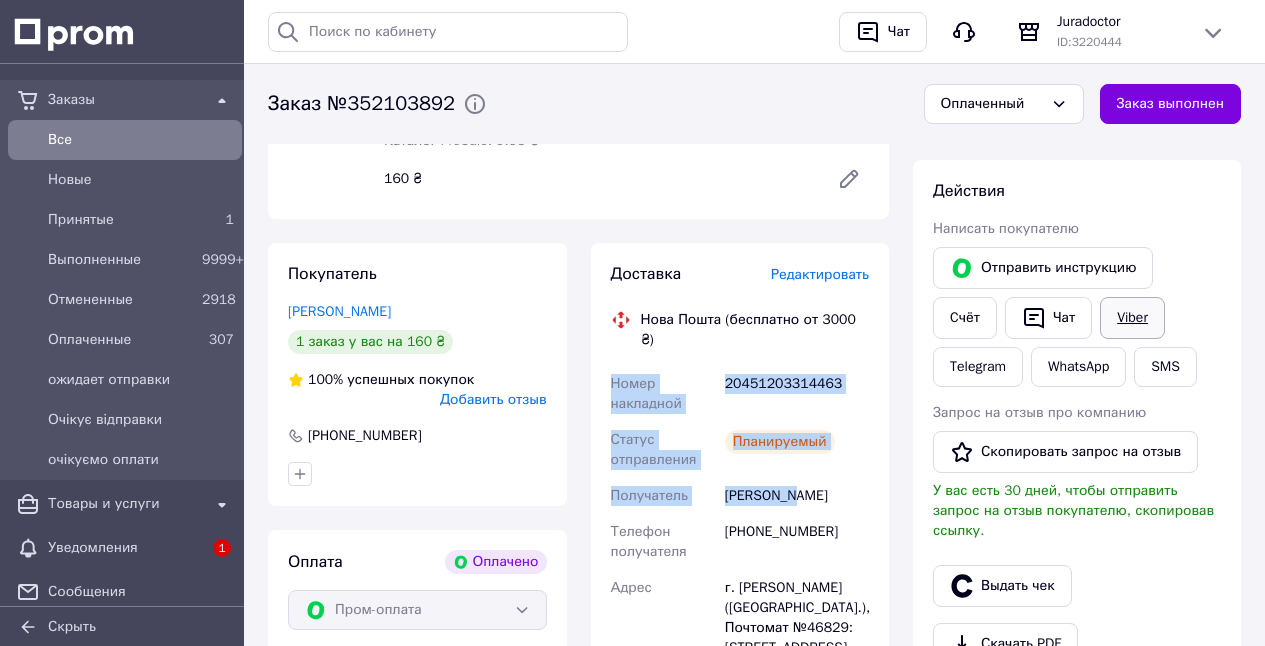 scroll, scrollTop: 879, scrollLeft: 0, axis: vertical 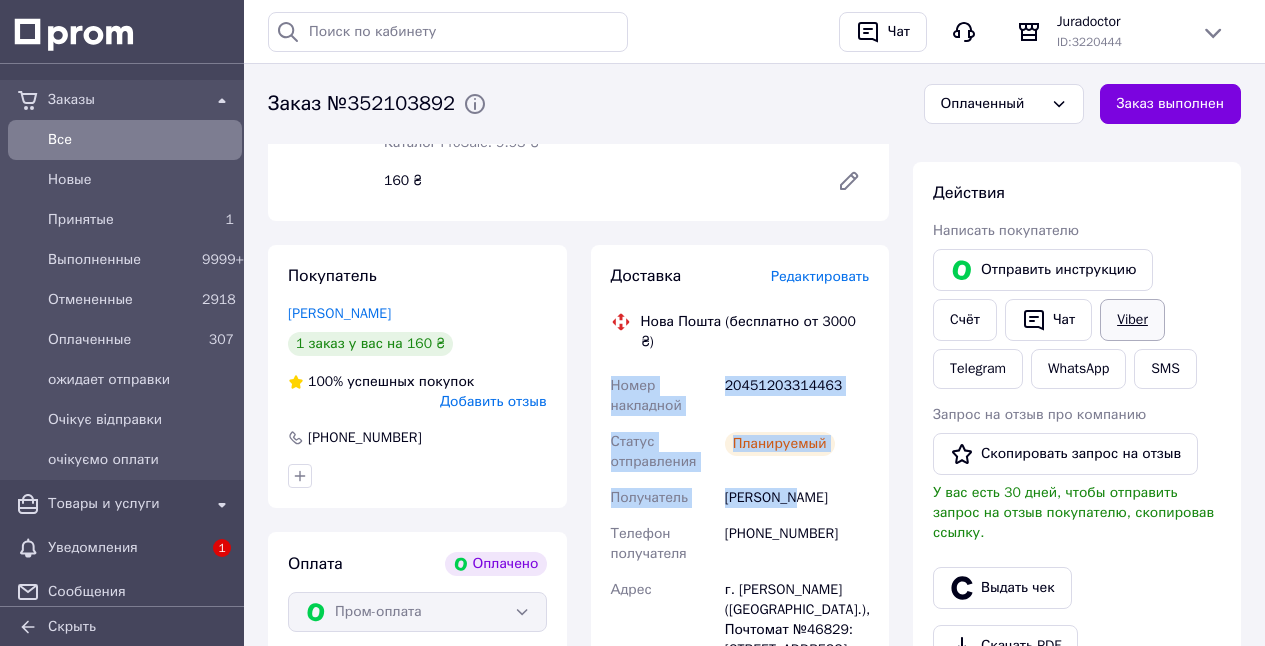 click on "Viber" at bounding box center [1132, 320] 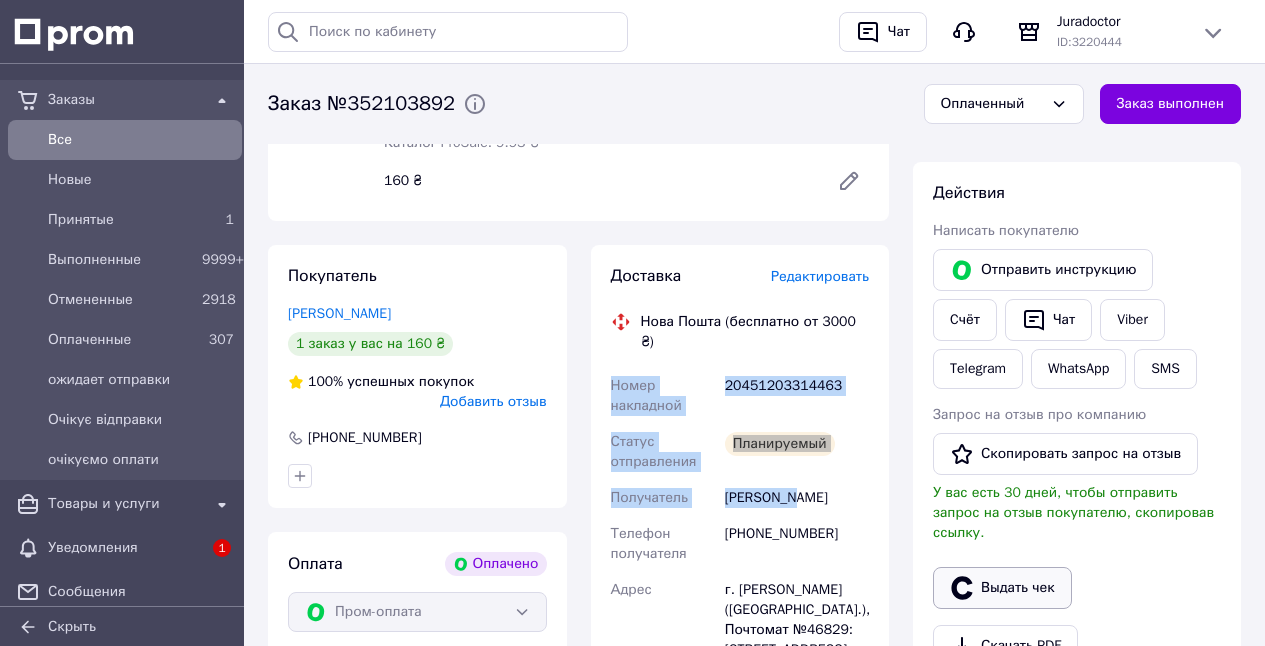 click on "Выдать чек" at bounding box center (1002, 588) 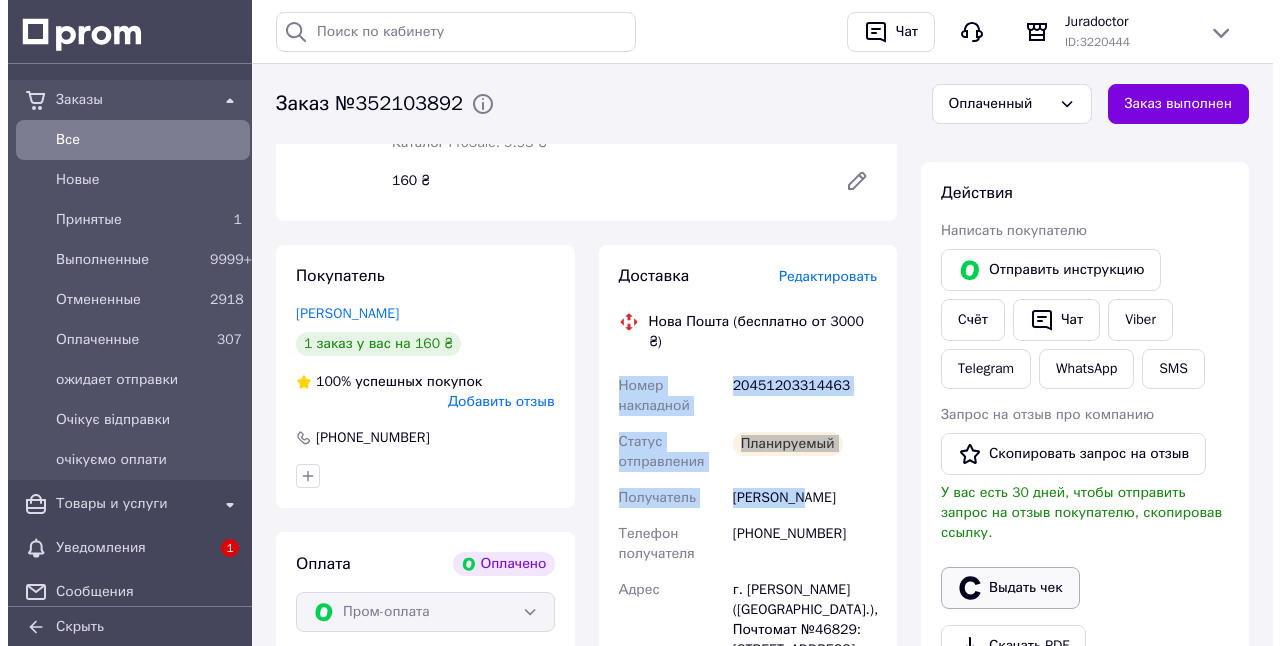 scroll, scrollTop: 859, scrollLeft: 0, axis: vertical 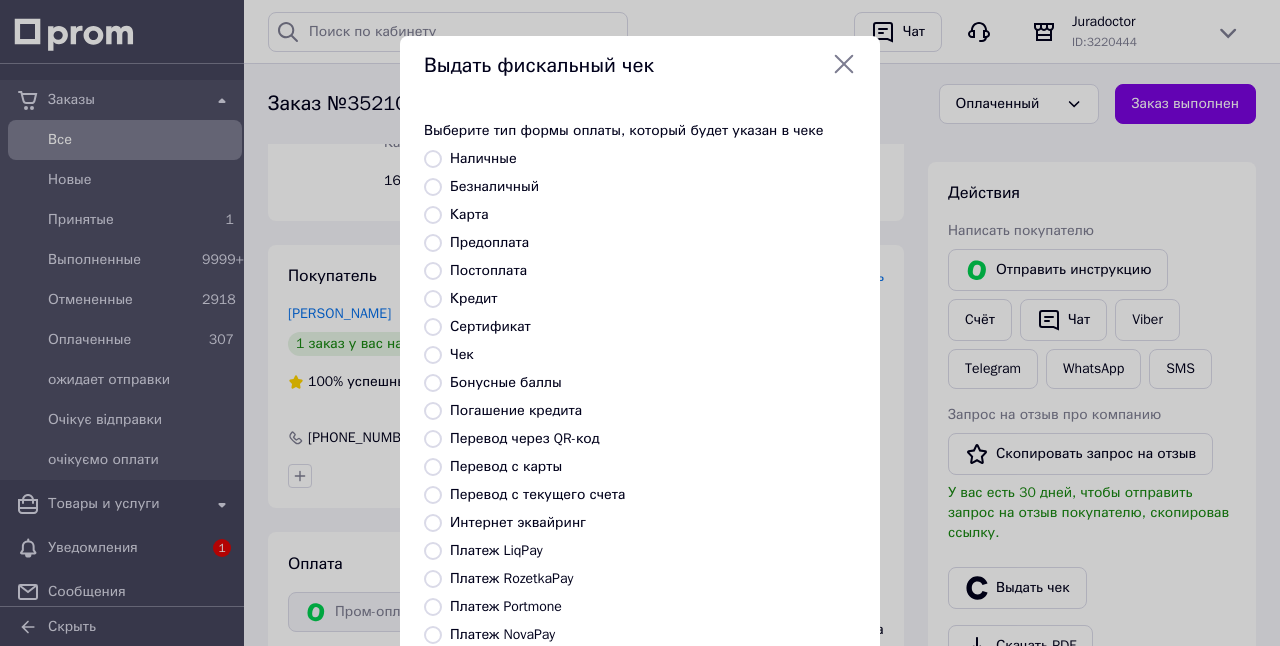 click on "Платеж RozetkaPay" at bounding box center (433, 579) 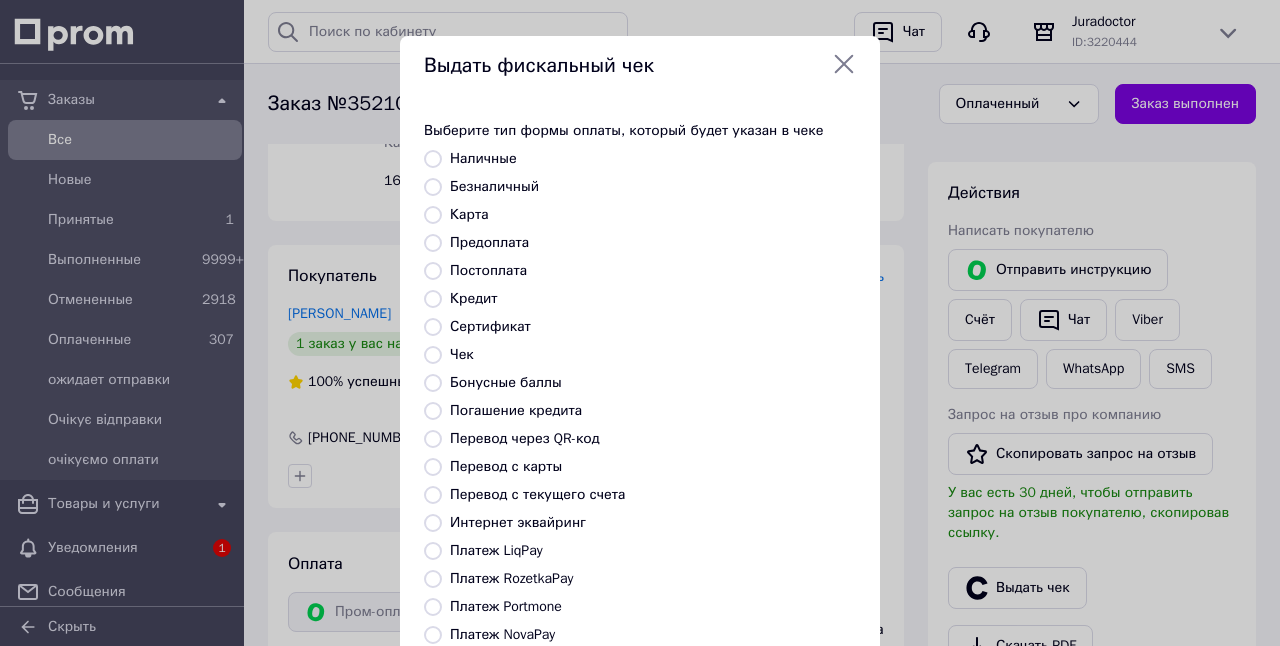 radio on "true" 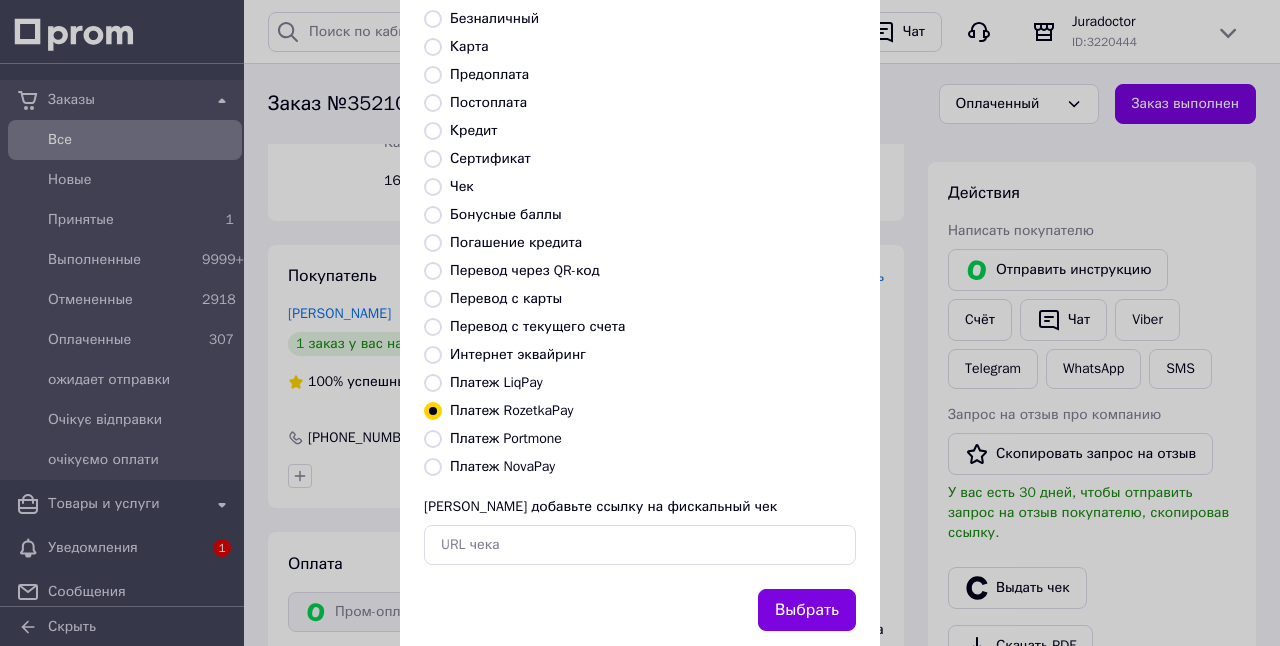 scroll, scrollTop: 213, scrollLeft: 0, axis: vertical 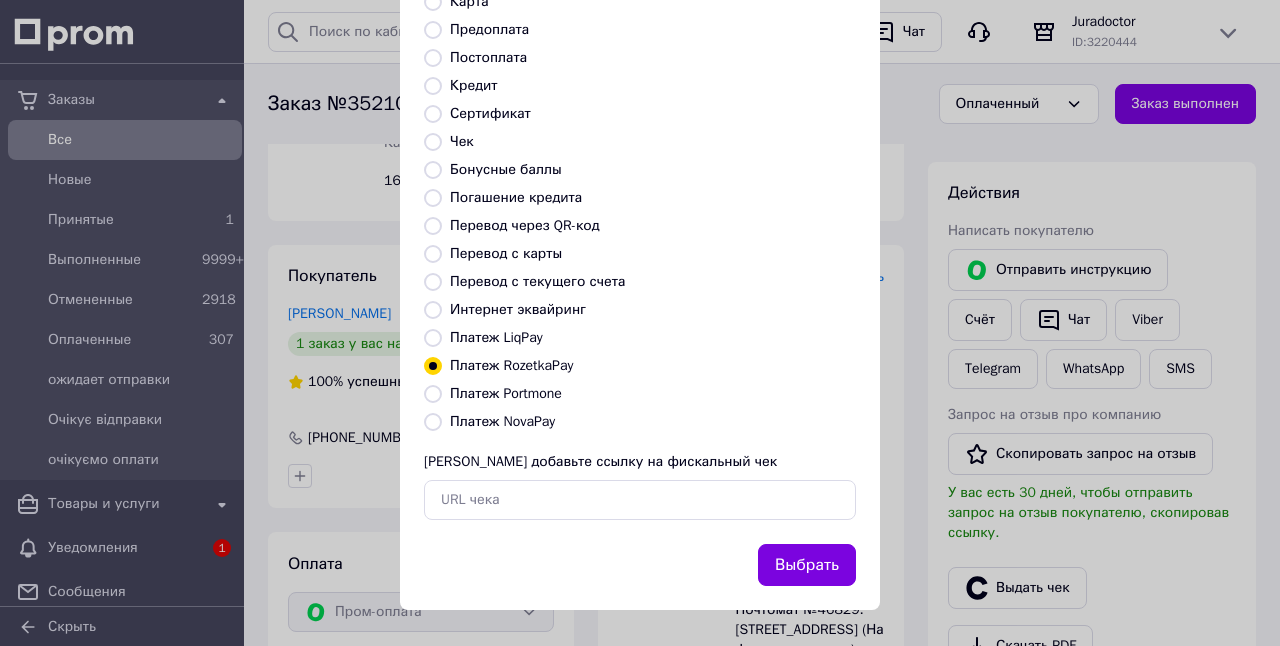 drag, startPoint x: 807, startPoint y: 554, endPoint x: 804, endPoint y: 533, distance: 21.213203 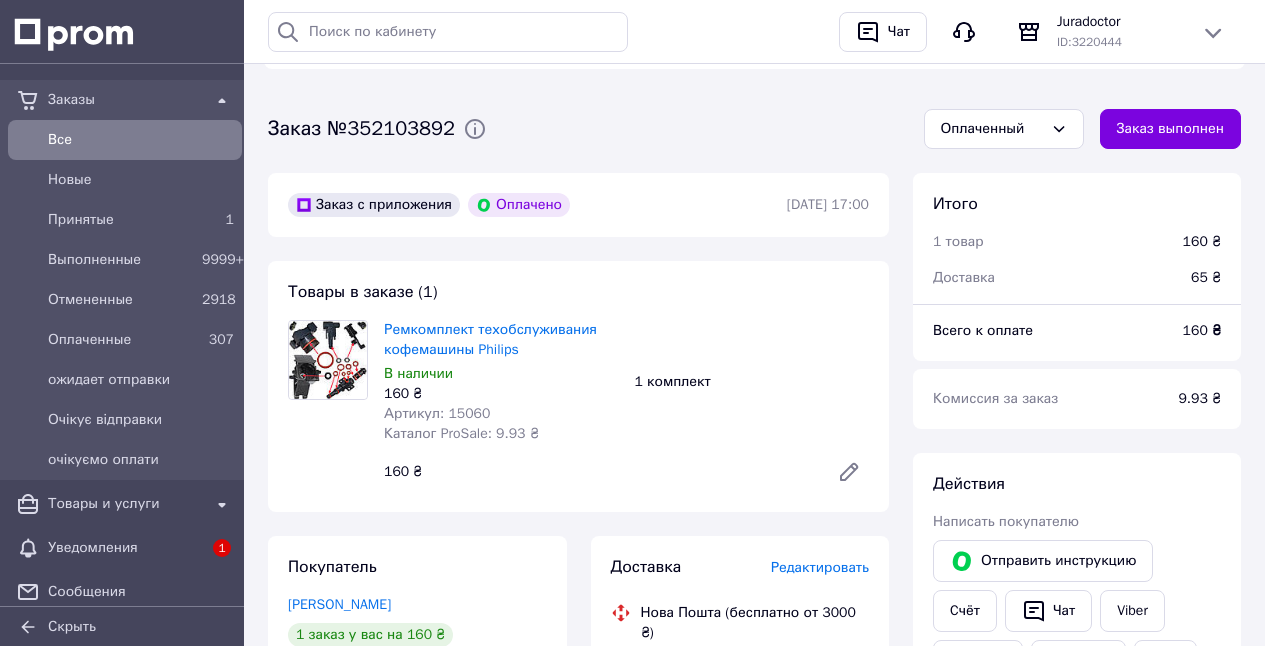 scroll, scrollTop: 573, scrollLeft: 0, axis: vertical 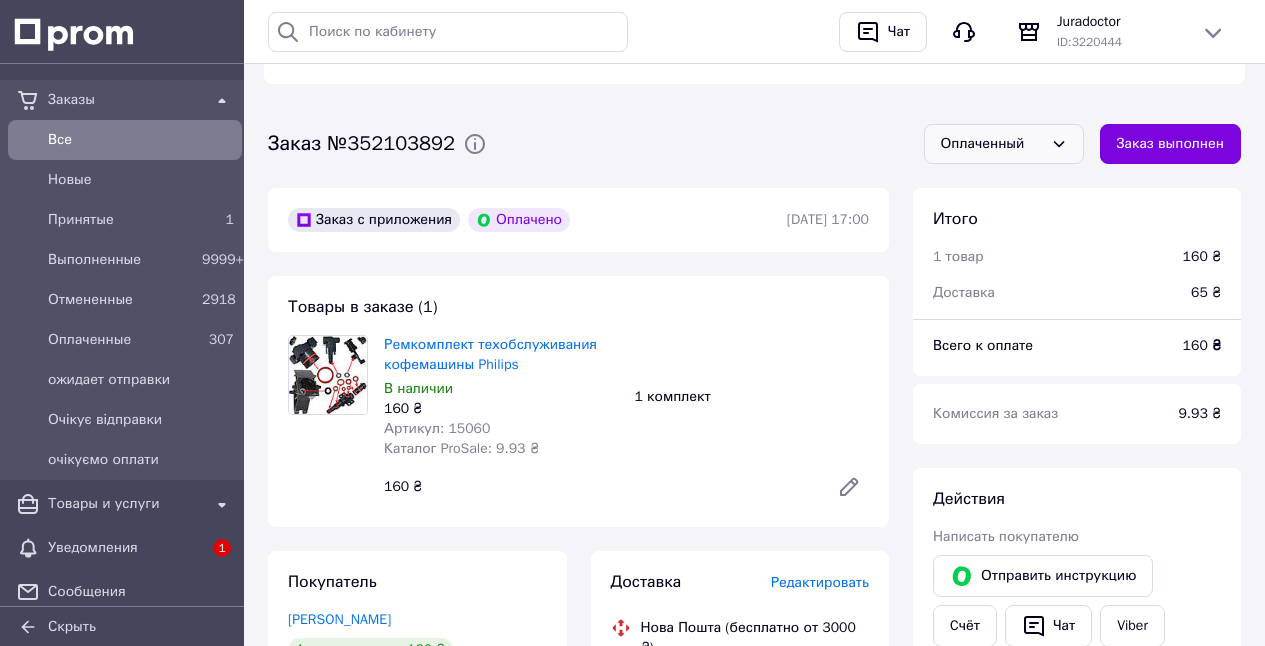 drag, startPoint x: 1044, startPoint y: 137, endPoint x: 1042, endPoint y: 151, distance: 14.142136 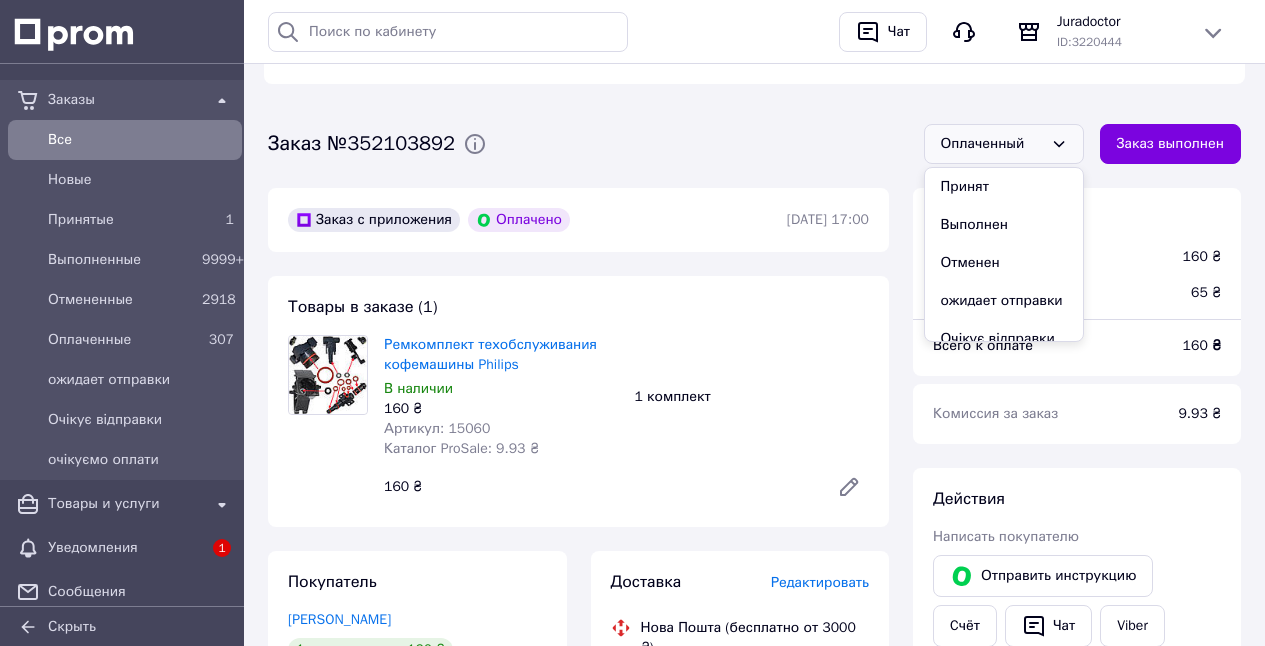 click on "Выполнен" at bounding box center (1004, 225) 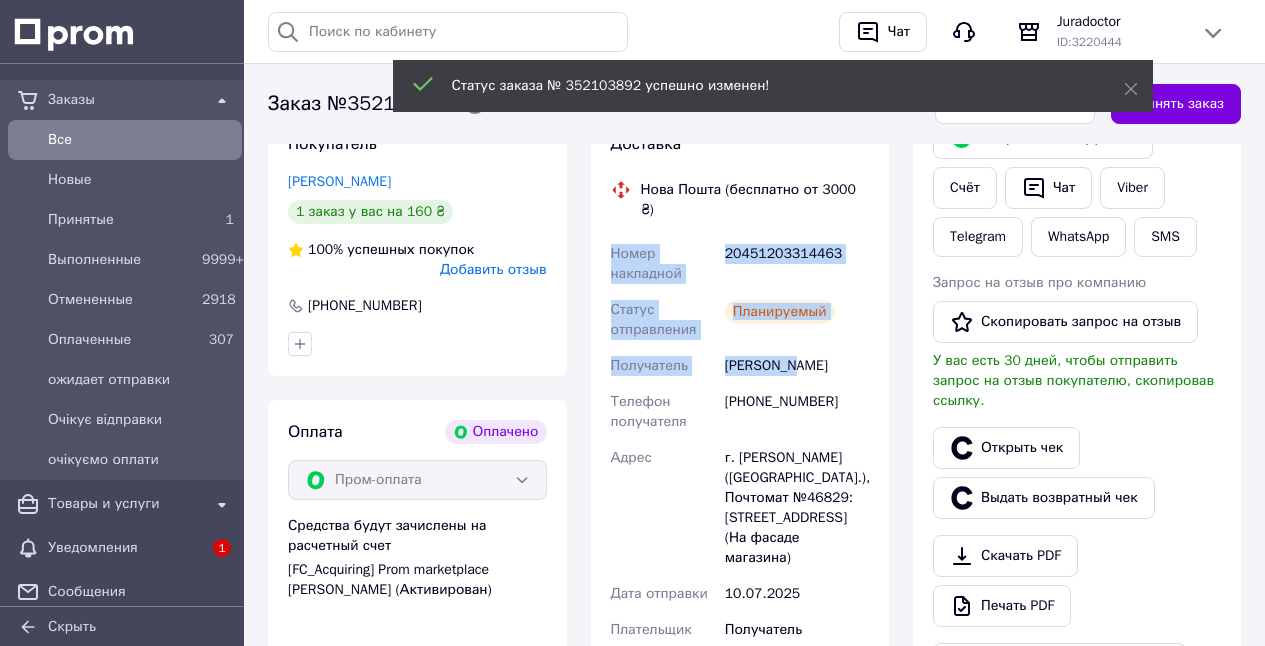 scroll, scrollTop: 1017, scrollLeft: 0, axis: vertical 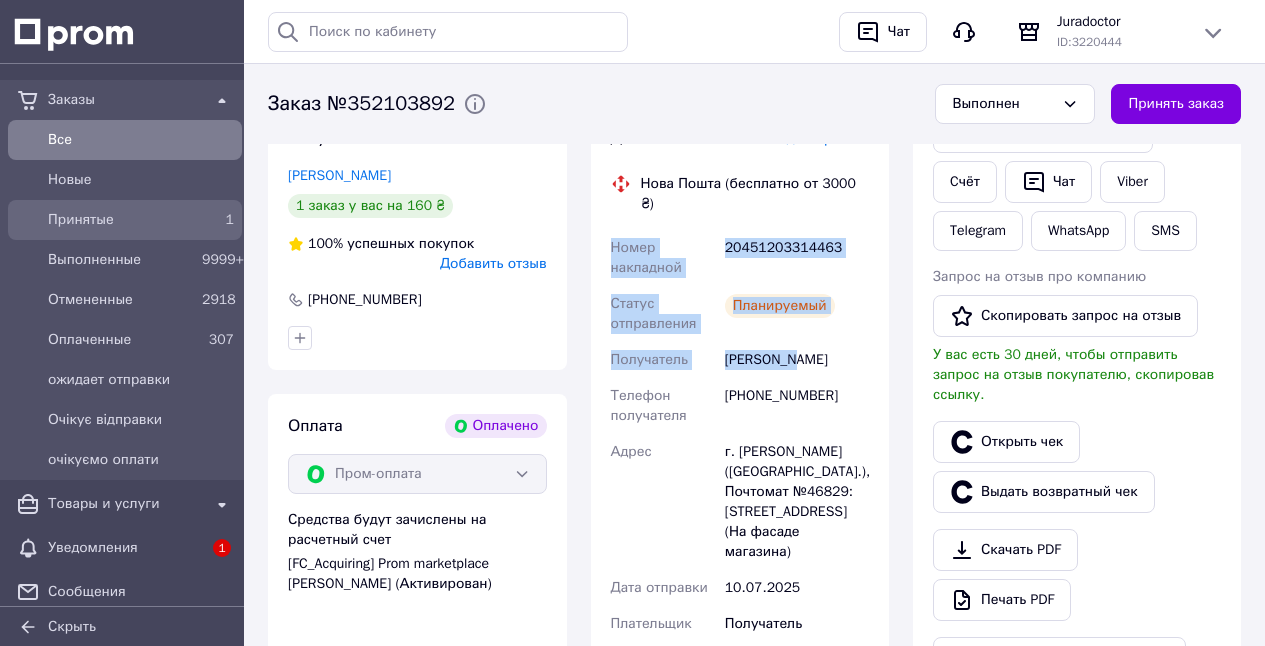 click on "Принятые" at bounding box center (121, 220) 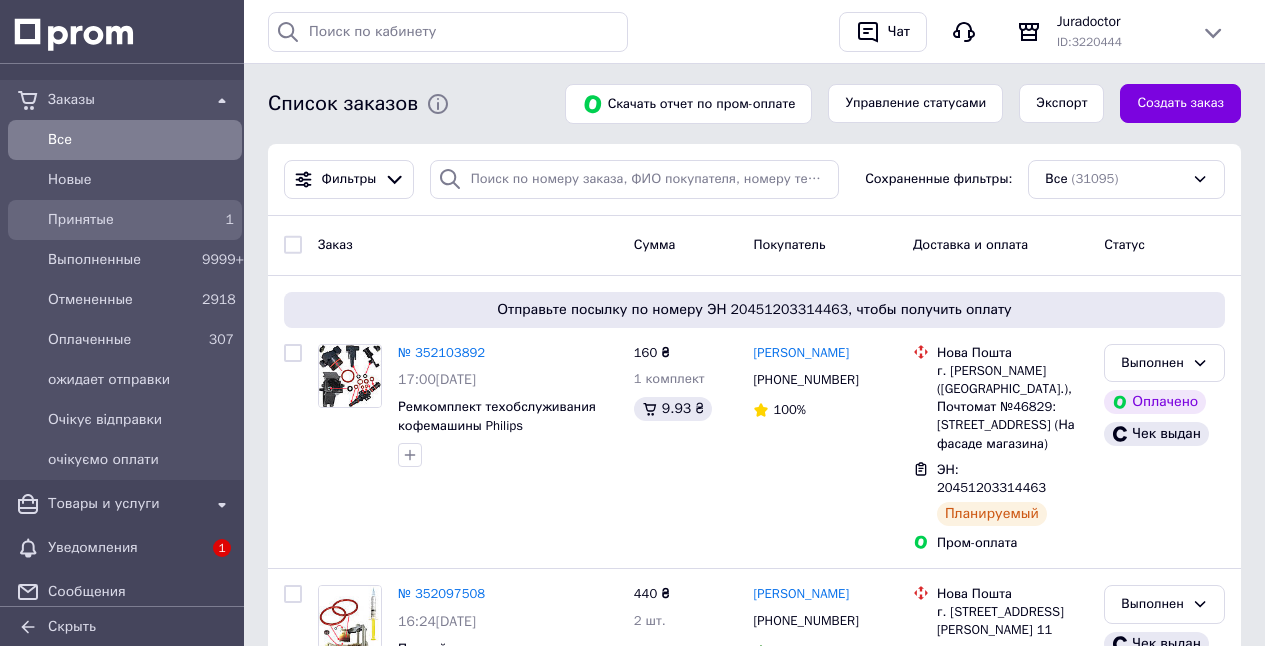 click on "Принятые" at bounding box center (121, 220) 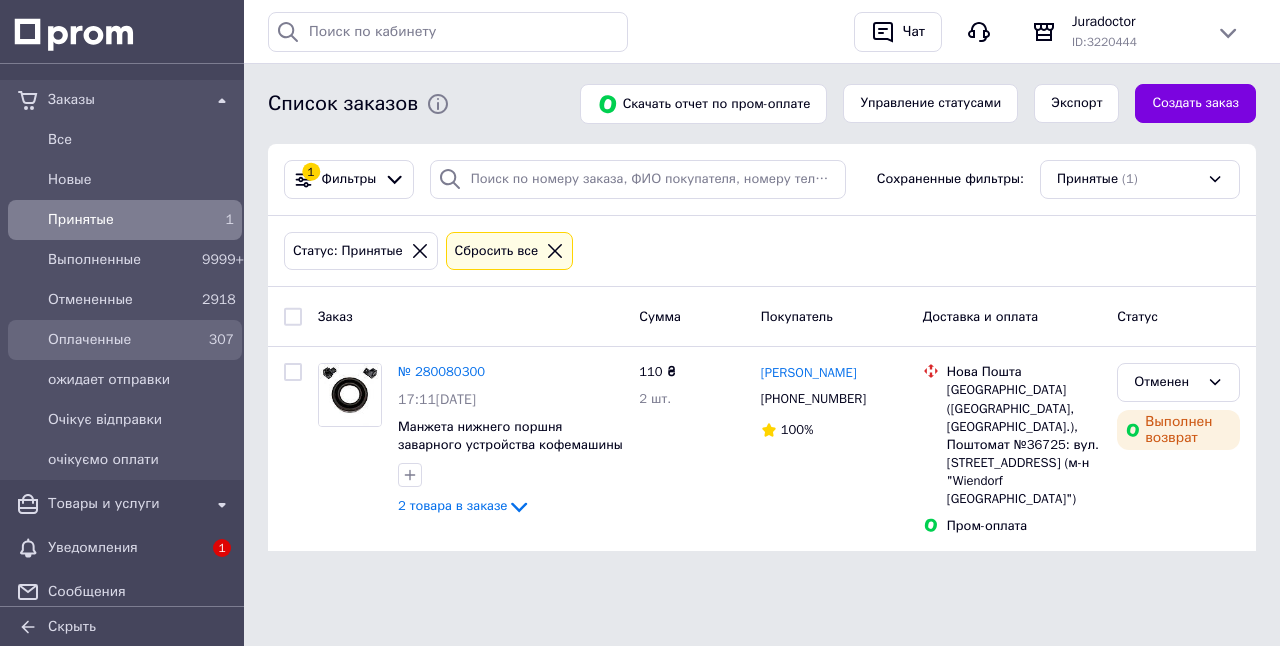 click on "Оплаченные" at bounding box center [121, 340] 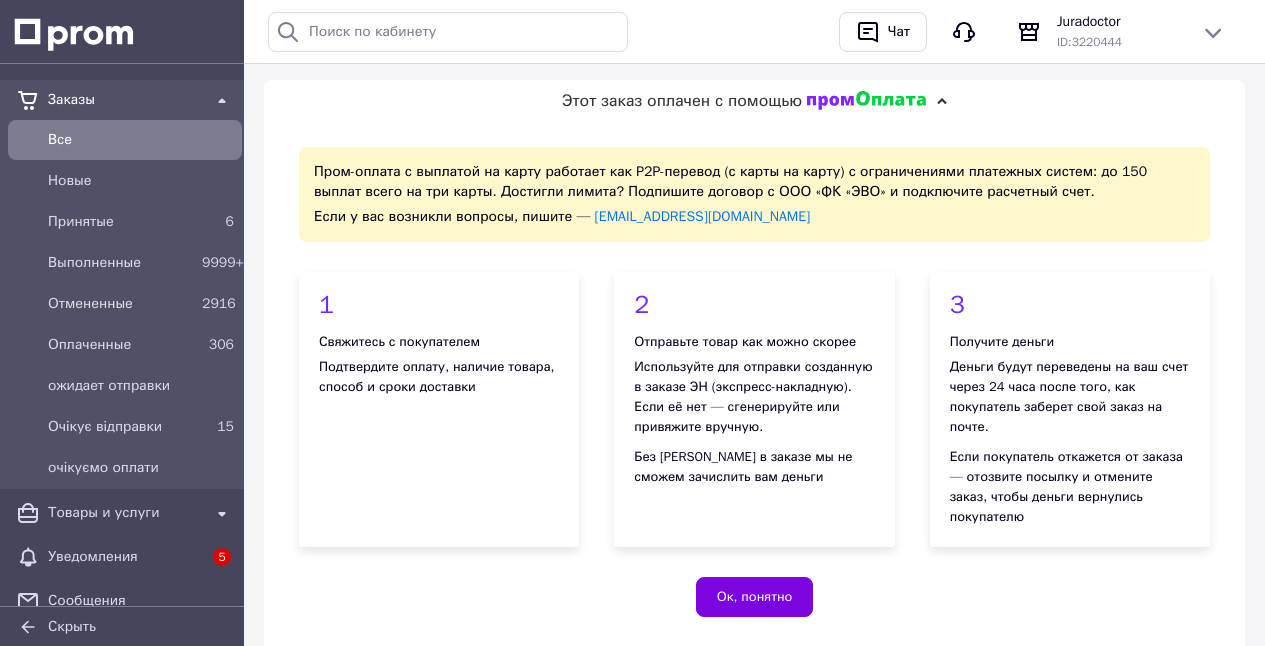 scroll, scrollTop: 1231, scrollLeft: 0, axis: vertical 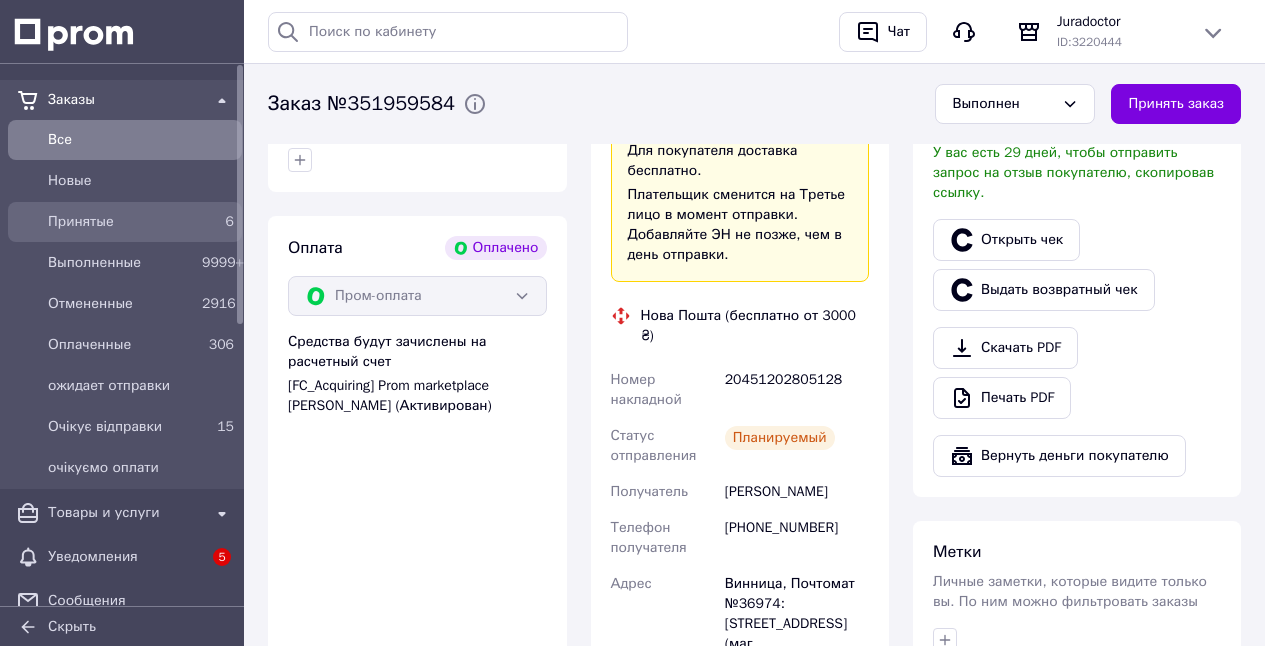 click on "Принятые" at bounding box center (121, 222) 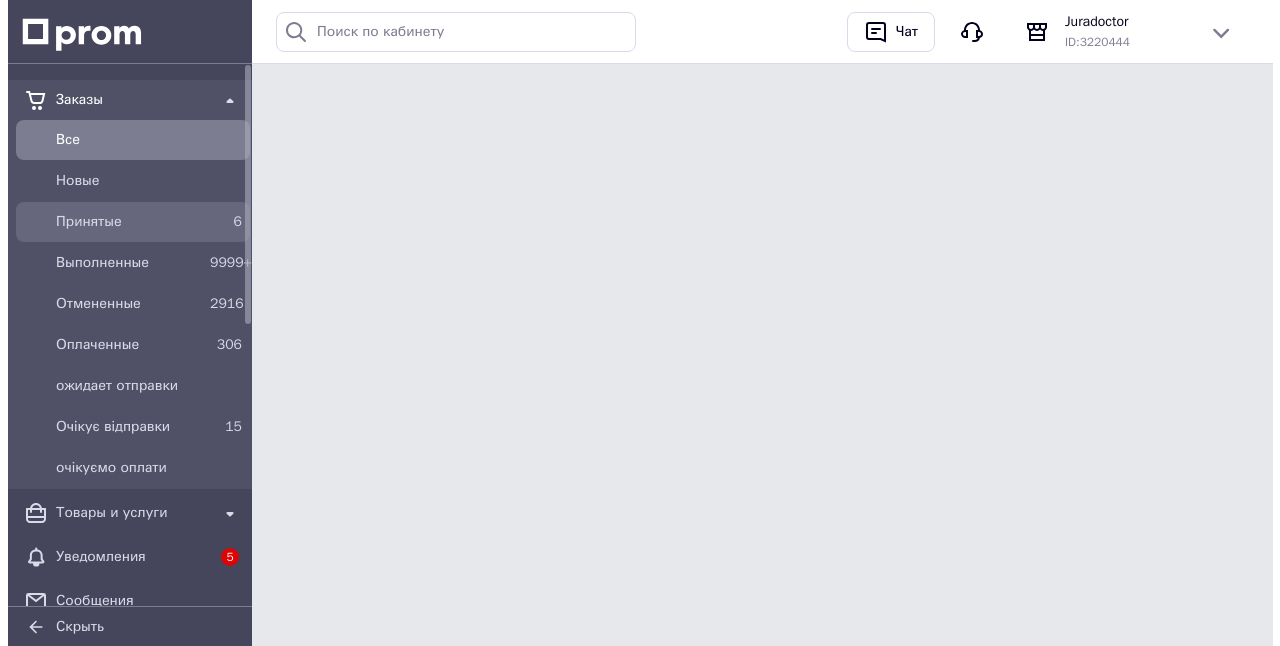 scroll, scrollTop: 0, scrollLeft: 0, axis: both 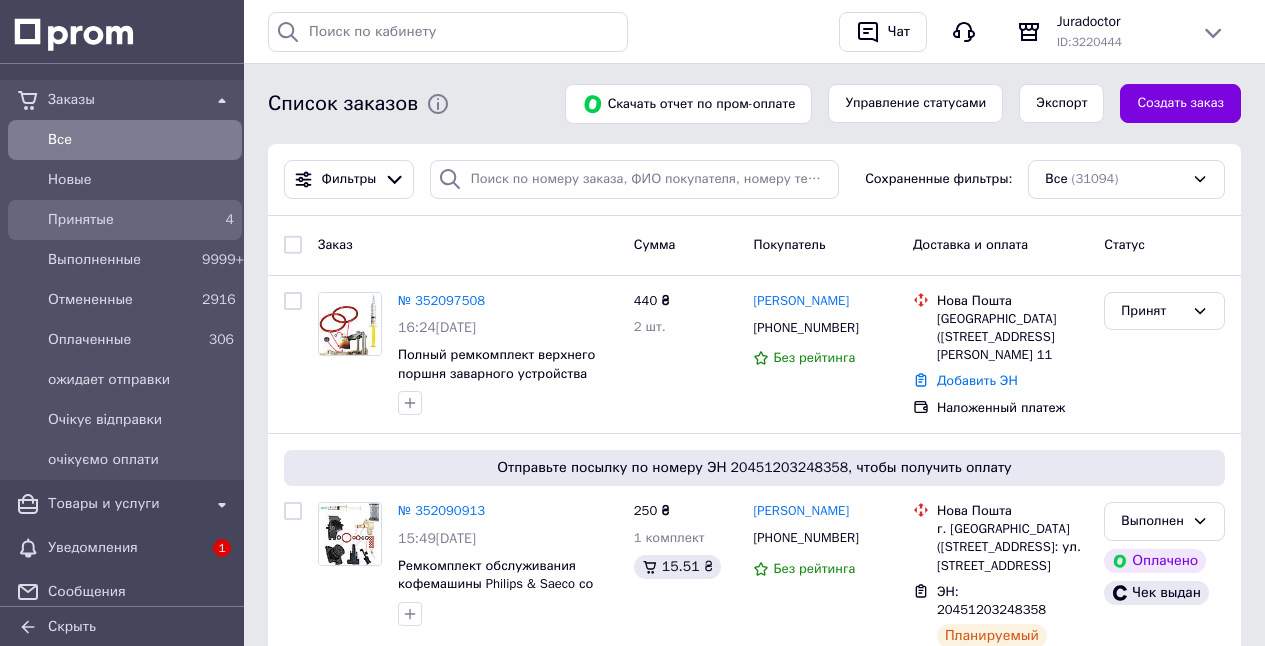 click on "Принятые" at bounding box center (121, 220) 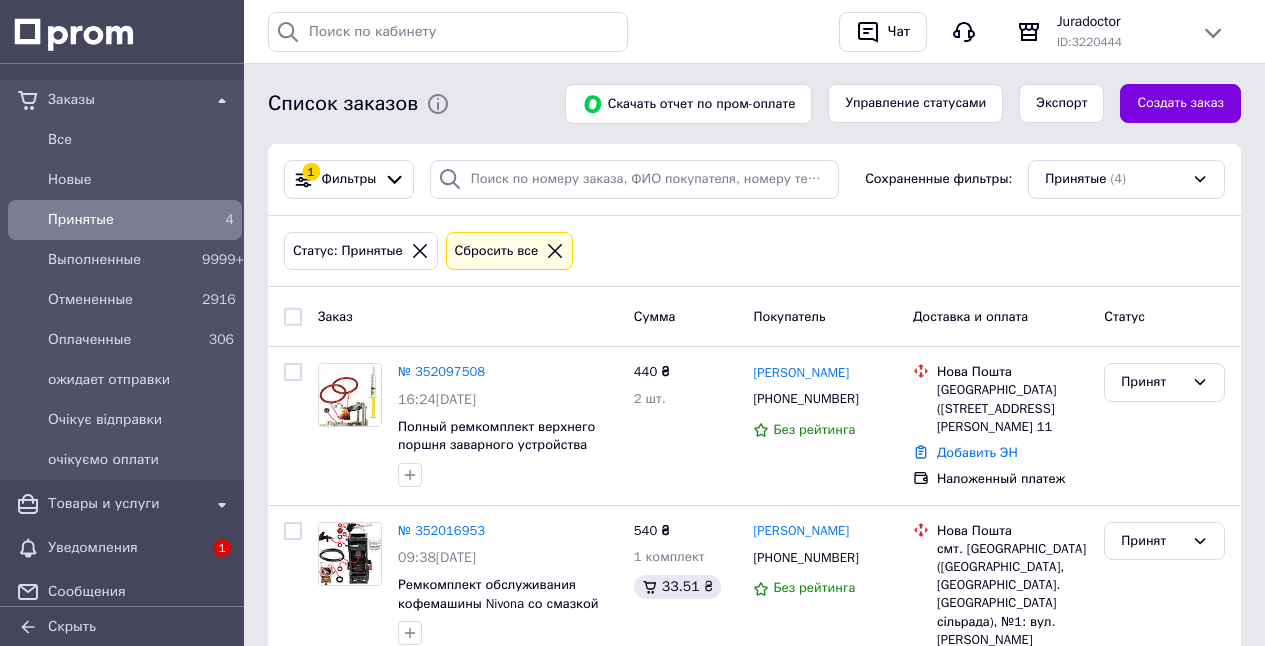 click on "№ 352097508" at bounding box center (441, 371) 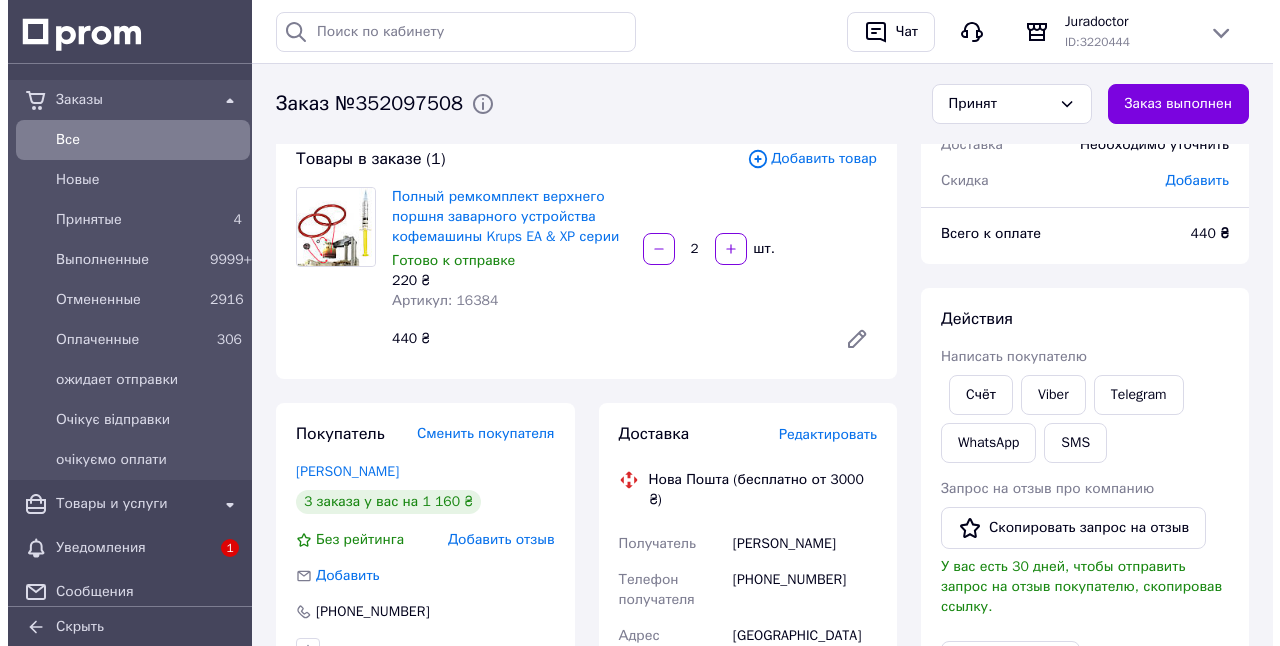 scroll, scrollTop: 108, scrollLeft: 0, axis: vertical 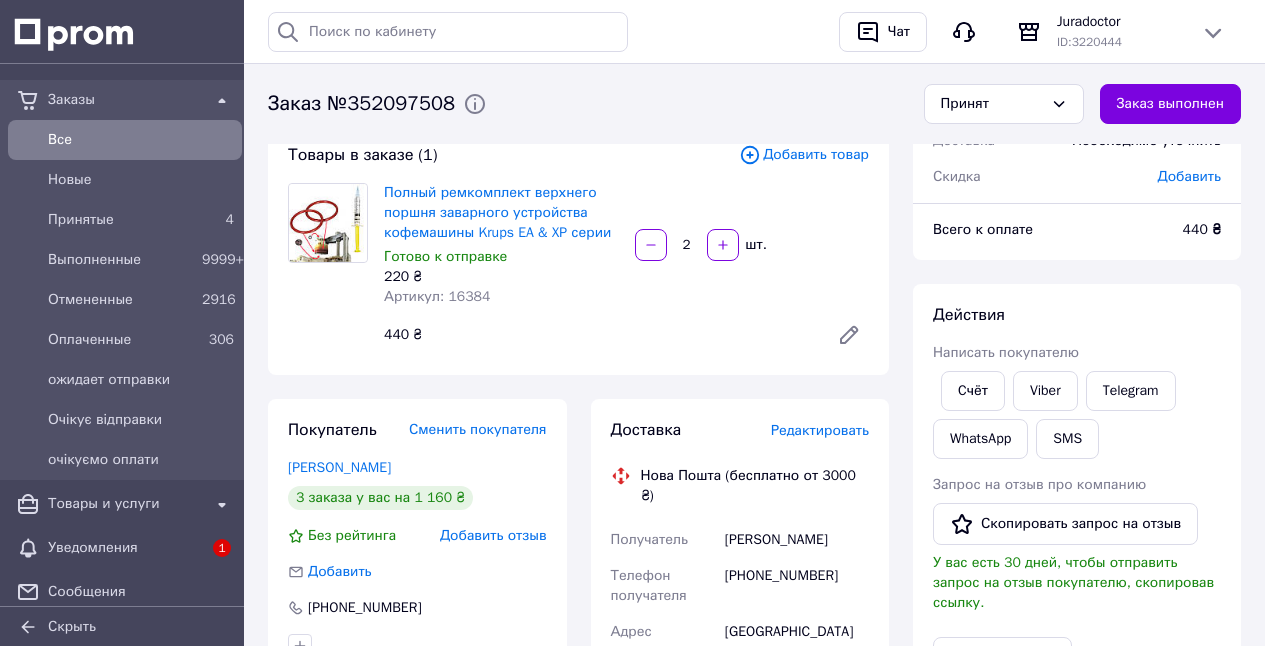 click on "Редактировать" at bounding box center [820, 430] 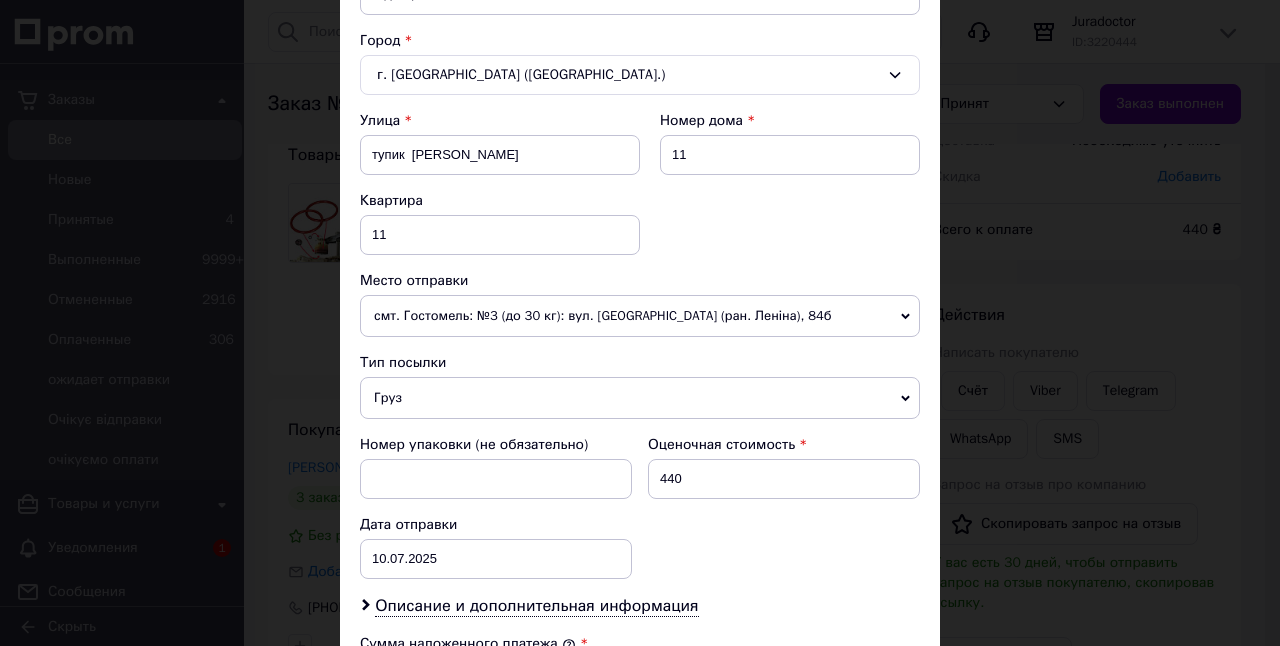 scroll, scrollTop: 543, scrollLeft: 0, axis: vertical 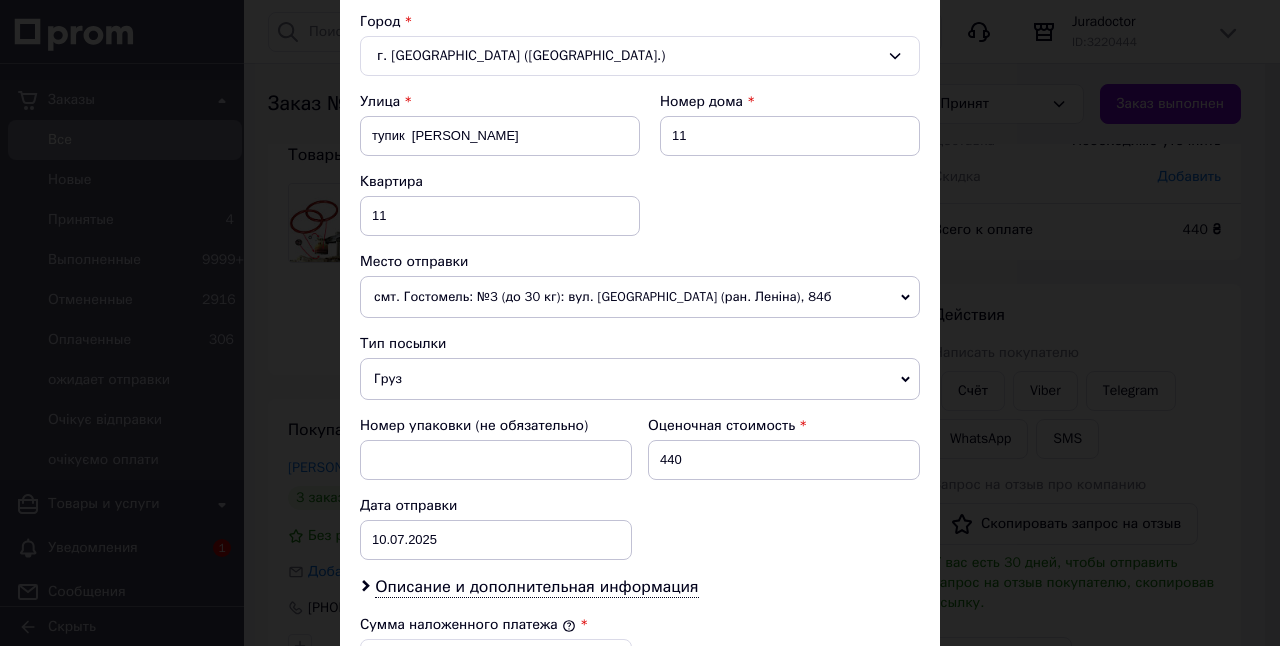 click on "Груз" at bounding box center (640, 379) 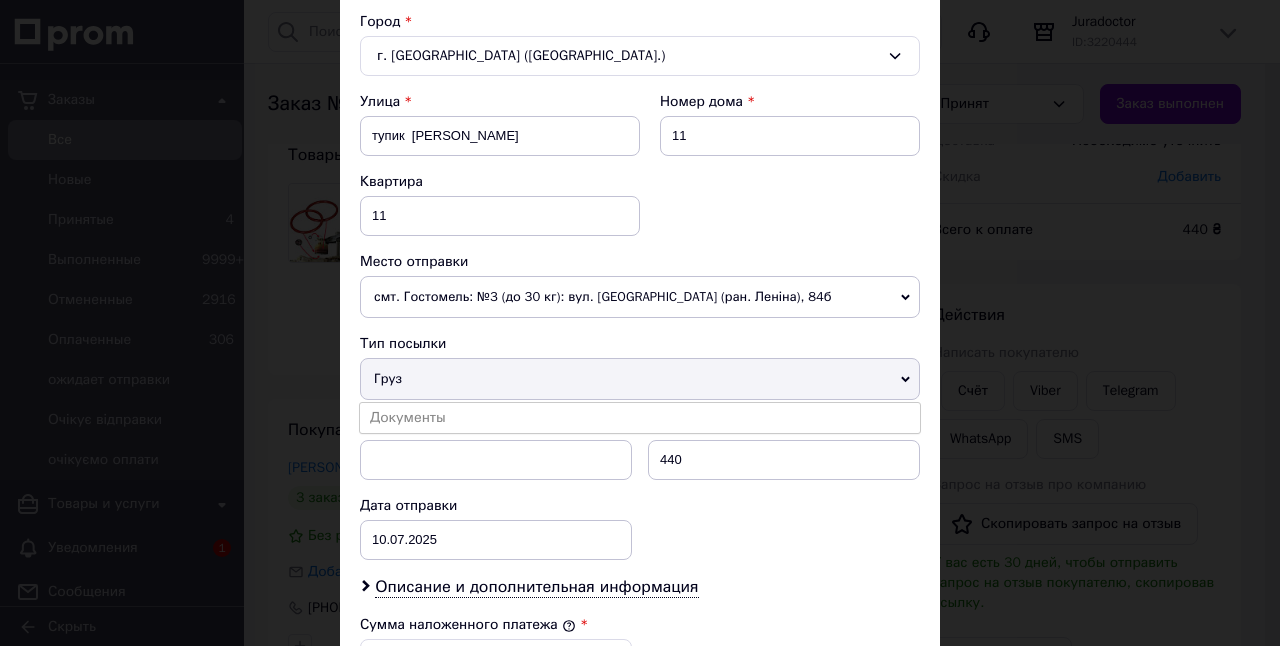 click on "Документы" at bounding box center (640, 418) 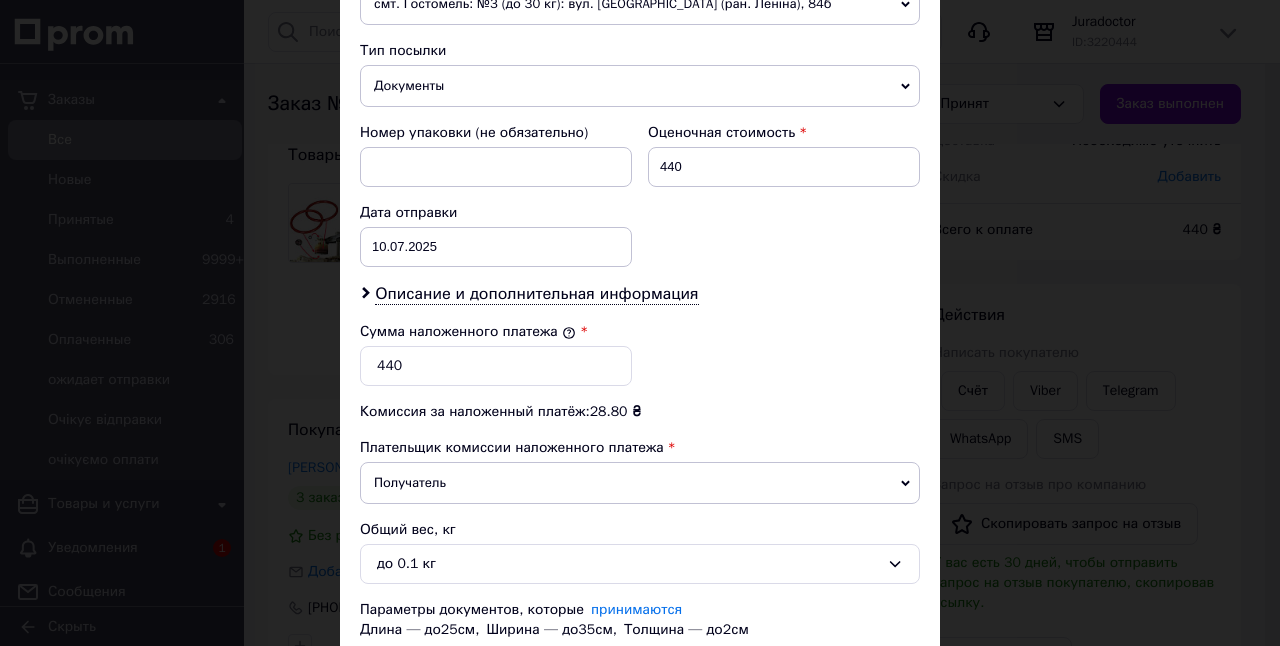 scroll, scrollTop: 980, scrollLeft: 0, axis: vertical 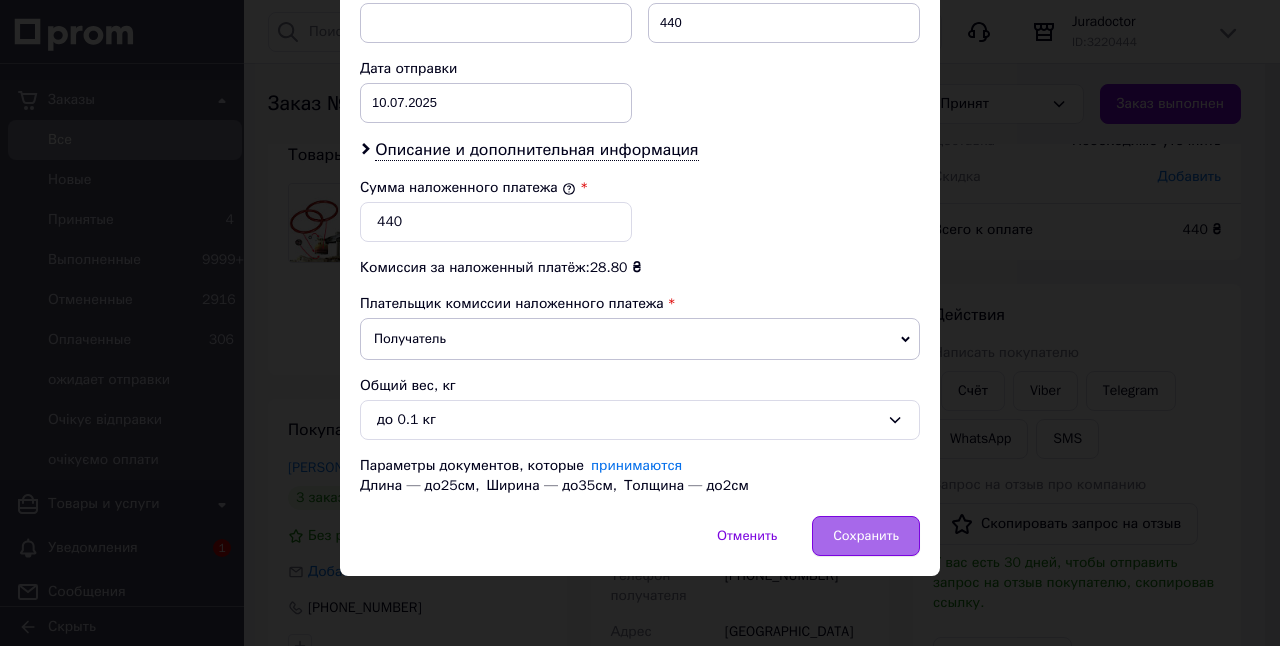 drag, startPoint x: 863, startPoint y: 533, endPoint x: 868, endPoint y: 518, distance: 15.811388 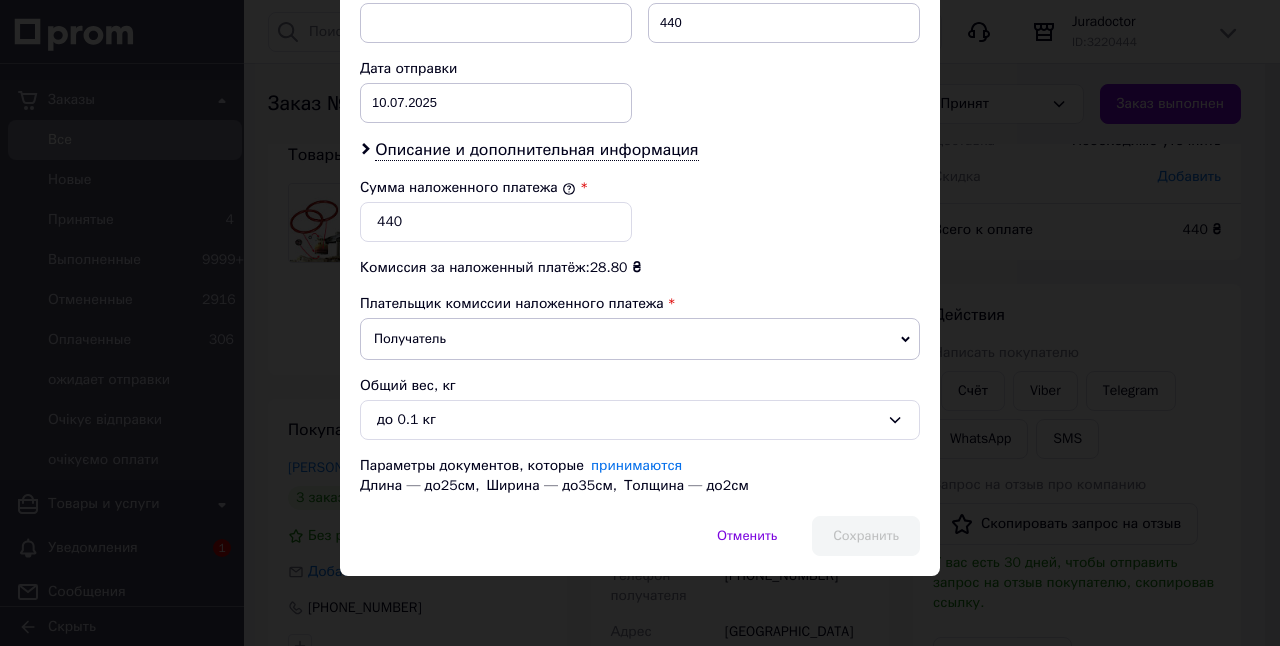 scroll, scrollTop: 114, scrollLeft: 0, axis: vertical 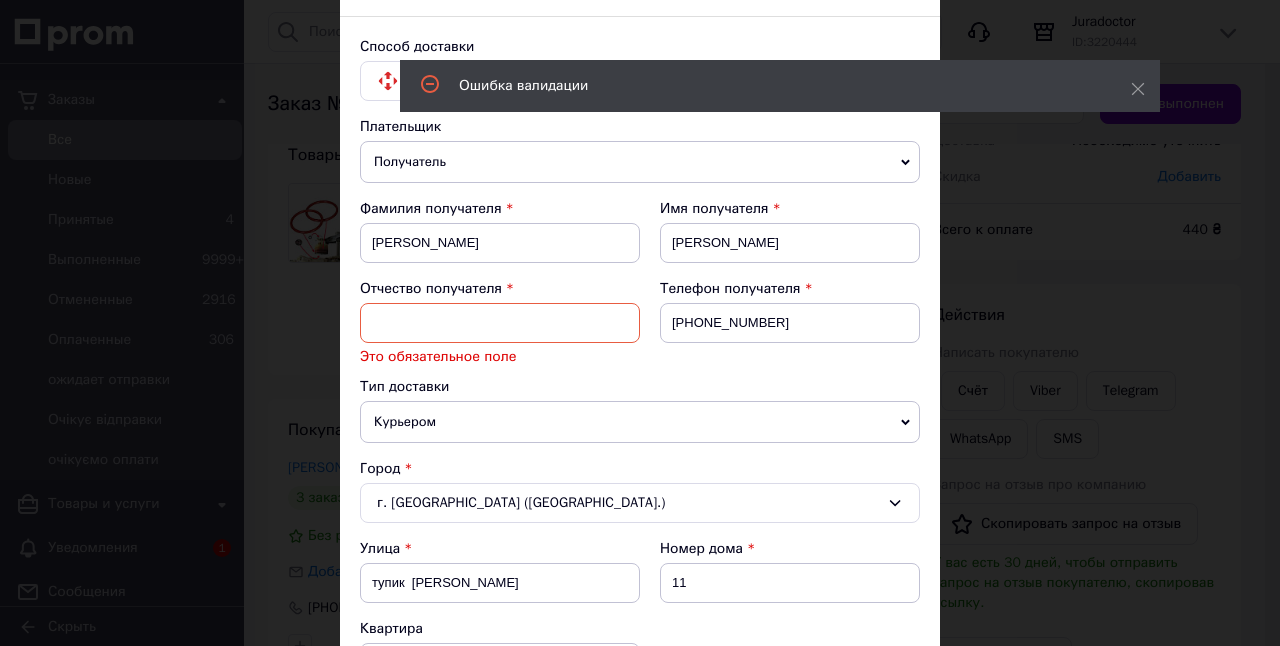click on "× Редактирование доставки Способ доставки Нова Пошта (бесплатно от 3000 ₴) Плательщик Получатель Отправитель Фамилия получателя [PERSON_NAME] Имя получателя [PERSON_NAME] Отчество получателя Это обязательное поле Телефон получателя [PHONE_NUMBER] Тип доставки Курьером В отделении В почтомате Город г. [GEOGRAPHIC_DATA] ([GEOGRAPHIC_DATA].) Улица тупик  [PERSON_NAME] дома 11 Квартира 11 Место отправки смт. Гостомель: №3 (до 30 кг): вул. [GEOGRAPHIC_DATA] (ран. Леніна), 84б Нет совпадений. Попробуйте изменить условия поиска Добавить еще место отправки Тип посылки Документы Груз 440 < >" at bounding box center (640, 323) 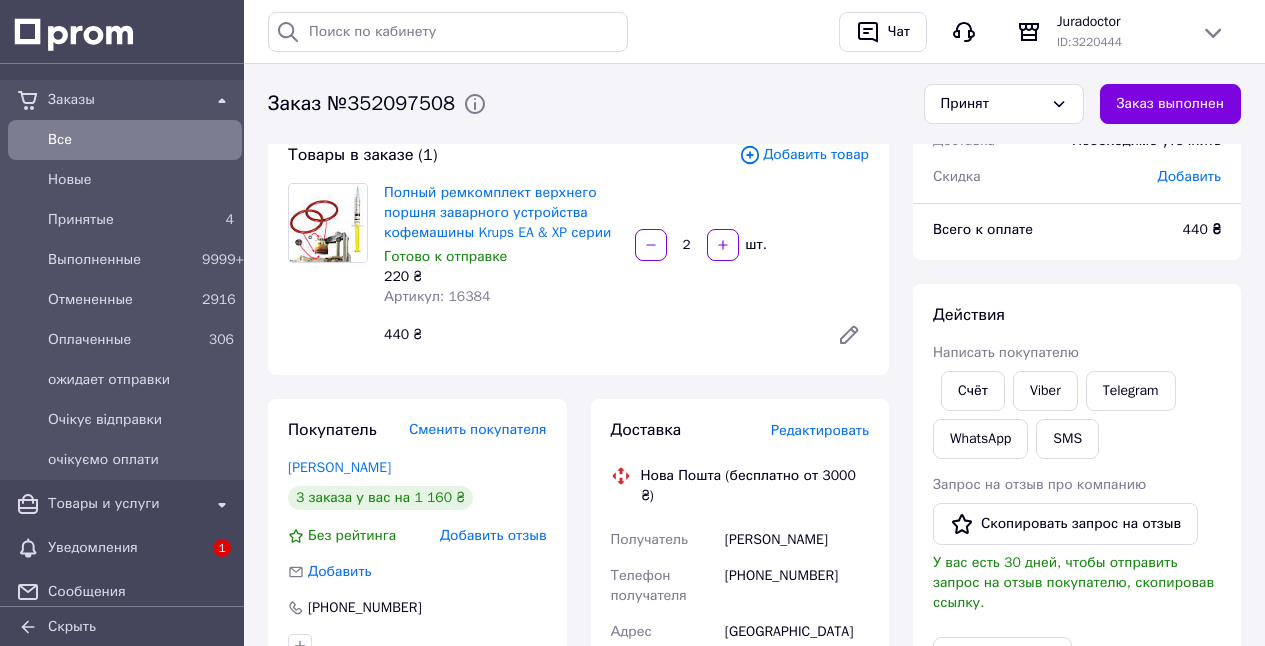 click on "Редактировать" at bounding box center (820, 430) 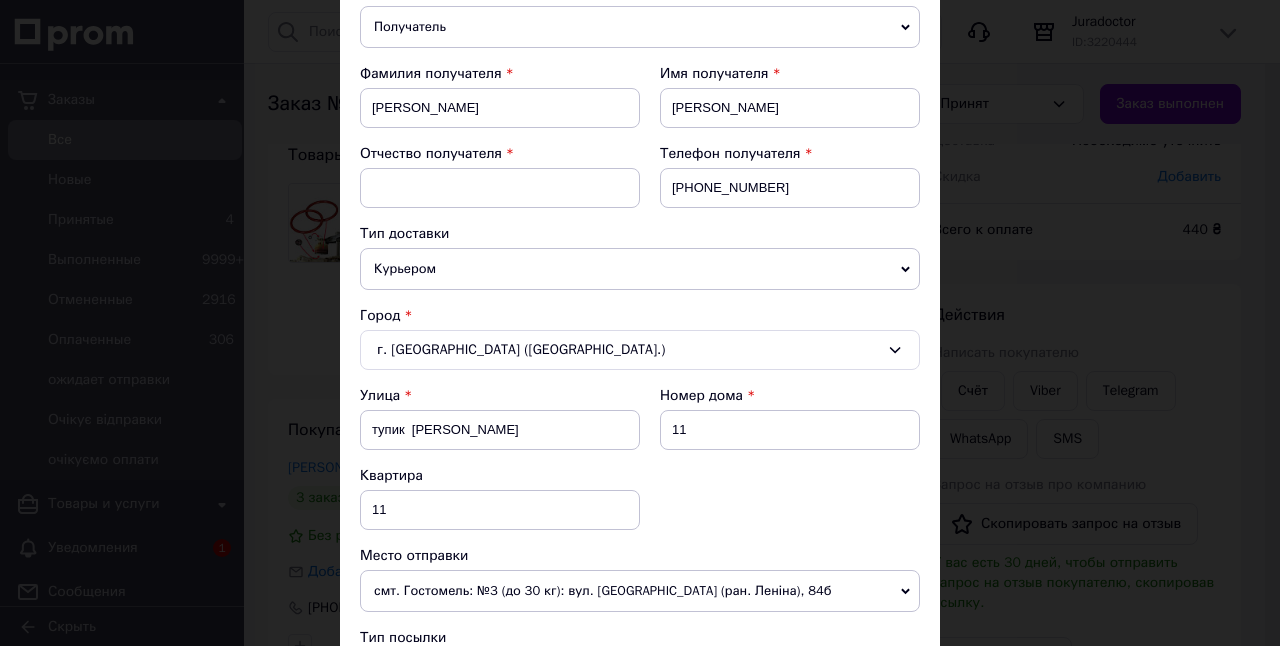 scroll, scrollTop: 265, scrollLeft: 0, axis: vertical 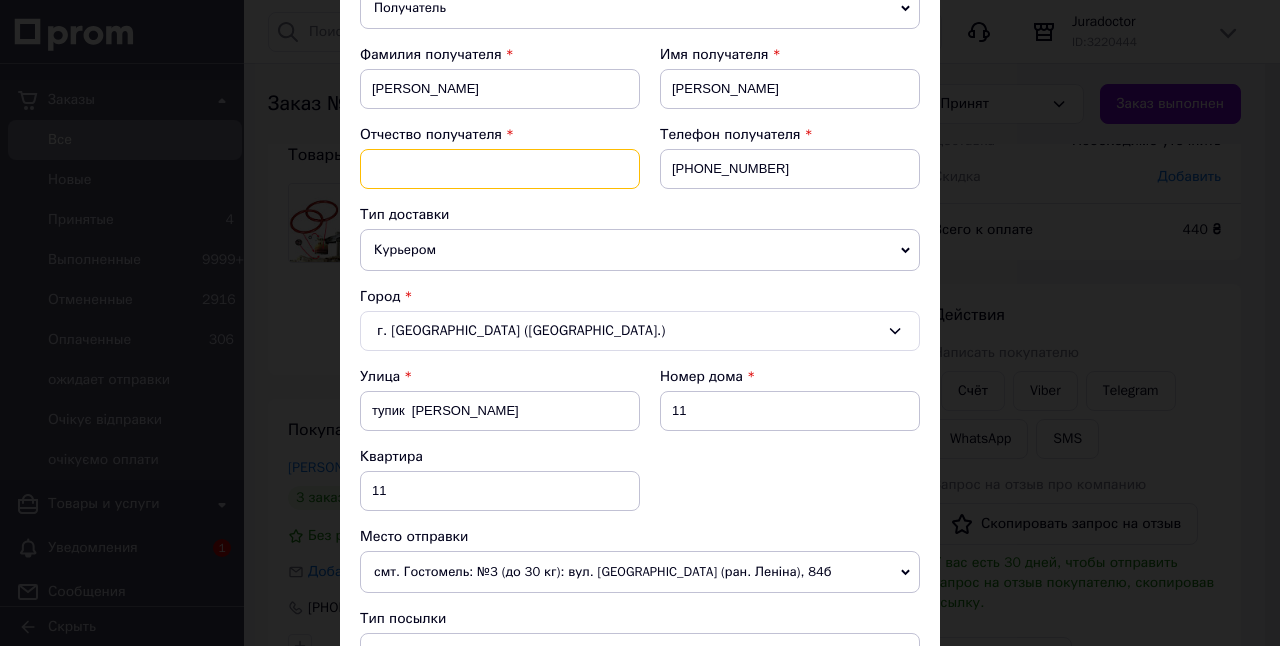 click at bounding box center [500, 169] 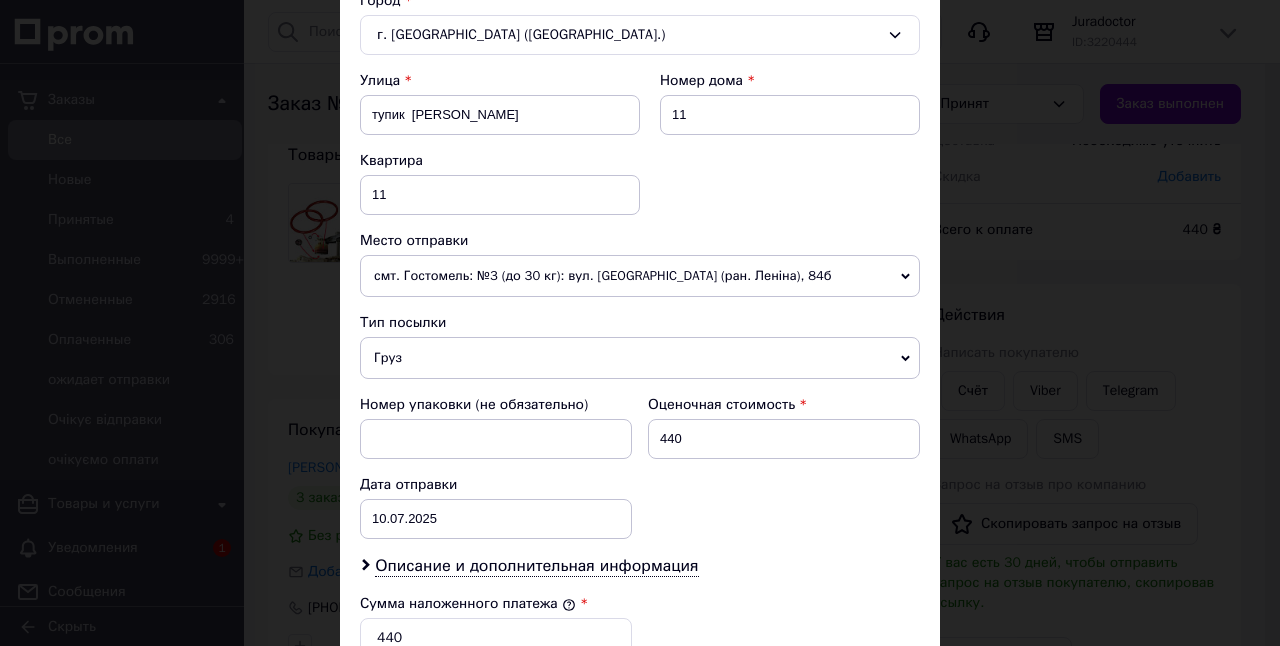 scroll, scrollTop: 675, scrollLeft: 0, axis: vertical 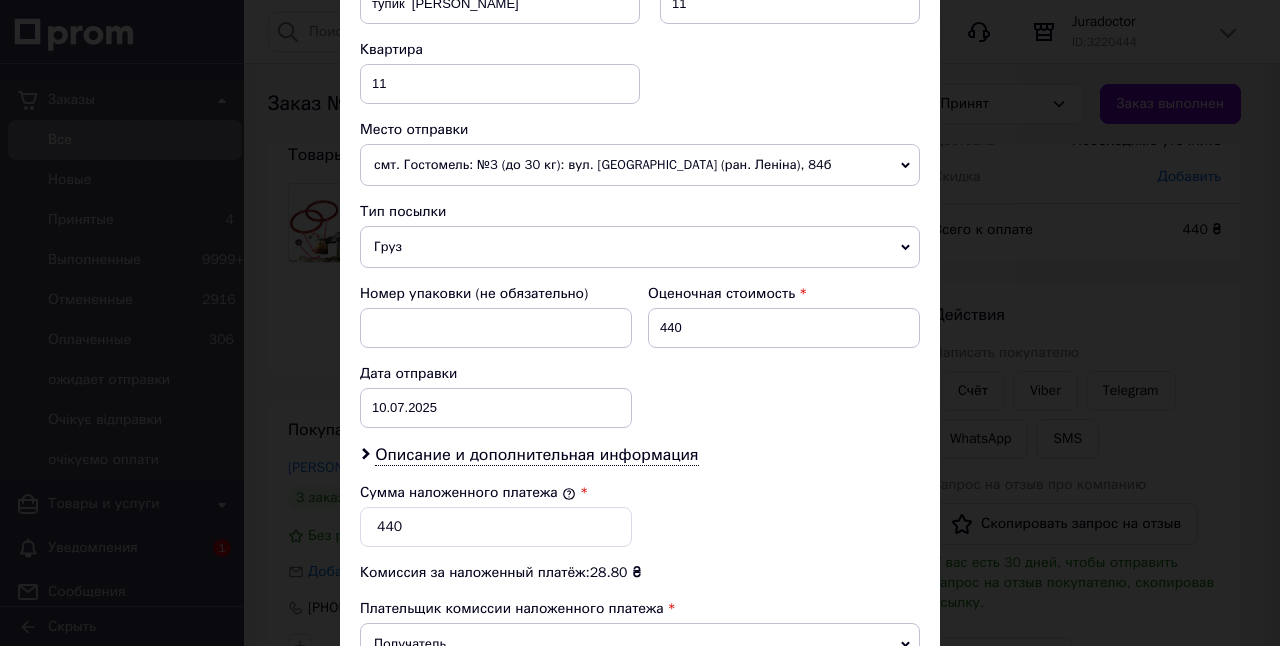 type on "[PERSON_NAME]" 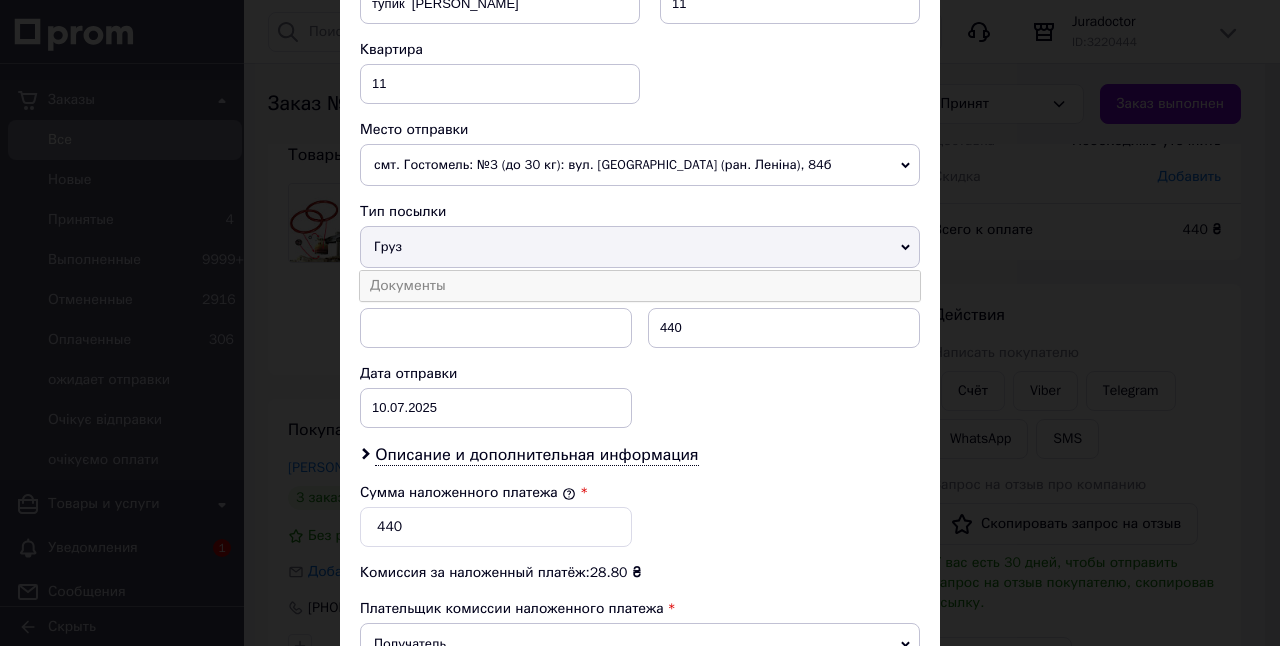 click on "Документы" at bounding box center [640, 286] 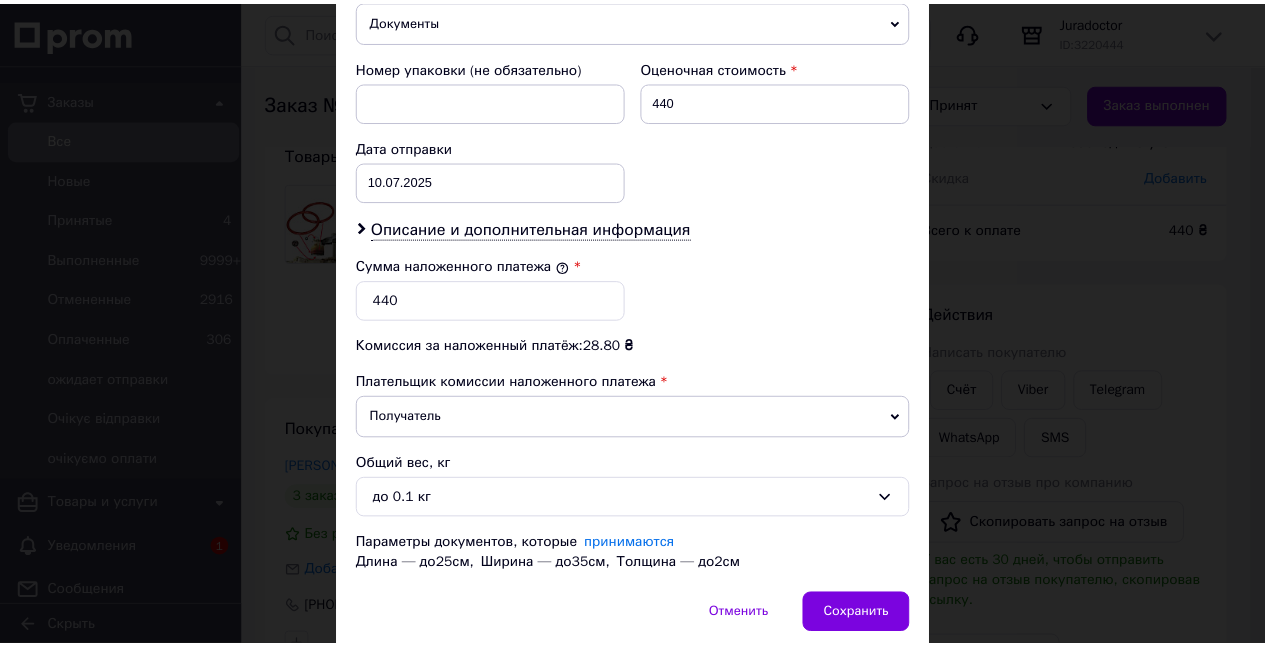 scroll, scrollTop: 980, scrollLeft: 0, axis: vertical 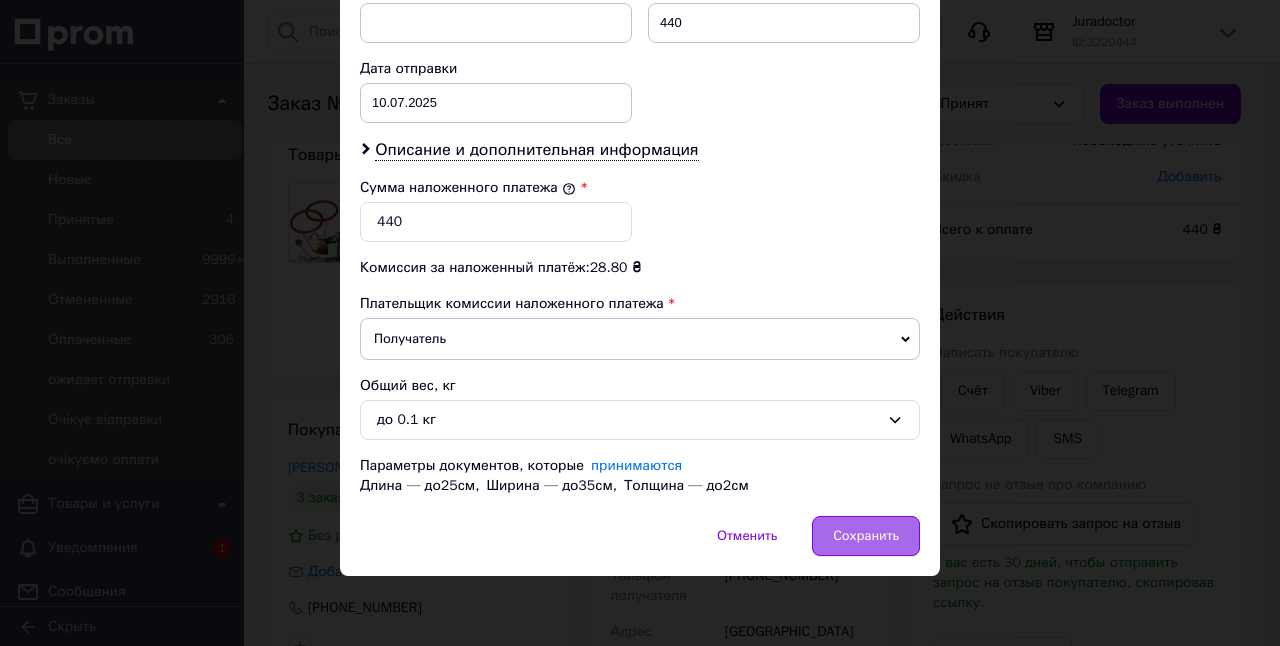 click on "Сохранить" at bounding box center [866, 536] 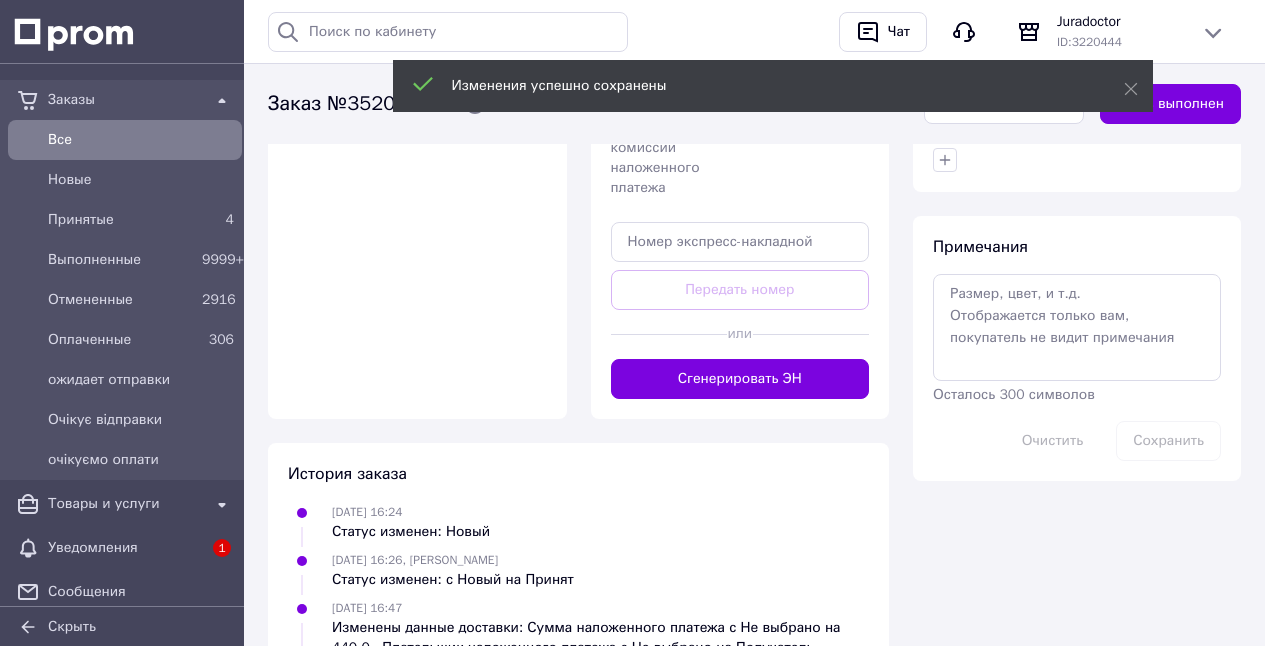scroll, scrollTop: 956, scrollLeft: 0, axis: vertical 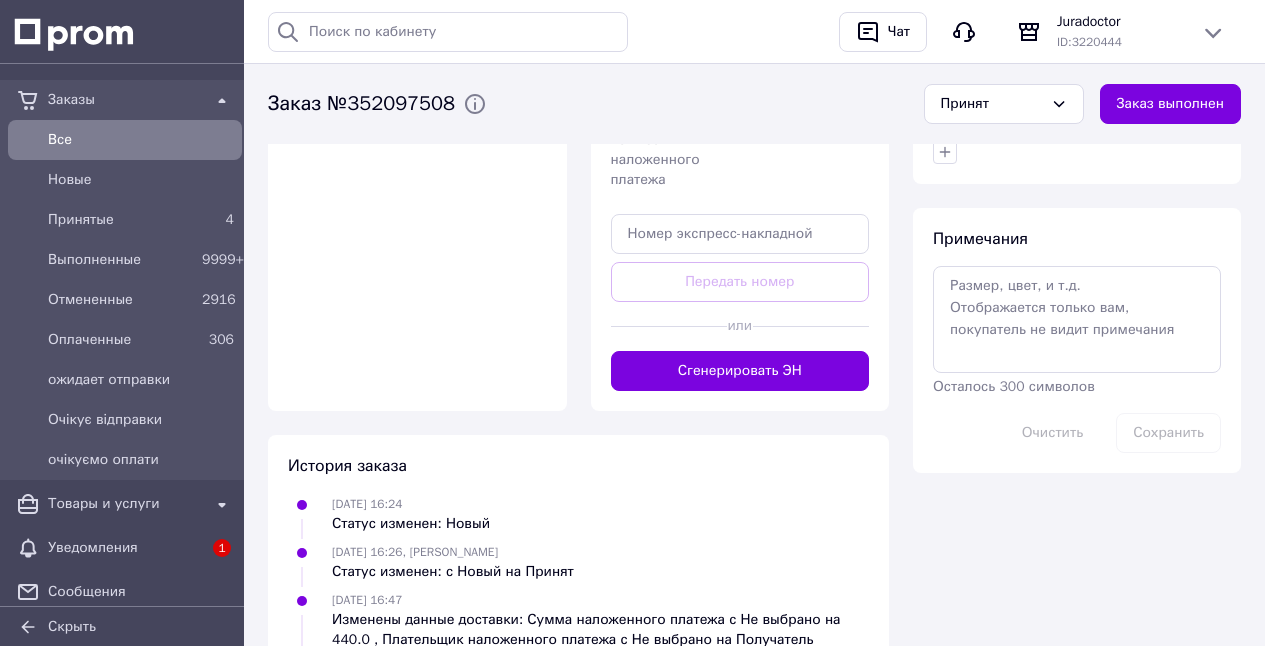 click on "Сгенерировать ЭН" at bounding box center (740, 371) 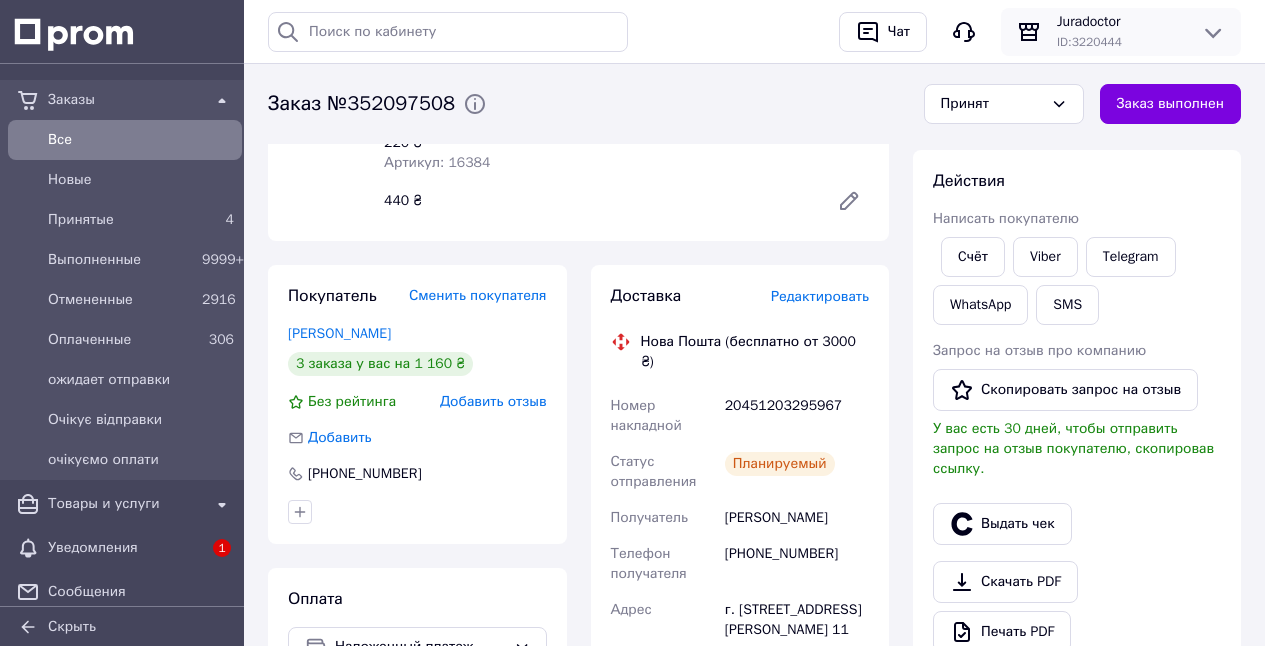 scroll, scrollTop: 81, scrollLeft: 0, axis: vertical 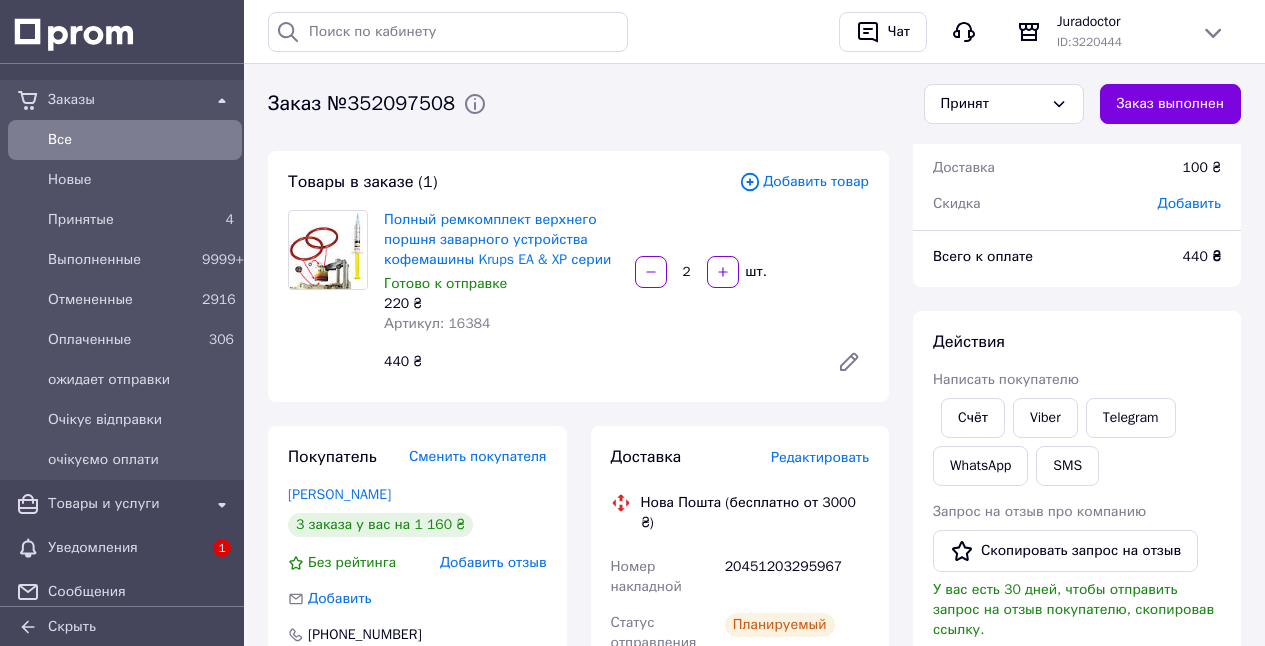 click on "[PERSON_NAME]" at bounding box center [339, 494] 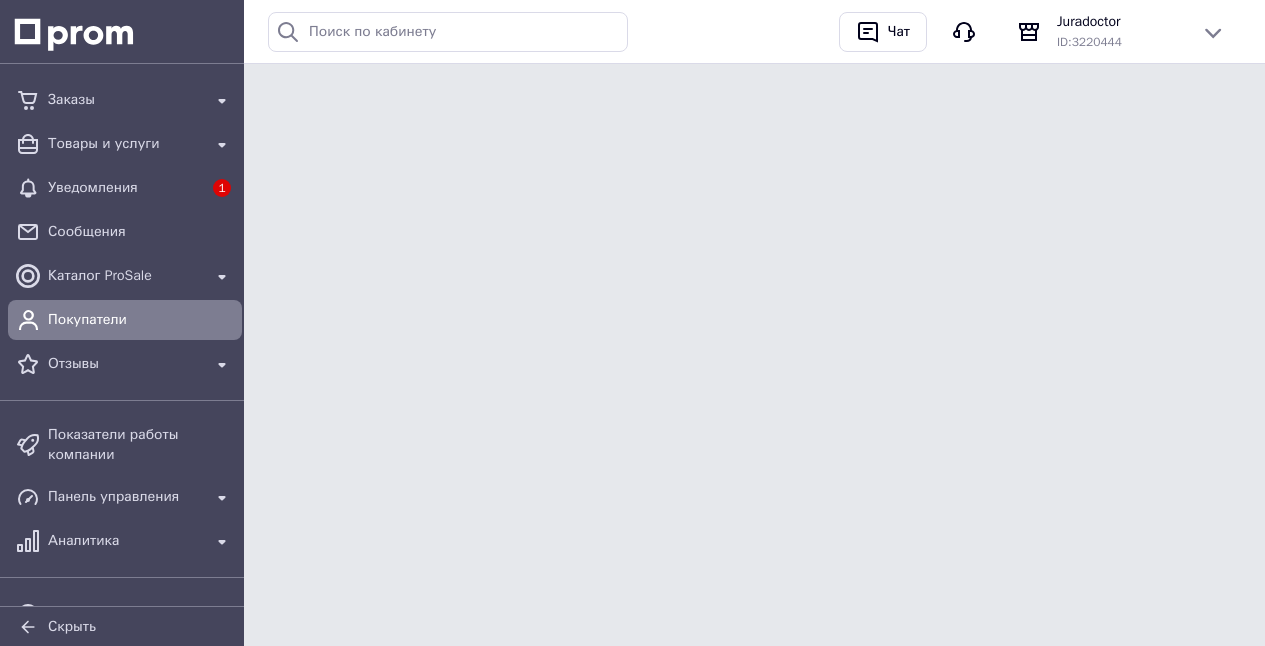 scroll, scrollTop: 0, scrollLeft: 0, axis: both 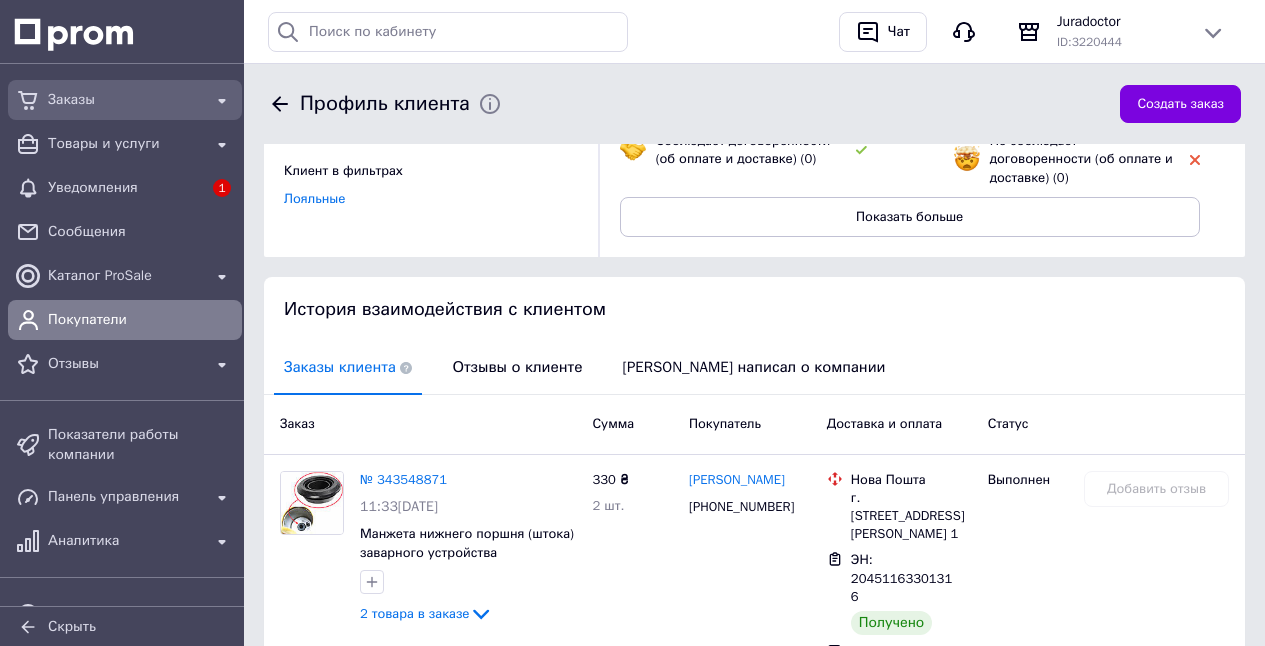 click on "Заказы" at bounding box center (125, 100) 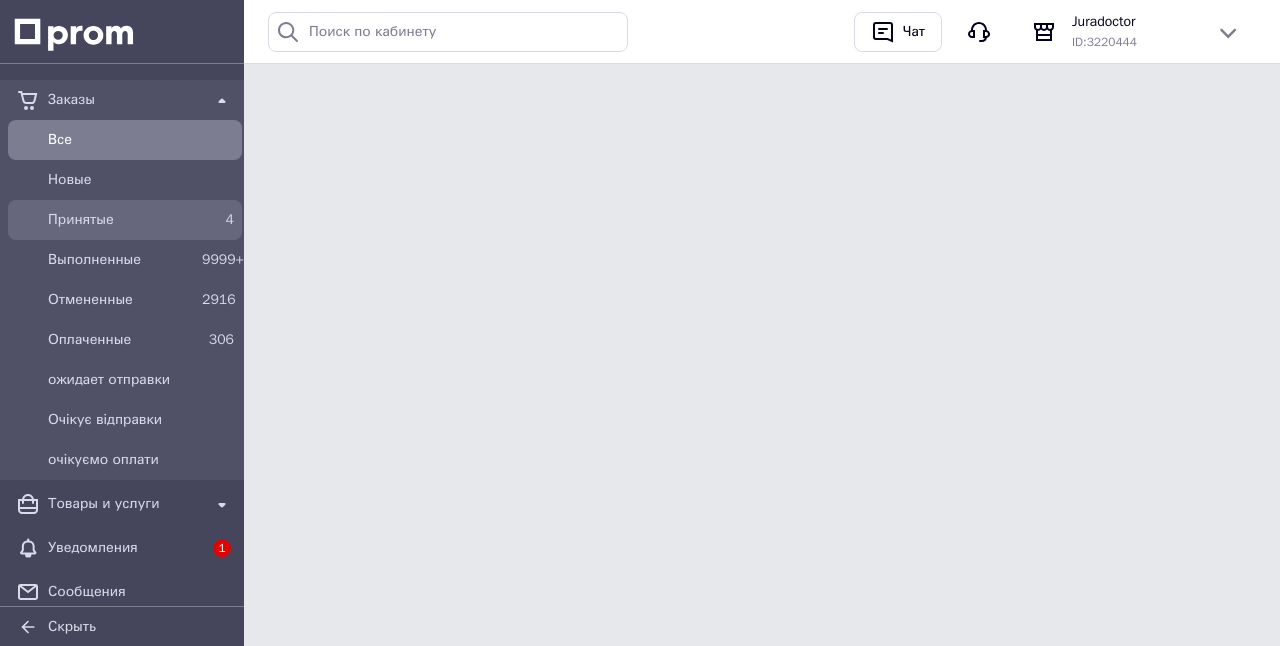 click on "Принятые" at bounding box center [121, 220] 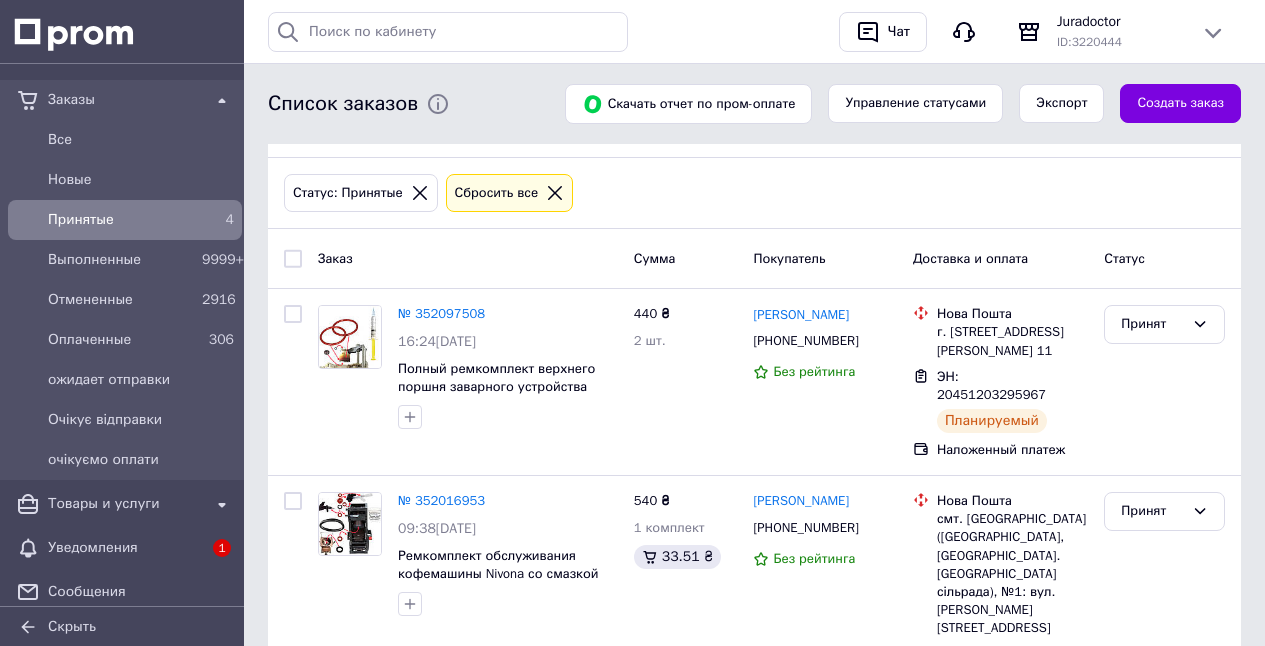 scroll, scrollTop: 64, scrollLeft: 0, axis: vertical 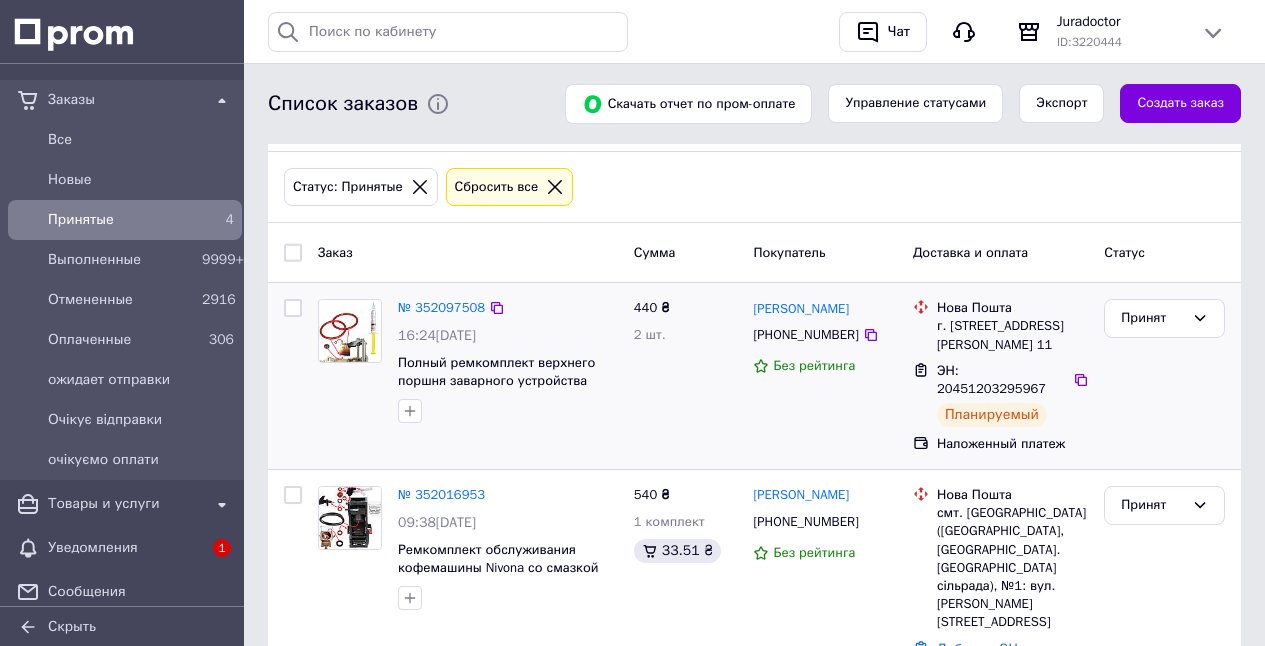 drag, startPoint x: 456, startPoint y: 308, endPoint x: 460, endPoint y: 297, distance: 11.7046995 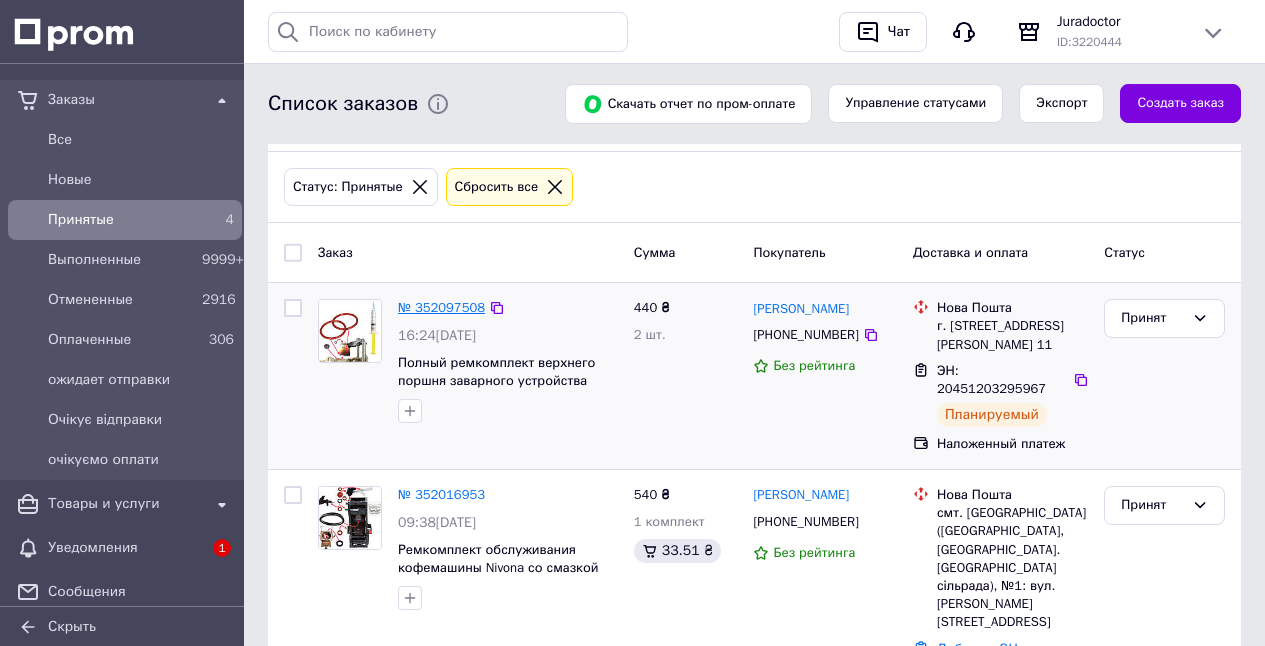 click on "№ 352097508" at bounding box center (441, 307) 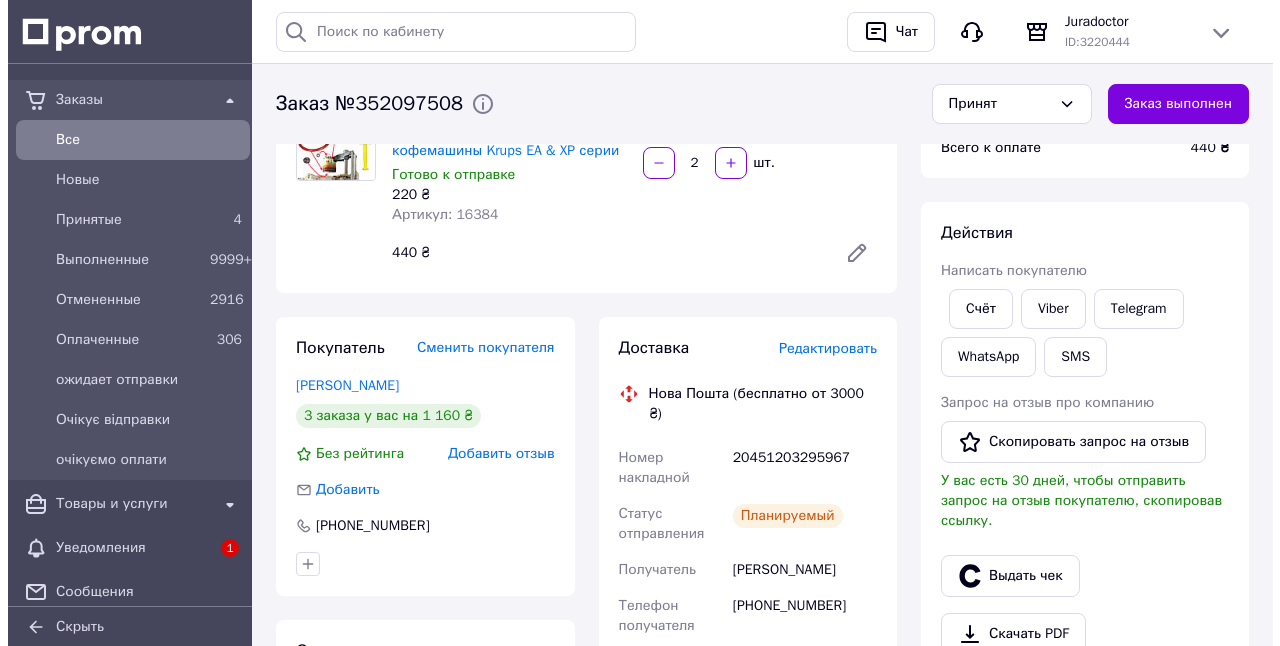 scroll, scrollTop: 299, scrollLeft: 0, axis: vertical 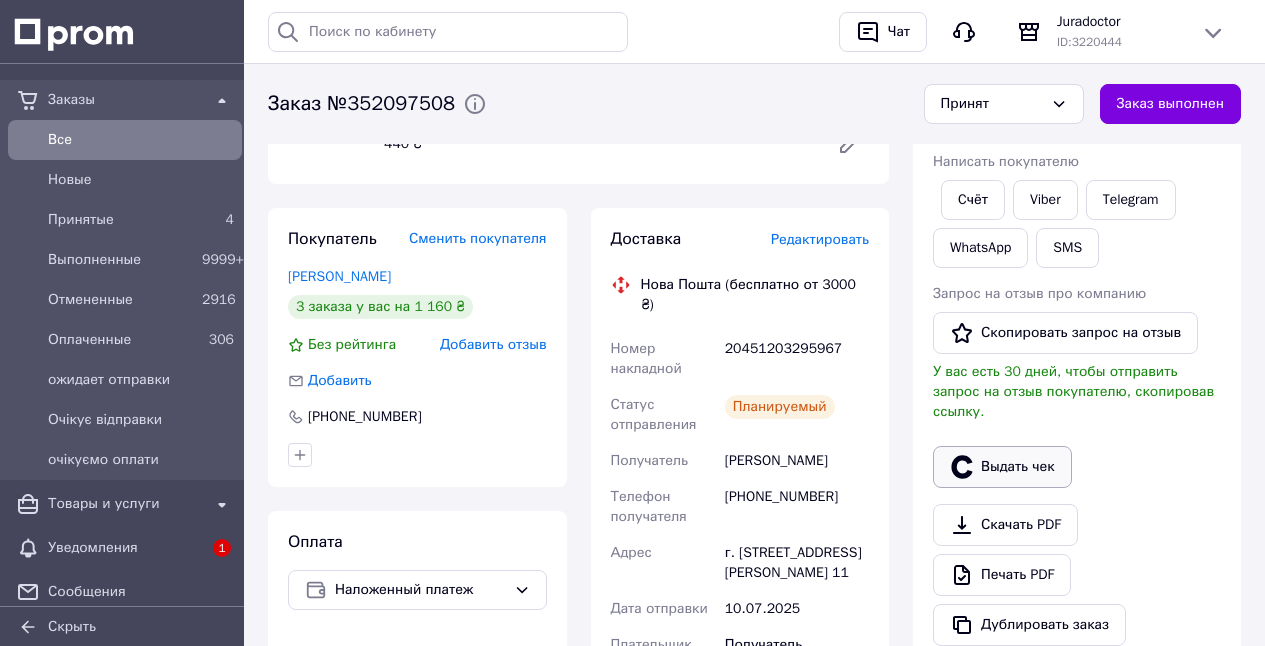 click on "Выдать чек" at bounding box center [1002, 467] 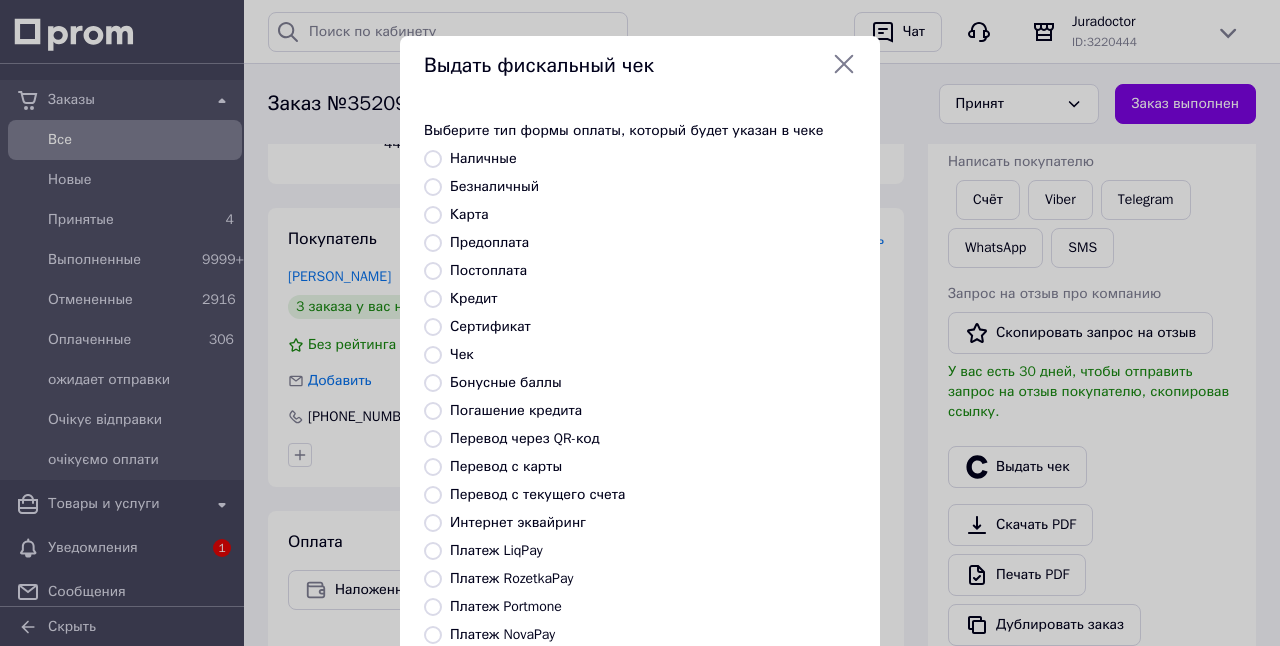 drag, startPoint x: 427, startPoint y: 630, endPoint x: 858, endPoint y: 601, distance: 431.97455 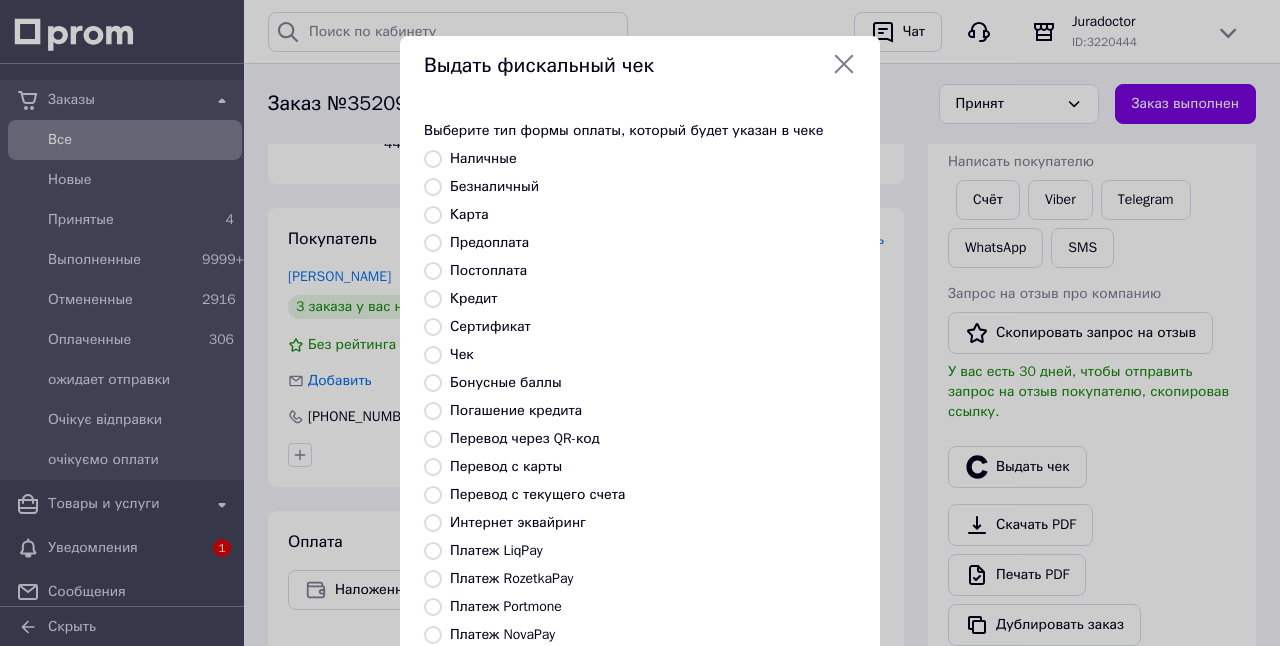 radio on "true" 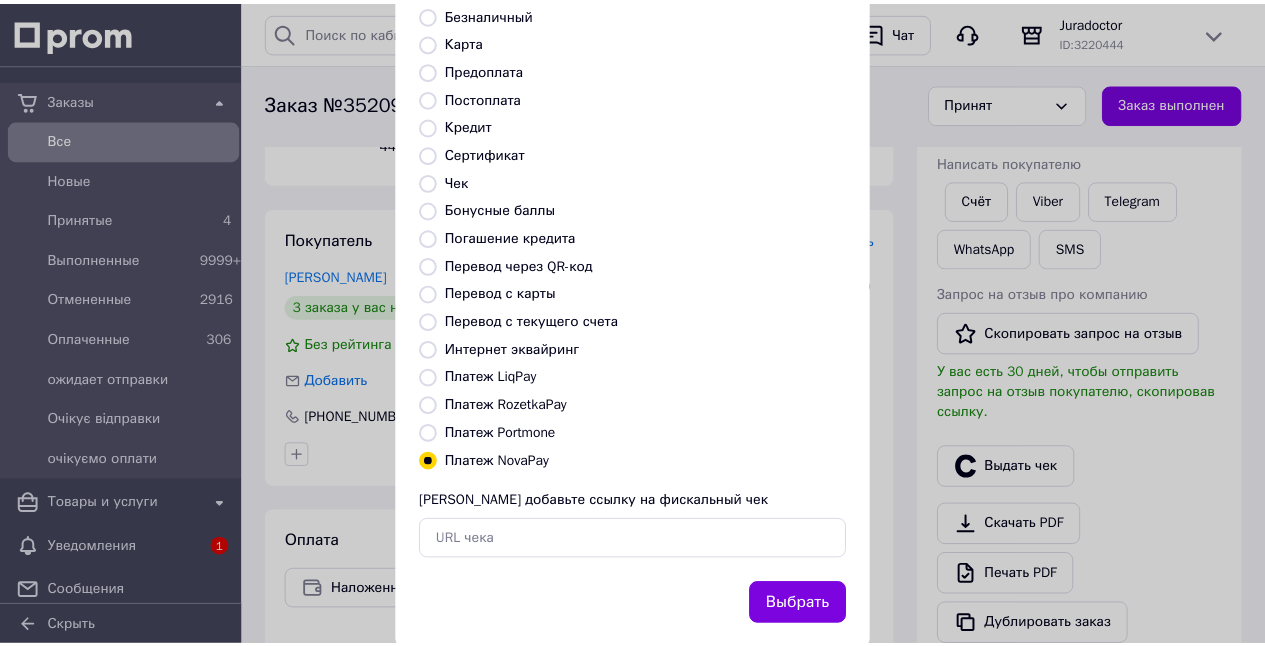 scroll, scrollTop: 213, scrollLeft: 0, axis: vertical 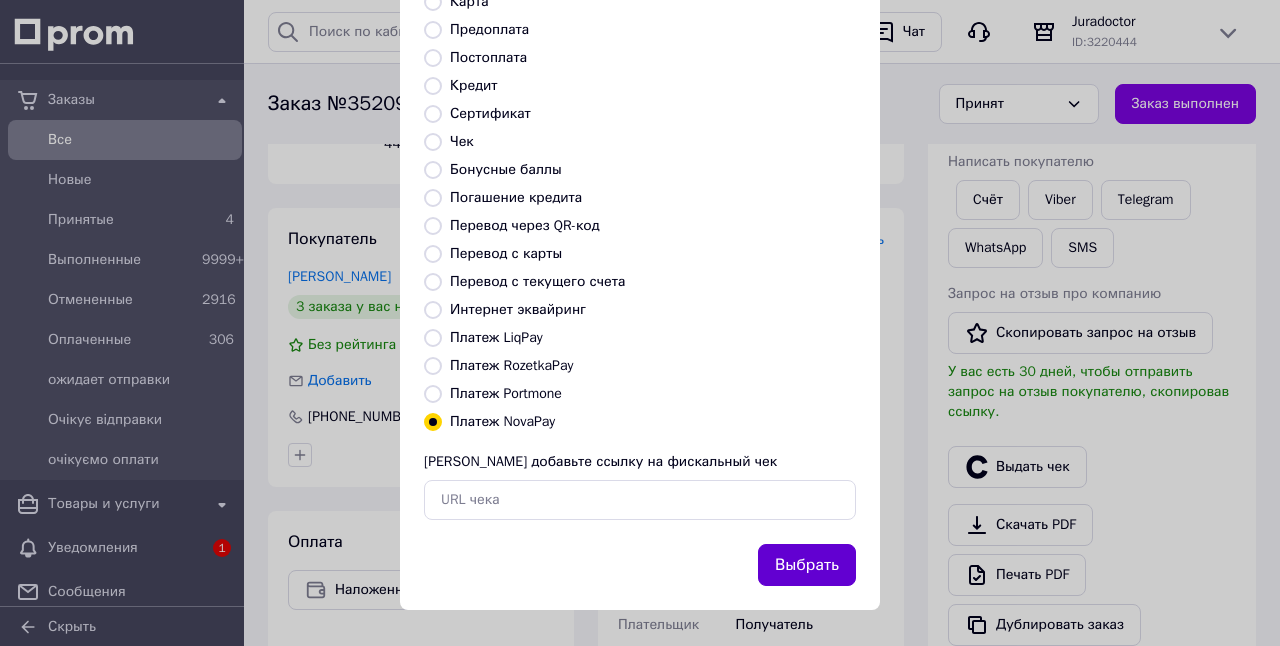click on "Выбрать" at bounding box center [807, 565] 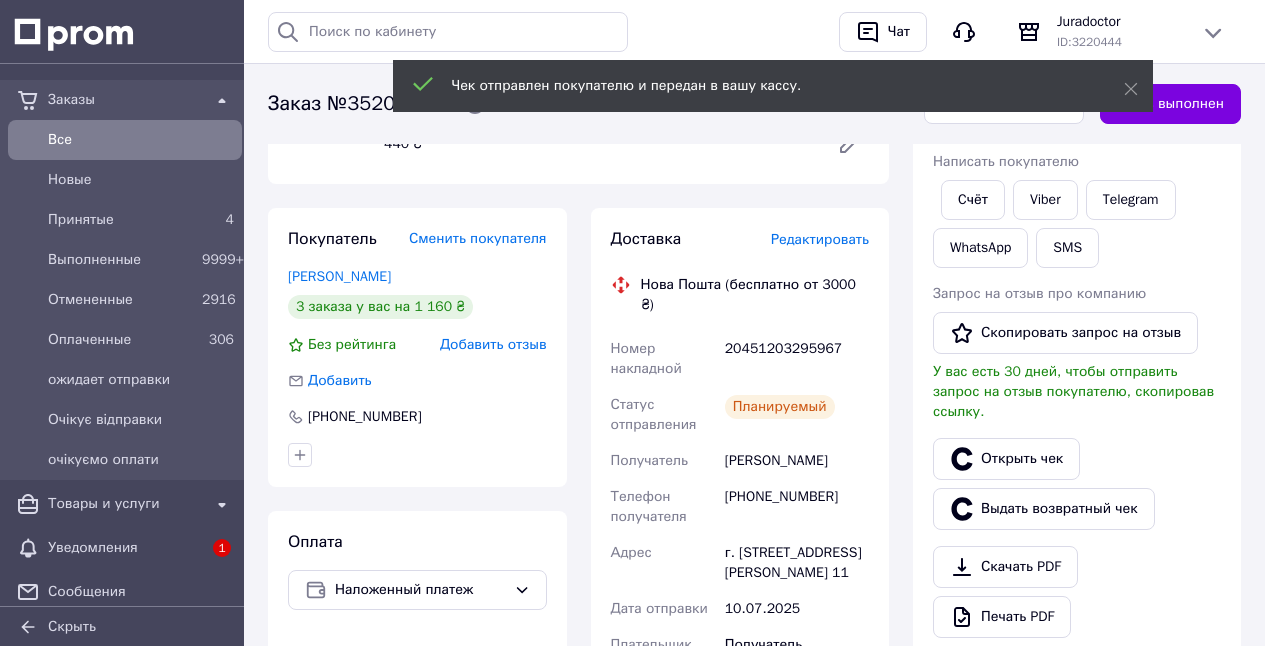 drag, startPoint x: 1130, startPoint y: 90, endPoint x: 1054, endPoint y: 111, distance: 78.84795 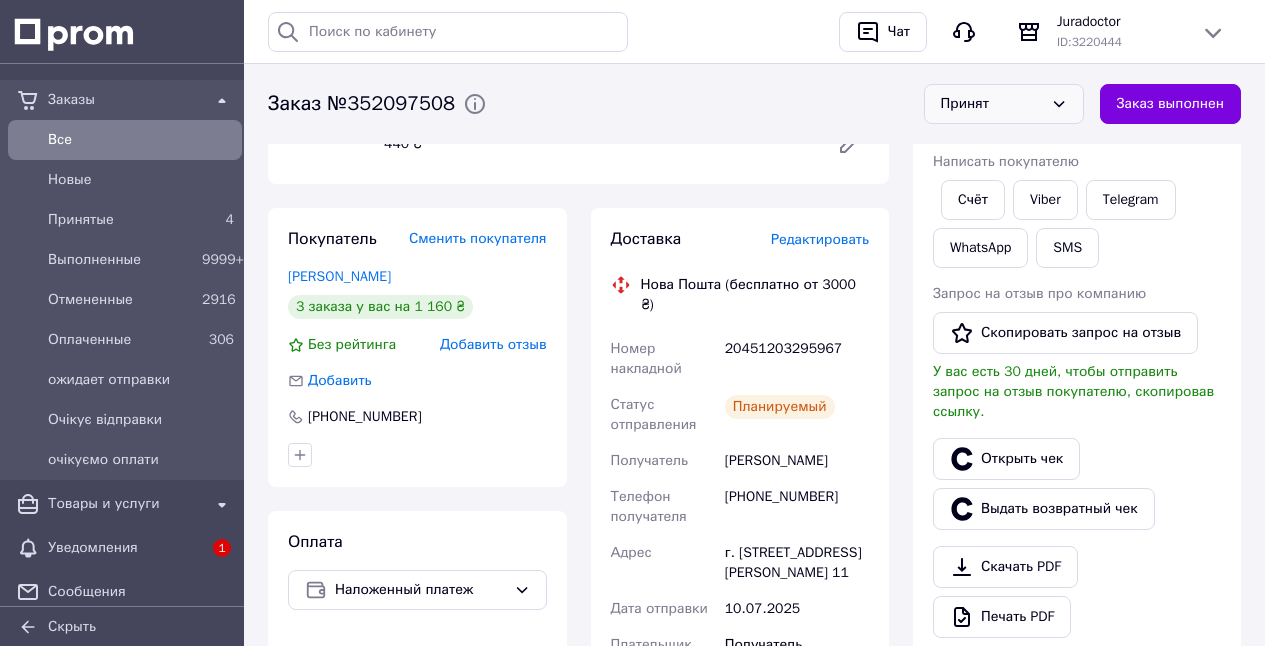 click on "Принят" at bounding box center (992, 104) 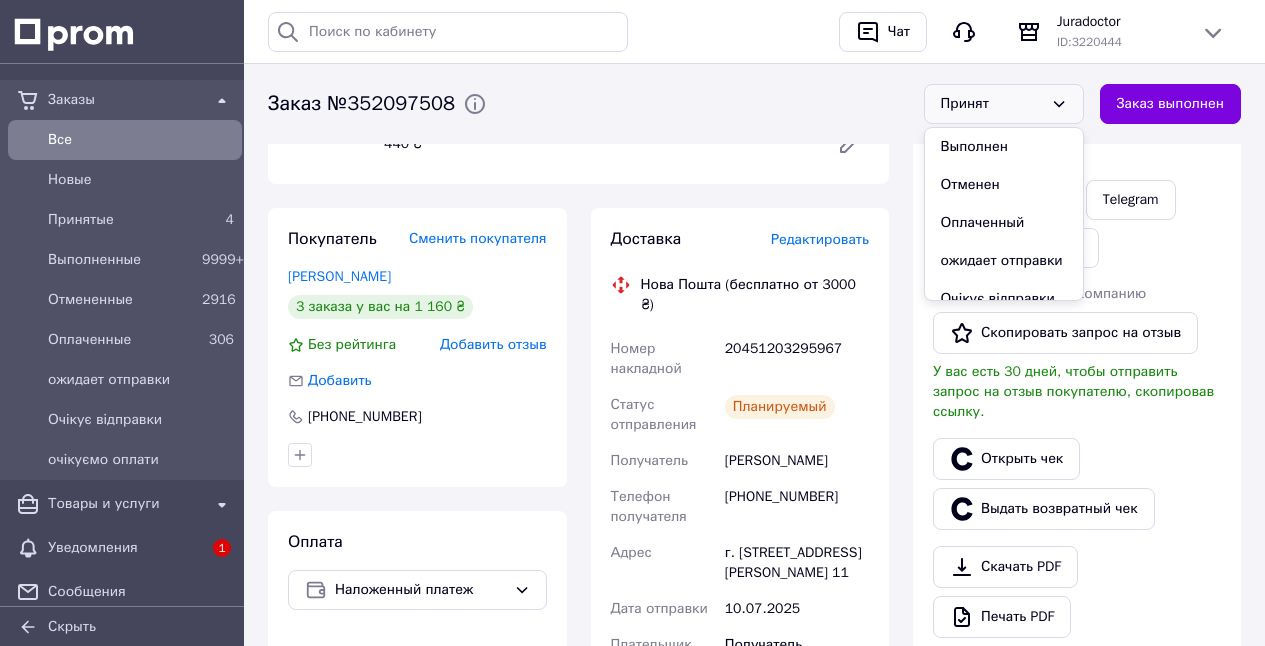 click on "Выполнен" at bounding box center [1004, 147] 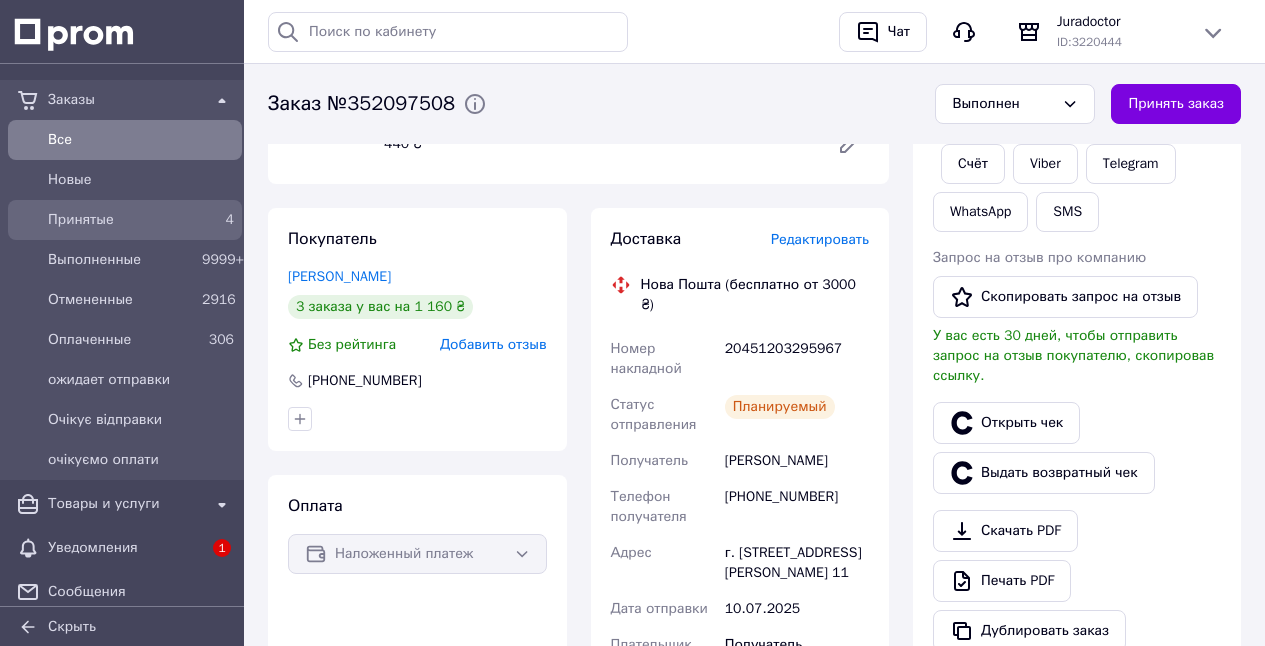 click on "Принятые" at bounding box center [121, 220] 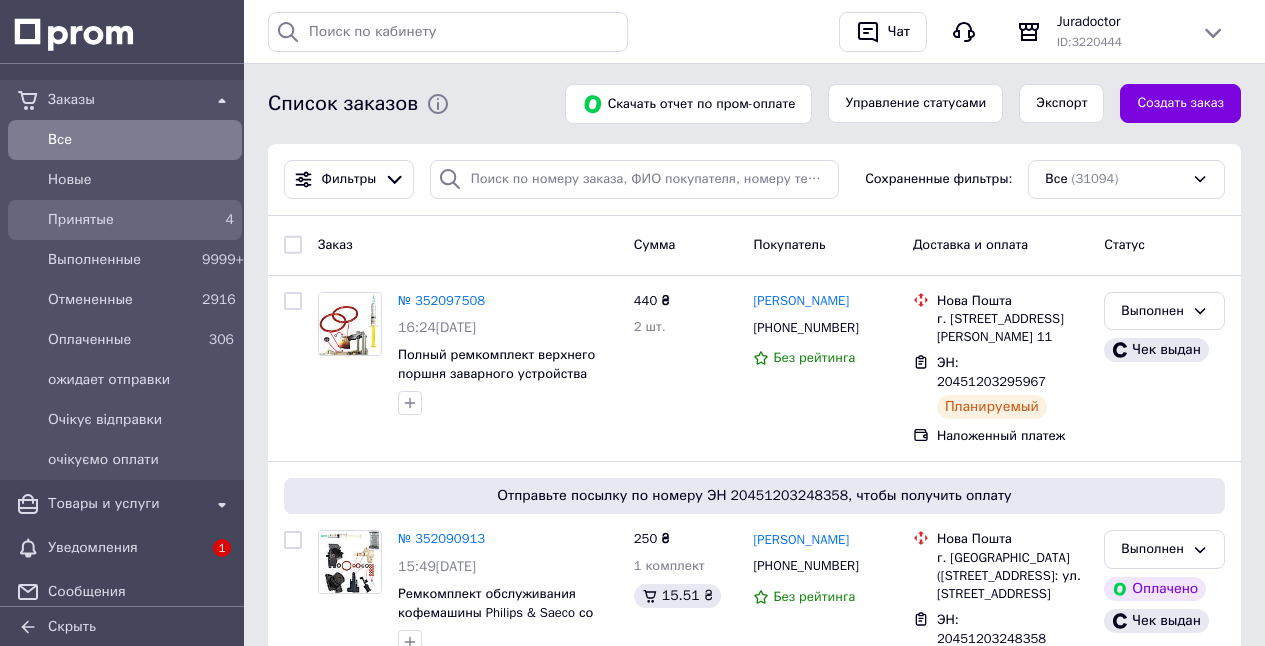 click on "Принятые" at bounding box center [121, 220] 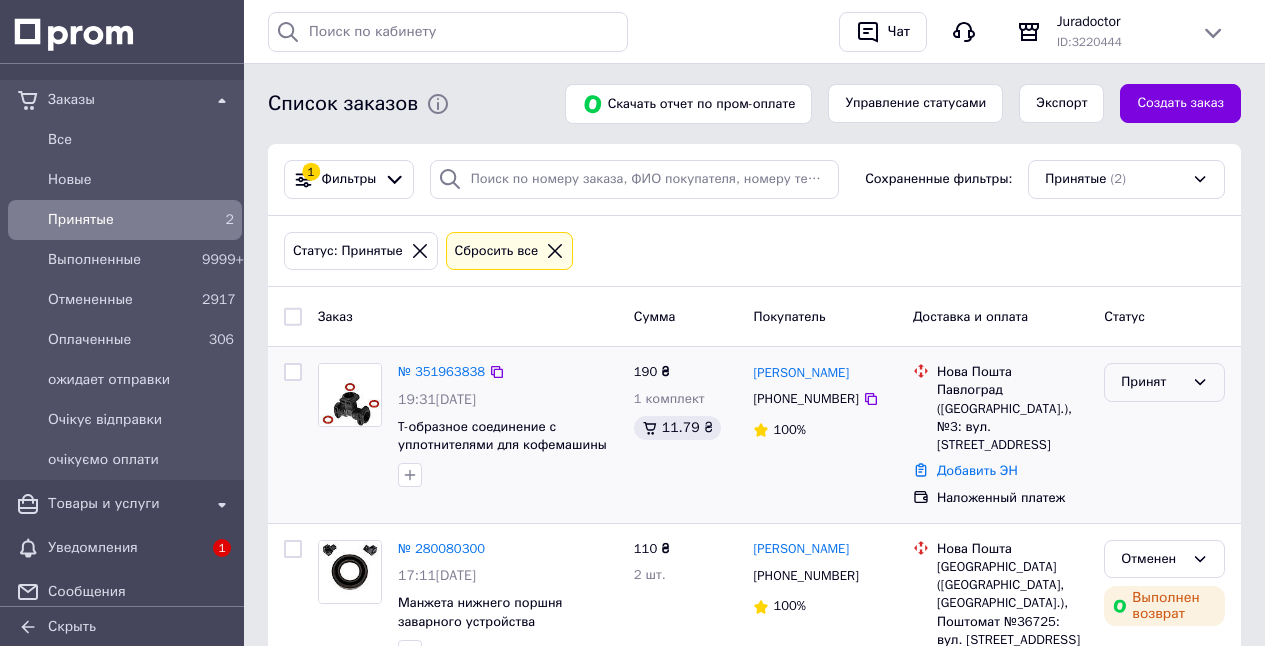 click on "Принят" at bounding box center [1152, 382] 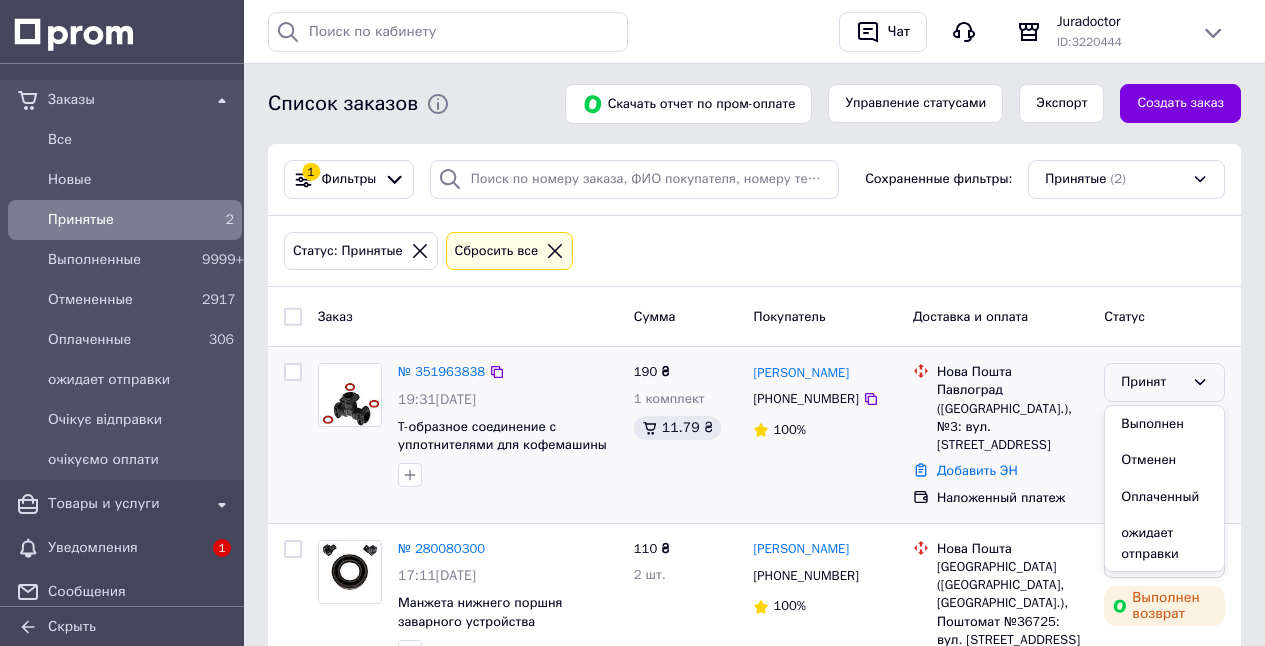 drag, startPoint x: 1170, startPoint y: 460, endPoint x: 1154, endPoint y: 455, distance: 16.763054 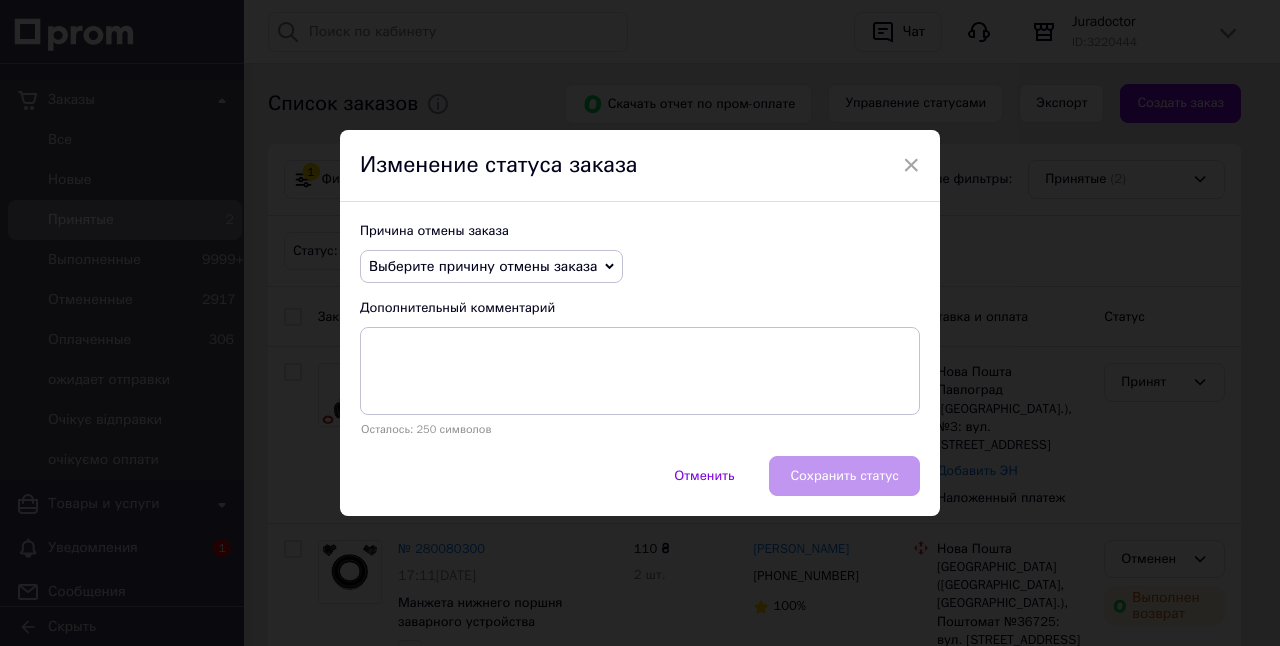 click on "Выберите причину отмены заказа" at bounding box center (483, 266) 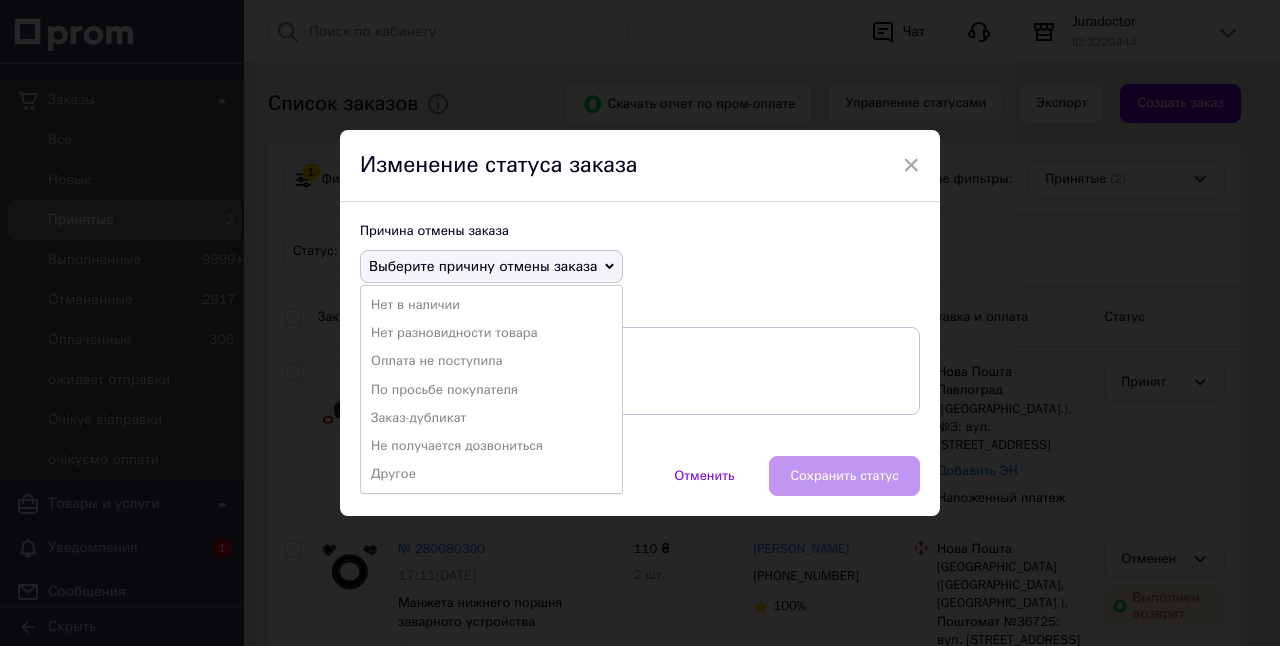 drag, startPoint x: 489, startPoint y: 443, endPoint x: 464, endPoint y: 430, distance: 28.178005 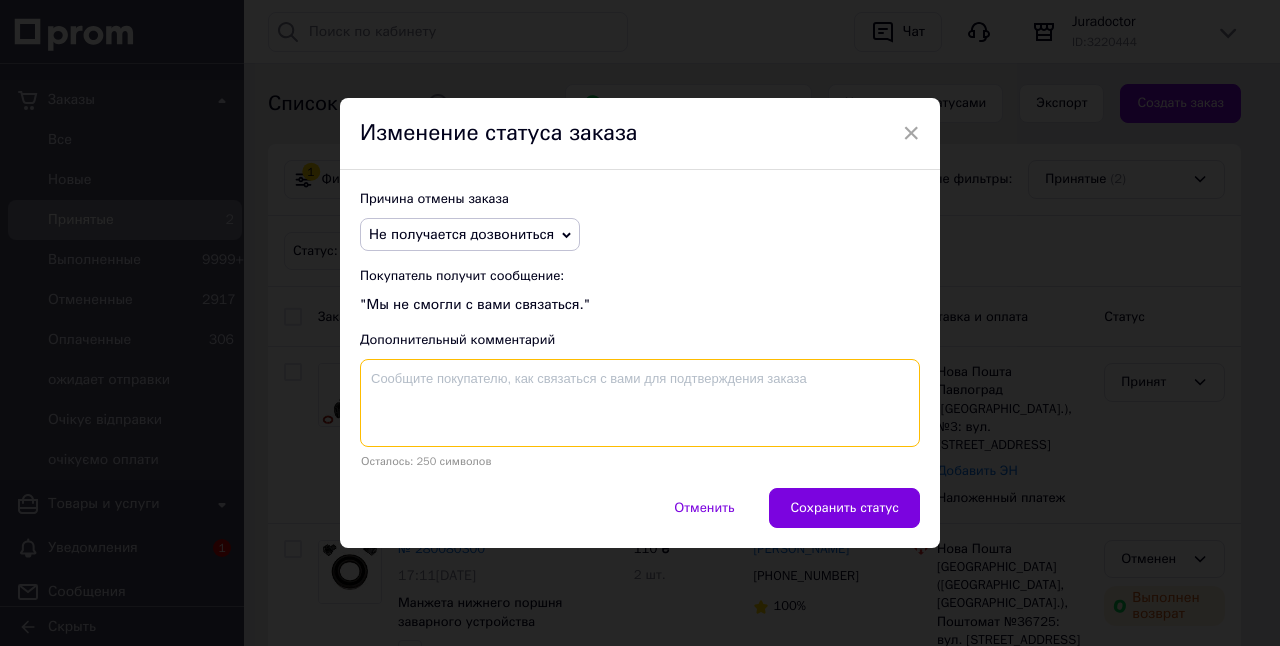 click at bounding box center [640, 403] 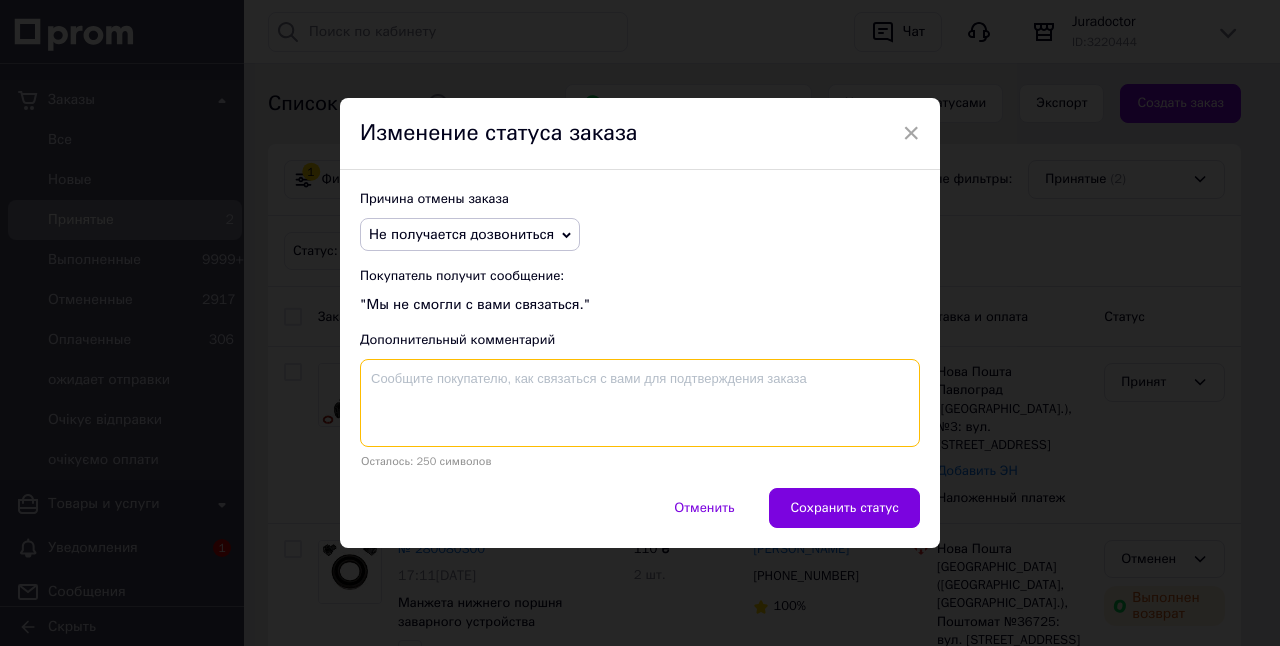 paste on "ваш телефон не в зоні доступу" 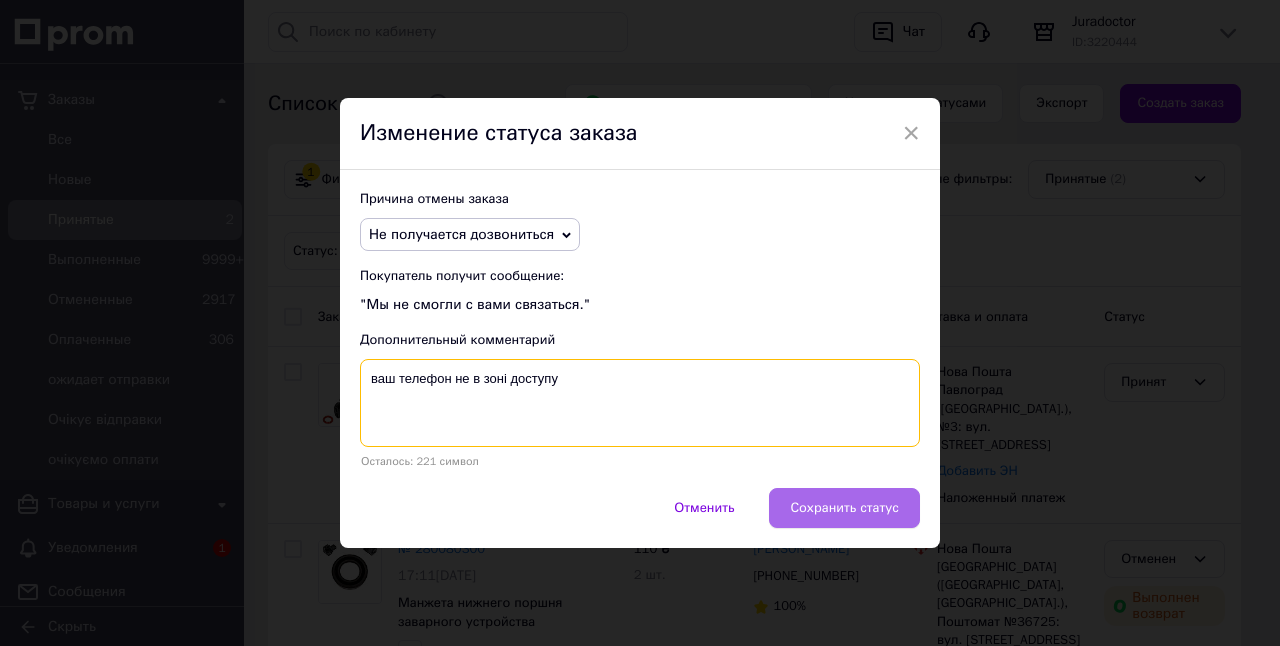type on "ваш телефон не в зоні доступу" 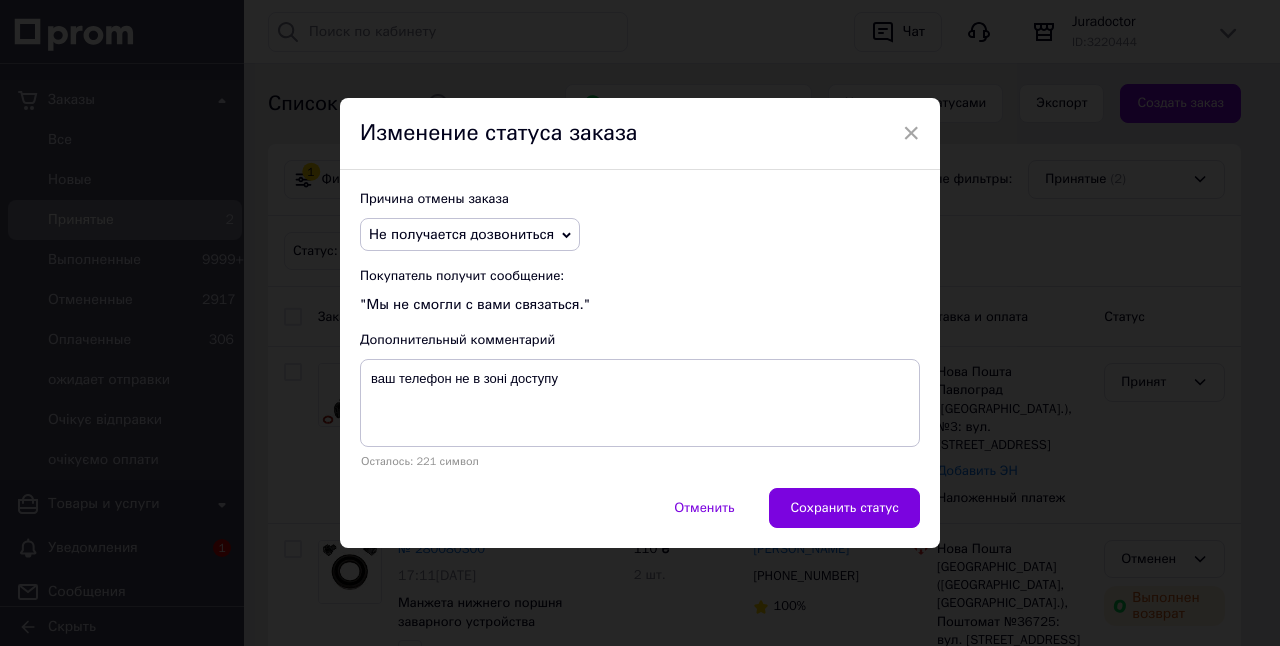 click on "Сохранить статус" at bounding box center [844, 508] 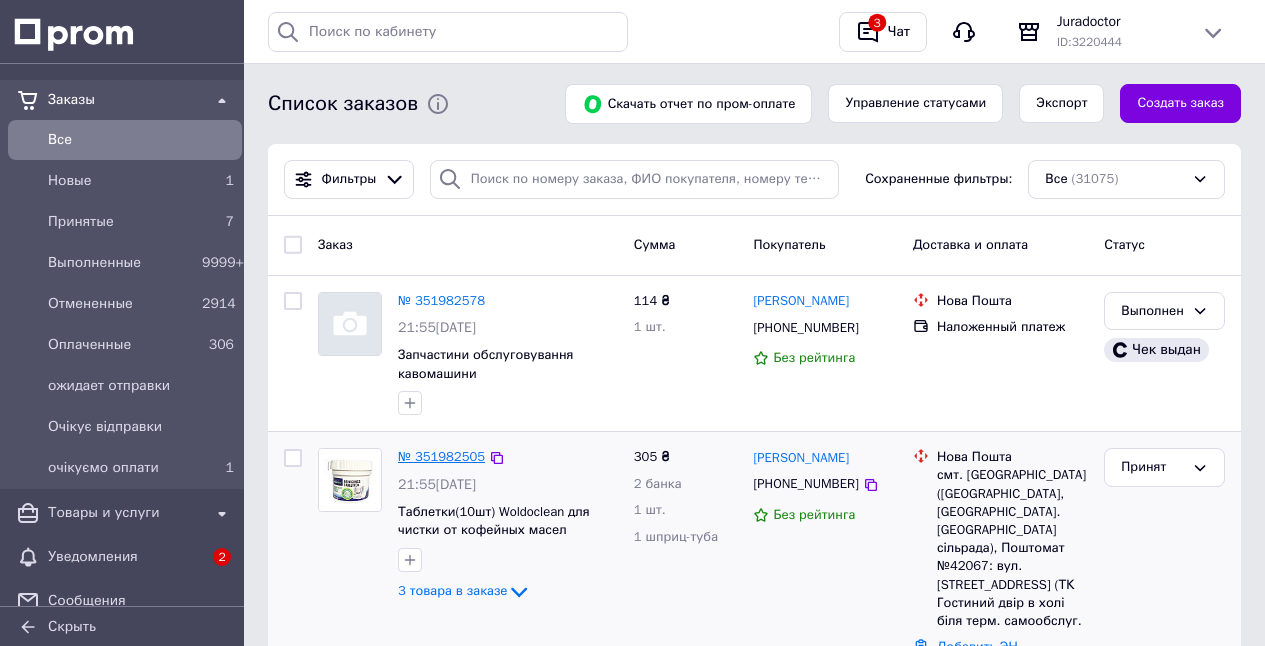 scroll, scrollTop: 0, scrollLeft: 0, axis: both 